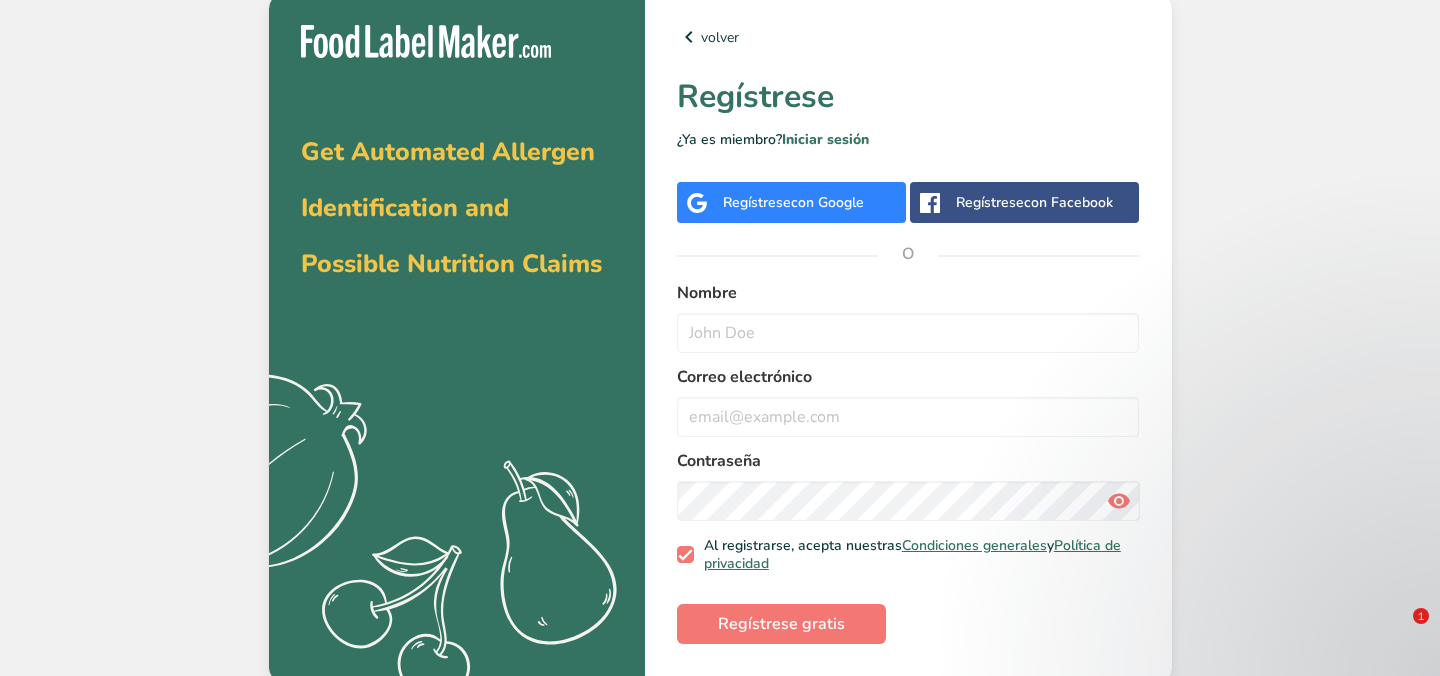 scroll, scrollTop: 0, scrollLeft: 0, axis: both 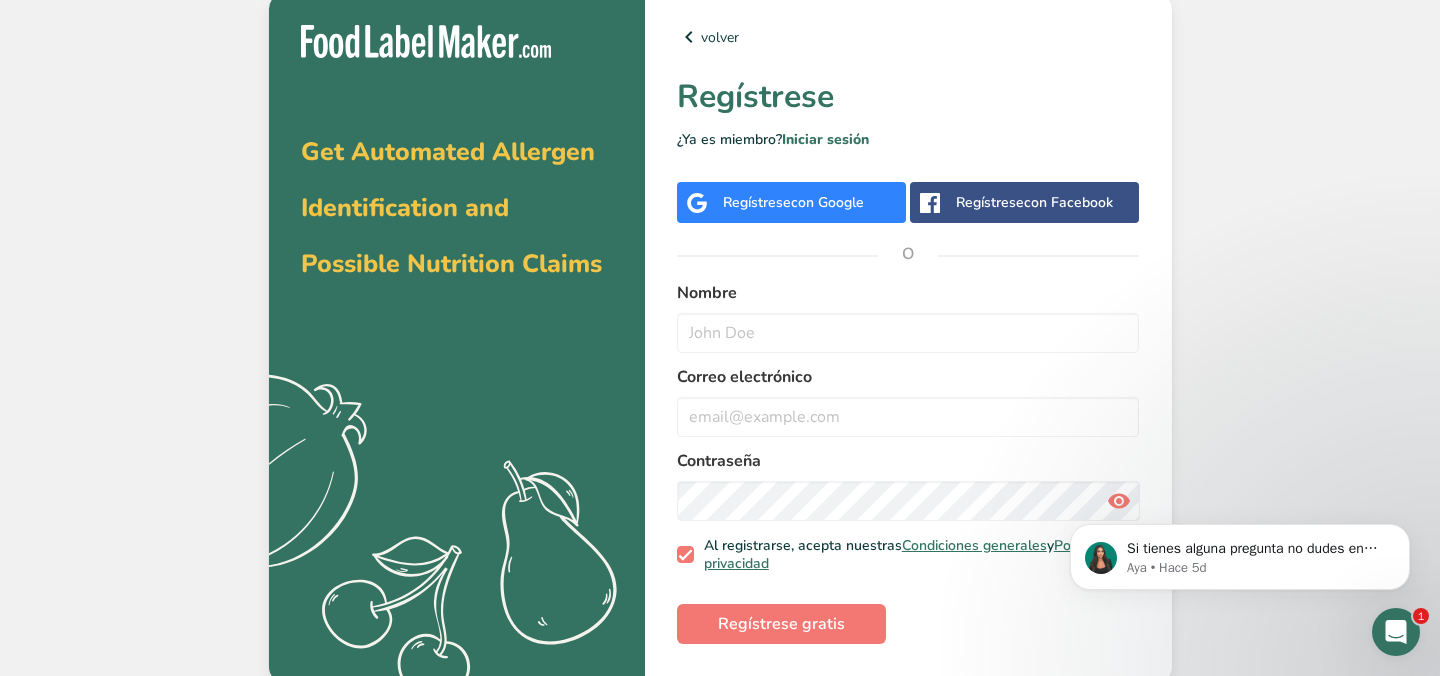 click on "con Google" at bounding box center [827, 202] 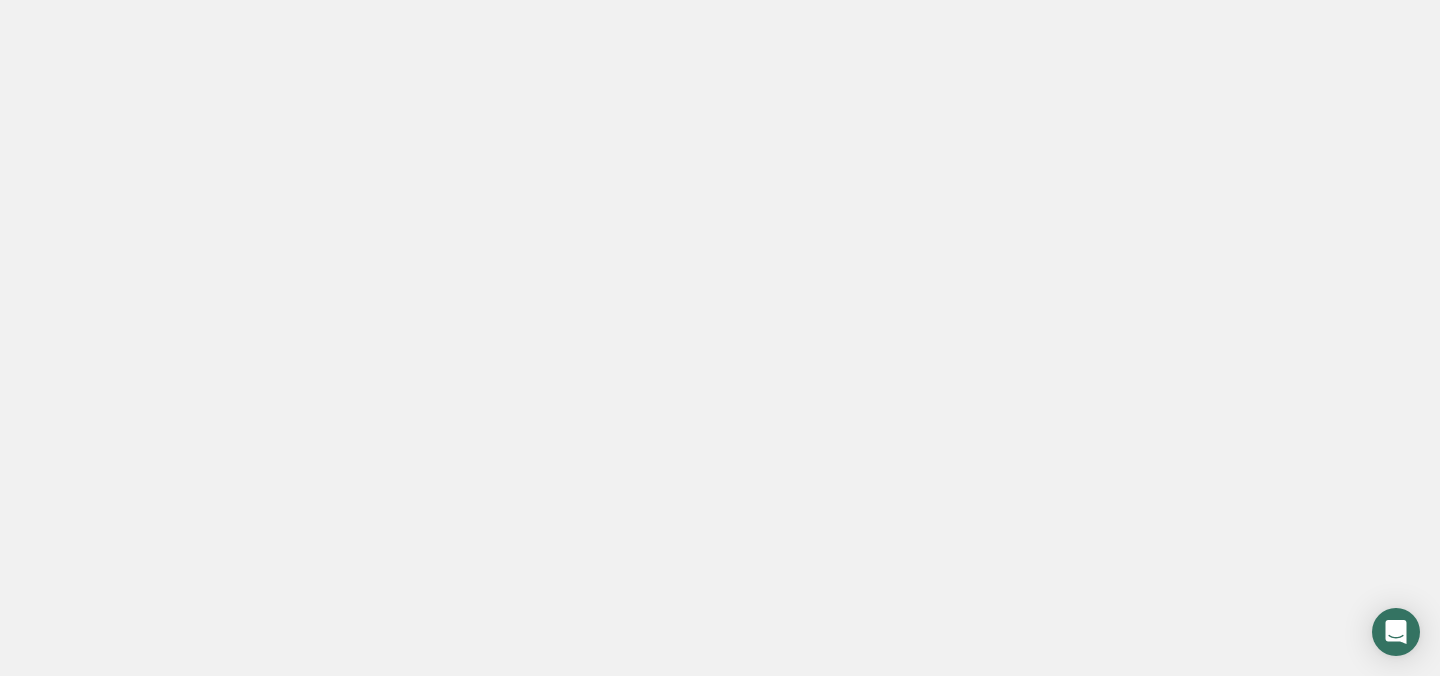scroll, scrollTop: 0, scrollLeft: 0, axis: both 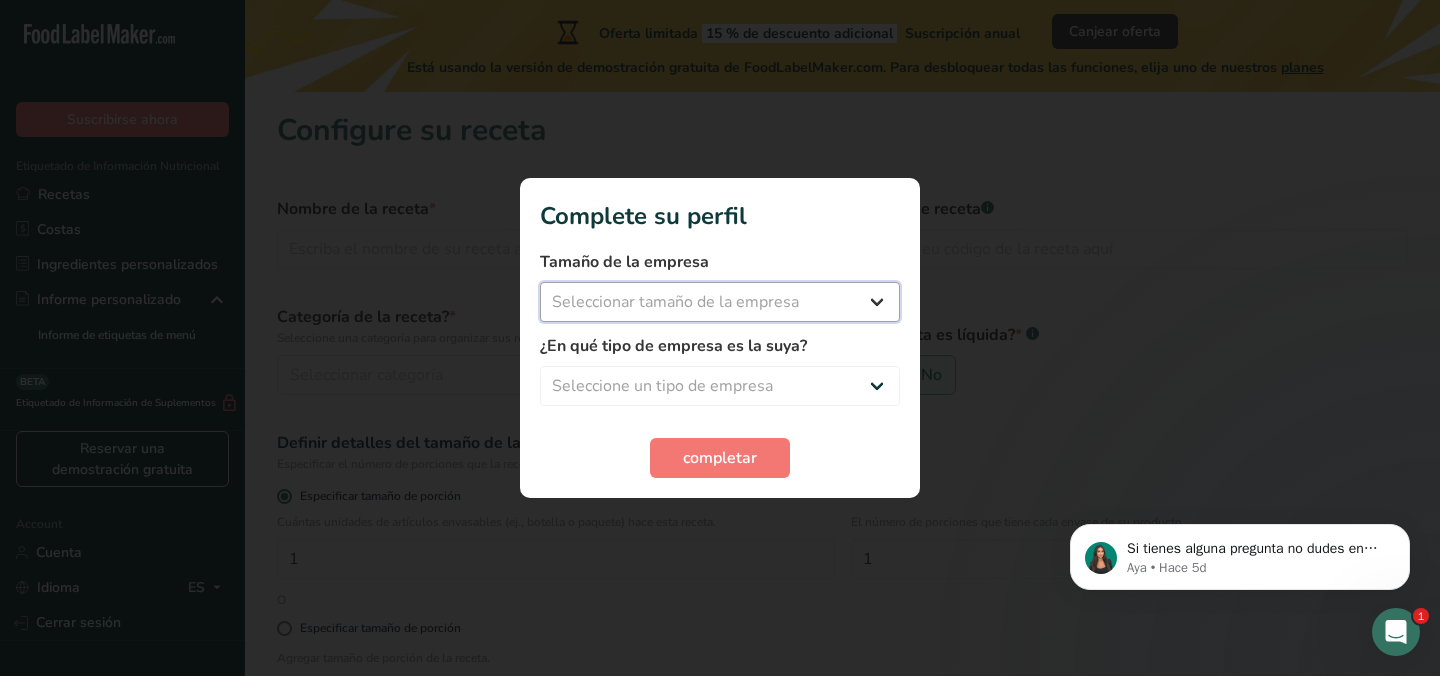 click on "Seleccionar tamaño de la empresa
Menos de 10 empleados
De 10 a 50 empleados
De 51 a 500 empleados
Más de 500 empleados" at bounding box center (720, 302) 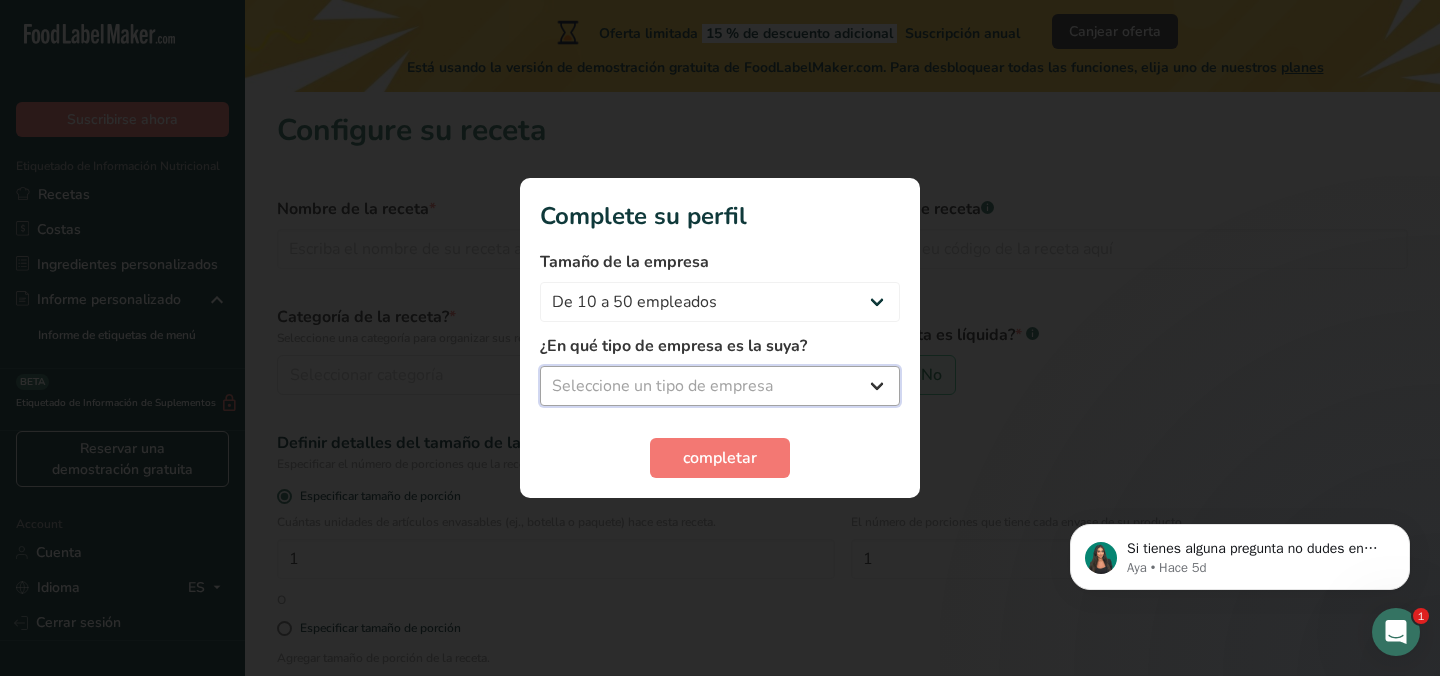 click on "Seleccione un tipo de empresa
Fabricante de alimentos envasados
Restaurante y cafetería
Panadería
Empresa de comidas preparadas y cáterin
Nutricionista
Bloguero gastronómico
Entrenador personal
Otro" at bounding box center [720, 386] 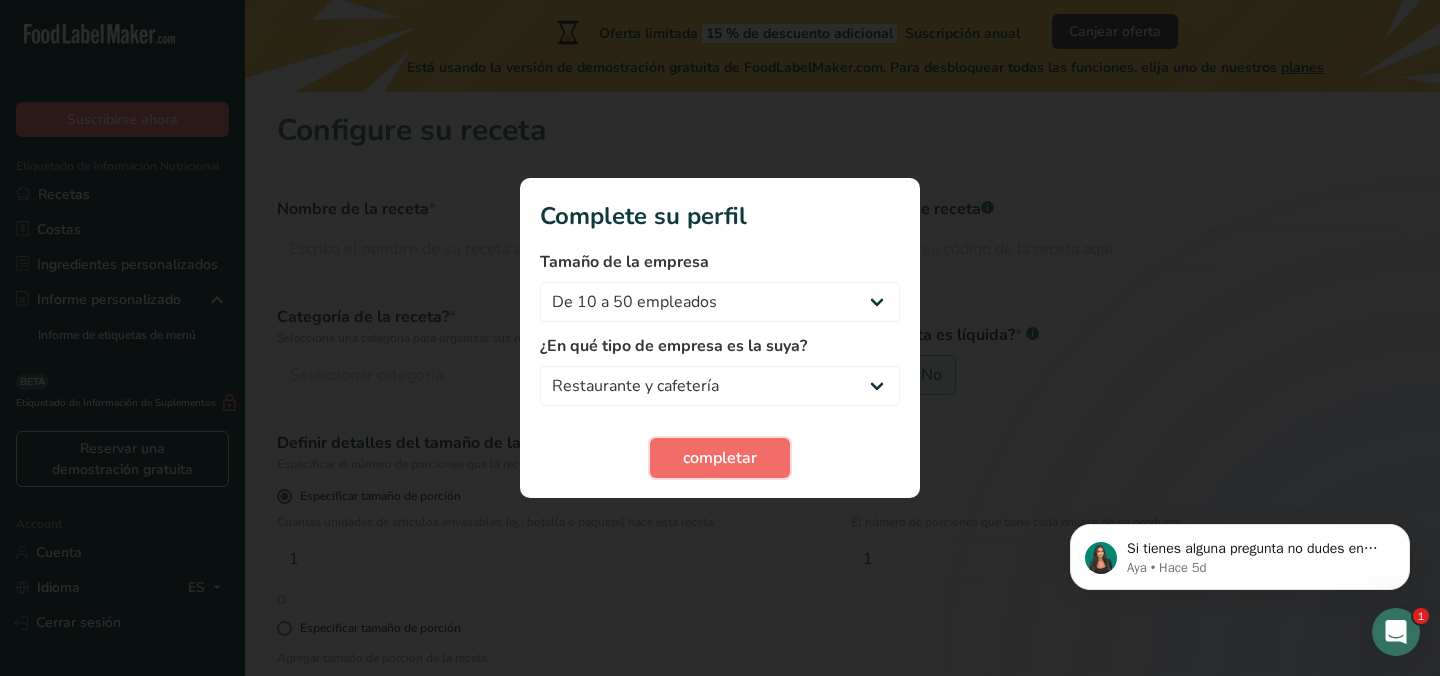 click on "completar" at bounding box center (720, 458) 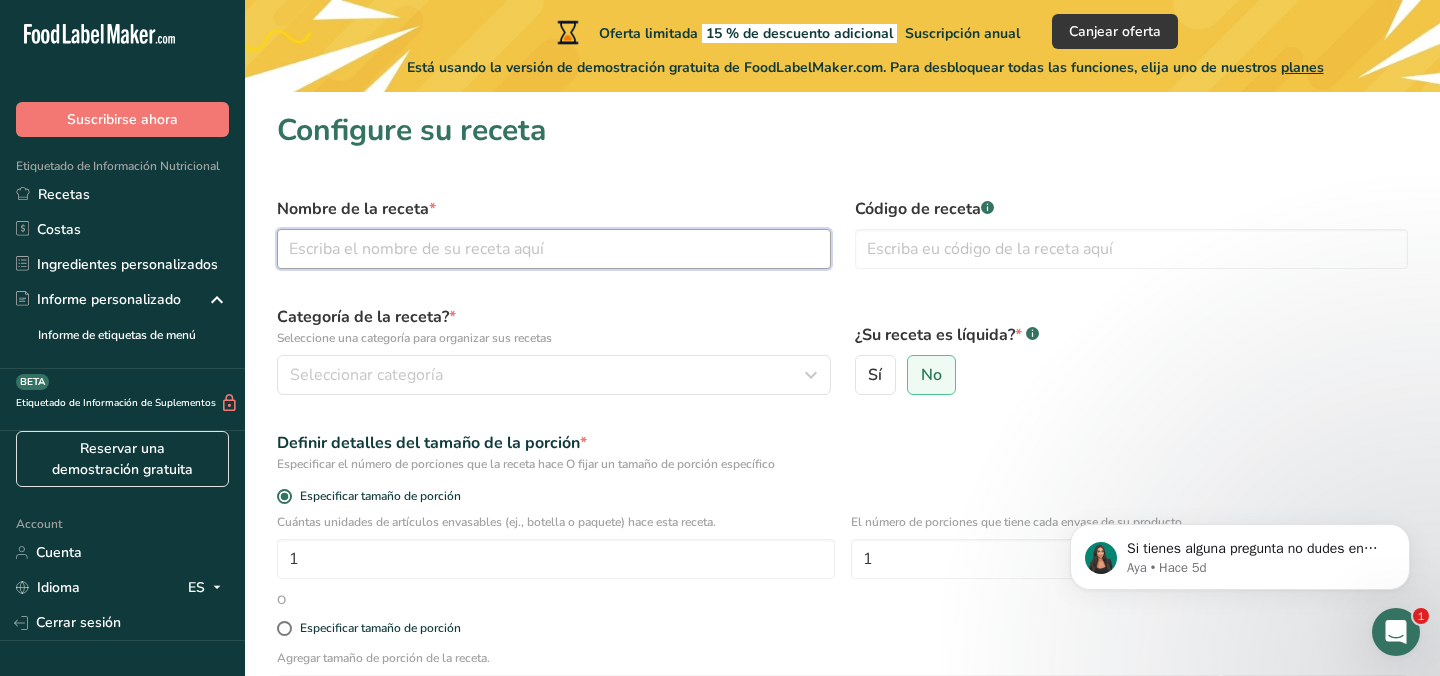 click at bounding box center [554, 249] 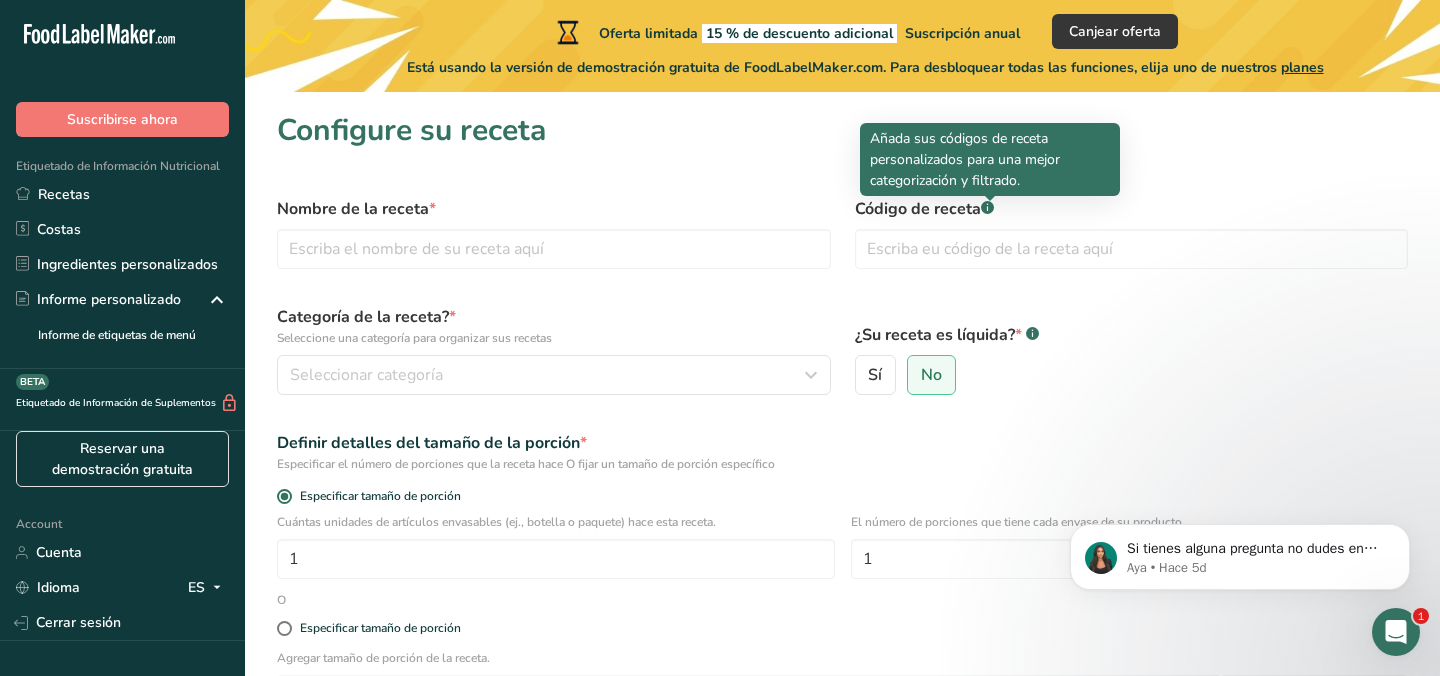 click 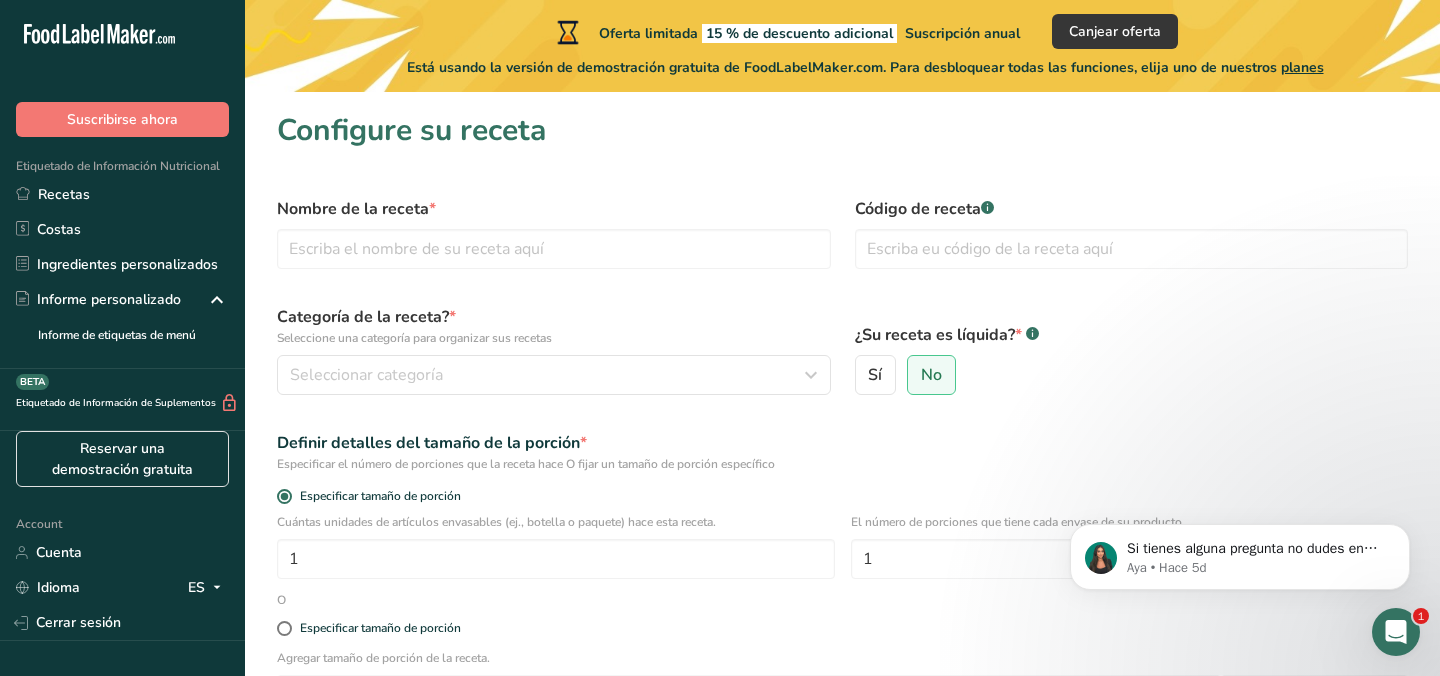 click 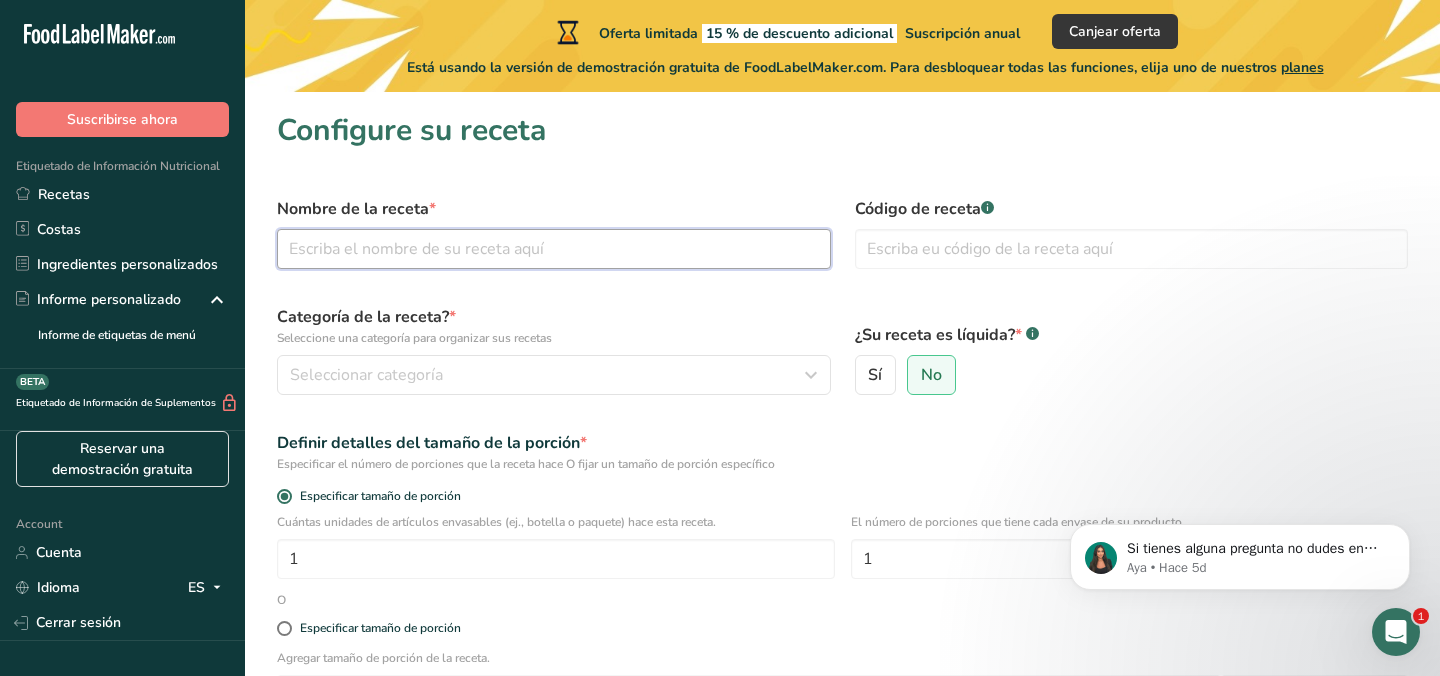 click at bounding box center [554, 249] 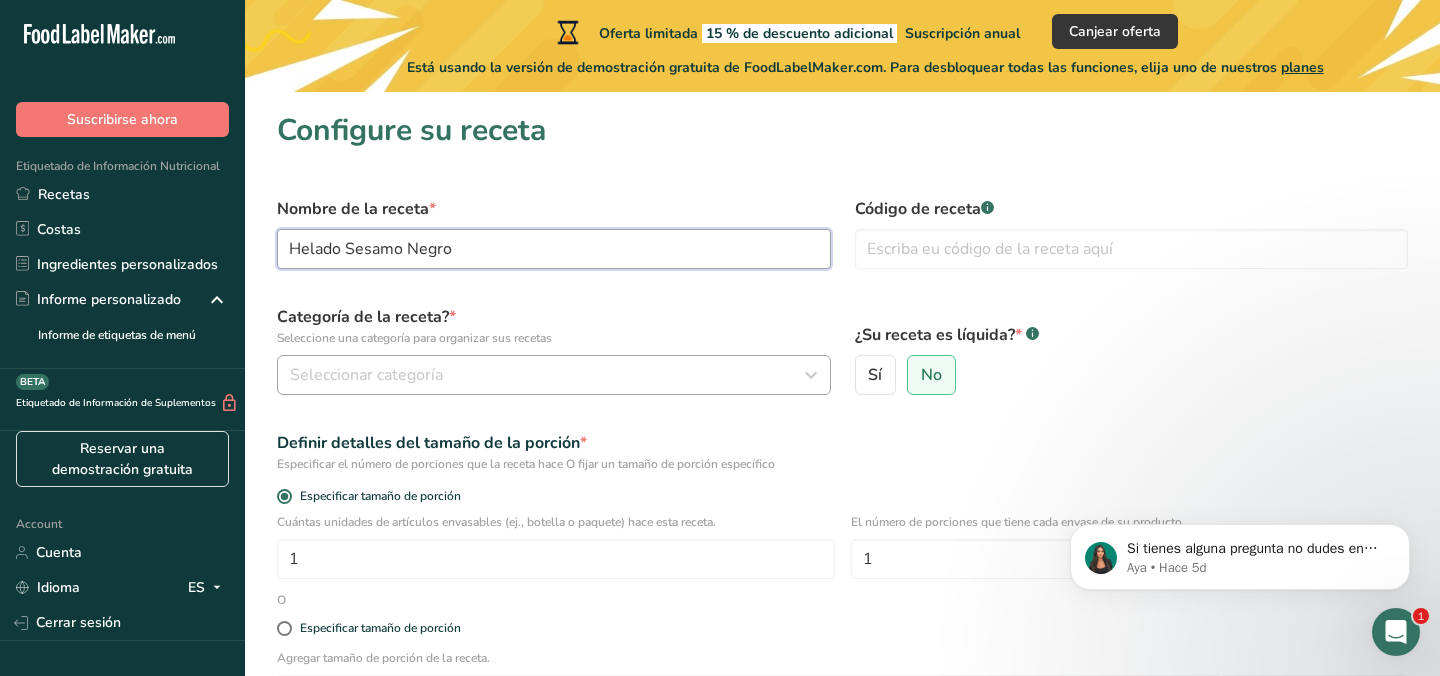 type on "Helado Sesamo Negro" 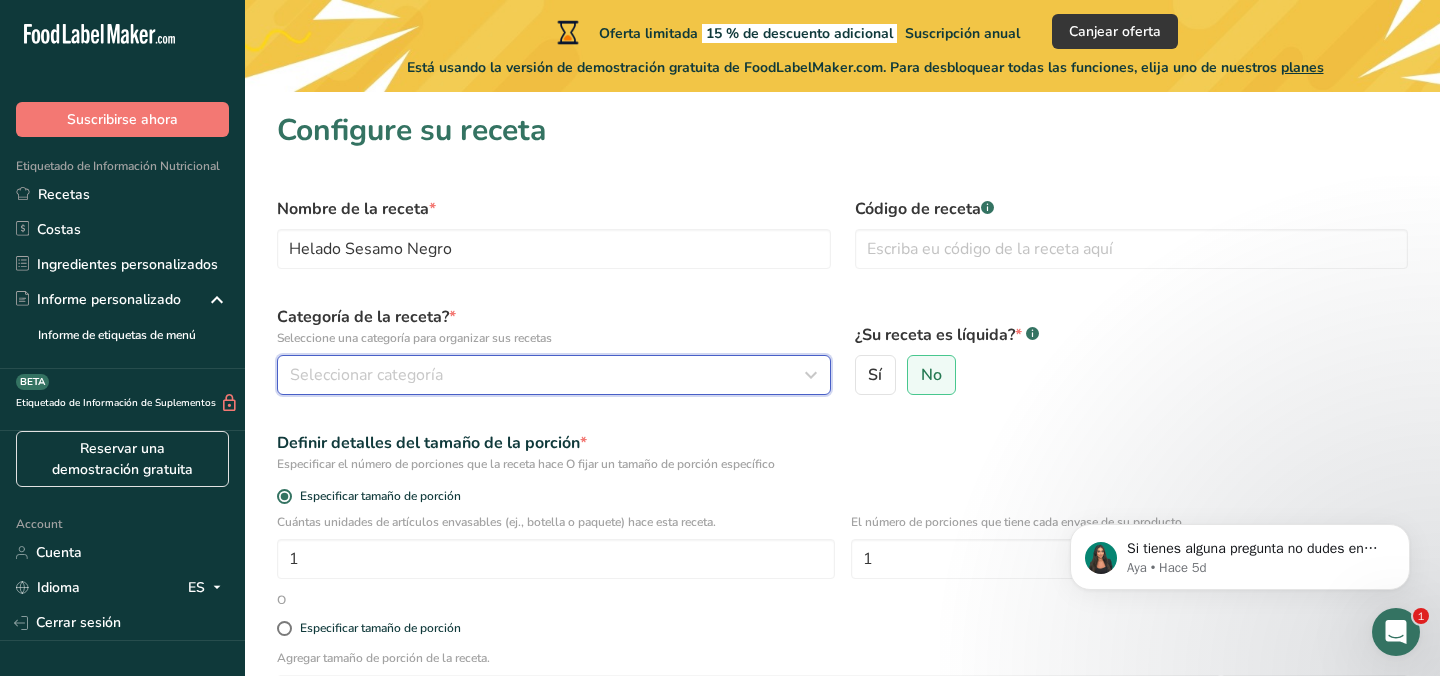 click on "Seleccionar categoría" at bounding box center (548, 375) 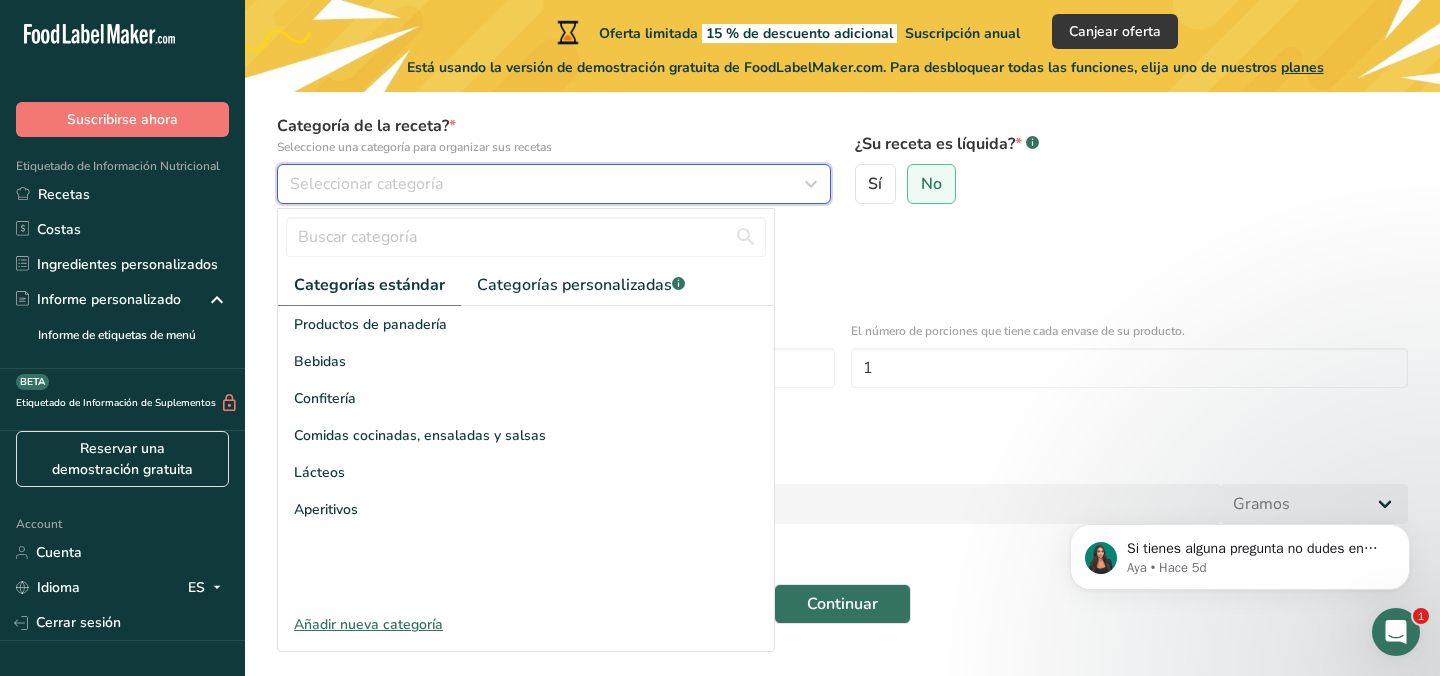 scroll, scrollTop: 189, scrollLeft: 0, axis: vertical 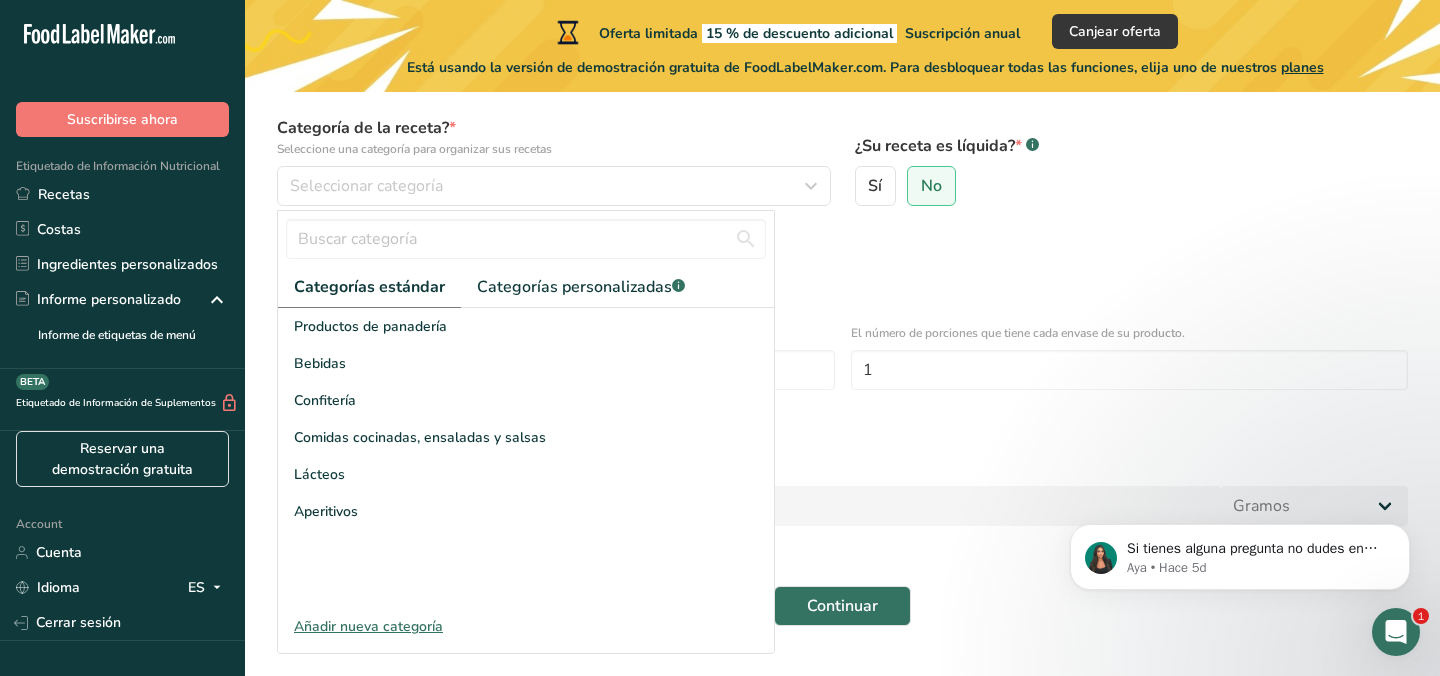 click on "Añadir nueva categoría" at bounding box center [526, 626] 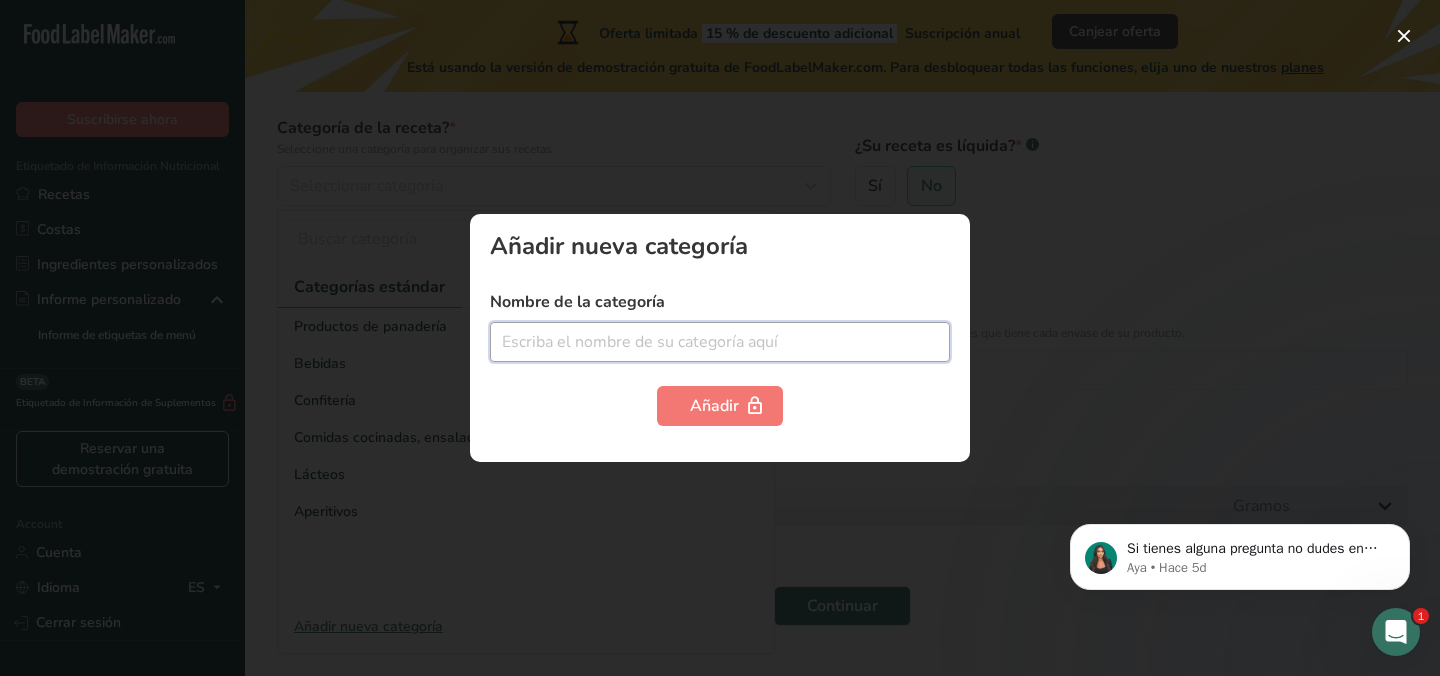 click at bounding box center (720, 342) 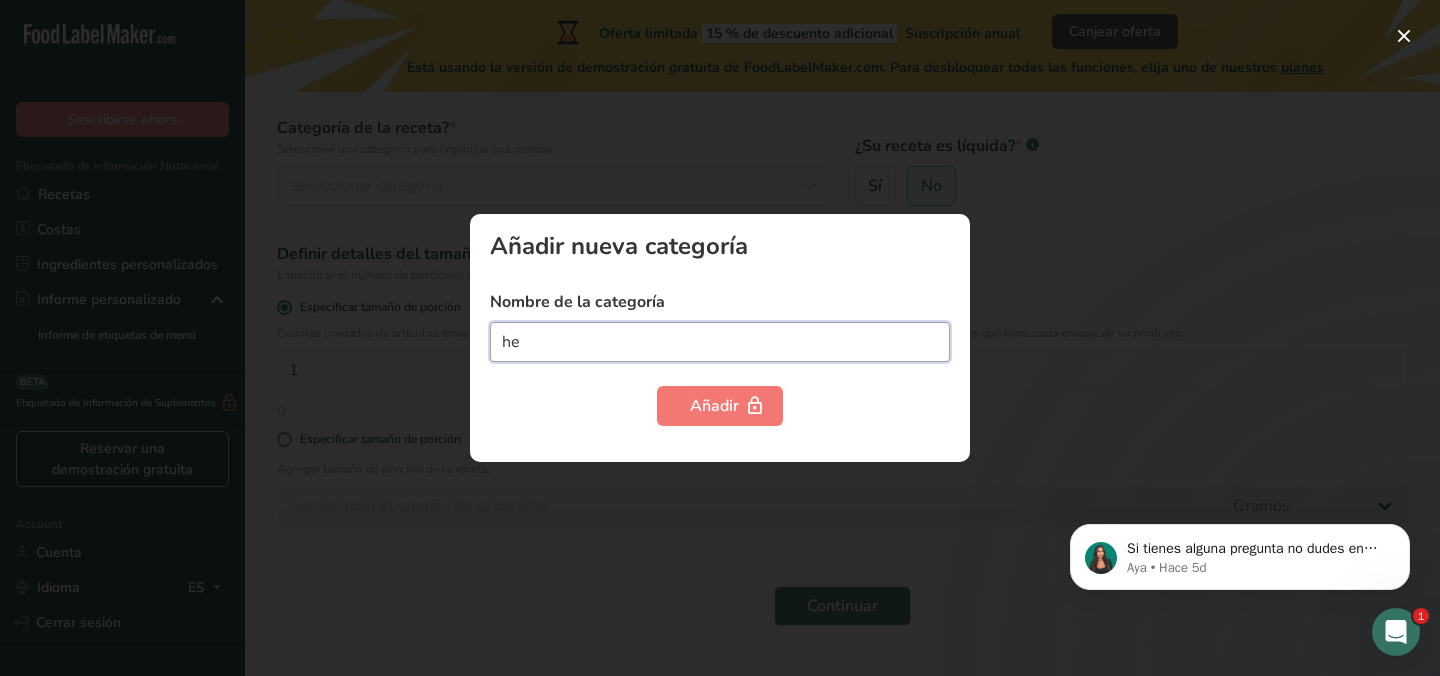 type on "h" 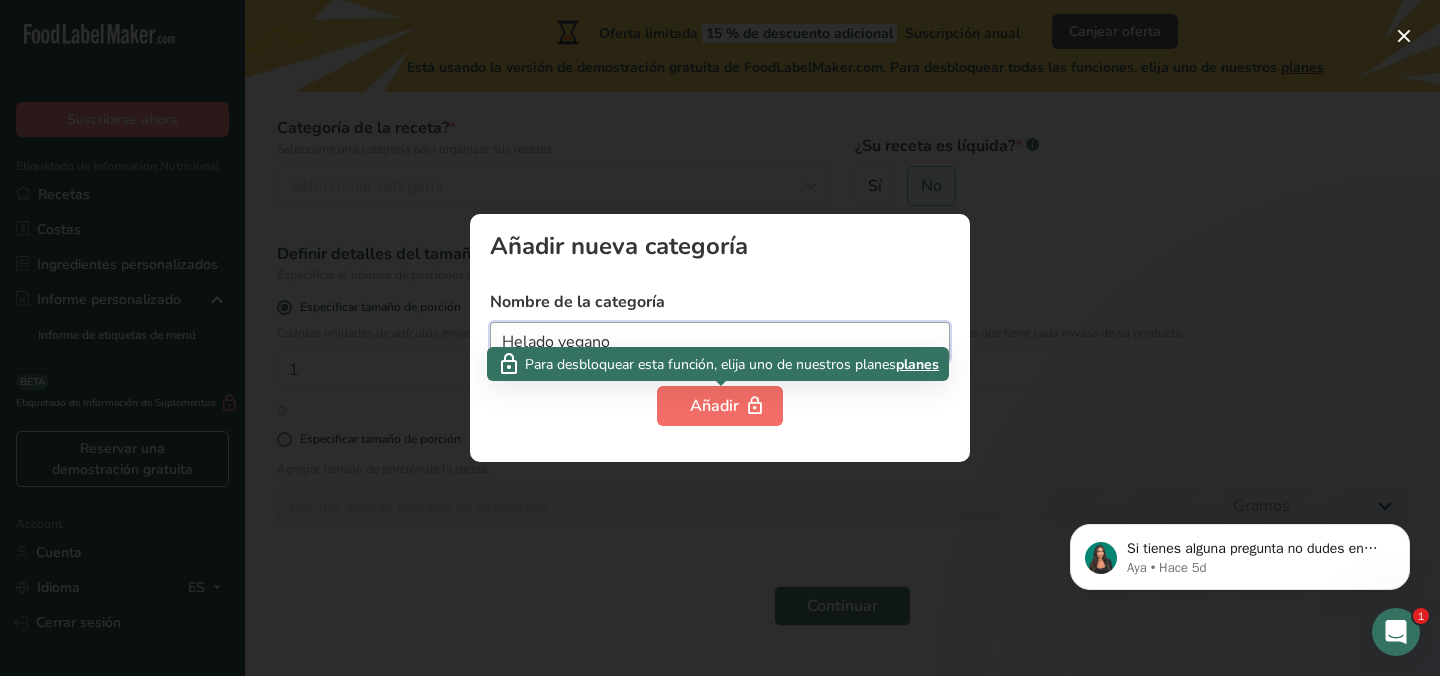 type on "Helado vegano" 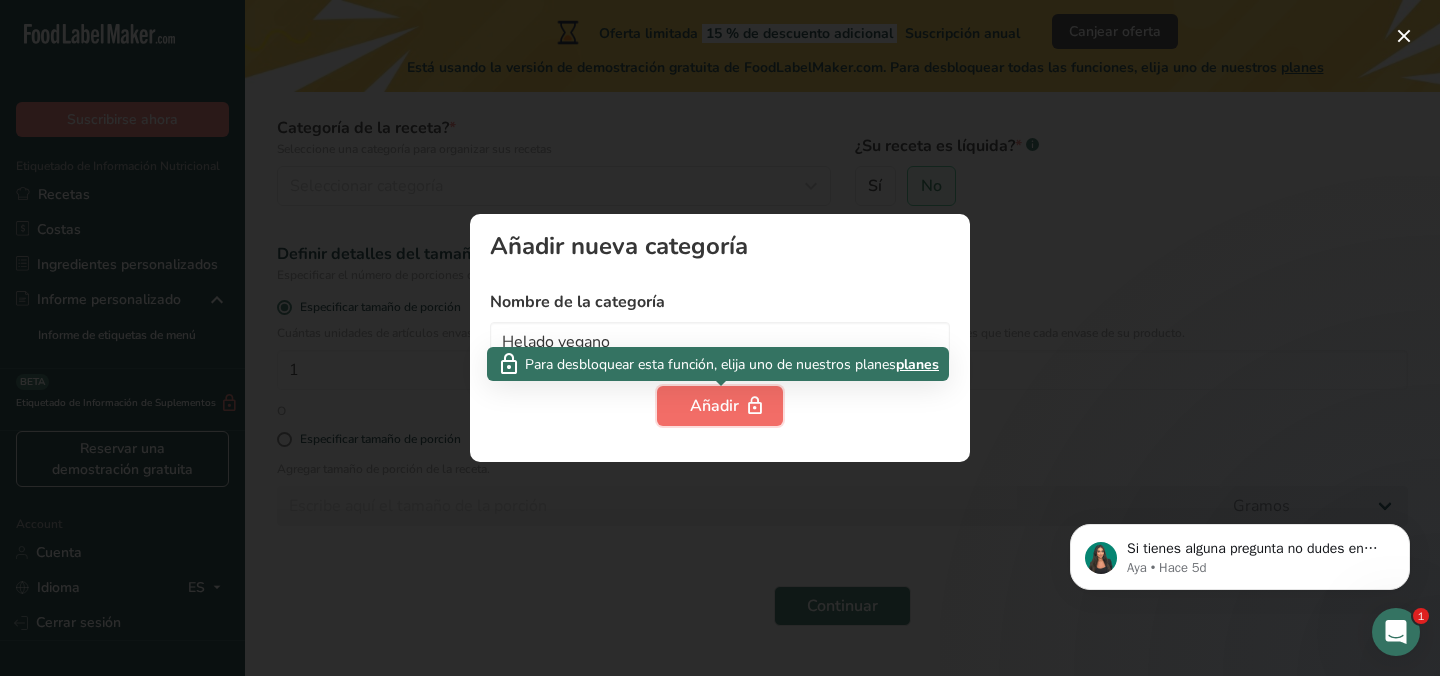 click on "Añadir" at bounding box center [720, 406] 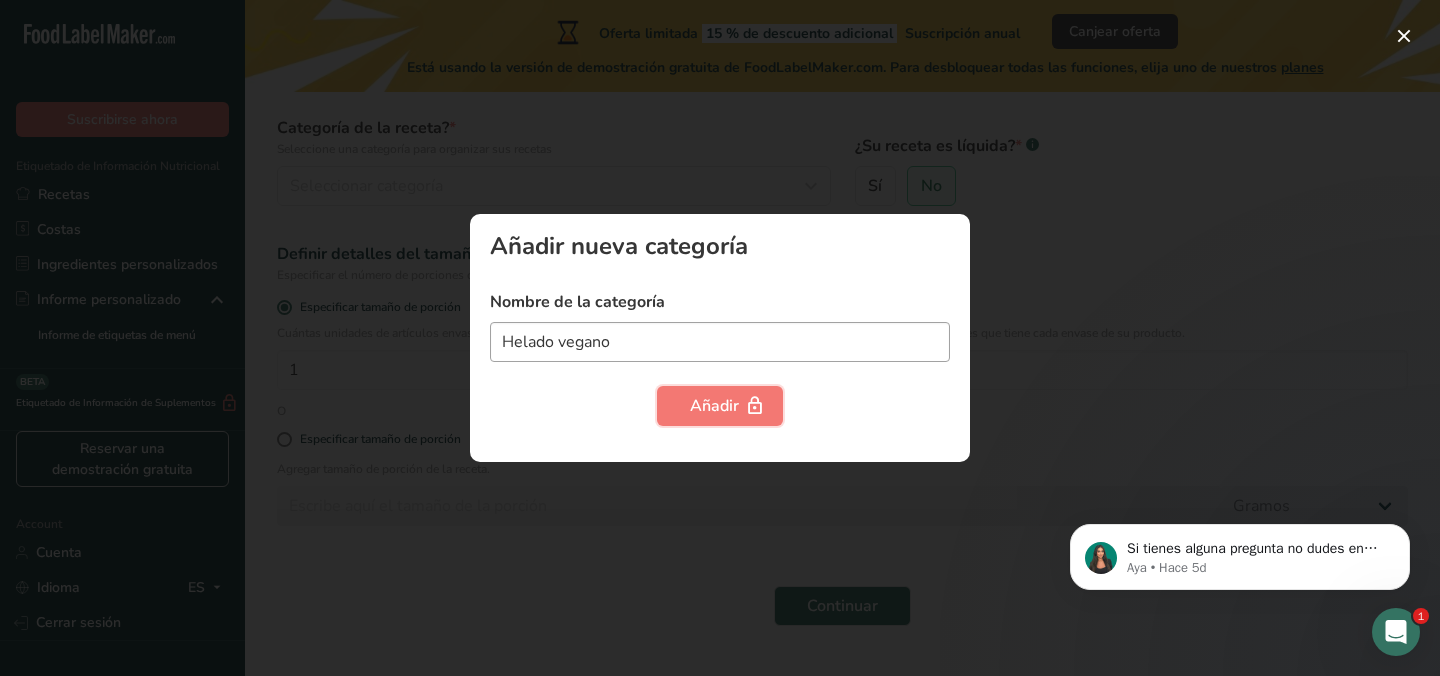 type 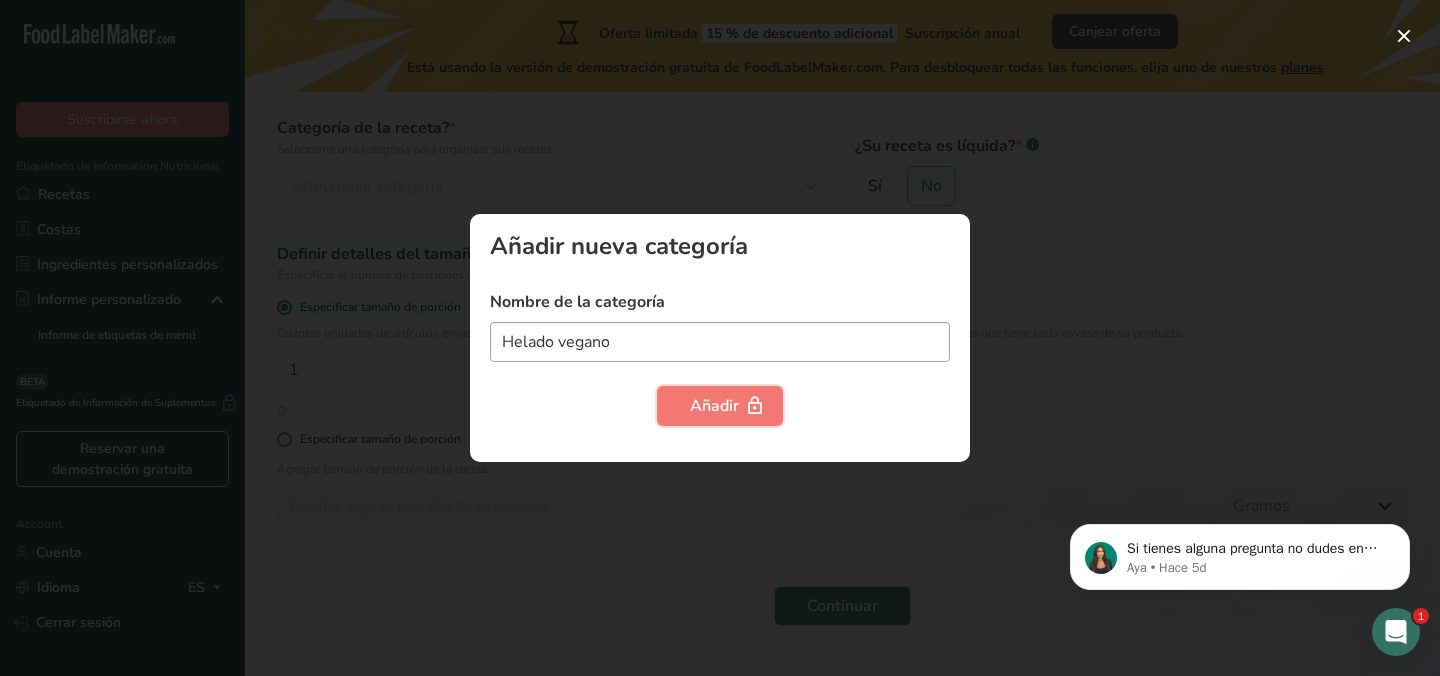 type 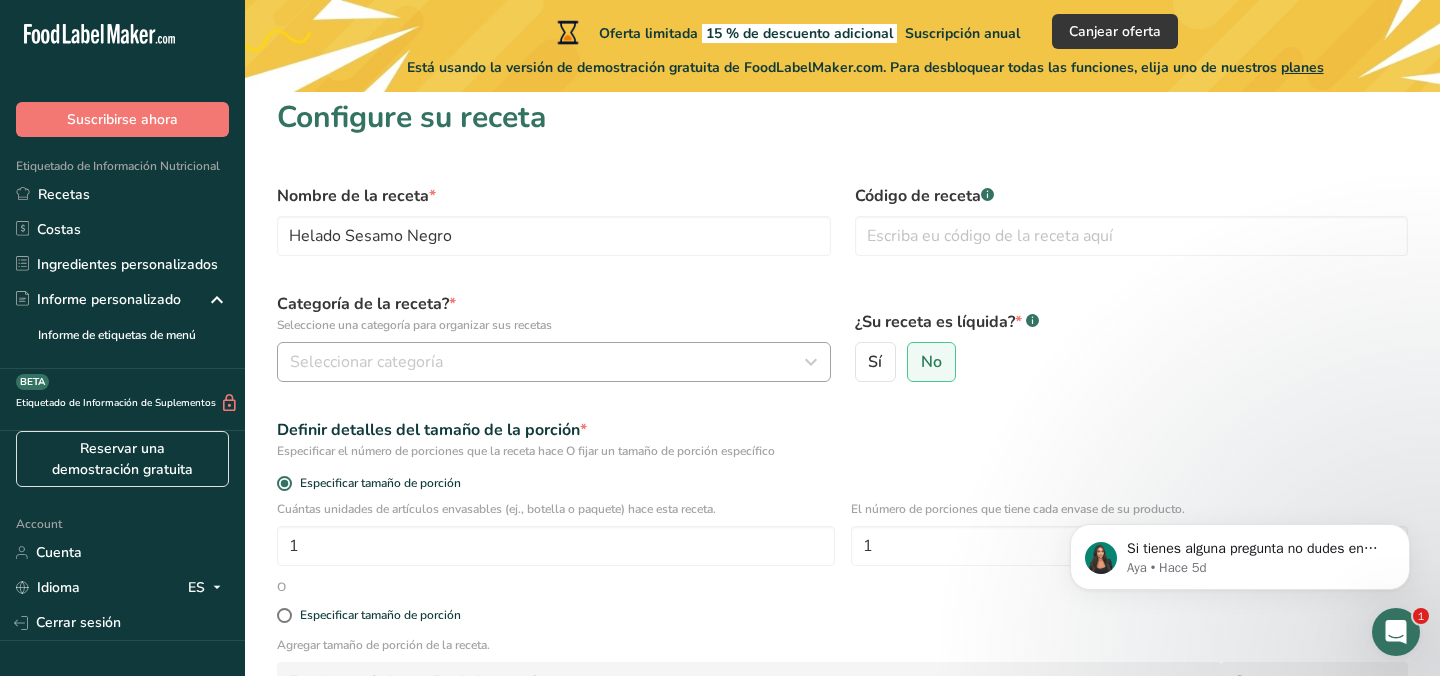 scroll, scrollTop: 0, scrollLeft: 0, axis: both 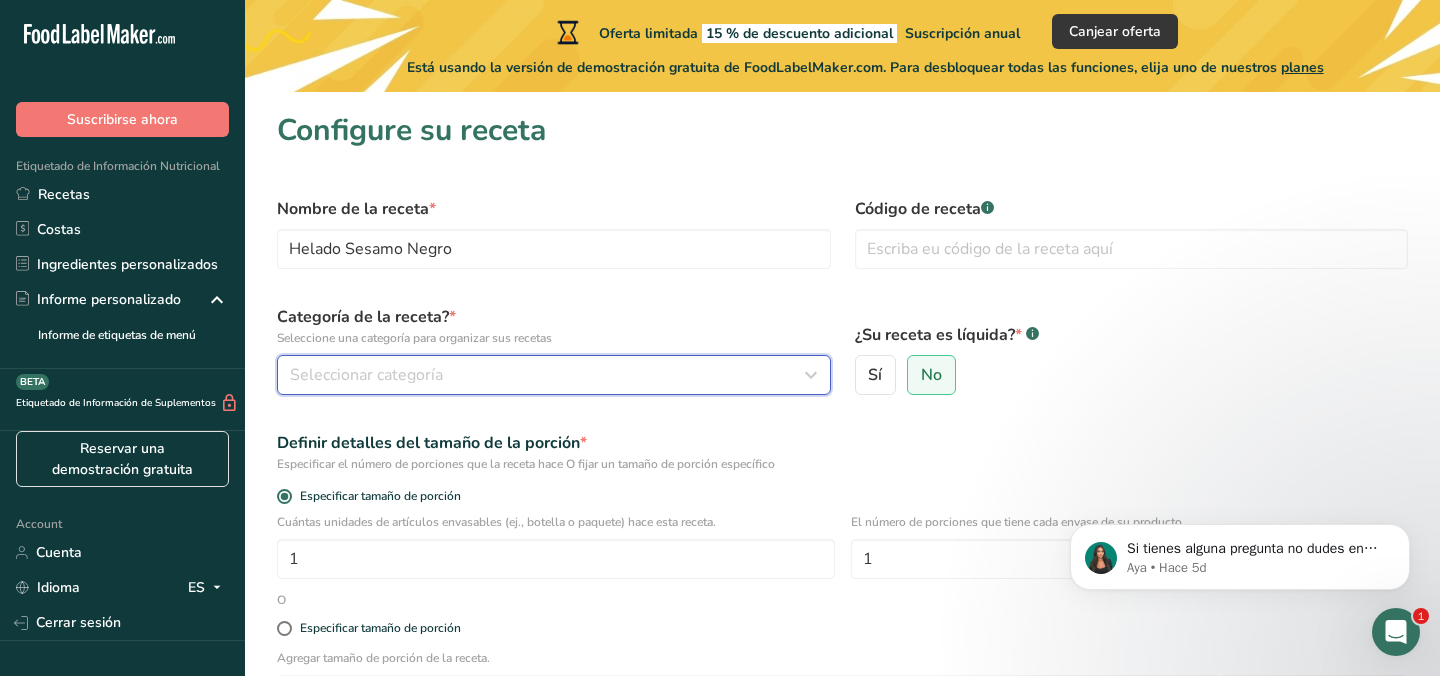 click on "Seleccionar categoría" at bounding box center (548, 375) 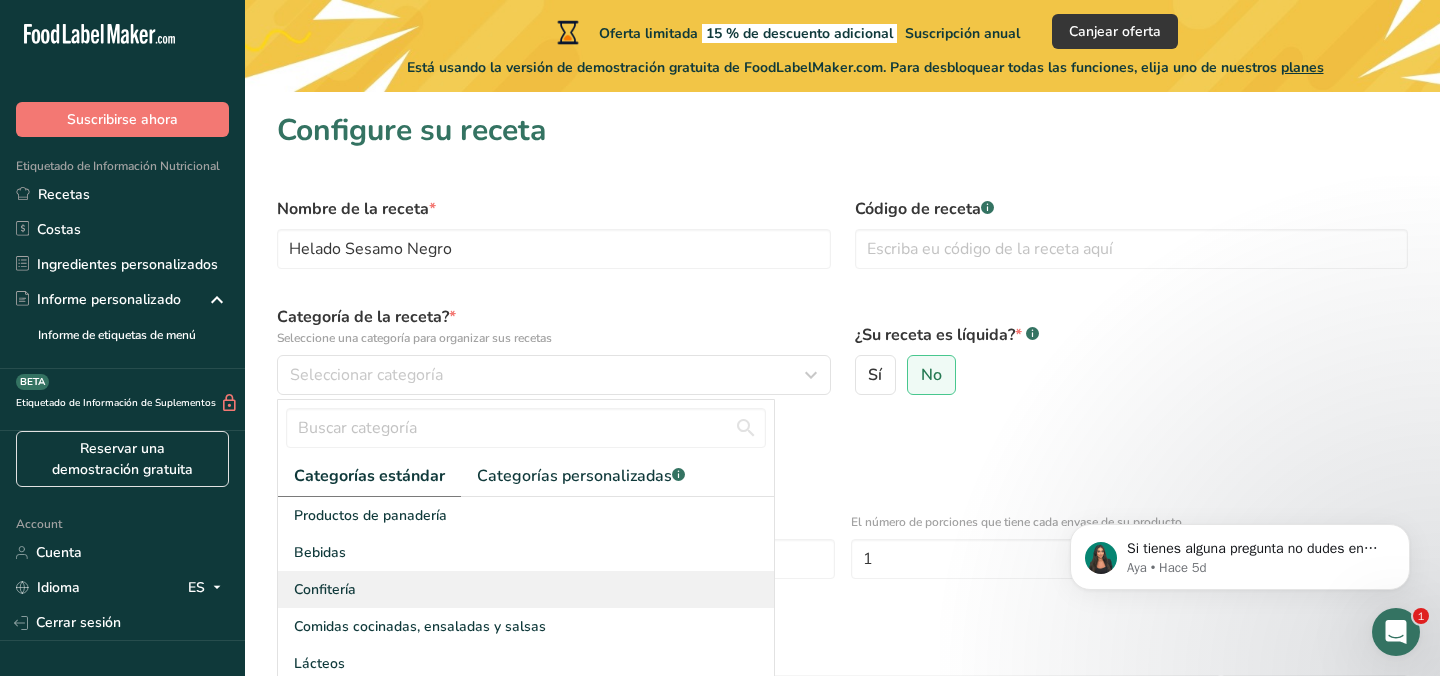 click on "Confitería" at bounding box center (526, 589) 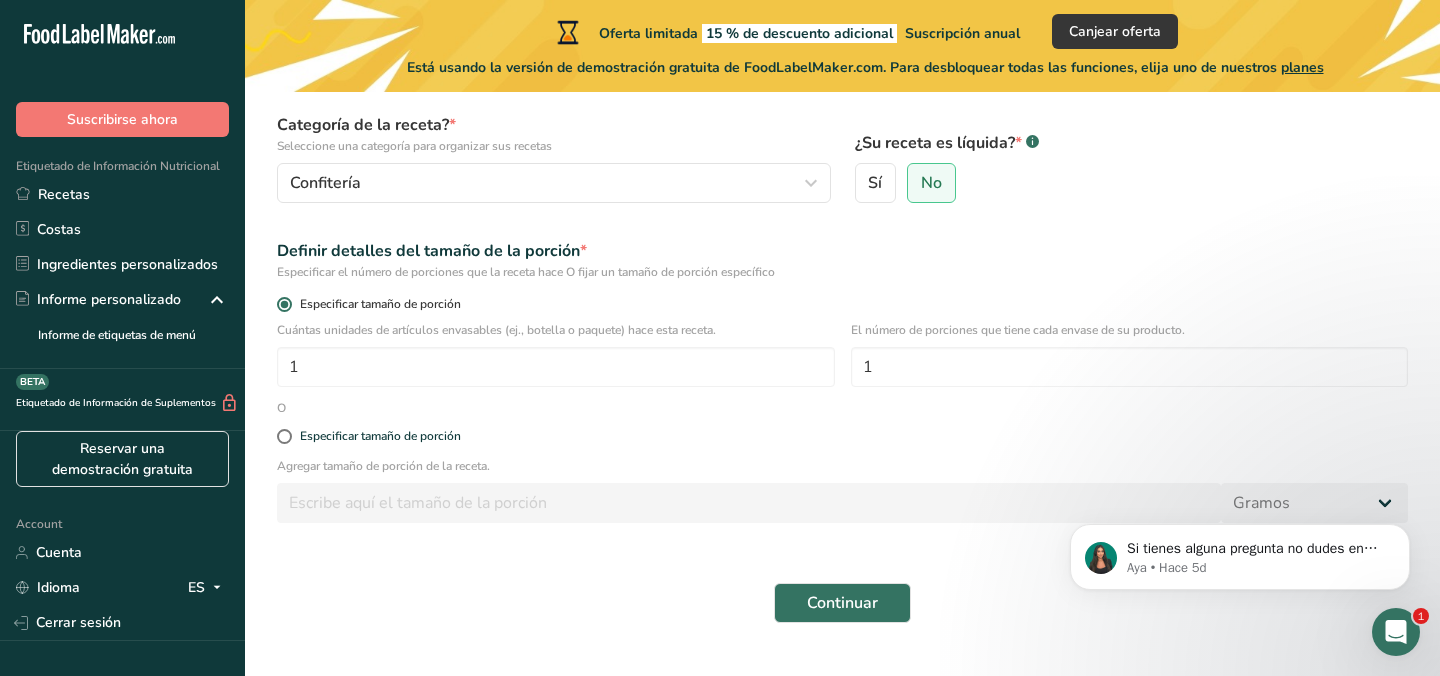 scroll, scrollTop: 193, scrollLeft: 0, axis: vertical 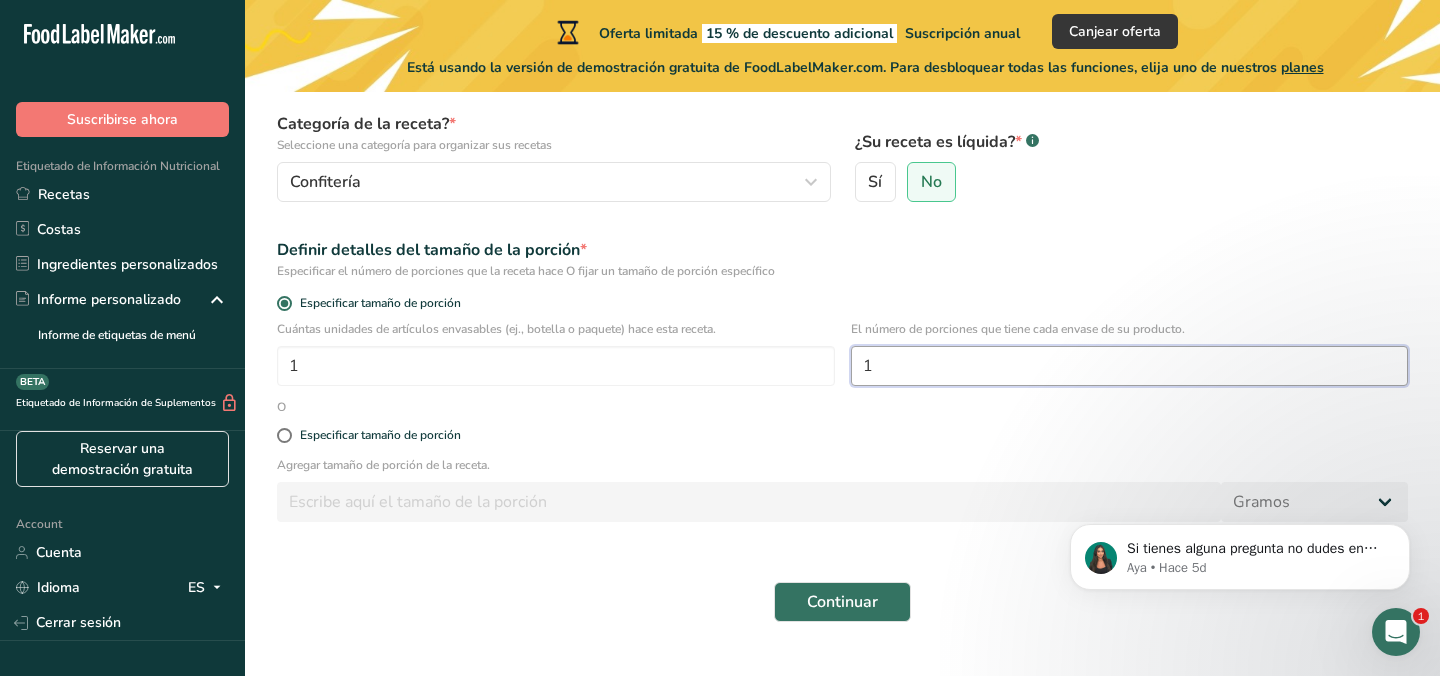 click on "1" at bounding box center [1130, 366] 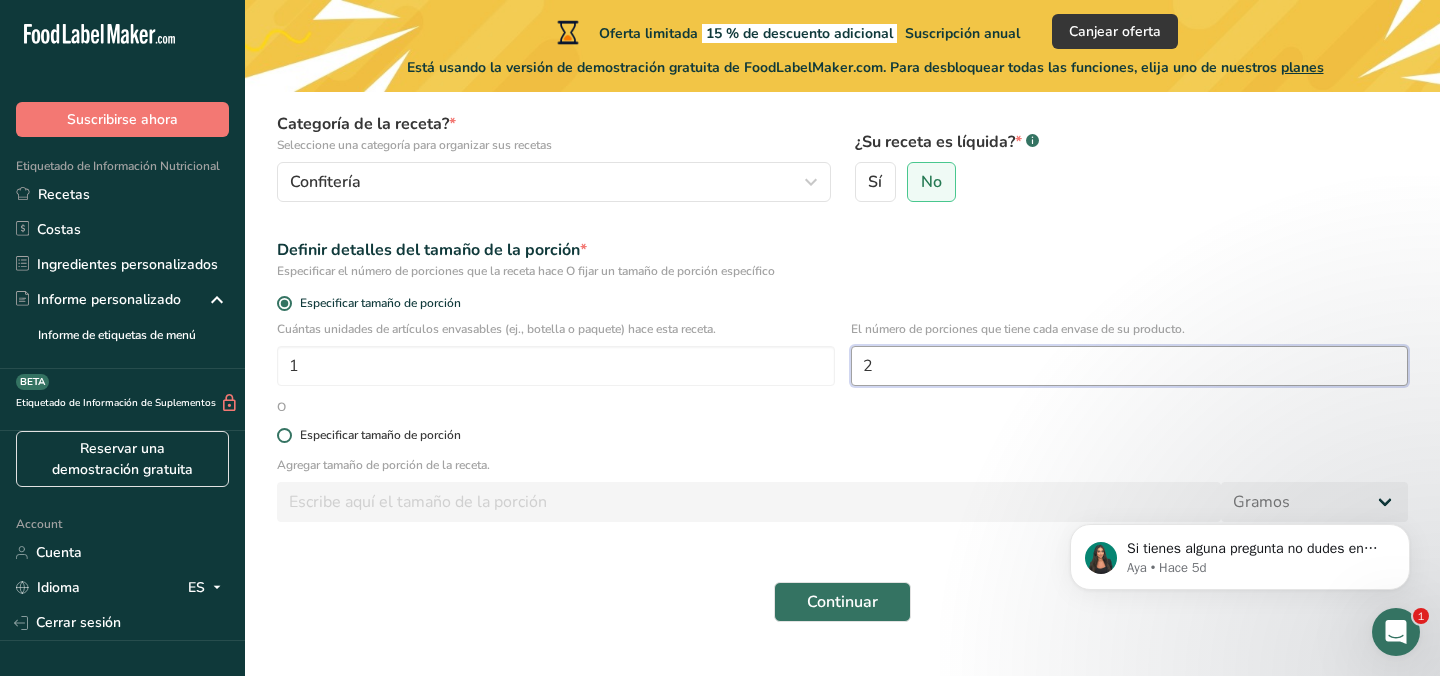 type on "2" 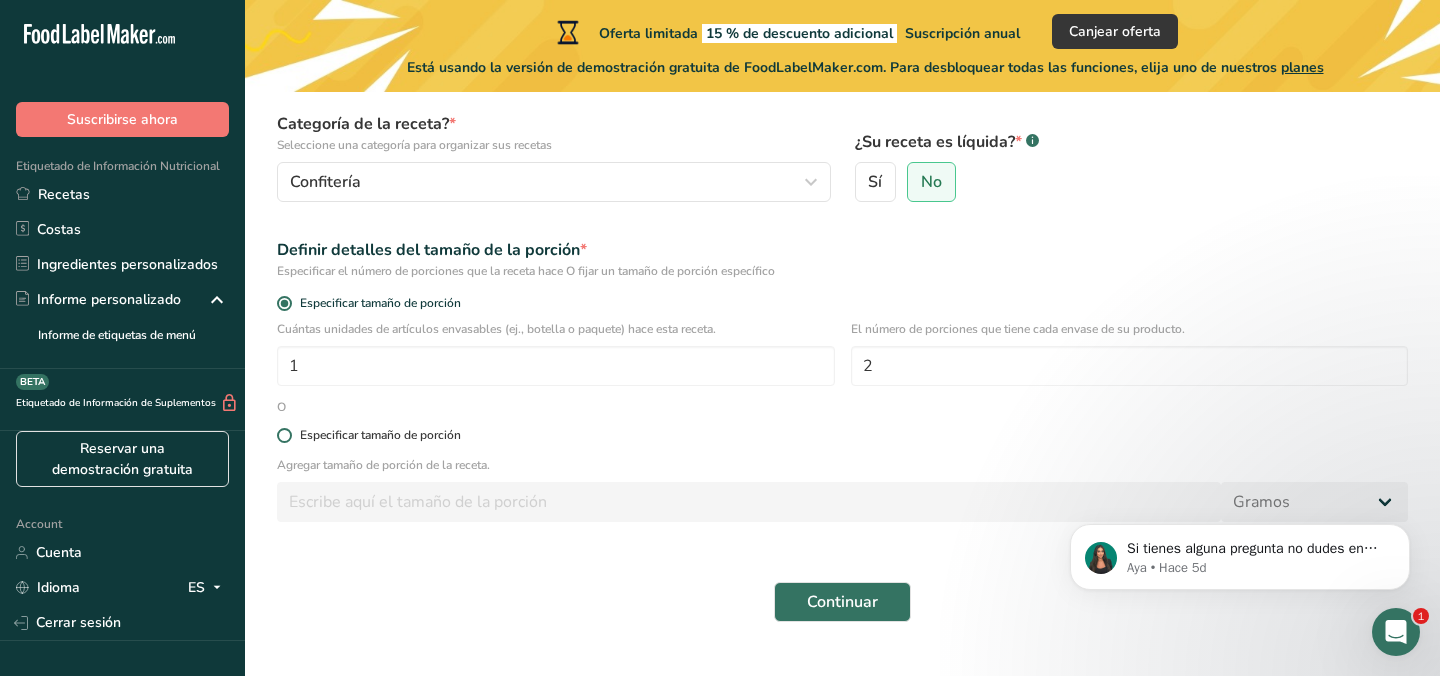 click on "Especificar tamaño de porción" at bounding box center [380, 435] 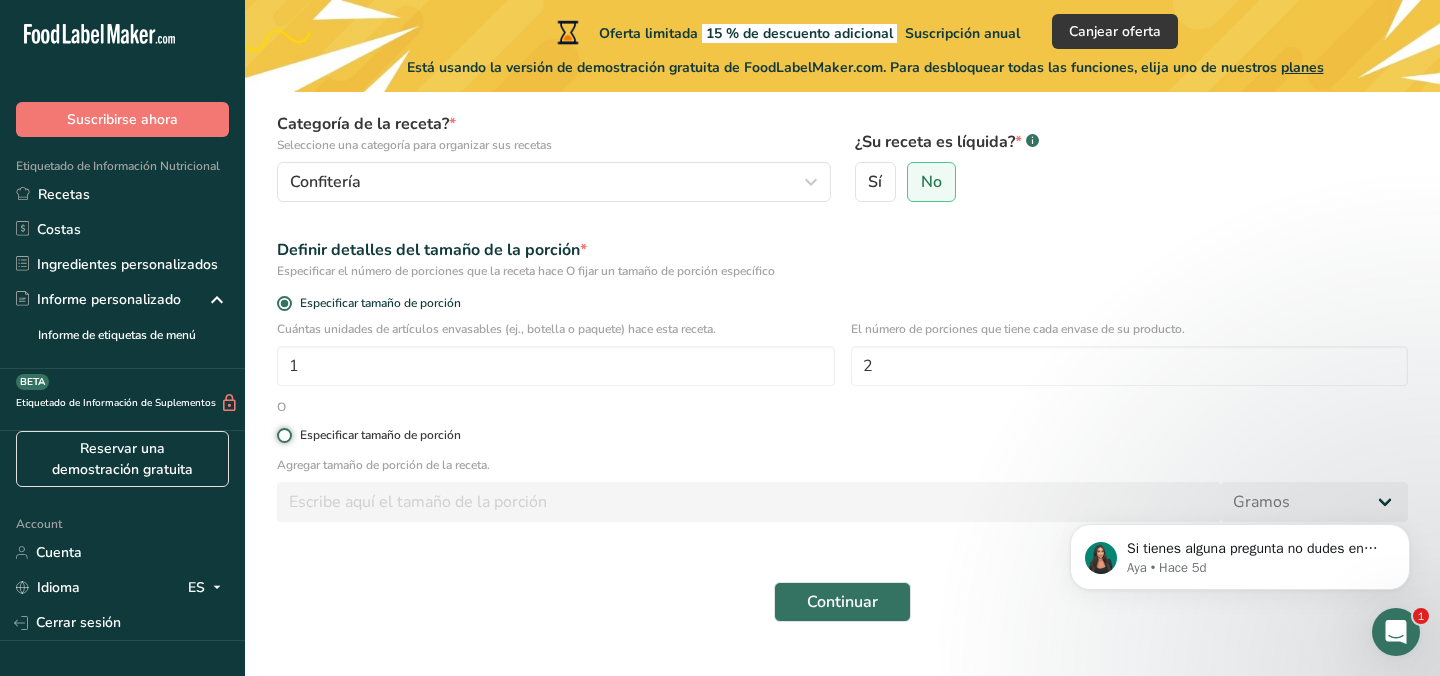 click on "Especificar tamaño de porción" at bounding box center [283, 435] 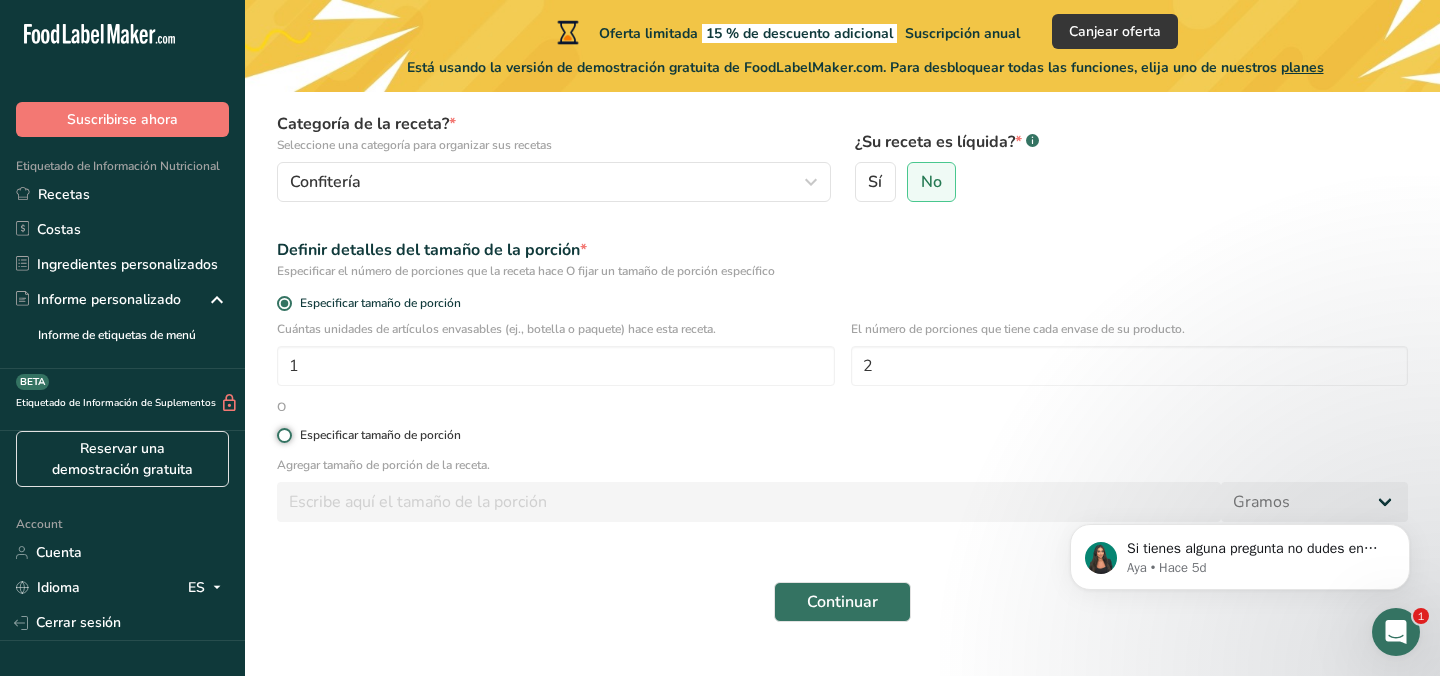 radio on "true" 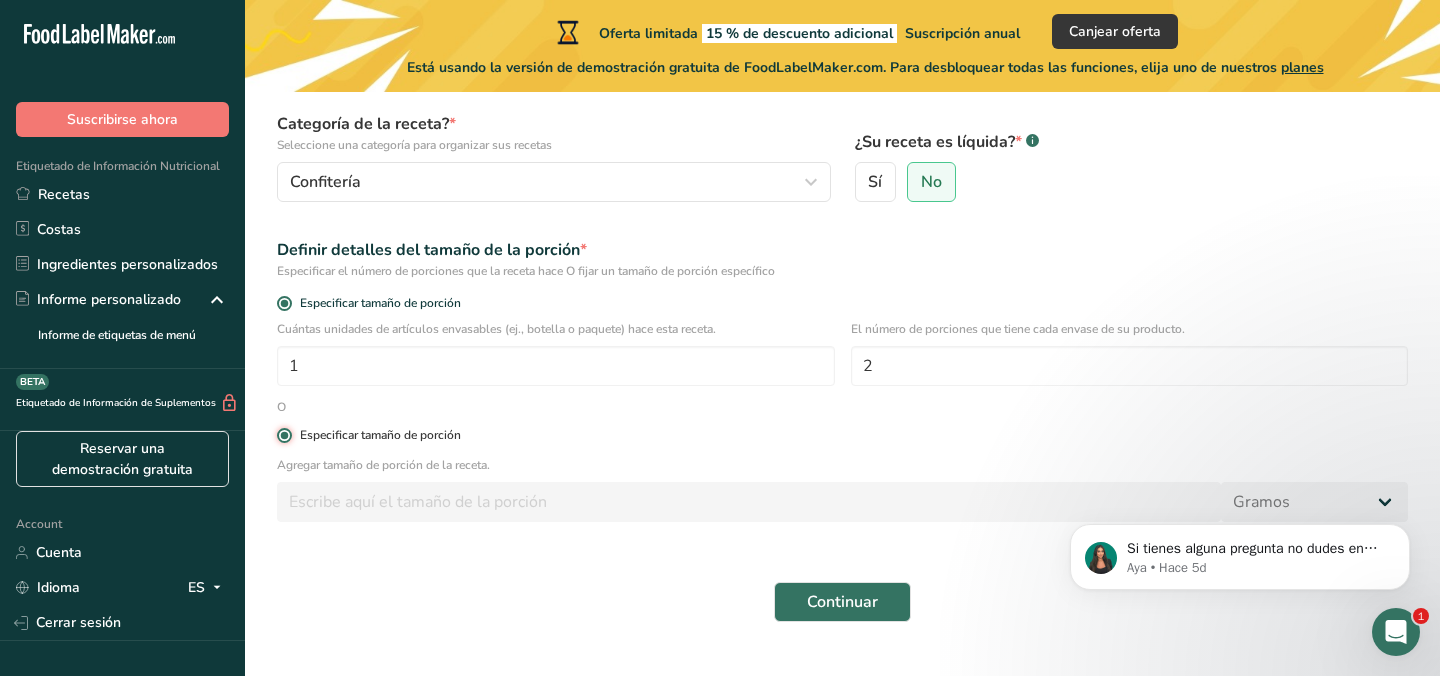 radio on "false" 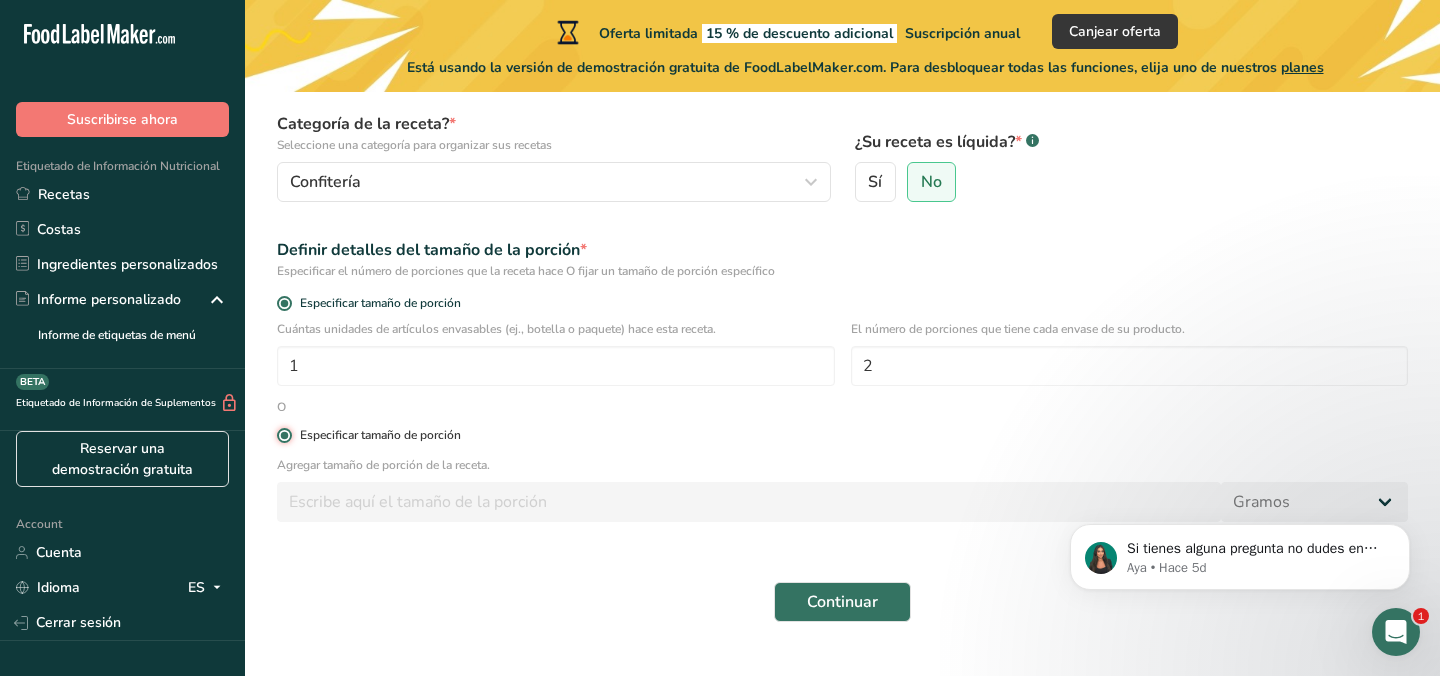 type 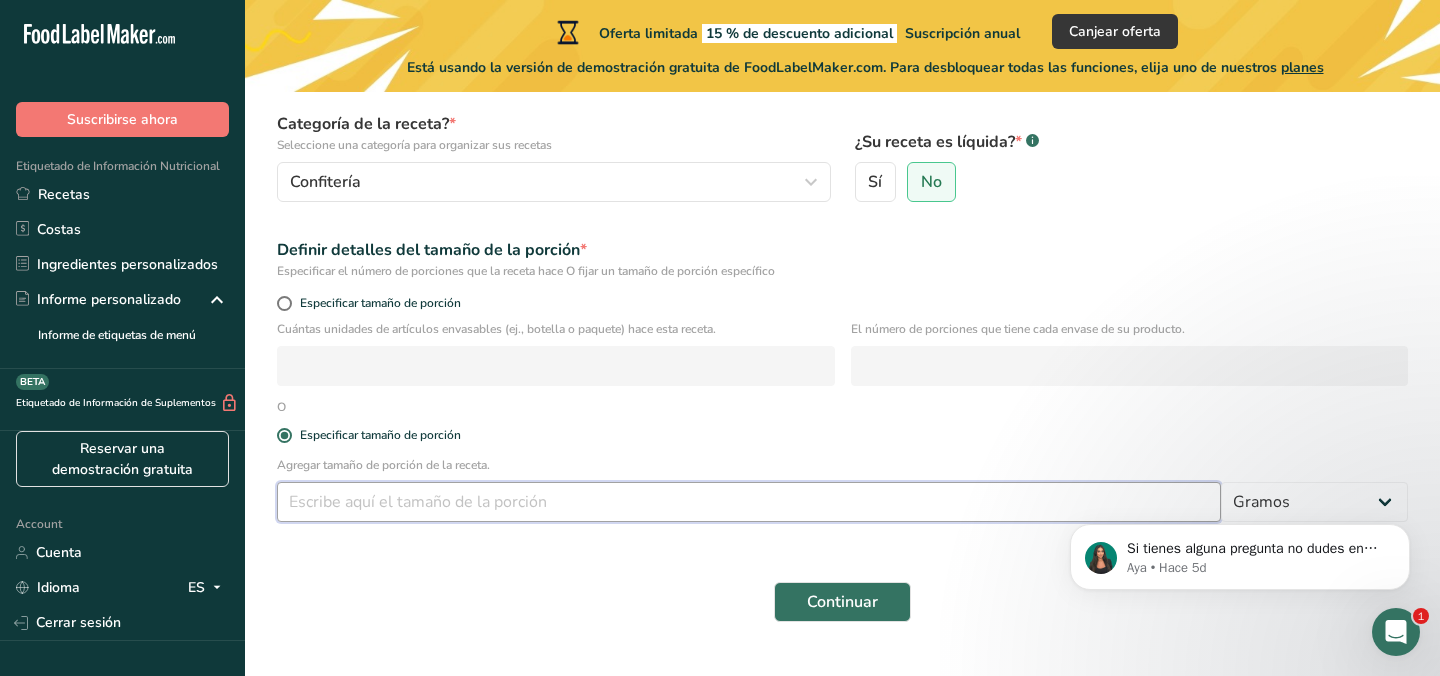 click at bounding box center (749, 502) 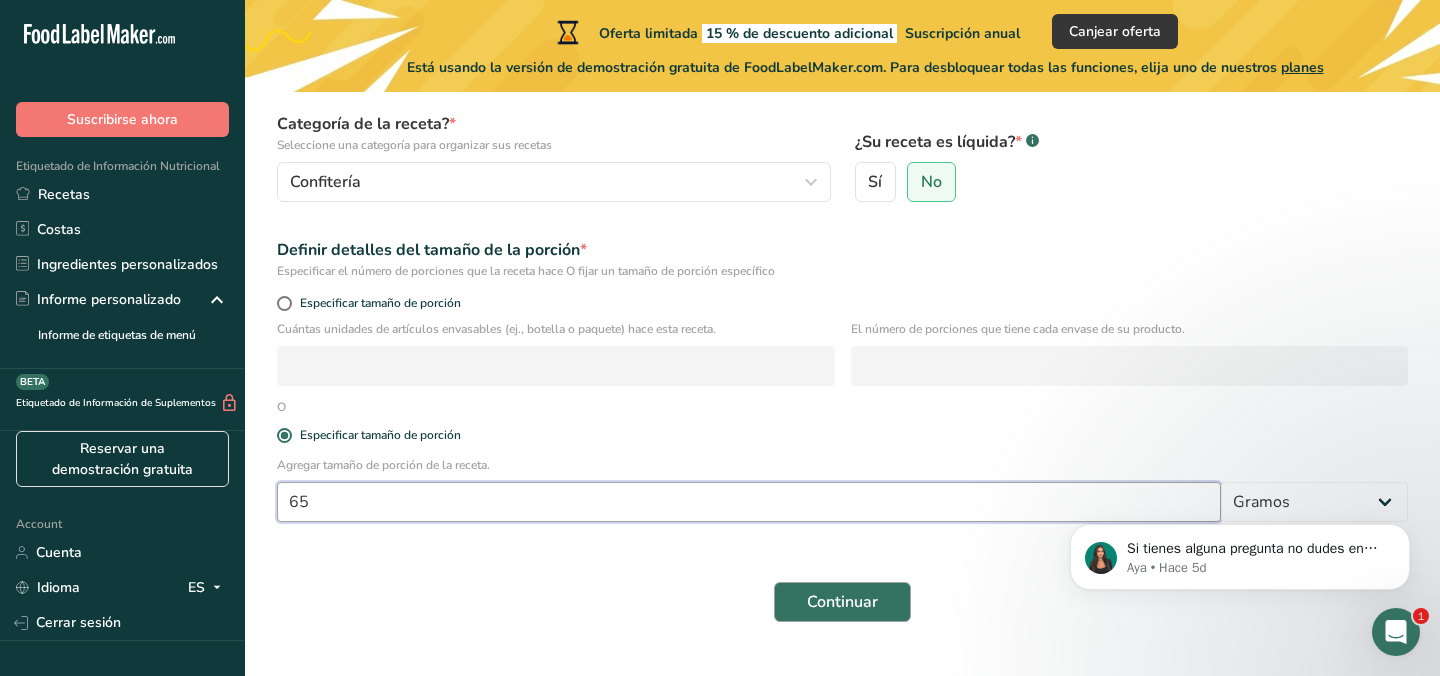 type on "65" 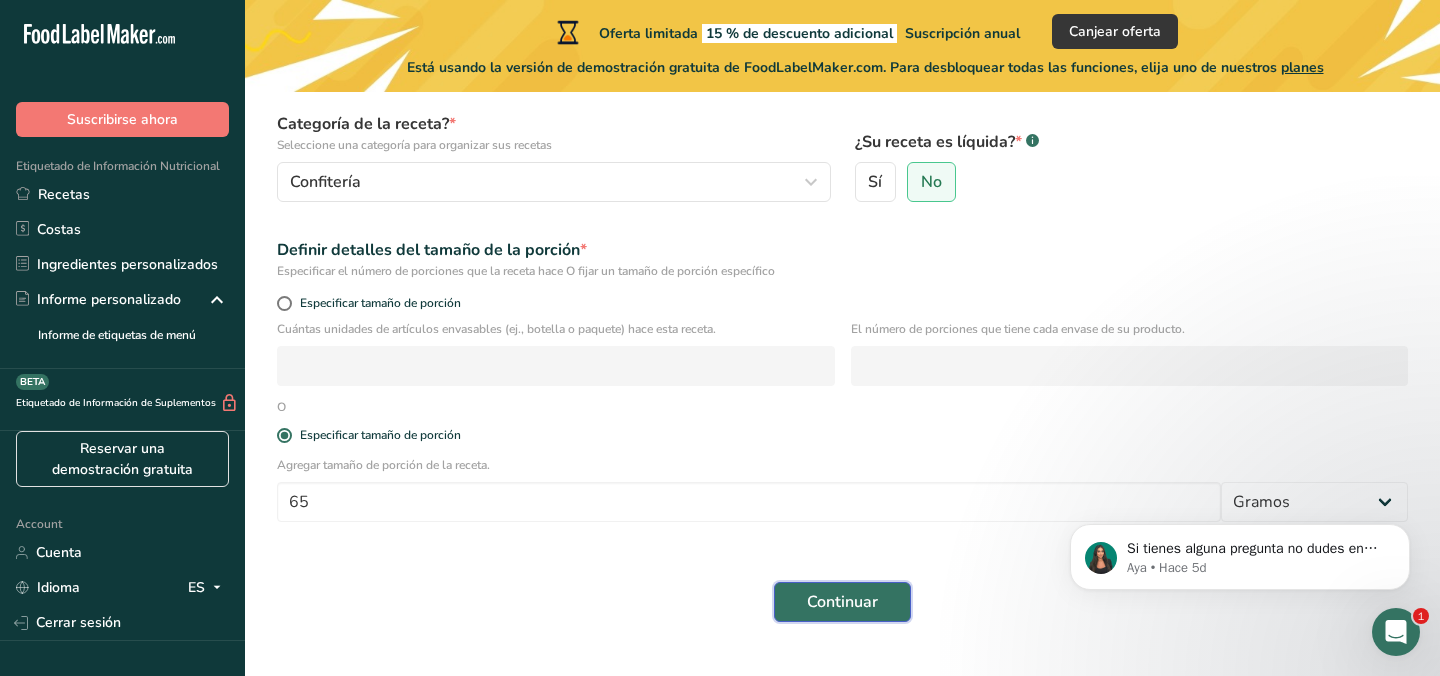 click on "Continuar" at bounding box center (842, 602) 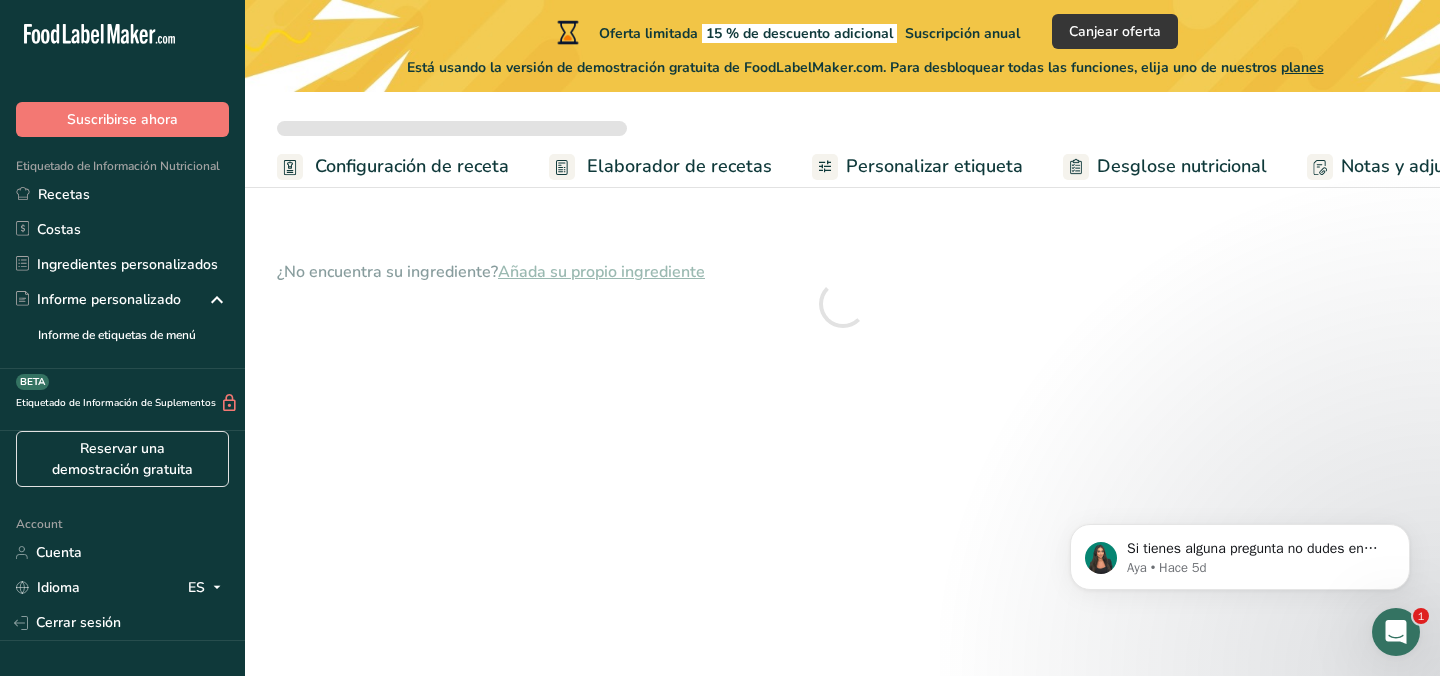 scroll, scrollTop: 0, scrollLeft: 0, axis: both 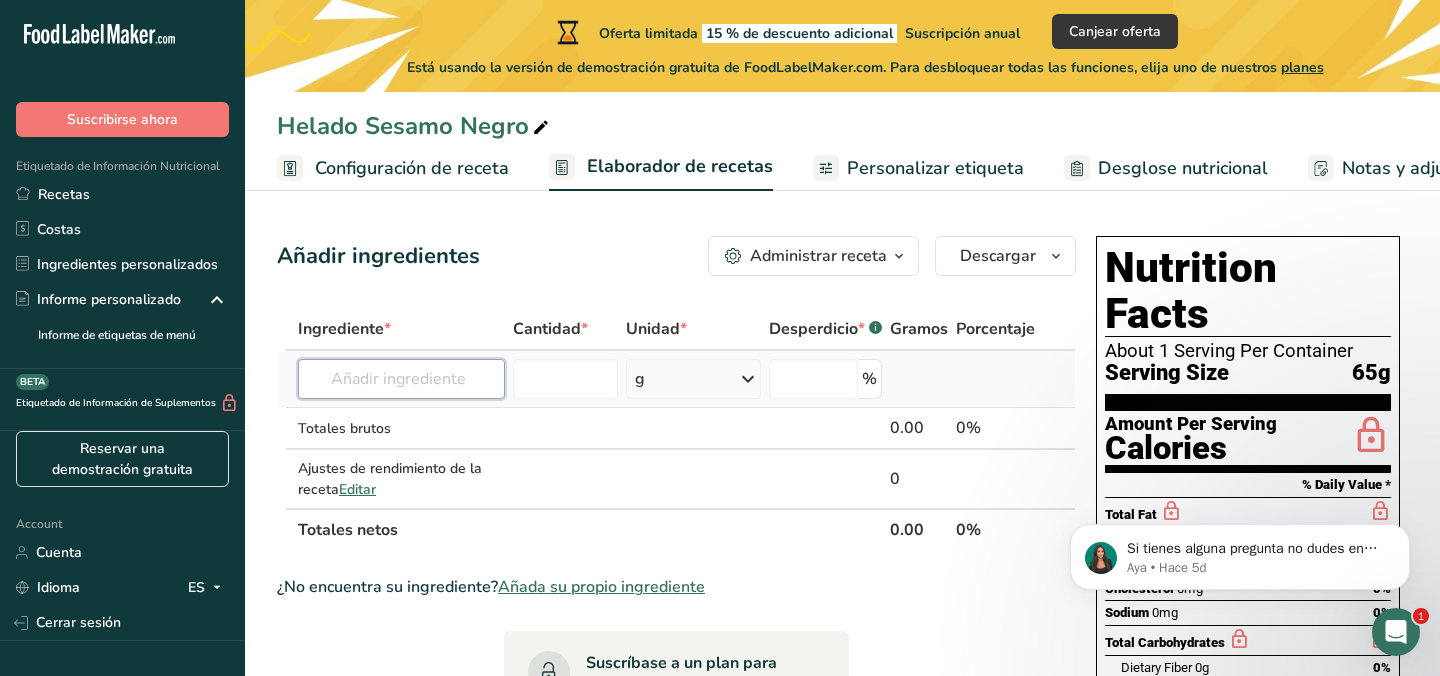 click at bounding box center (401, 379) 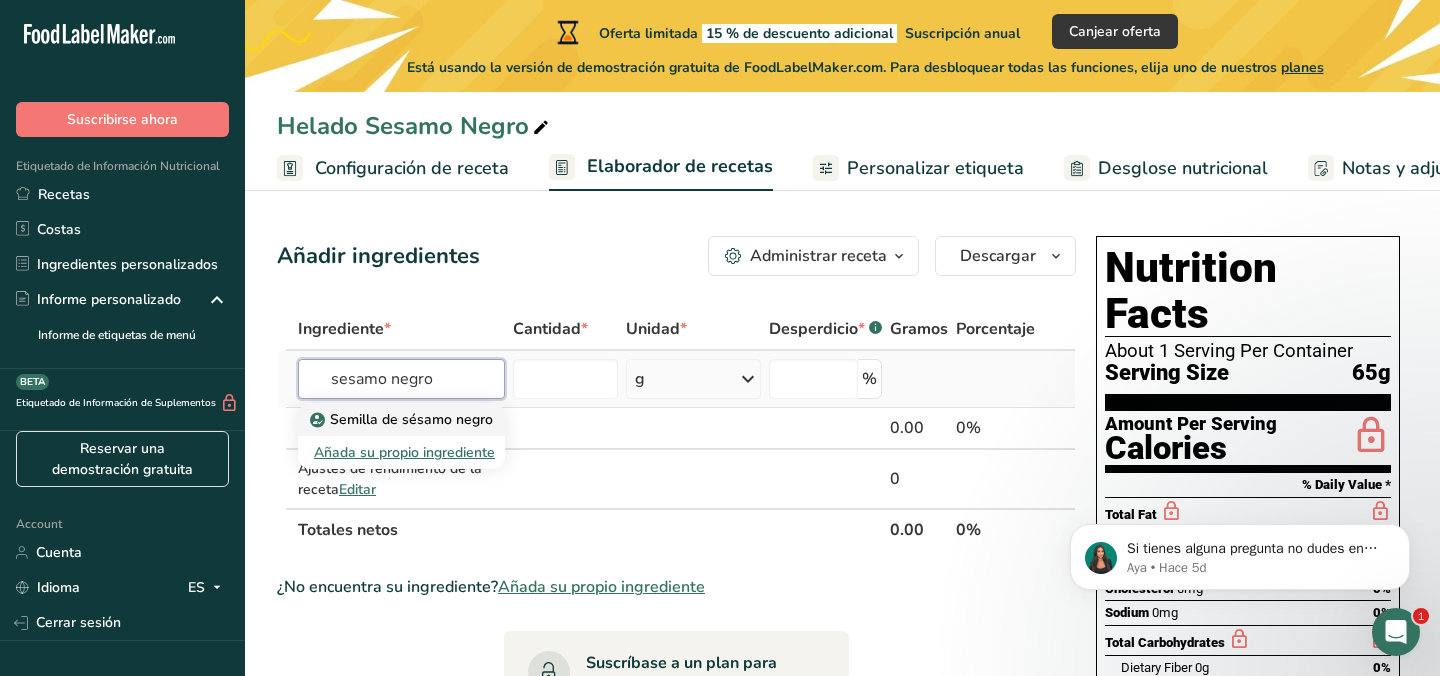 type on "sesamo negro" 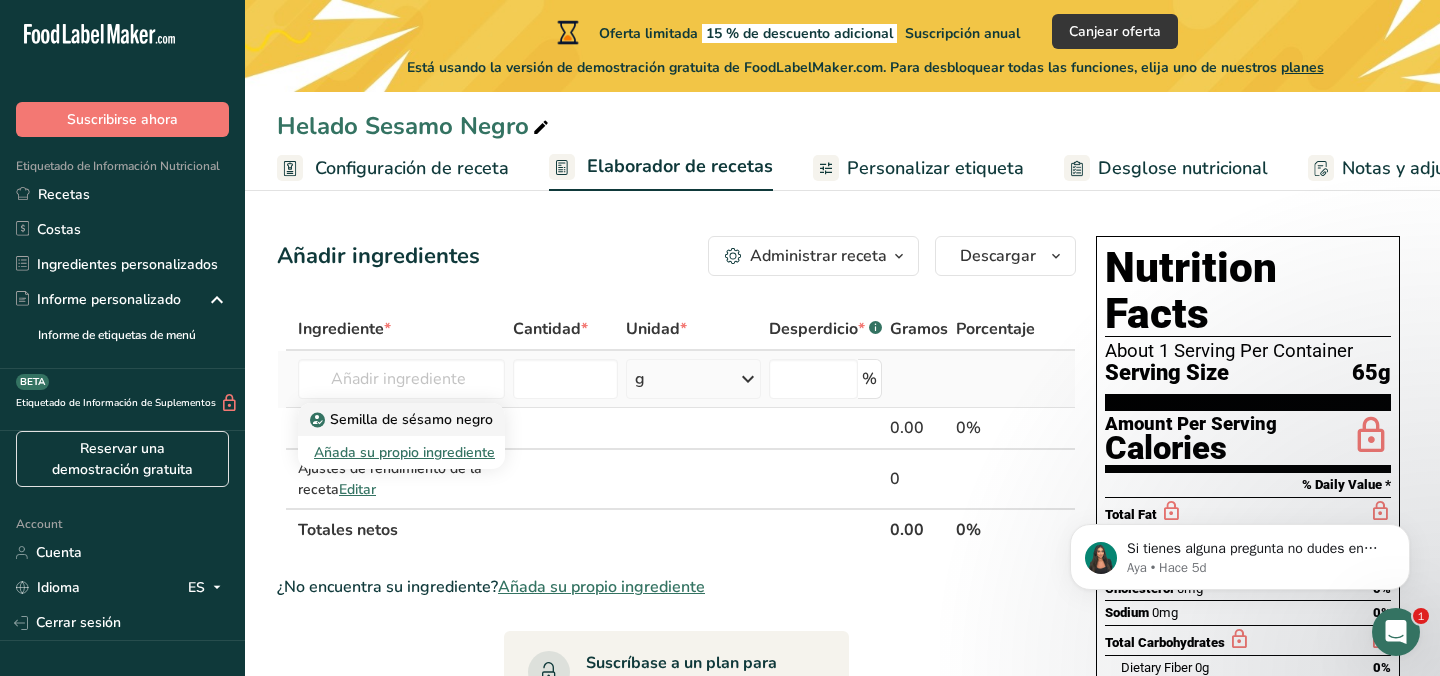 click on "Semilla de sésamo negro" at bounding box center (403, 419) 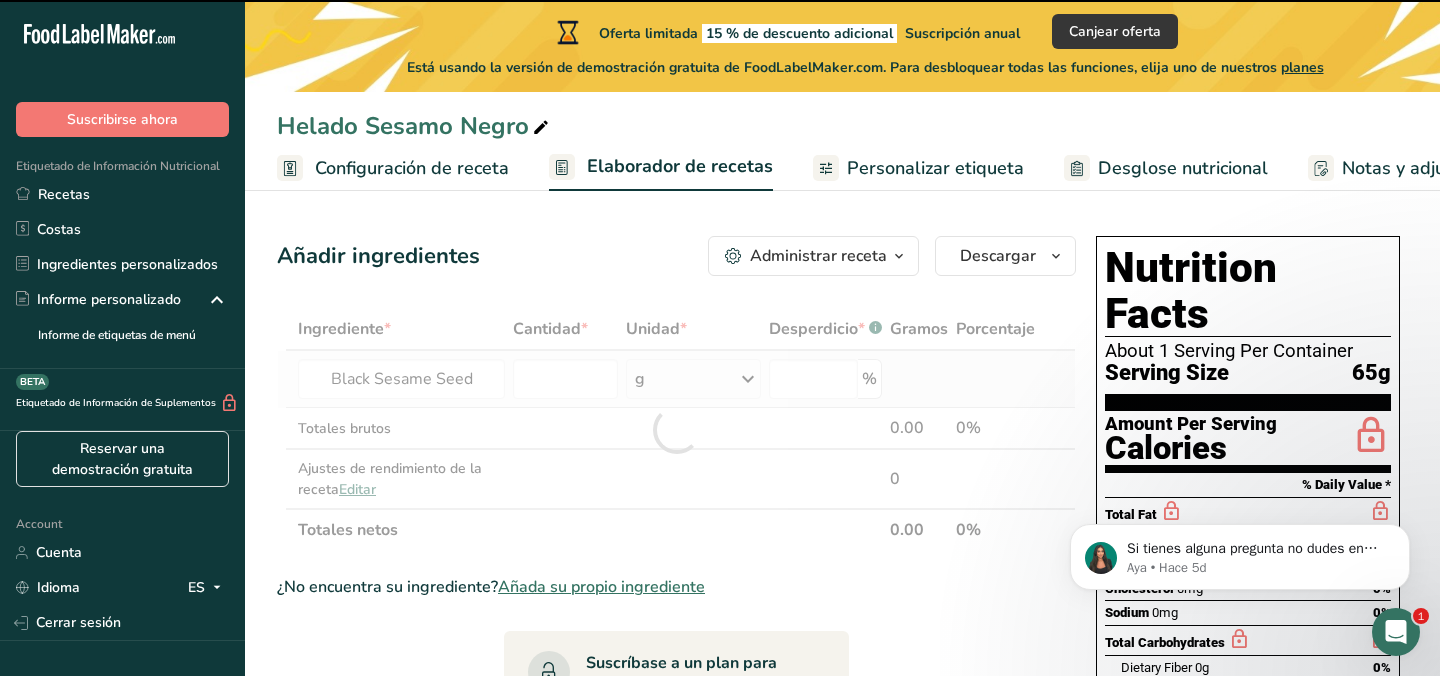 type on "0" 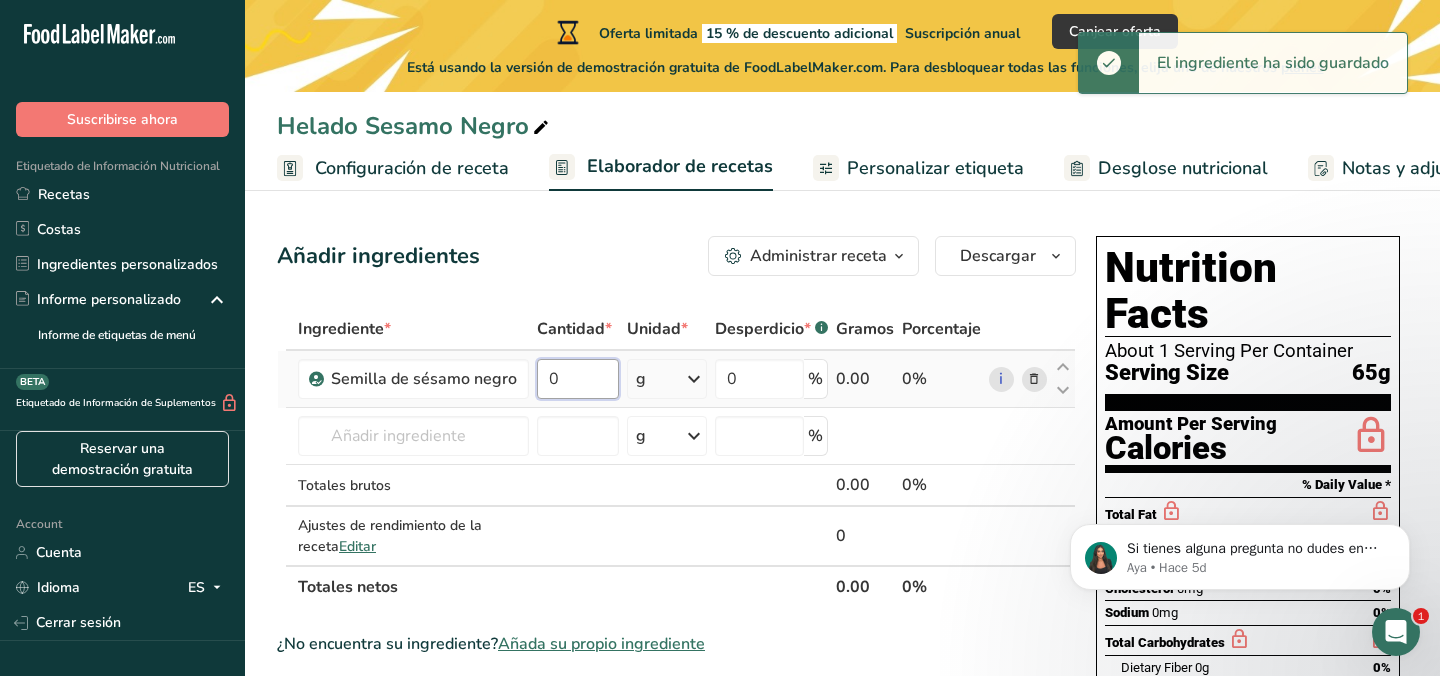 click on "0" at bounding box center [578, 379] 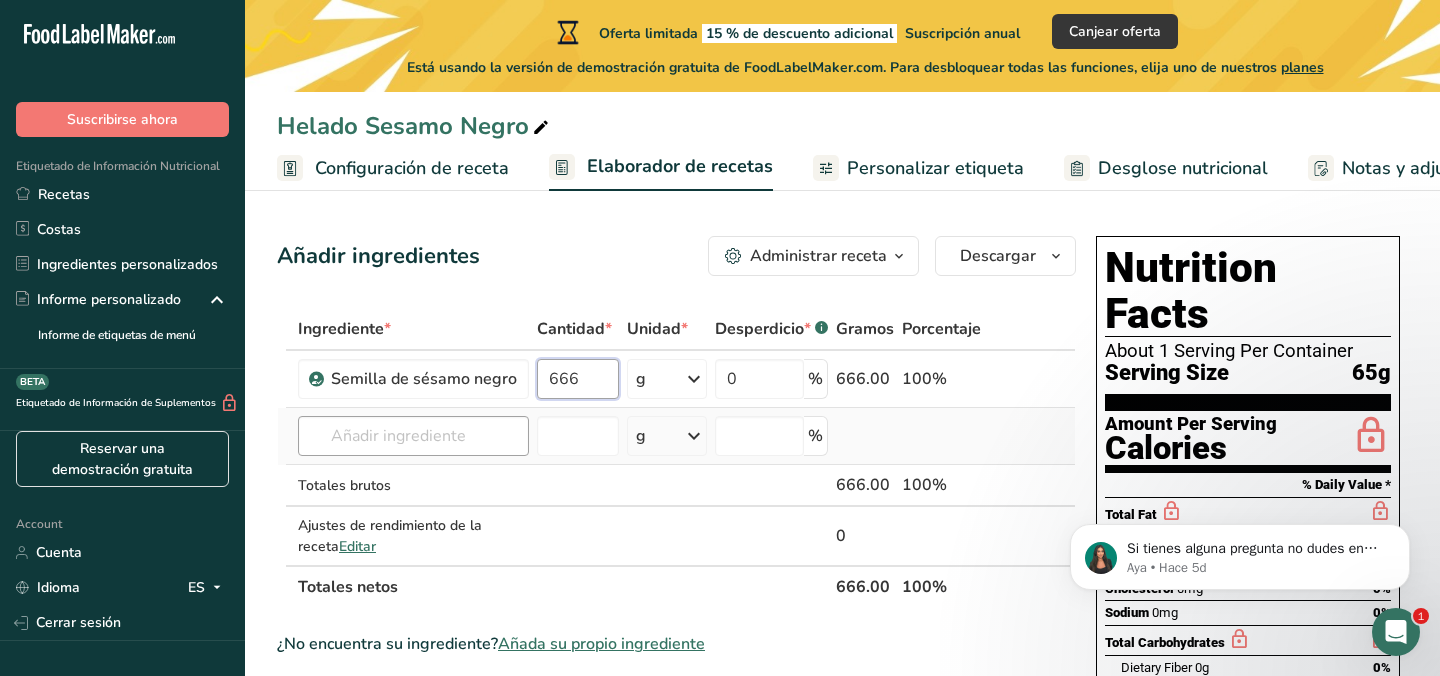 type on "666" 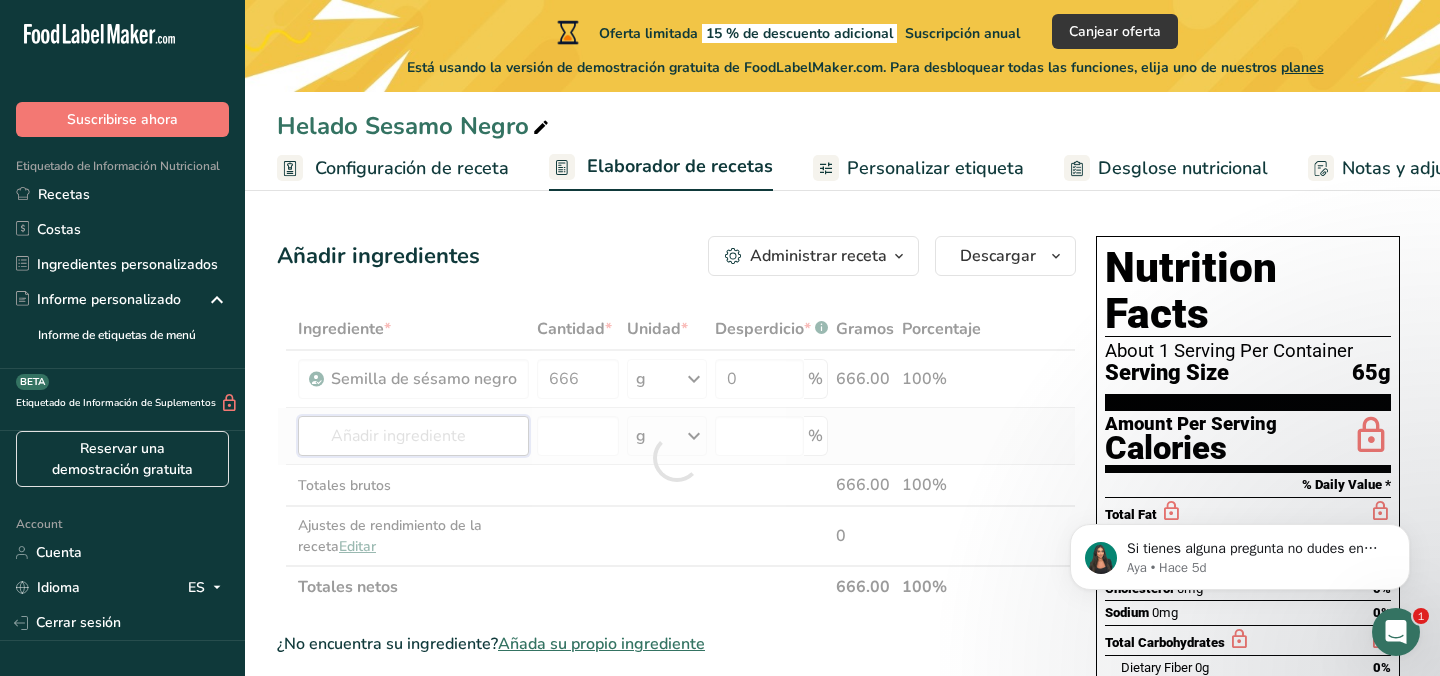 click on "Ingrediente *
Cantidad *
Unidad *
Desperdicio *   .a-a{fill:#347362;}.b-a{fill:#fff;}          Gramos
Porcentaje
Semilla de sésamo negro
666
g
Unidades de peso
g
kg
mg
Ver más
Unidades de volumen
litro
Las unidades de volumen requieren una conversión de densidad. Si conoce la densidad de su ingrediente, introdúzcala a continuación. De lo contrario, haga clic en "RIA", nuestra asistente regulatoria de IA, quien podrá ayudarle.
lb/pie³
g/cm³
Confirmar
mL
lb/pie³
g/cm³
Confirmar
0" at bounding box center (676, 458) 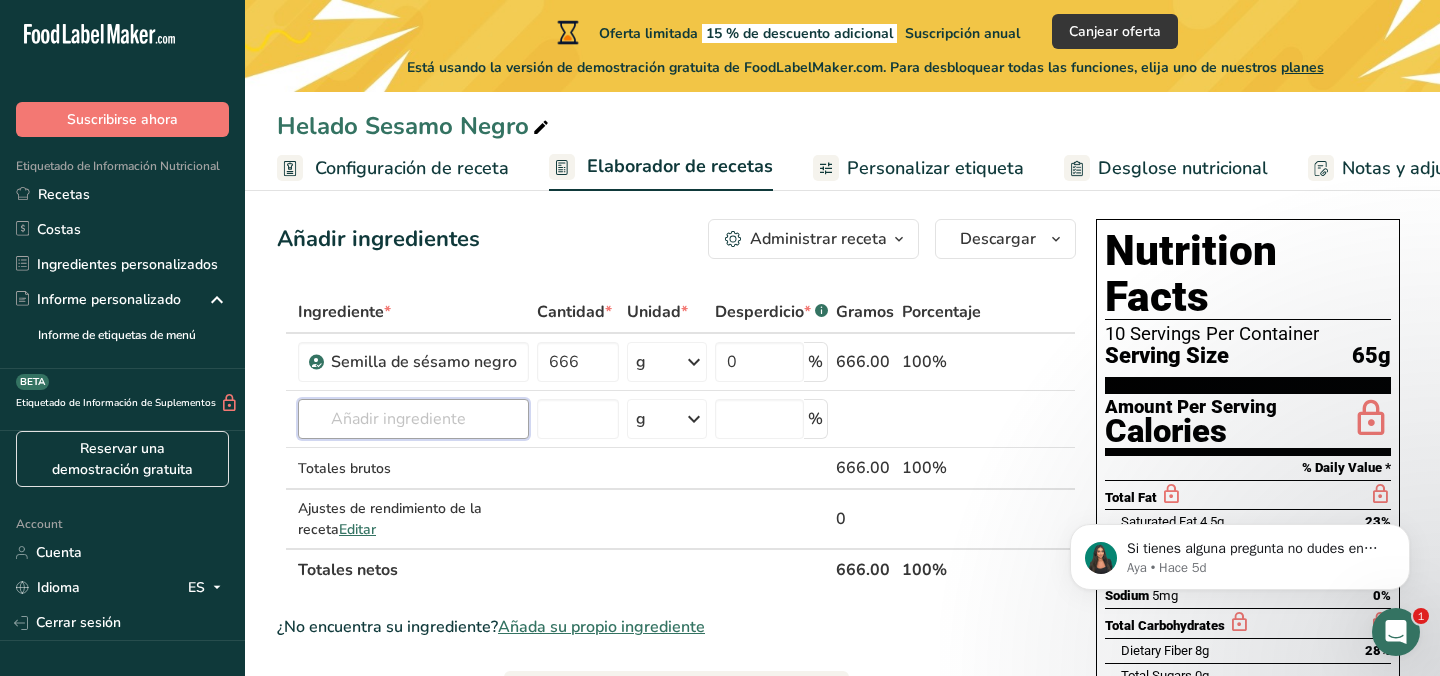 scroll, scrollTop: 0, scrollLeft: 0, axis: both 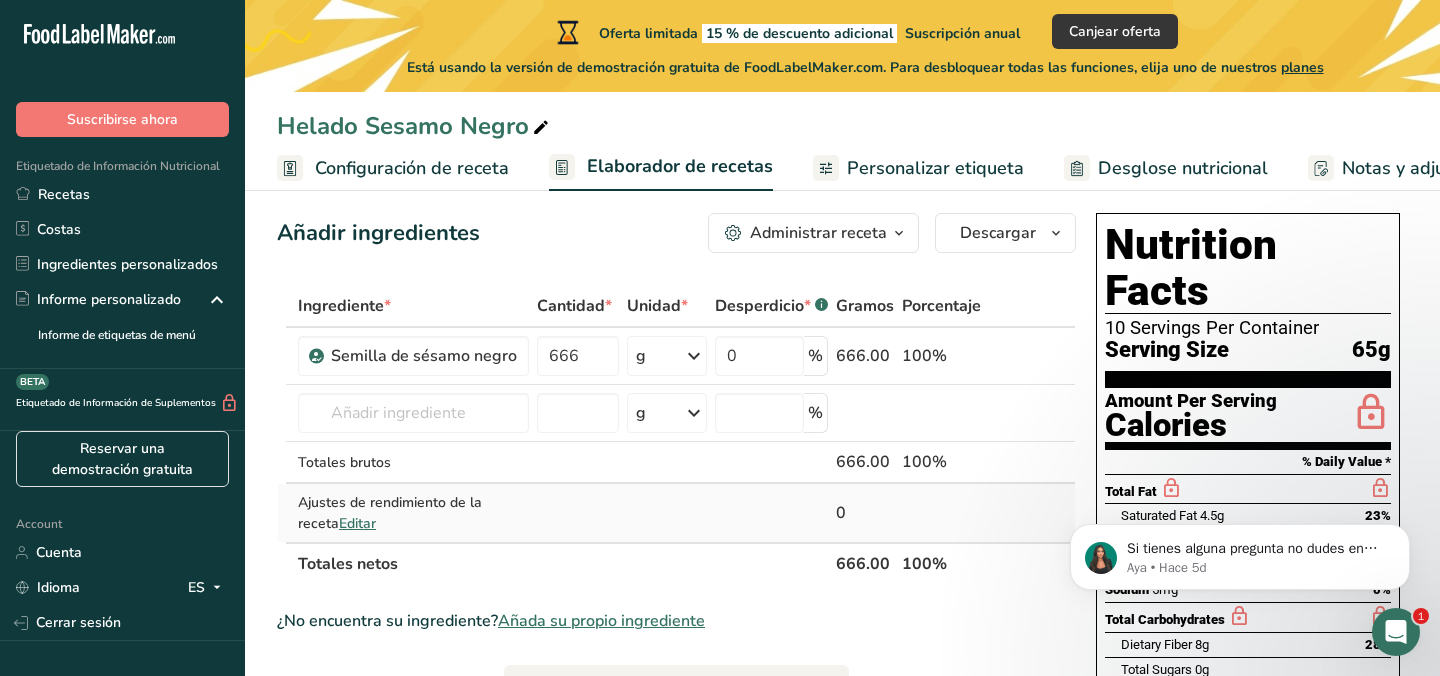 click on "Editar" at bounding box center (357, 523) 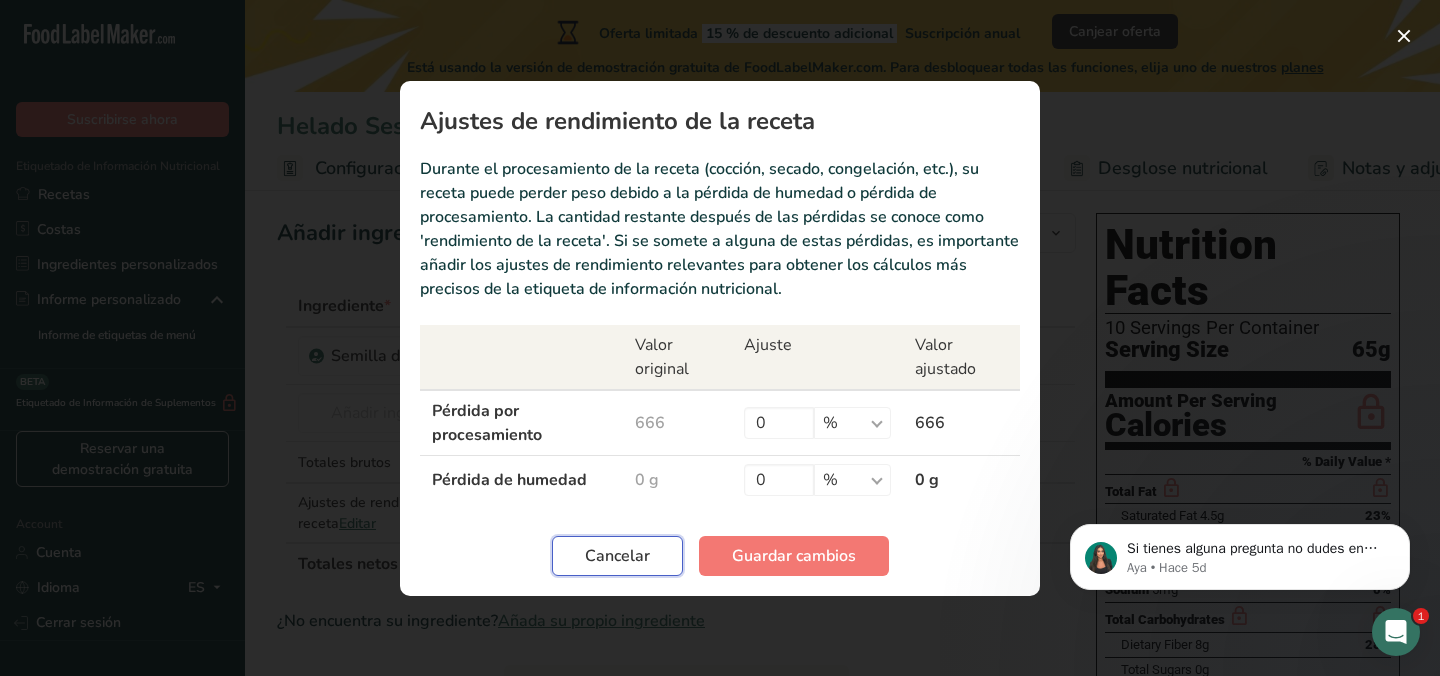 click on "Cancelar" at bounding box center (617, 556) 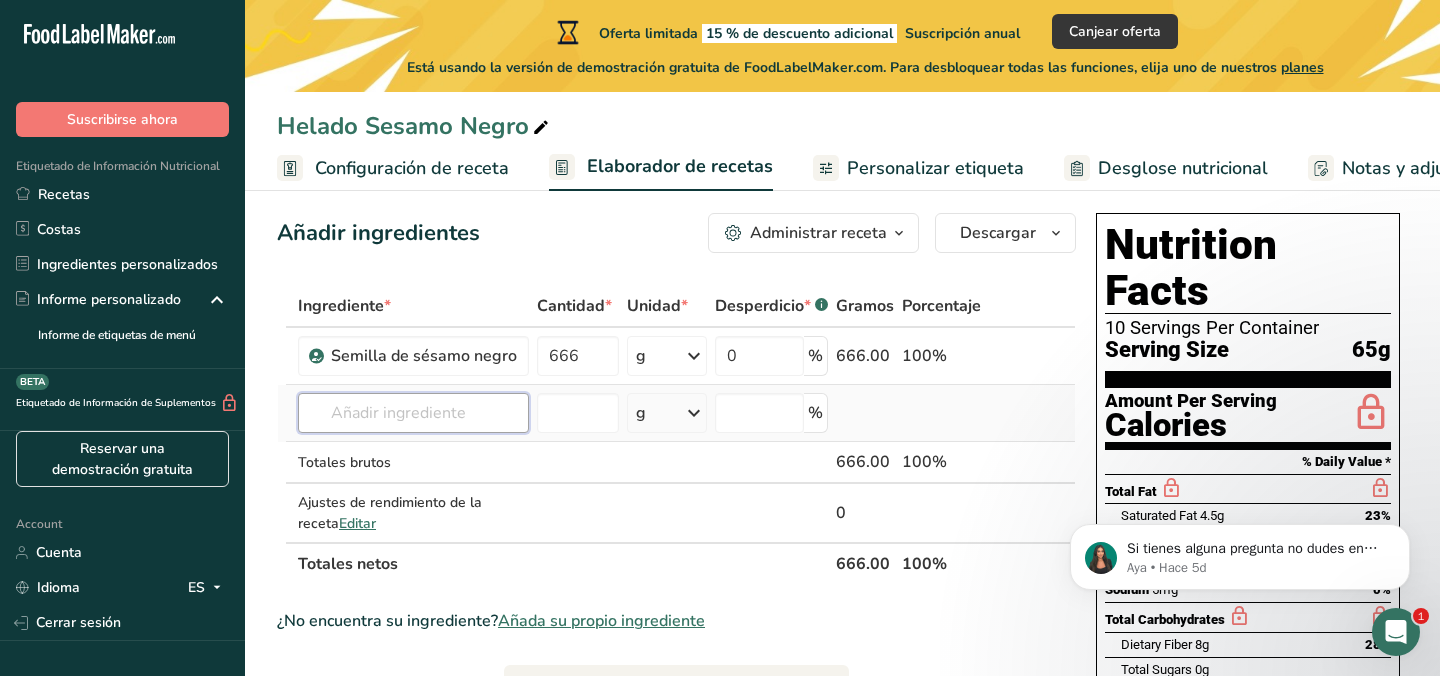 click at bounding box center (413, 413) 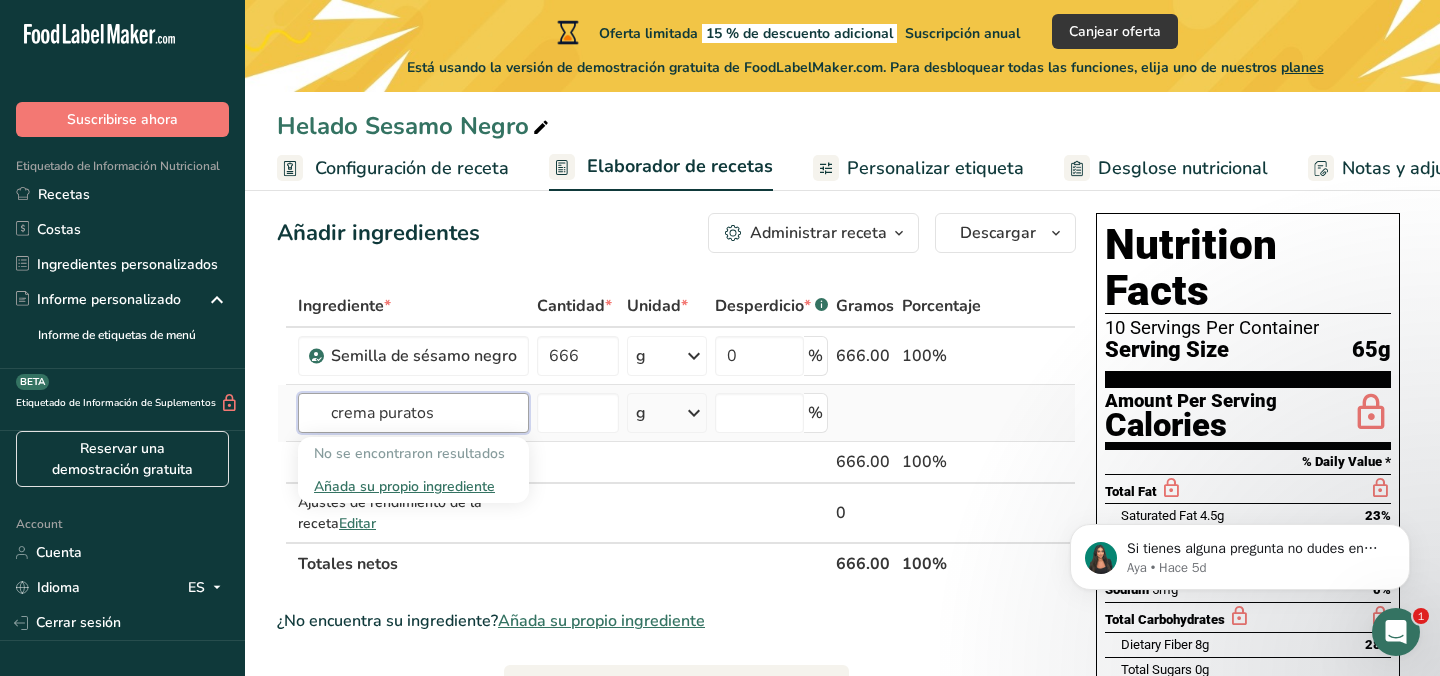 type on "crema puratos" 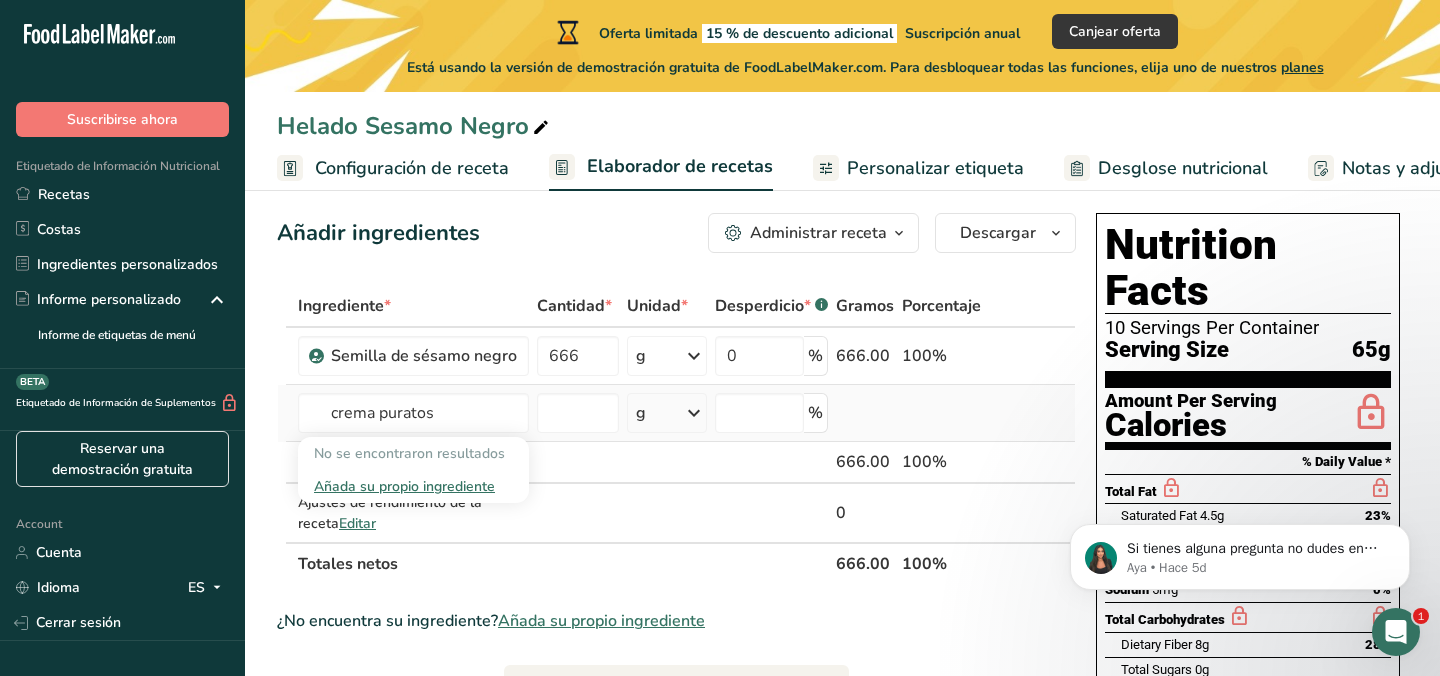 type 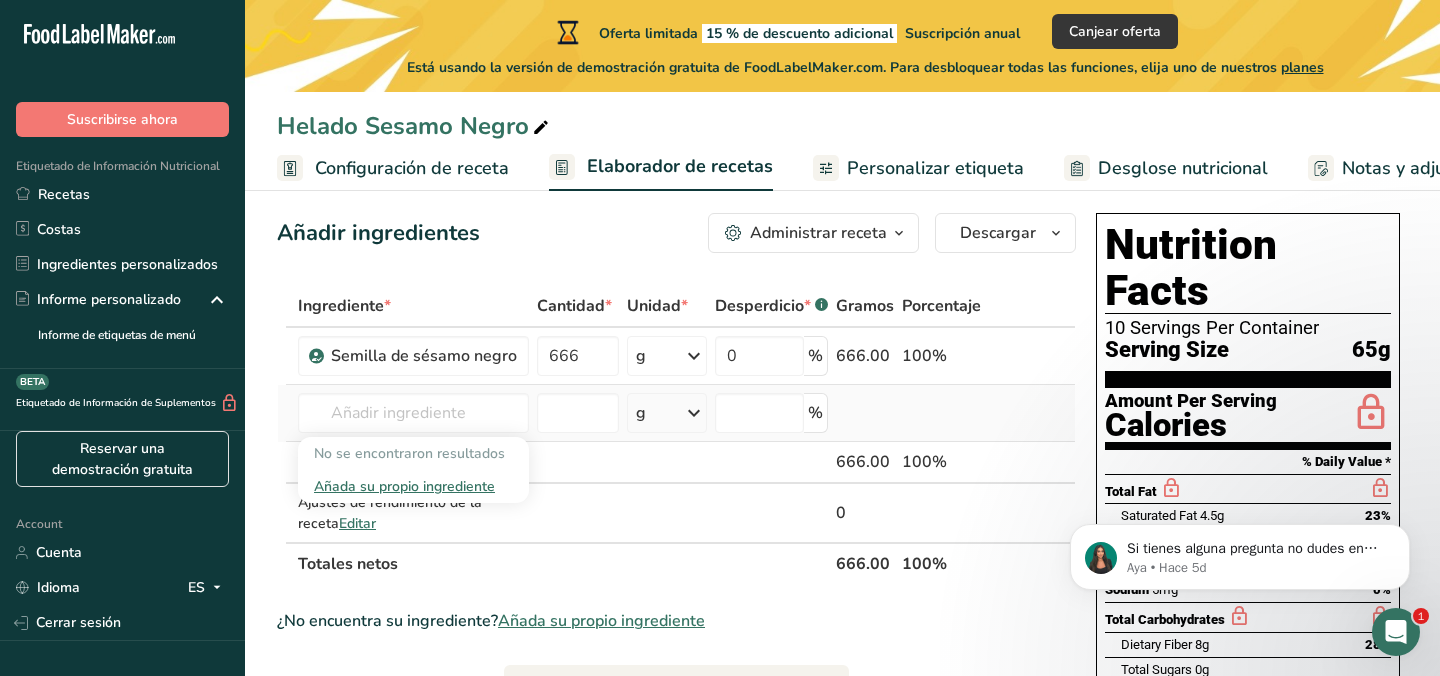 click on "Añada su propio ingrediente" at bounding box center [413, 486] 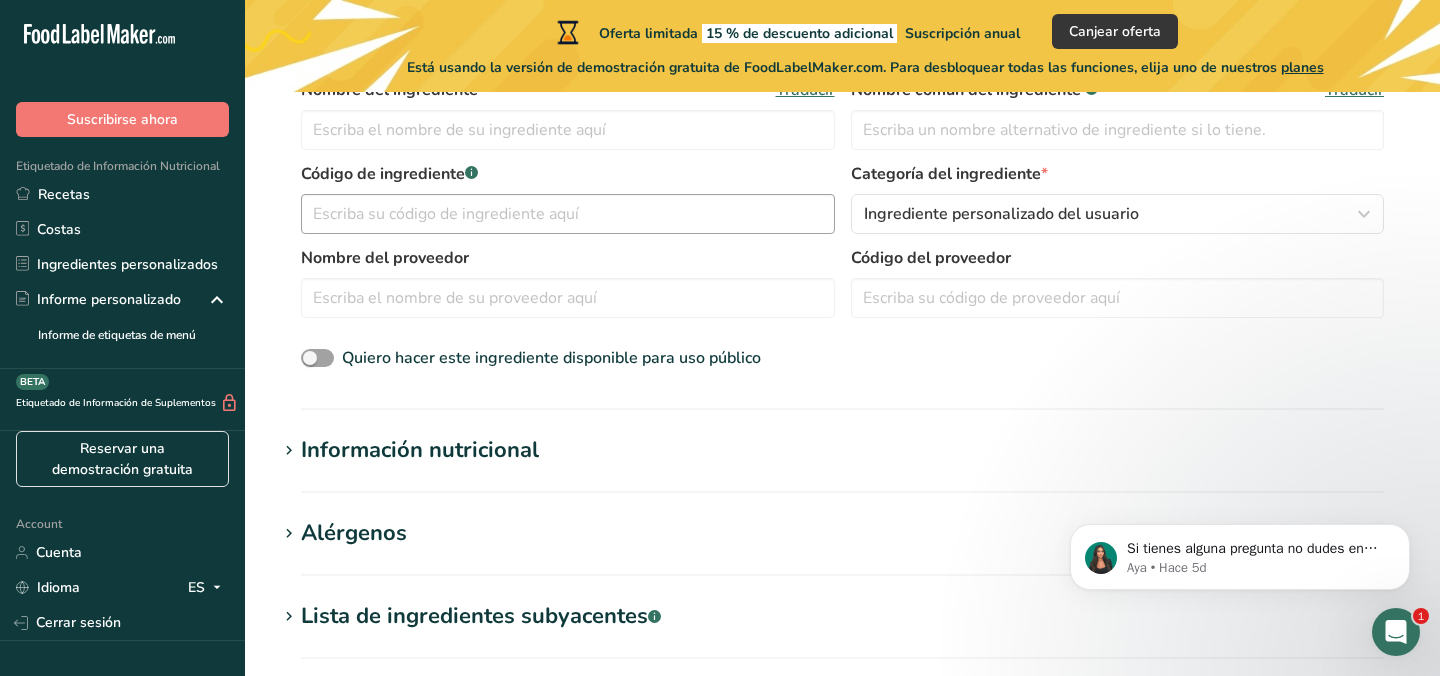 scroll, scrollTop: 494, scrollLeft: 0, axis: vertical 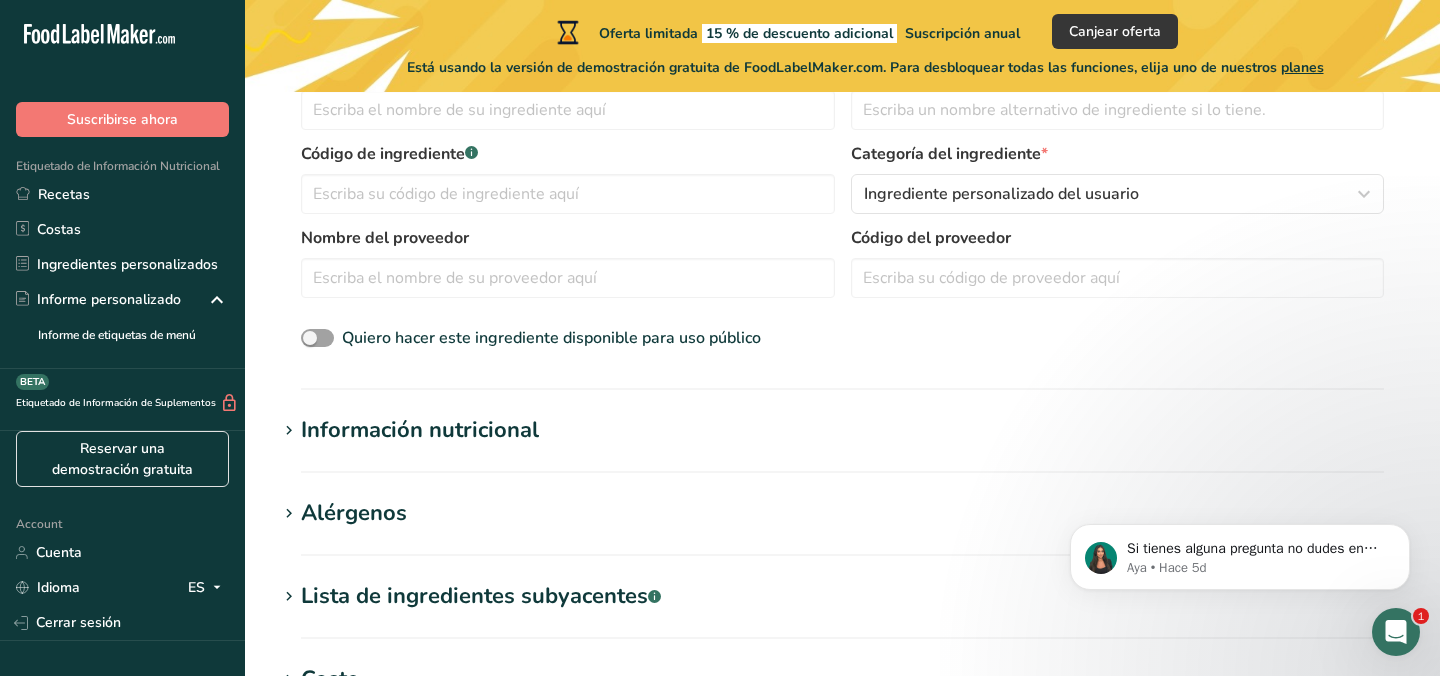click on "Información nutricional" at bounding box center [420, 430] 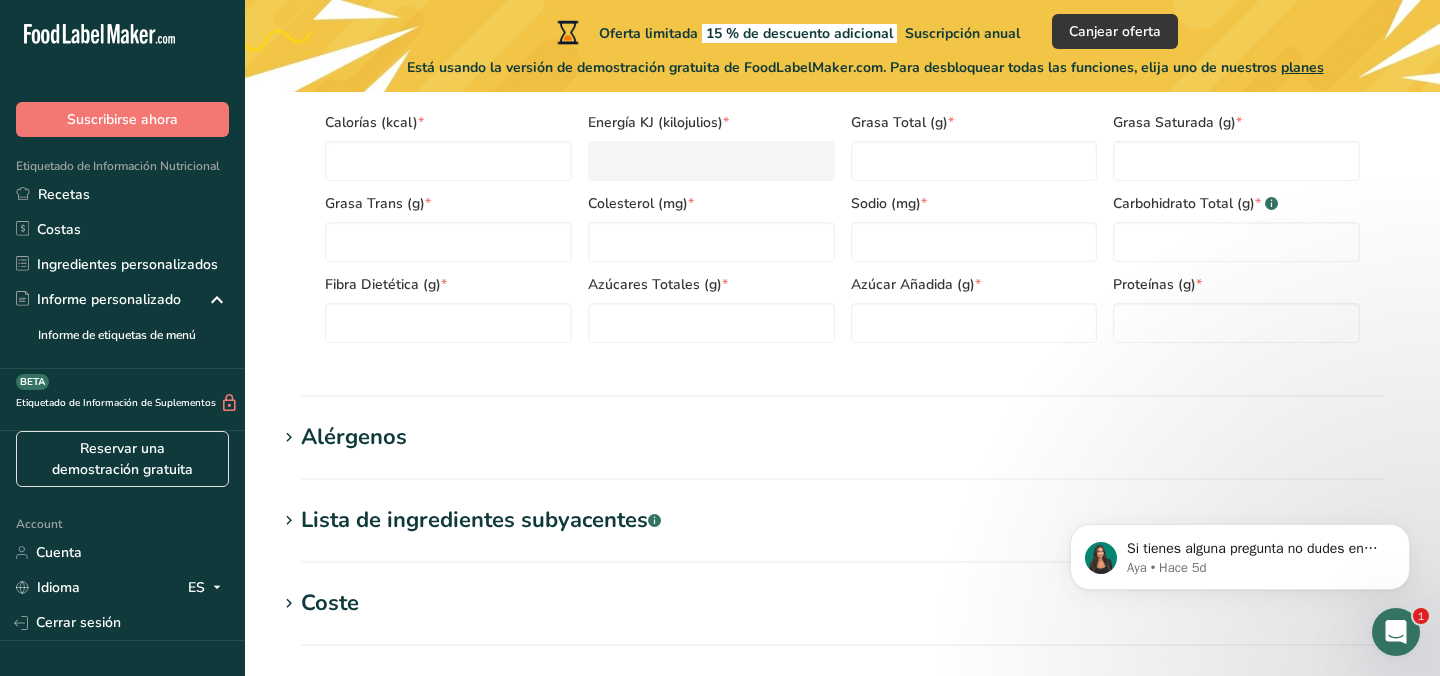 scroll, scrollTop: 1034, scrollLeft: 0, axis: vertical 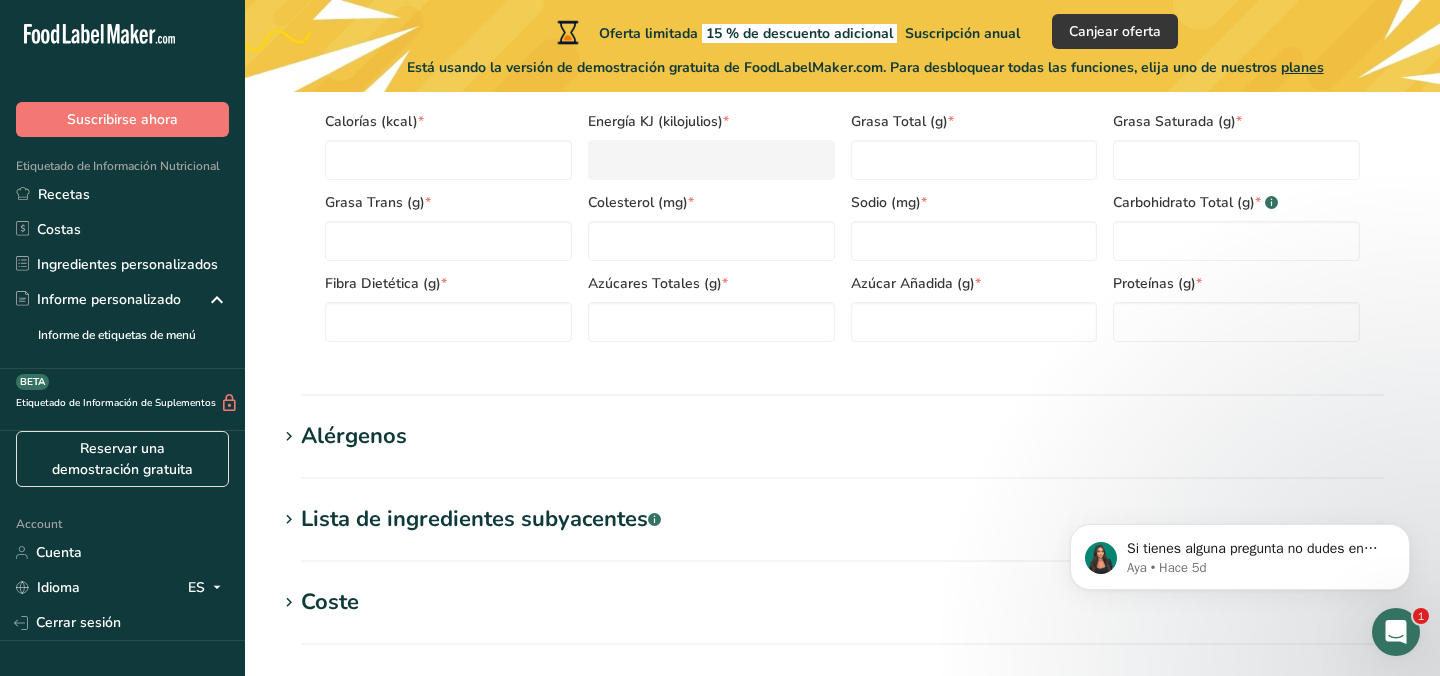 click on "Lista de ingredientes subyacentes
.a-a{fill:#347362;}.b-a{fill:#fff;}" at bounding box center [481, 519] 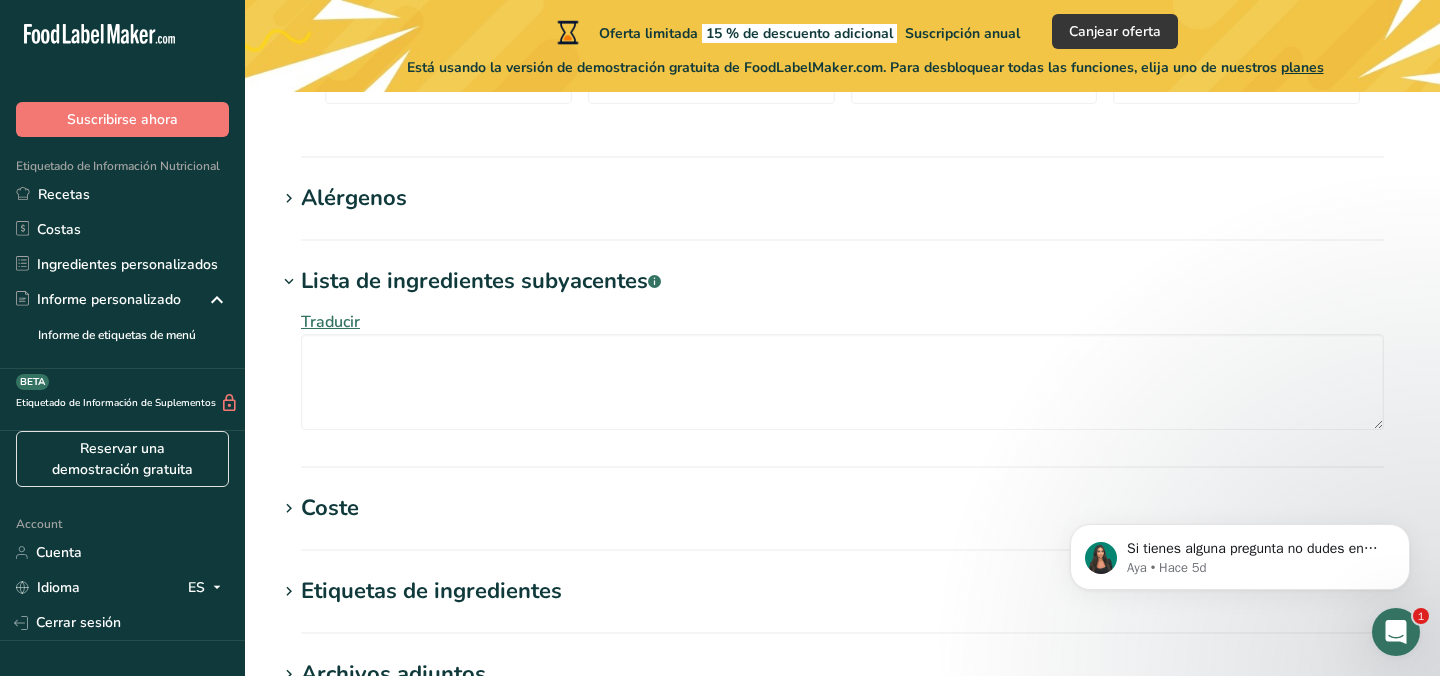 scroll, scrollTop: 1273, scrollLeft: 0, axis: vertical 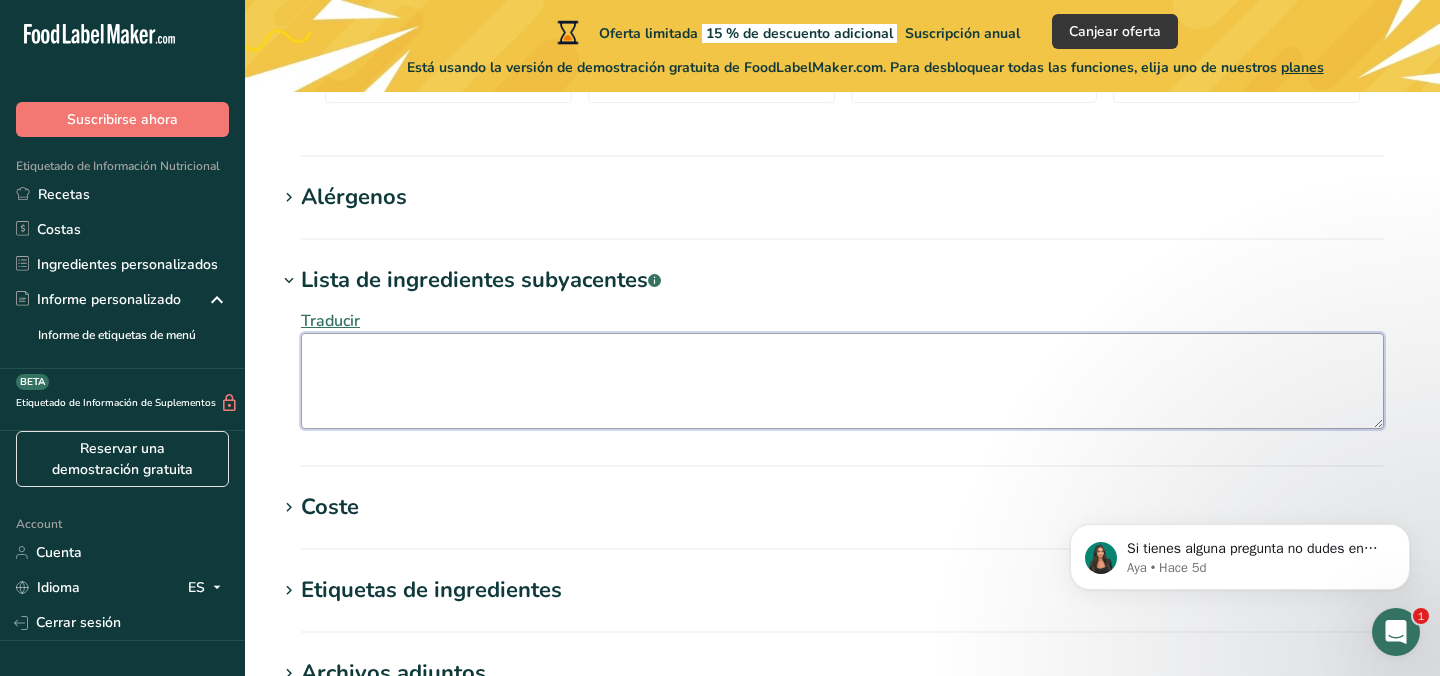 click at bounding box center [842, 381] 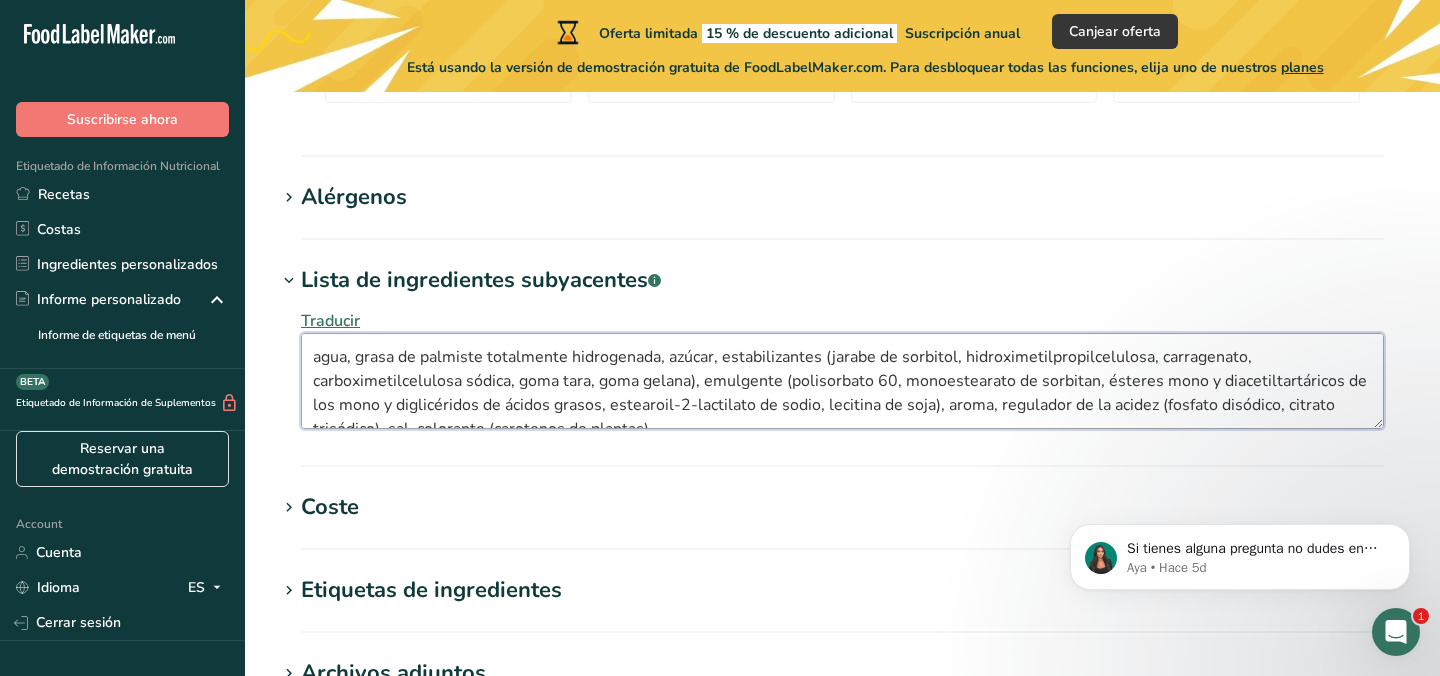 scroll, scrollTop: 13, scrollLeft: 0, axis: vertical 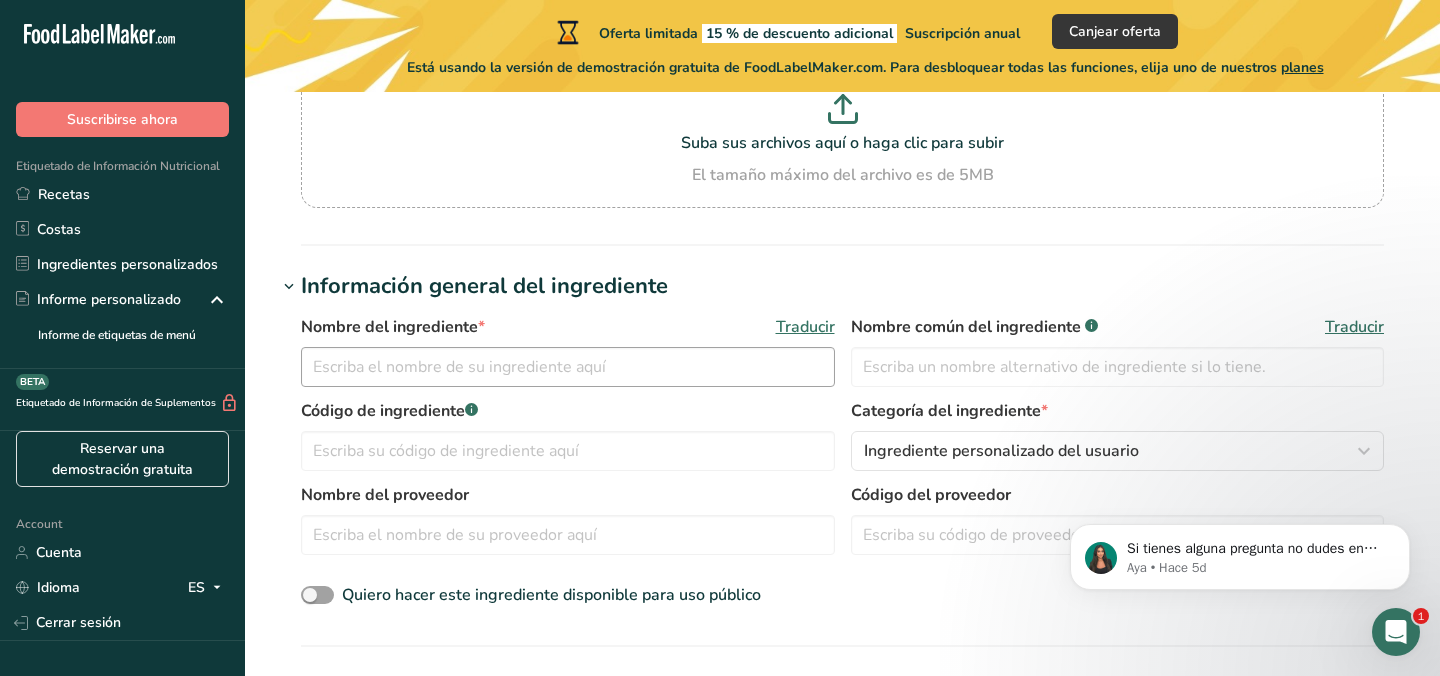 type on "agua, grasa de palmiste totalmente hidrogenada, azúcar, estabilizantes (jarabe de sorbitol, hidroximetilpropilcelulosa, carragenato, carboximetilcelulosa sódica, goma tara, goma gelana), emulgente (polisorbato 60, monoestearato de sorbitan, ésteres mono y diacetiltartáricos de los mono y diglicéridos de ácidos grasos, estearoil-2-lactilato de sodio, lecitina de soja), aroma, regulador de la acidez (fosfato disódico, citrato trisódico), sal, colorante (carotenos de plantas)." 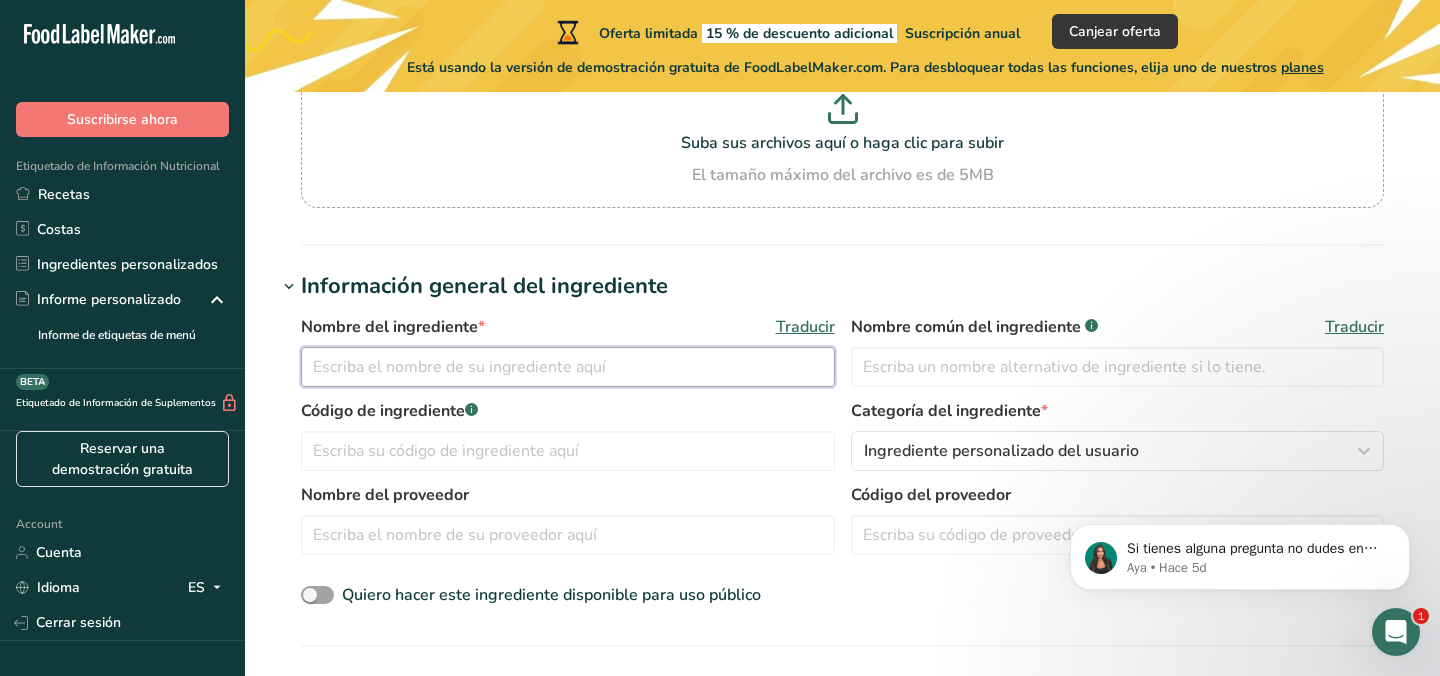 click at bounding box center [568, 367] 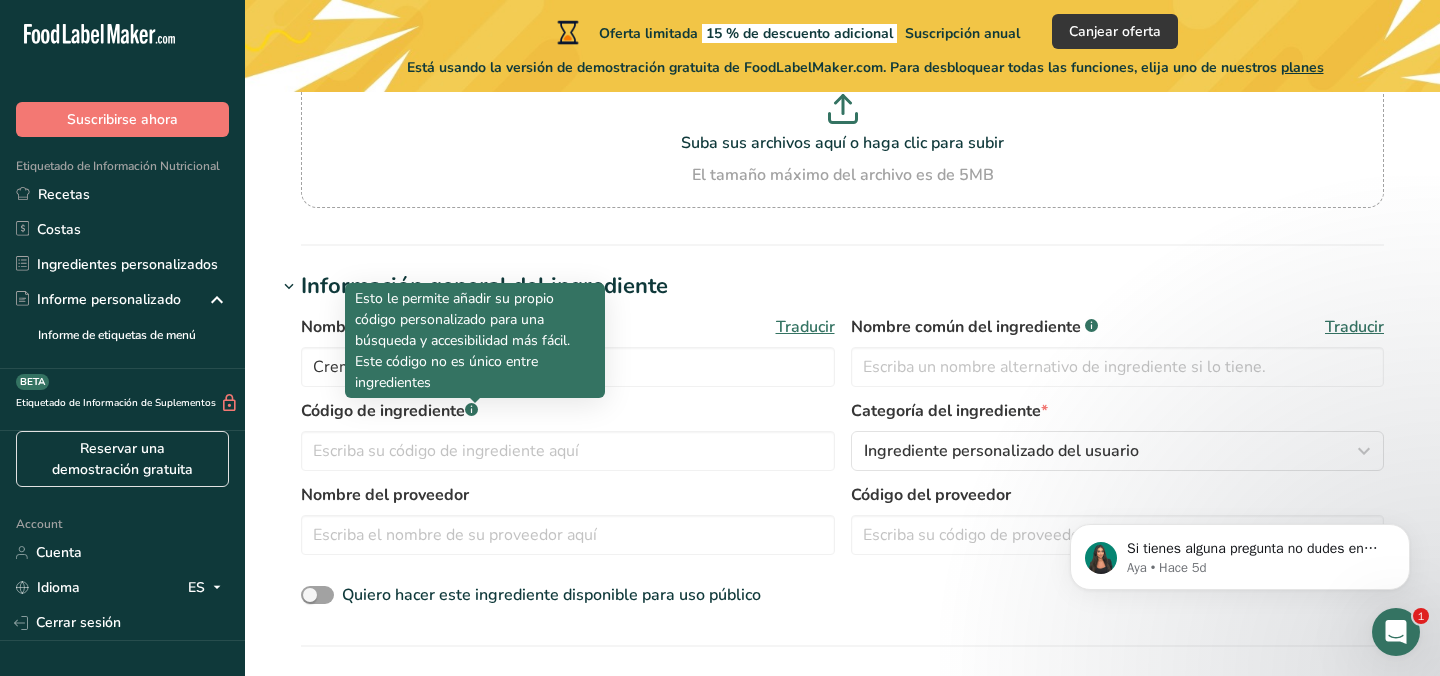 click on "Esto le permite añadir su propio código personalizado para una búsqueda y accesibilidad más fácil. Este código no es único entre ingredientes" at bounding box center [475, 340] 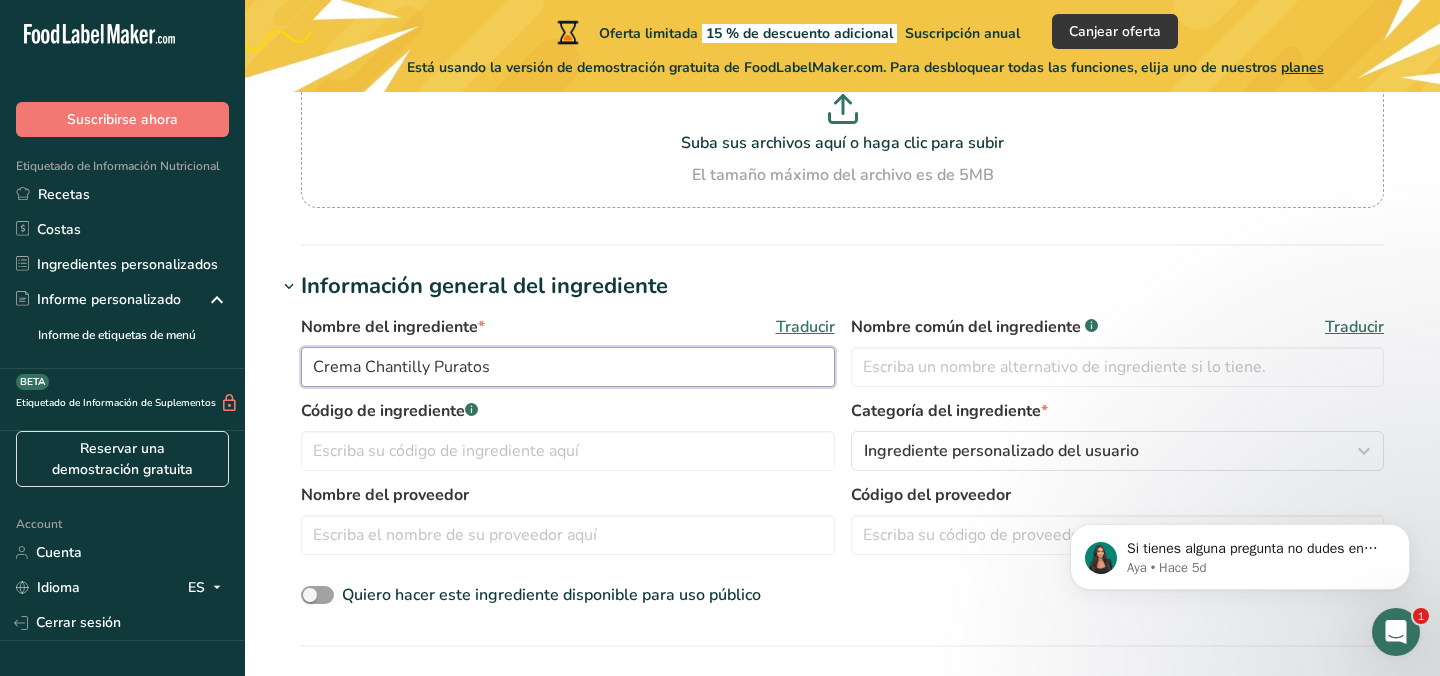 click on "Crema Chantilly Puratos" at bounding box center (568, 367) 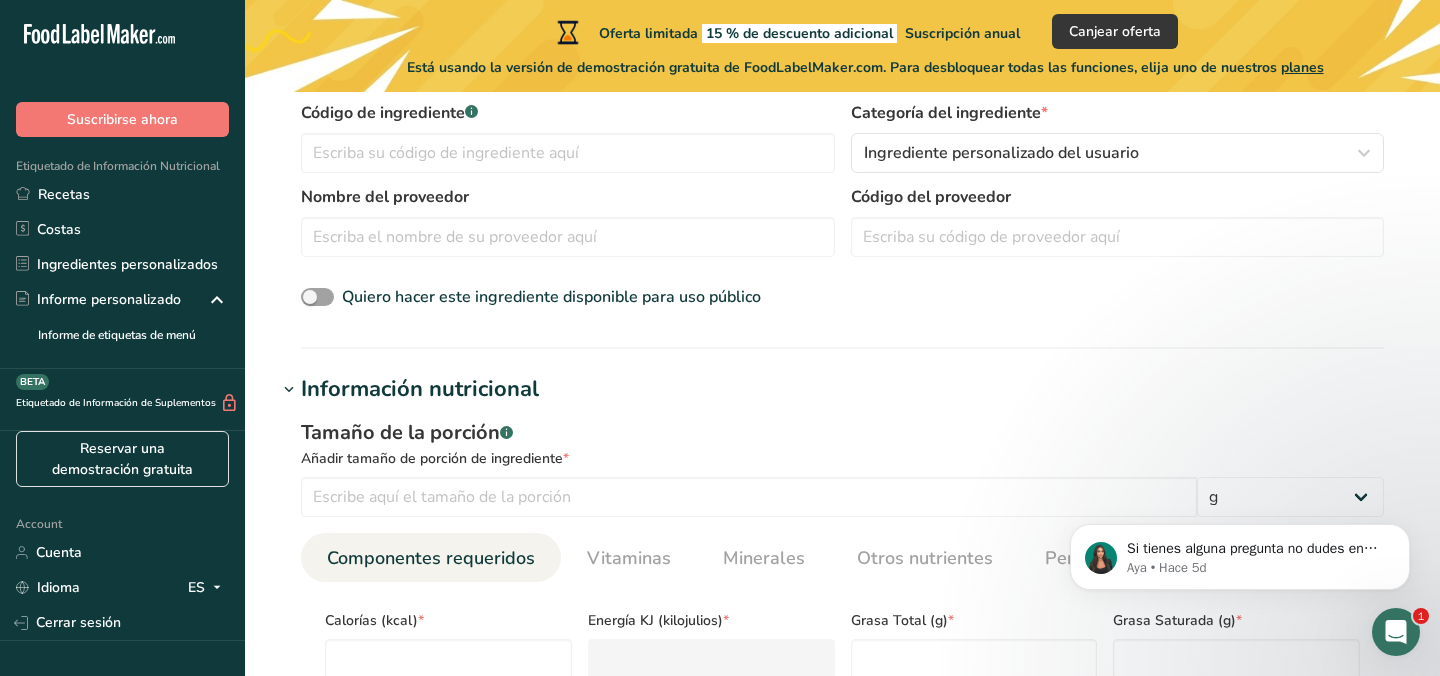 scroll, scrollTop: 659, scrollLeft: 0, axis: vertical 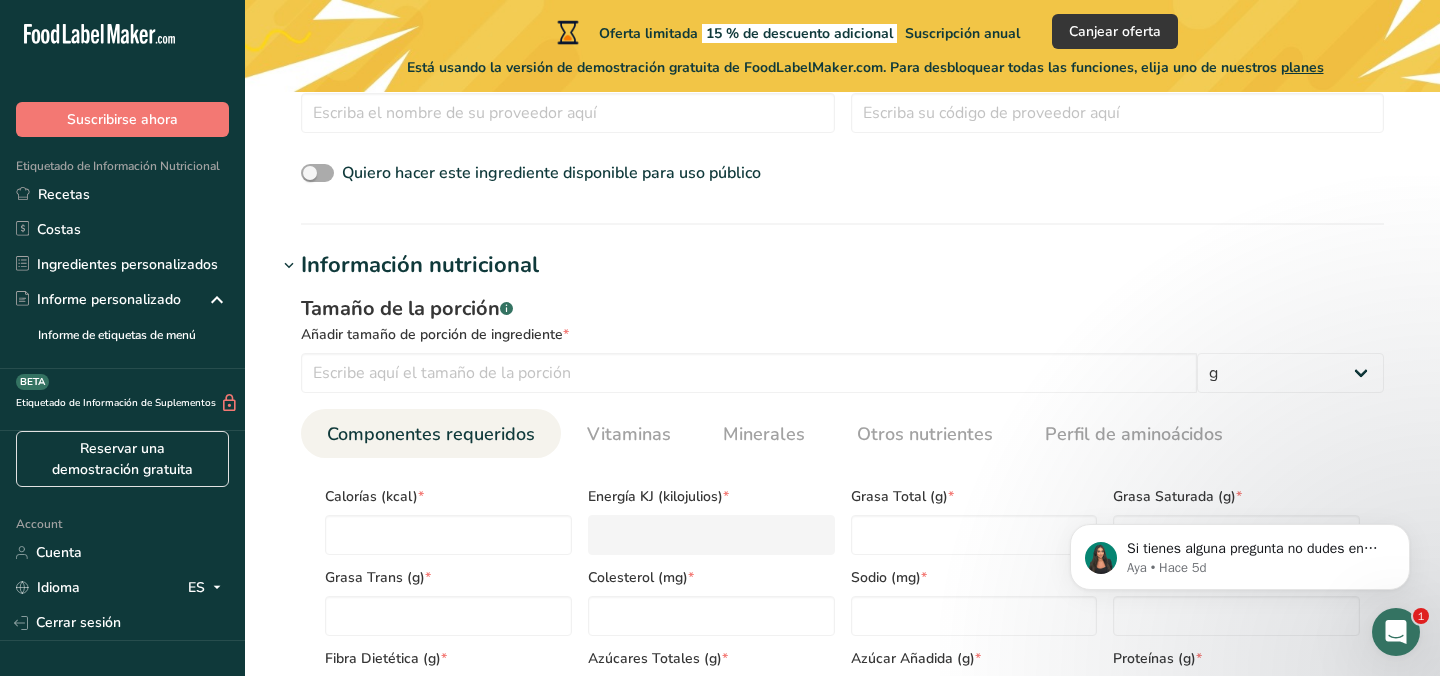 type on "Crema Ambiante Puratos" 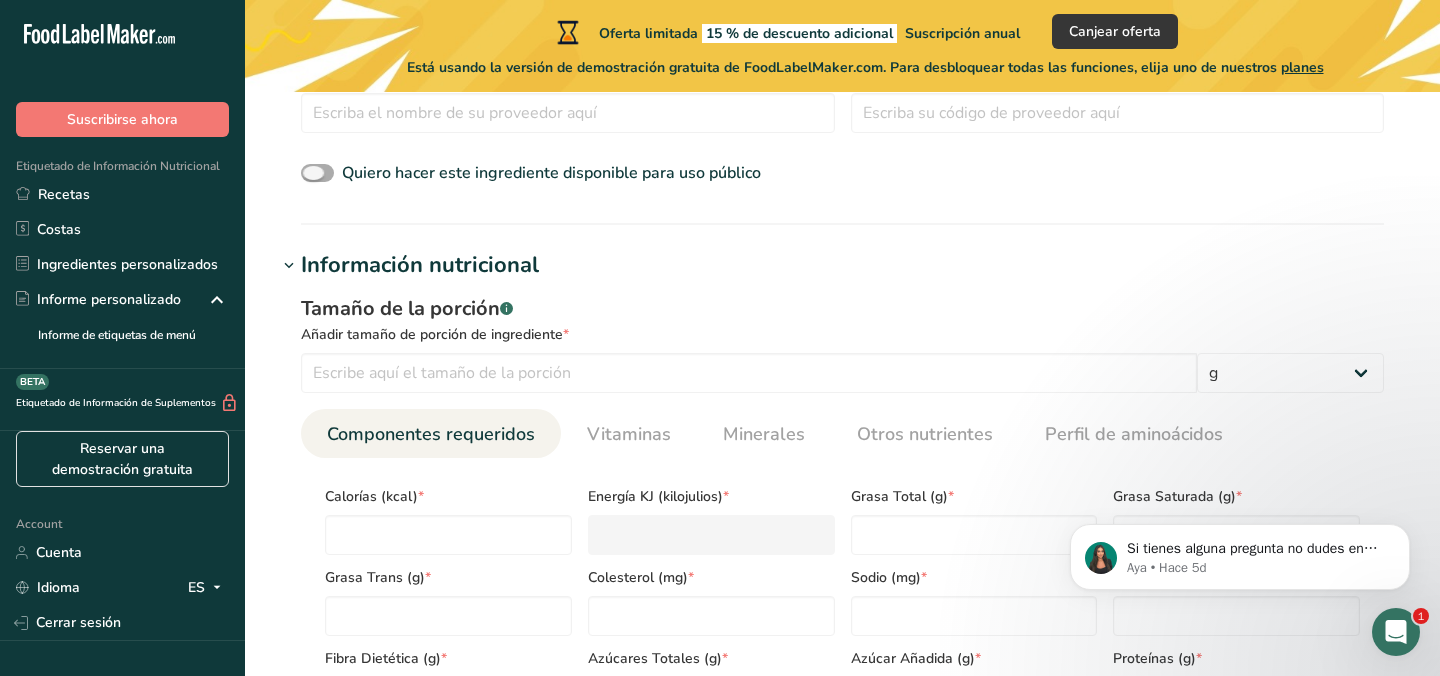 click at bounding box center [317, 173] 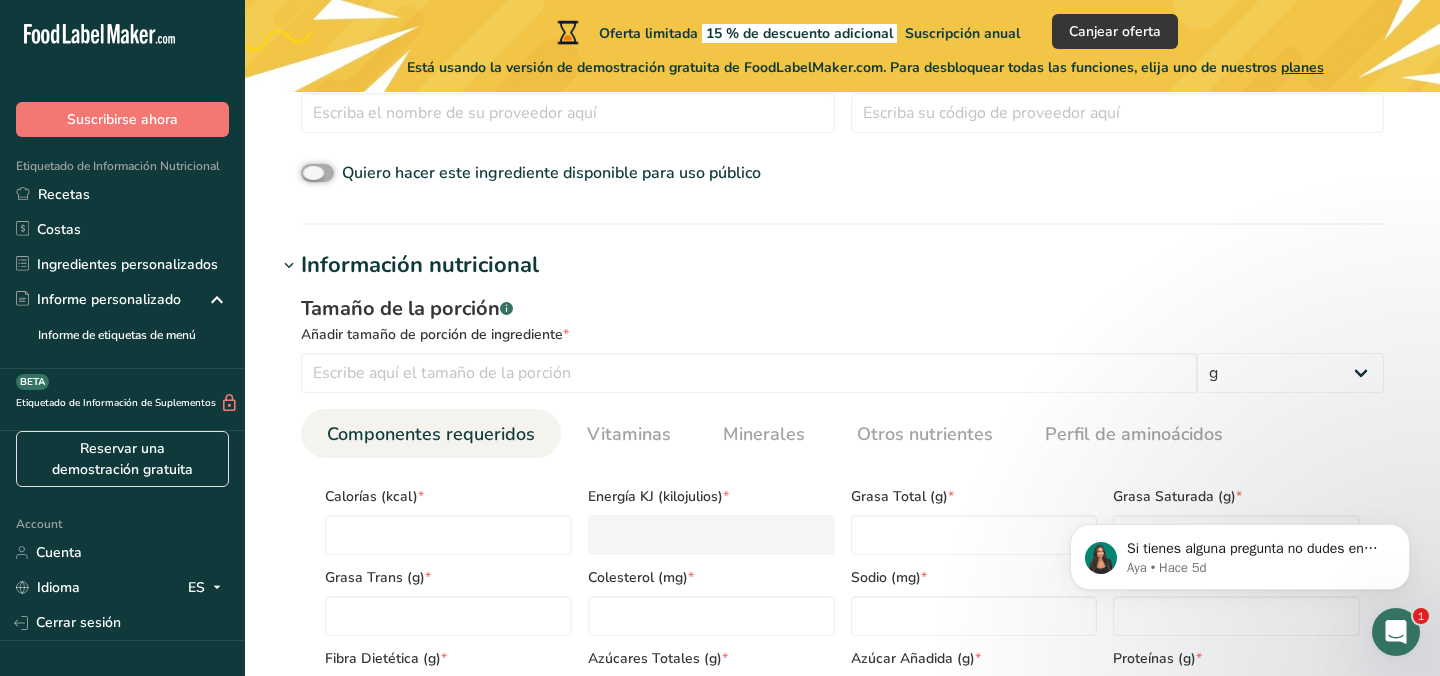 click on "Quiero hacer este ingrediente disponible para uso público" at bounding box center (307, 173) 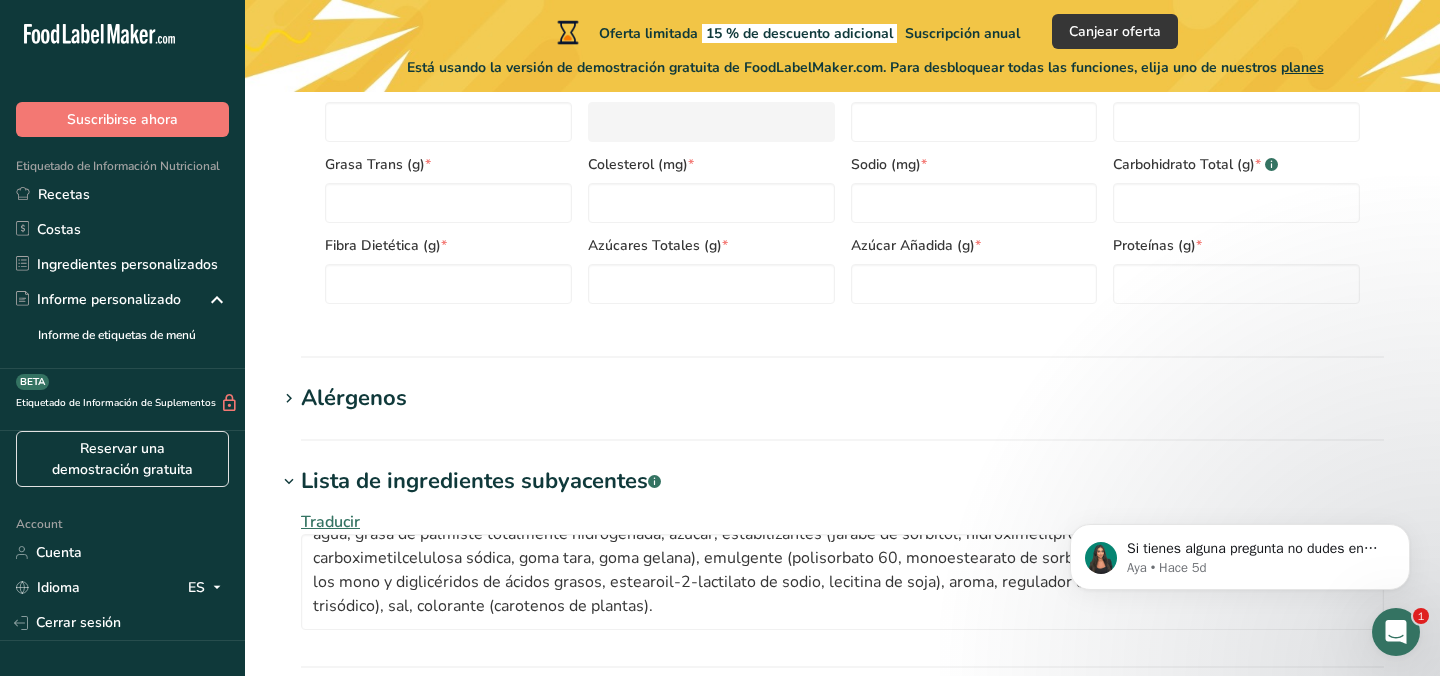 scroll, scrollTop: 1061, scrollLeft: 0, axis: vertical 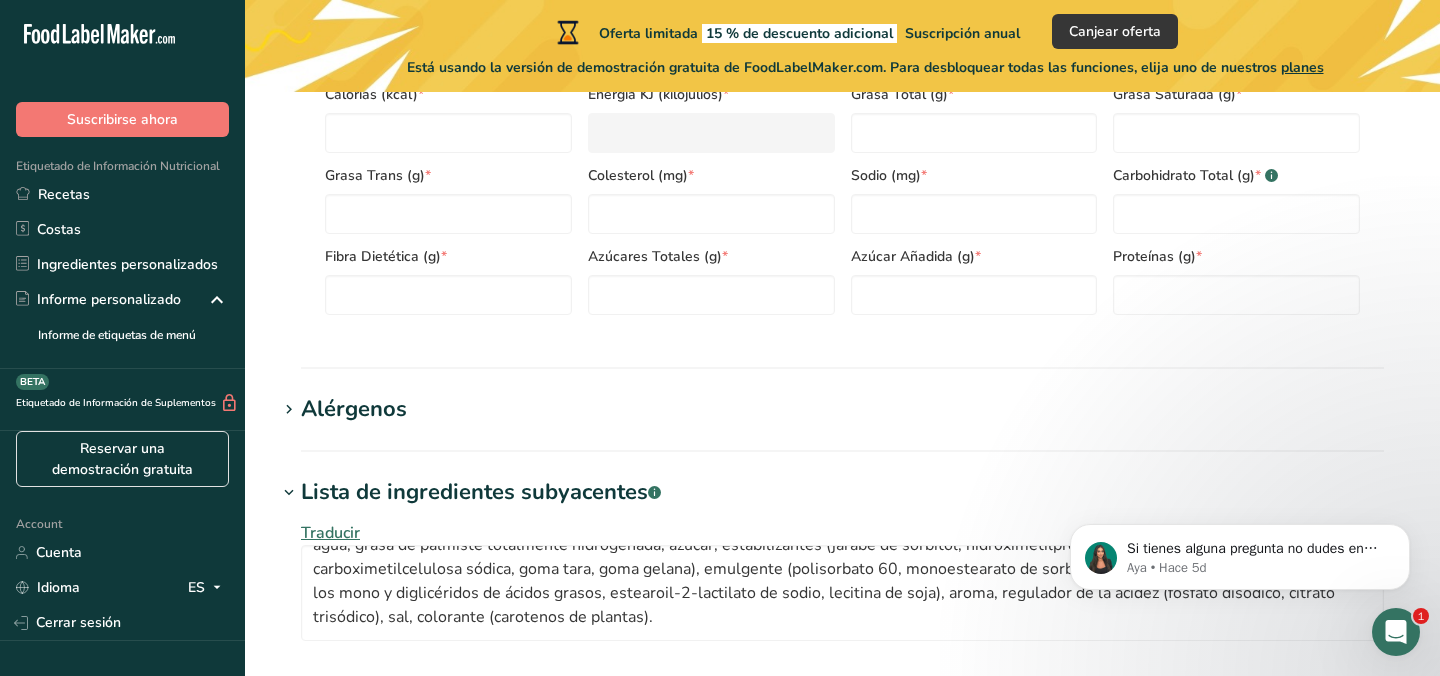 click on "Alérgenos" at bounding box center (354, 409) 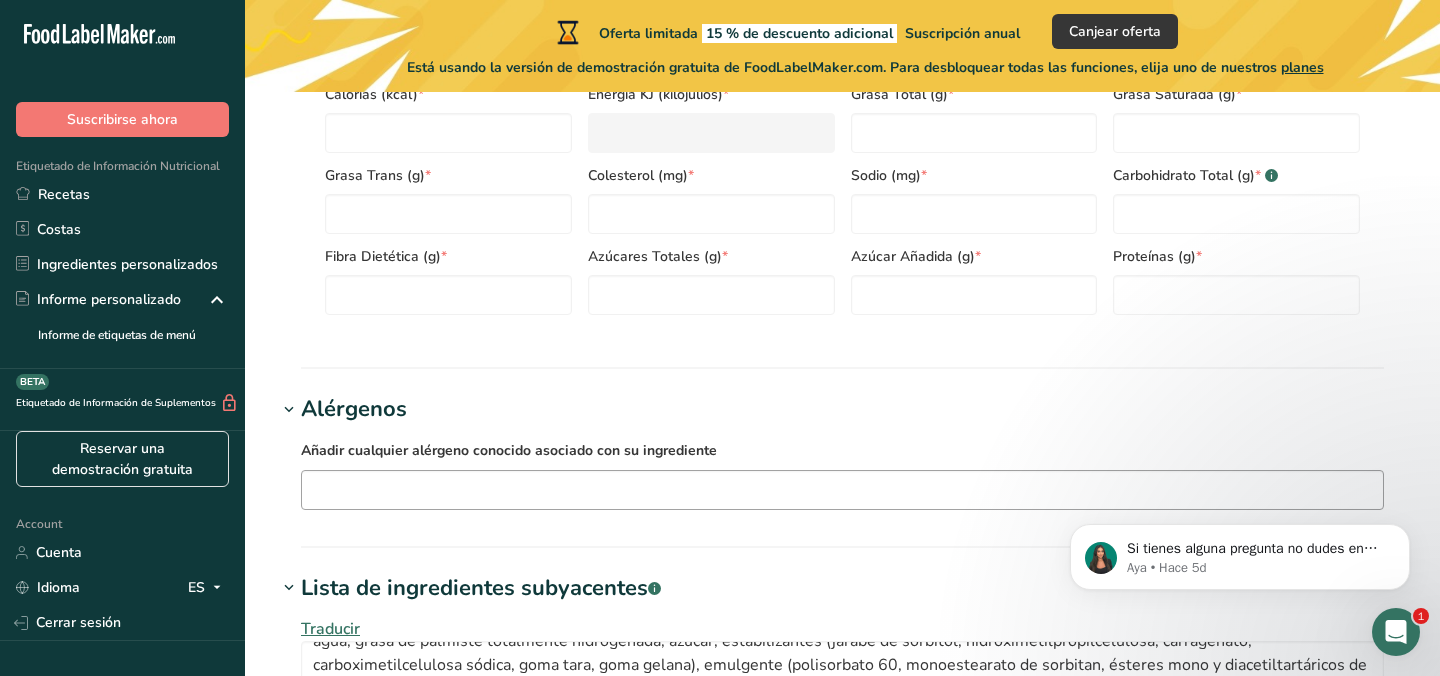 click at bounding box center (842, 489) 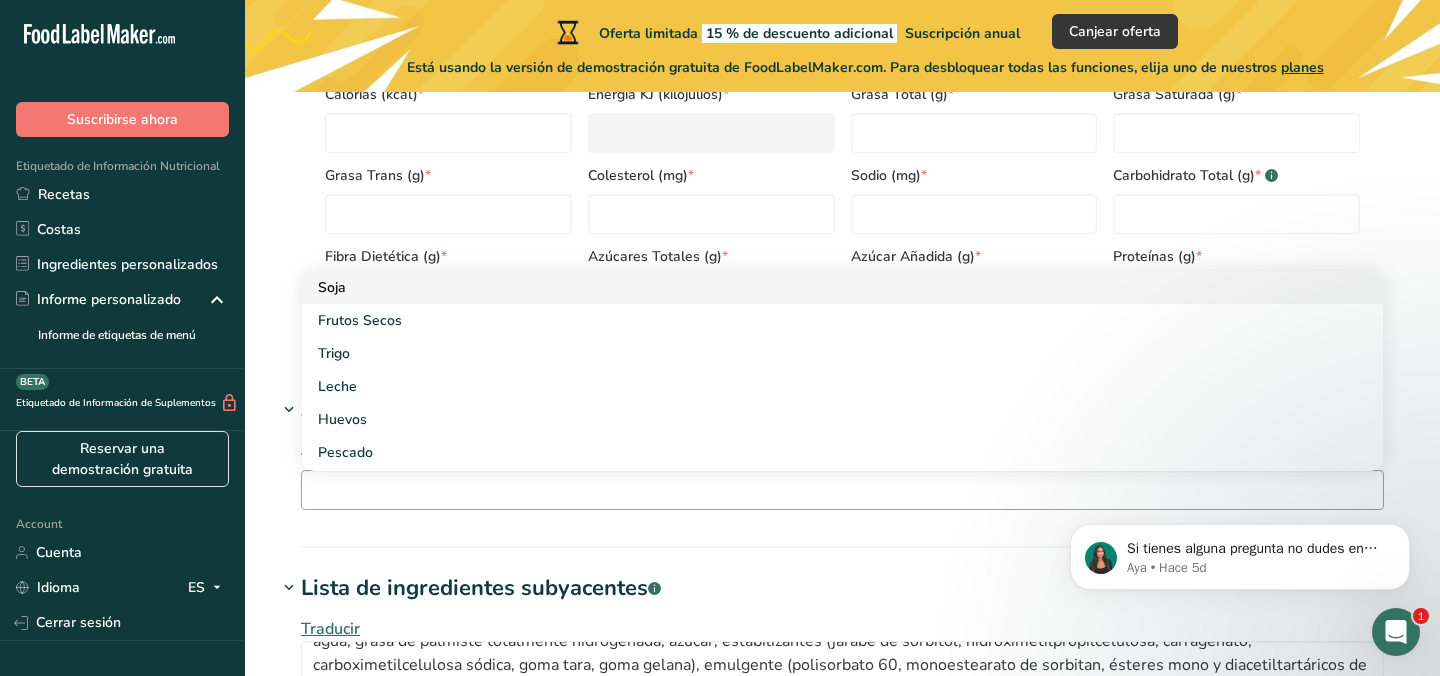 click on "Soja" at bounding box center (826, 287) 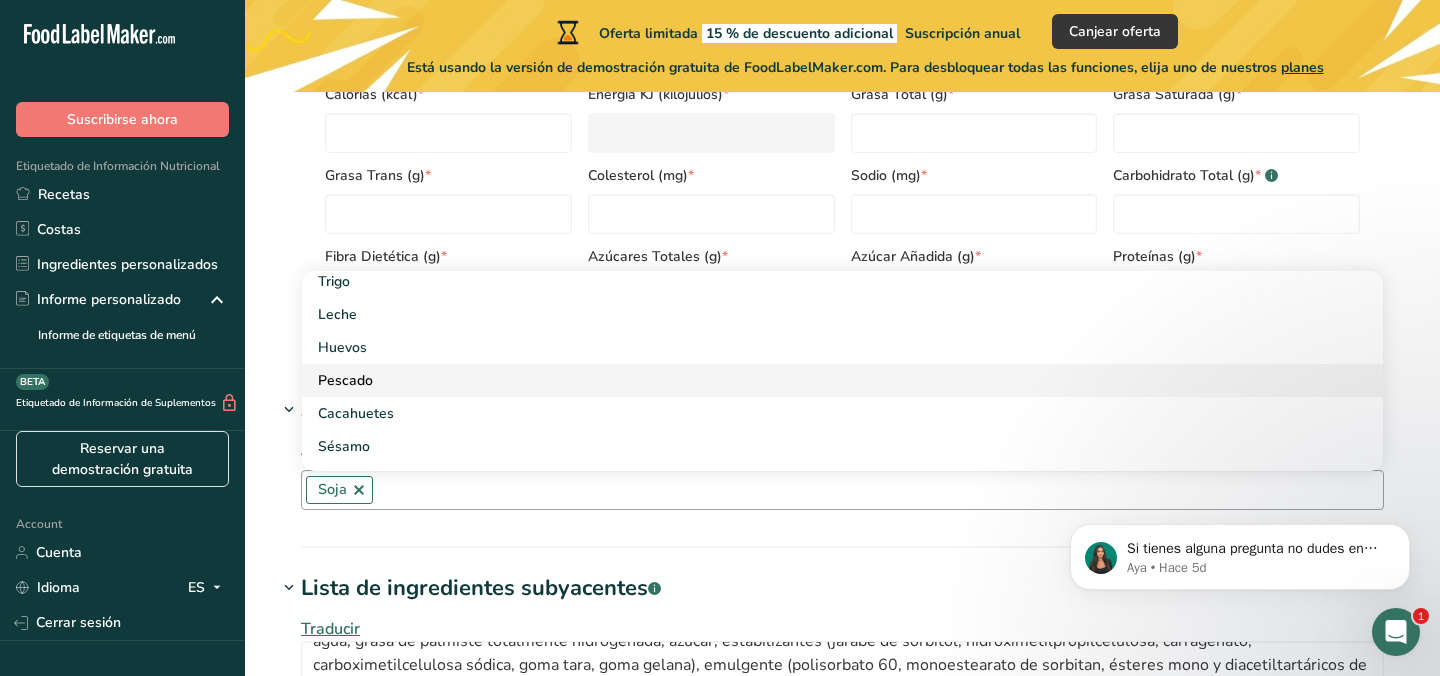 scroll, scrollTop: 41, scrollLeft: 0, axis: vertical 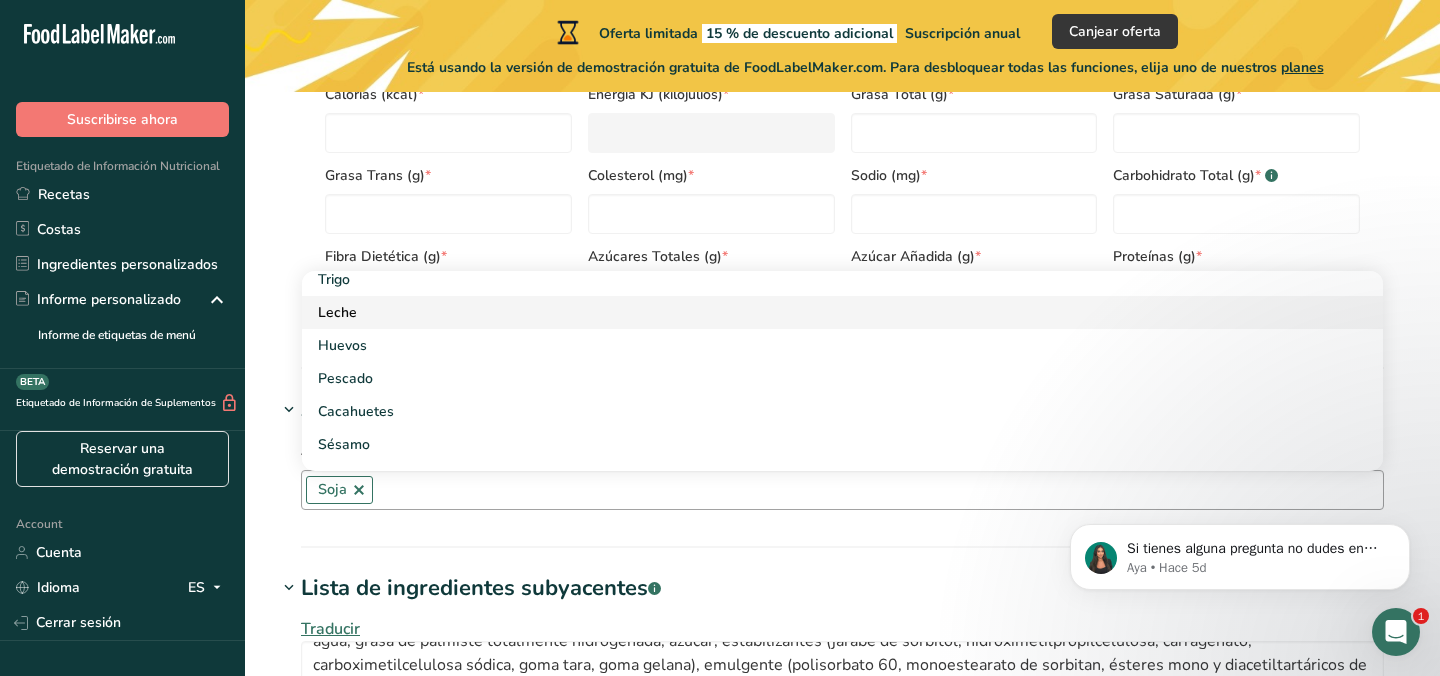 click on "Leche" at bounding box center (826, 312) 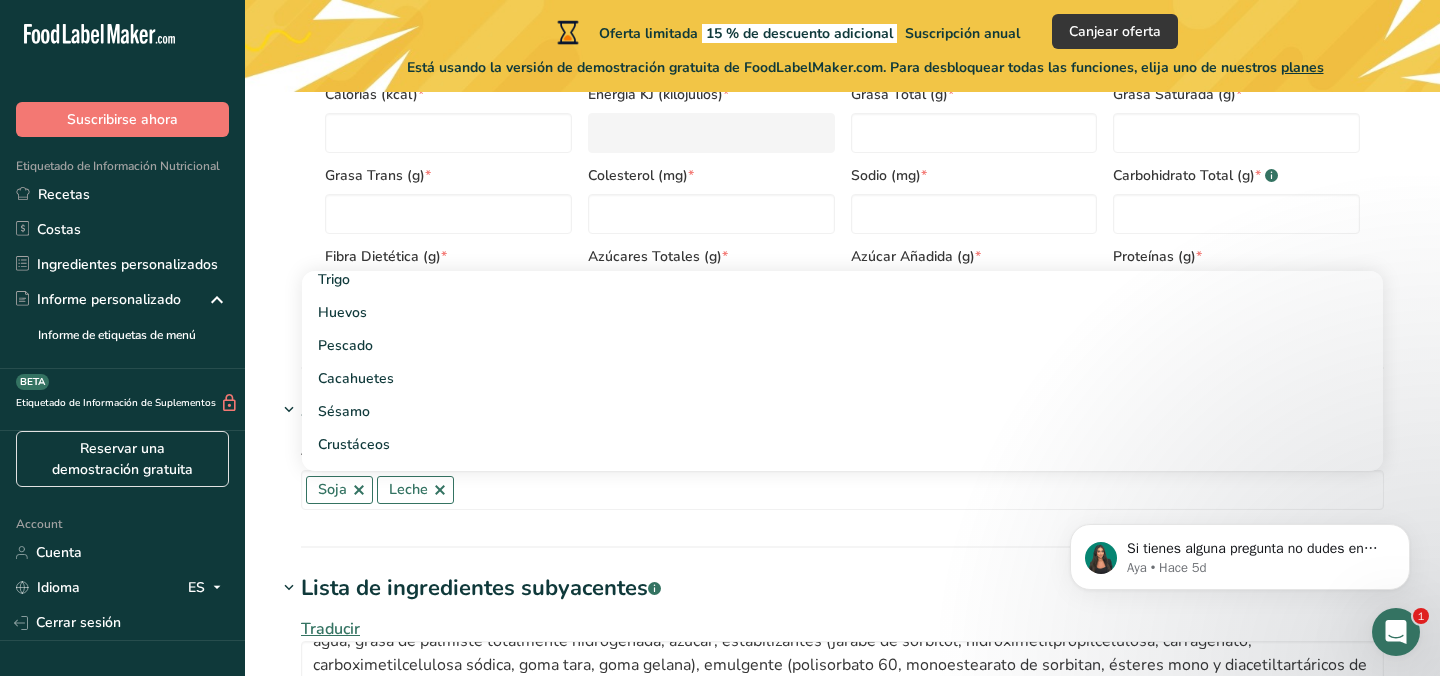 click on "Tamaño de la porción
.a-a{fill:#347362;}.b-a{fill:#fff;}
Añadir tamaño de porción de ingrediente *
g
kg
mg
mcg
libras
onza
litro
mL
onza líquida
cucharada
cucharadita
taza
Cuarto de Galón
galón
Componentes requeridos Vitaminas Minerales Otros nutrientes Perfil de aminoácidos
Calorías
(kcal) *
Energía KJ
(kilojulios) *     *     *     *     *     *     *" at bounding box center [842, 111] 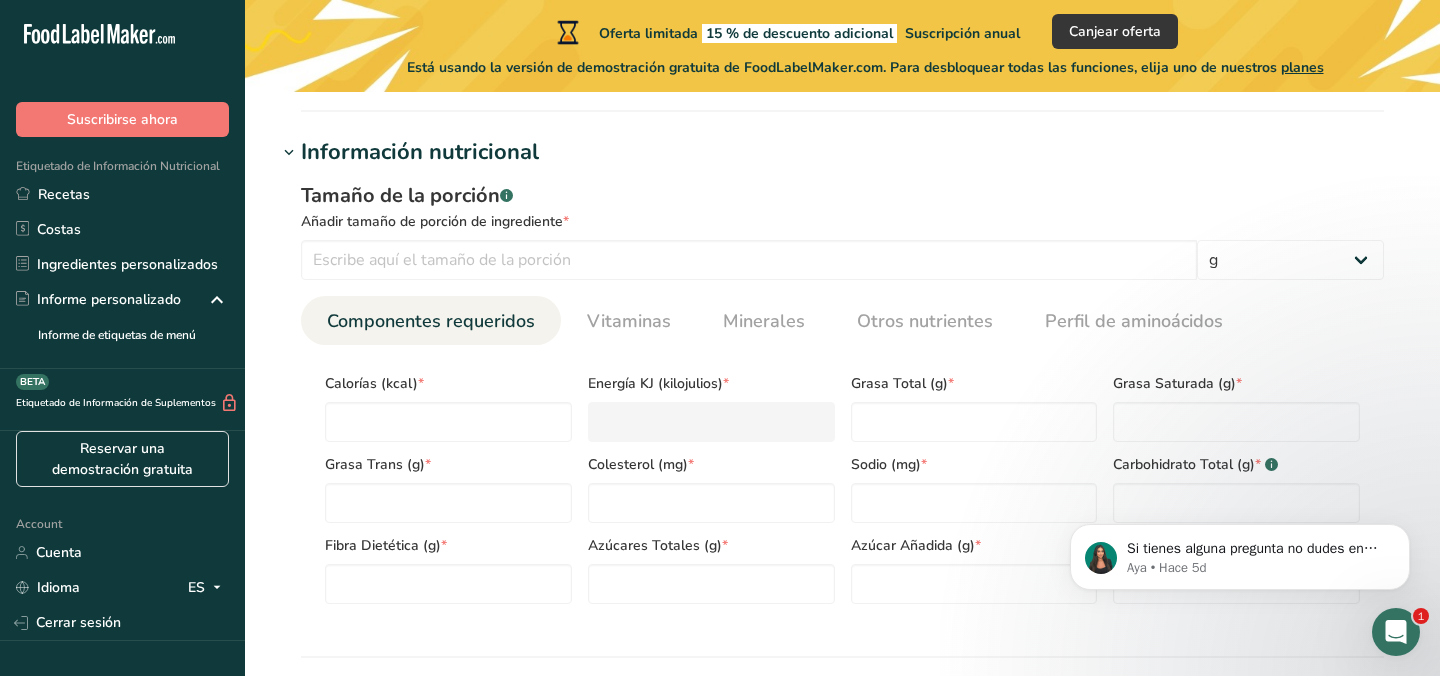 scroll, scrollTop: 796, scrollLeft: 0, axis: vertical 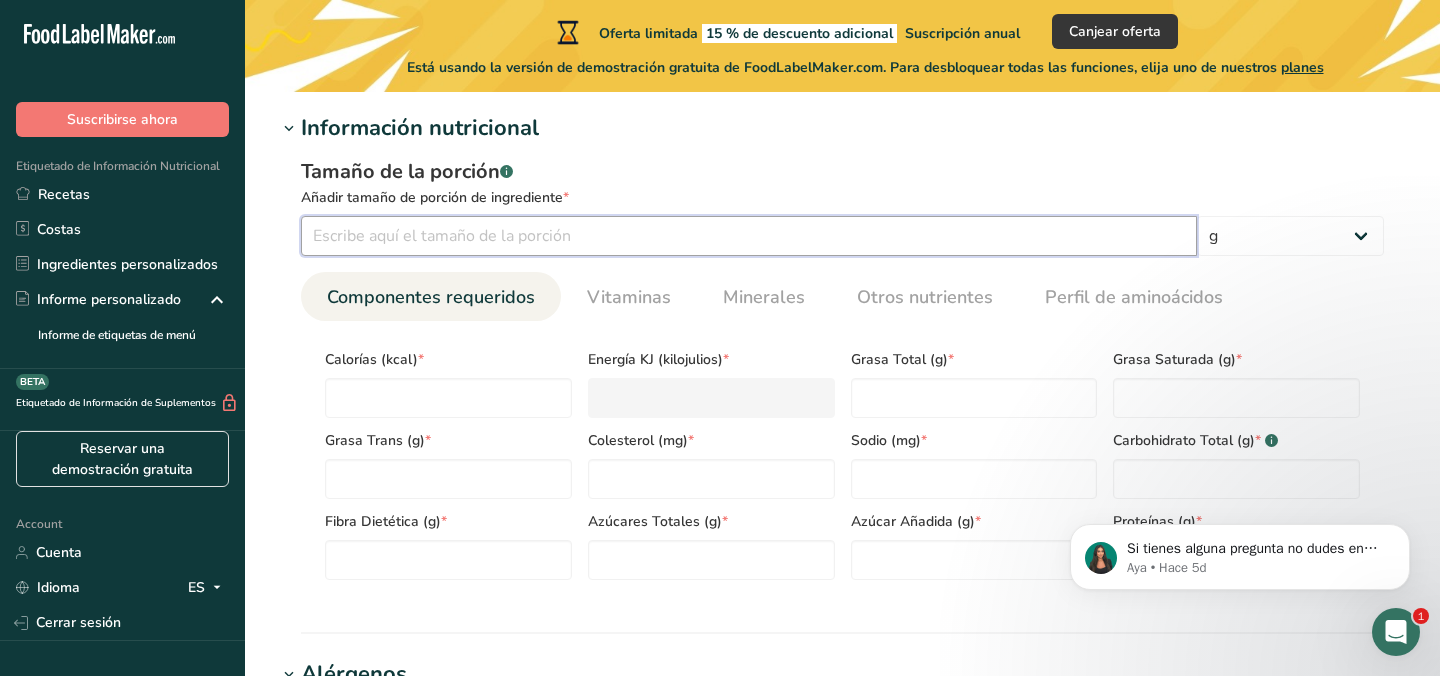 click at bounding box center [749, 236] 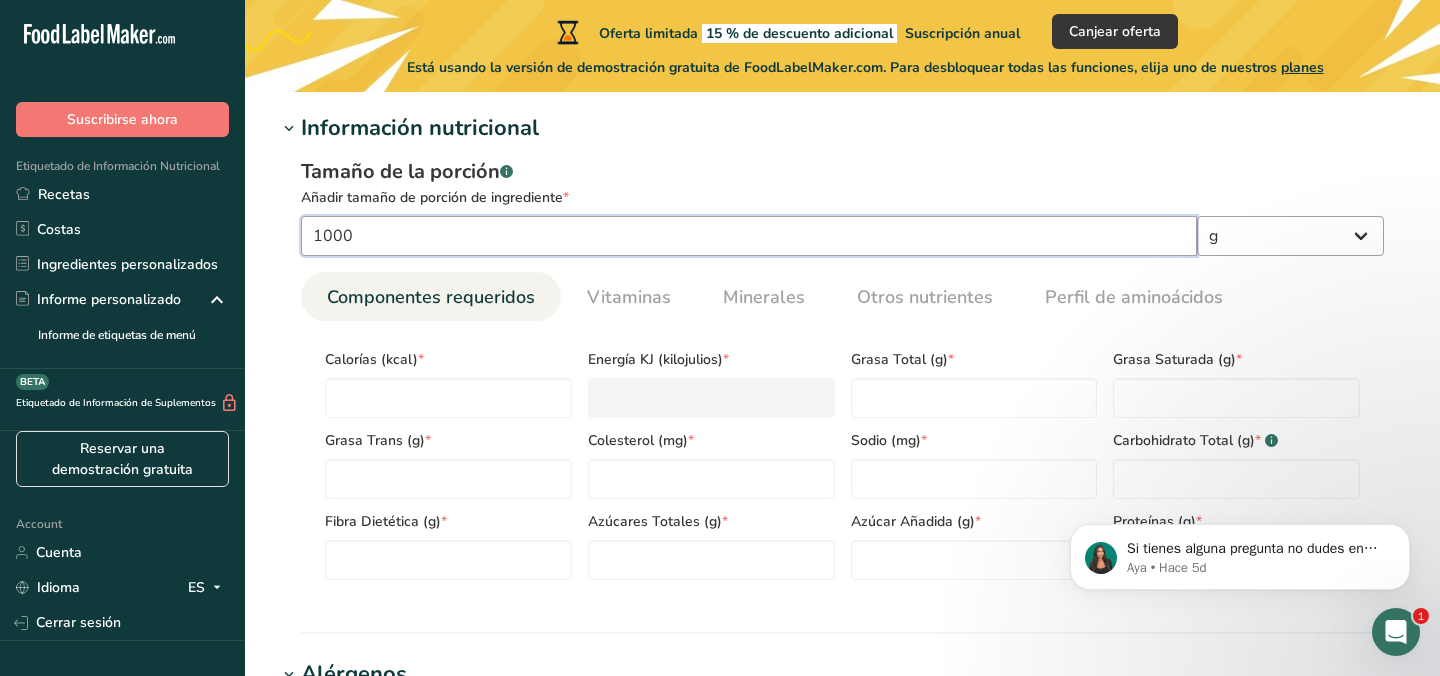 type on "1000" 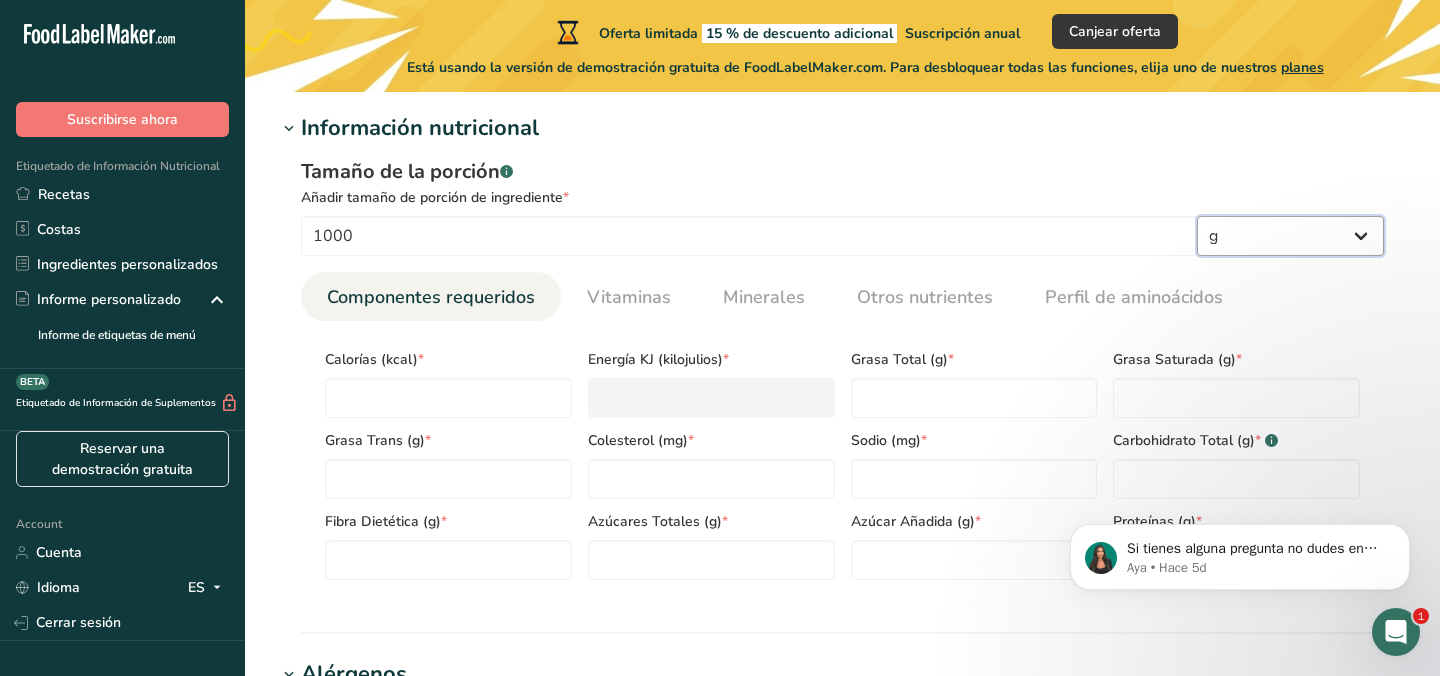 click on "g
kg
mg
mcg
libras
onza
litro
mL
onza líquida
cucharada
cucharadita
taza
Cuarto de Galón
galón" at bounding box center (1290, 236) 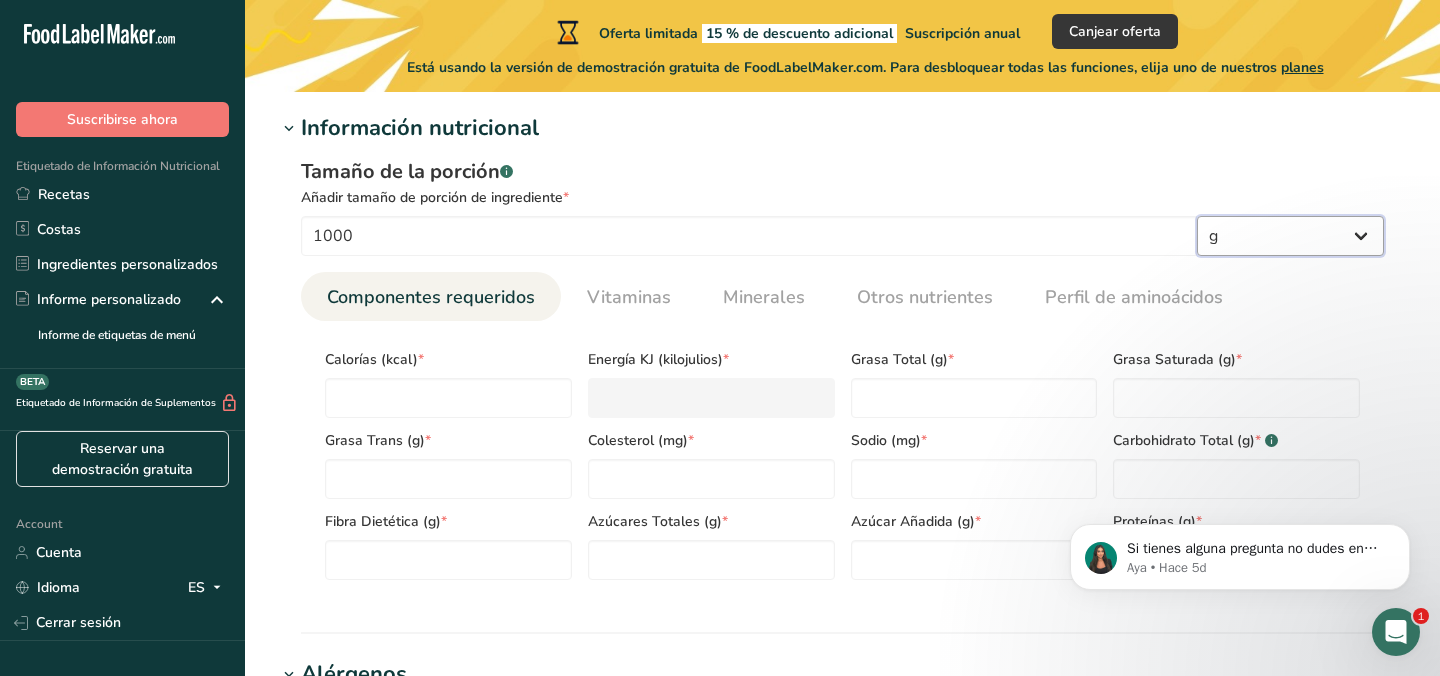 select on "17" 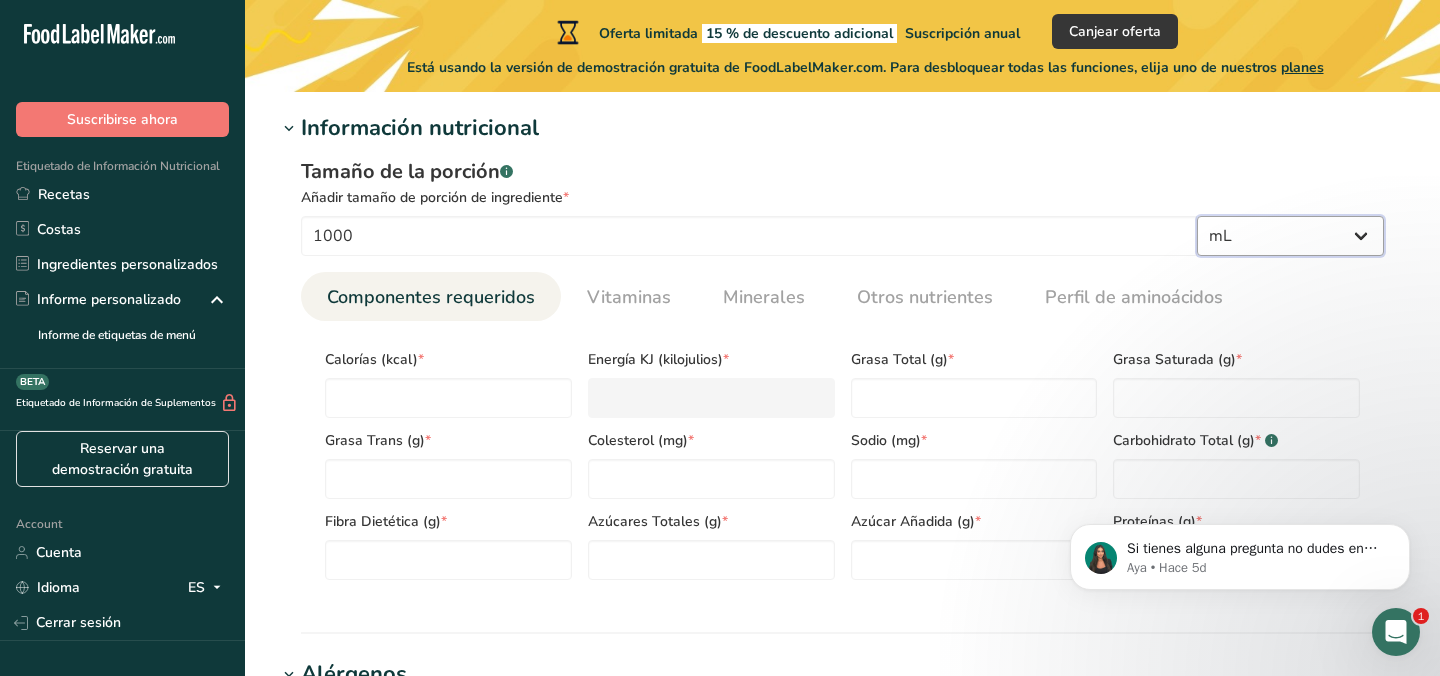 select on "22" 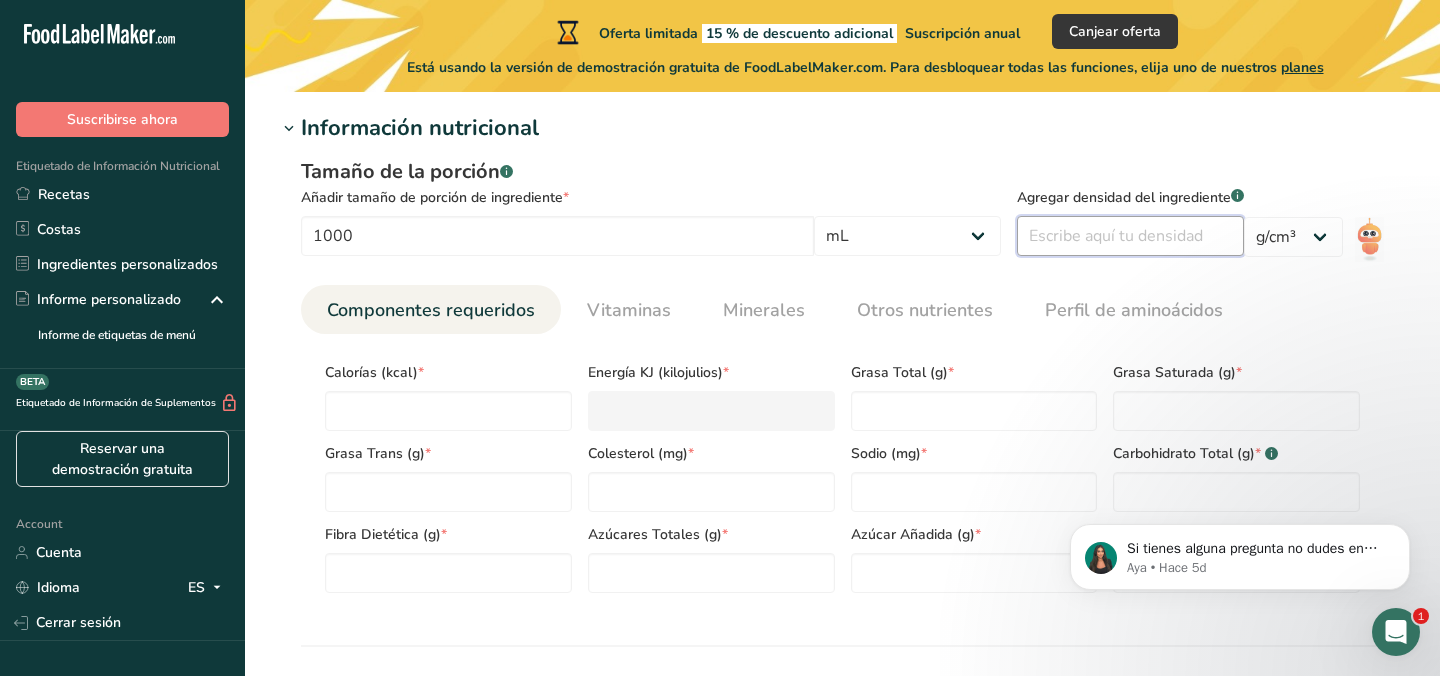 click at bounding box center (1130, 236) 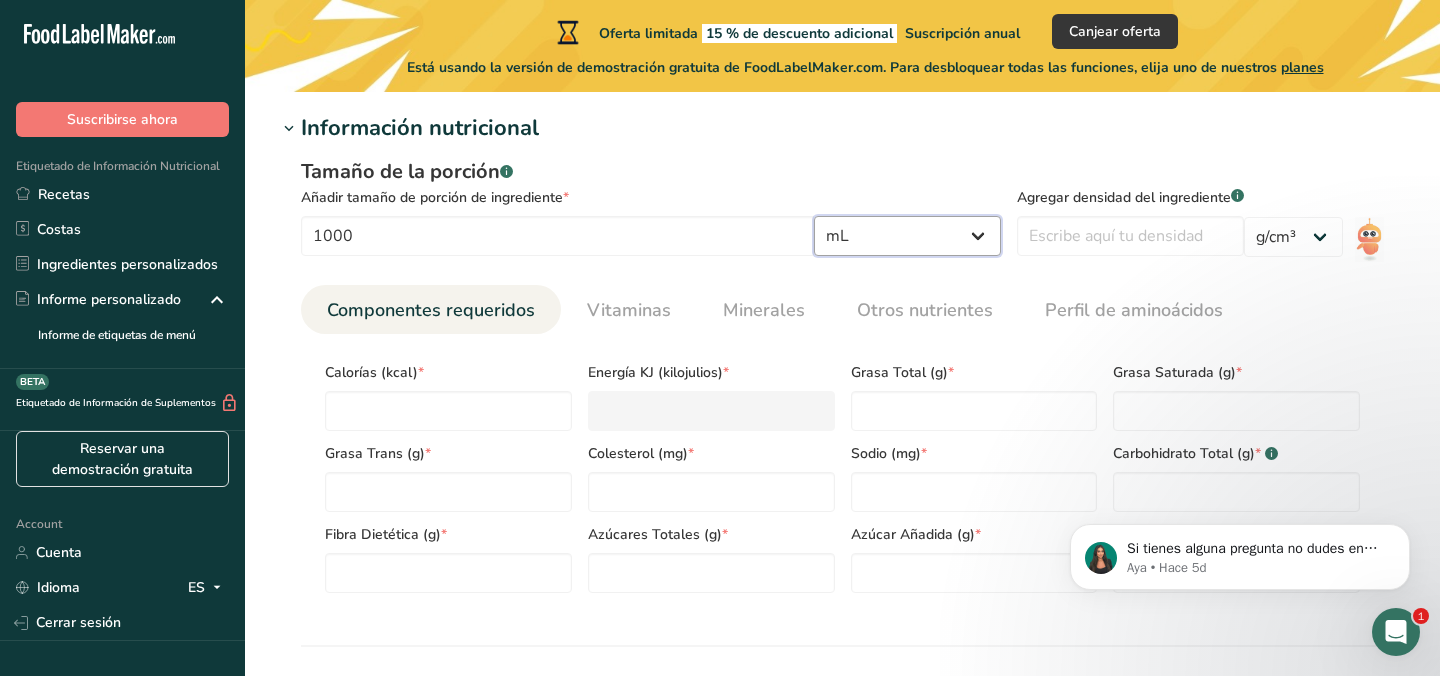 click on "g
kg
mg
mcg
libras
onza
litro
mL
onza líquida
cucharada
cucharadita
taza
Cuarto de Galón
galón" at bounding box center [907, 236] 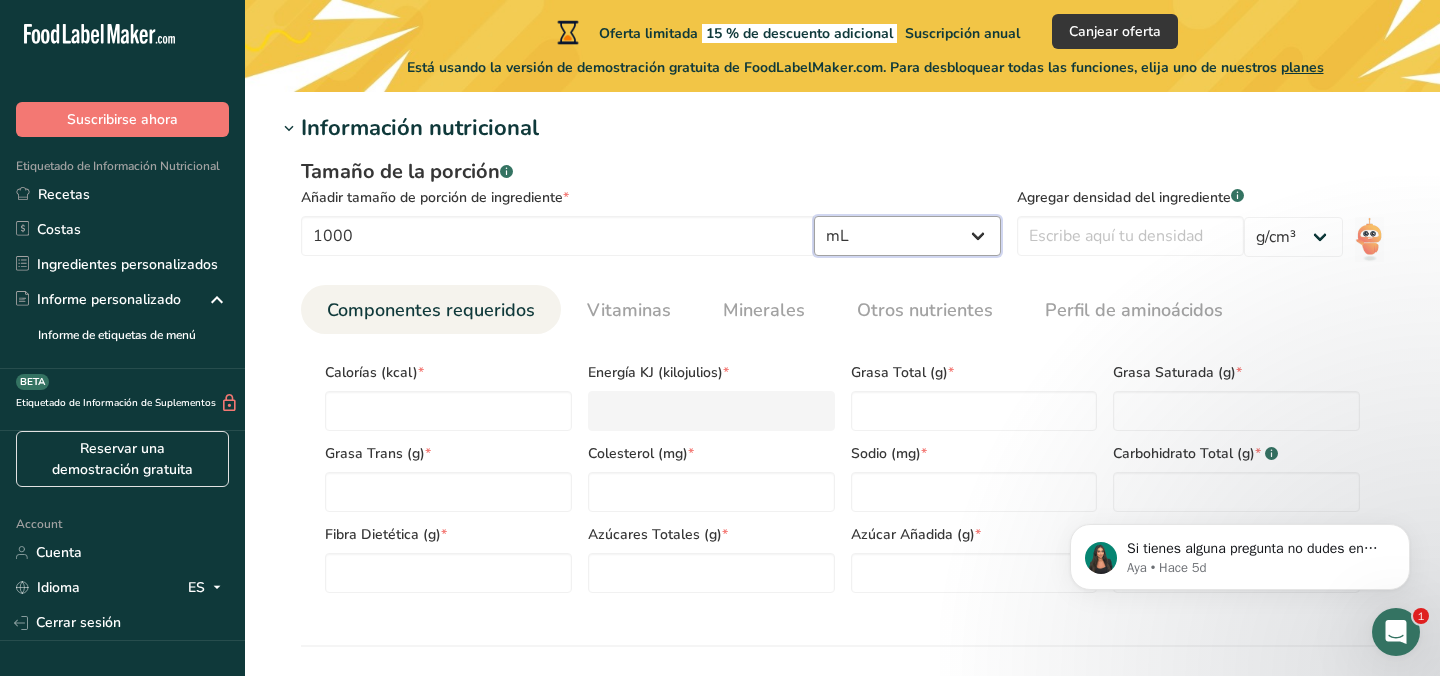 select on "0" 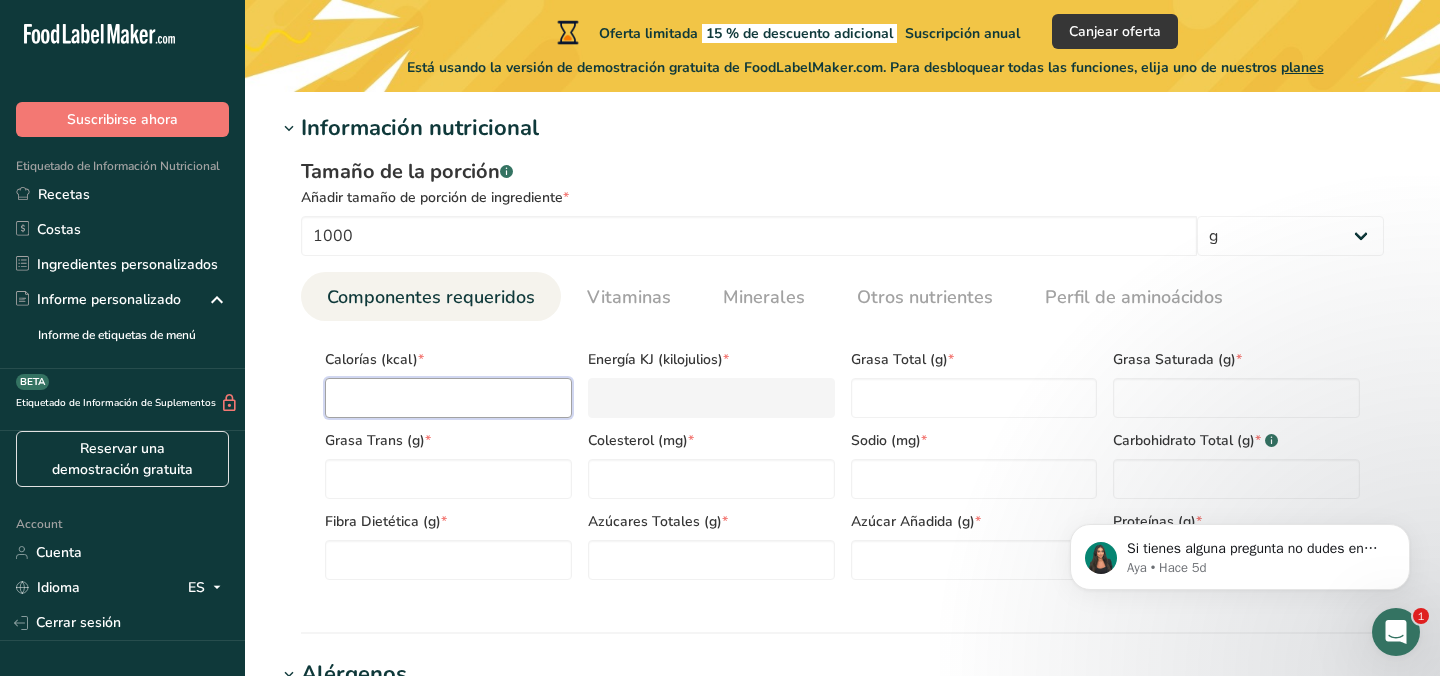 click at bounding box center (448, 398) 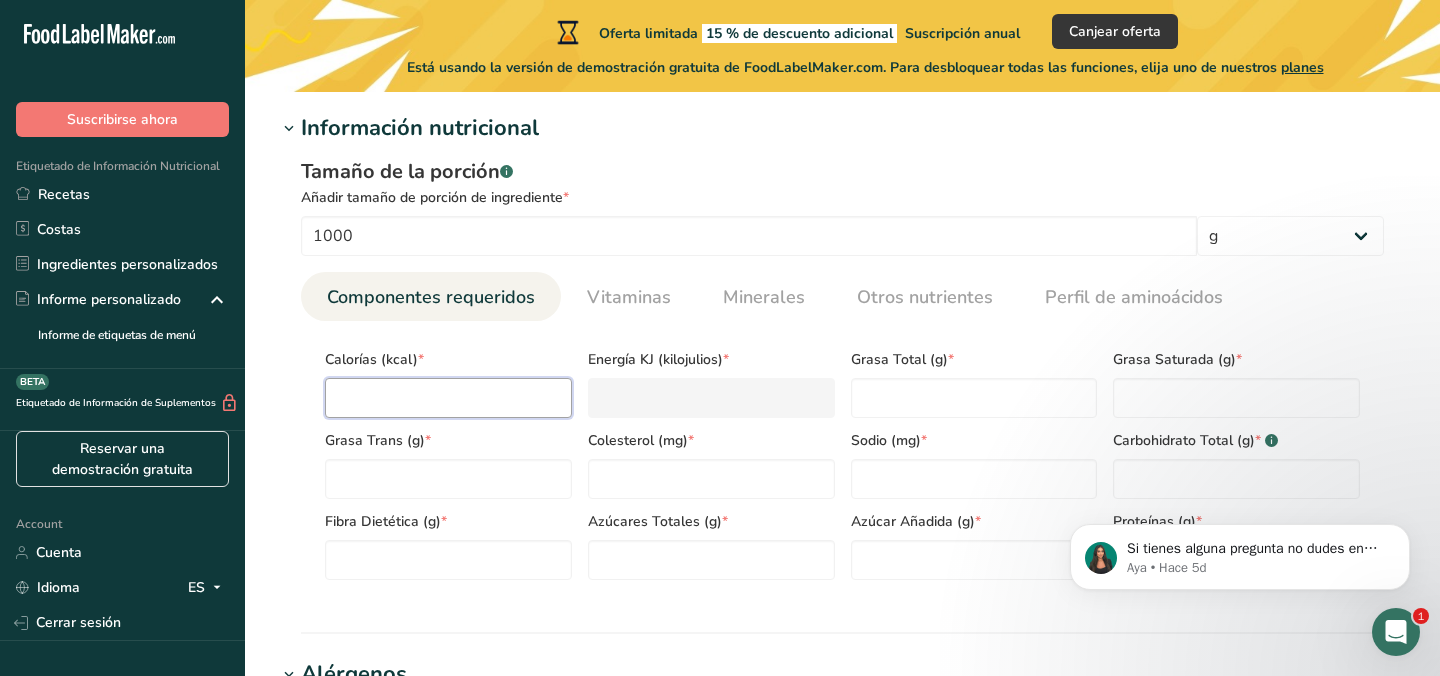 type on "3" 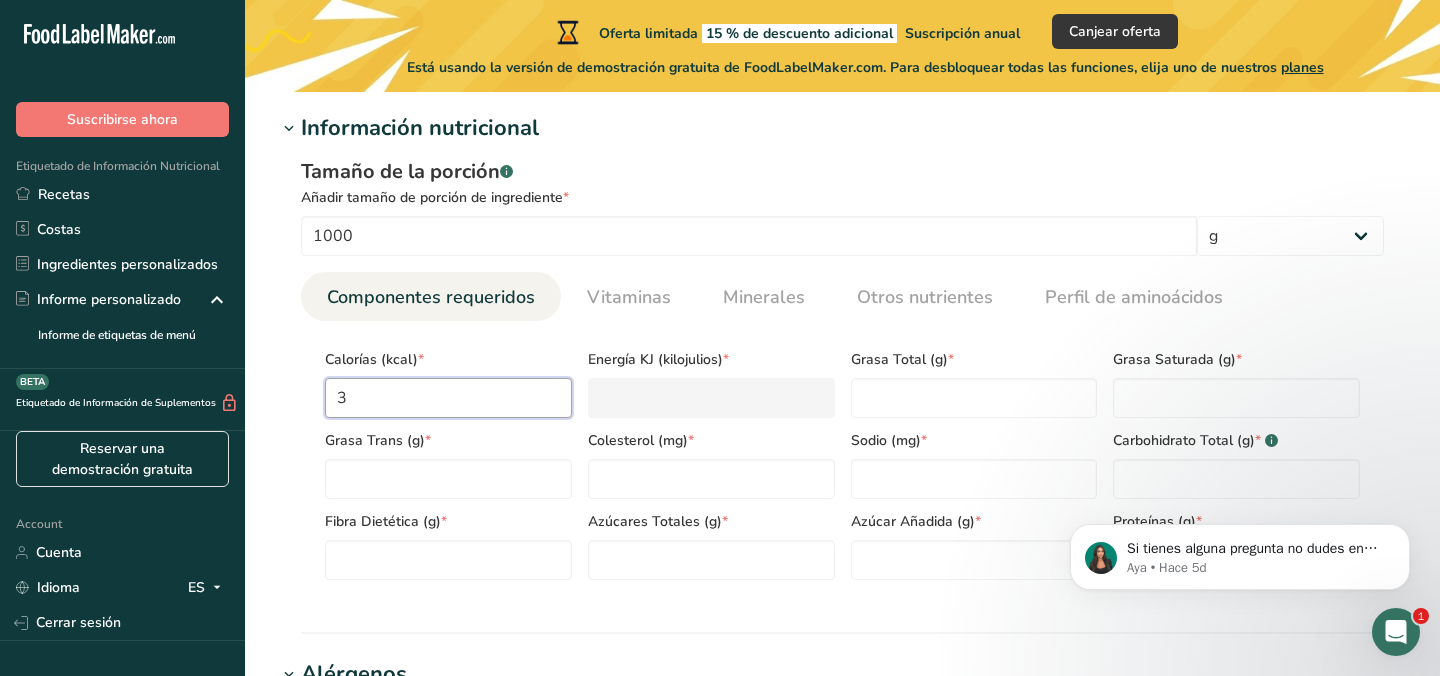 type on "12.6" 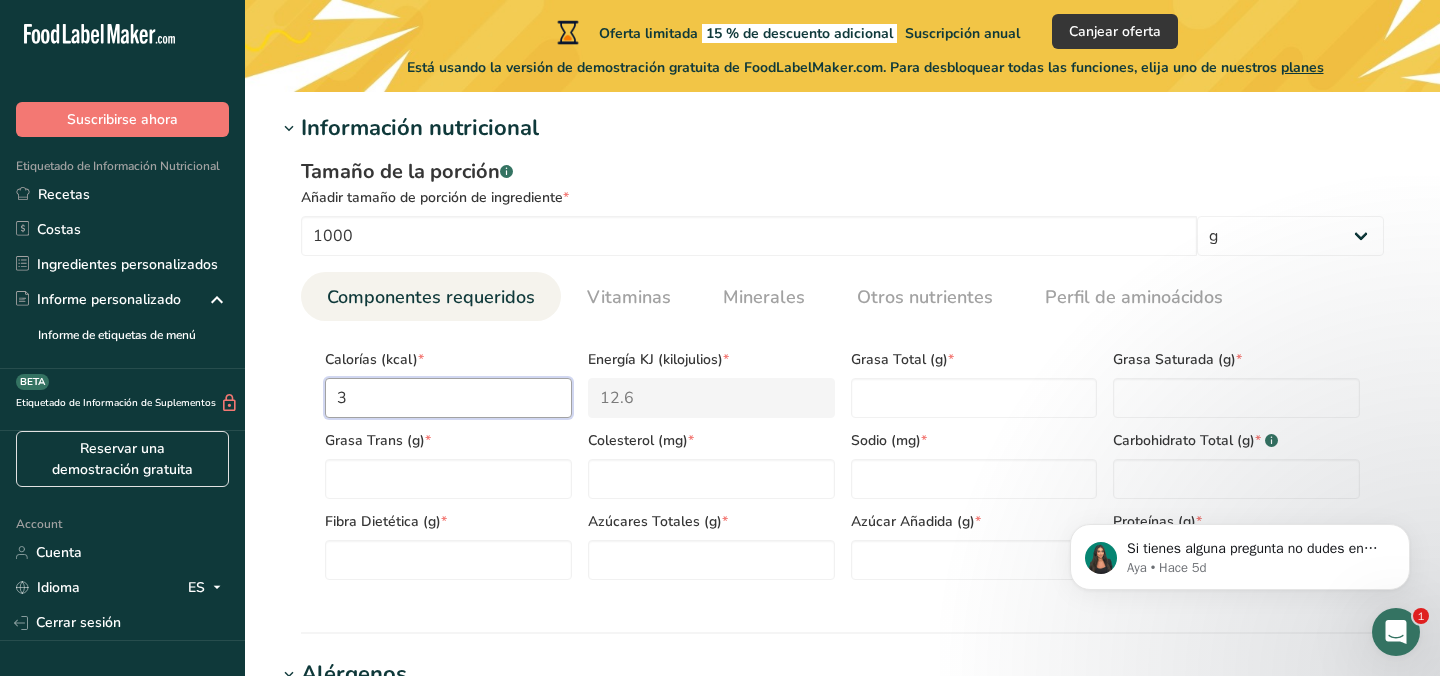 type on "32" 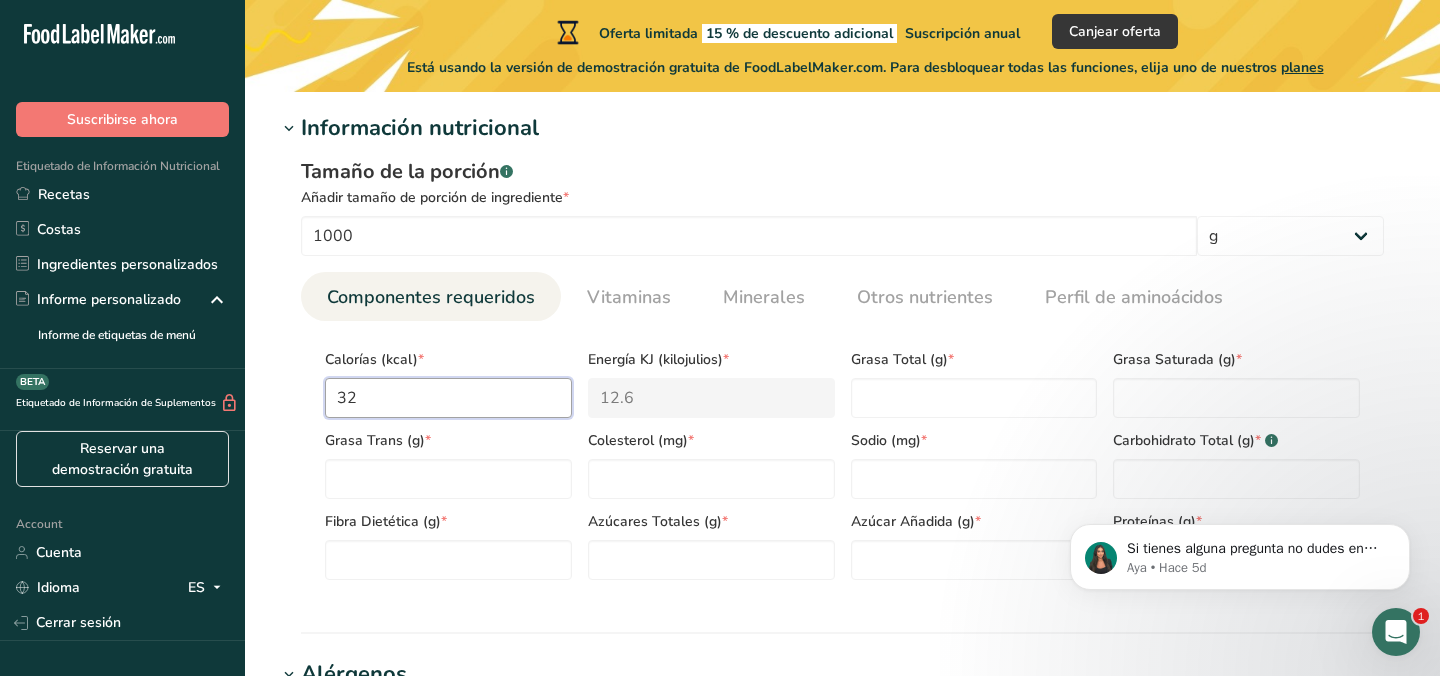 type on "133.9" 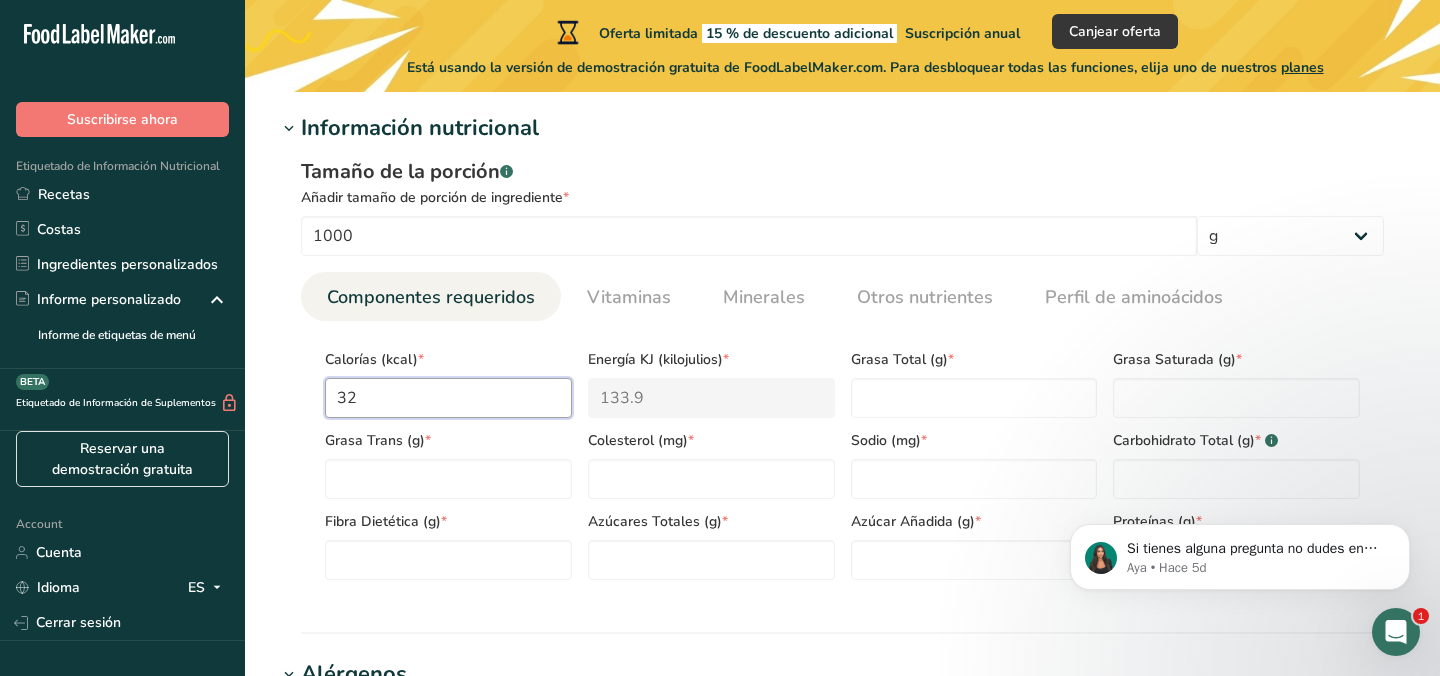 type on "320" 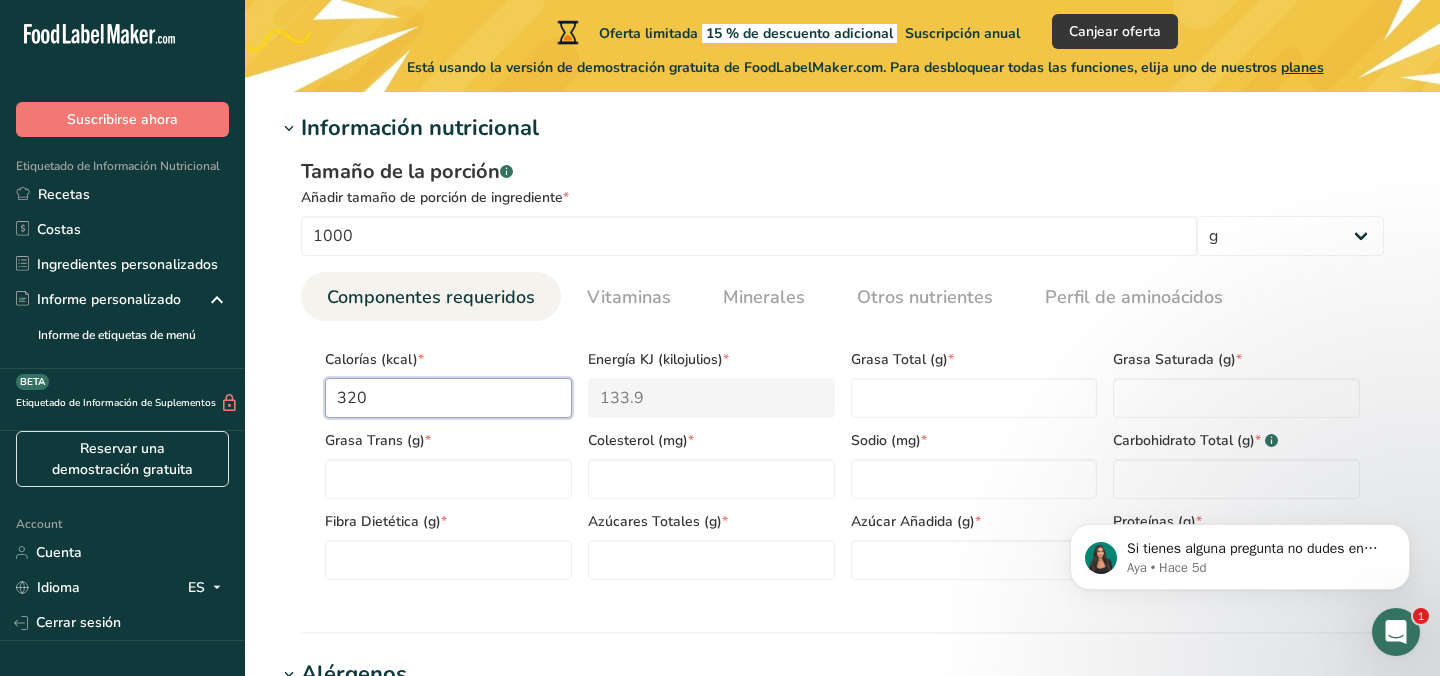 type on "1338.9" 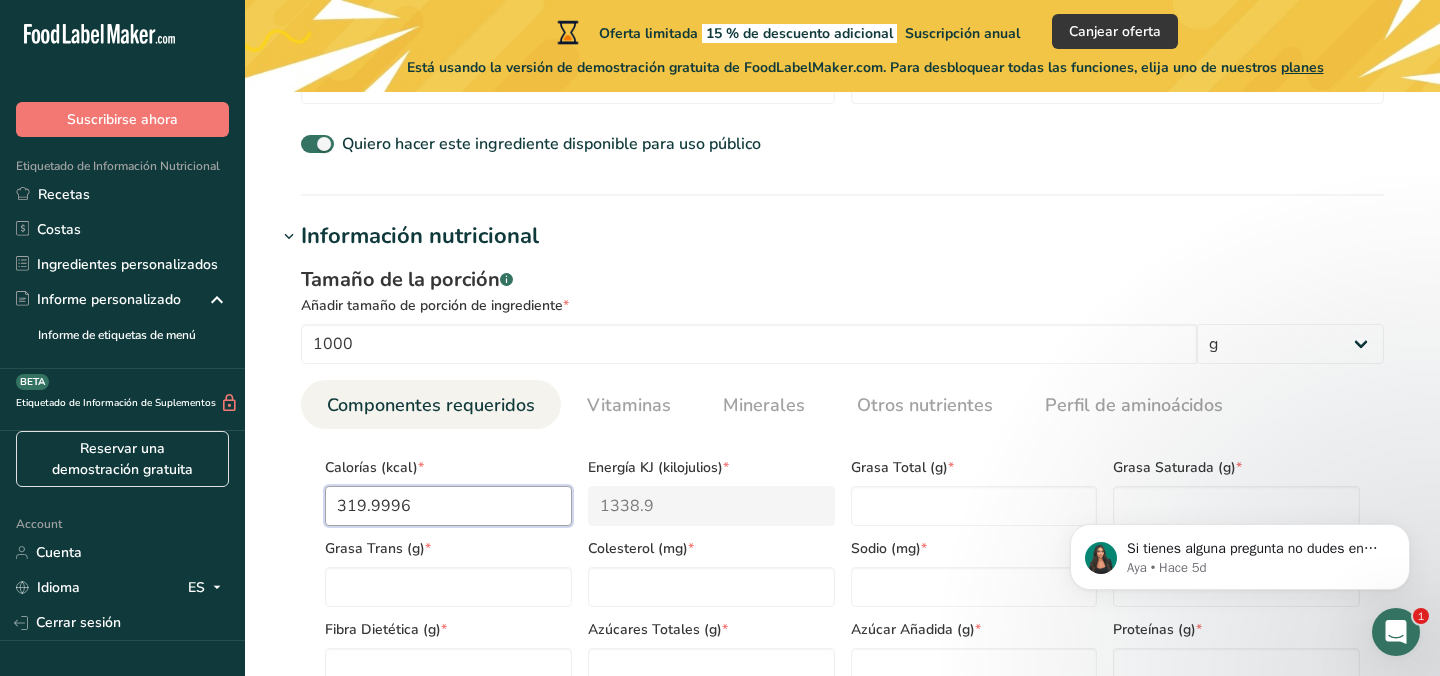 scroll, scrollTop: 687, scrollLeft: 0, axis: vertical 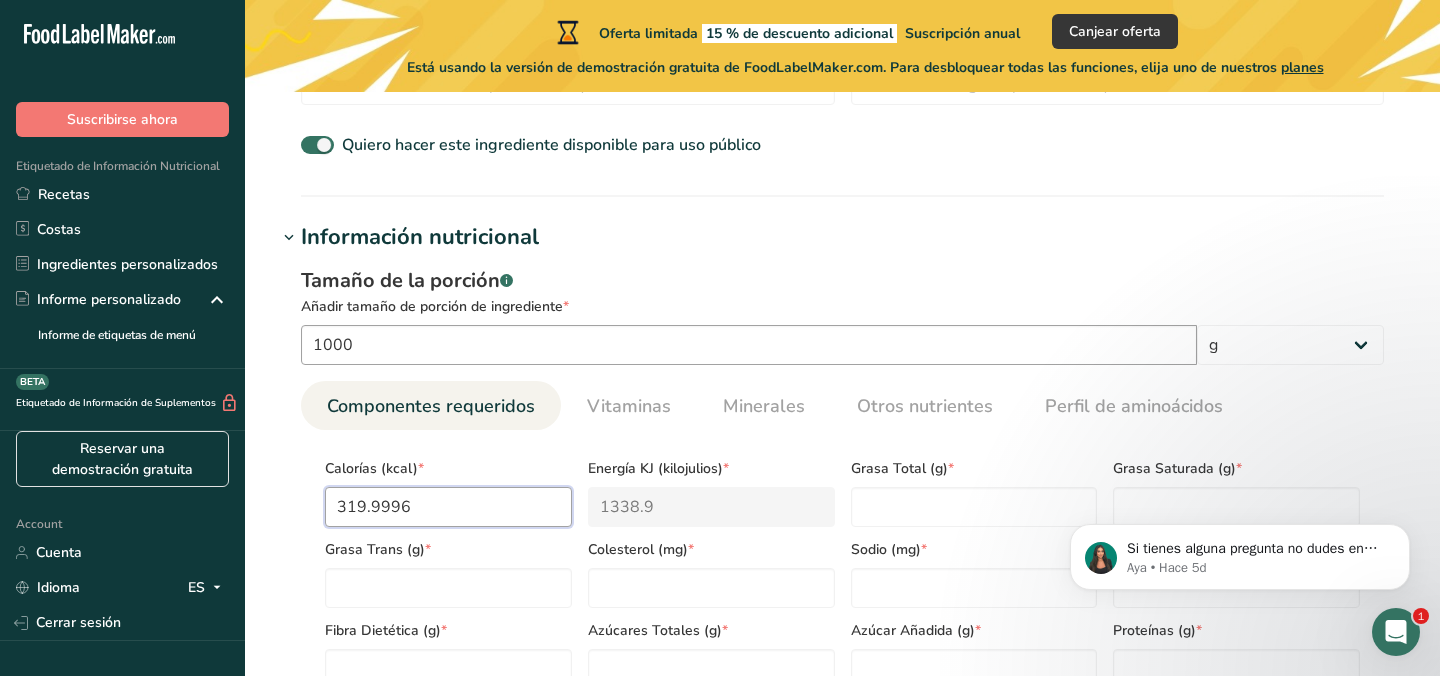 type on "319.9996" 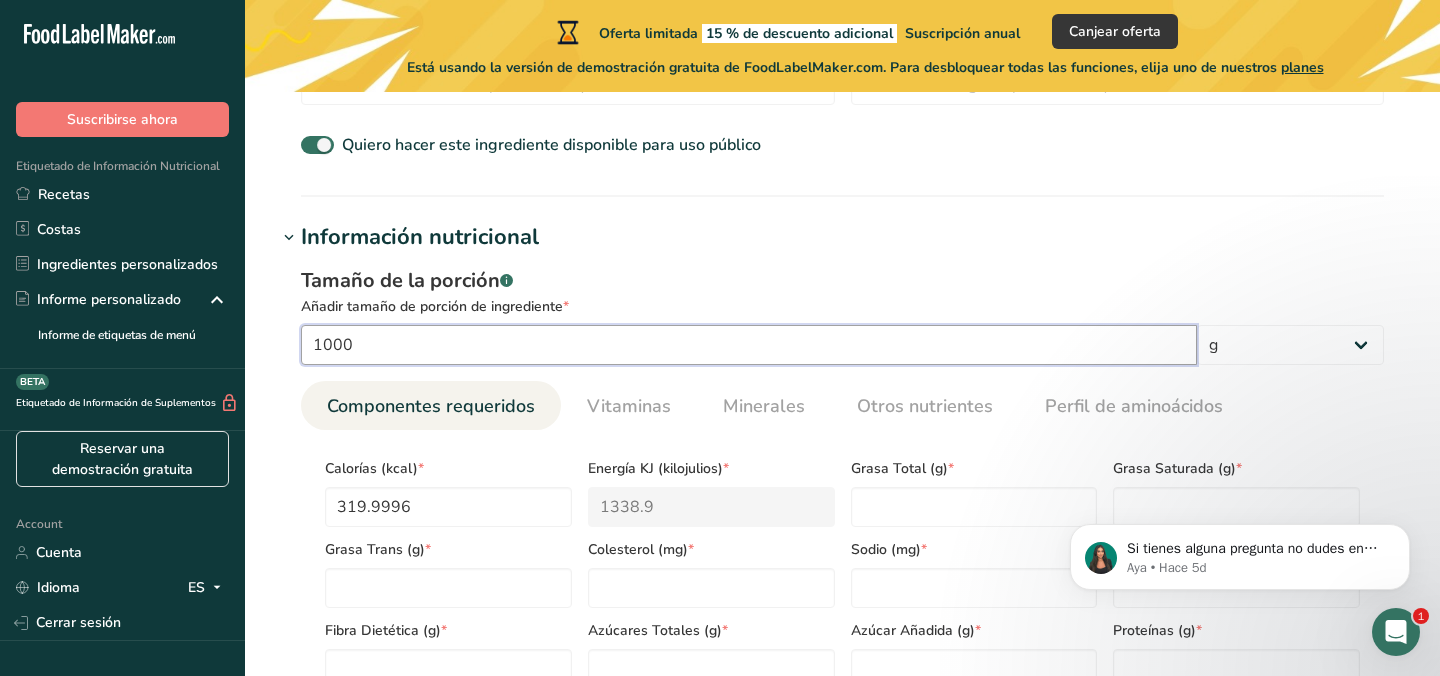 click on "1000" at bounding box center (749, 345) 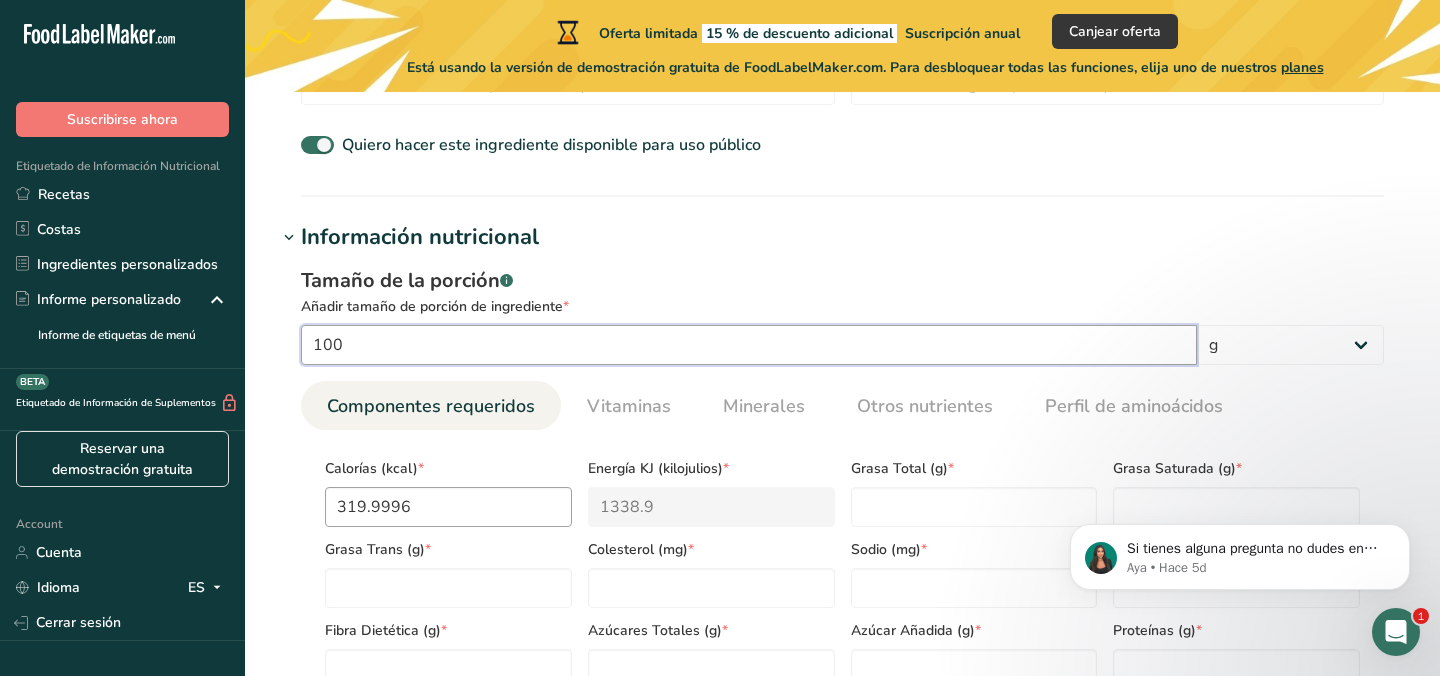 type on "100" 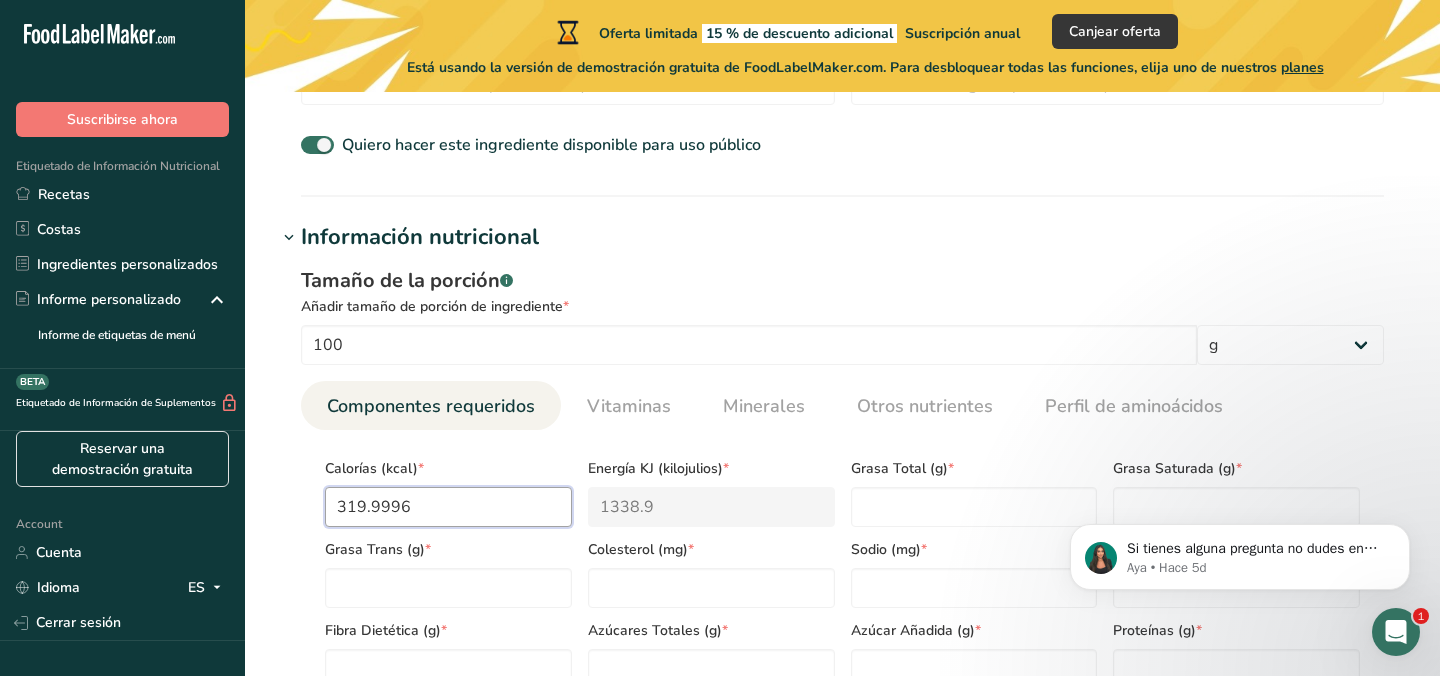 click on "319.9996" at bounding box center [448, 507] 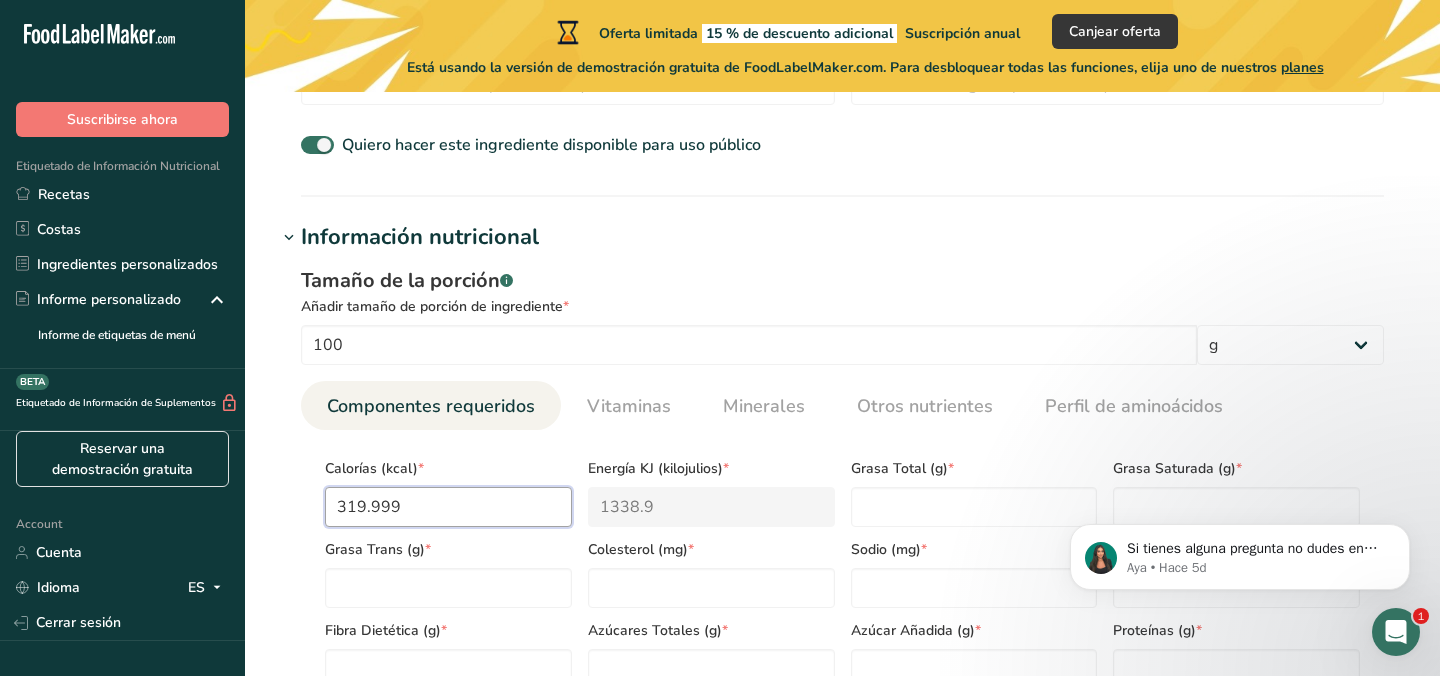 type on "319.99" 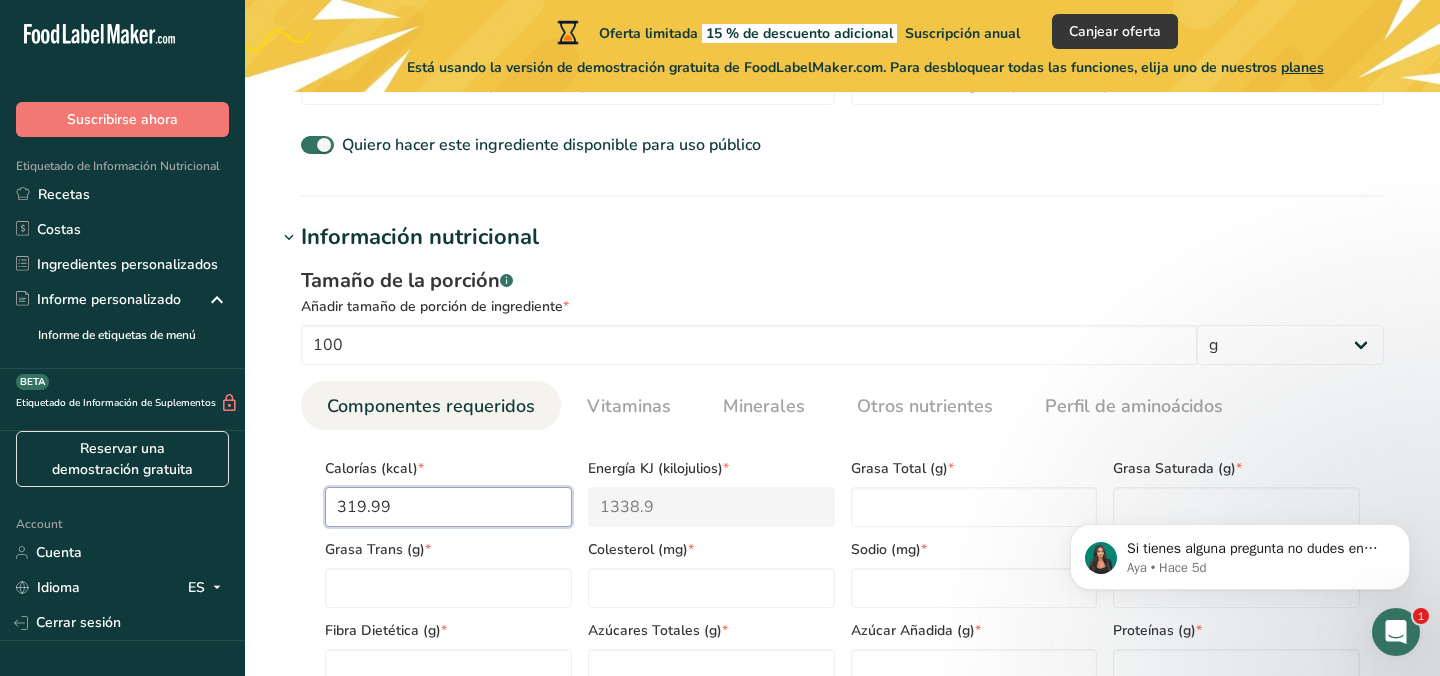 type on "1338.8" 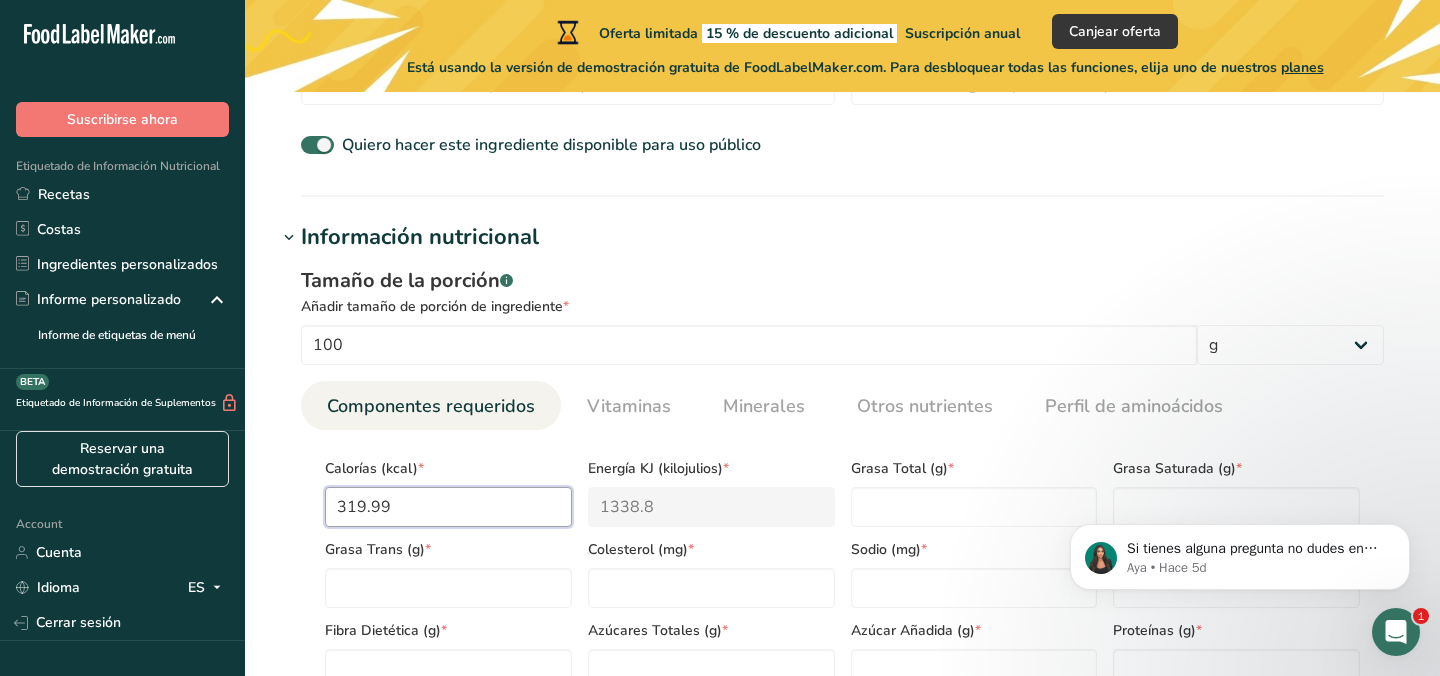 type on "319.9" 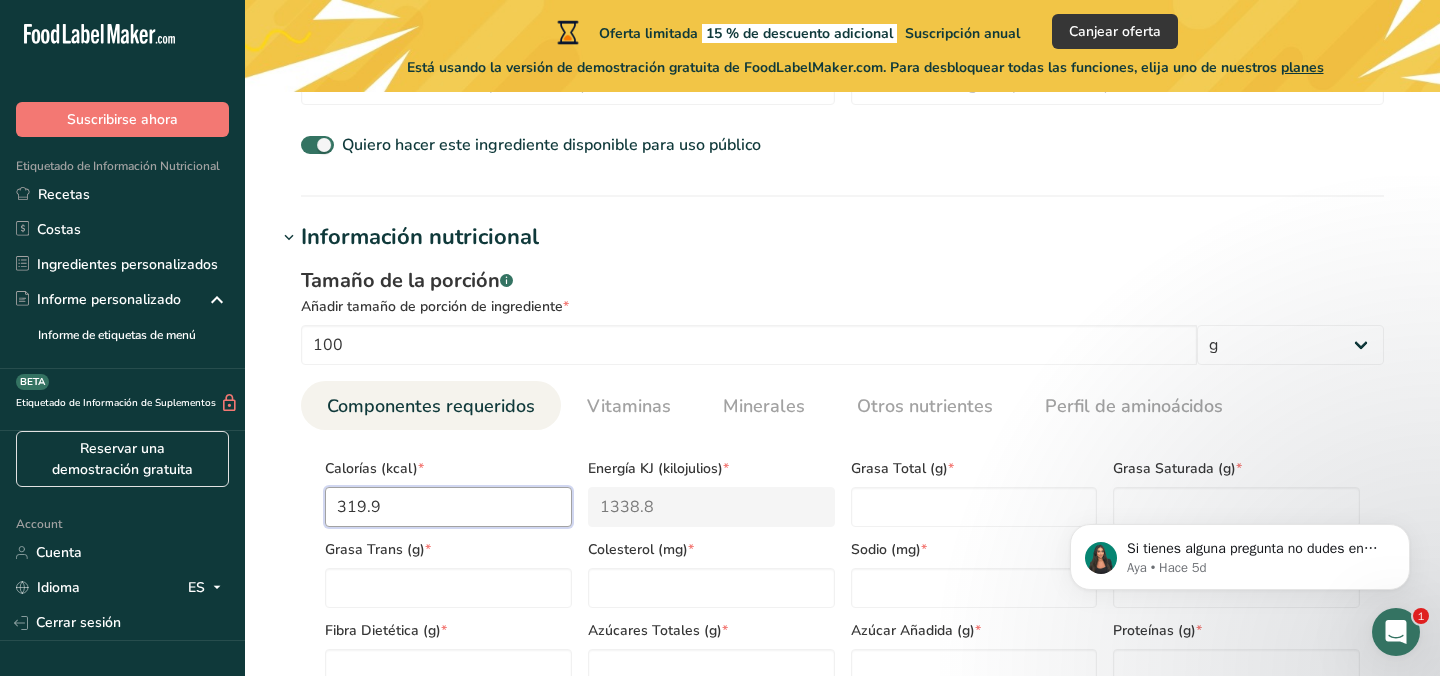 type on "1338.5" 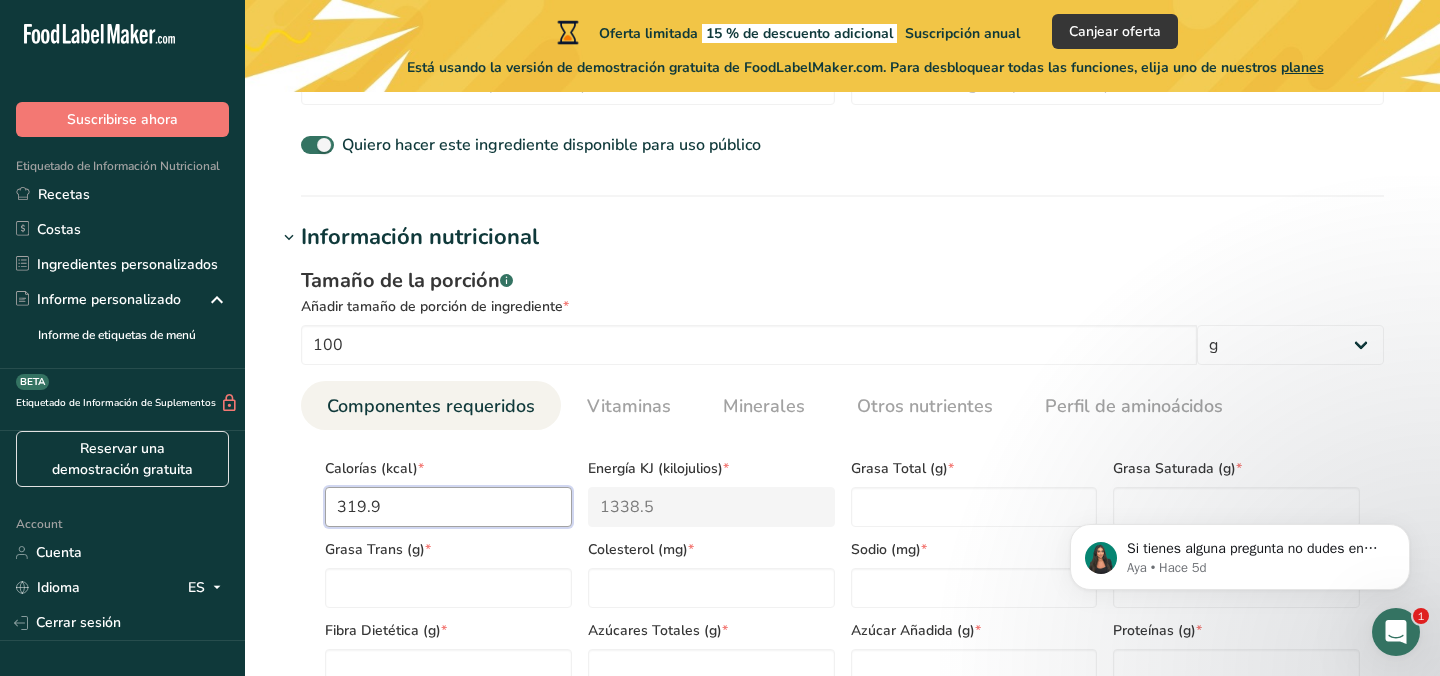 type on "319" 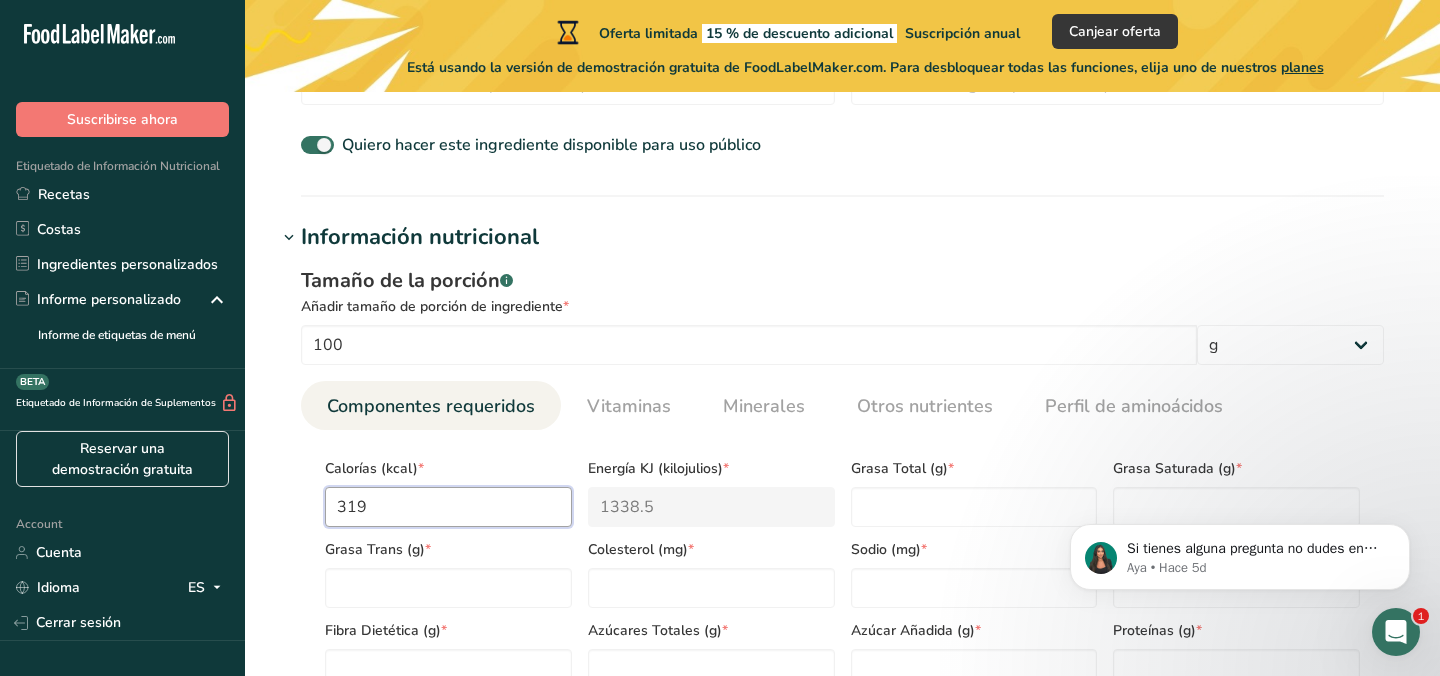 type on "1334.7" 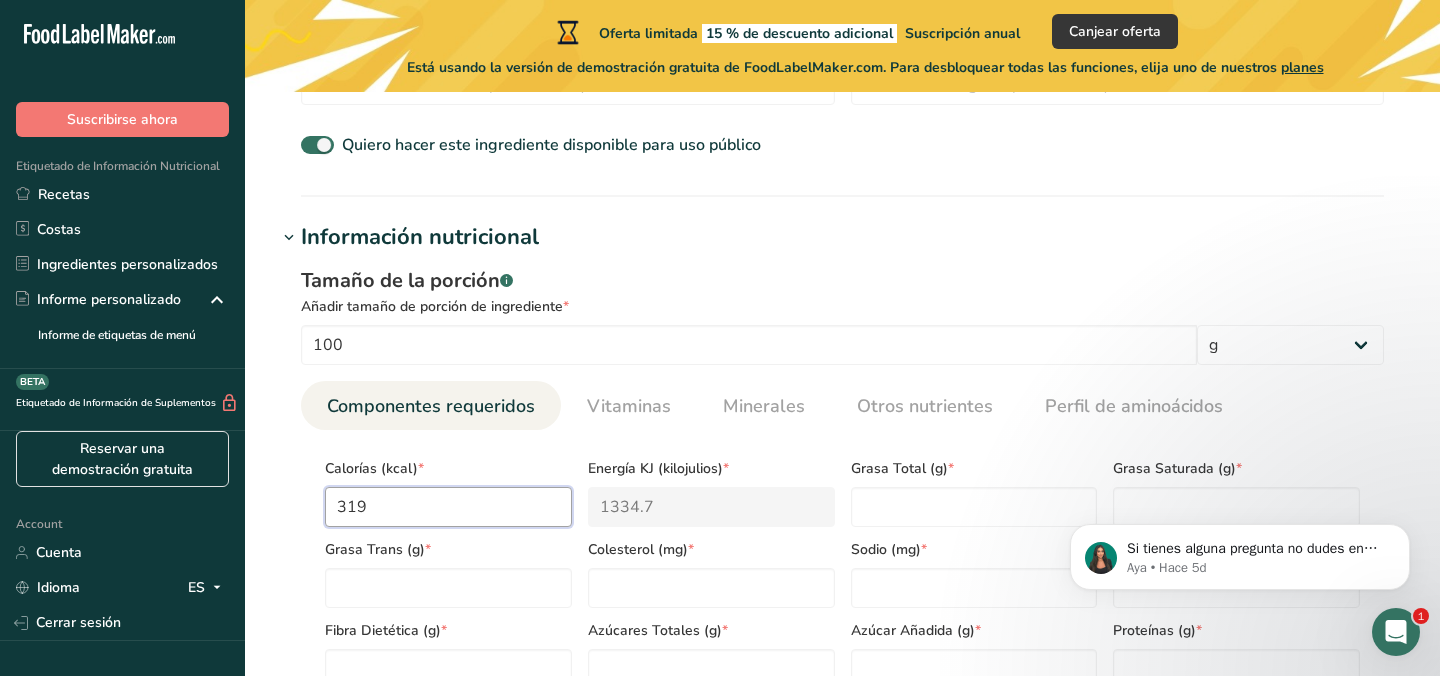 type on "31" 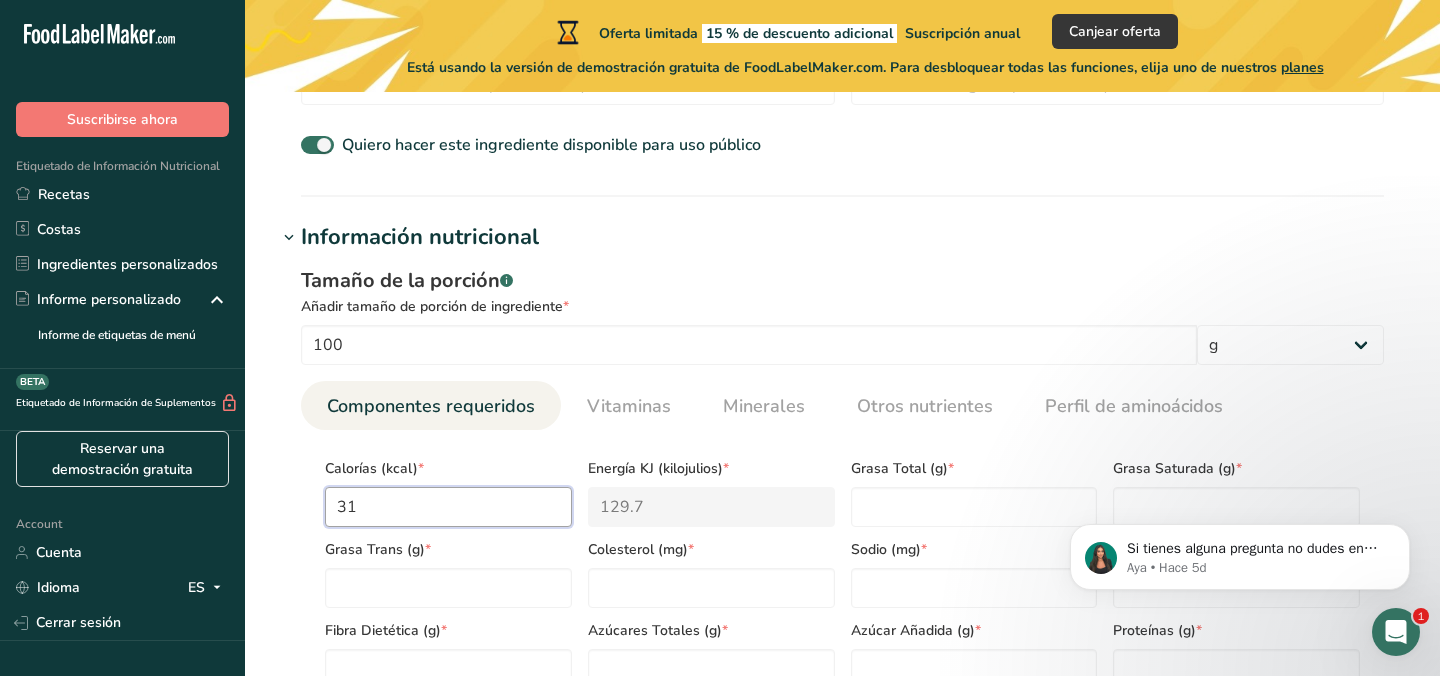 type on "3" 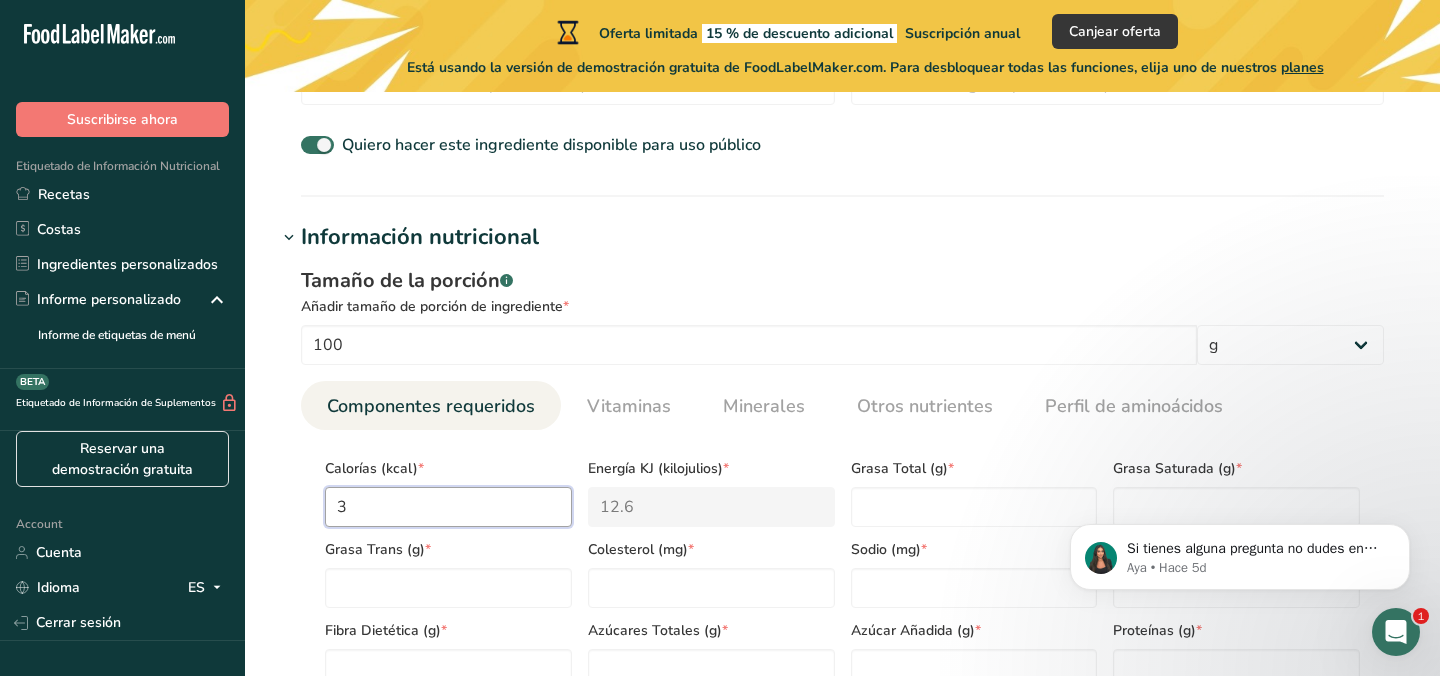 type on "32" 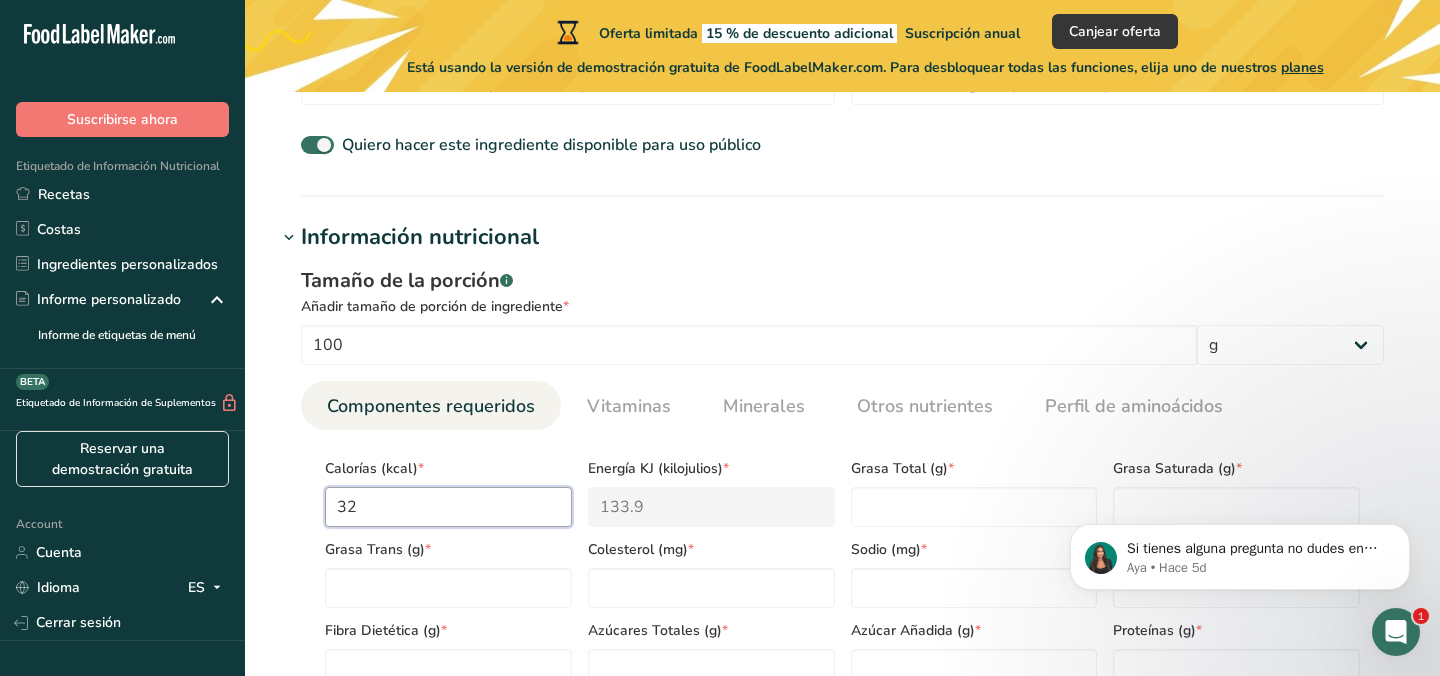 type on "320" 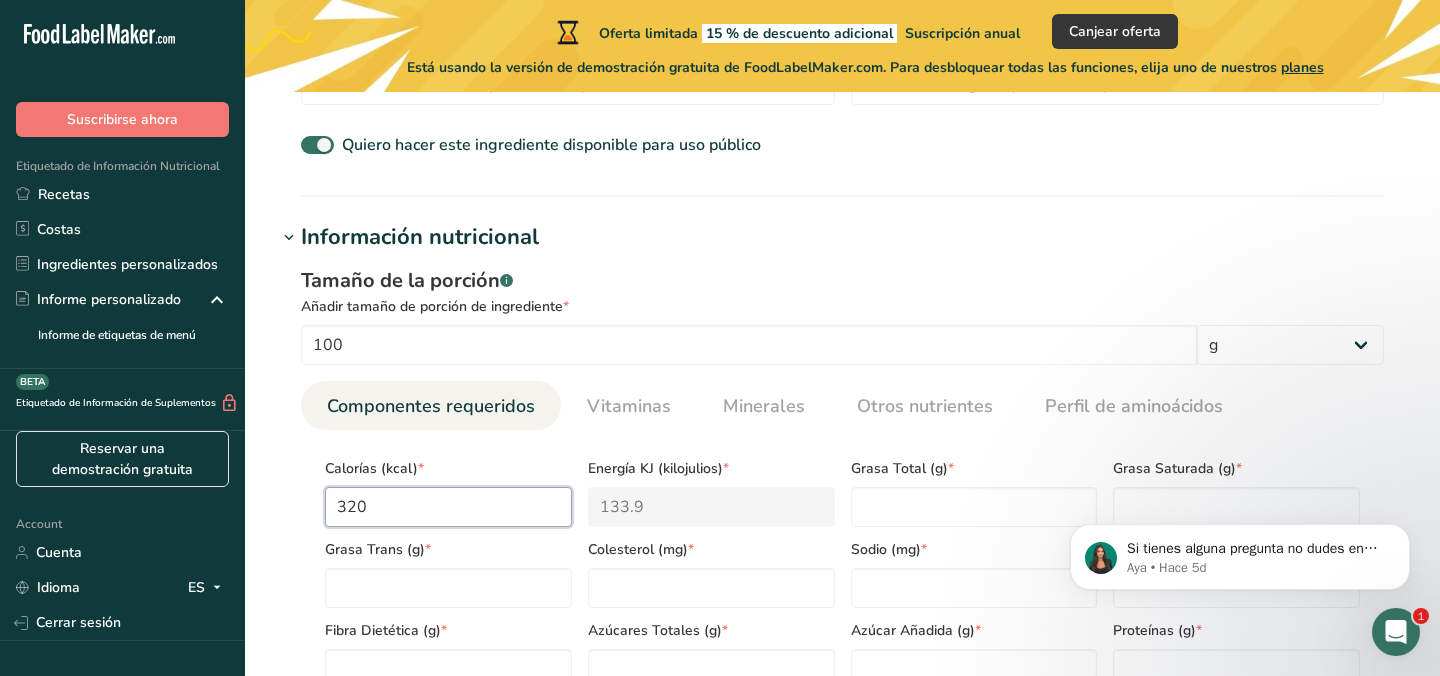 type on "1338.9" 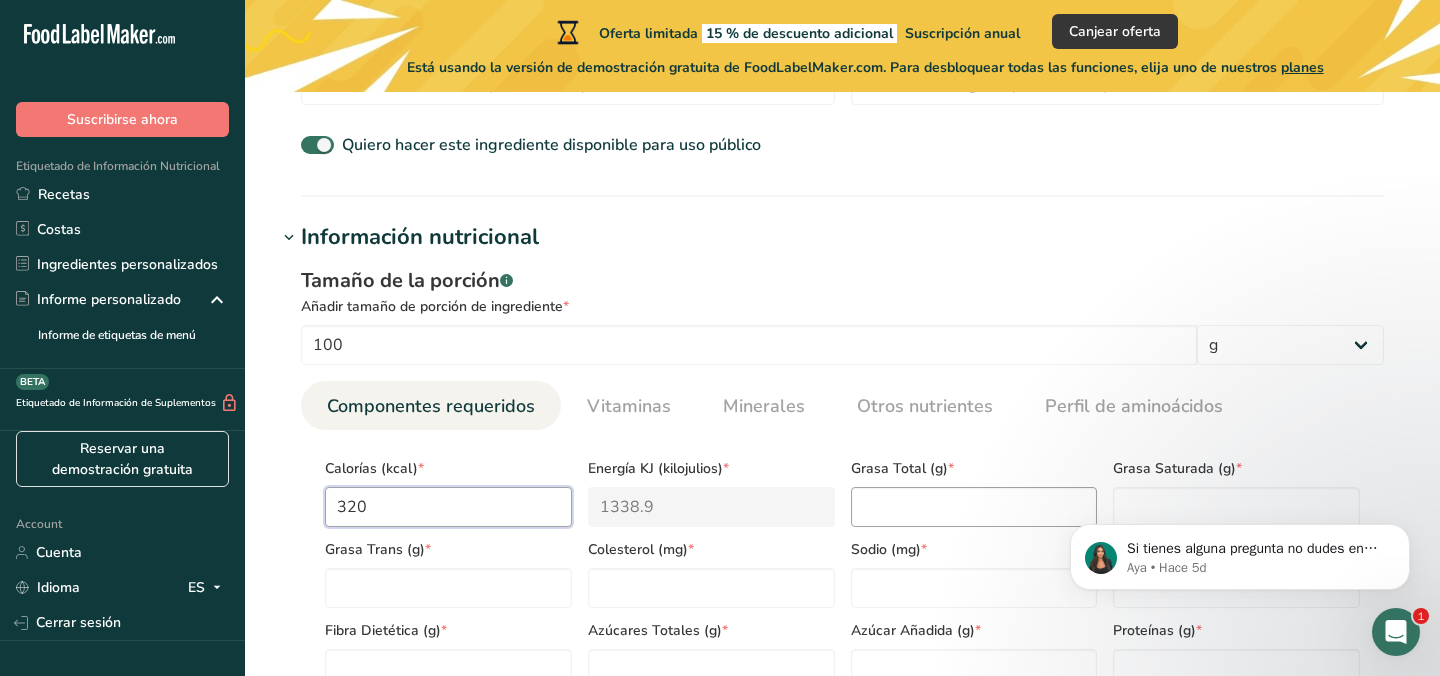 type on "320" 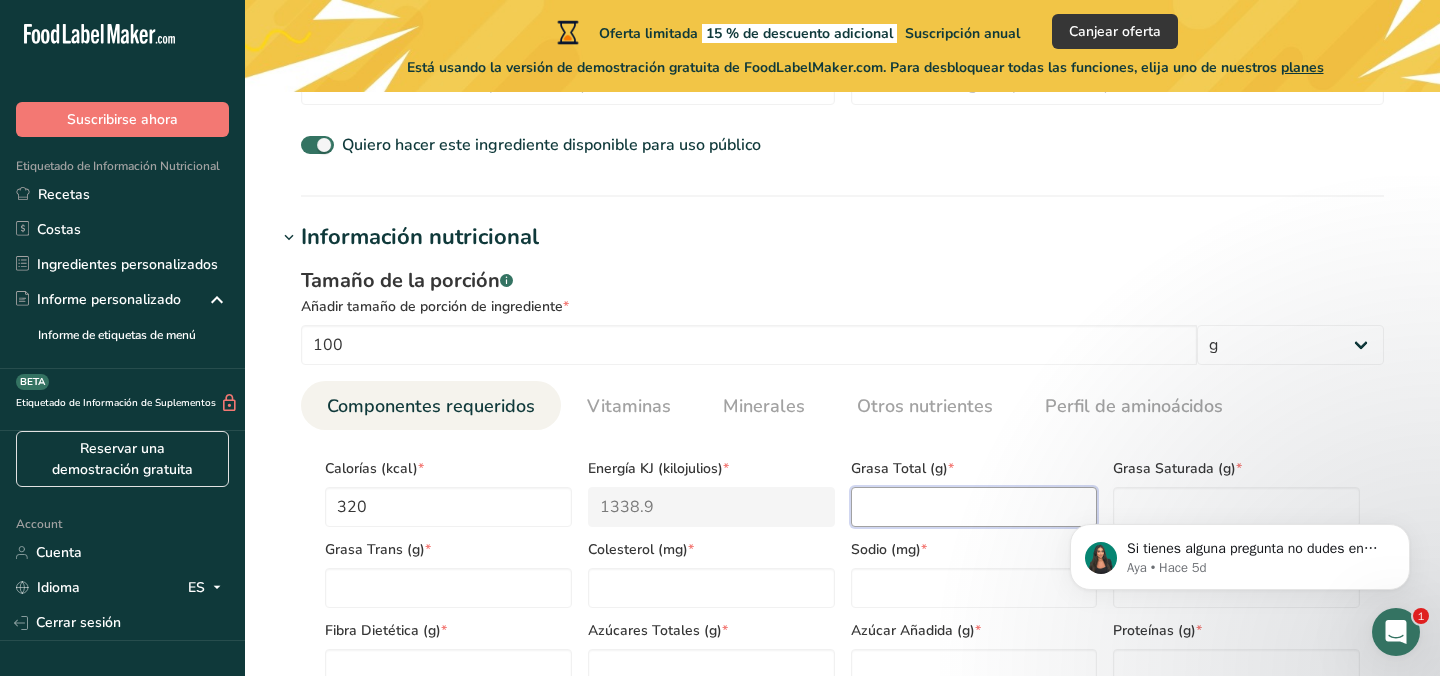 click at bounding box center [974, 507] 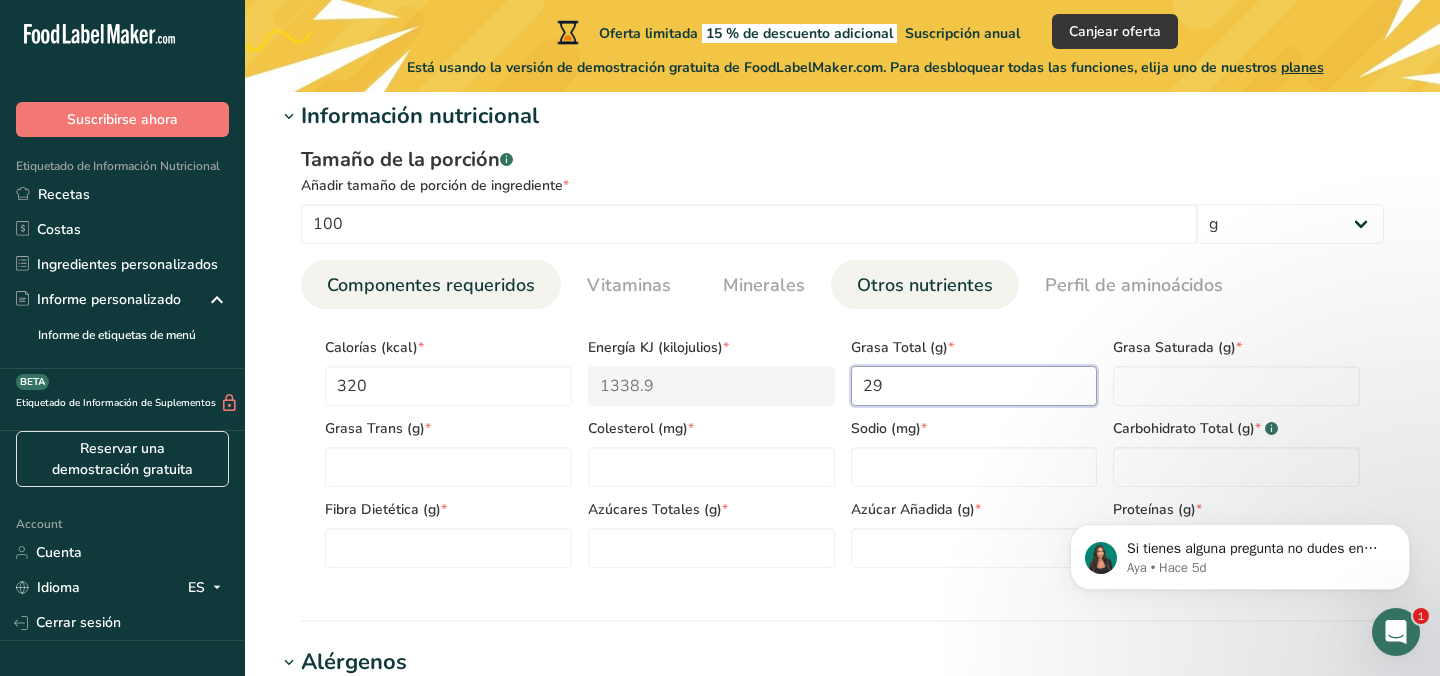 scroll, scrollTop: 811, scrollLeft: 0, axis: vertical 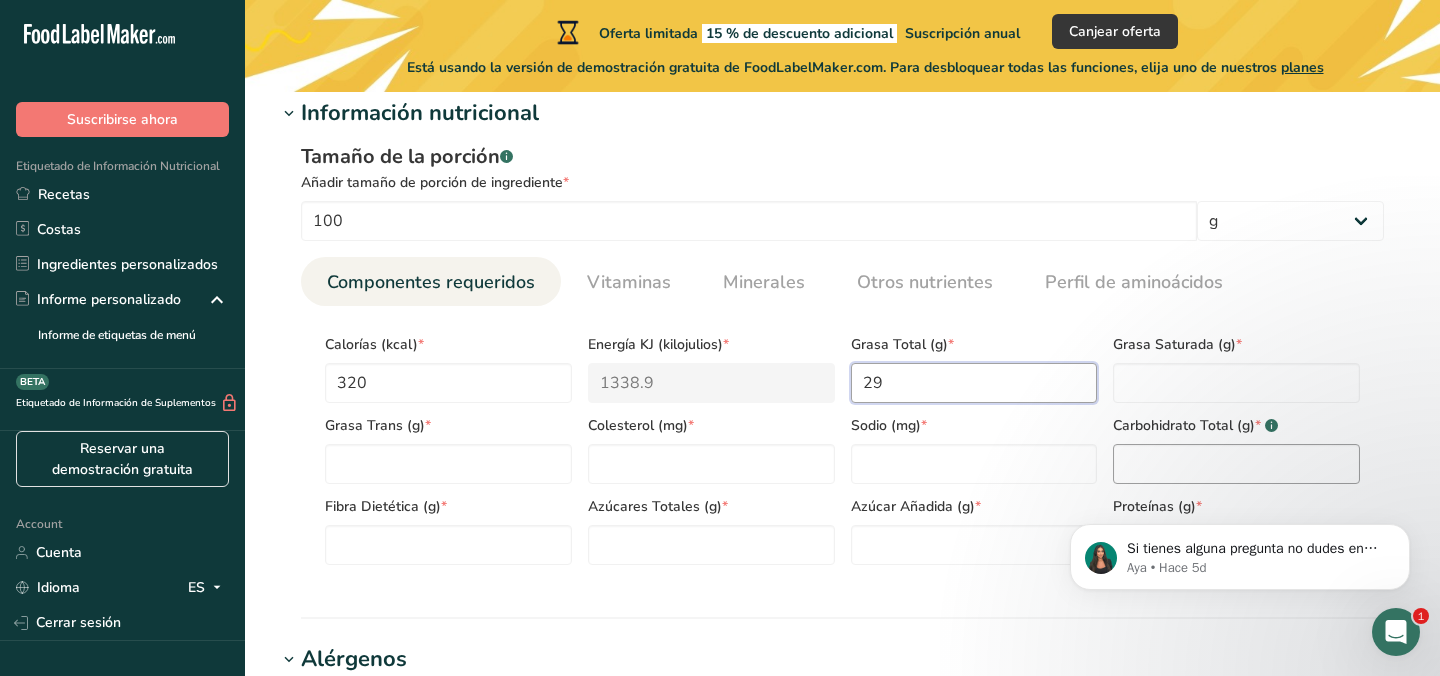 type on "29" 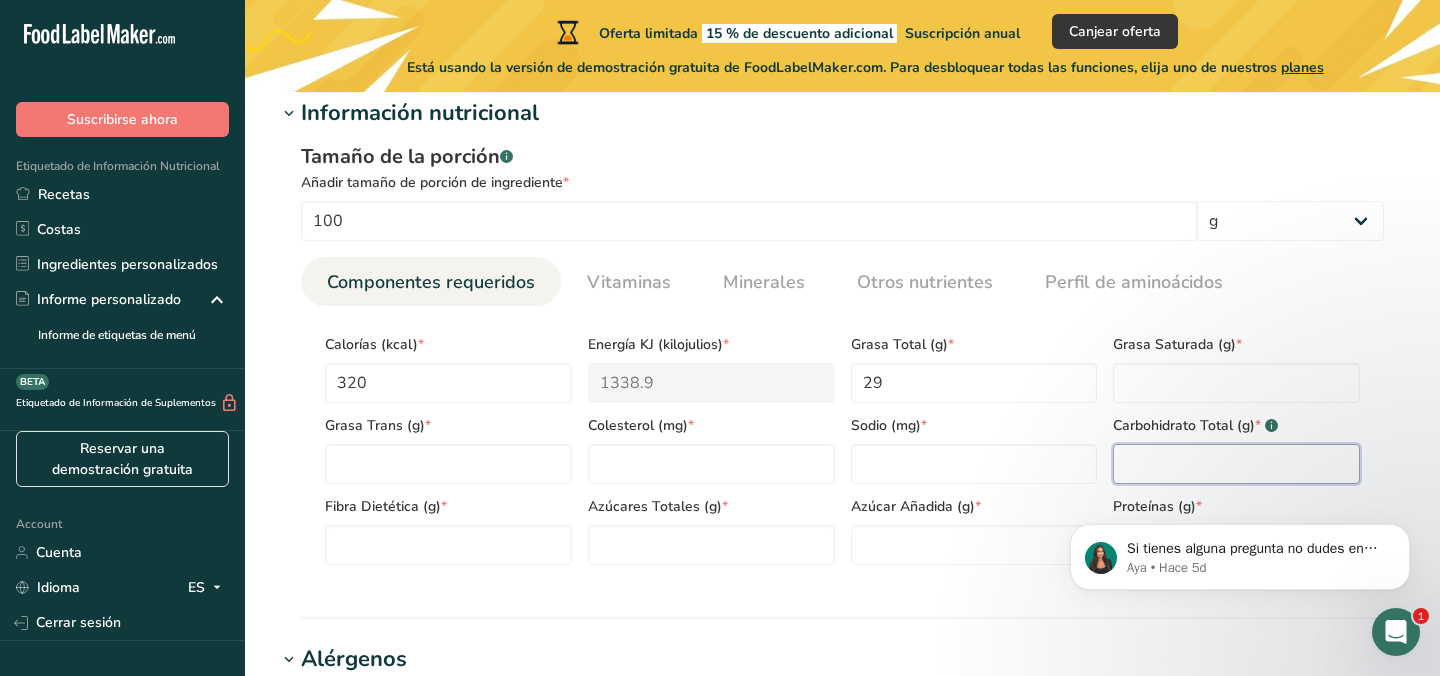 click at bounding box center (1236, 464) 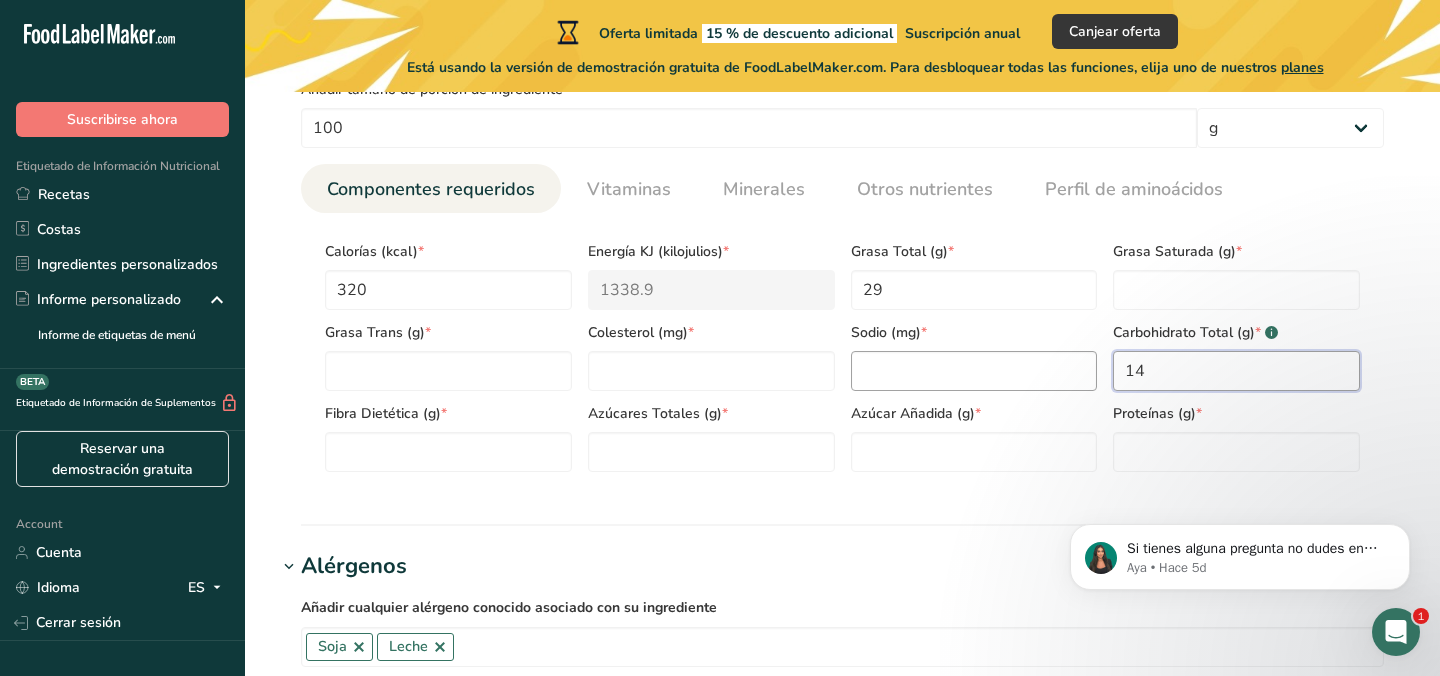 scroll, scrollTop: 939, scrollLeft: 0, axis: vertical 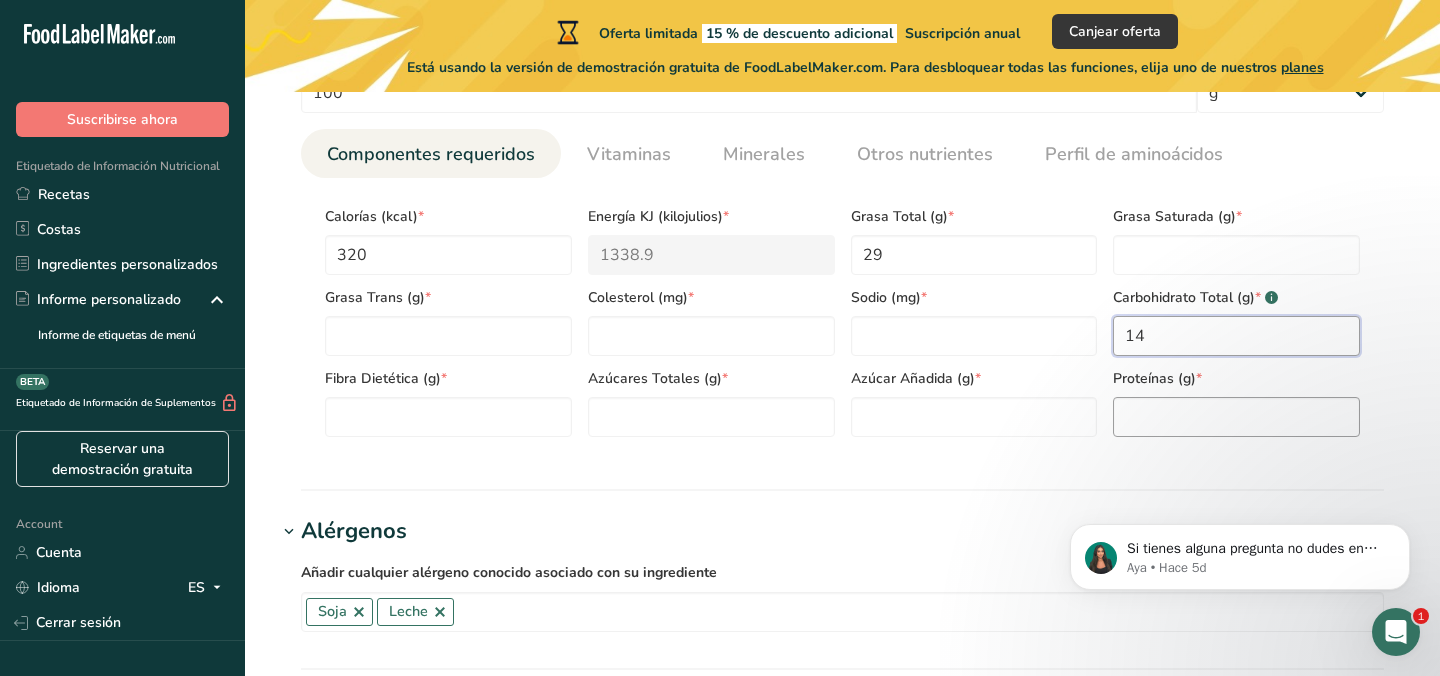 type on "14" 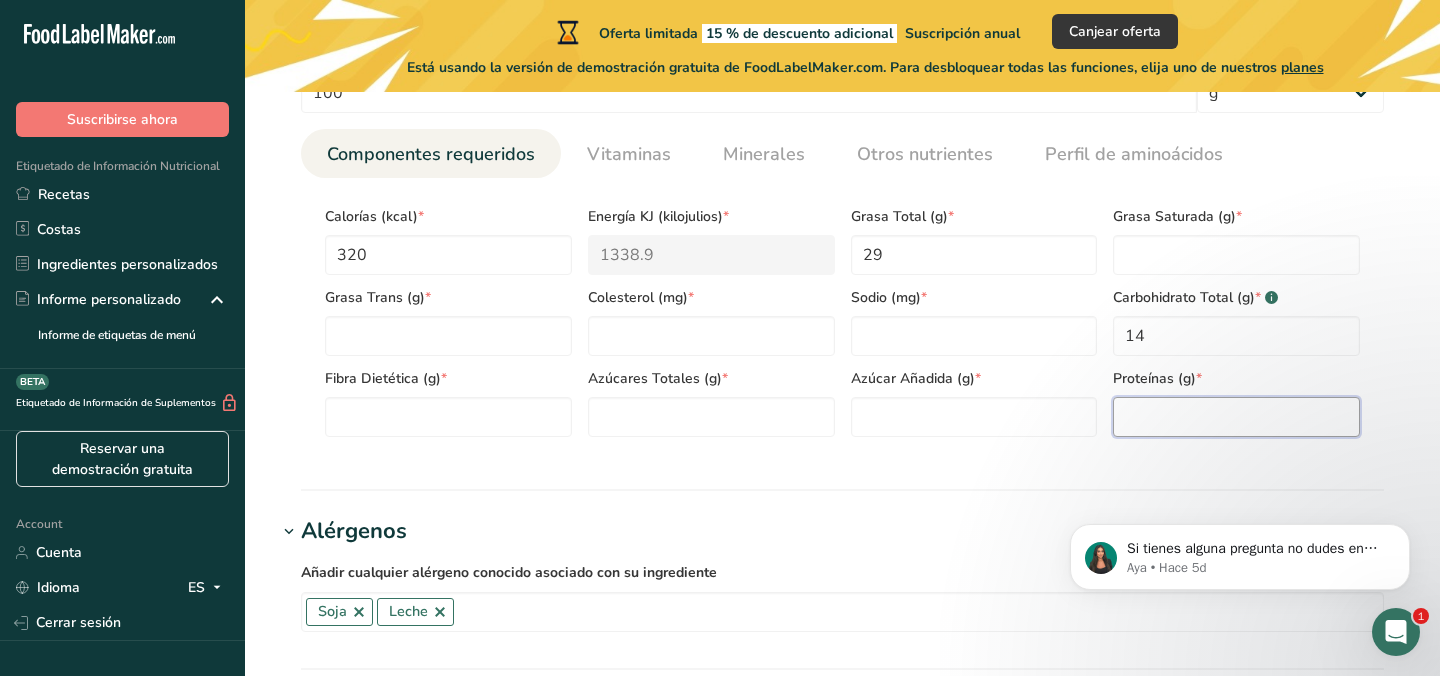 click at bounding box center [1236, 417] 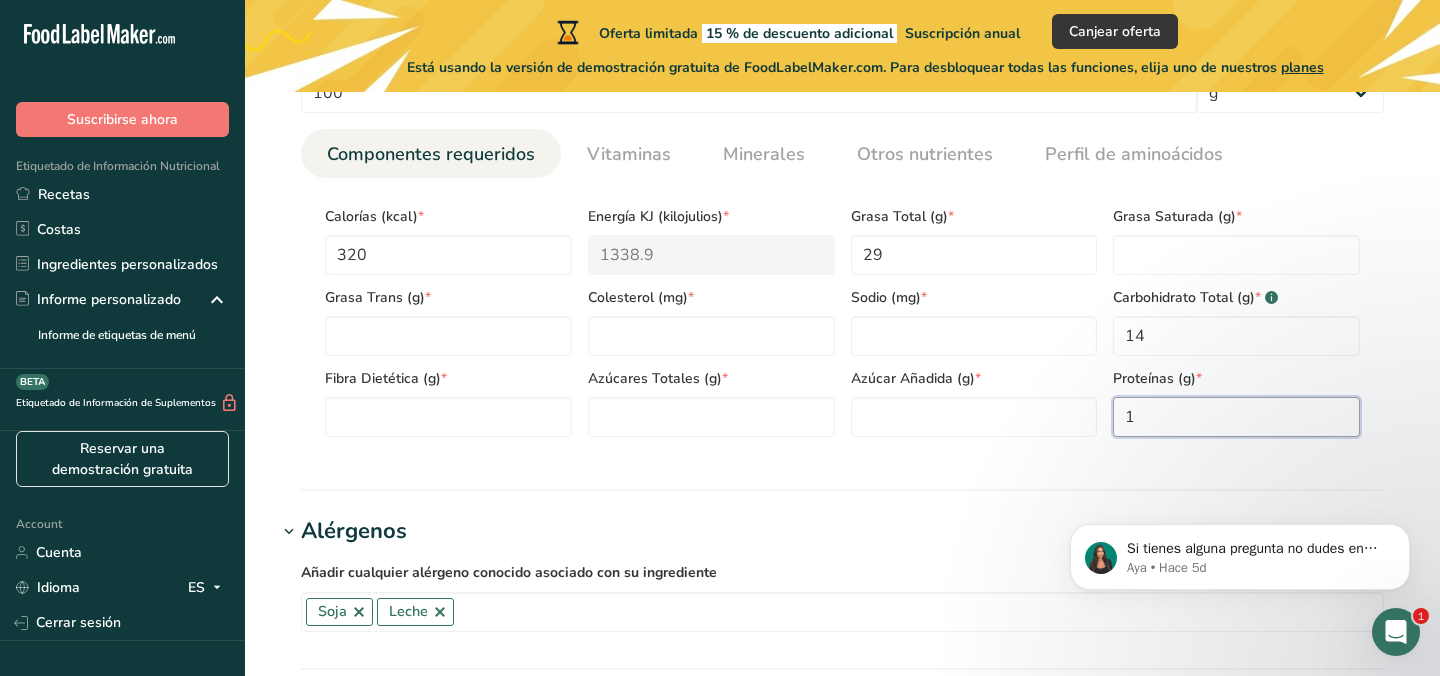 type on "1" 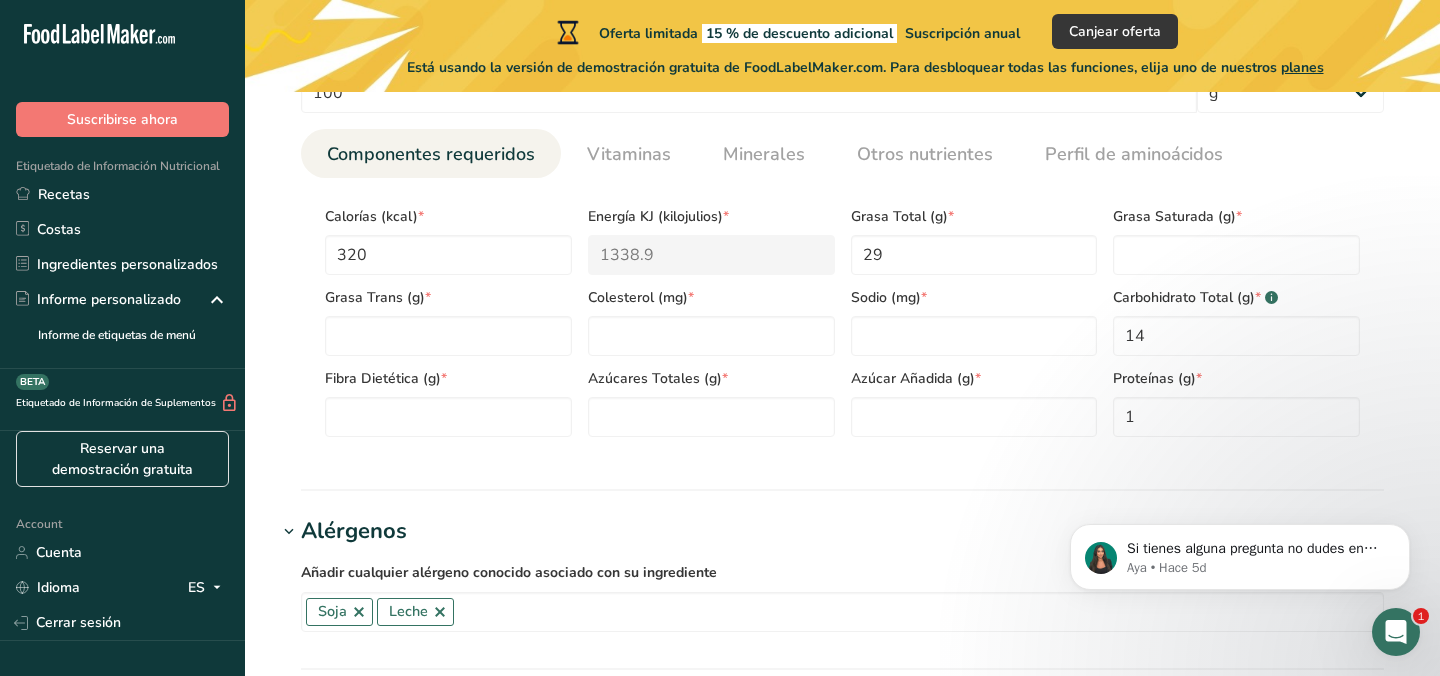 click on "Añadir nuevo ingrediente
Volver a la receta
Hoja de datos del ingrediente
.a-a{fill:#347362;}.b-a{fill:#fff;}
Cargue una hoja de datos del ingrediente o una imagen de una etiqueta nutricional, y nuestro asistente de IA completará los nutrientes automáticamente.
Suba sus archivos aquí o haga clic para subir
El tamaño máximo del archivo es de 5MB
Información general del ingrediente
Nombre del ingrediente *
Traducir
Crema Ambiante Puratos
Nombre común del ingrediente
.a-a{fill:#347362;}.b-a{fill:#fff;}
Traducir
Código de ingrediente
.a-a{fill:#347362;}.b-a{fill:#fff;}
Categoría del ingrediente *" at bounding box center (842, 280) 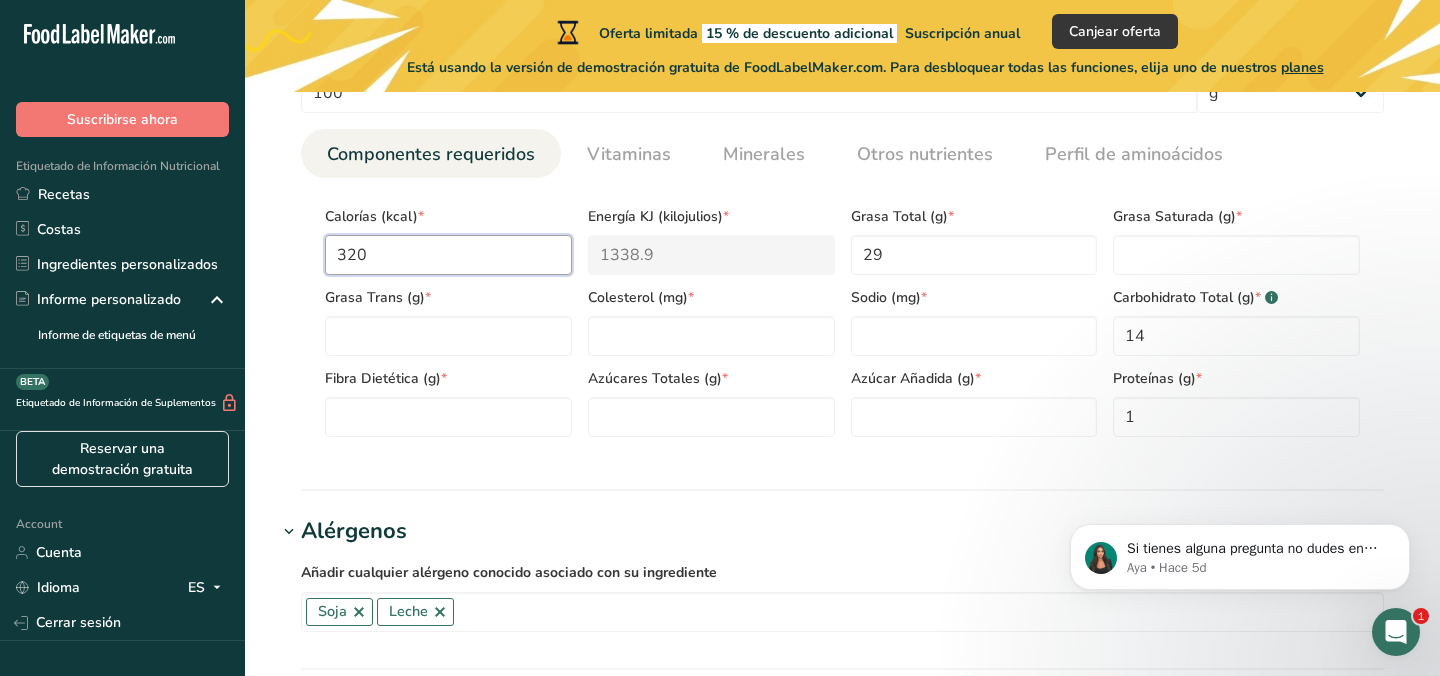 click on "320" at bounding box center [448, 255] 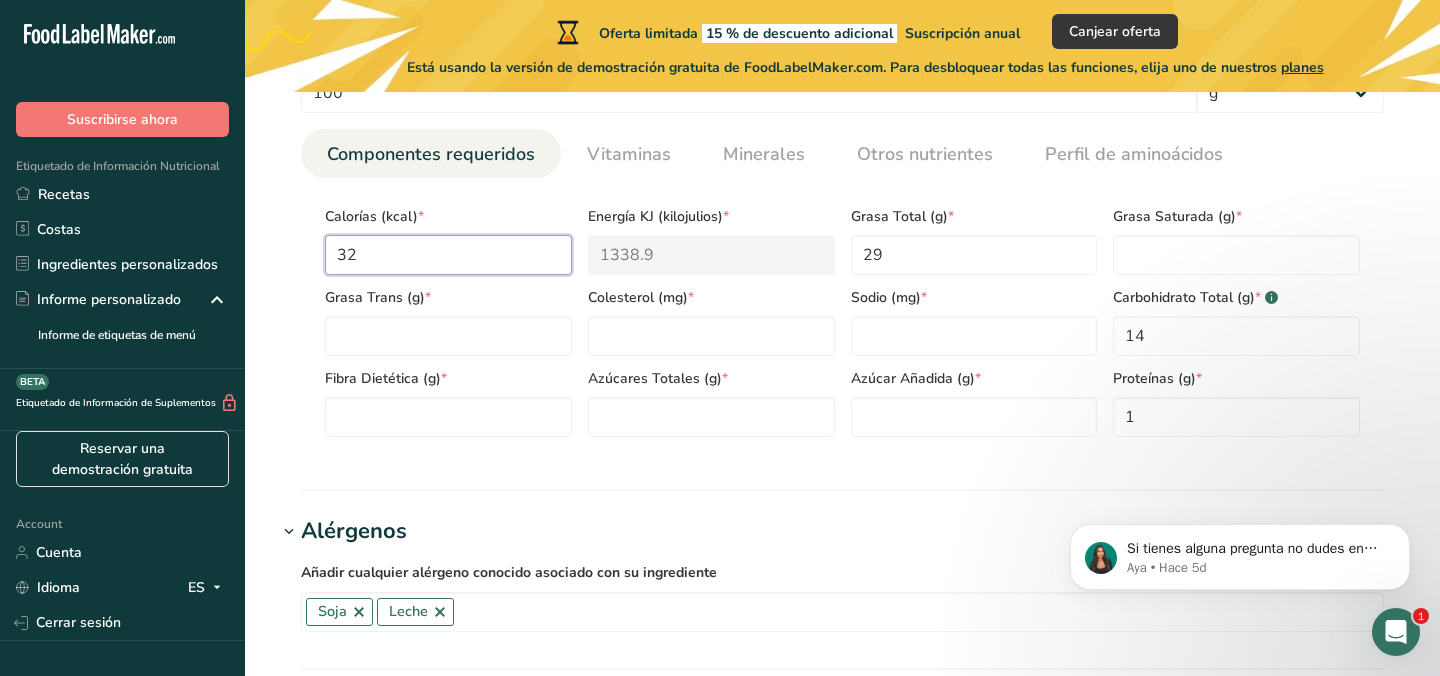 type on "133.9" 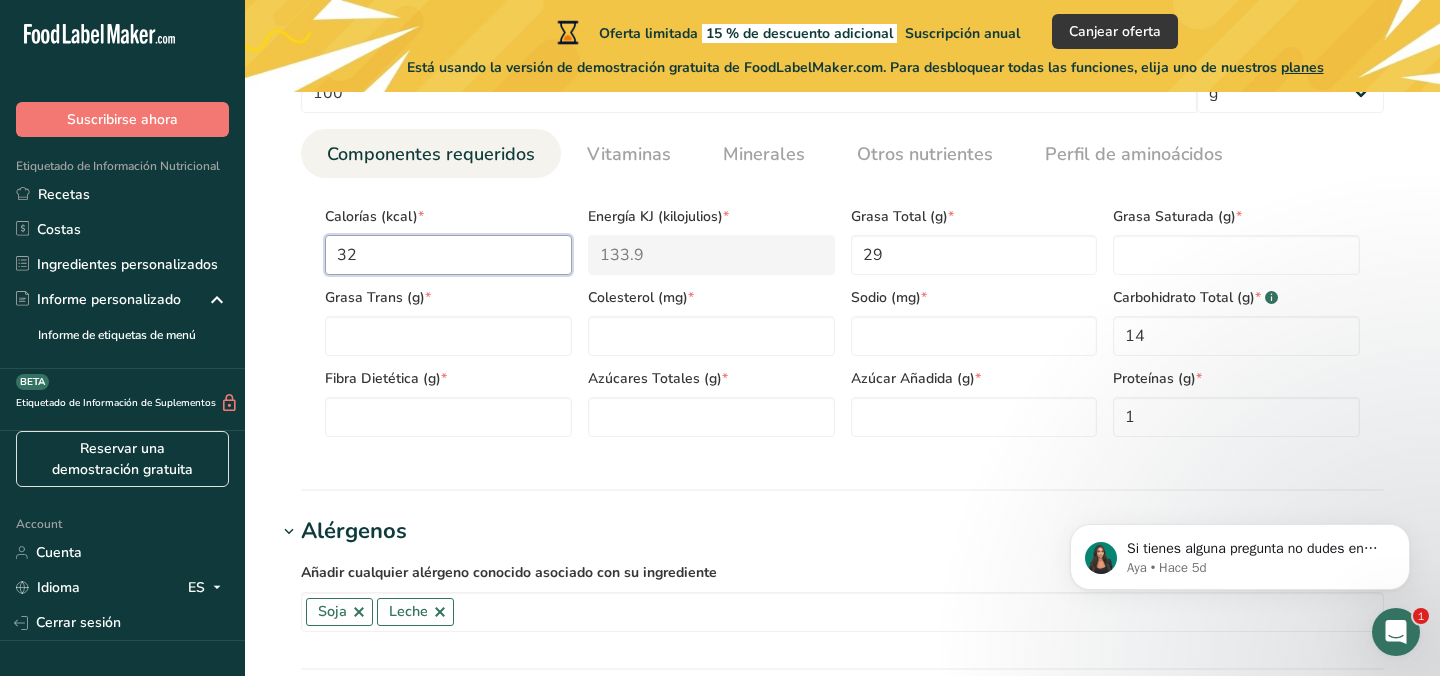type on "3" 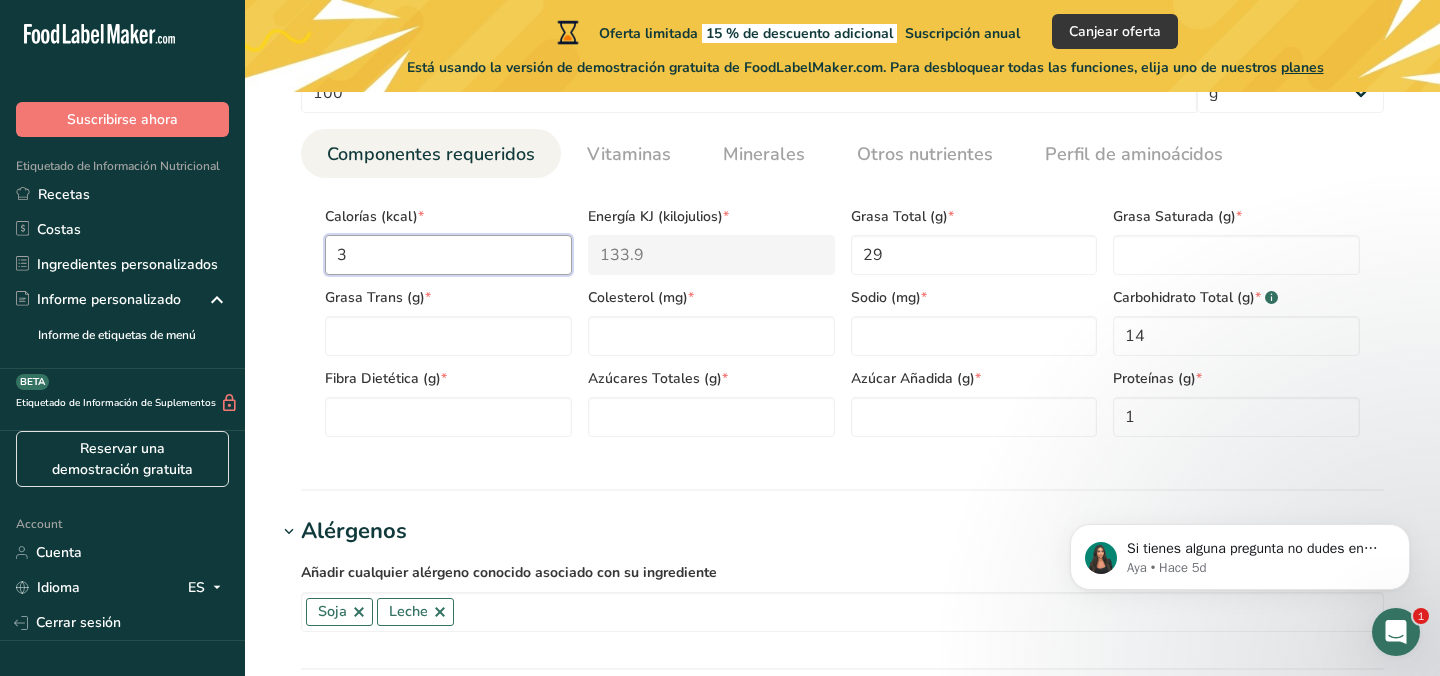 type on "12.6" 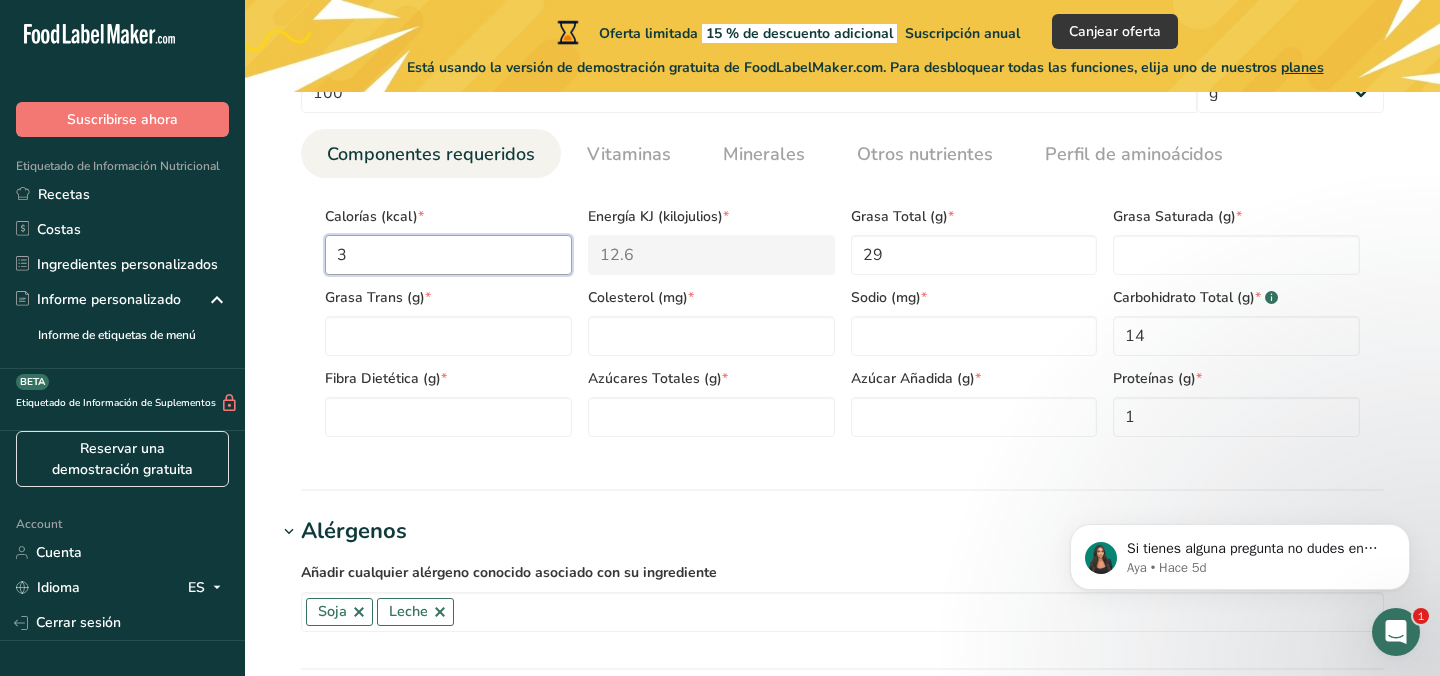 type on "0" 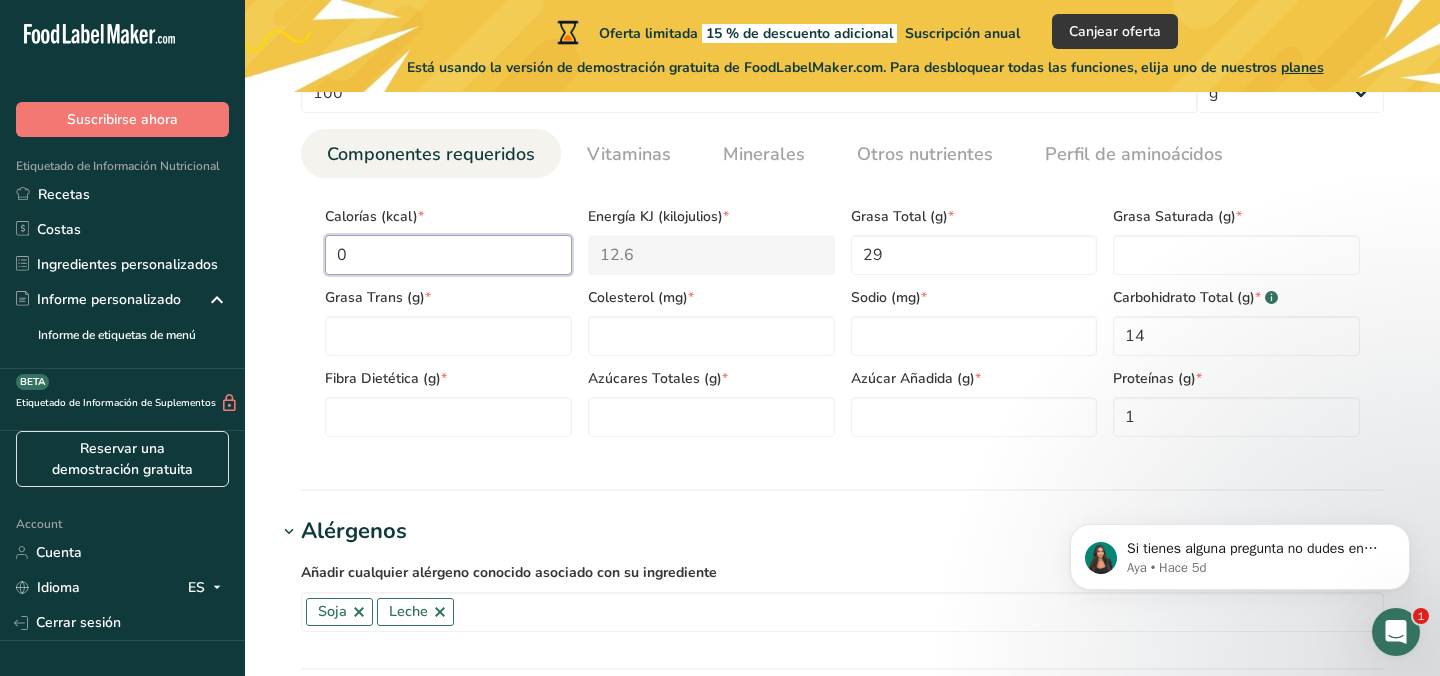 type on "0" 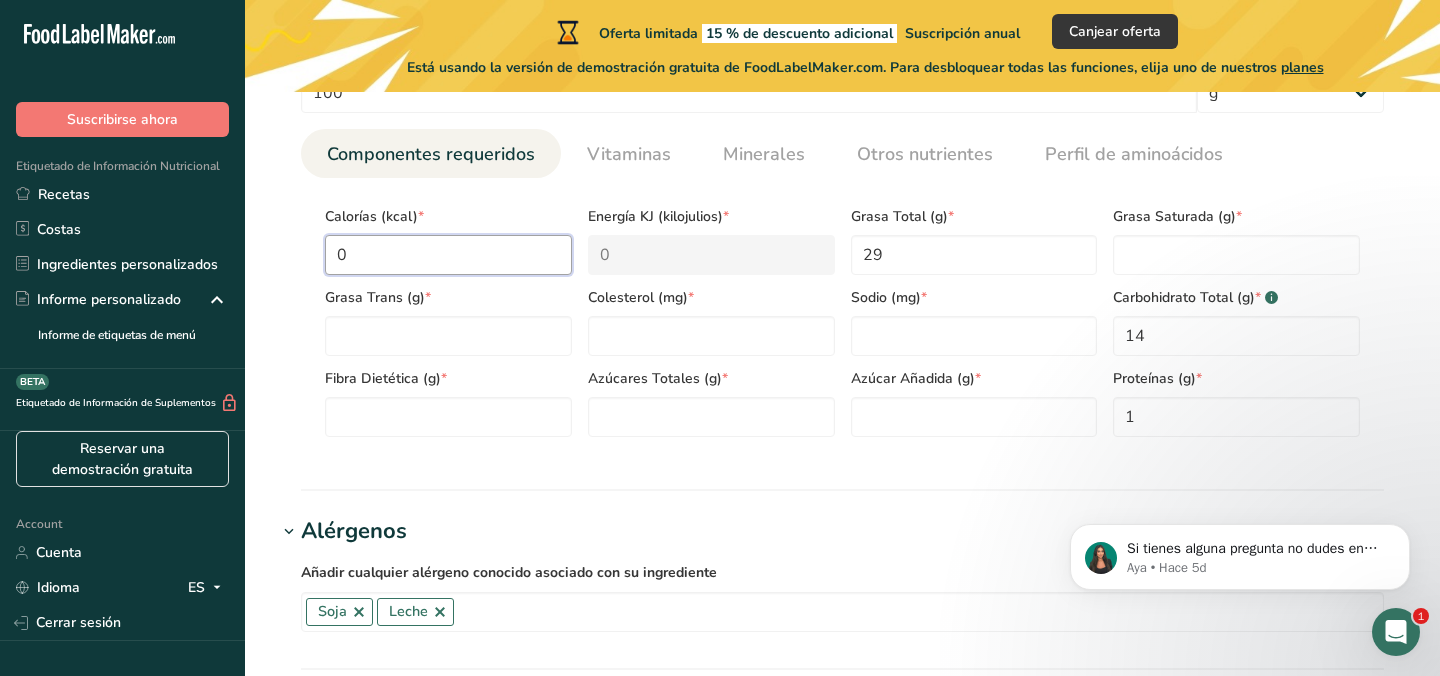 type on "2" 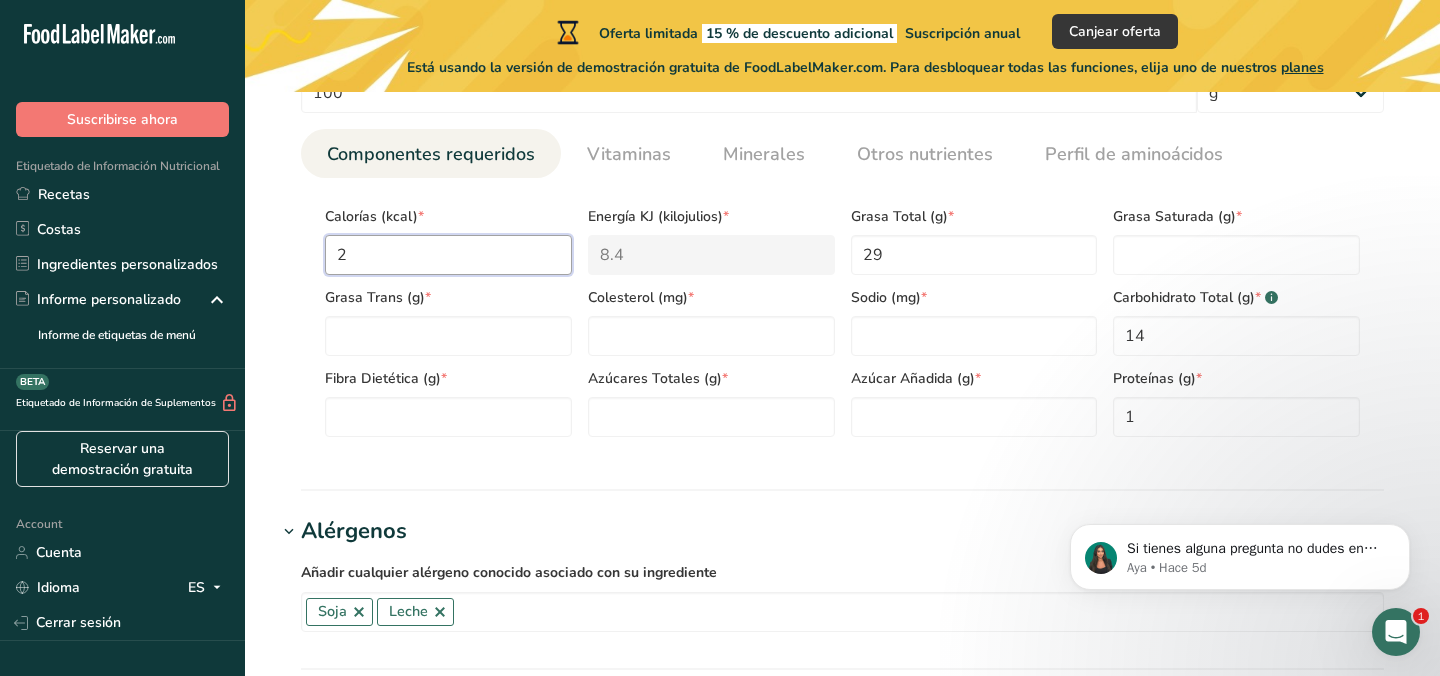 type on "29" 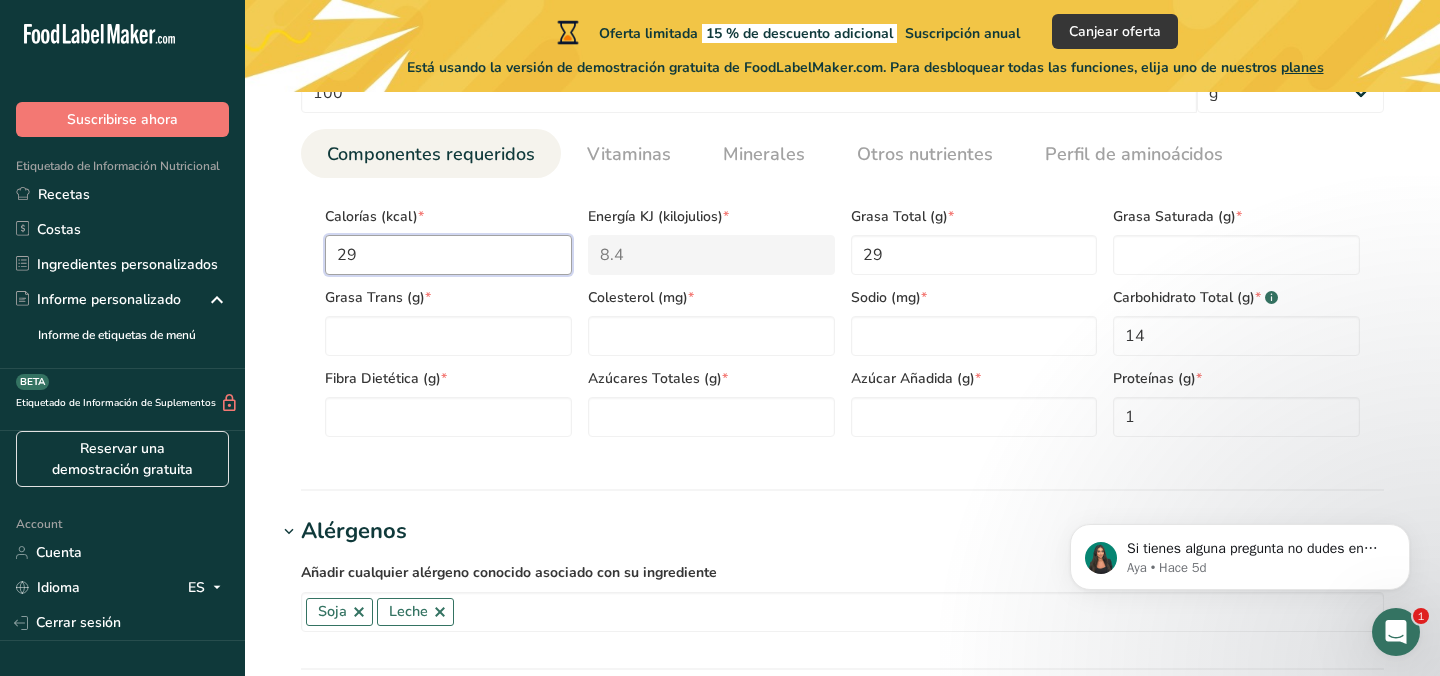 type on "121.3" 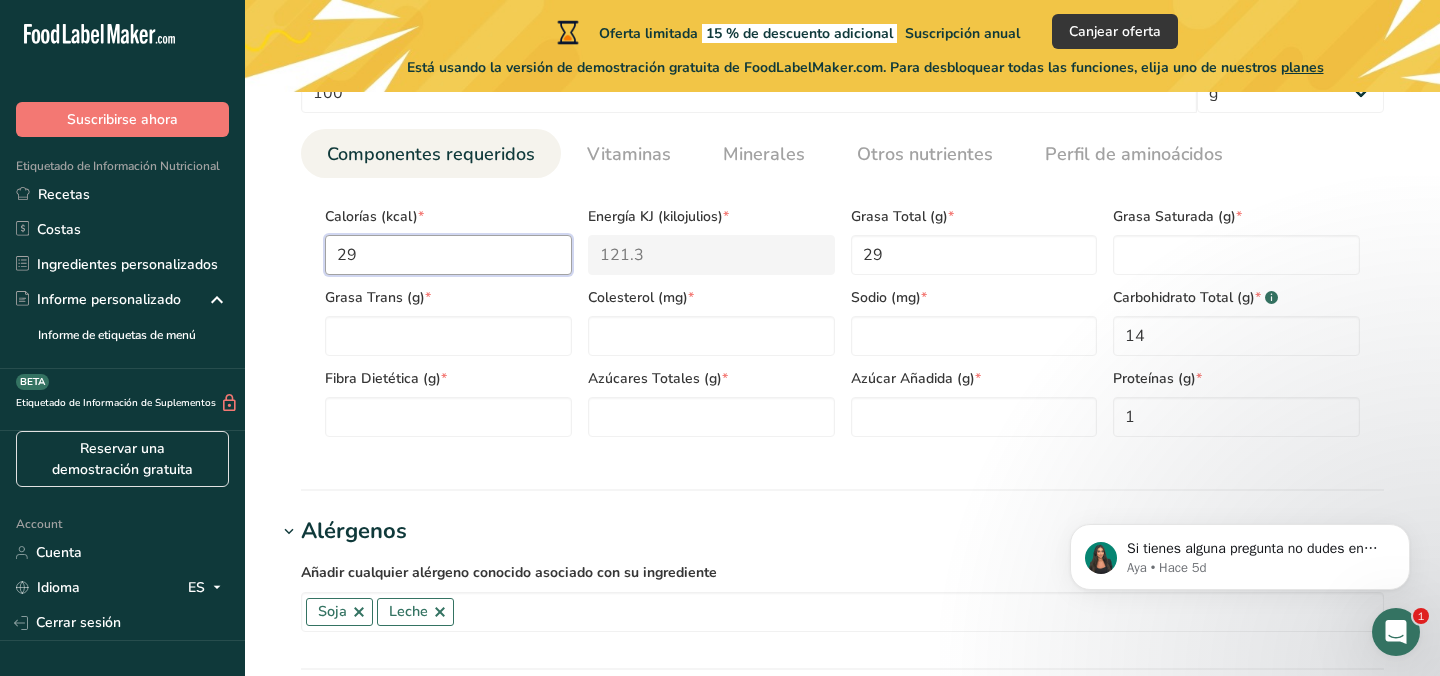 type on "298" 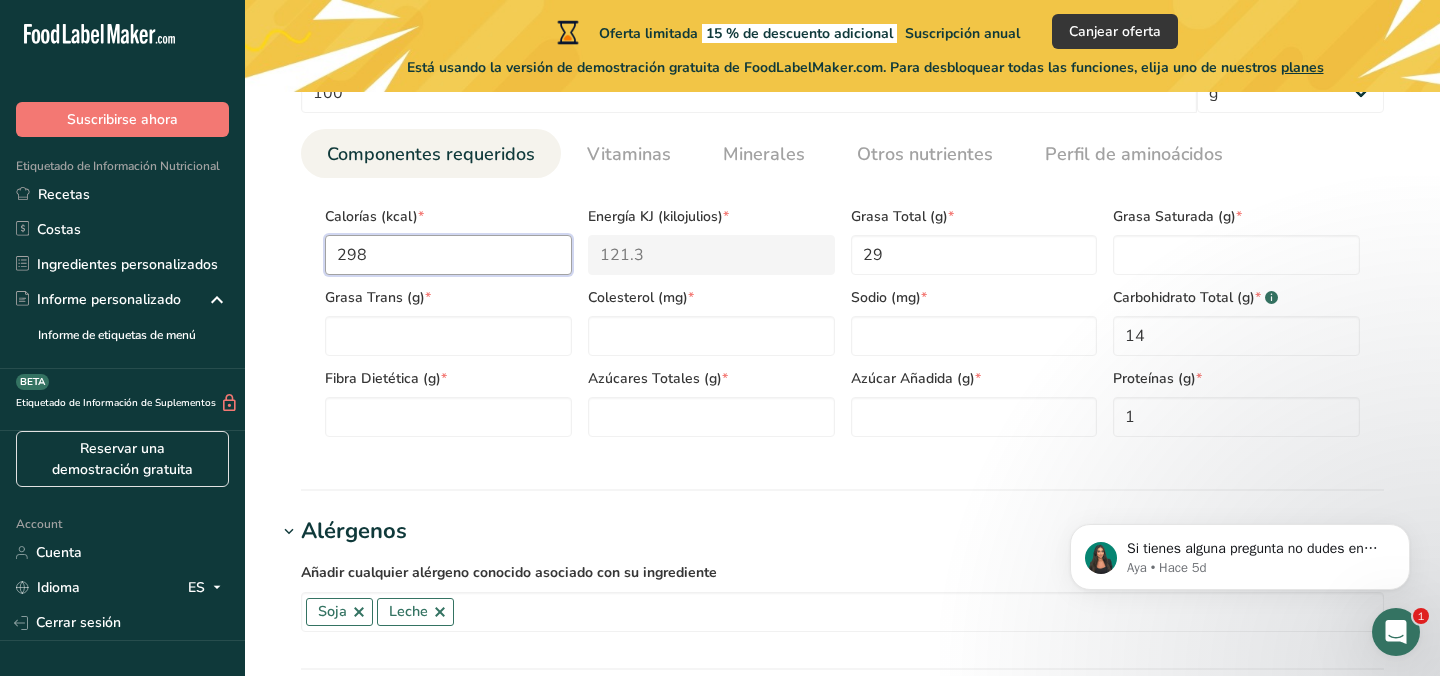 type on "1246.8" 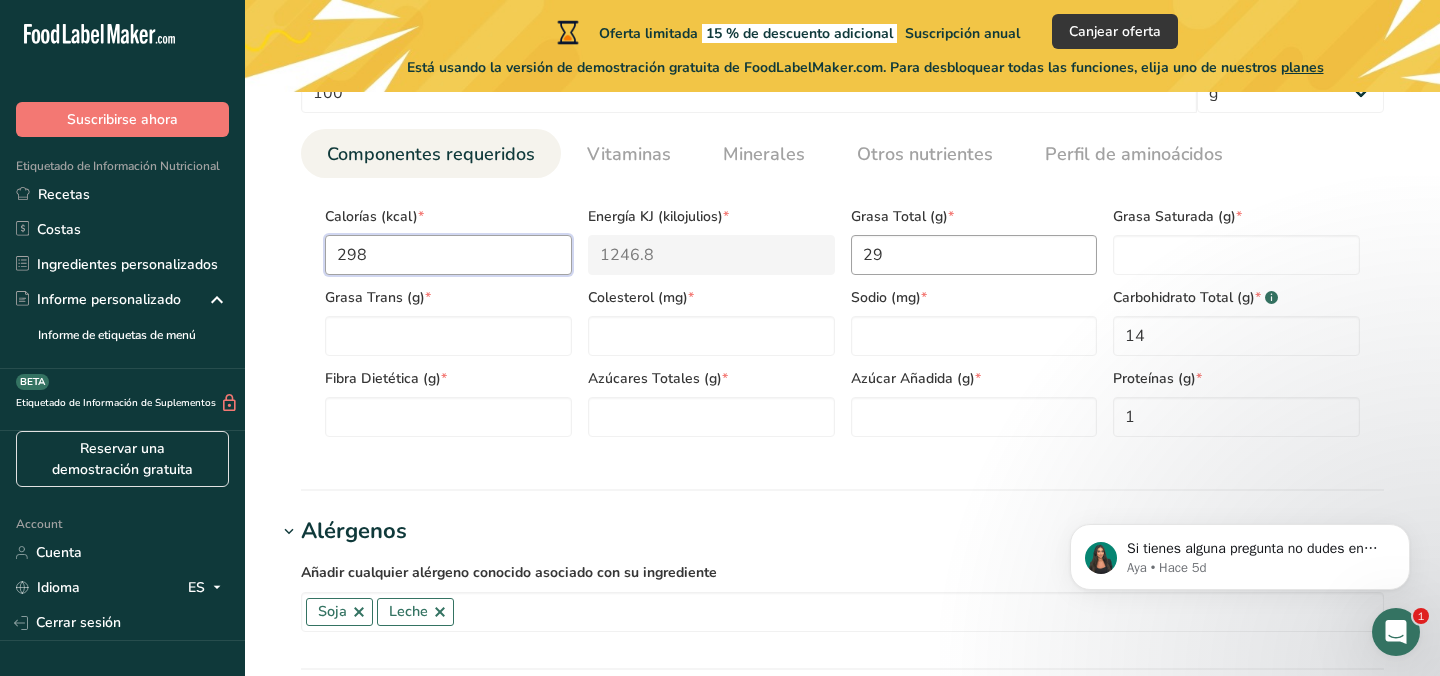 type on "298" 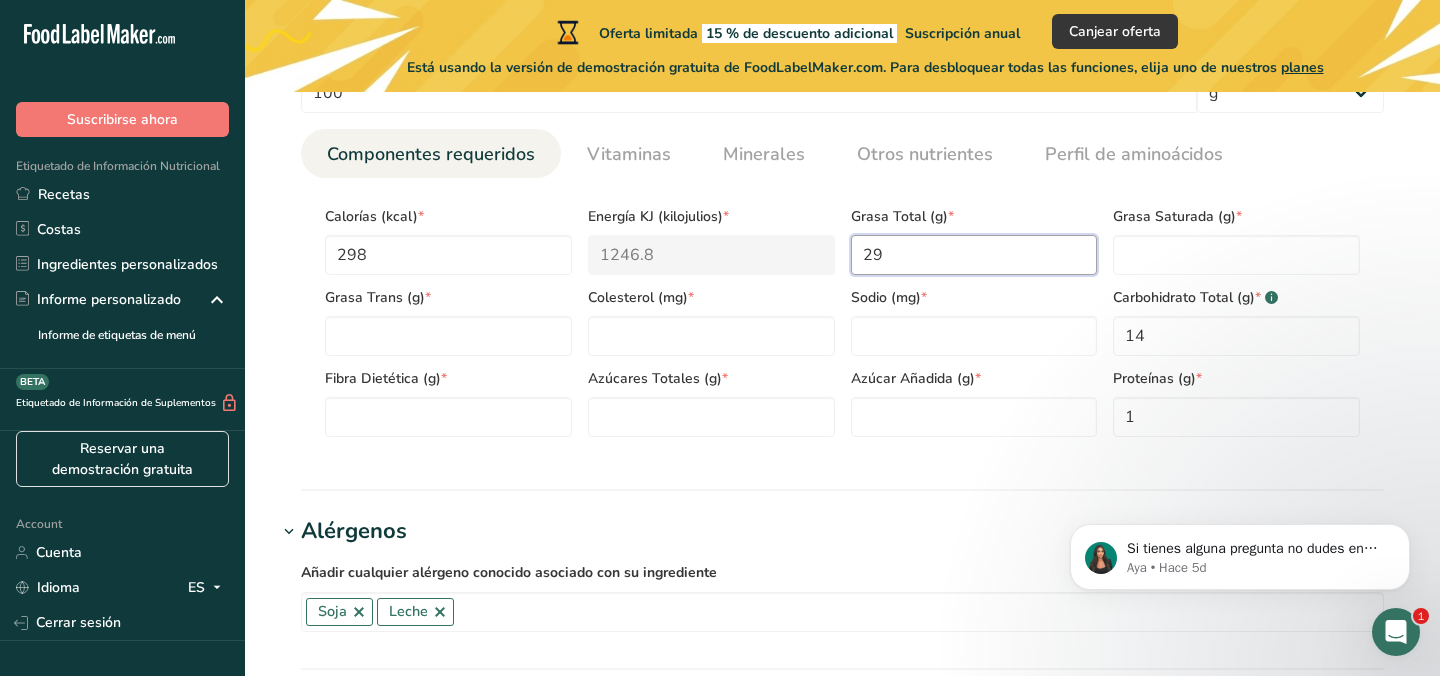 click on "29" at bounding box center [974, 255] 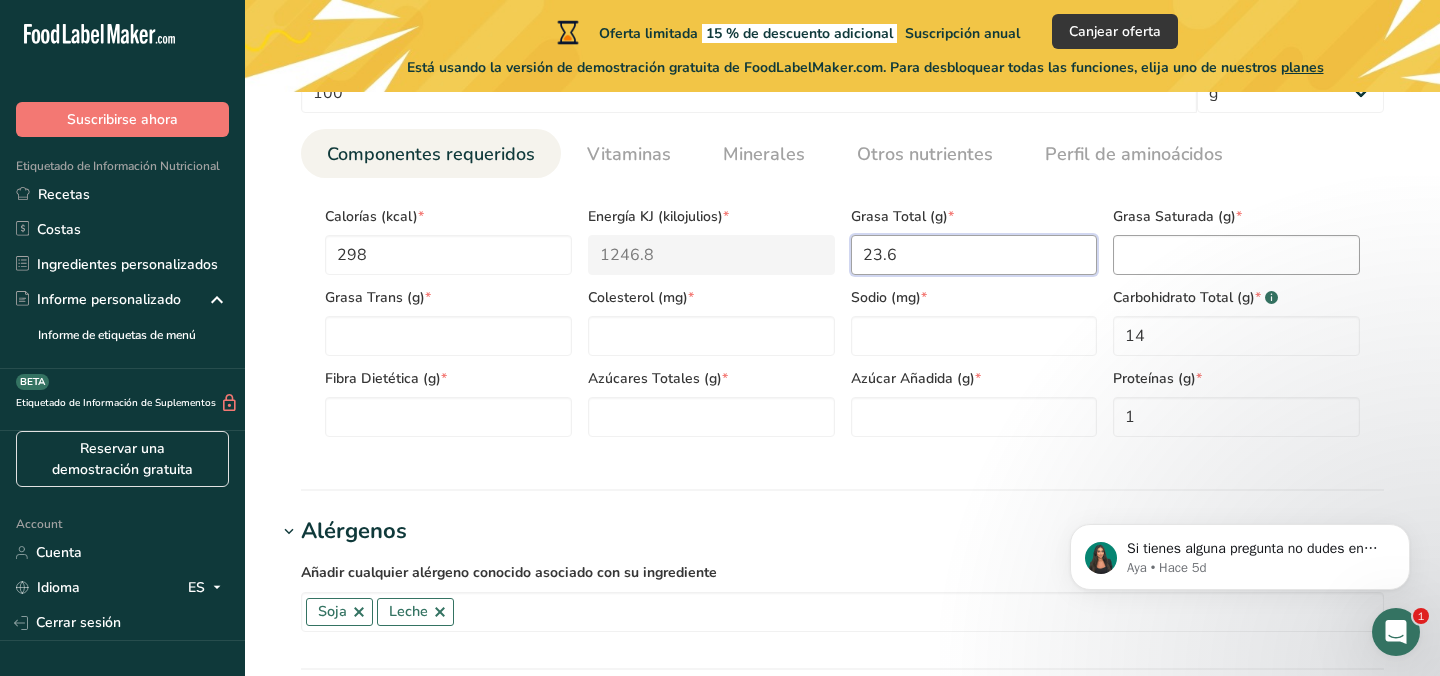 type on "23.6" 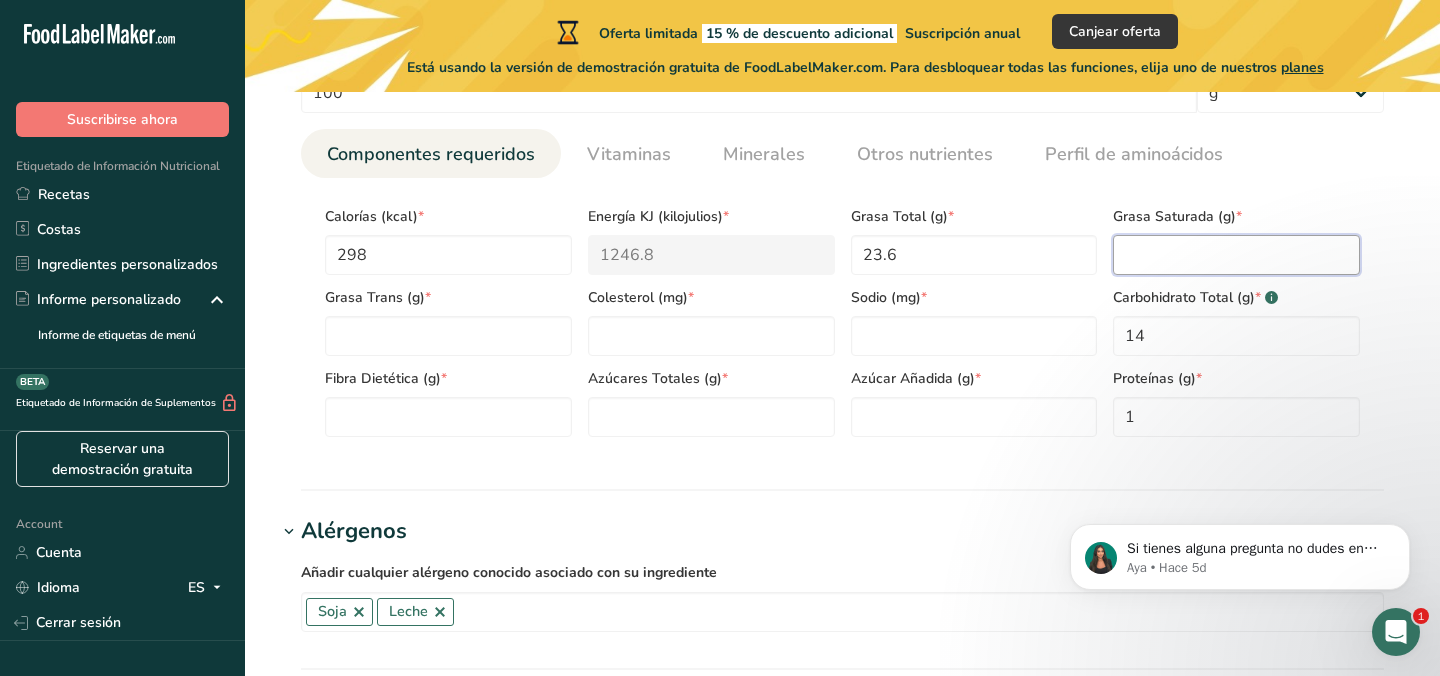 click at bounding box center [1236, 255] 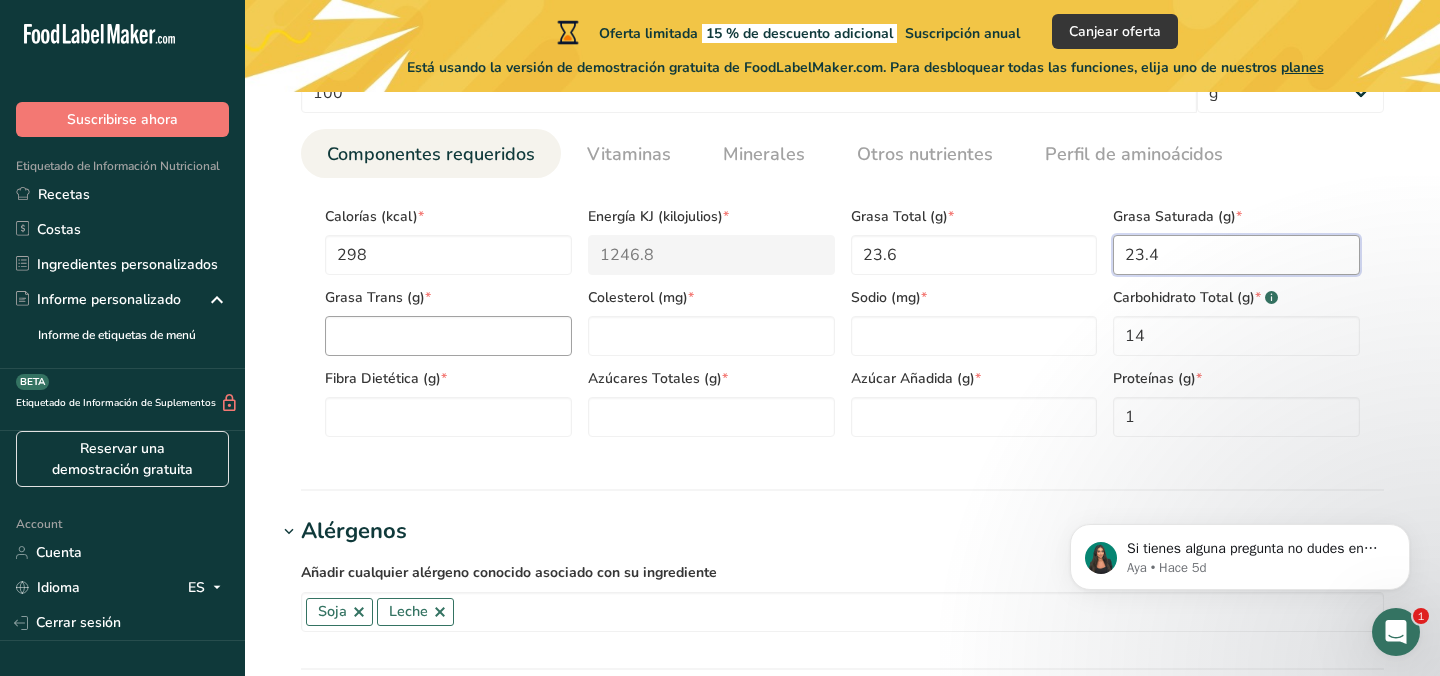 type on "23.4" 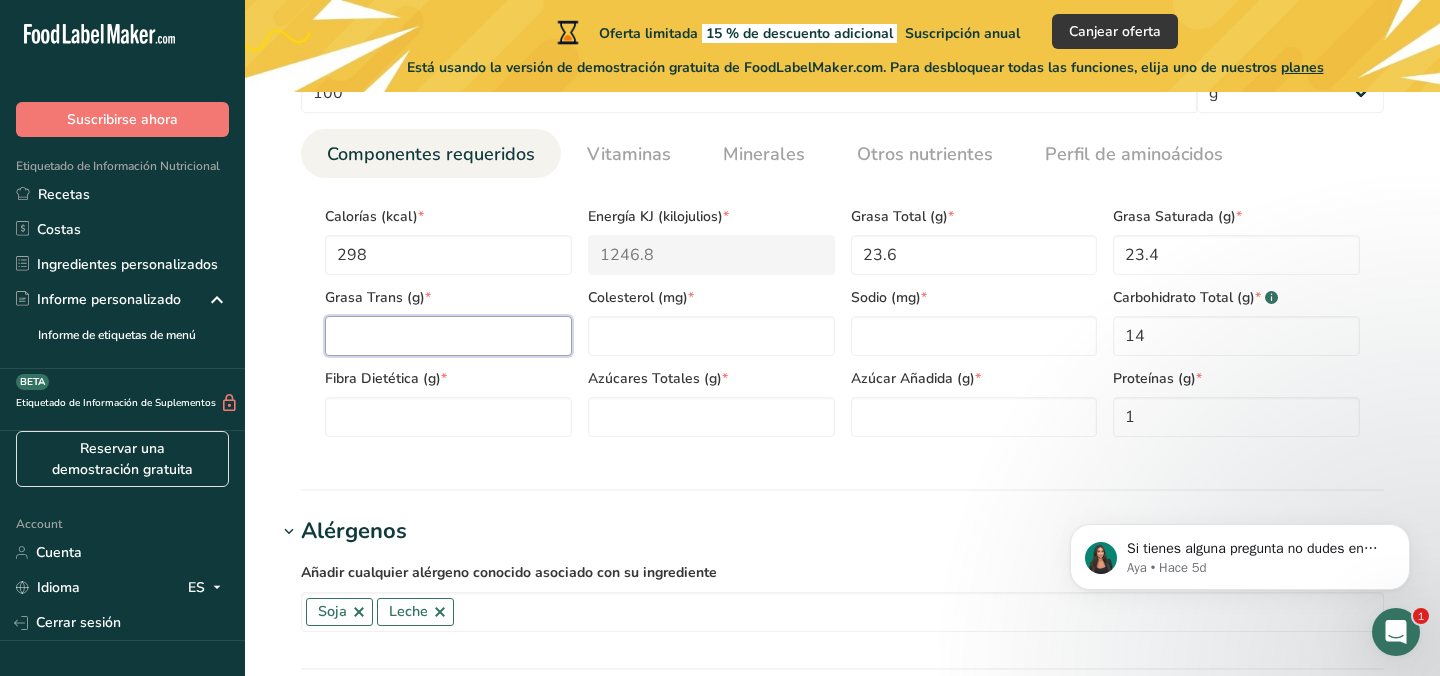 click at bounding box center [448, 336] 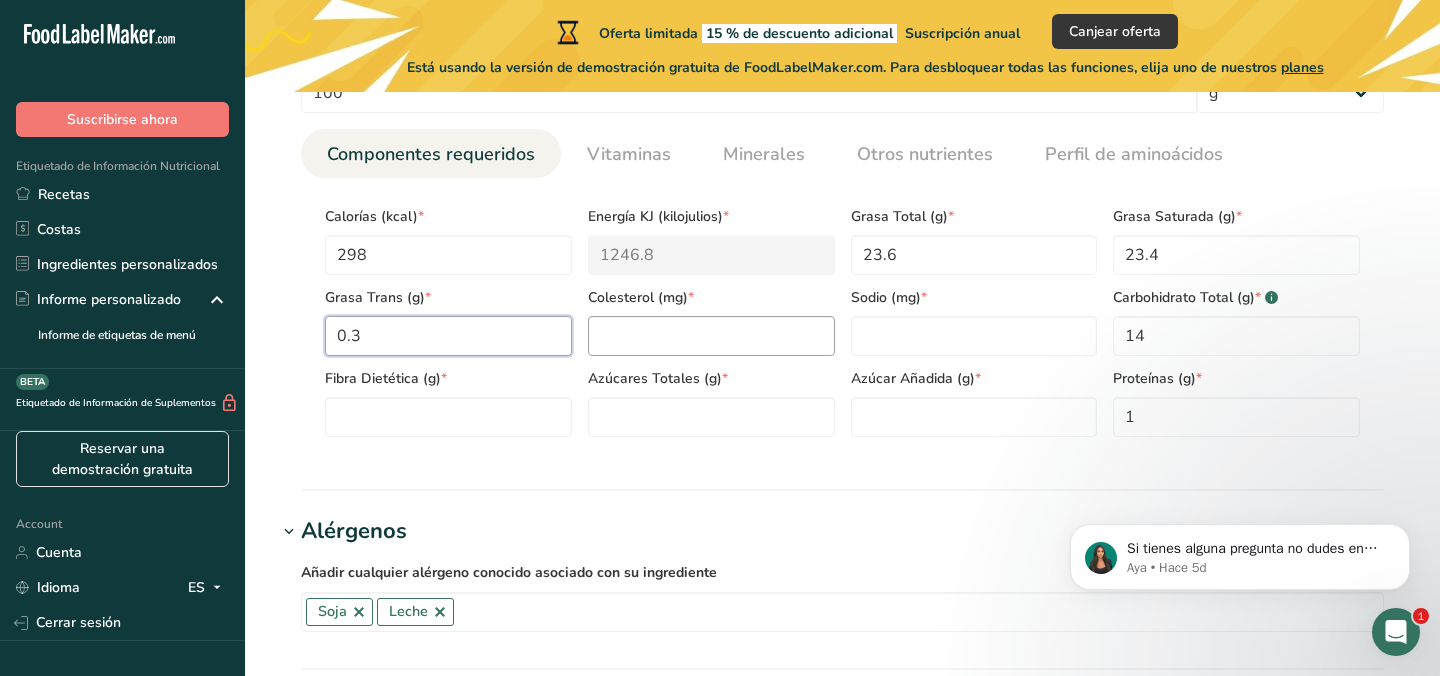type on "0.3" 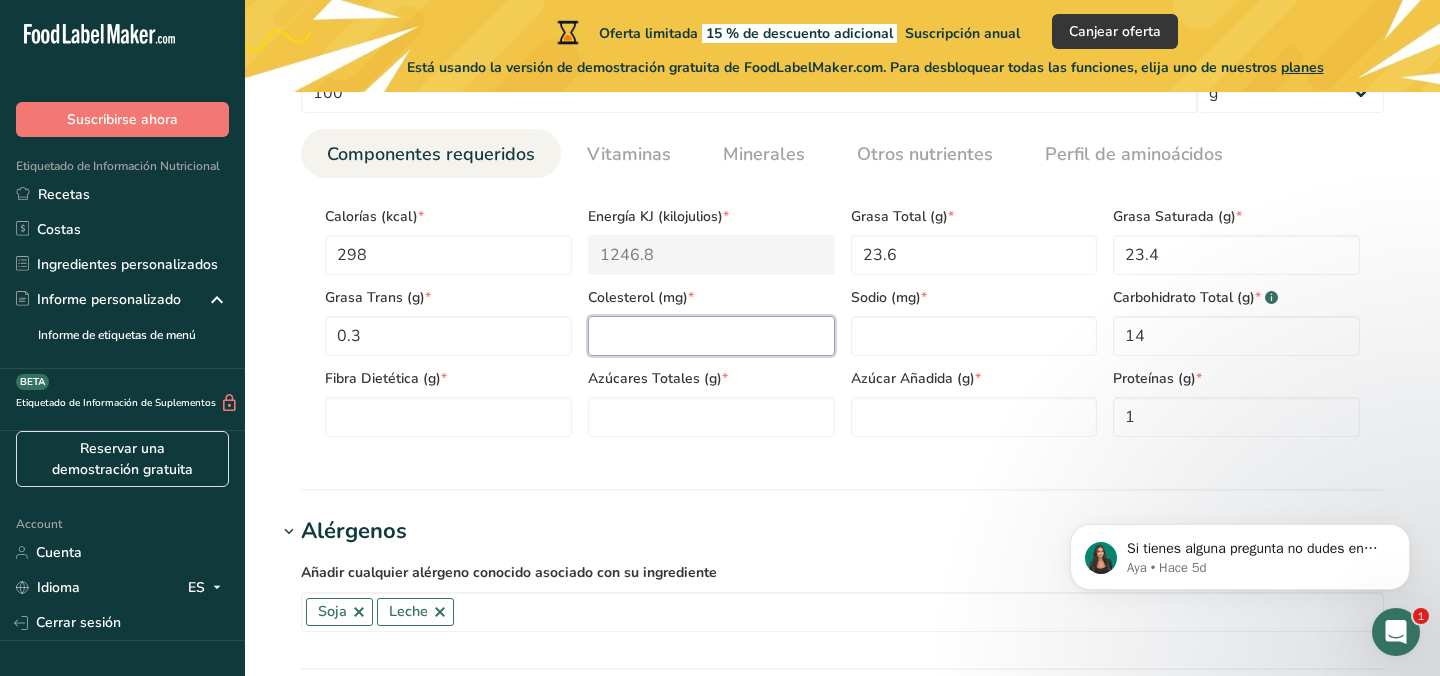 click at bounding box center [711, 336] 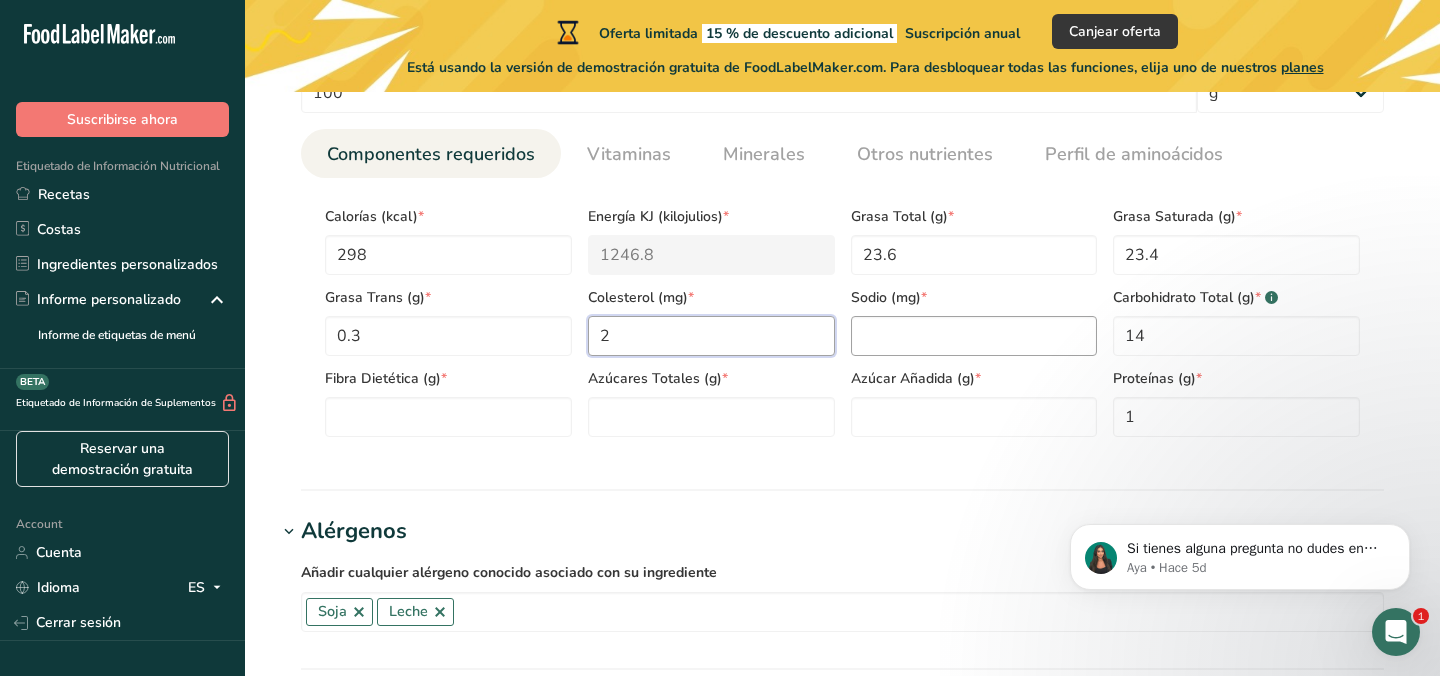 type on "2" 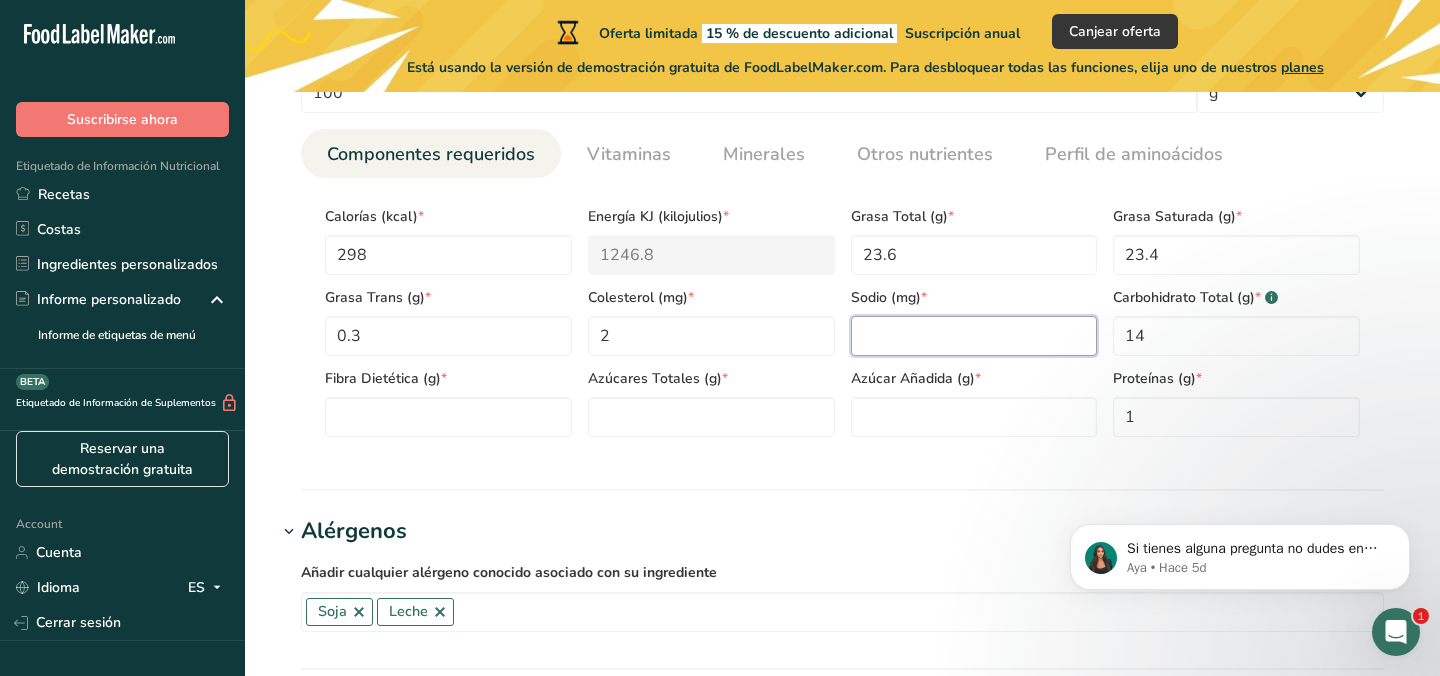 click at bounding box center (974, 336) 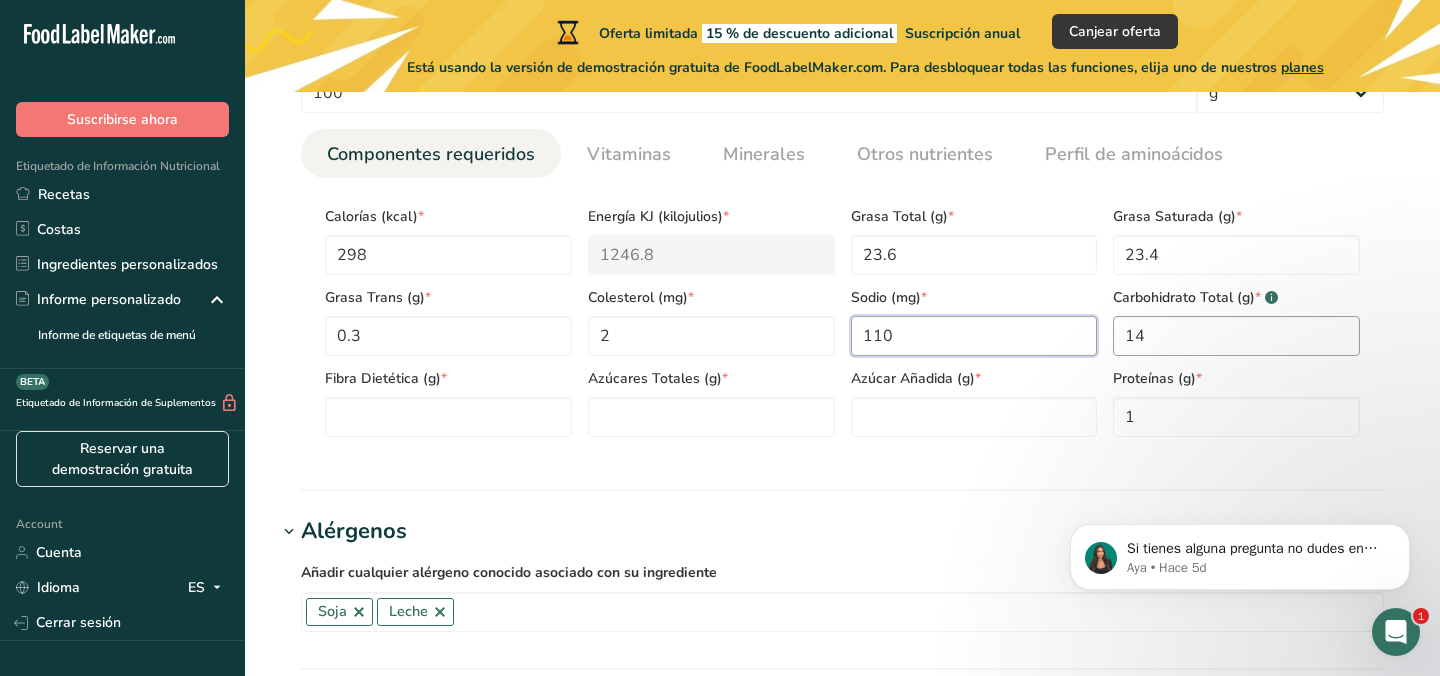 type on "110" 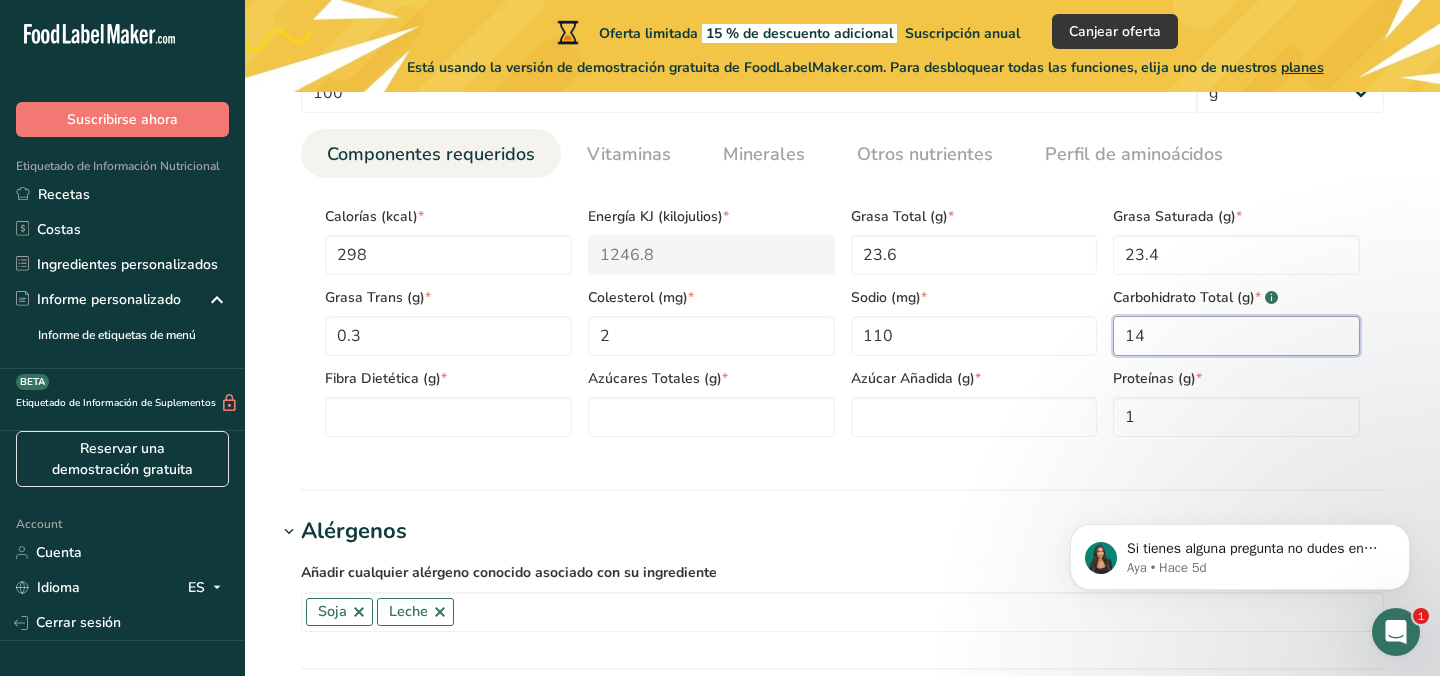 click on "14" at bounding box center [1236, 336] 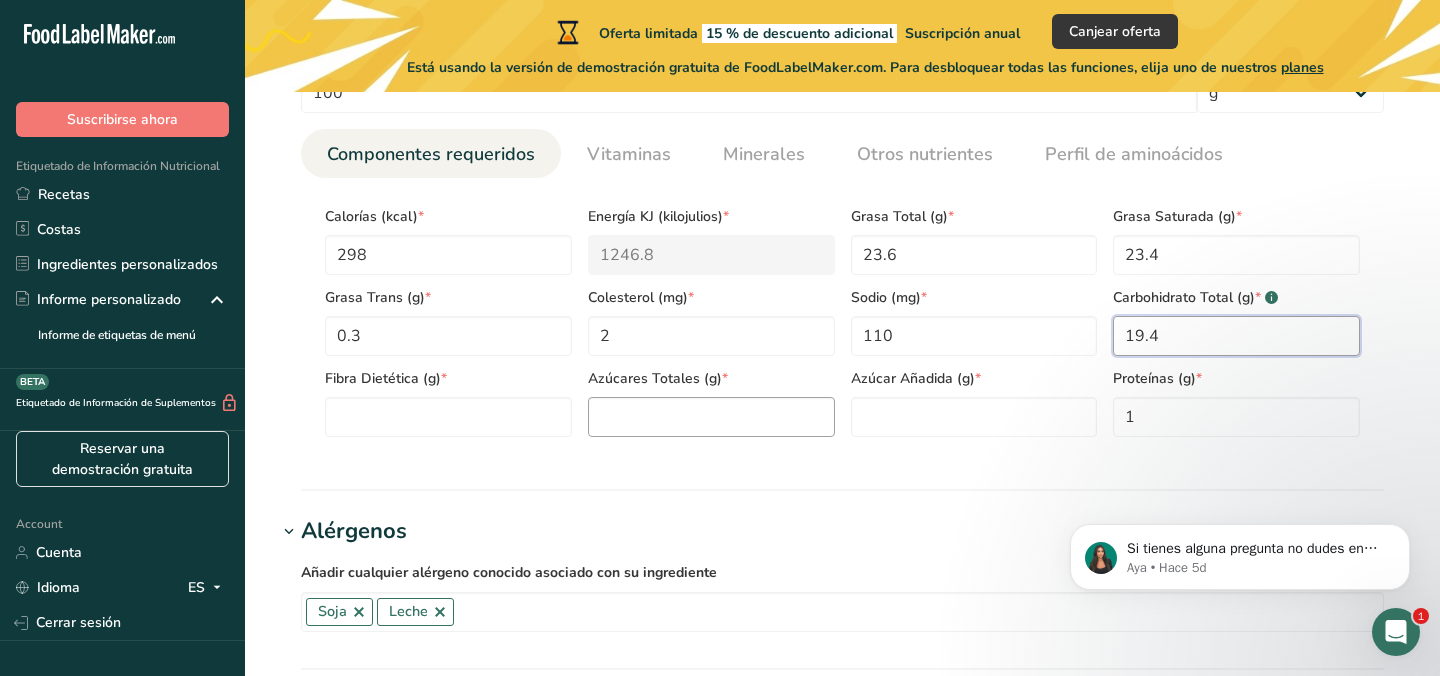 type on "19.4" 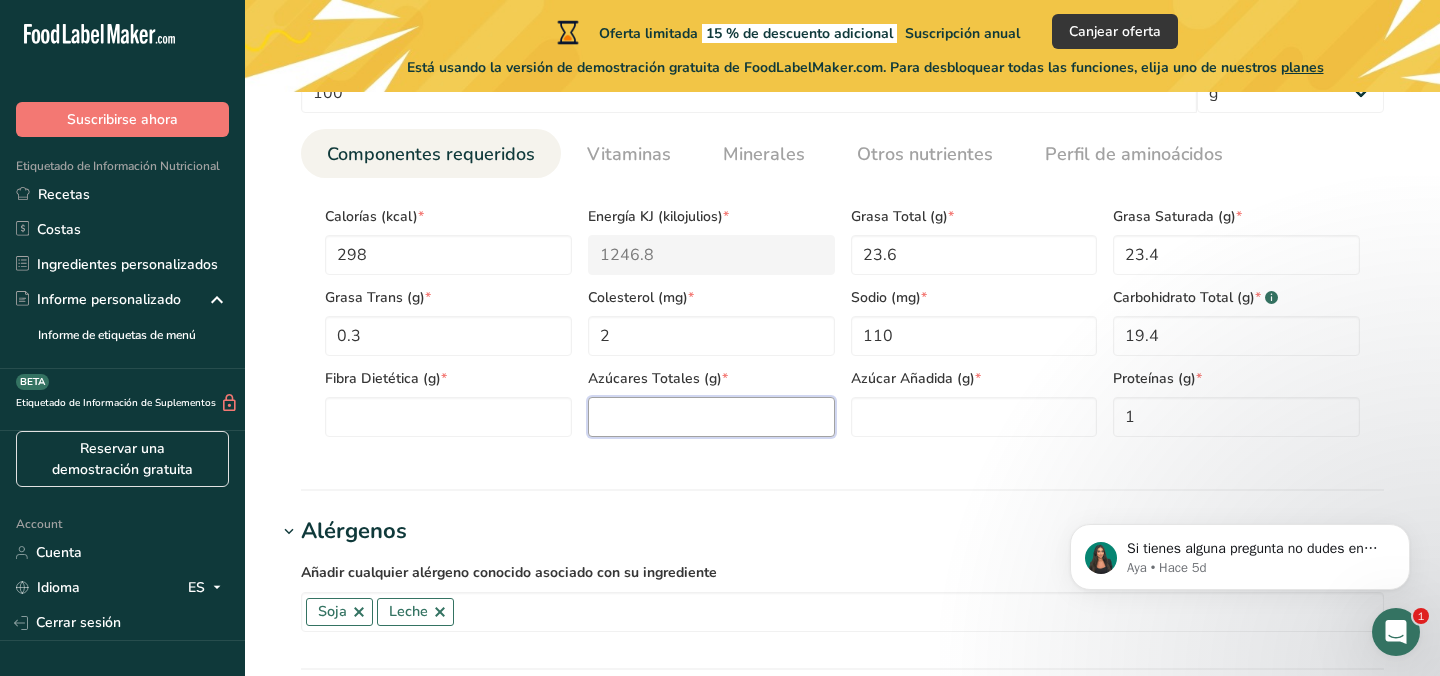 click at bounding box center [711, 417] 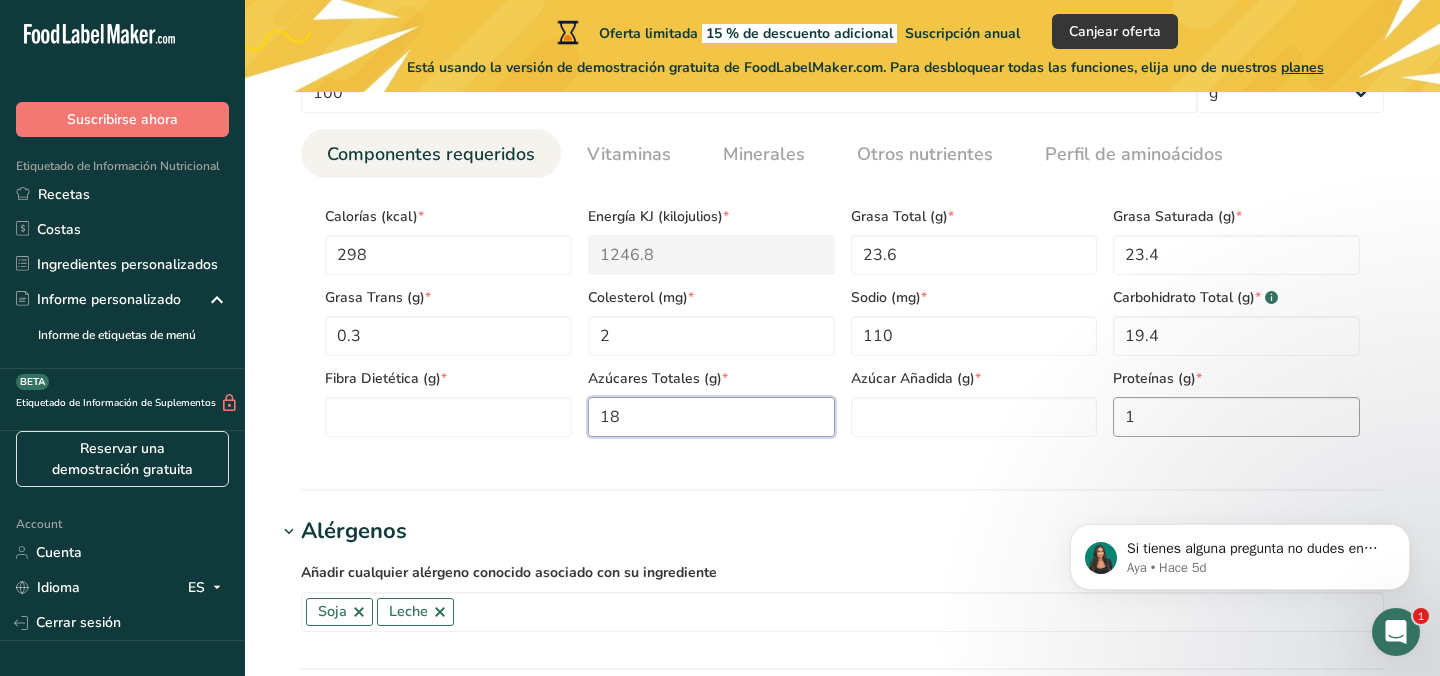 type on "18" 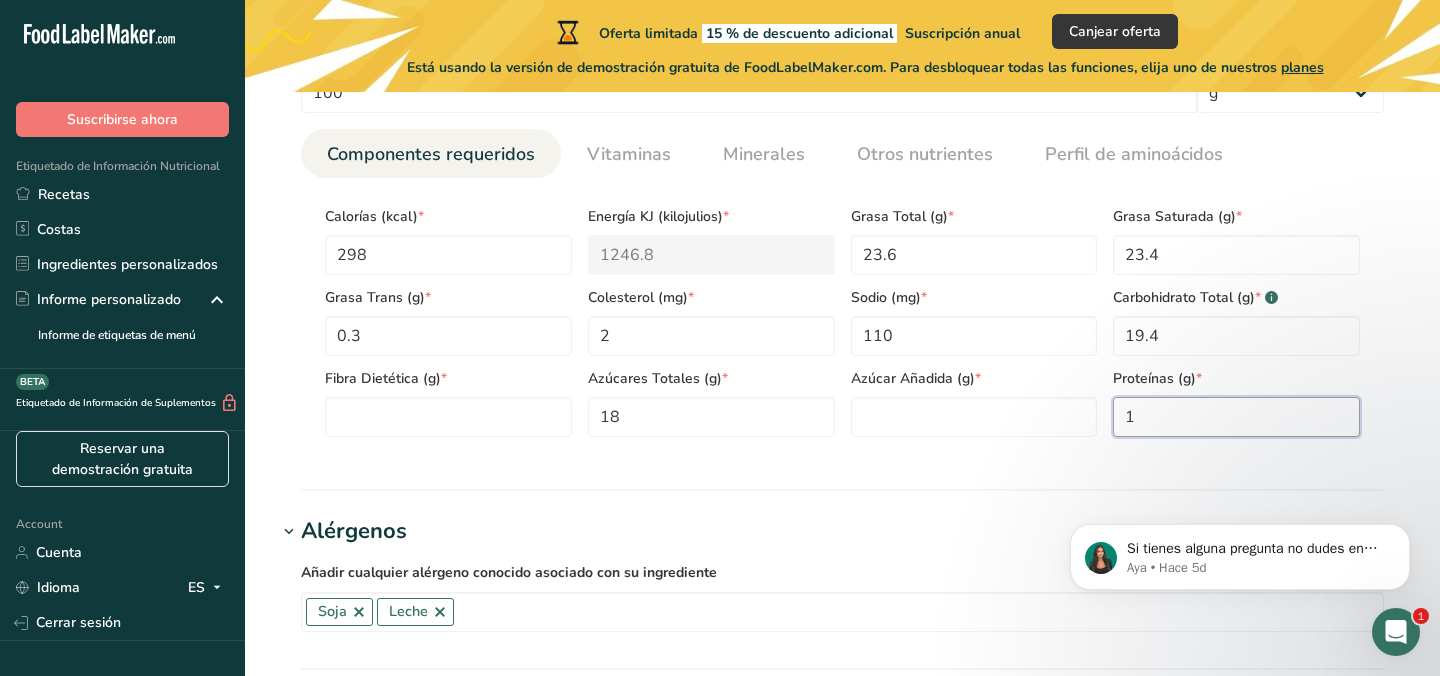 click on "1" at bounding box center (1236, 417) 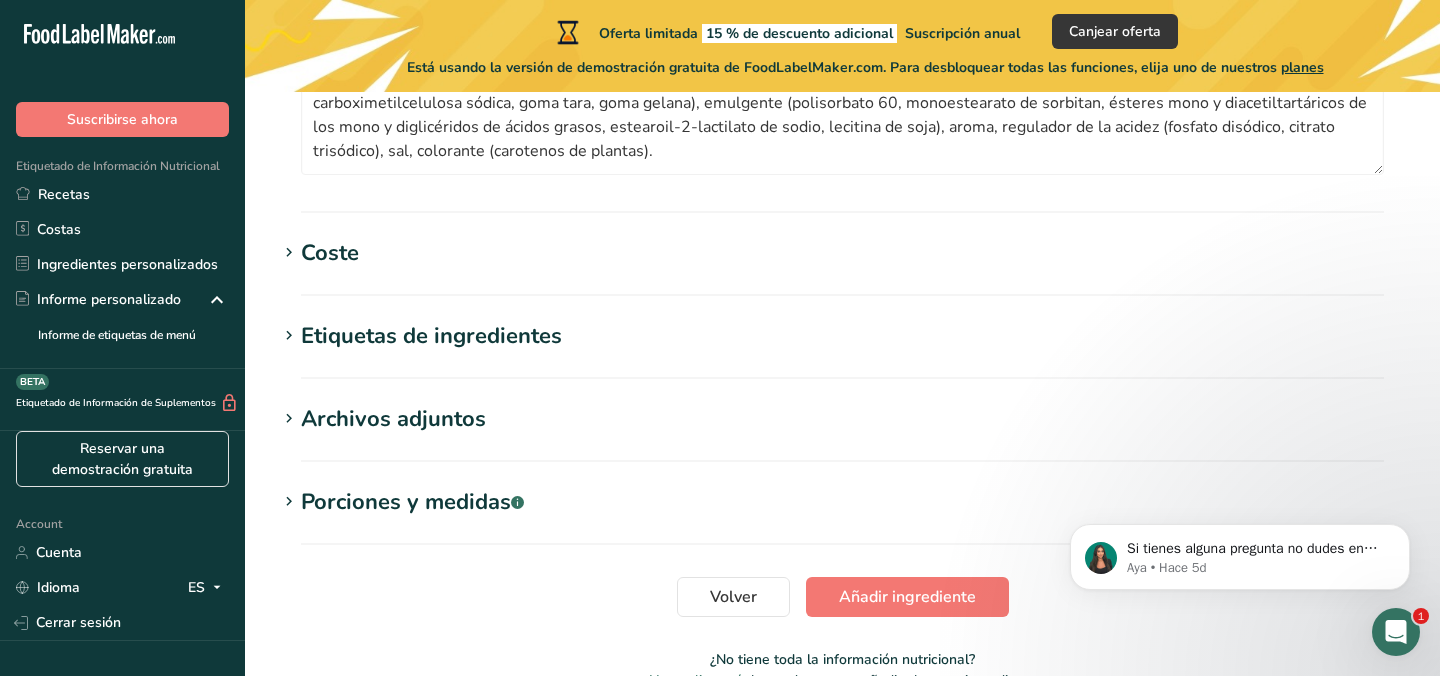 scroll, scrollTop: 1624, scrollLeft: 0, axis: vertical 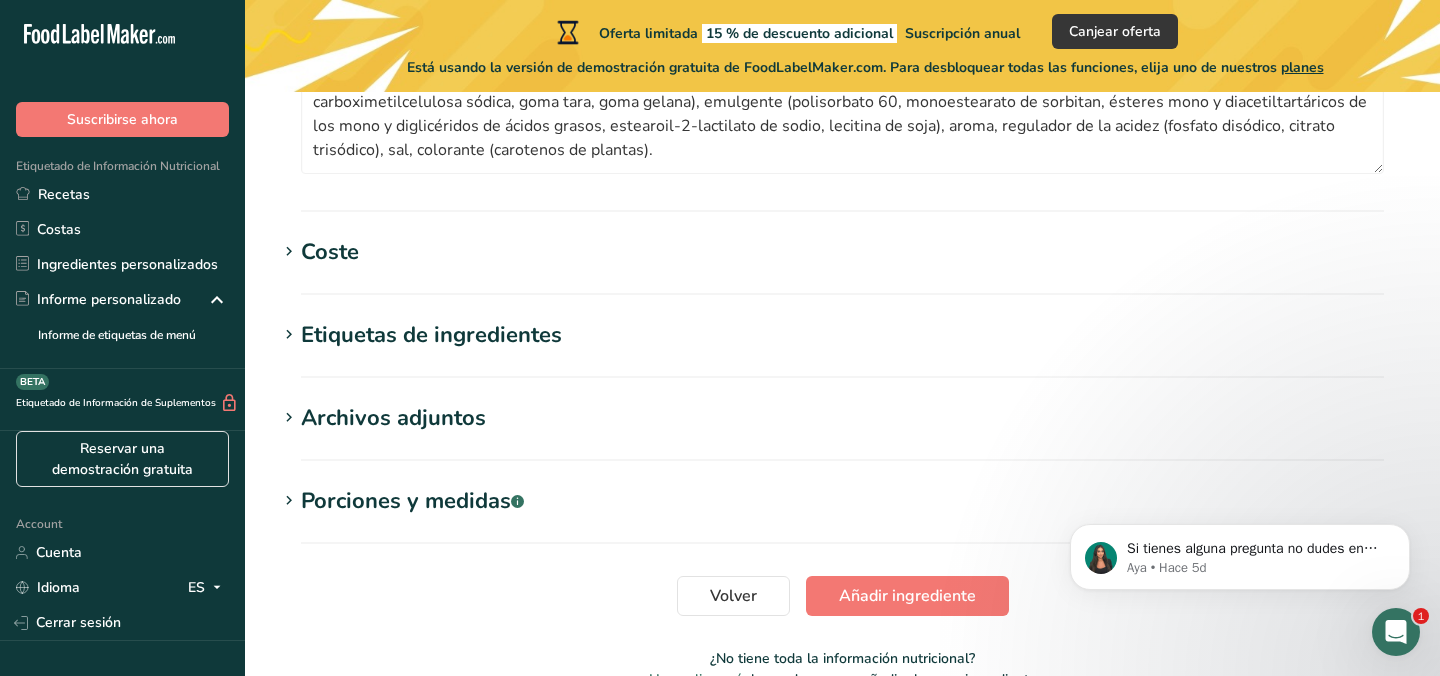type on "0" 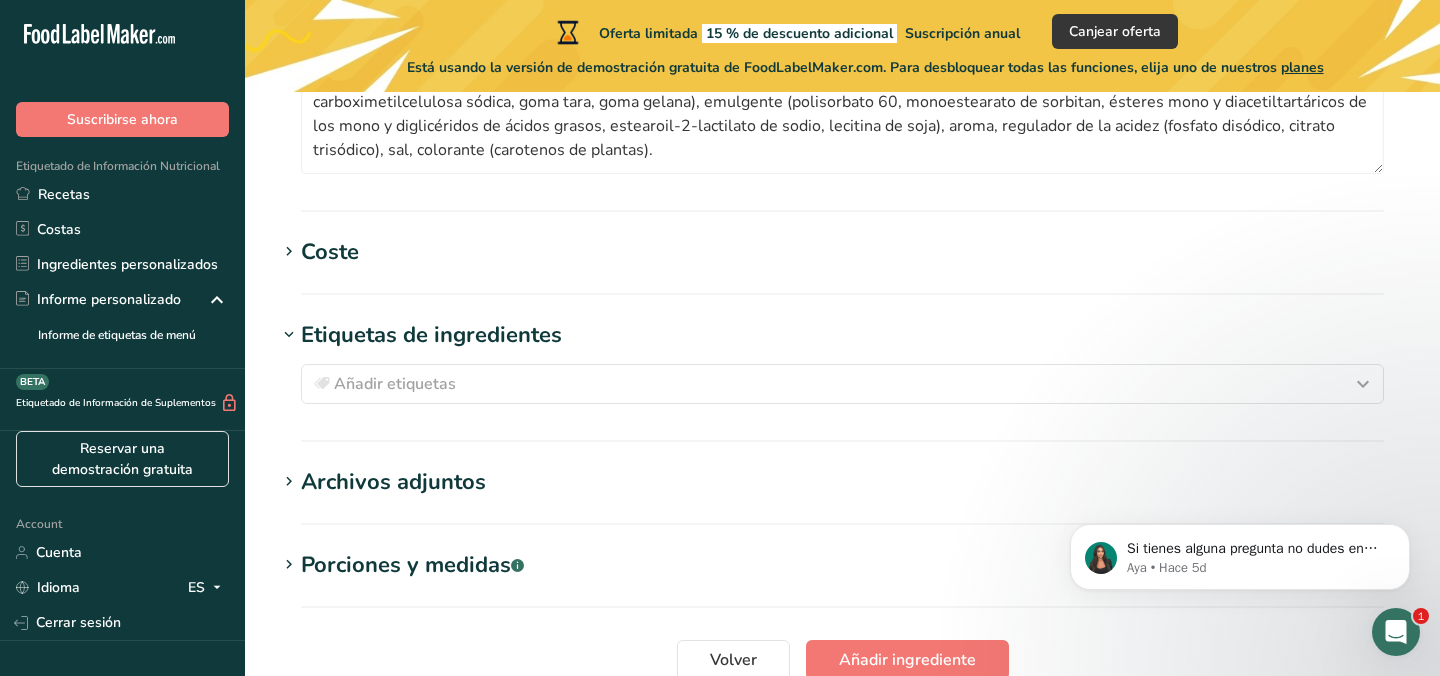 click on "Etiquetas de ingredientes" at bounding box center (431, 335) 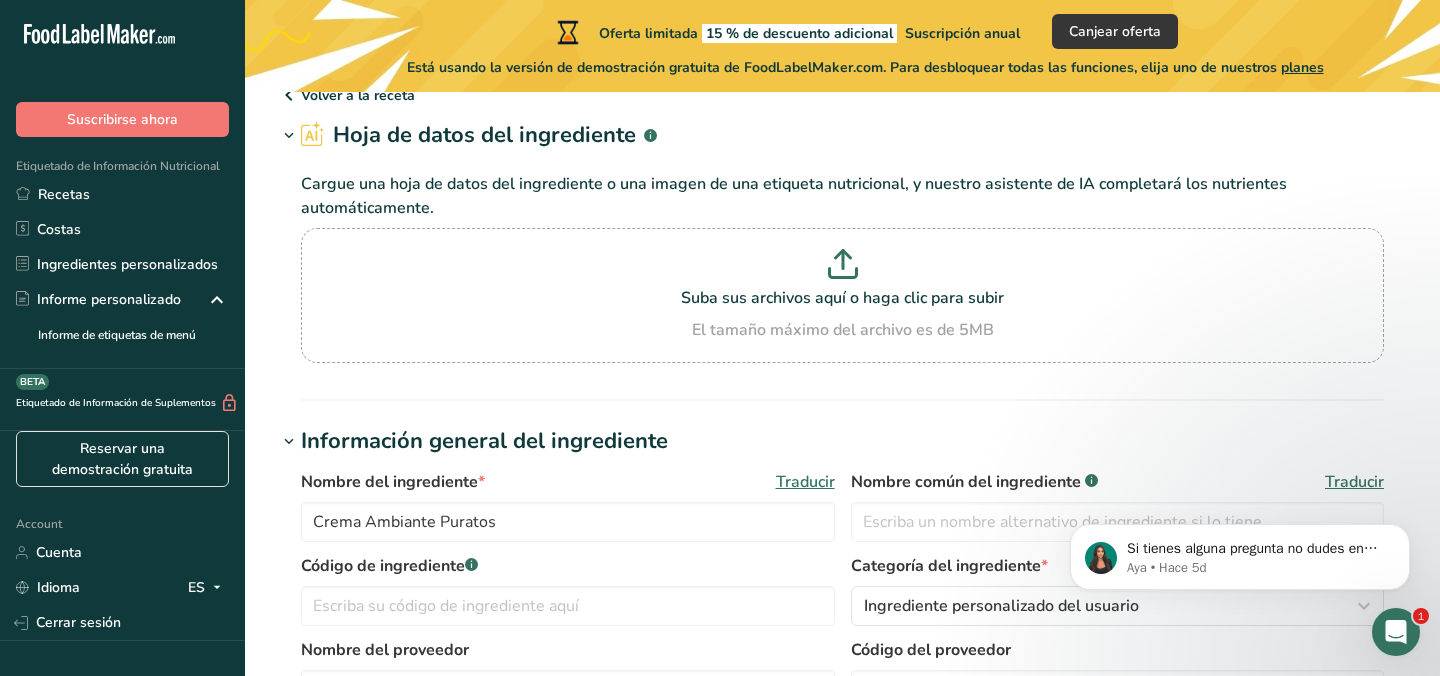 scroll, scrollTop: 0, scrollLeft: 0, axis: both 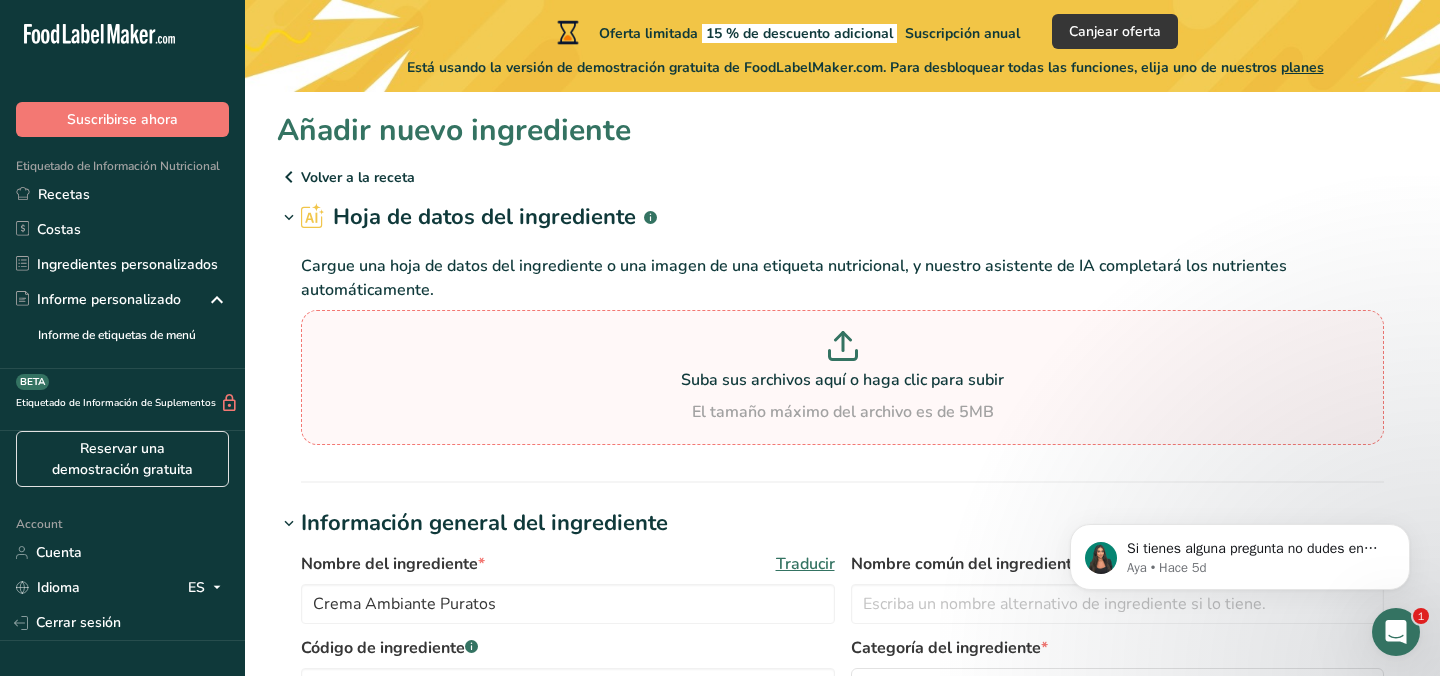 click 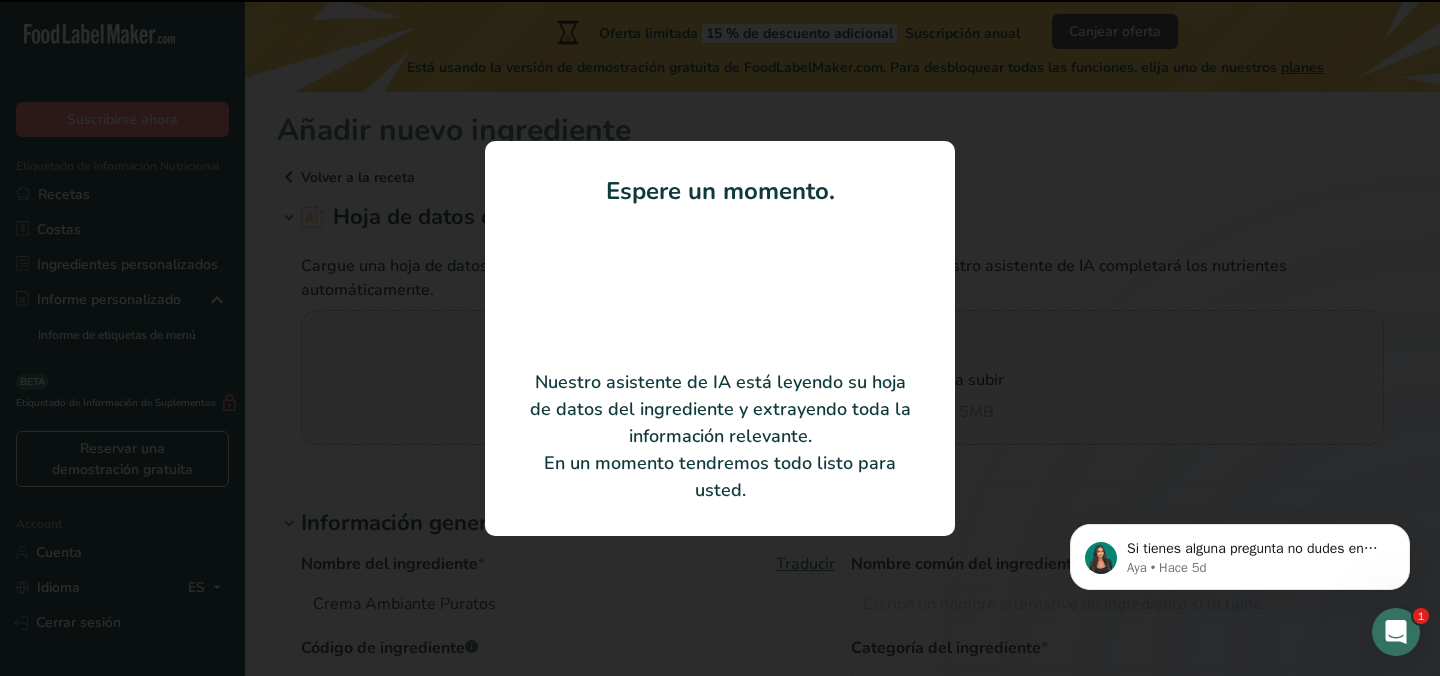 type on "0" 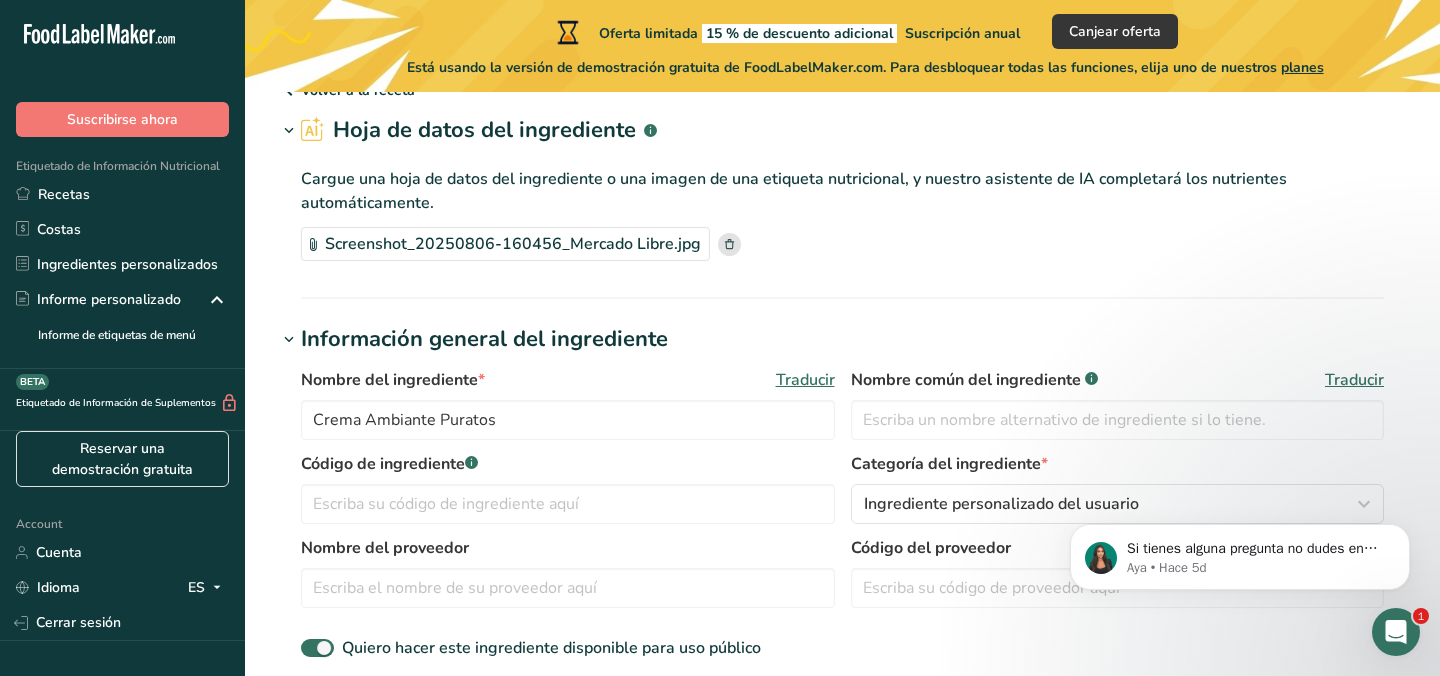 scroll, scrollTop: 0, scrollLeft: 0, axis: both 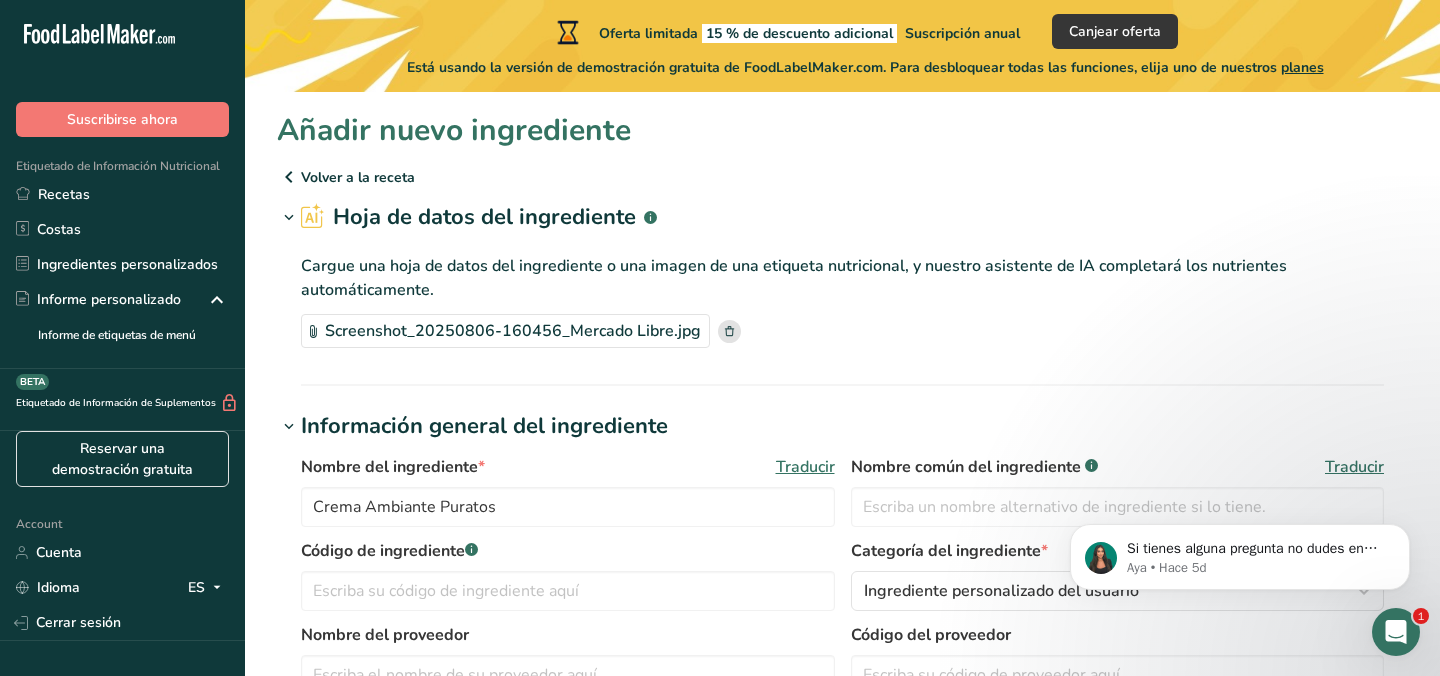 click 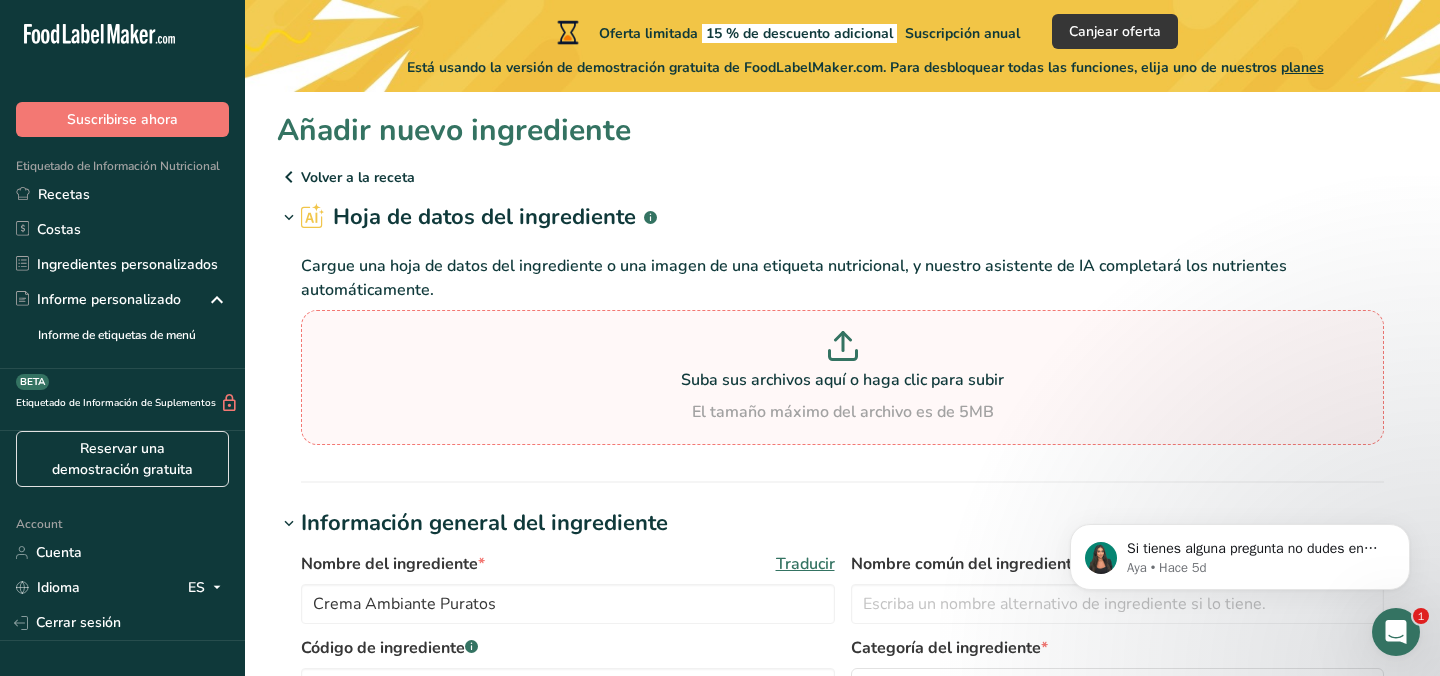 click at bounding box center [842, 349] 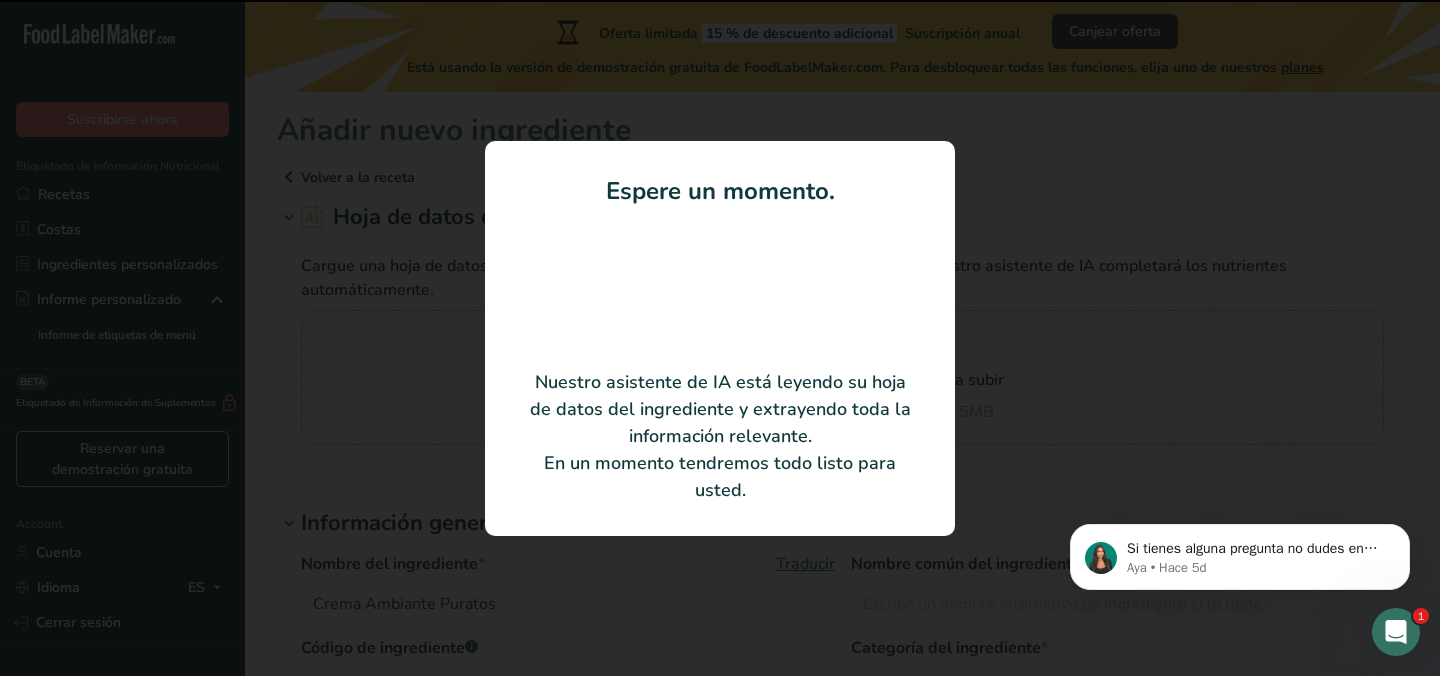 type on "34" 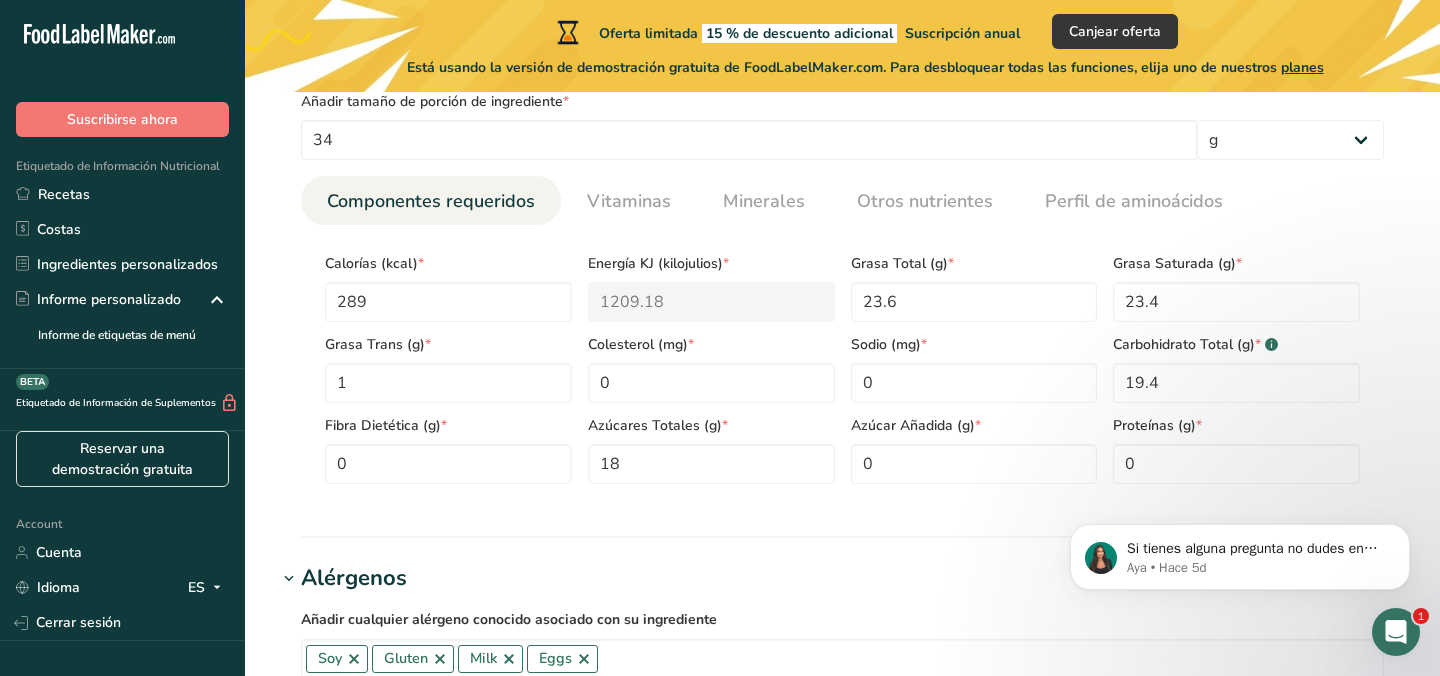 scroll, scrollTop: 796, scrollLeft: 0, axis: vertical 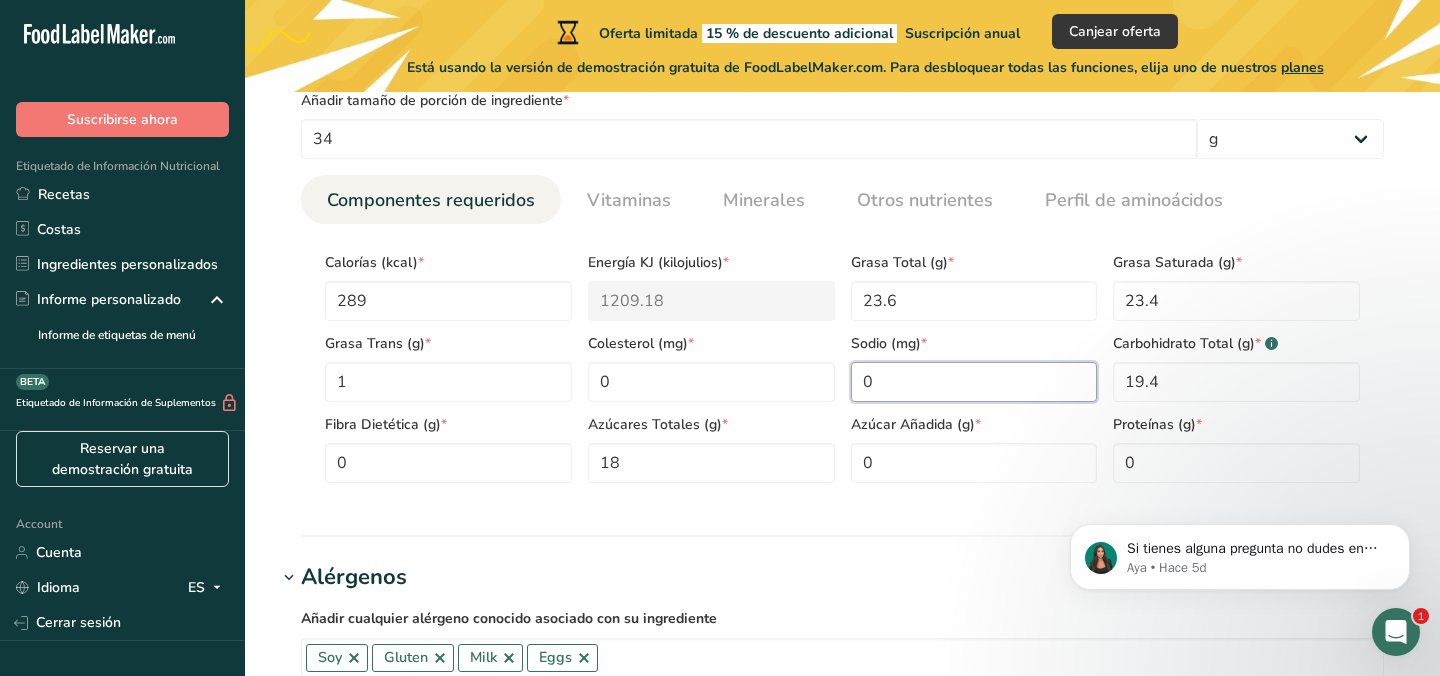 click on "0" at bounding box center (974, 382) 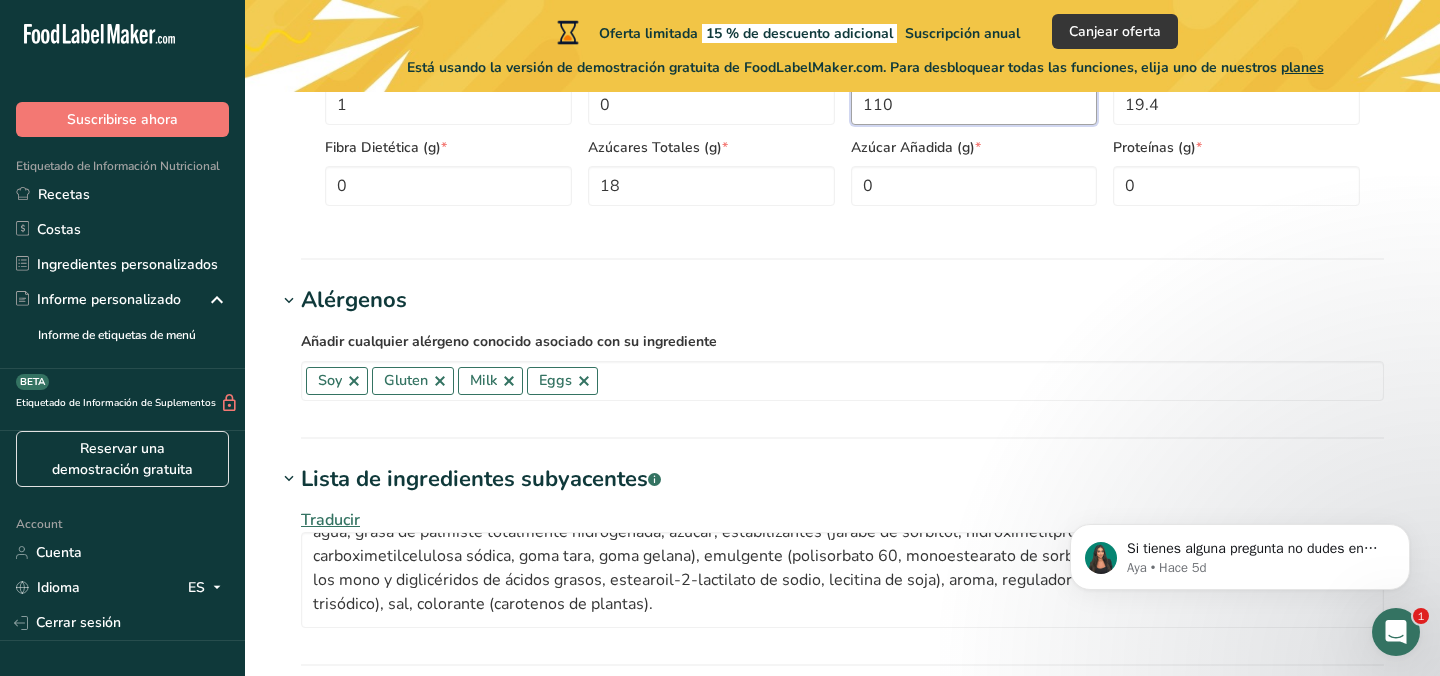 scroll, scrollTop: 1091, scrollLeft: 0, axis: vertical 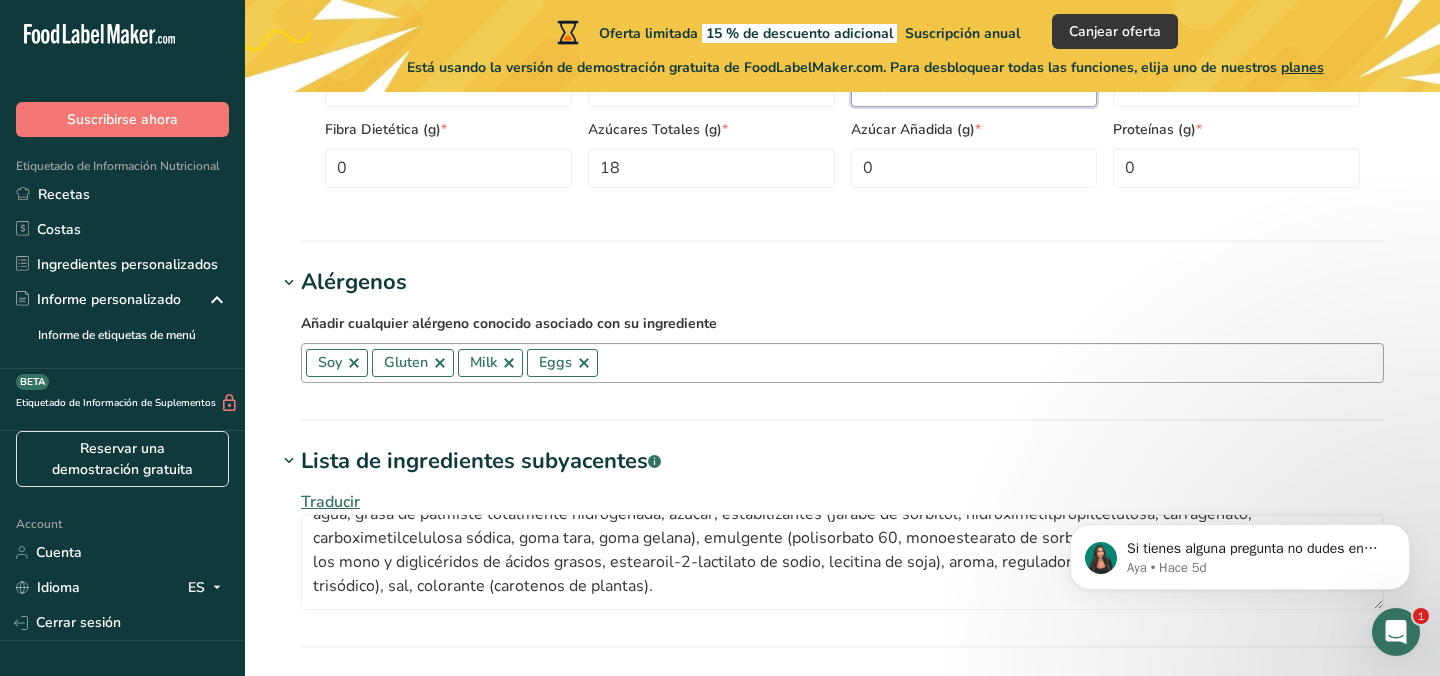 type on "110" 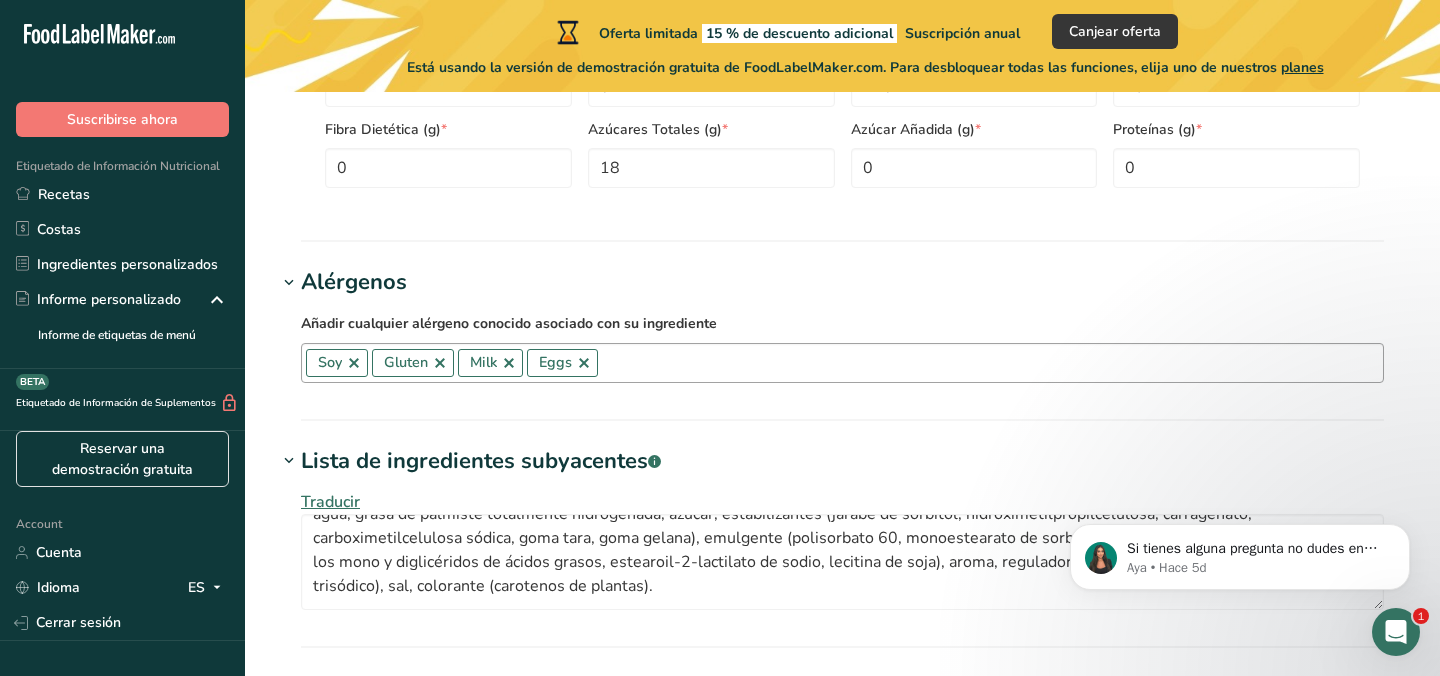 click at bounding box center (440, 363) 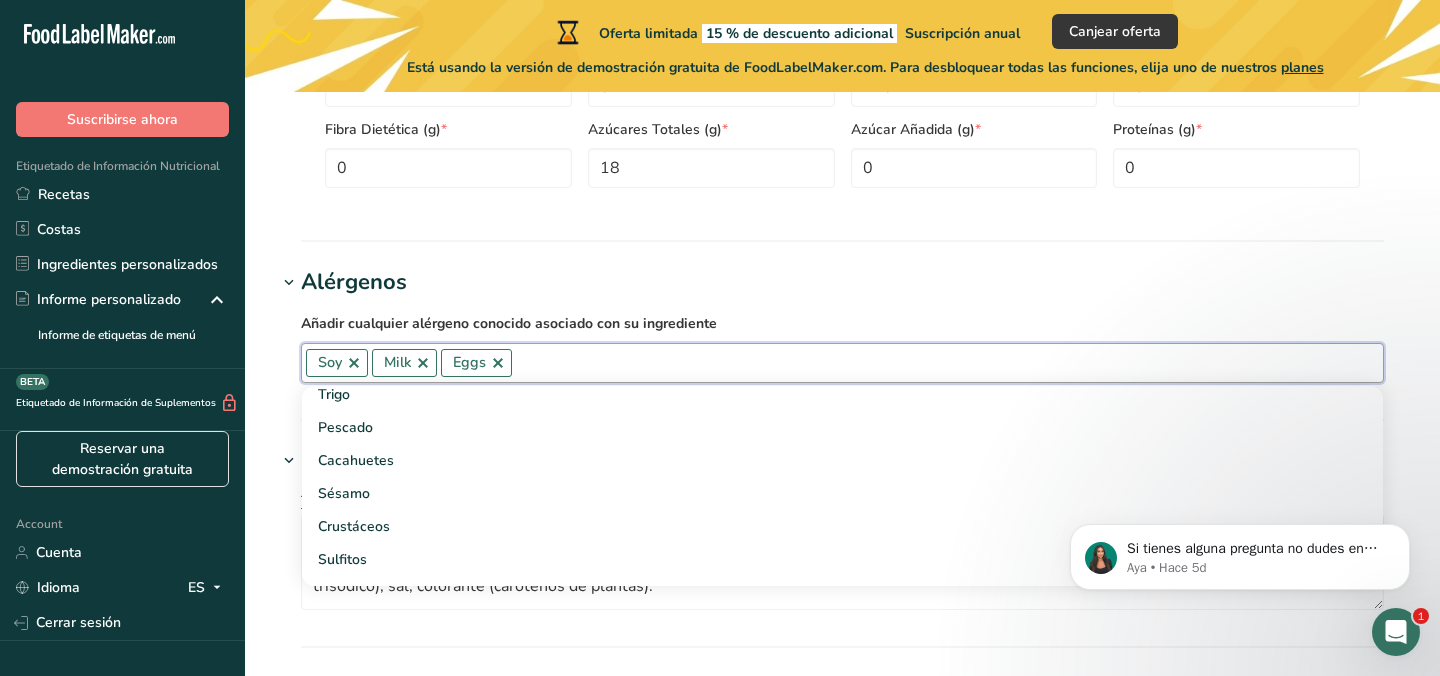 click at bounding box center [498, 363] 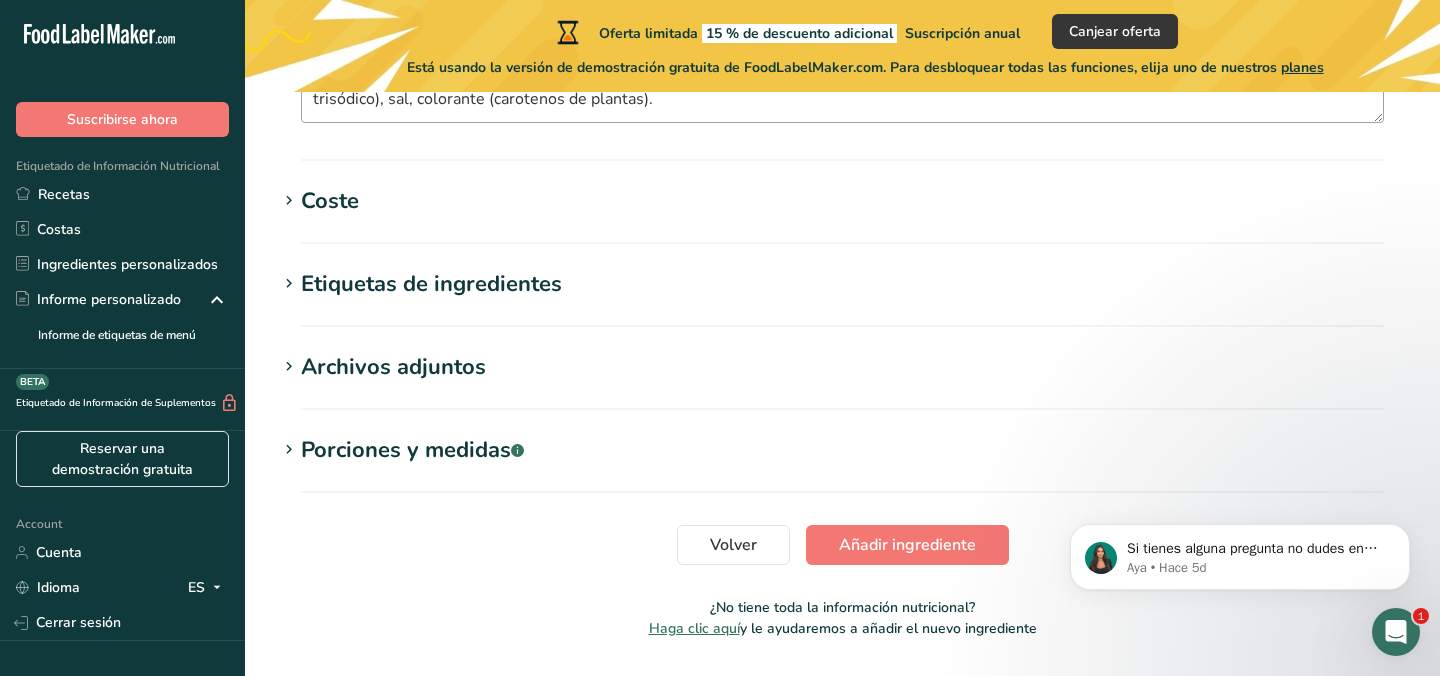 scroll, scrollTop: 1637, scrollLeft: 0, axis: vertical 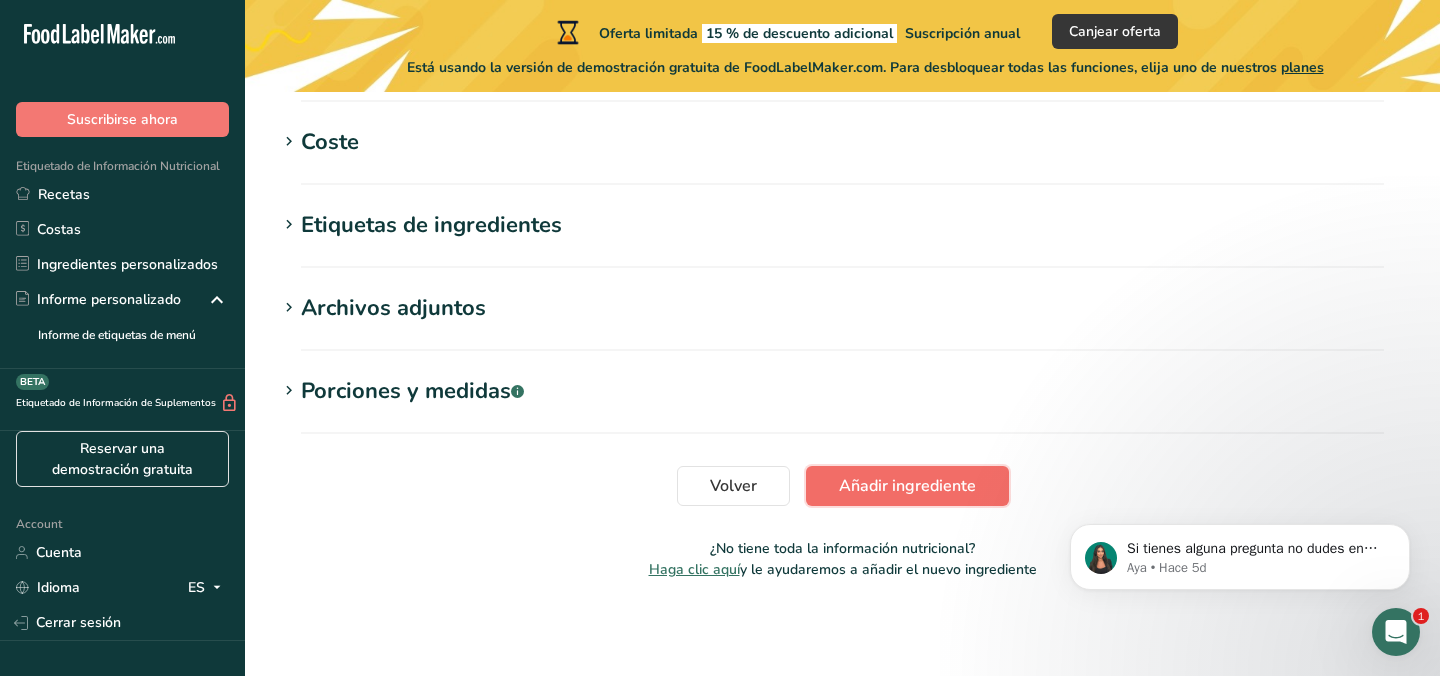 click on "Añadir ingrediente" at bounding box center (907, 486) 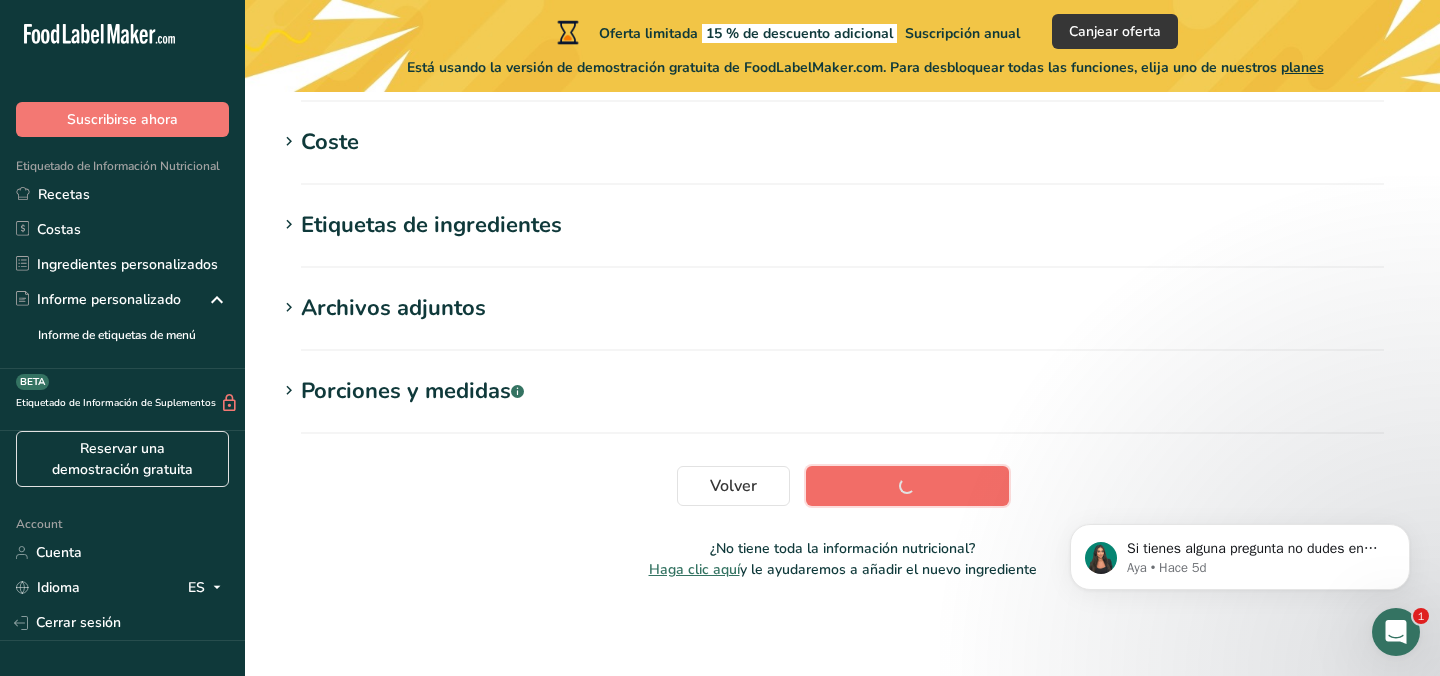 scroll, scrollTop: 490, scrollLeft: 0, axis: vertical 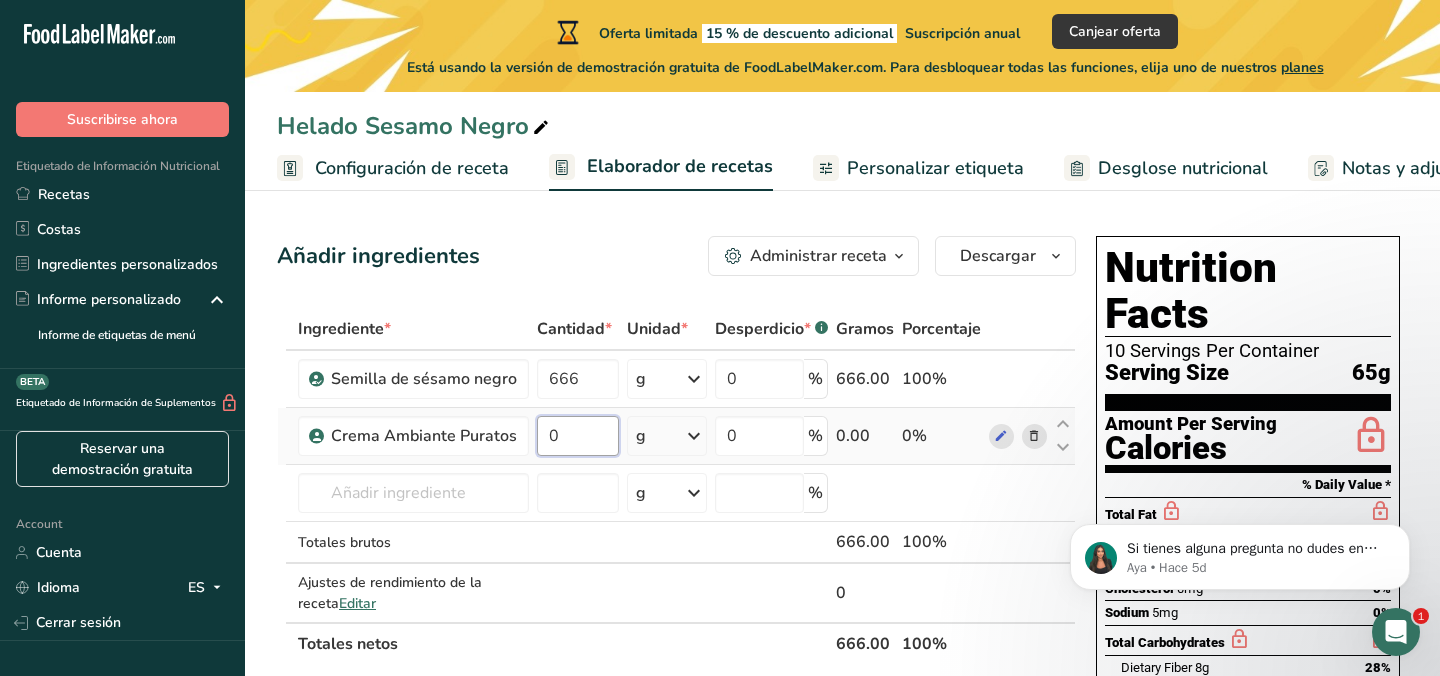 click on "0" at bounding box center [578, 436] 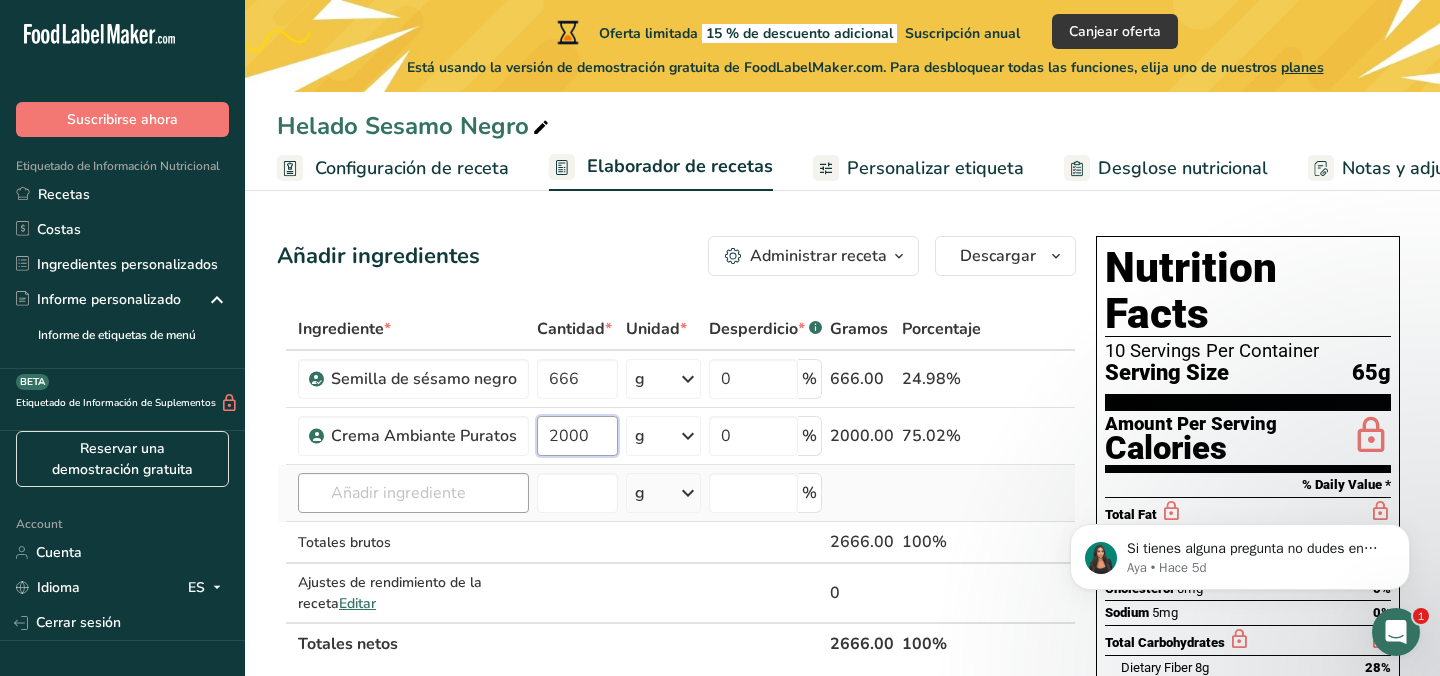 type on "2000" 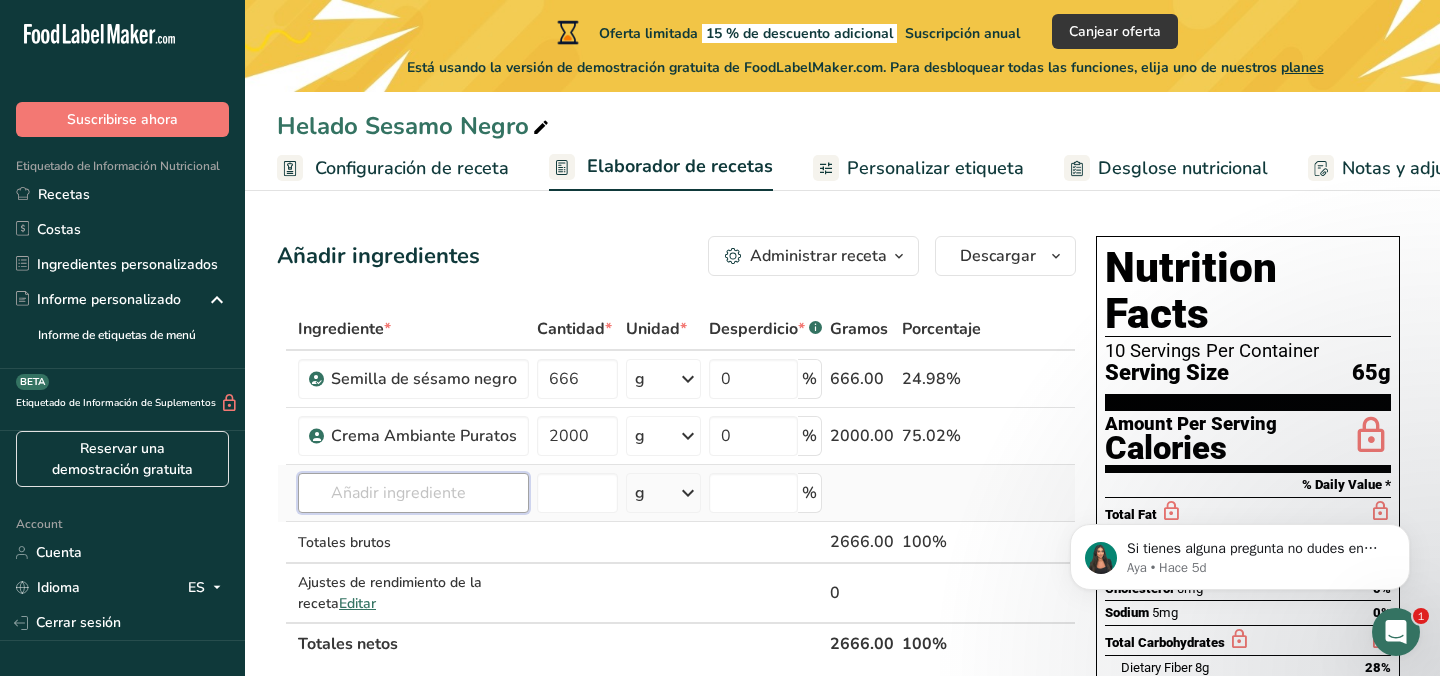 click on "Ingrediente *
Cantidad *
Unidad *
Desperdicio *   .a-a{fill:#347362;}.b-a{fill:#fff;}          Gramos
Porcentaje
Semilla de sésamo negro
666
g
Unidades de peso
g
kg
mg
Ver más
Unidades de volumen
litro
Las unidades de volumen requieren una conversión de densidad. Si conoce la densidad de su ingrediente, introdúzcala a continuación. De lo contrario, haga clic en "RIA", nuestra asistente regulatoria de IA, quien podrá ayudarle.
lb/pie³
g/cm³
Confirmar
mL
lb/pie³
g/cm³
Confirmar
0" at bounding box center (676, 486) 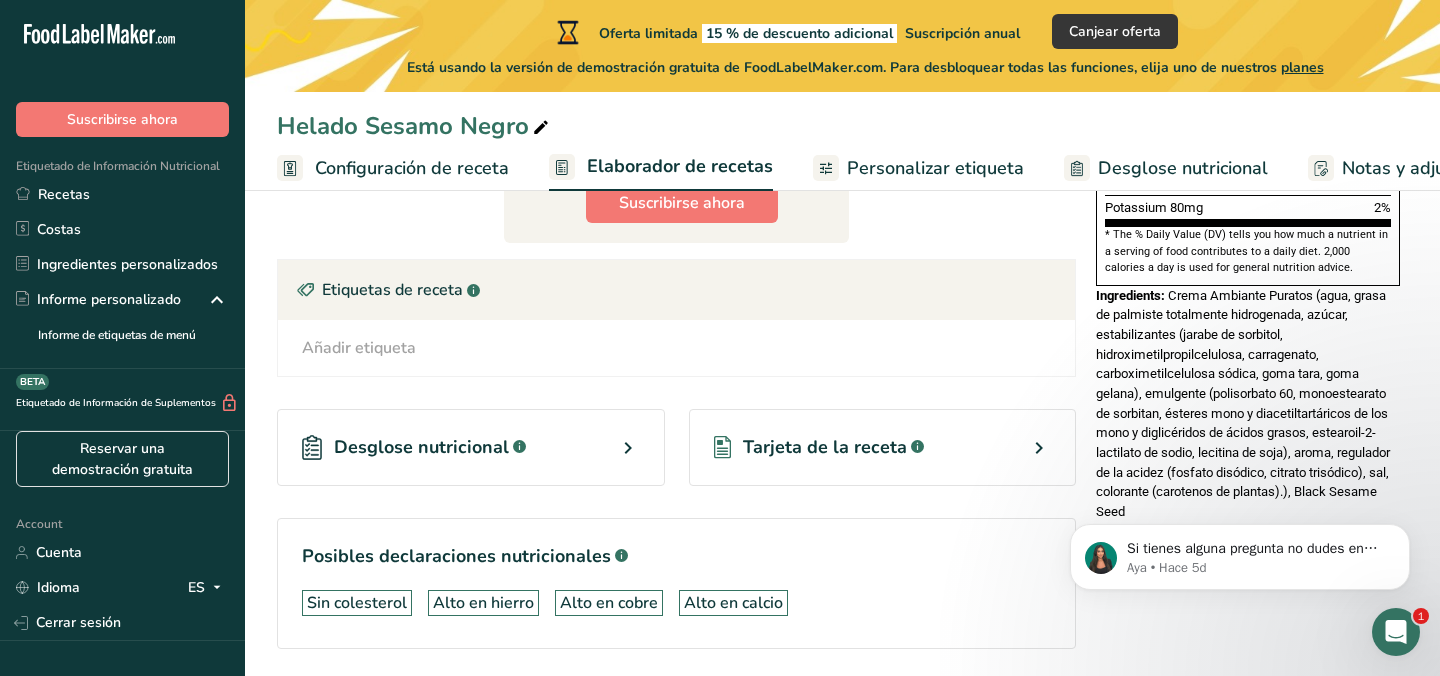 scroll, scrollTop: 649, scrollLeft: 0, axis: vertical 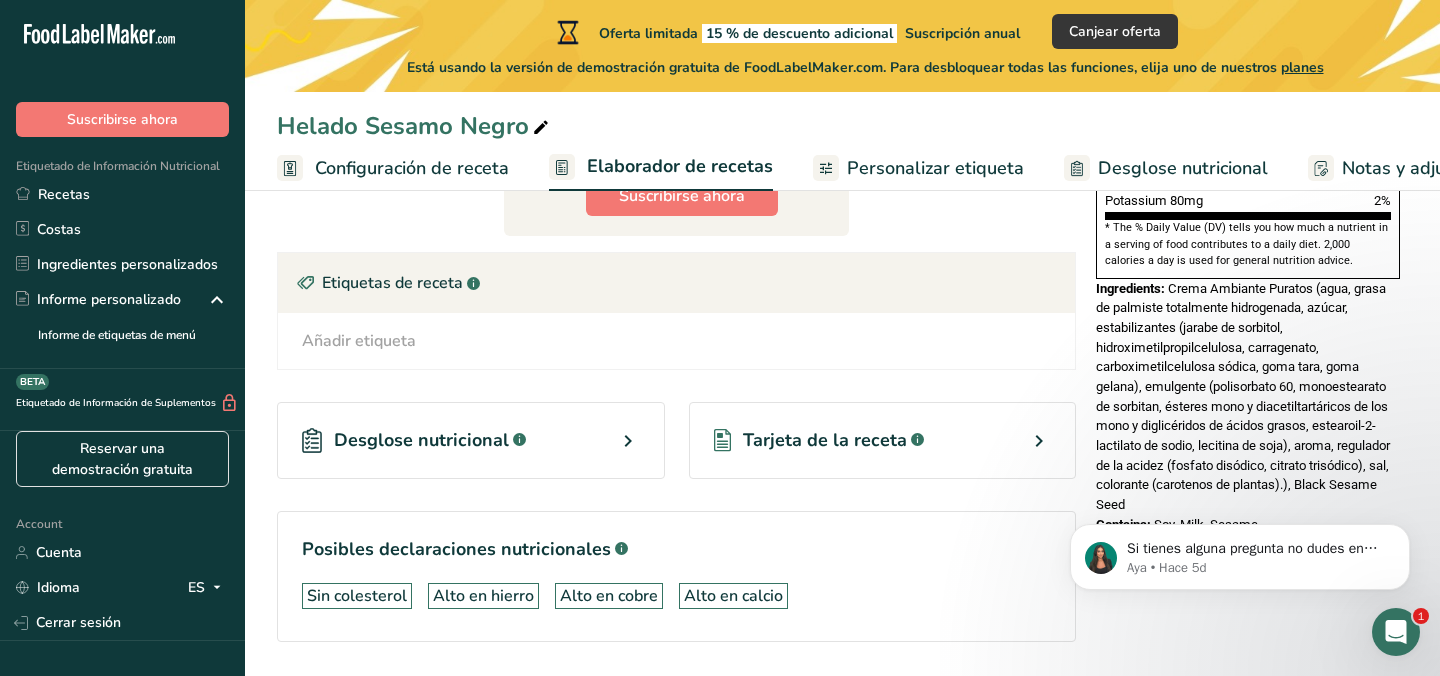 click at bounding box center [628, 441] 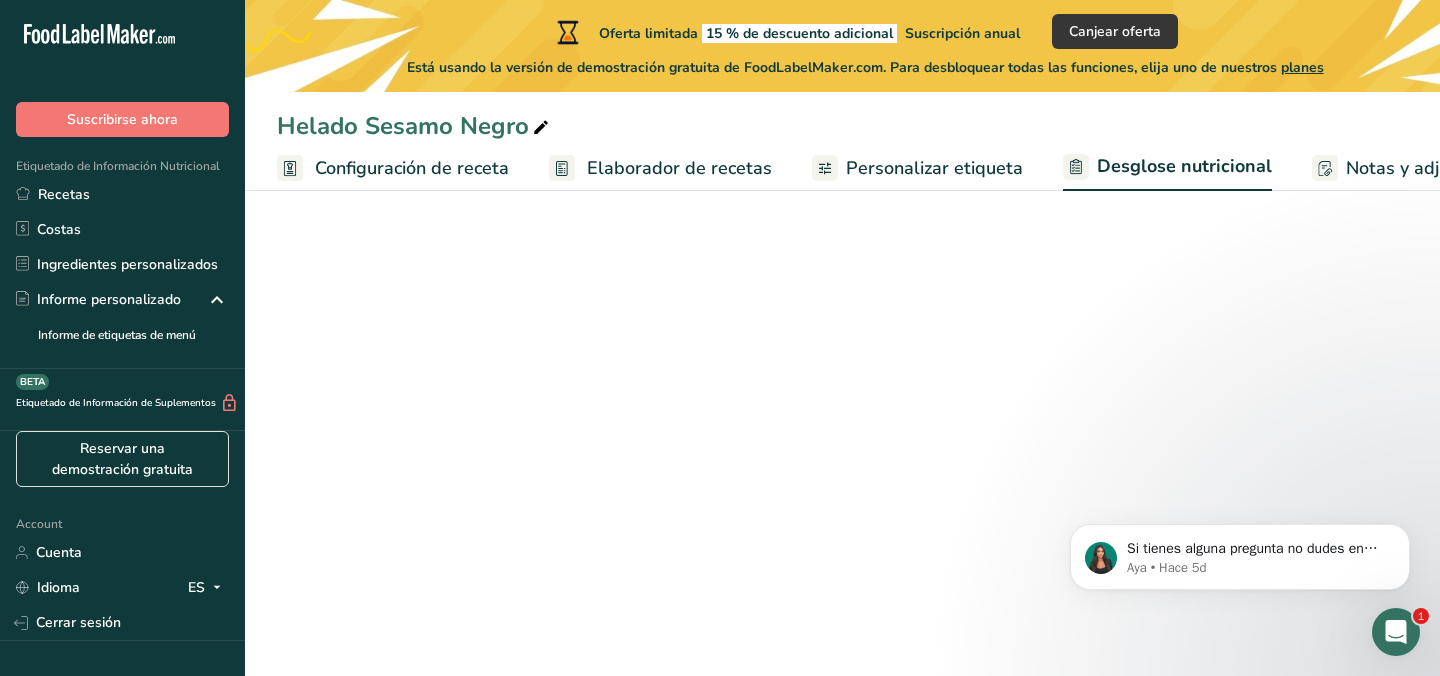select on "Calories" 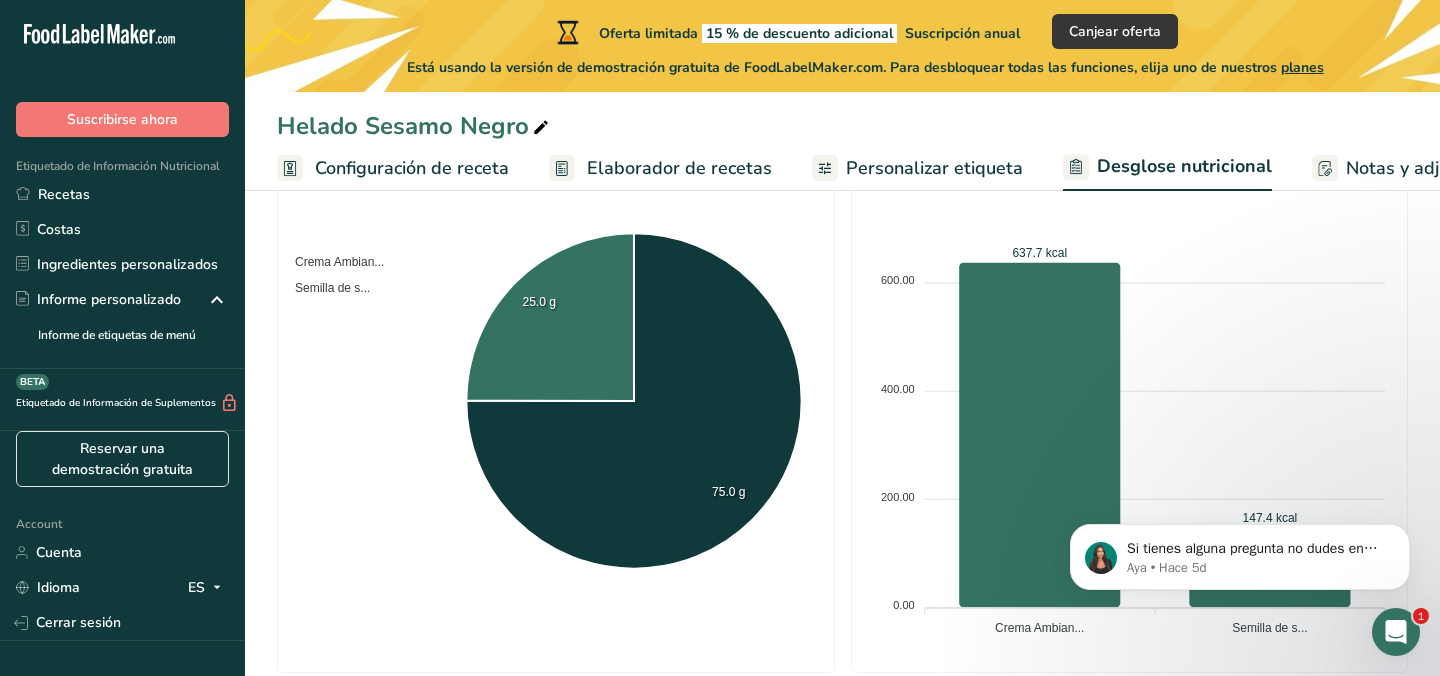 scroll, scrollTop: 441, scrollLeft: 0, axis: vertical 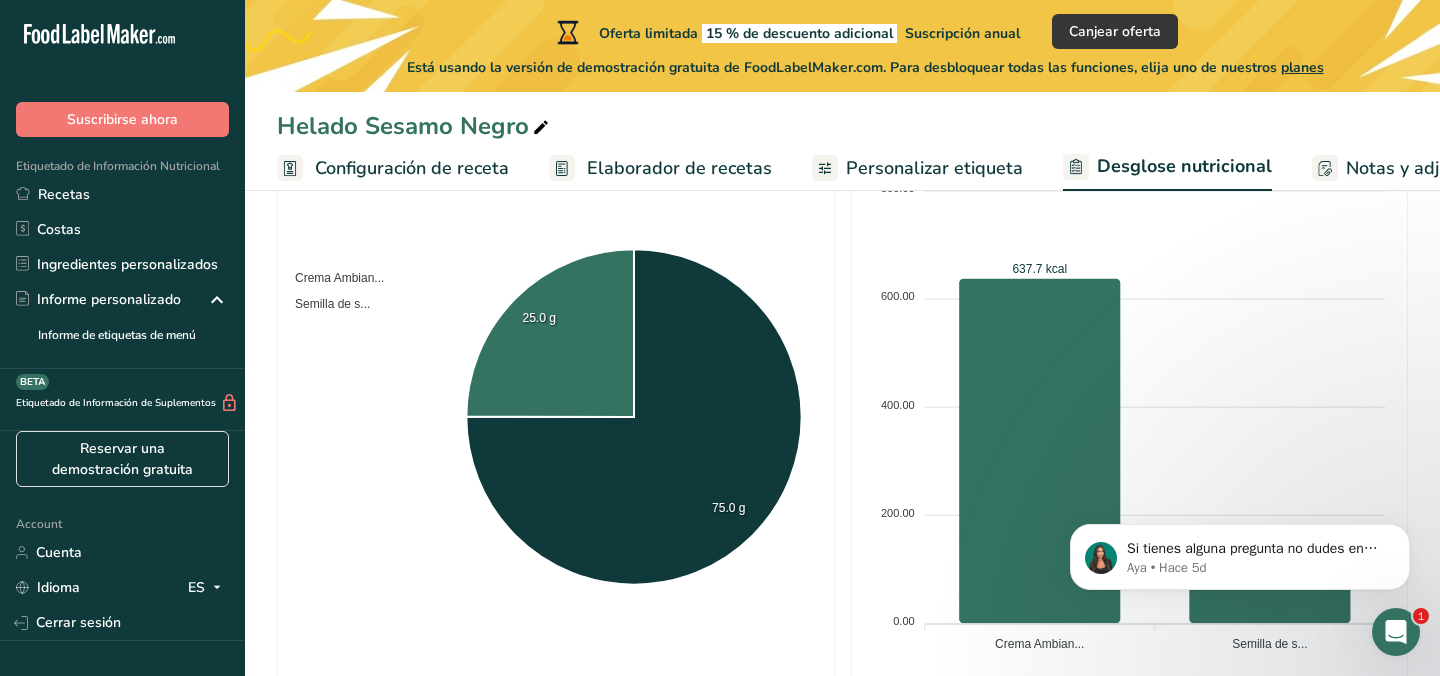 click on "Configuración de receta" at bounding box center (412, 168) 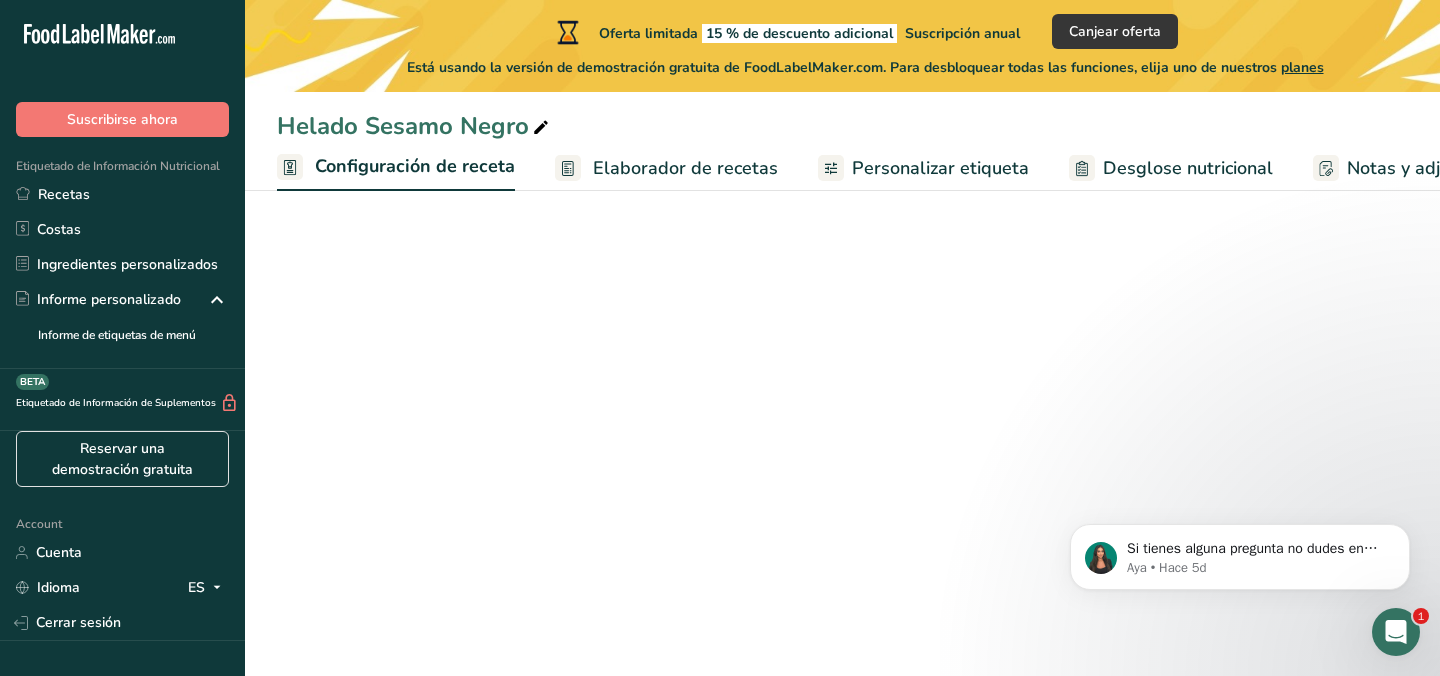 scroll, scrollTop: 0, scrollLeft: 7, axis: horizontal 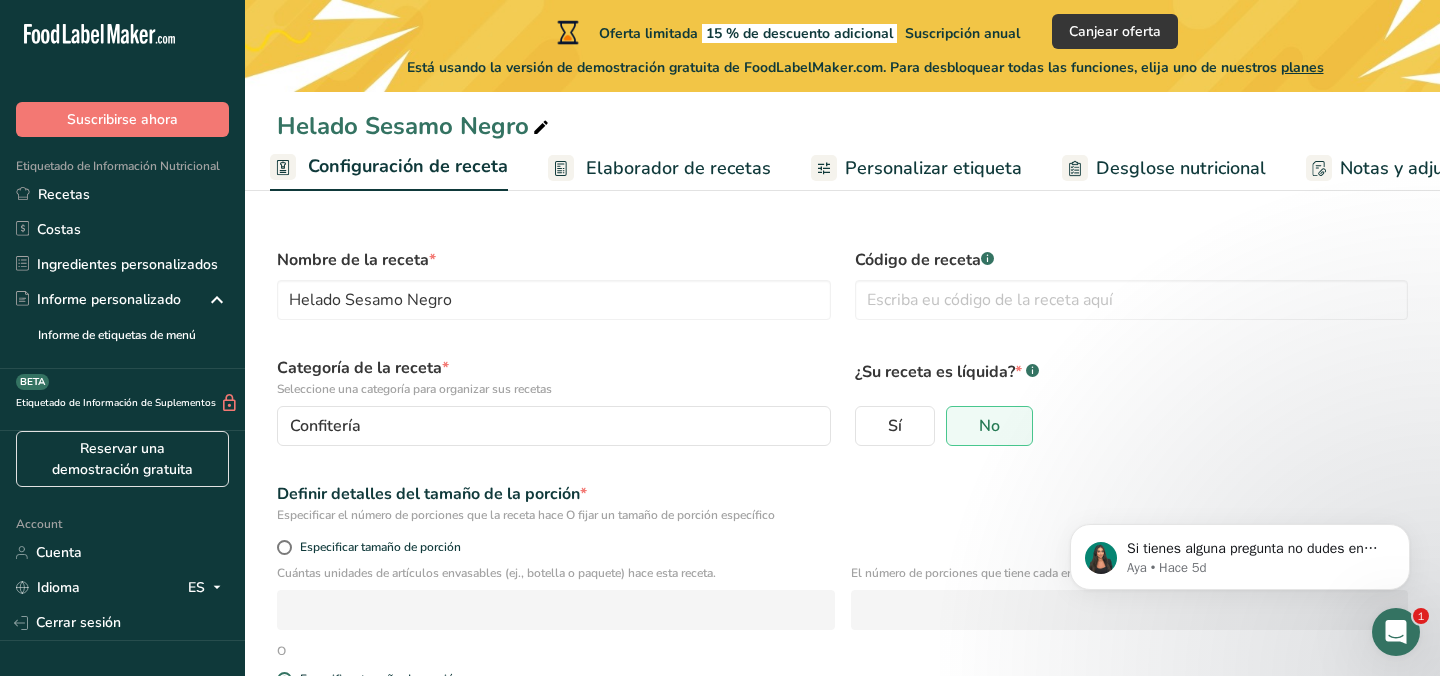 click on "Elaborador de recetas" at bounding box center (678, 168) 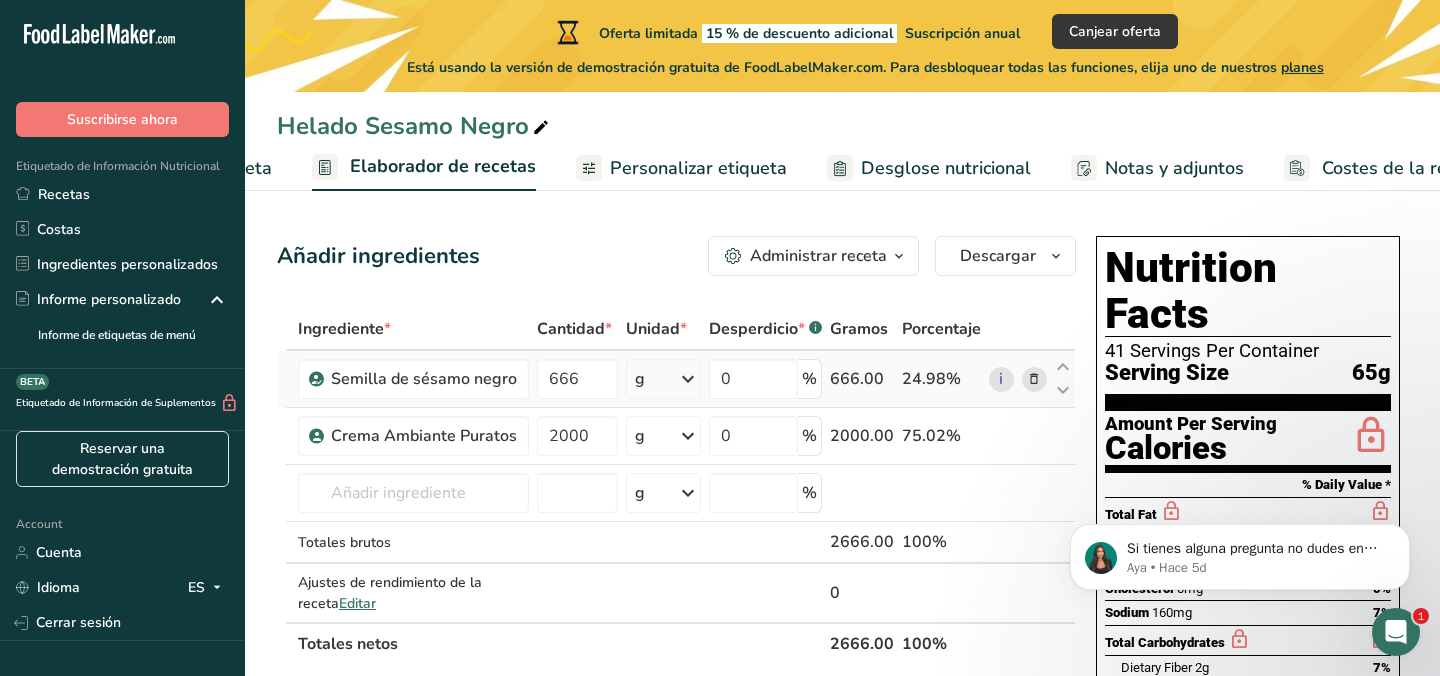 scroll, scrollTop: 0, scrollLeft: 278, axis: horizontal 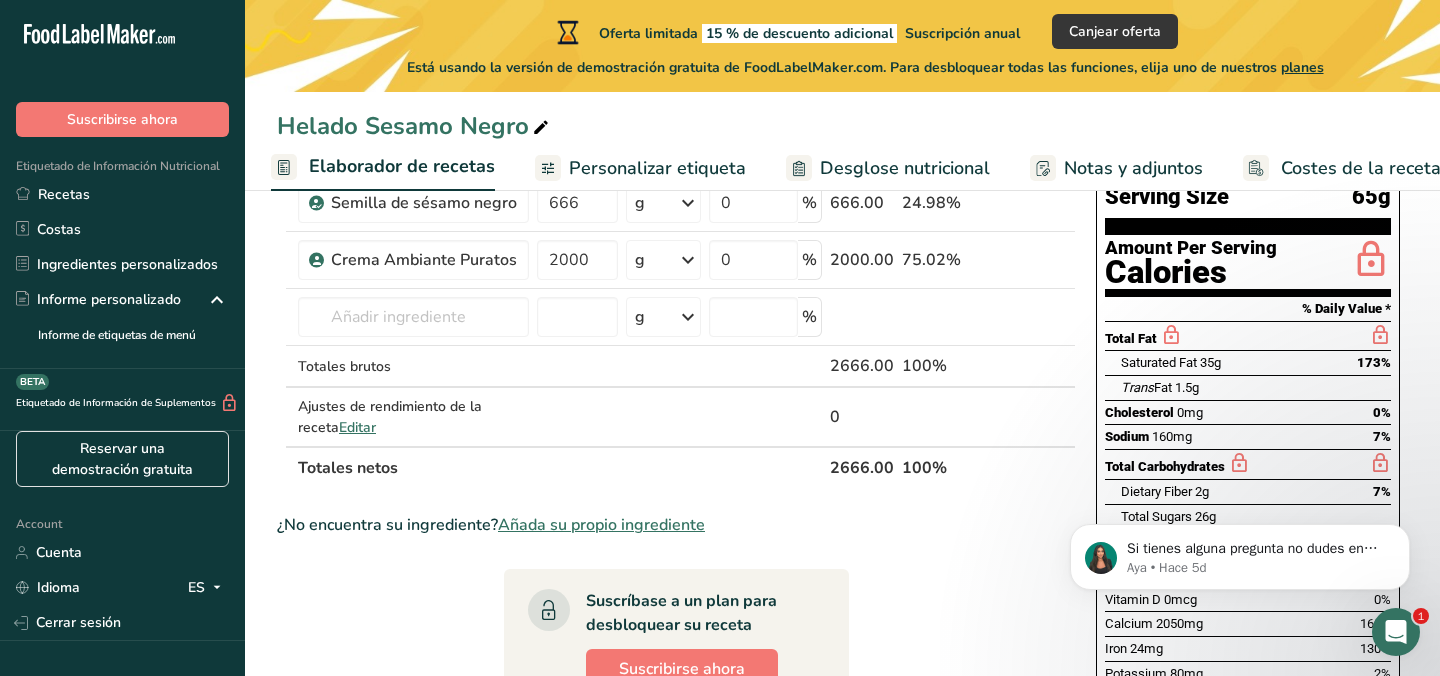 click on "Añada su propio ingrediente" at bounding box center (601, 525) 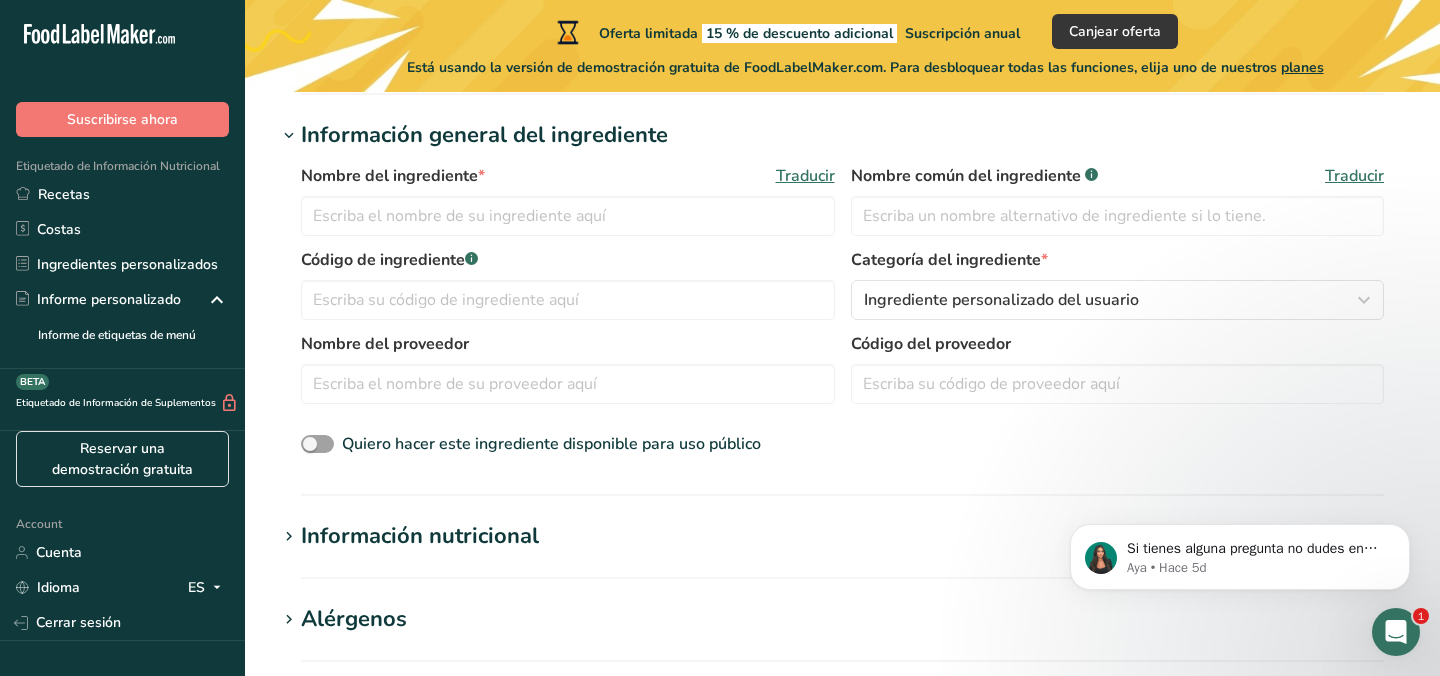 scroll, scrollTop: 328, scrollLeft: 0, axis: vertical 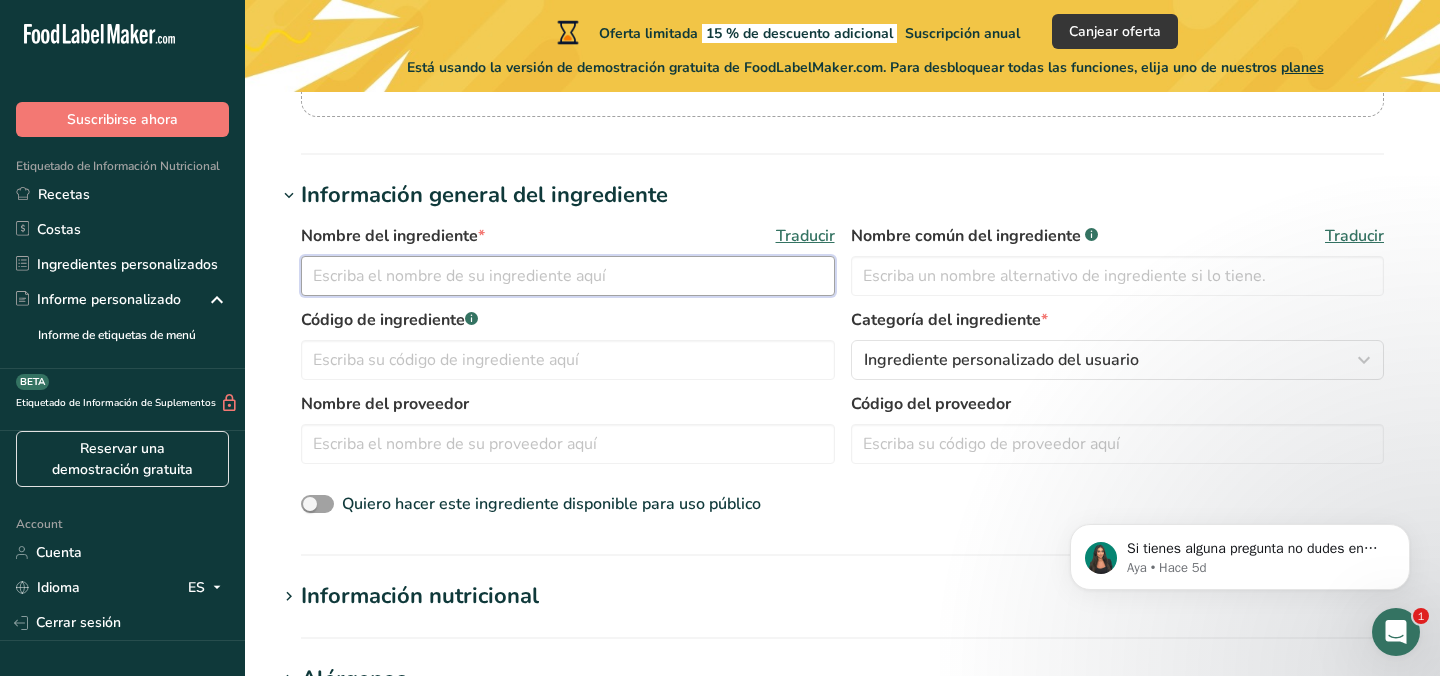 click at bounding box center [568, 276] 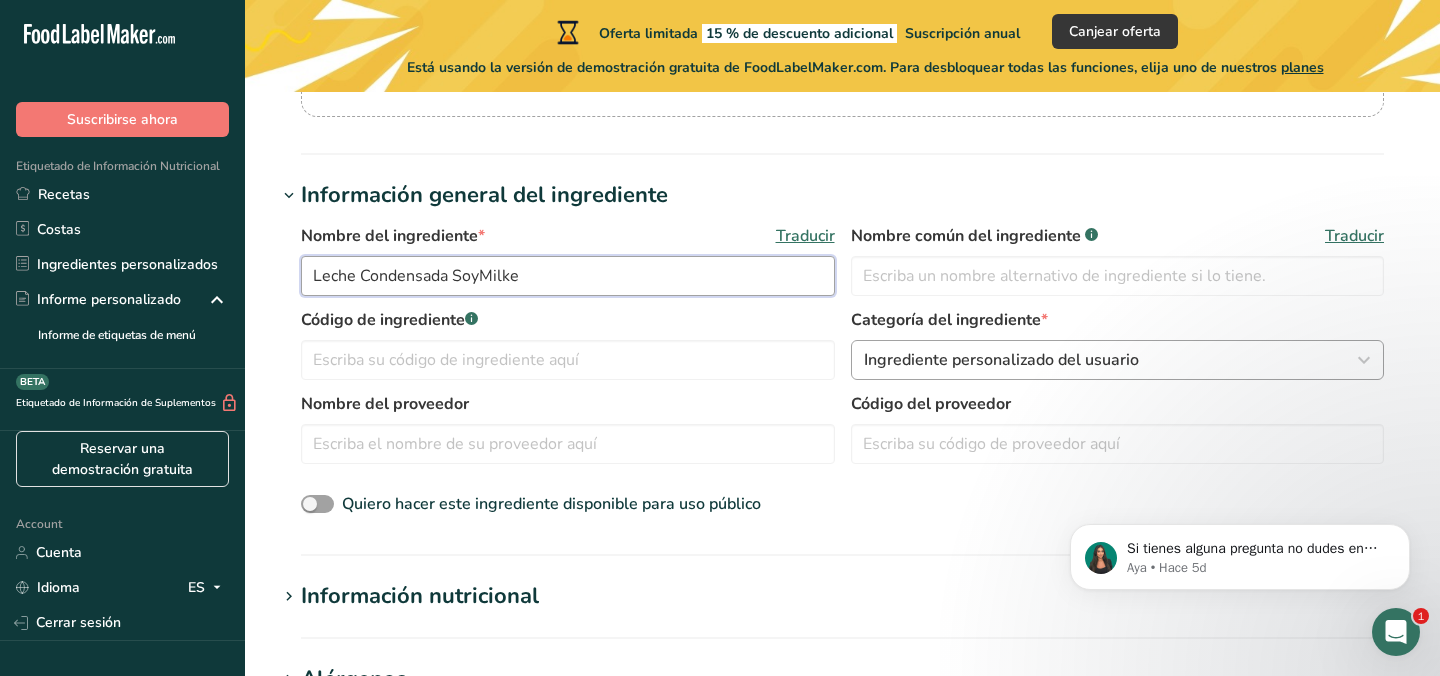 type on "Leche Condensada SoyMilke" 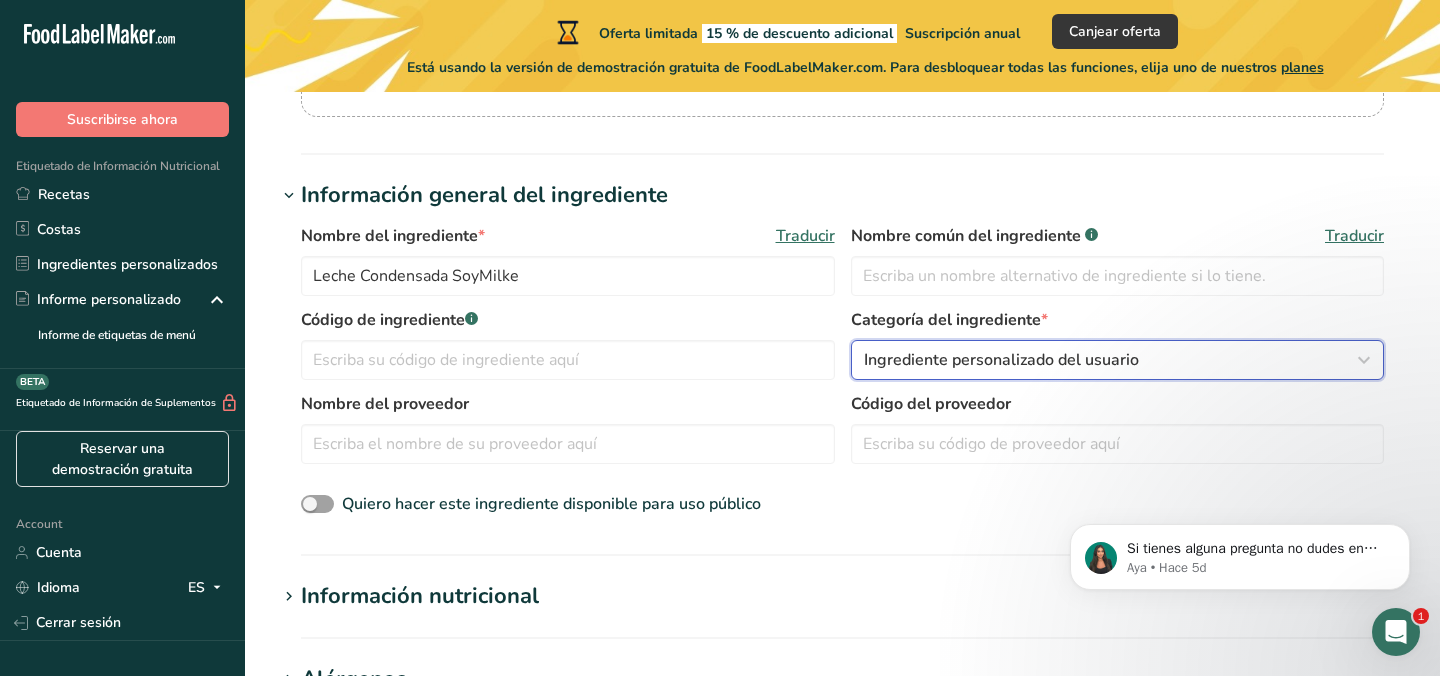 click on "Ingrediente personalizado del usuario" at bounding box center (1001, 360) 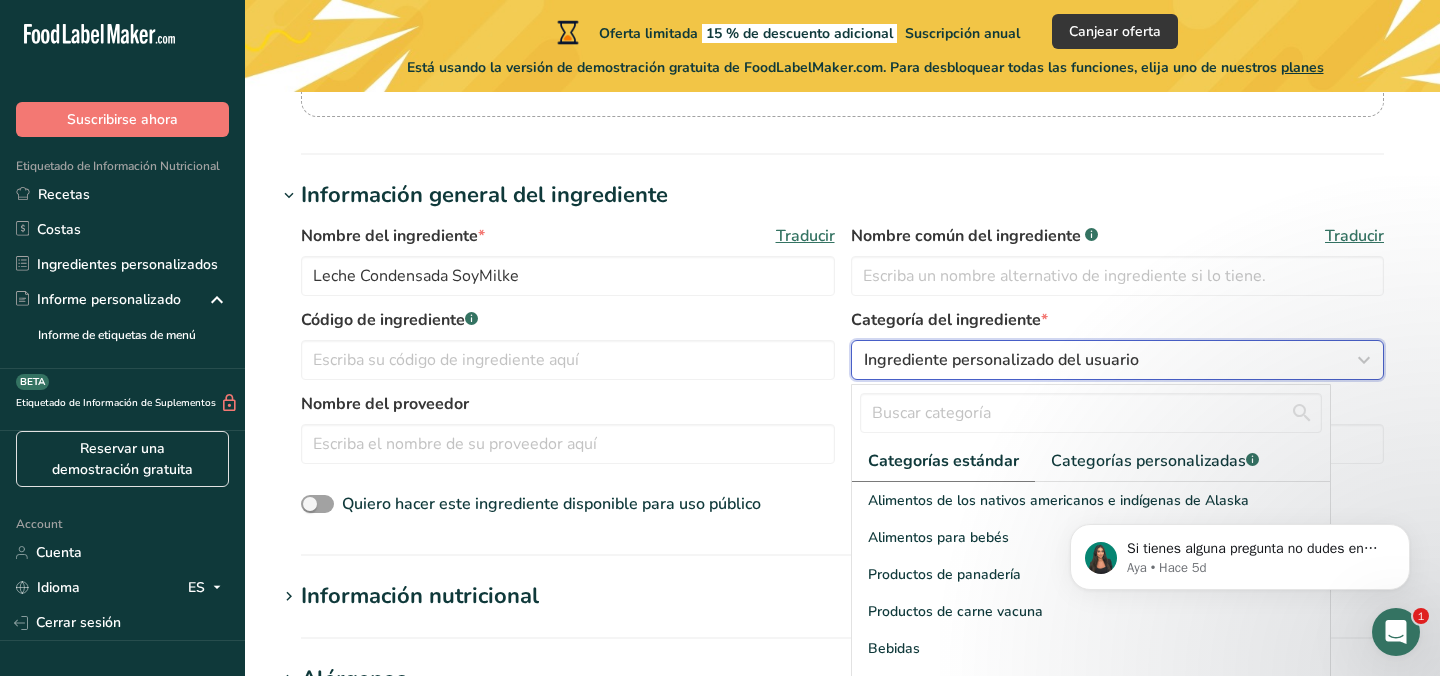 click on "Ingrediente personalizado del usuario" at bounding box center [1001, 360] 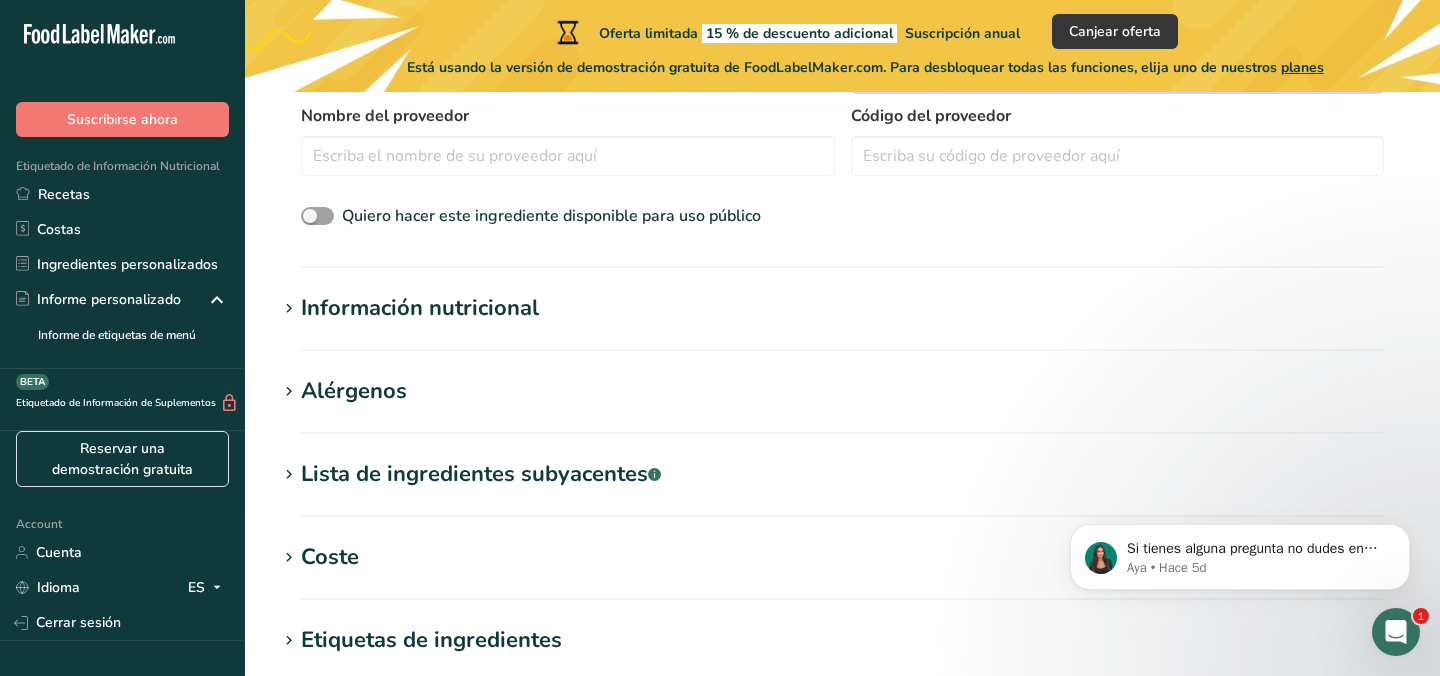 scroll, scrollTop: 605, scrollLeft: 0, axis: vertical 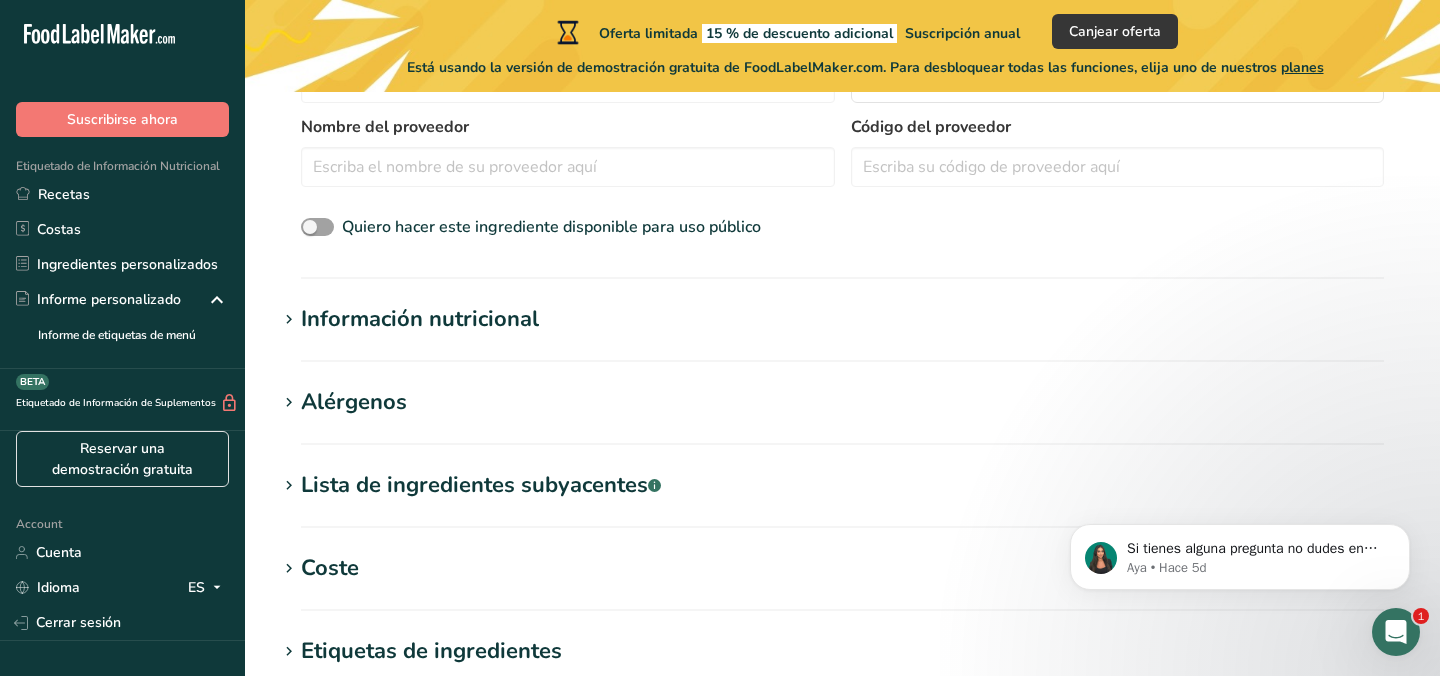 click on "Información nutricional" at bounding box center (420, 319) 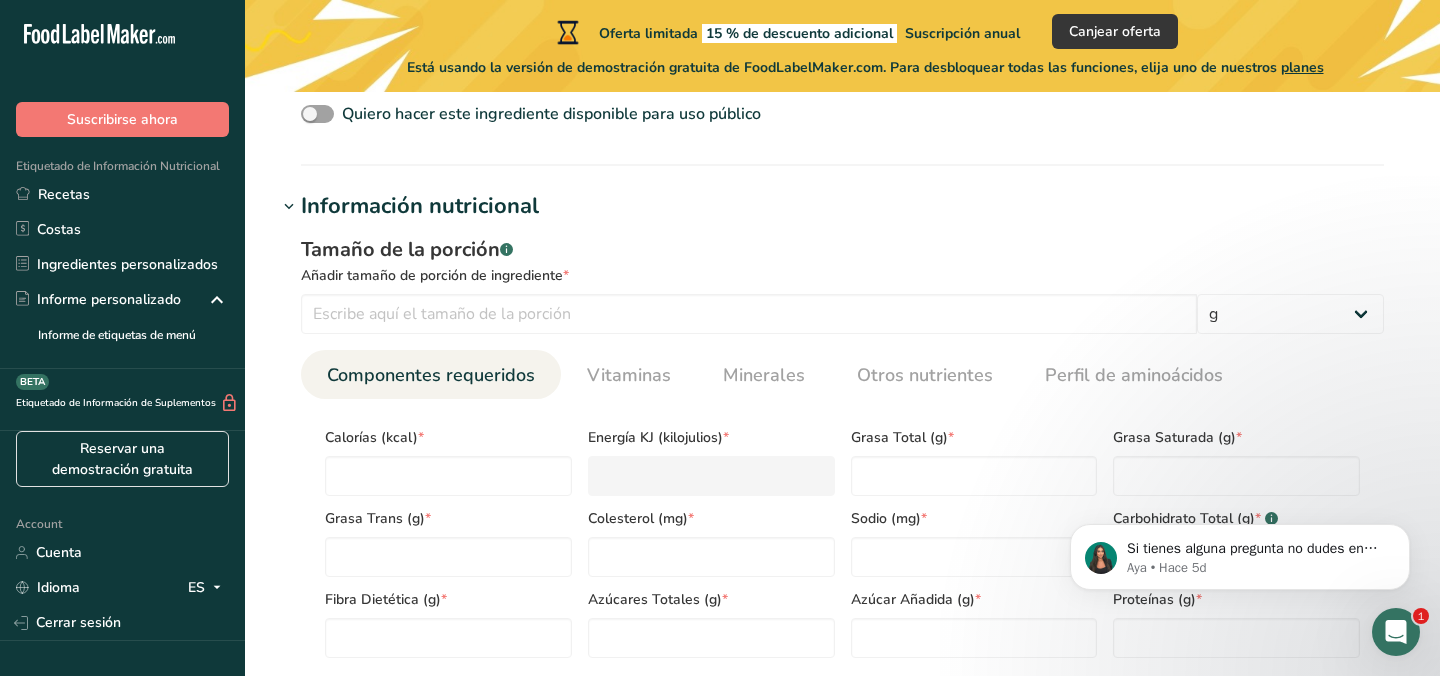 scroll, scrollTop: 730, scrollLeft: 0, axis: vertical 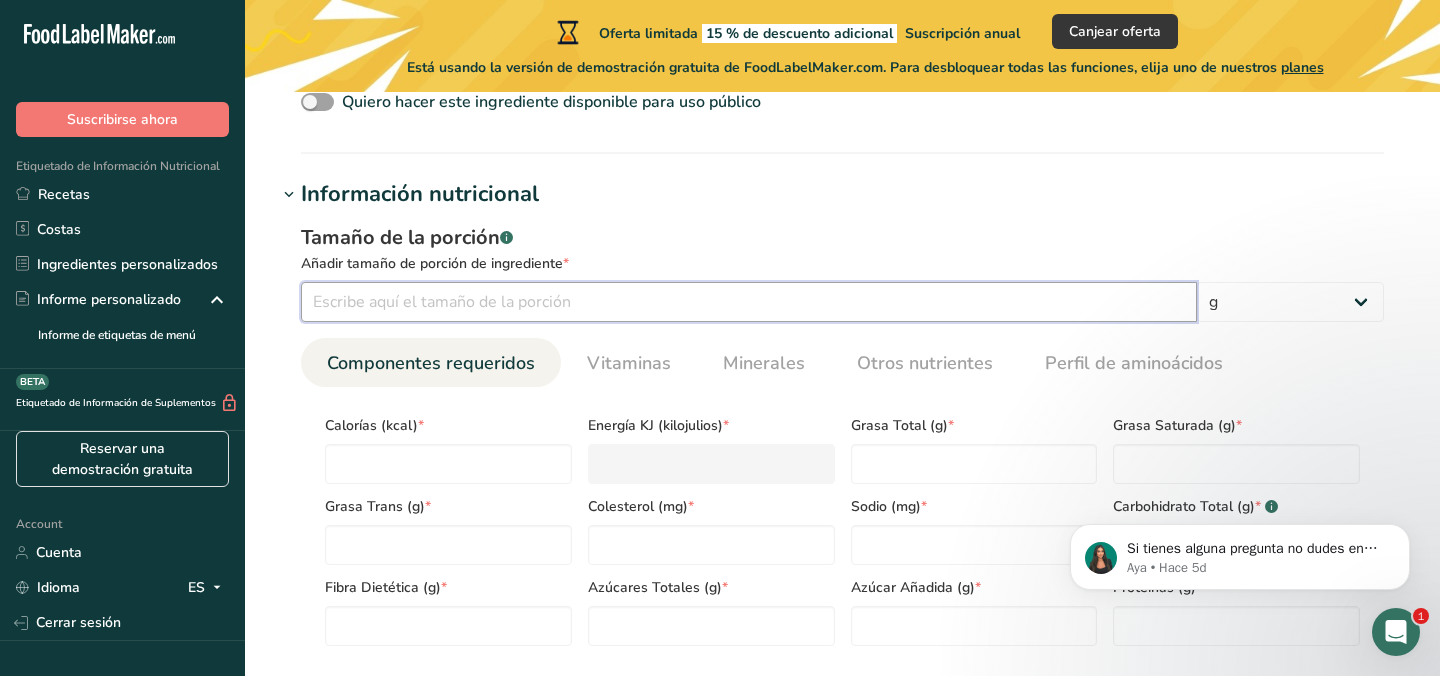 click at bounding box center (749, 302) 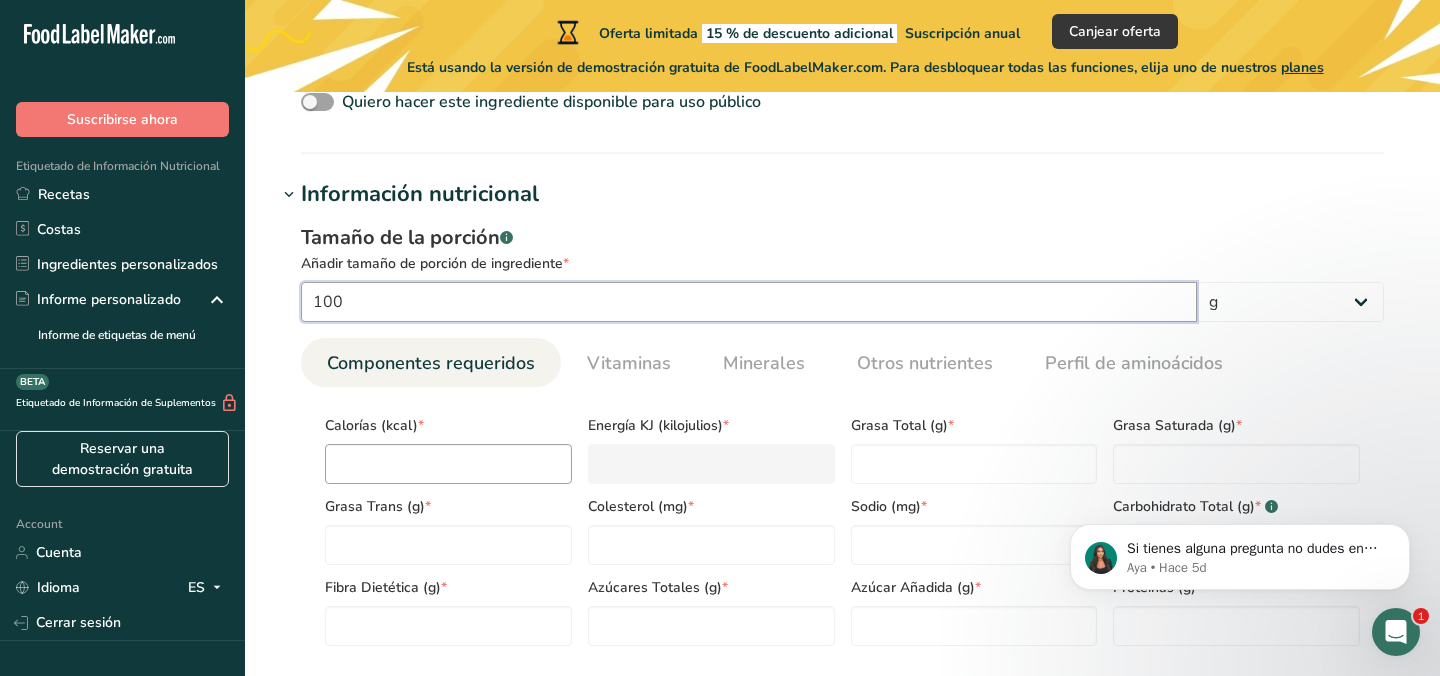 type on "100" 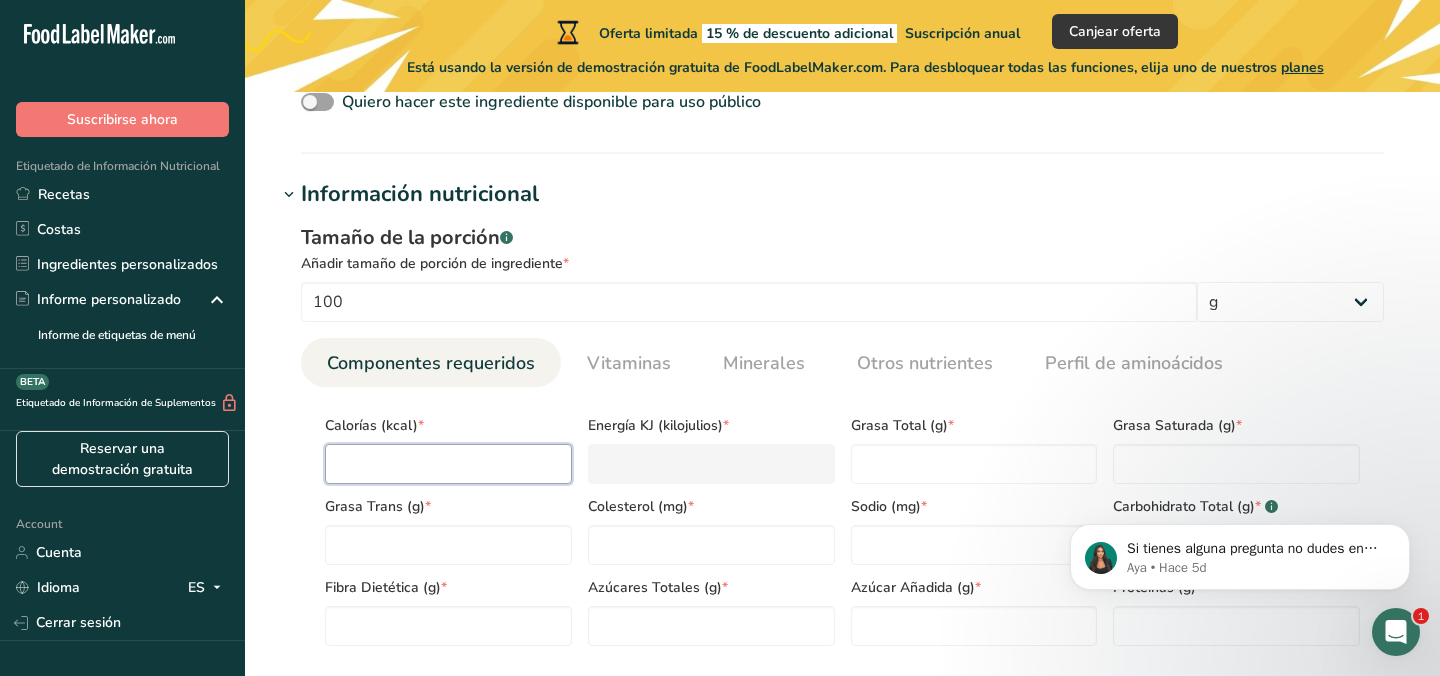 click at bounding box center (448, 464) 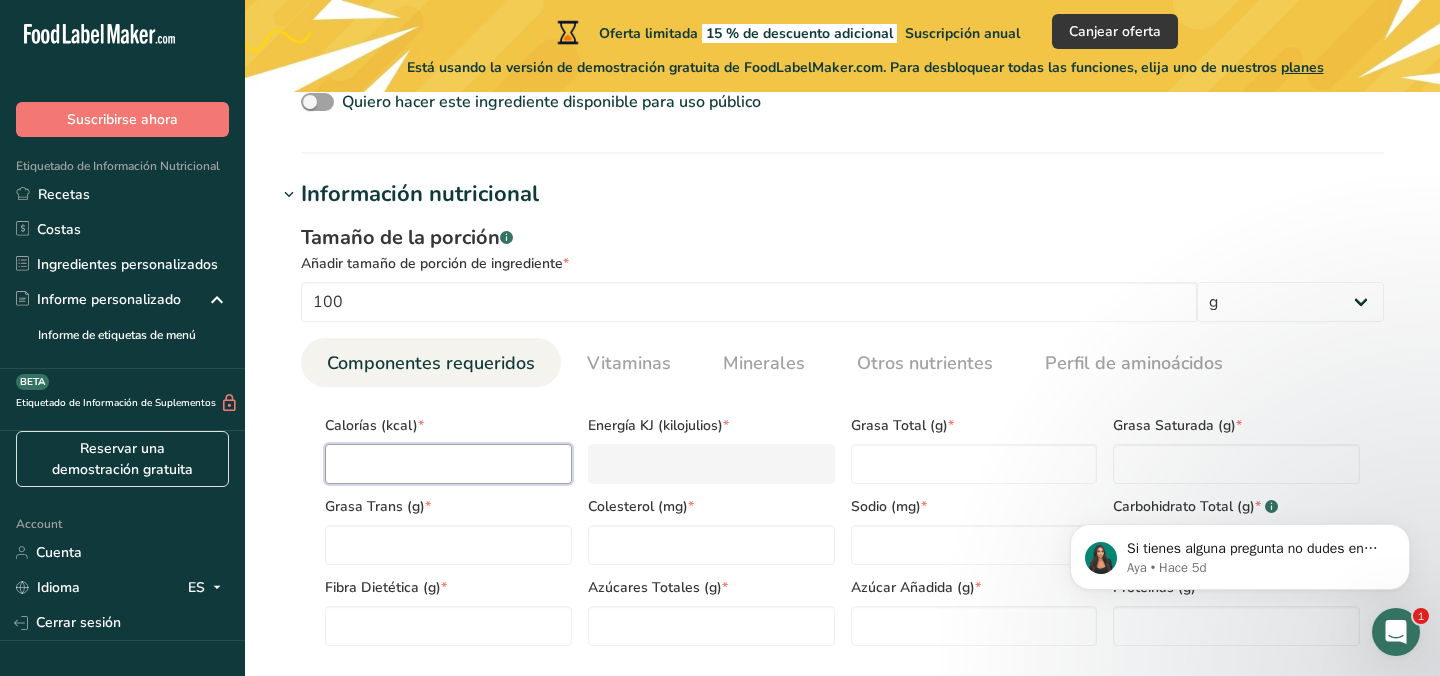 type on "3" 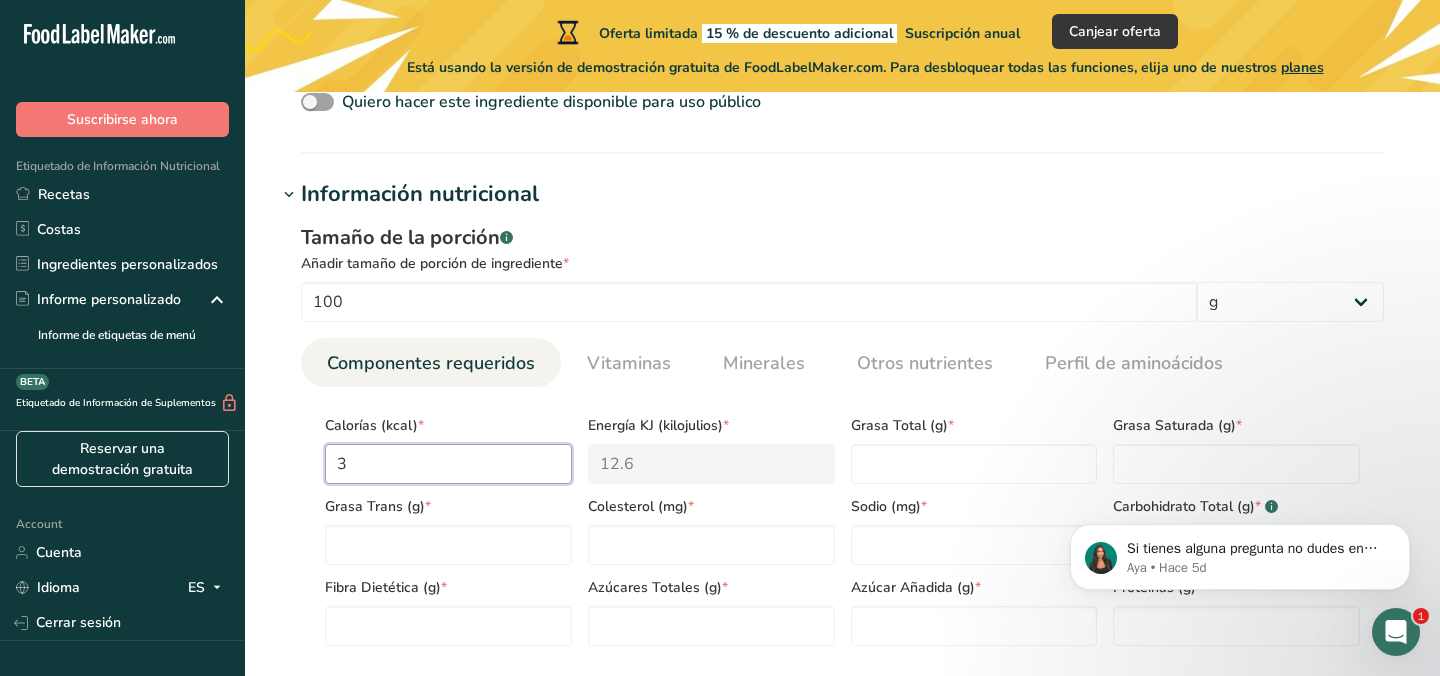type on "31" 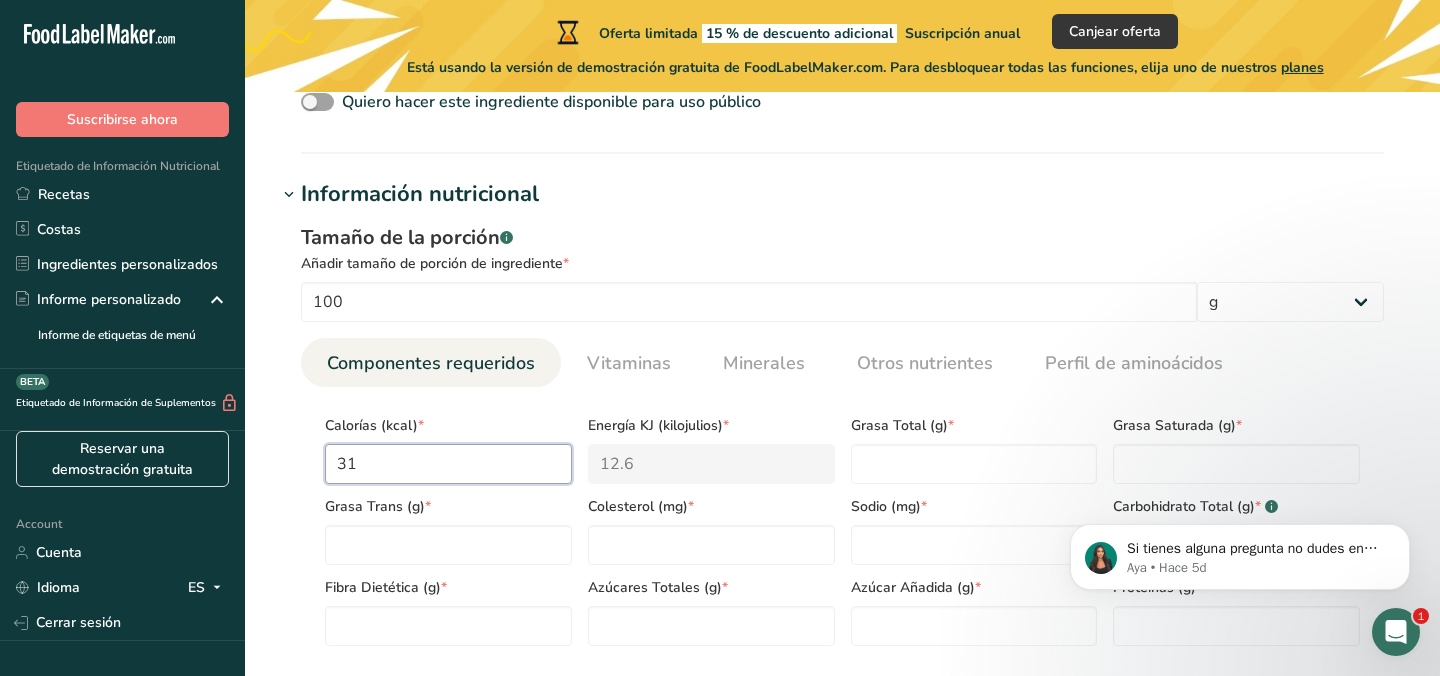 type on "129.7" 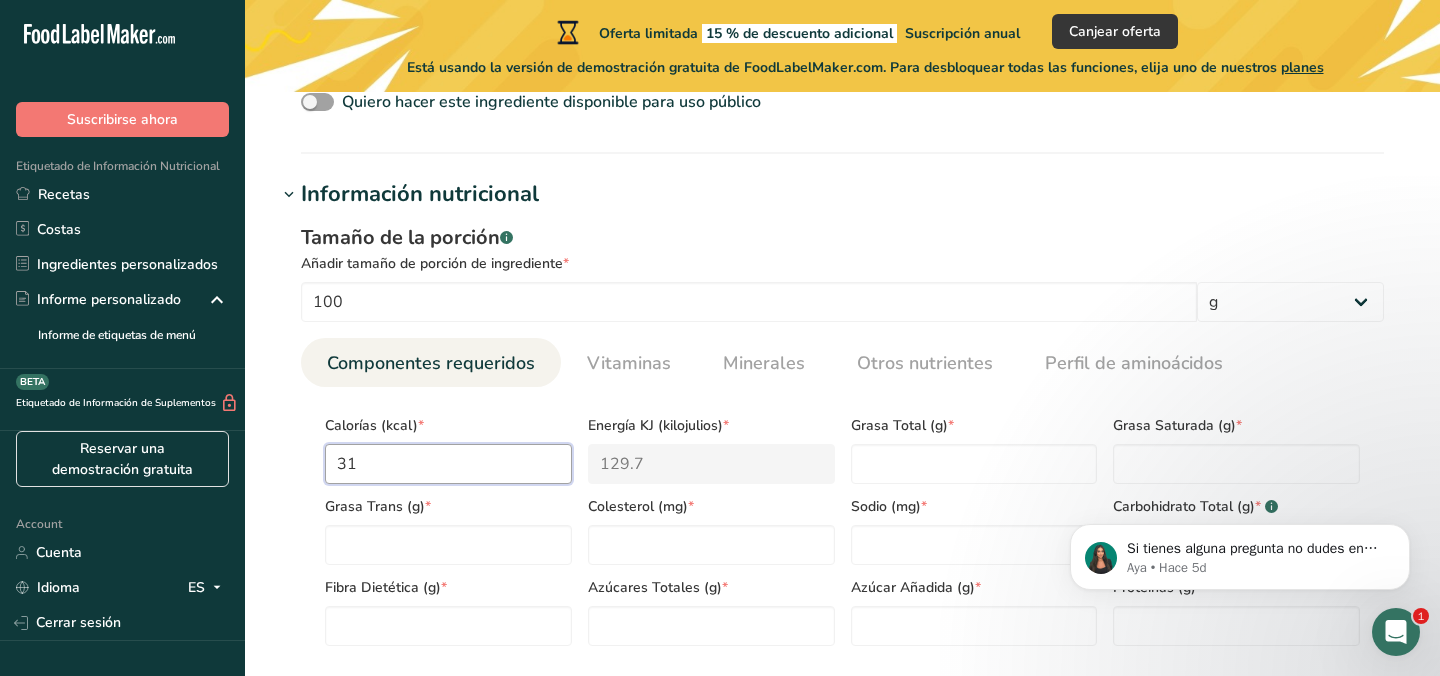 type on "310" 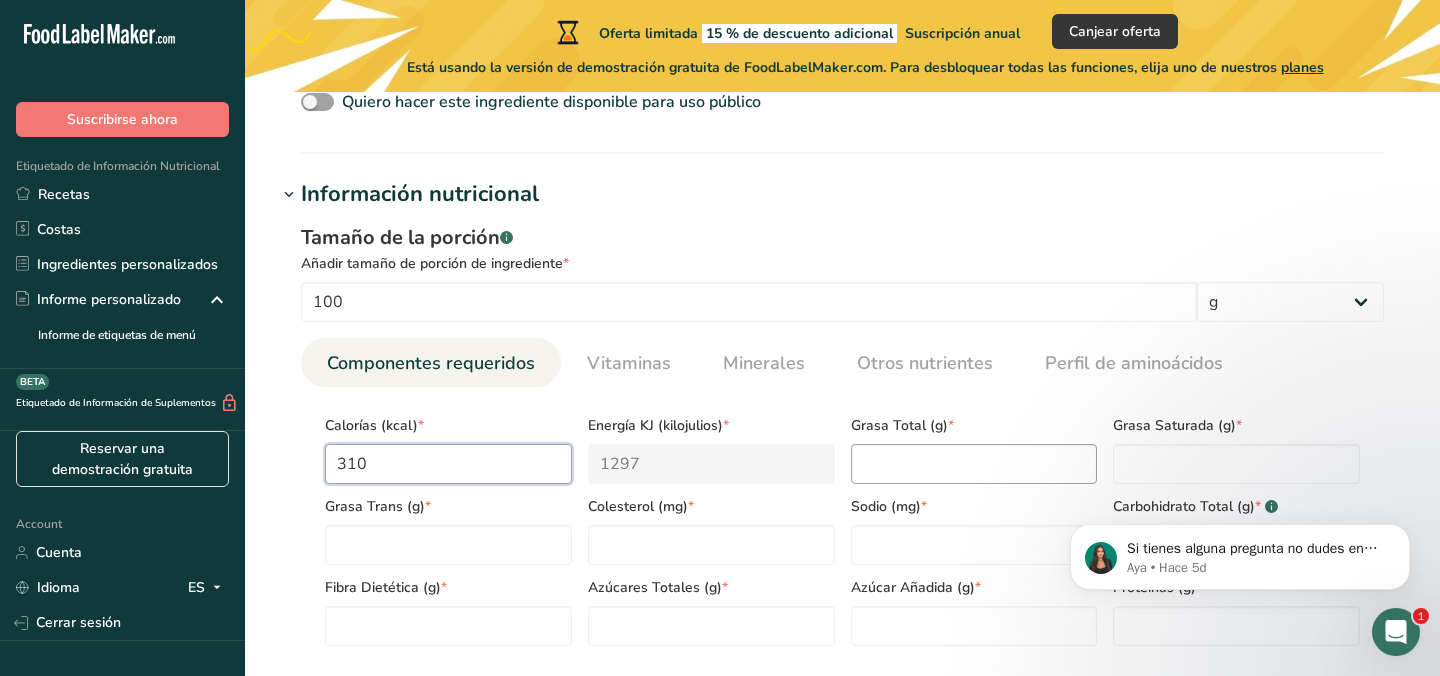 type on "310" 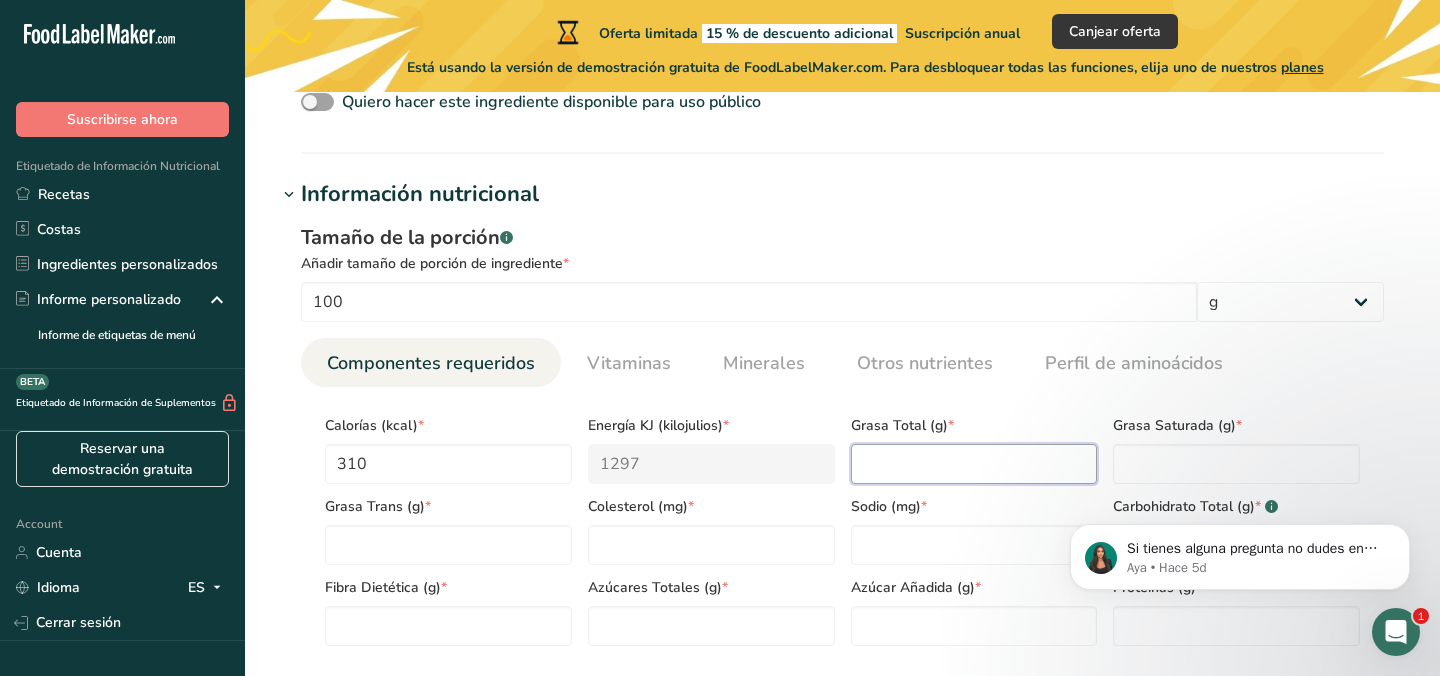 click at bounding box center (974, 464) 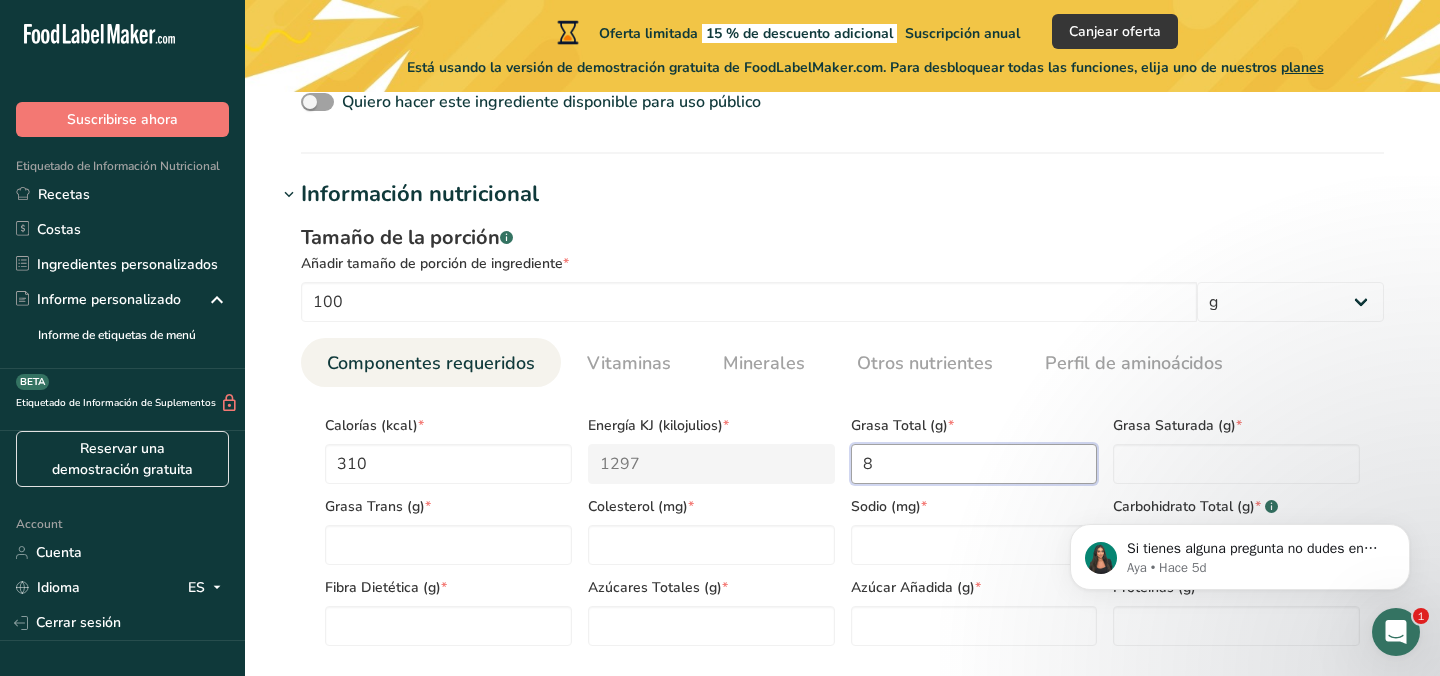 type on "8" 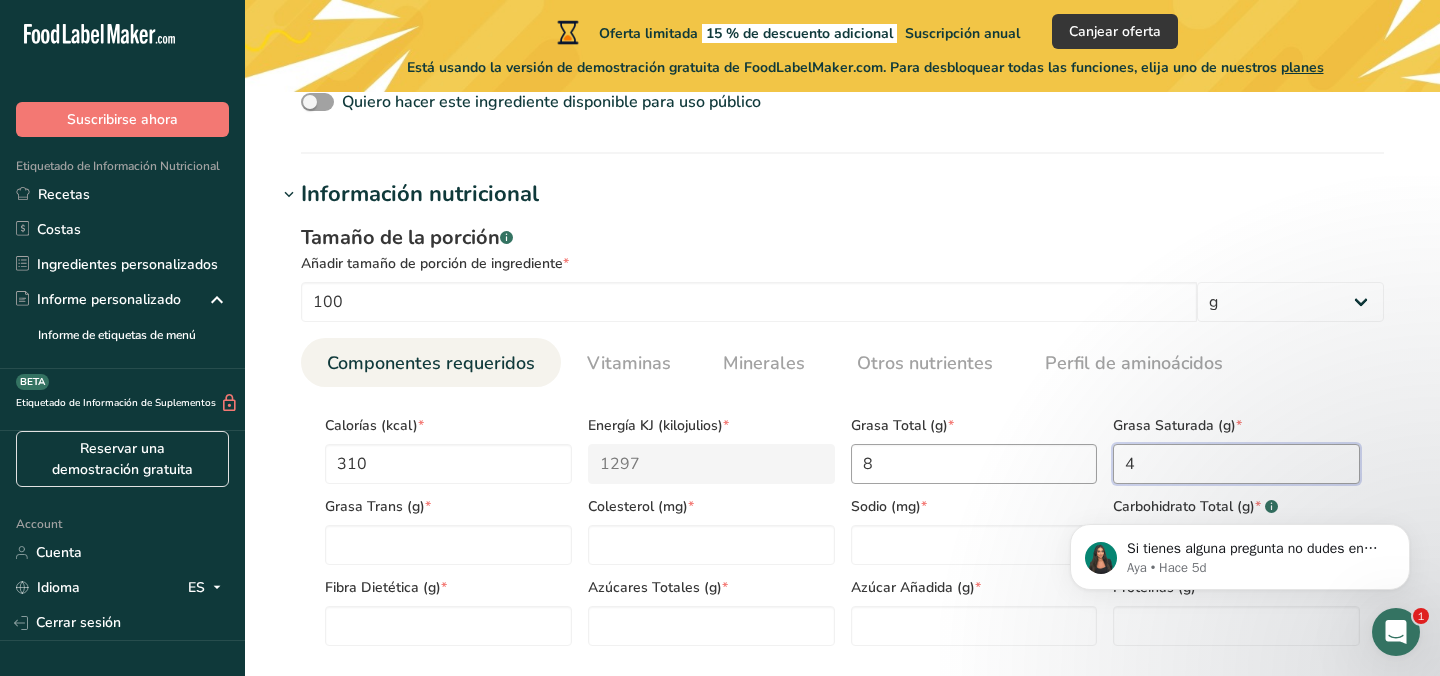 type on "4" 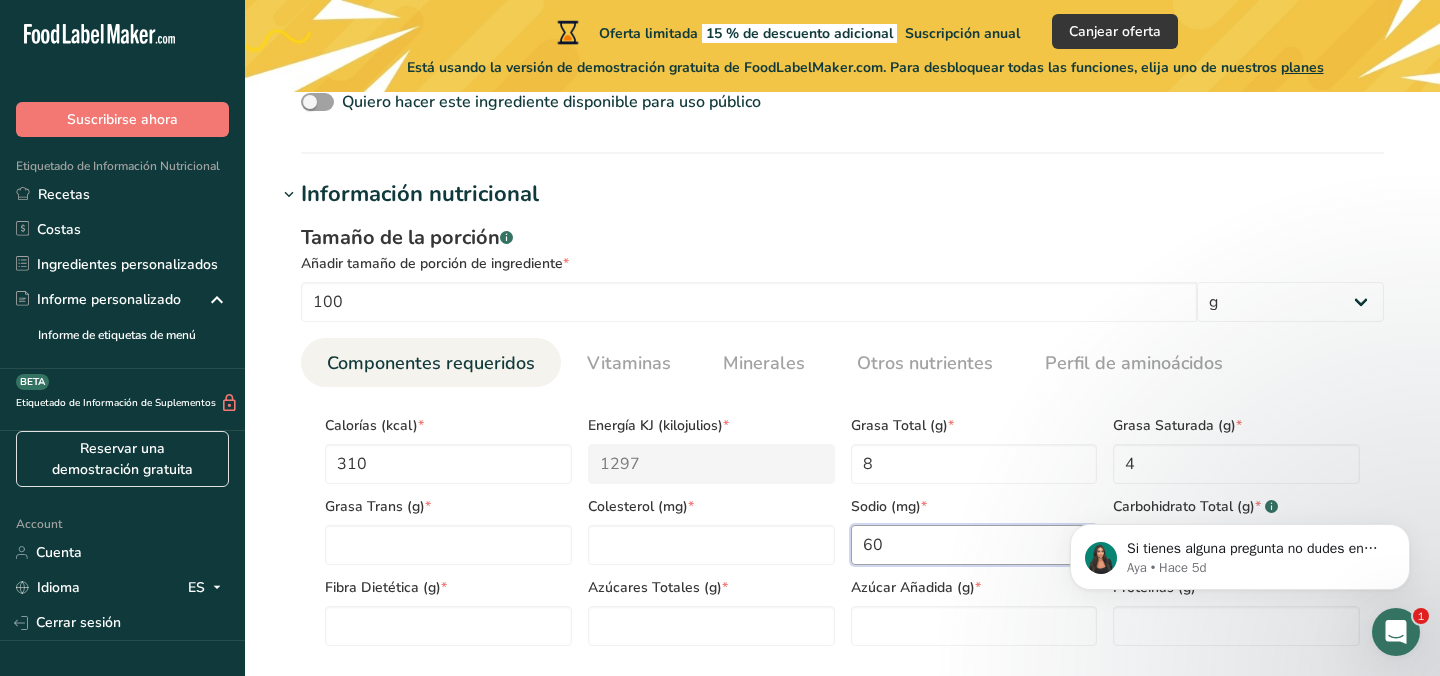 type on "60" 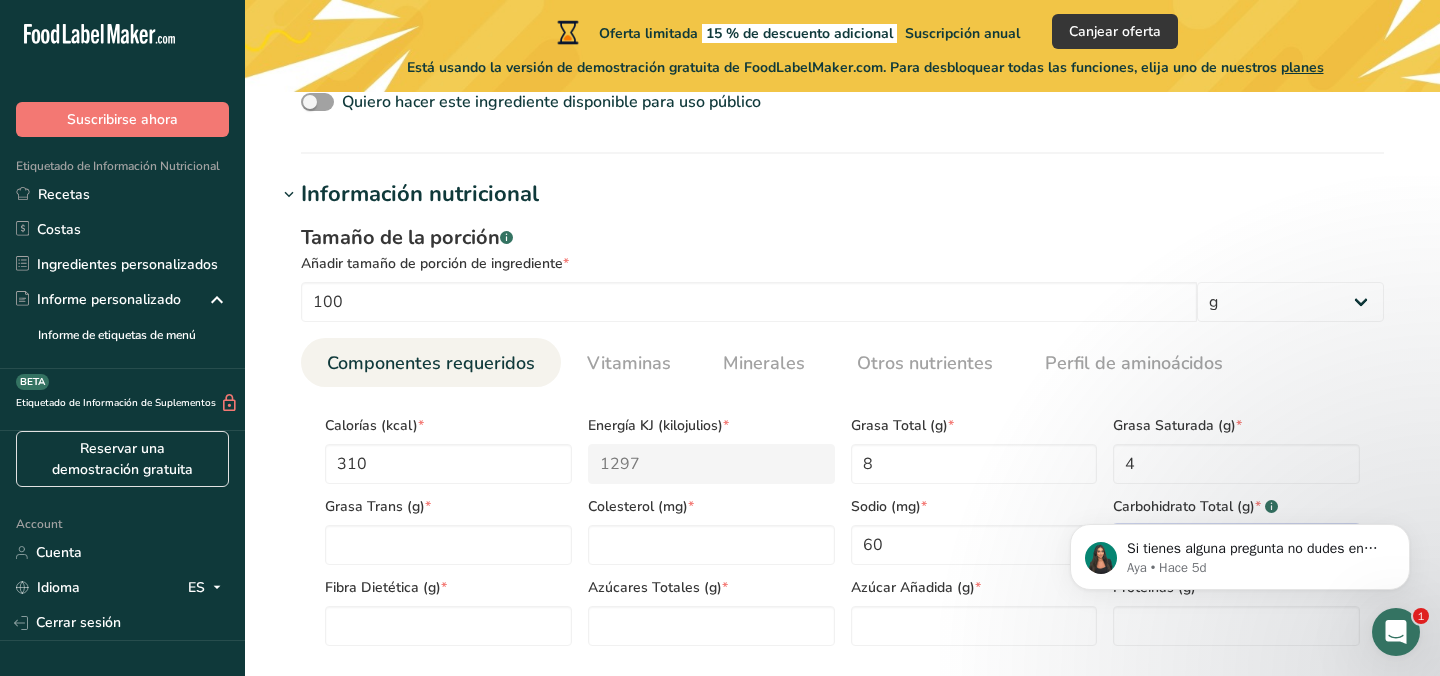 type on "55" 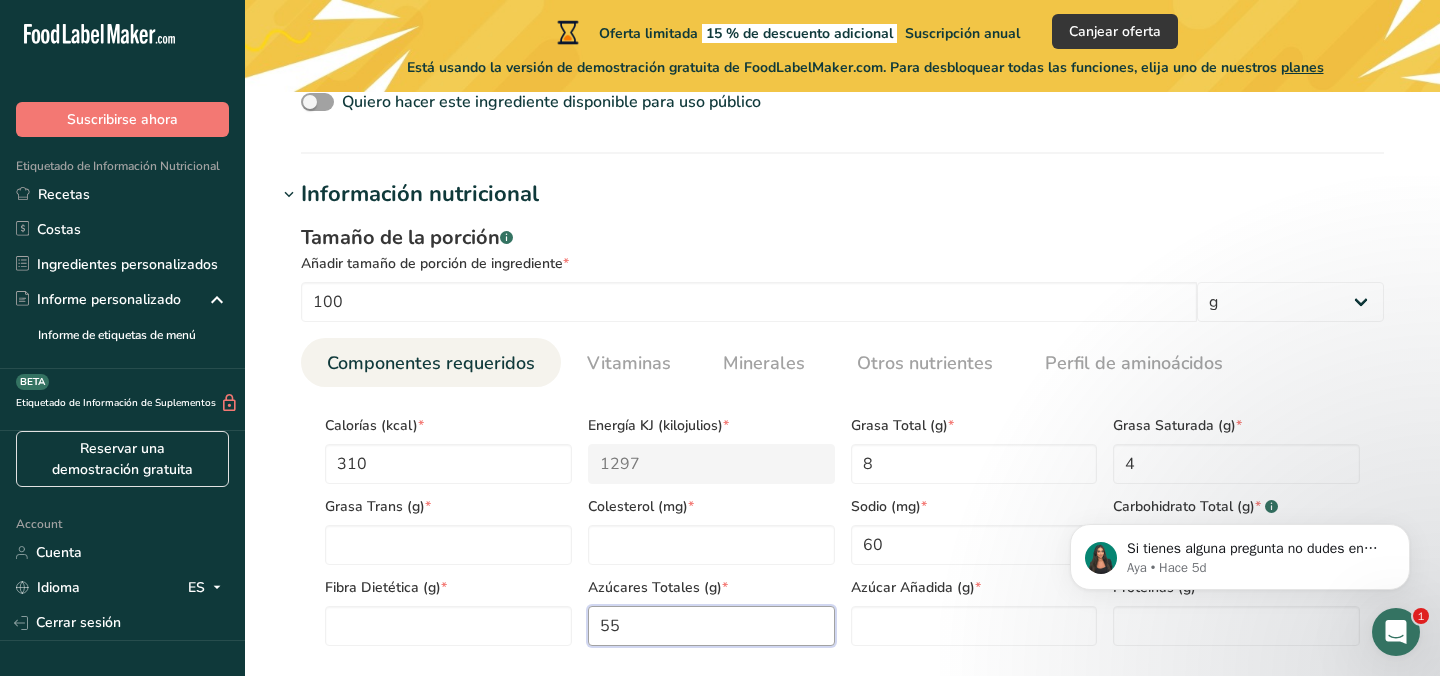 type on "55" 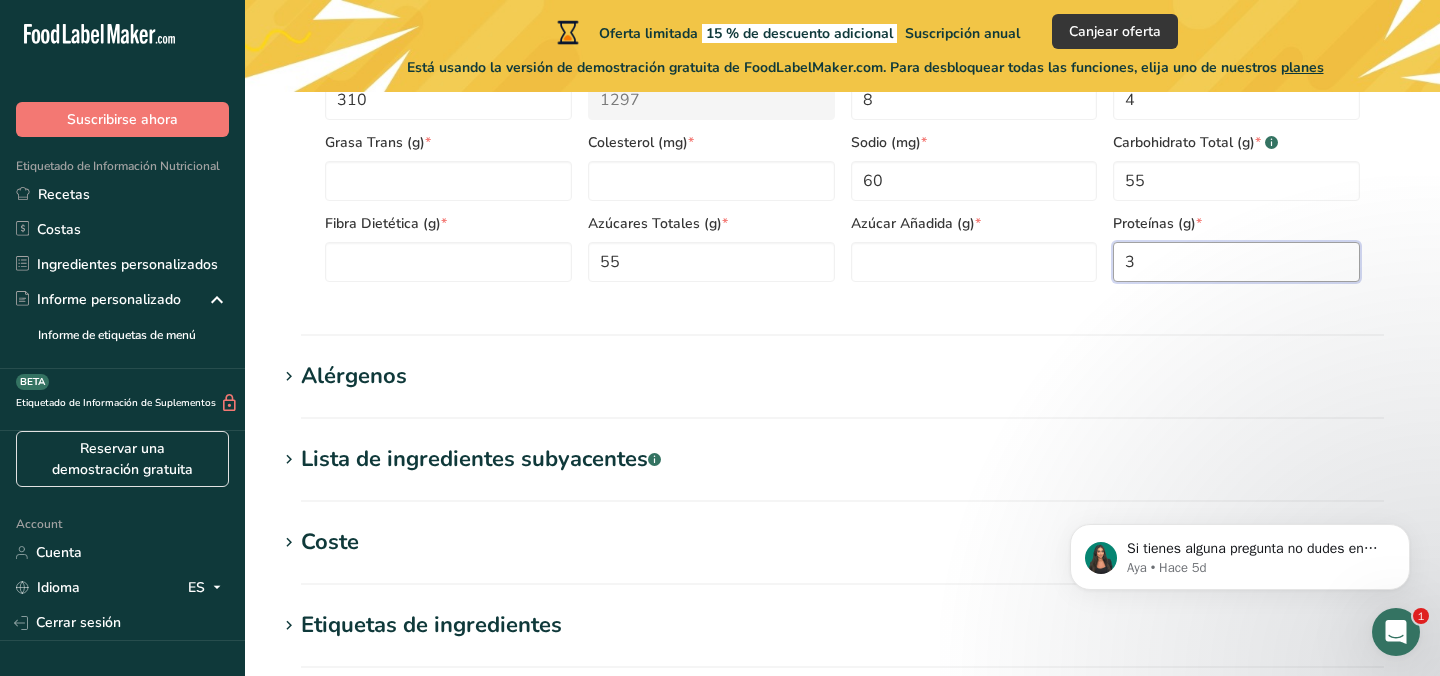scroll, scrollTop: 1095, scrollLeft: 0, axis: vertical 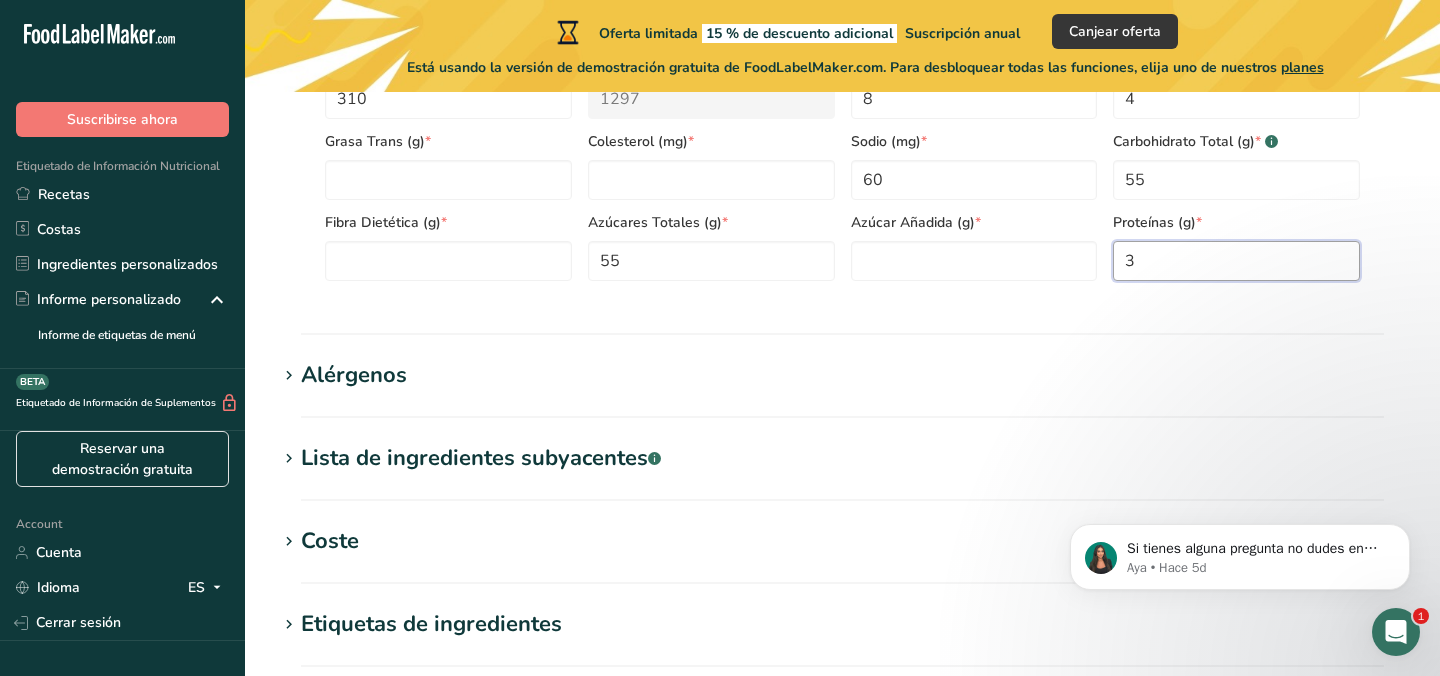 type on "3" 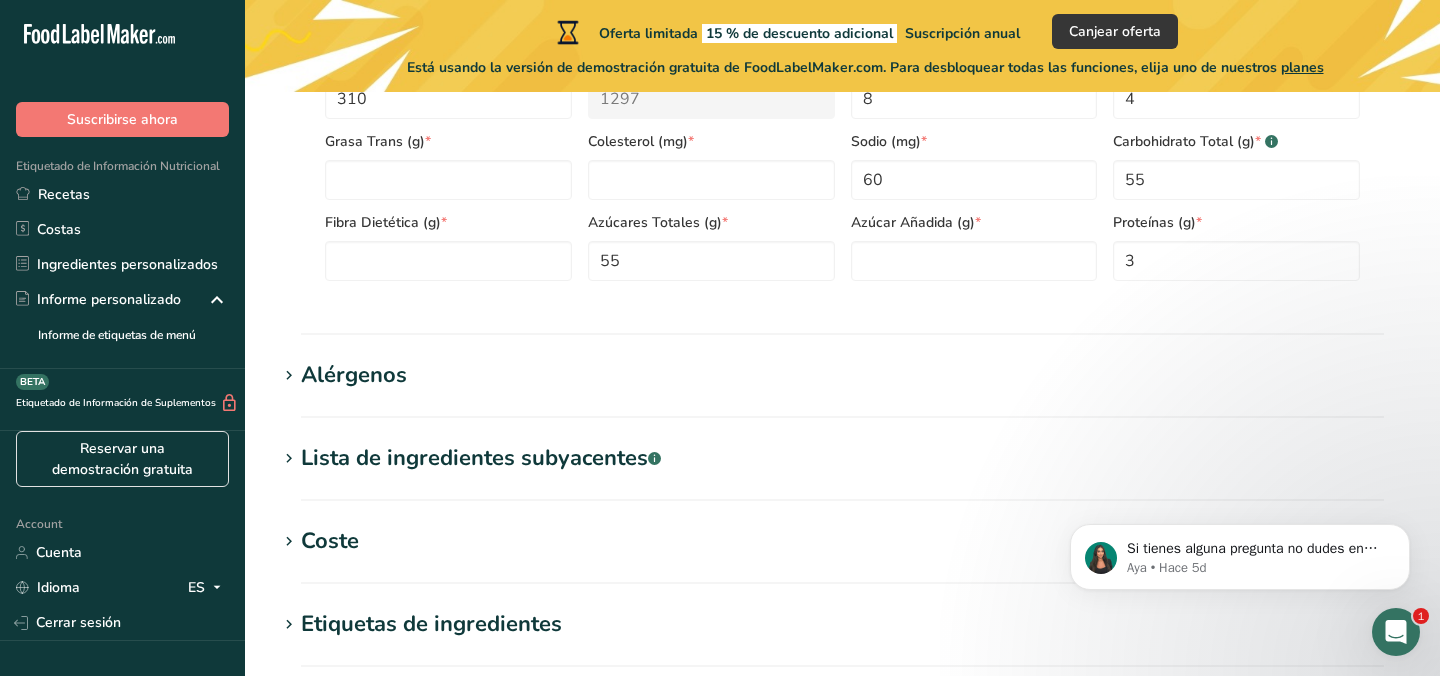 click on "Alérgenos" at bounding box center (354, 375) 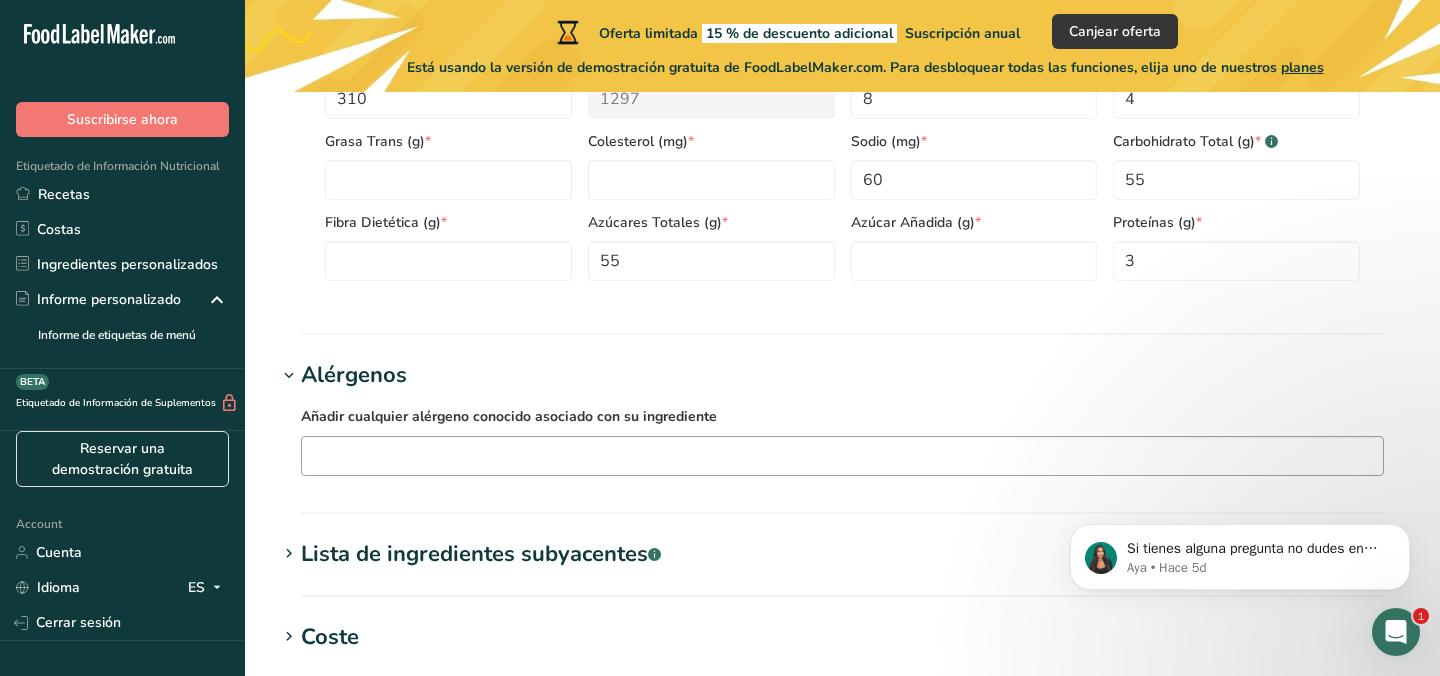 click at bounding box center [842, 455] 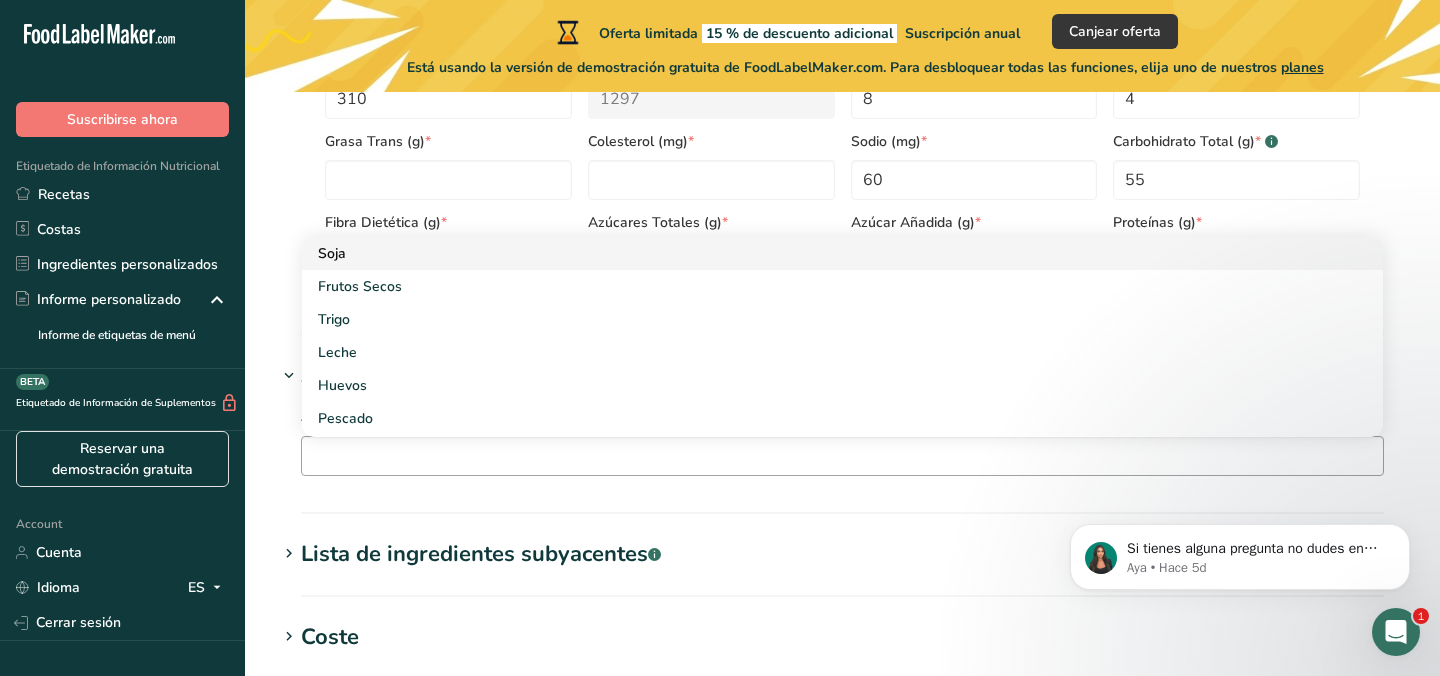 click on "Soja" at bounding box center [826, 253] 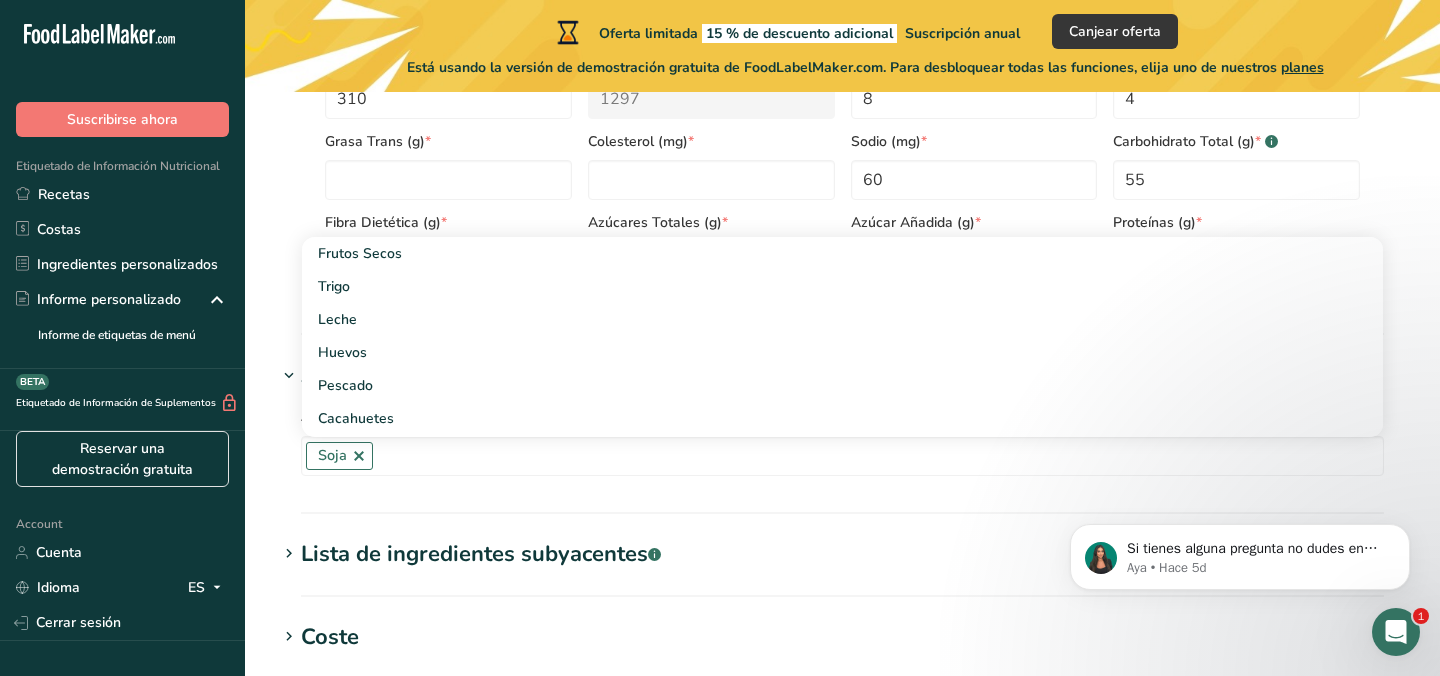 click on "Información nutricional
Tamaño de la porción
.a-a{fill:#347362;}.b-a{fill:#fff;}
Añadir tamaño de porción de ingrediente *   100
g
kg
mg
mcg
libras
onza
litro
mL
onza líquida
cucharada
cucharadita
taza
Cuarto de Galón
galón
Componentes requeridos Vitaminas Minerales Otros nutrientes Perfil de aminoácidos
Calorías
(kcal) *     310 *     1297 *     8 *     4 *     *     *     60 *" at bounding box center [842, 74] 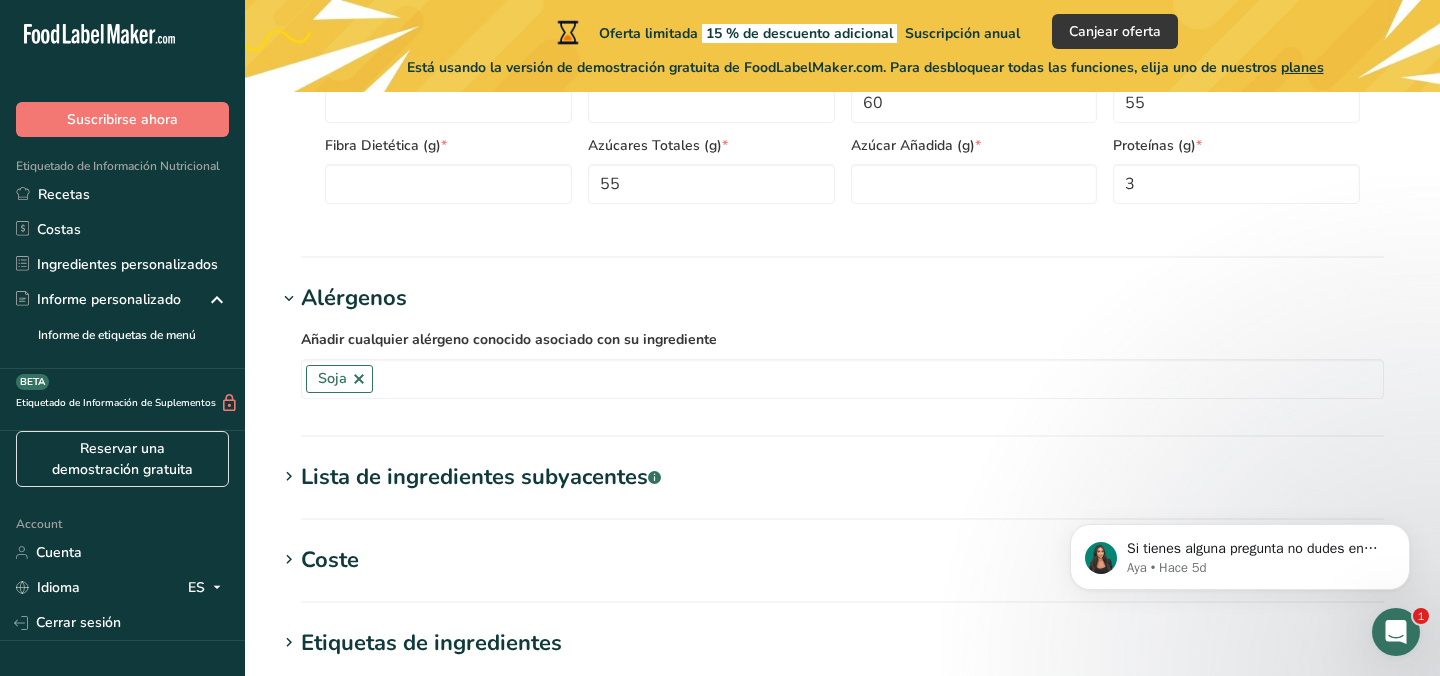 scroll, scrollTop: 1173, scrollLeft: 0, axis: vertical 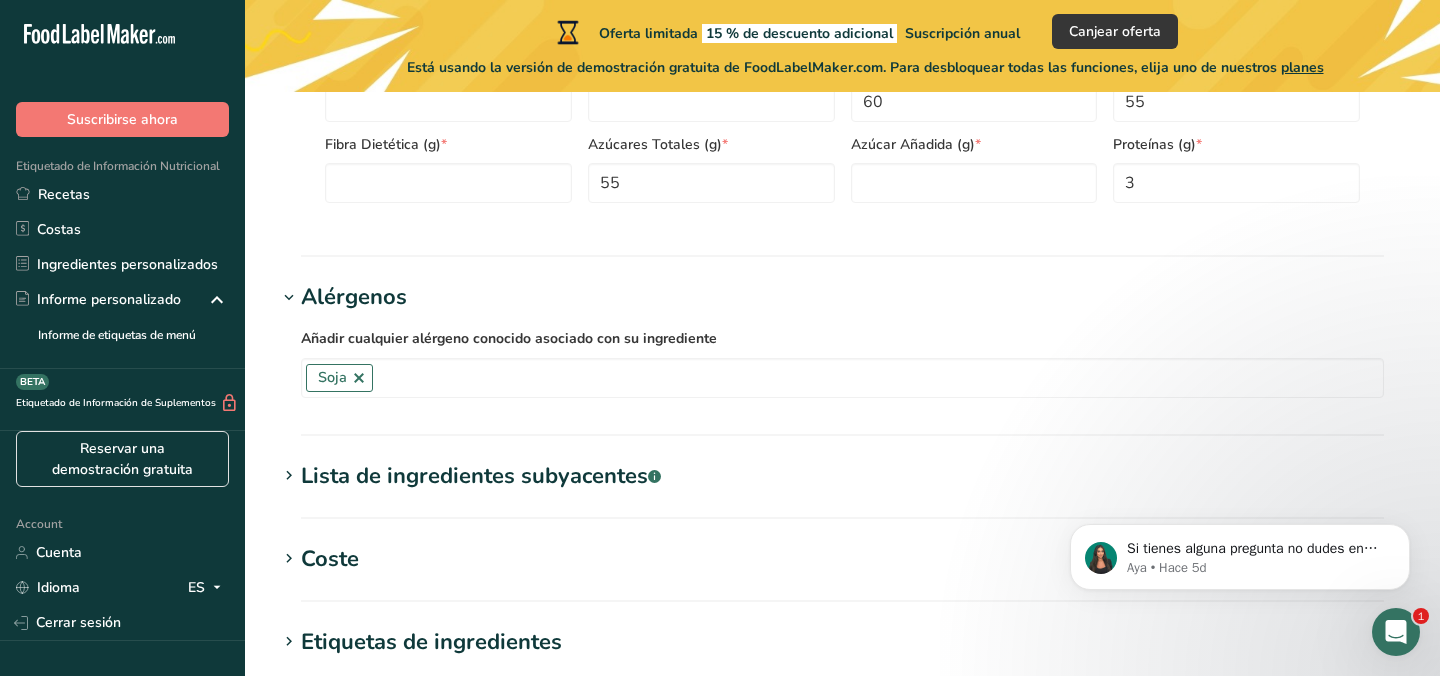 click on "Lista de ingredientes subyacentes
.a-a{fill:#347362;}.b-a{fill:#fff;}" at bounding box center (481, 476) 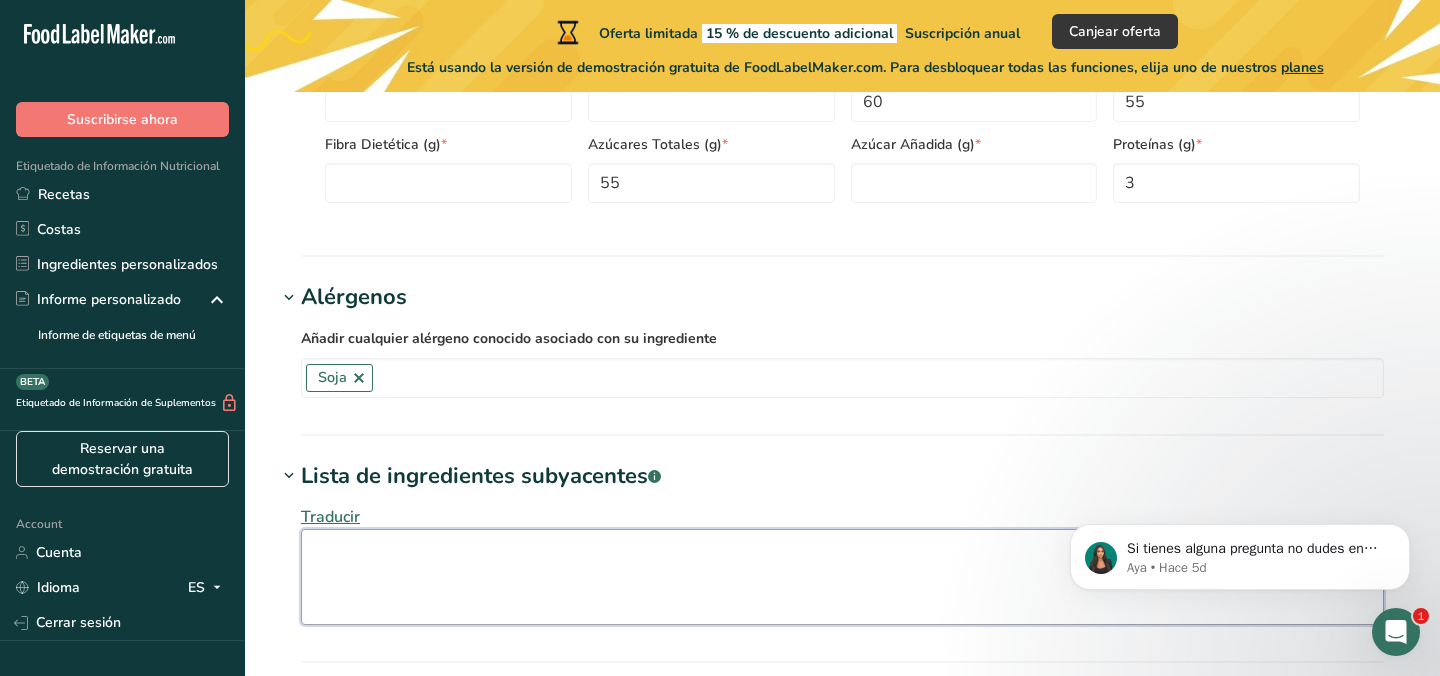 click at bounding box center [842, 577] 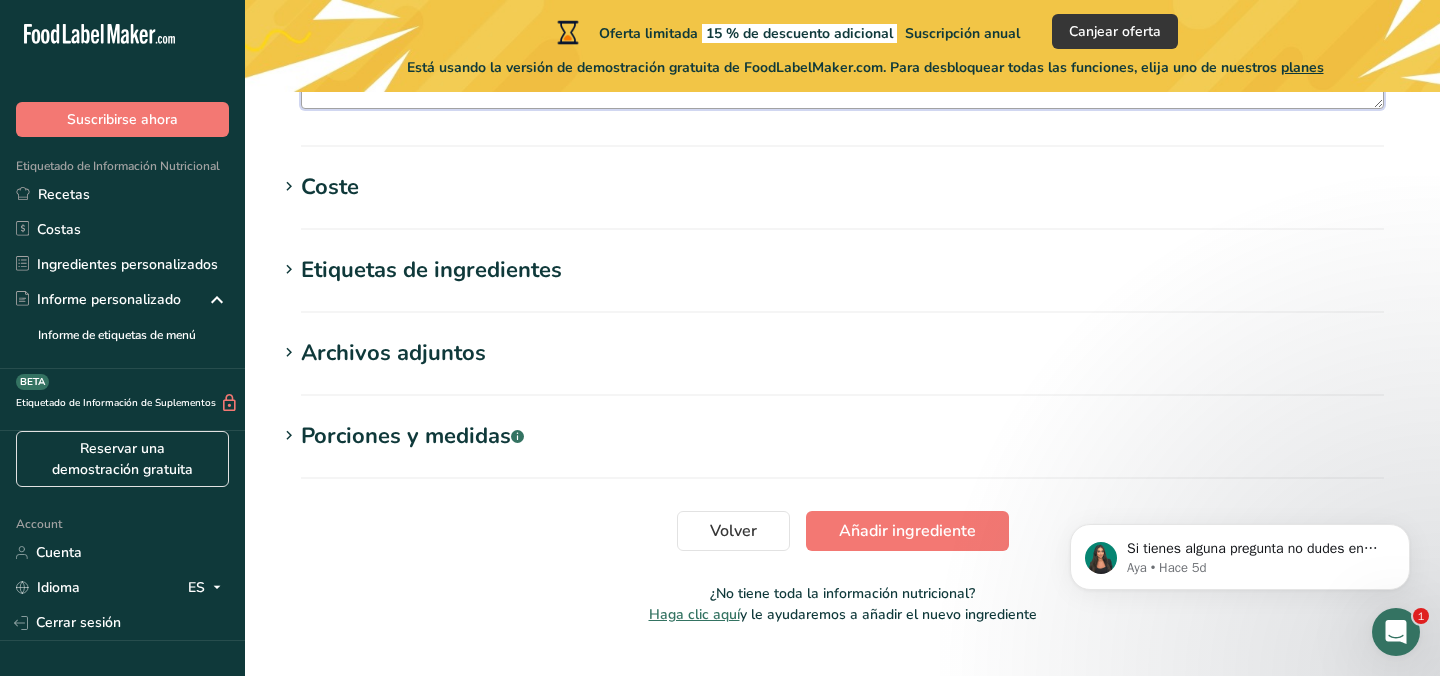 scroll, scrollTop: 1734, scrollLeft: 0, axis: vertical 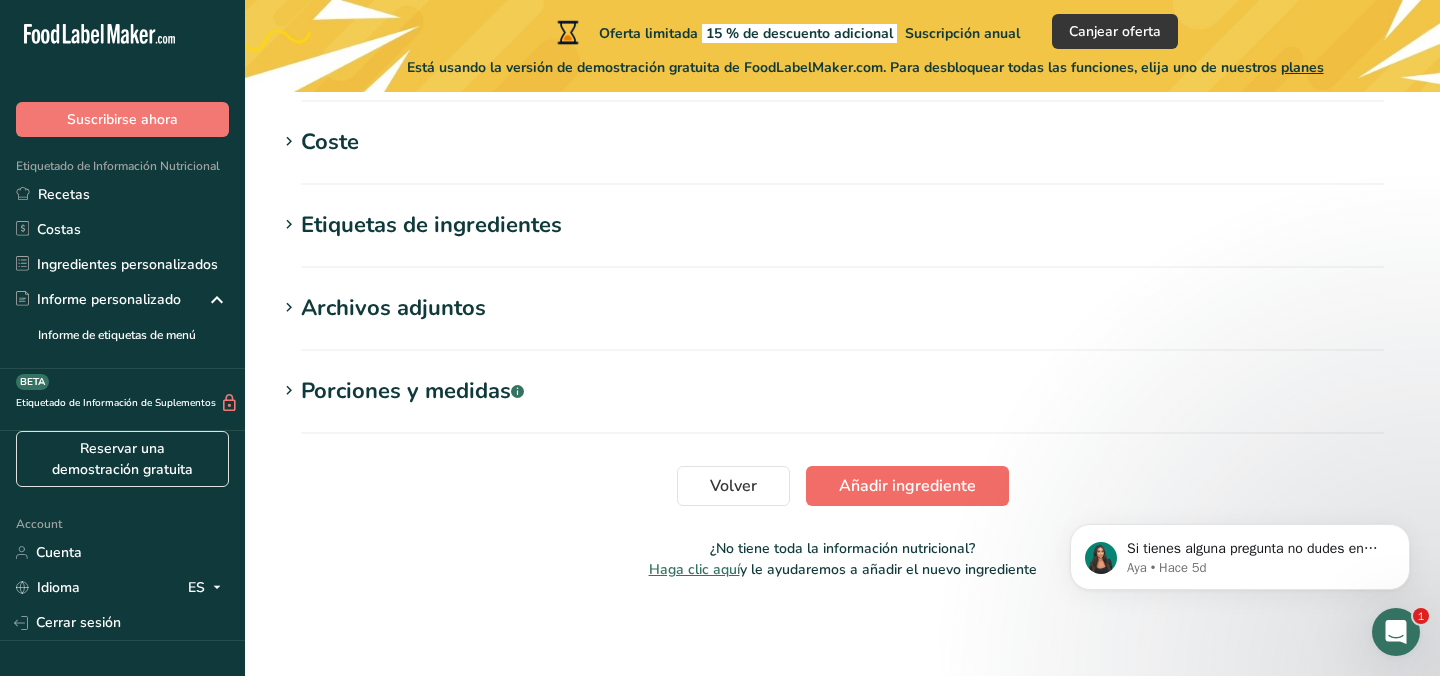 type on "Azúcar, agua, glucosa de maíz, aceite de palma, concentrado de soya, sal refinada, aromatizante, goma guar, goma xantana, goma garragena y pectina, bicarbonato de sodio y citrato de sodio." 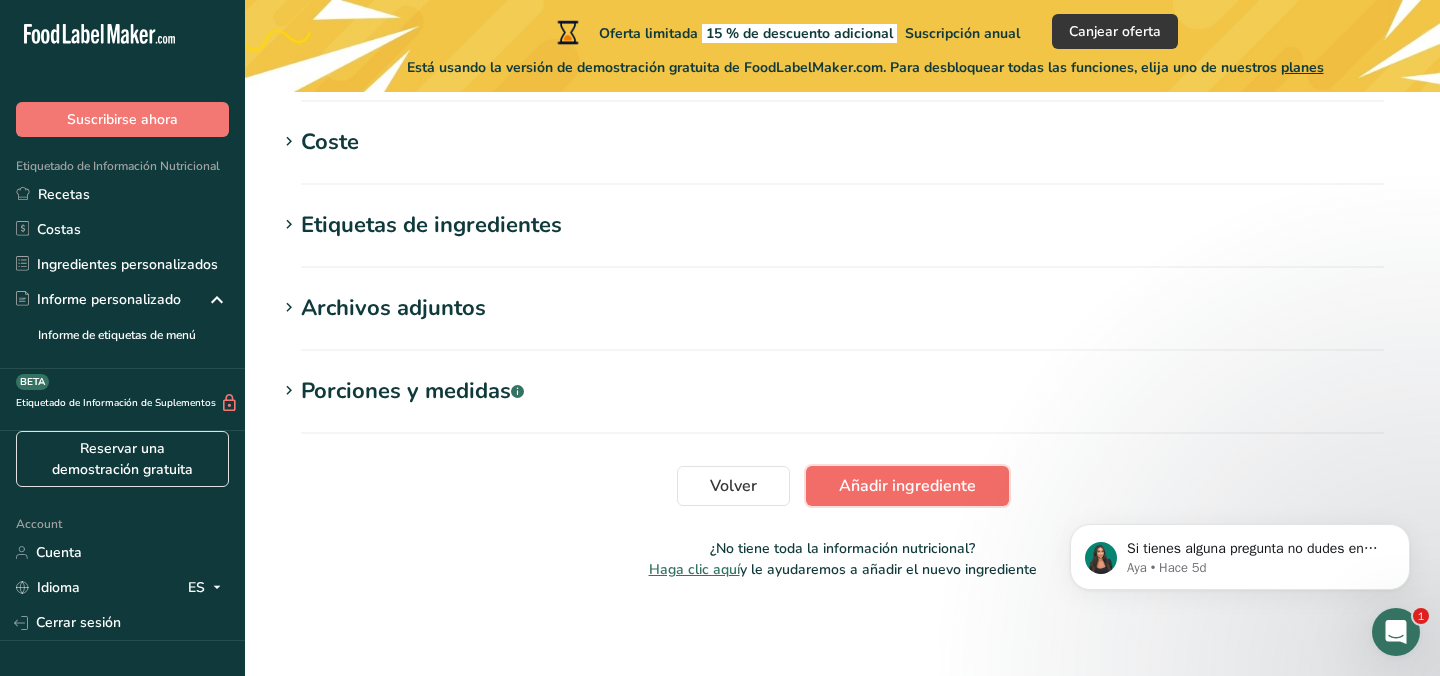 click on "Añadir ingrediente" at bounding box center (907, 486) 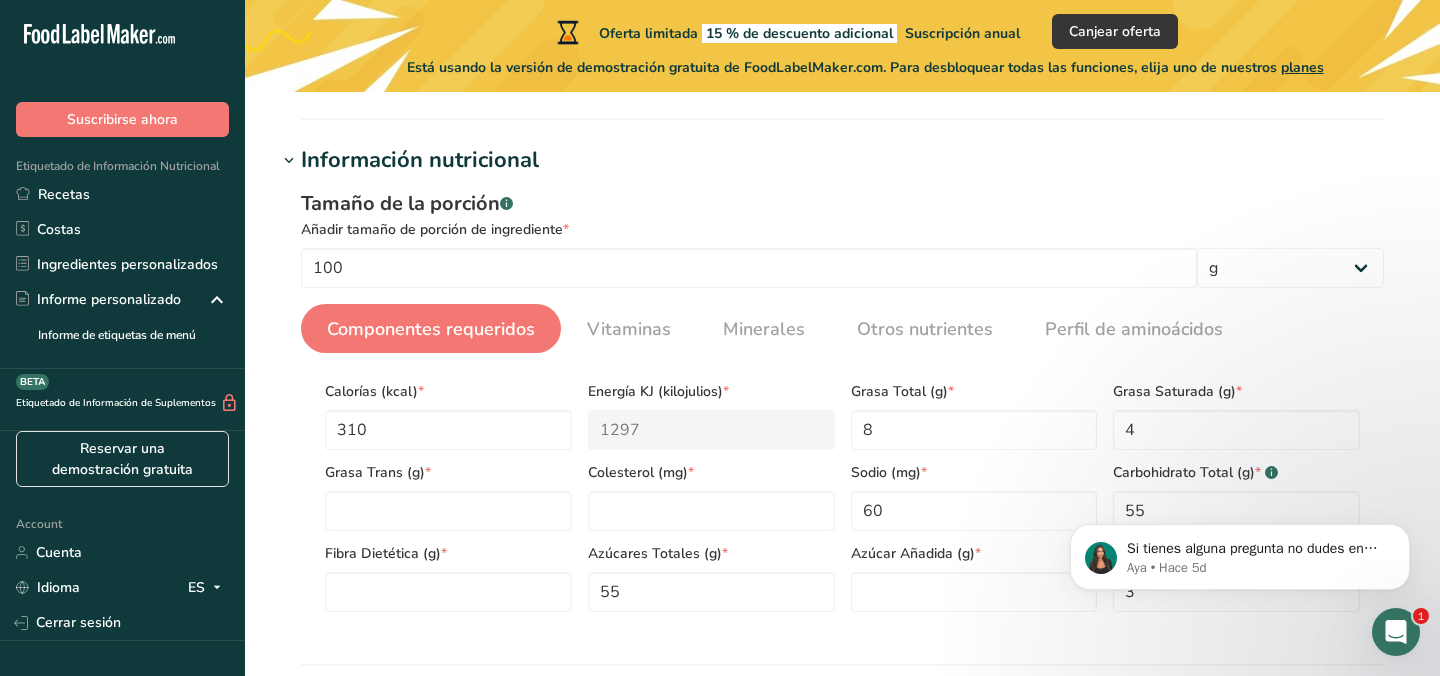 scroll, scrollTop: 0, scrollLeft: 0, axis: both 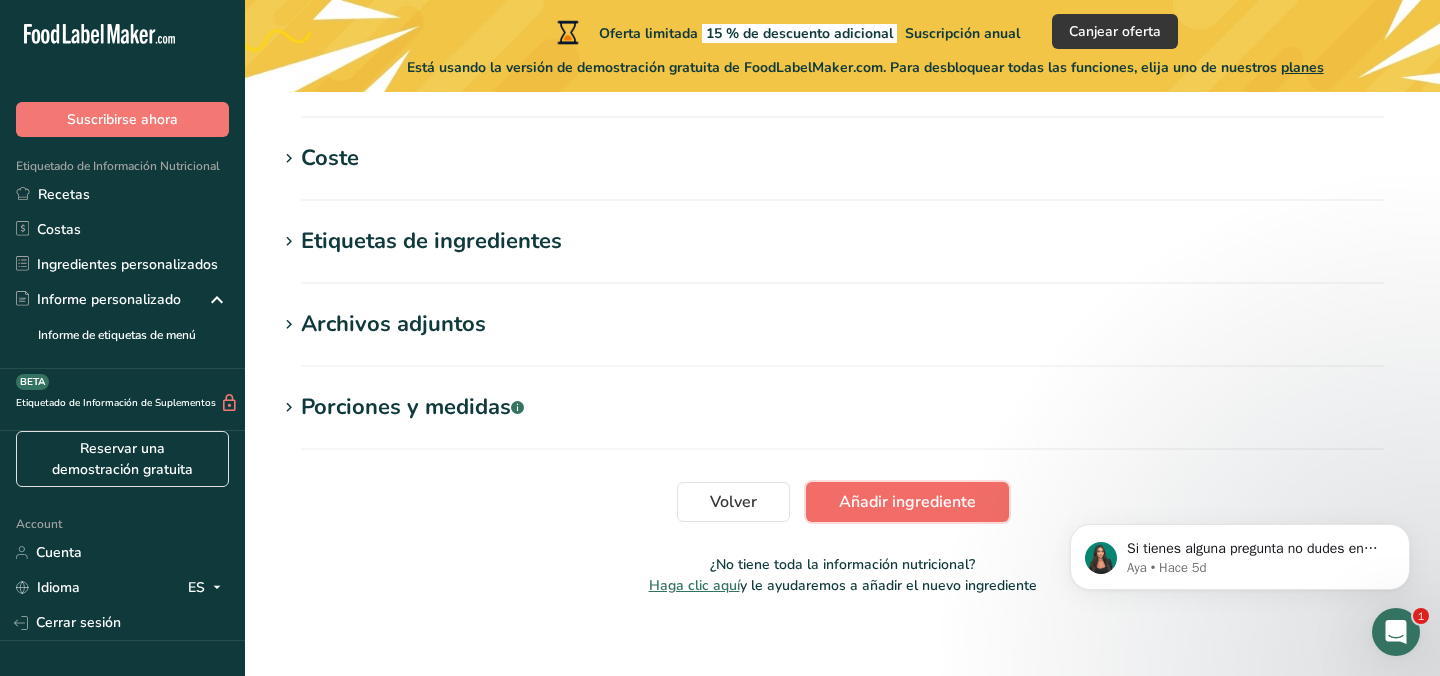 click on "Añadir ingrediente" at bounding box center [907, 502] 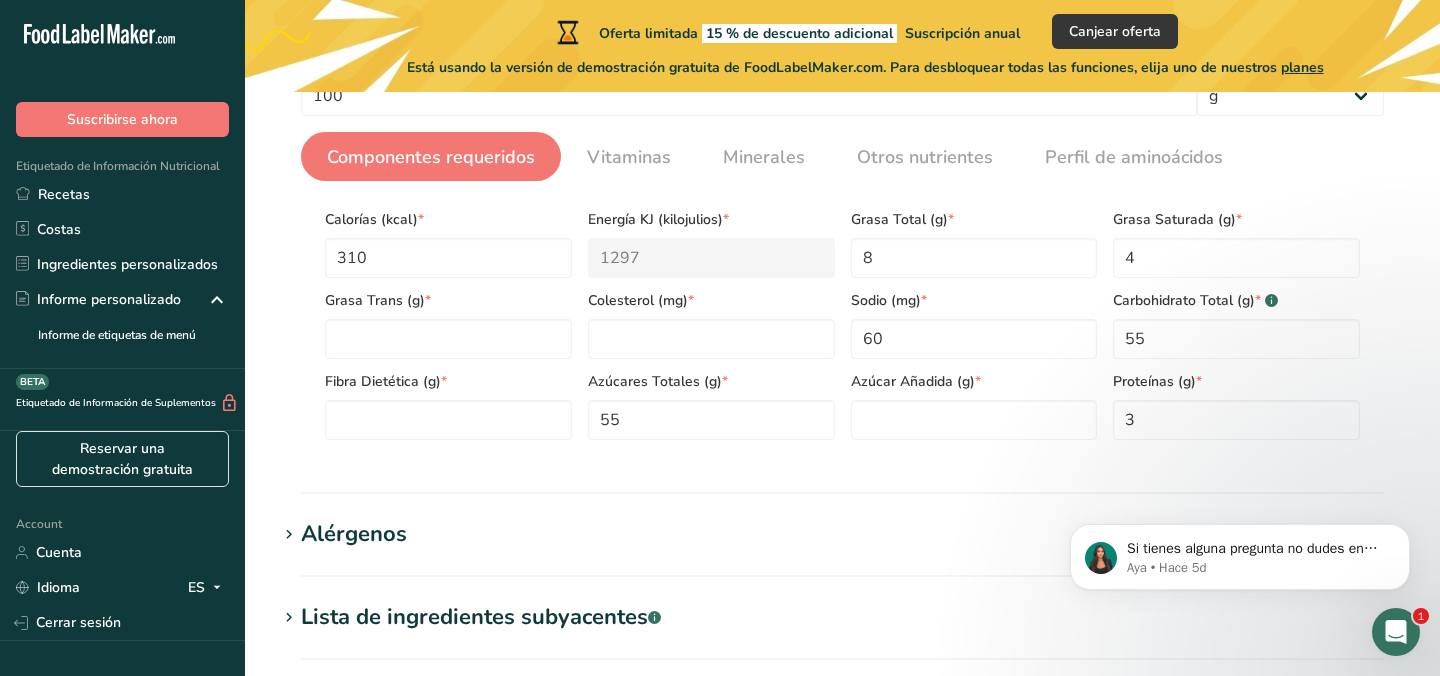 scroll, scrollTop: 367, scrollLeft: 0, axis: vertical 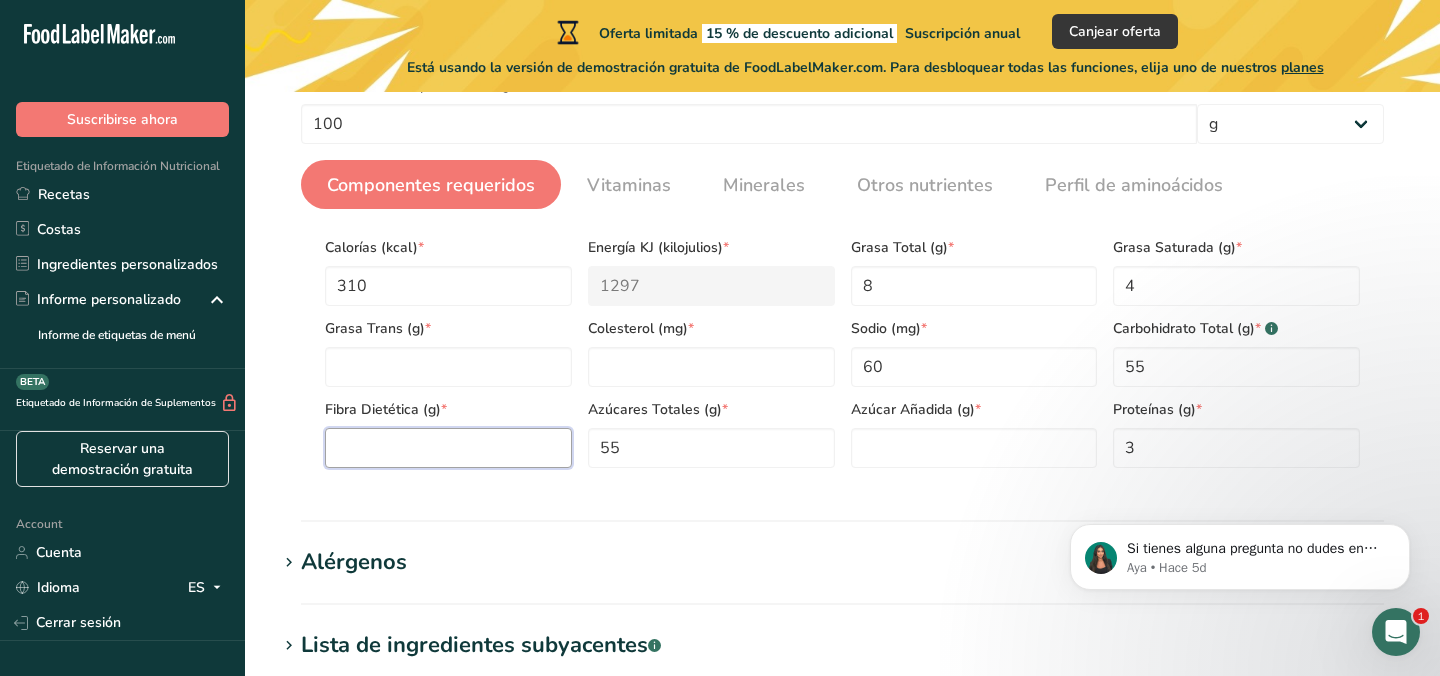 click at bounding box center [448, 448] 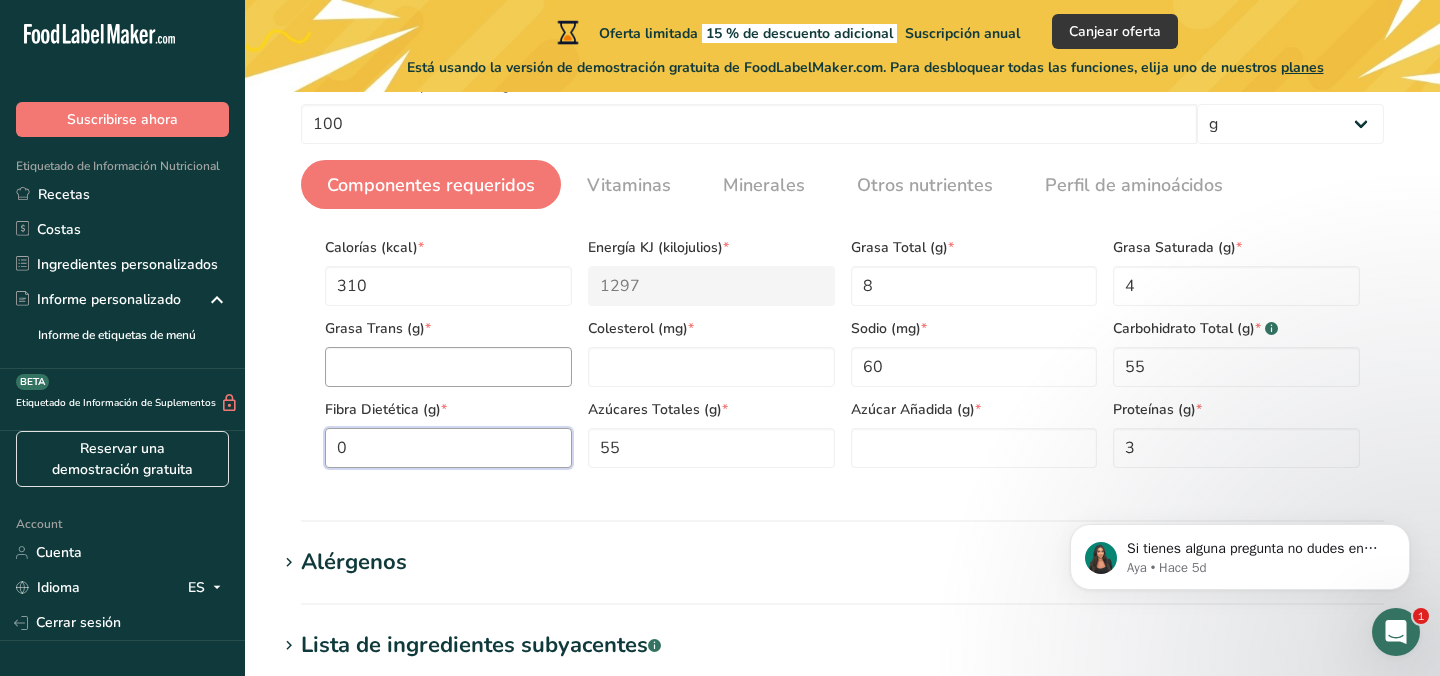 type on "0" 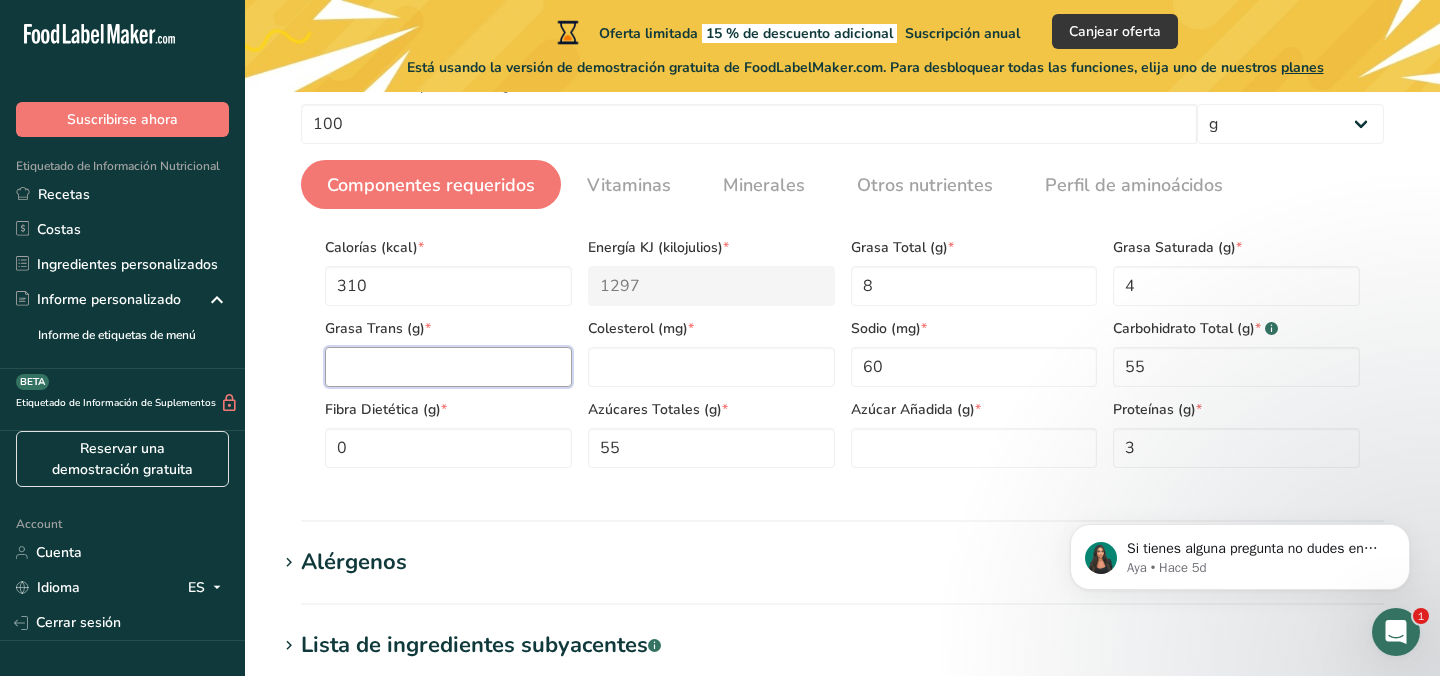 click at bounding box center (448, 367) 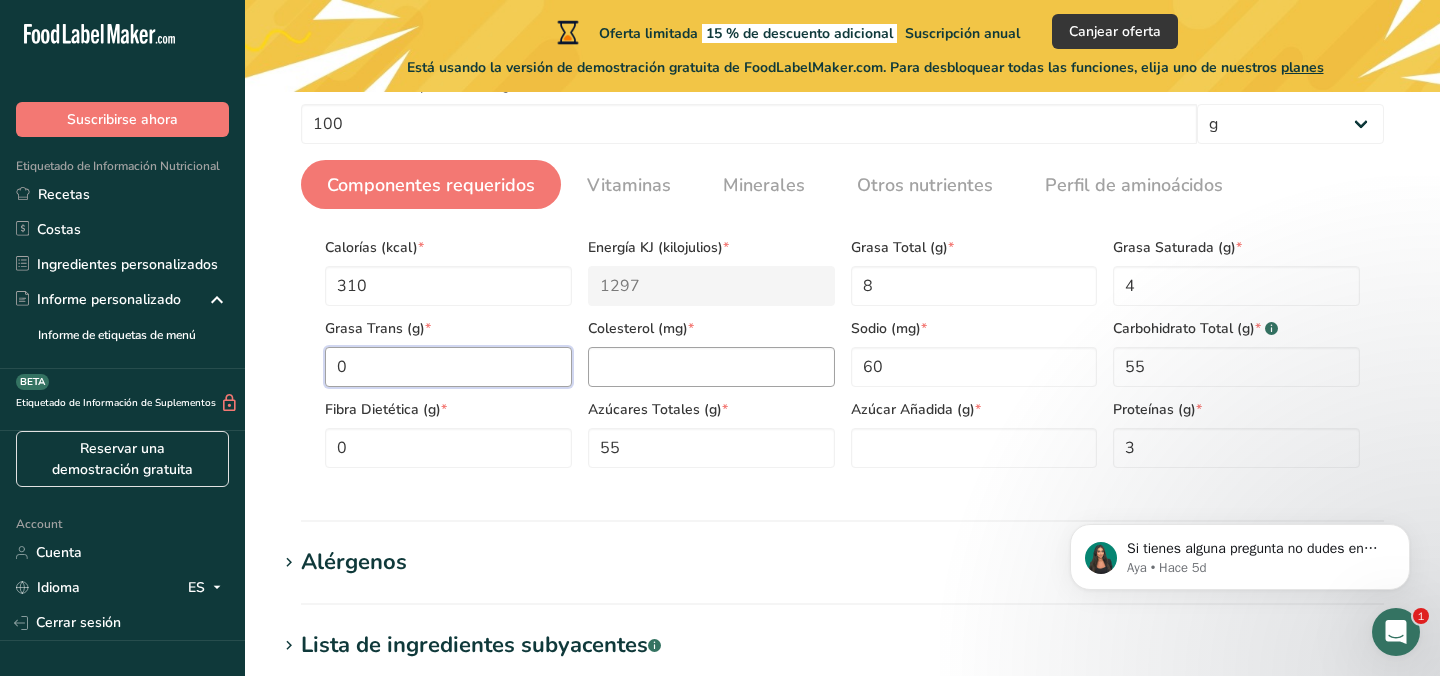 type on "0" 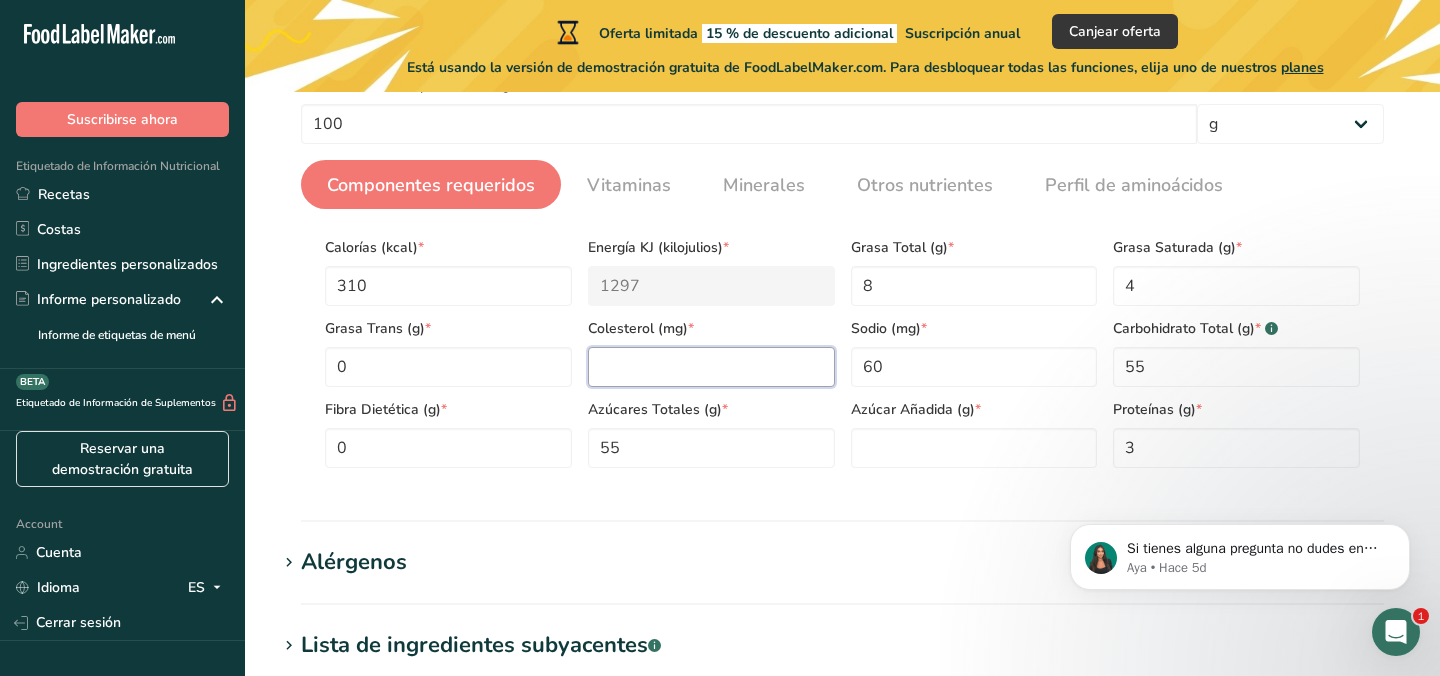 click at bounding box center (711, 367) 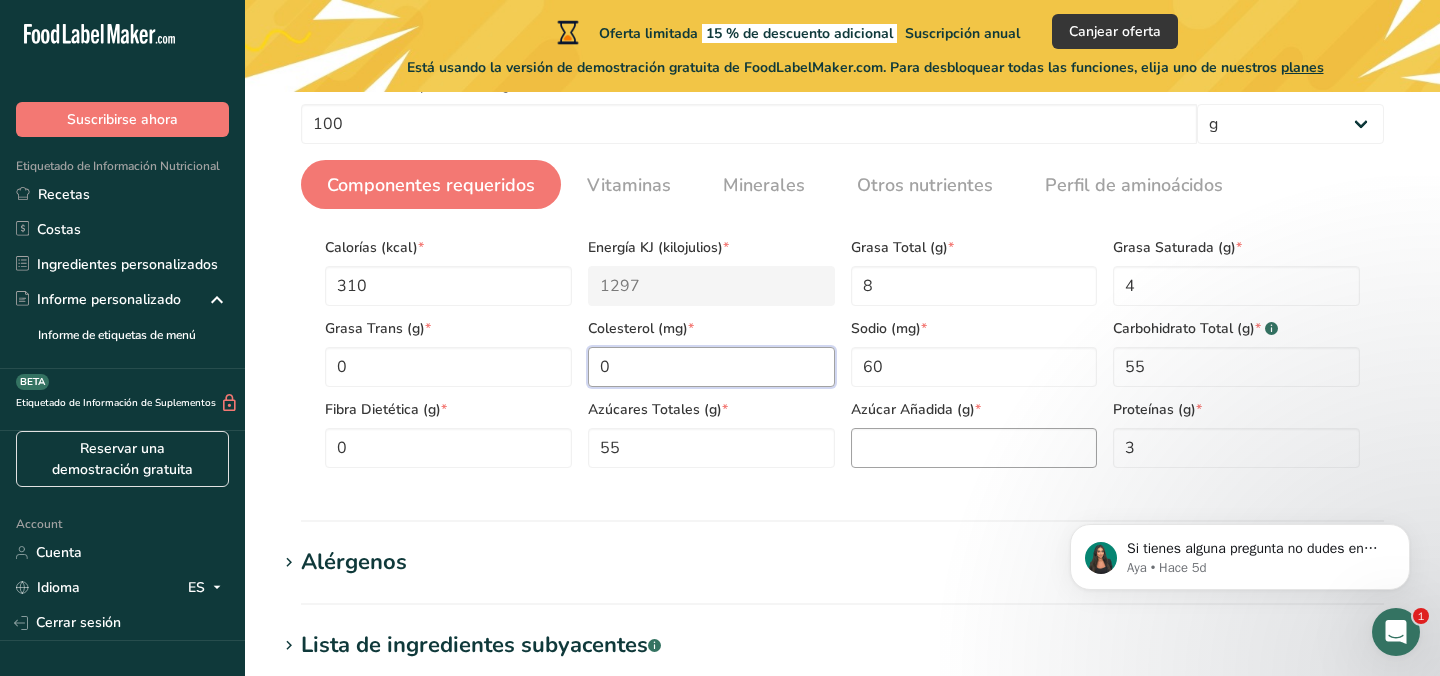 type on "0" 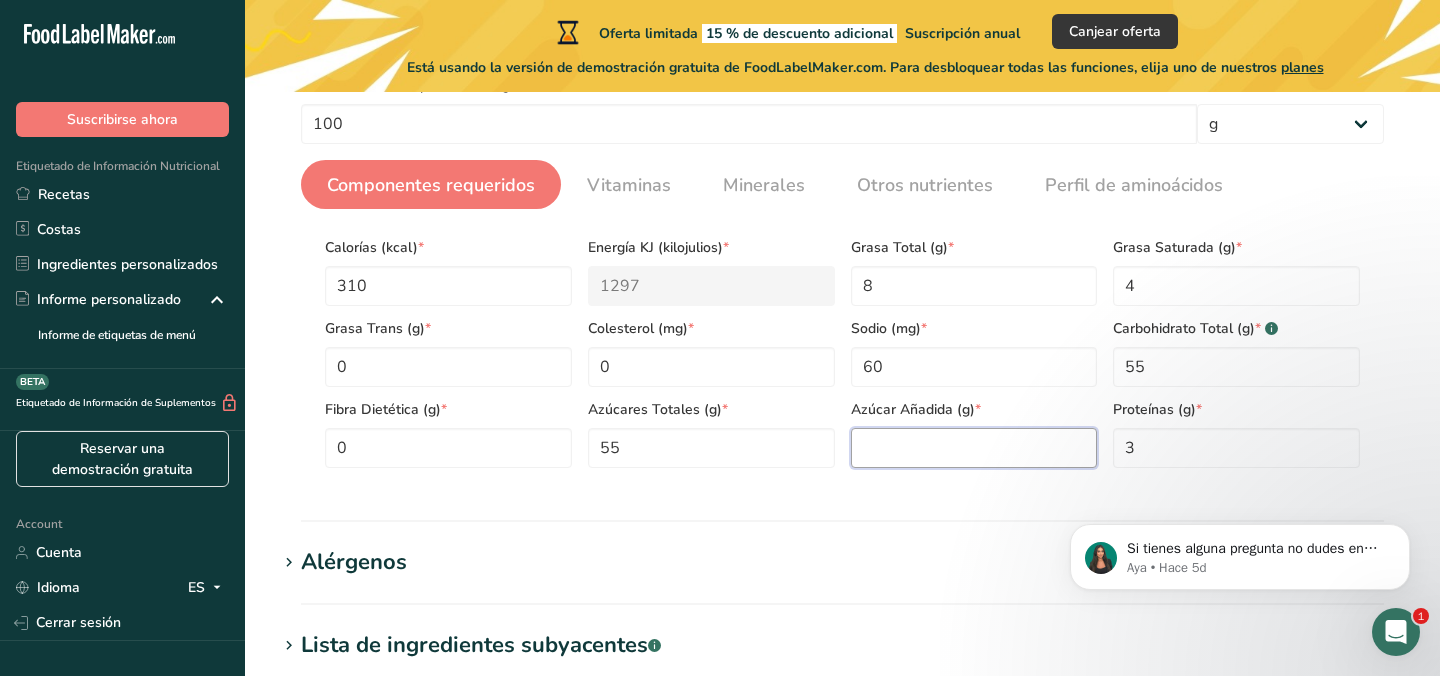 click at bounding box center (974, 448) 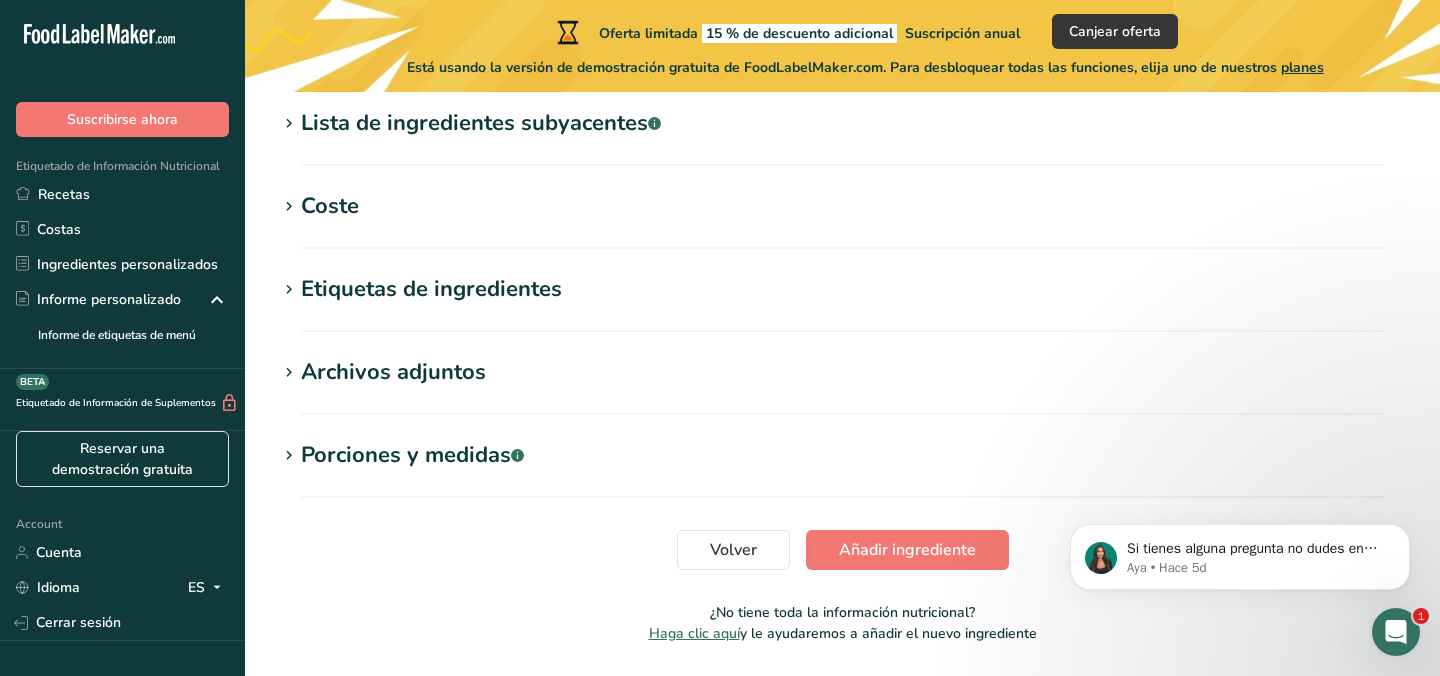 scroll, scrollTop: 953, scrollLeft: 0, axis: vertical 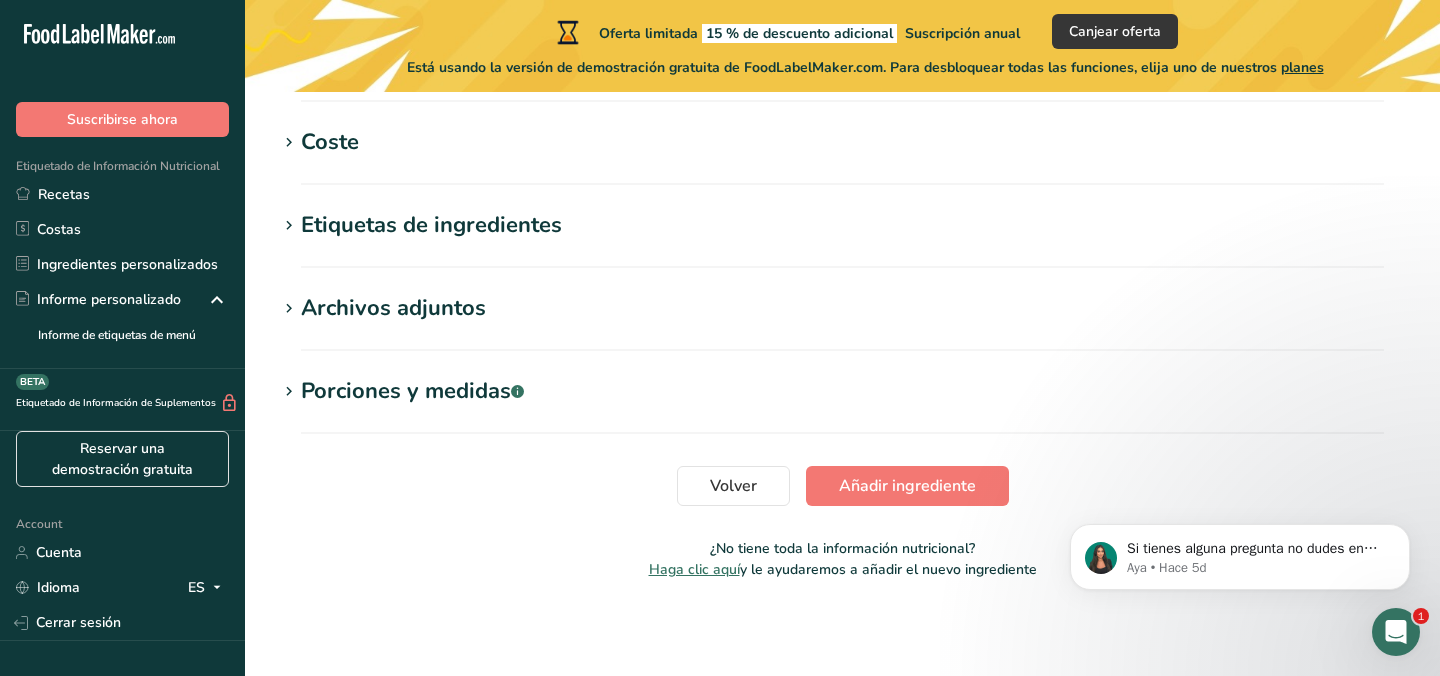 type on "0" 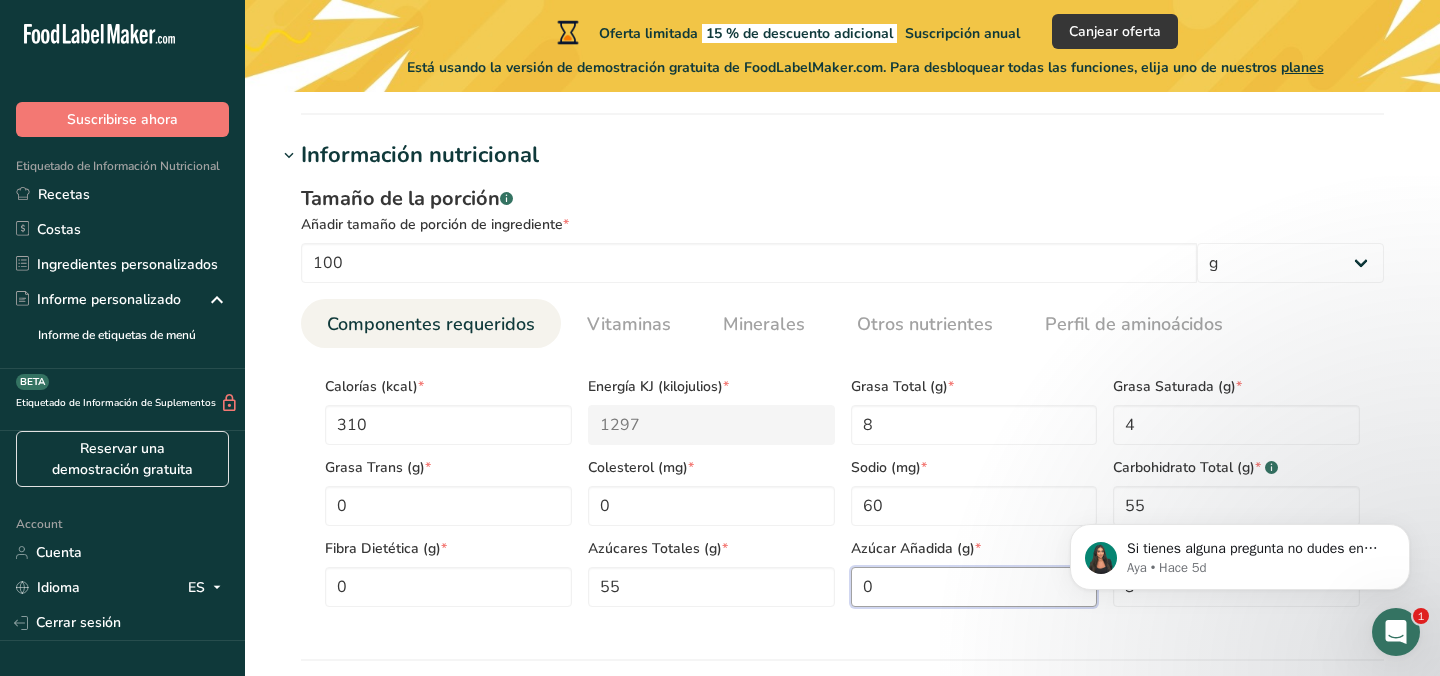scroll, scrollTop: 231, scrollLeft: 0, axis: vertical 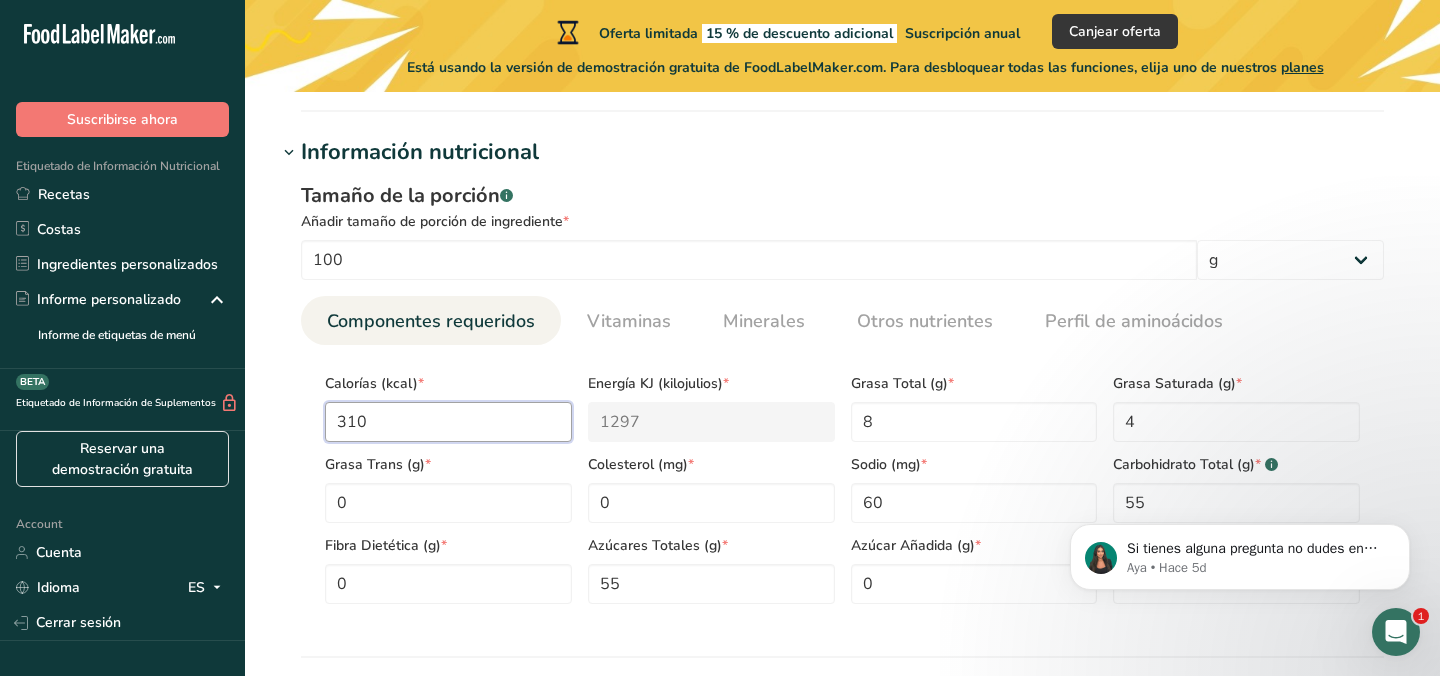 click on "310" at bounding box center [448, 422] 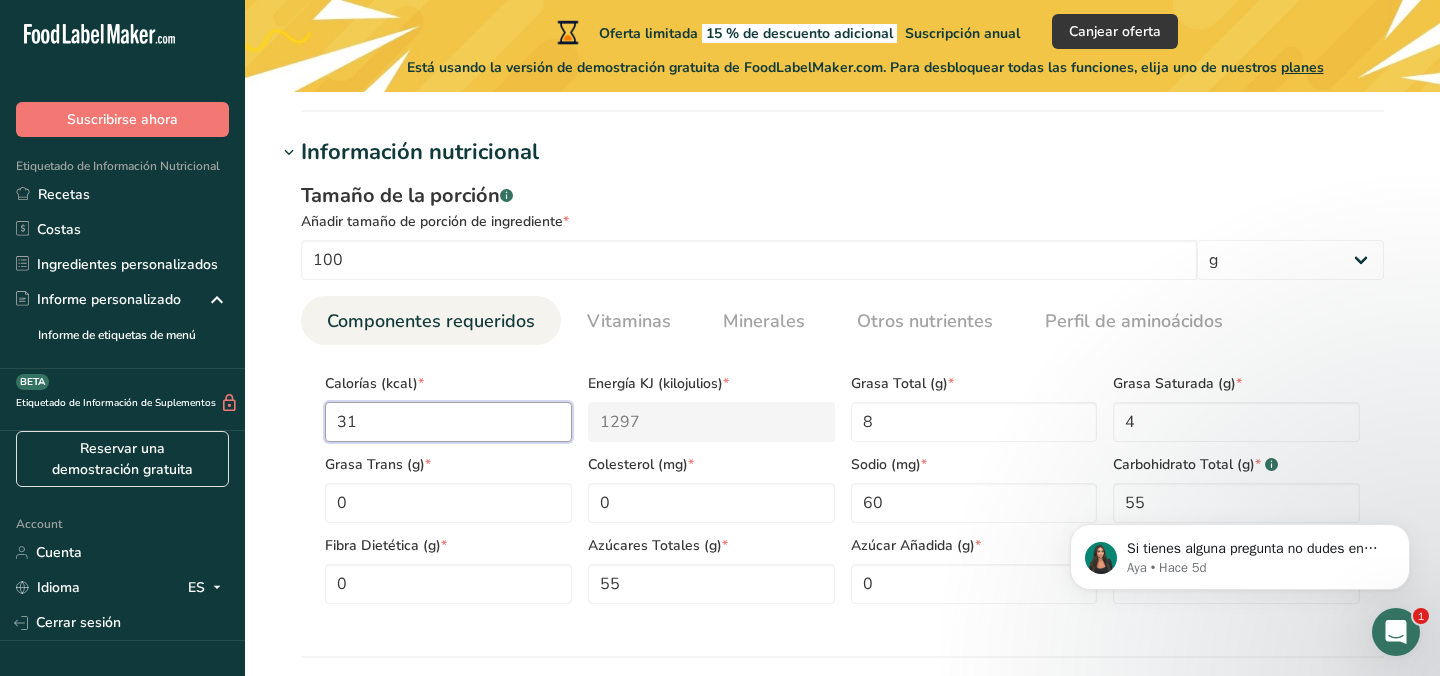 type on "3" 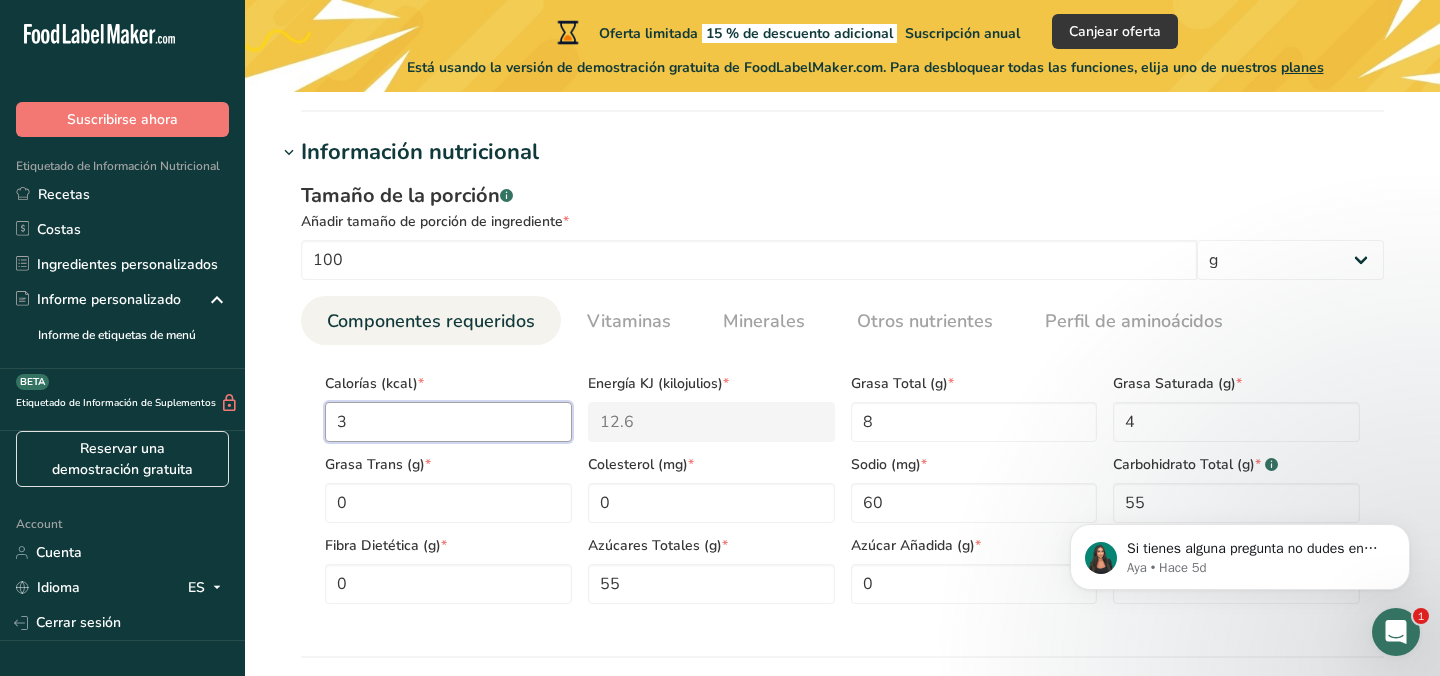 type on "30" 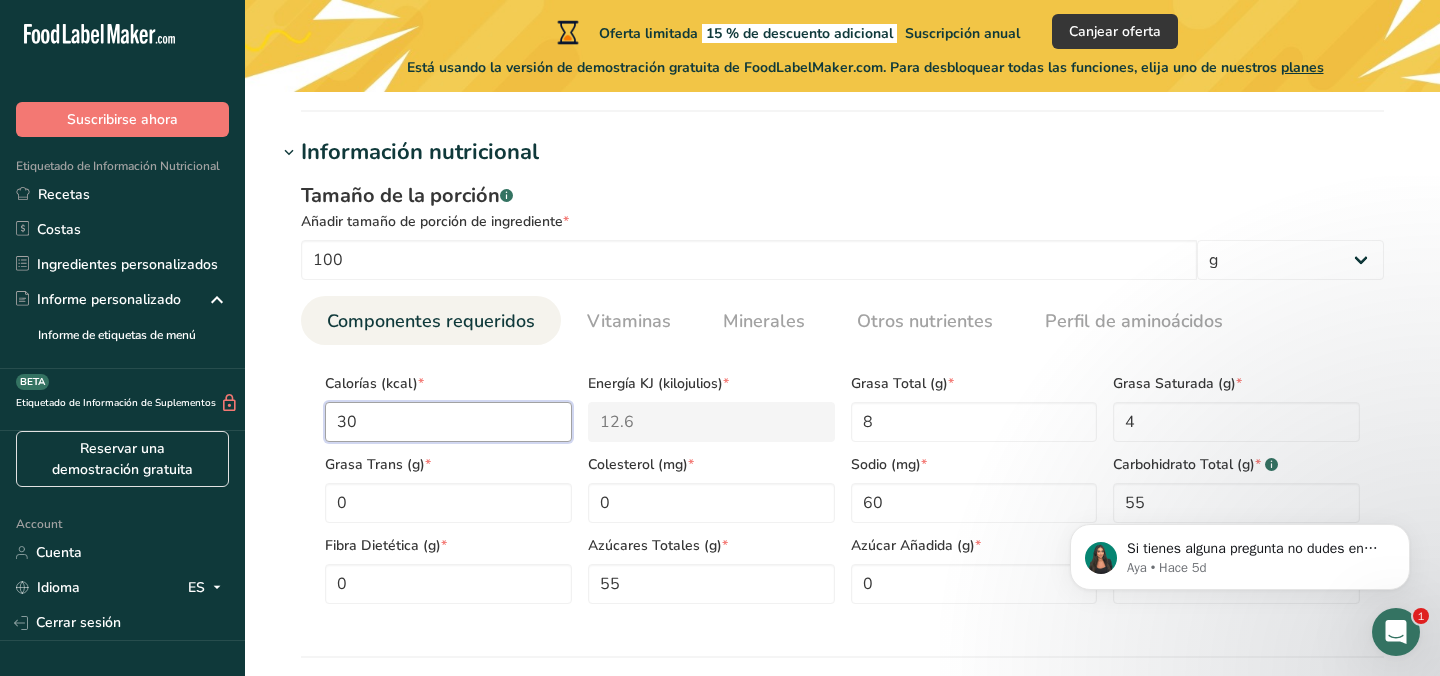 type on "125.5" 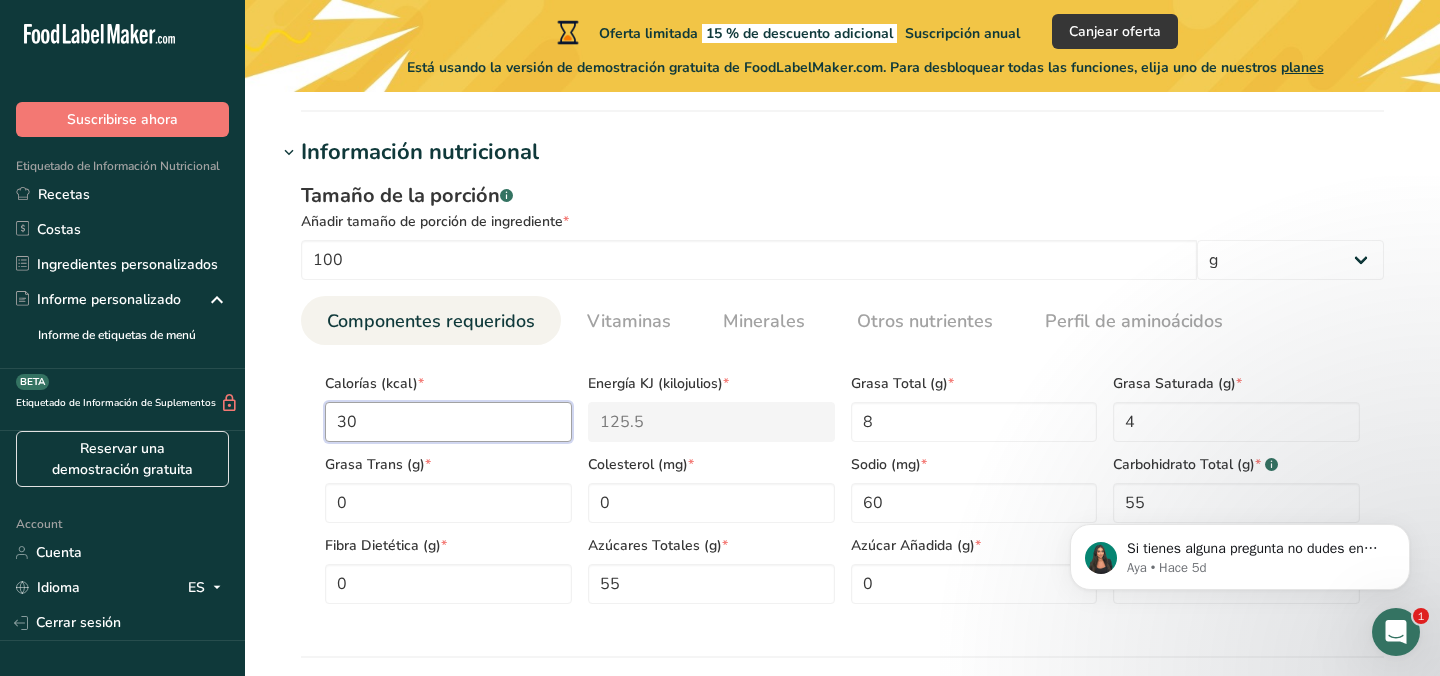 type on "305" 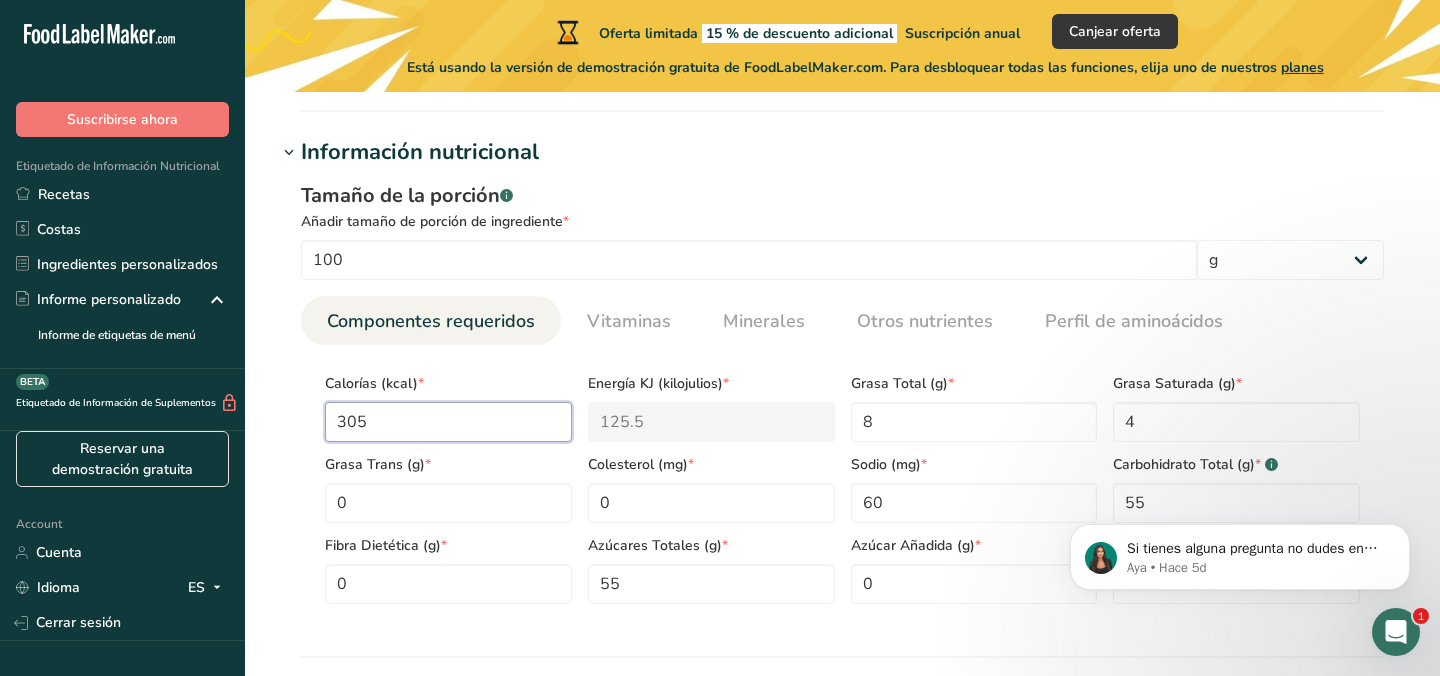 type on "1276.1" 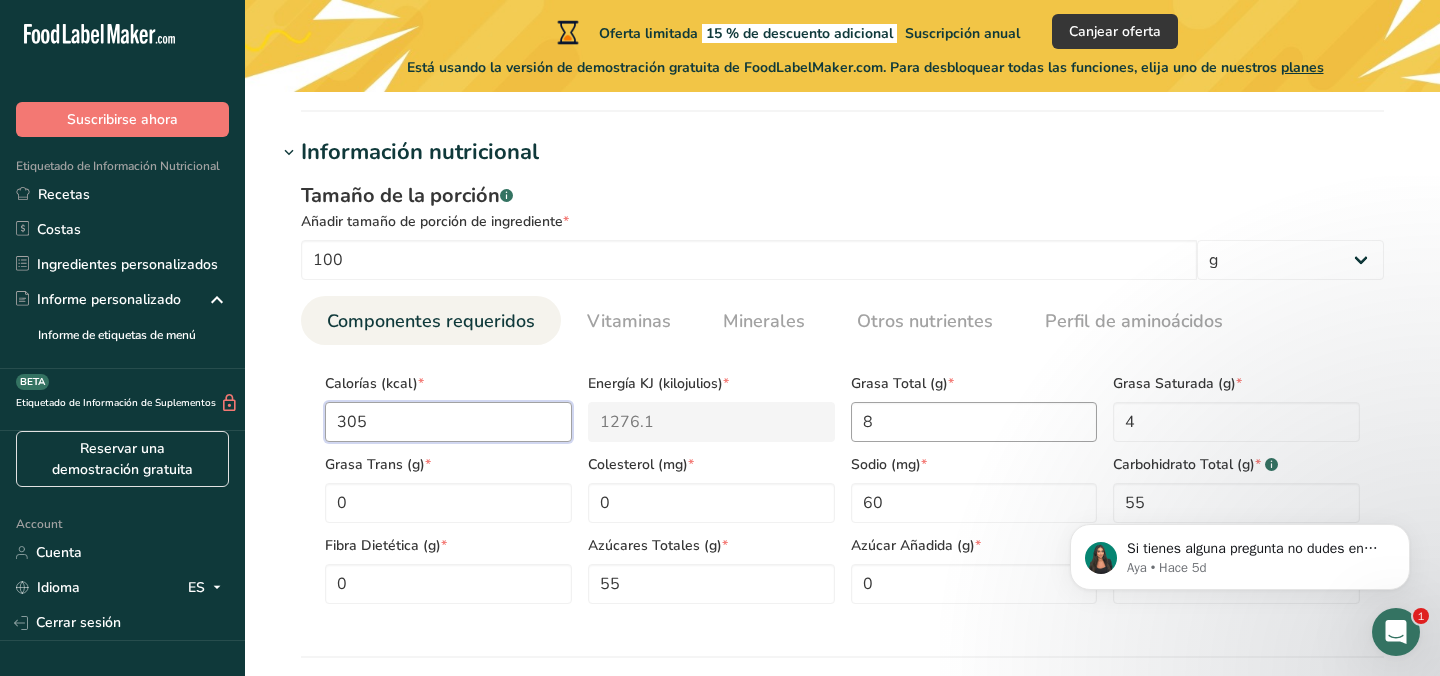 type on "305" 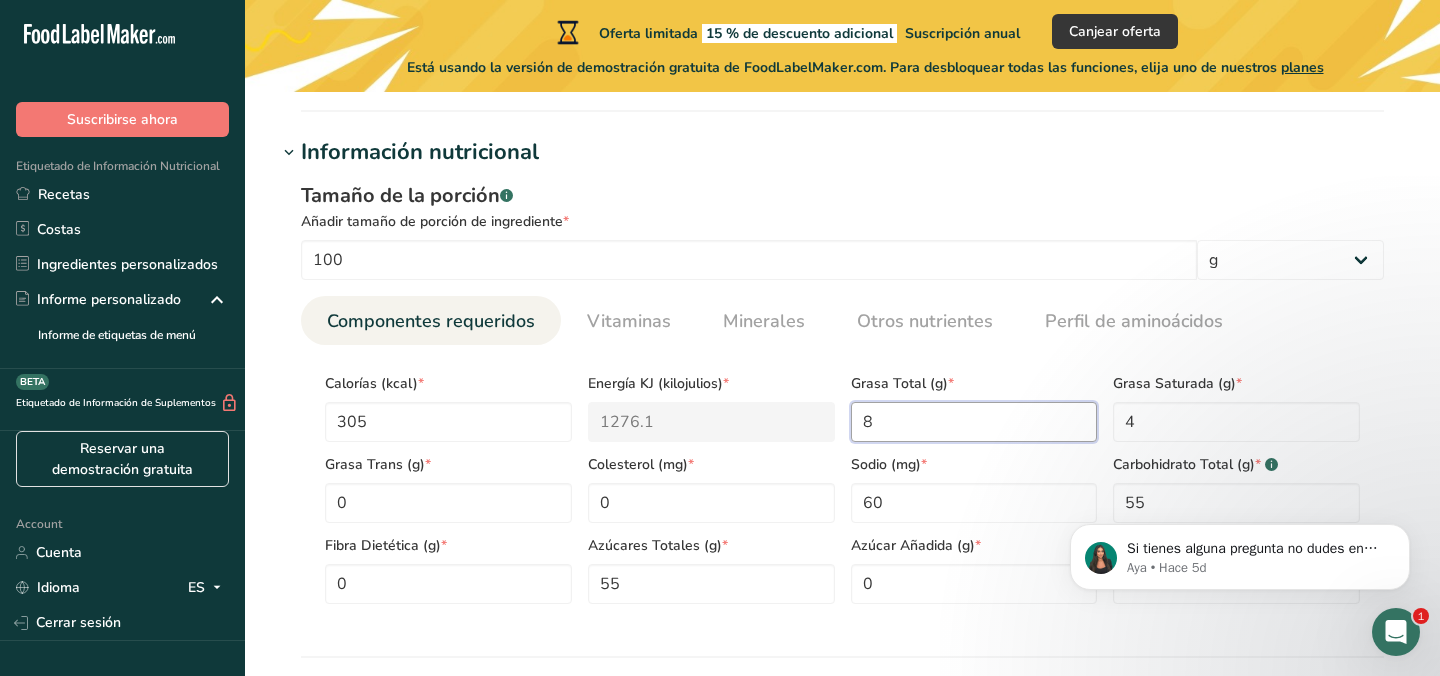 click on "8" at bounding box center [974, 422] 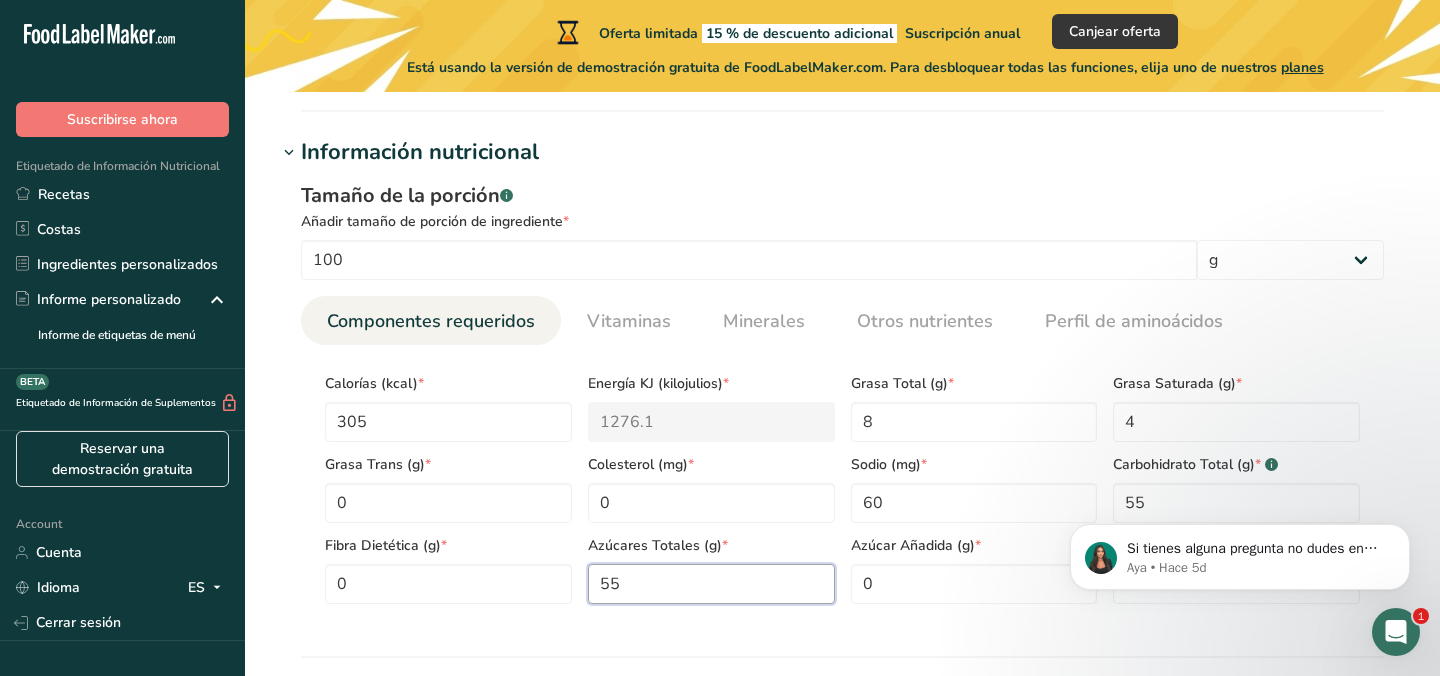 click on "55" at bounding box center (711, 584) 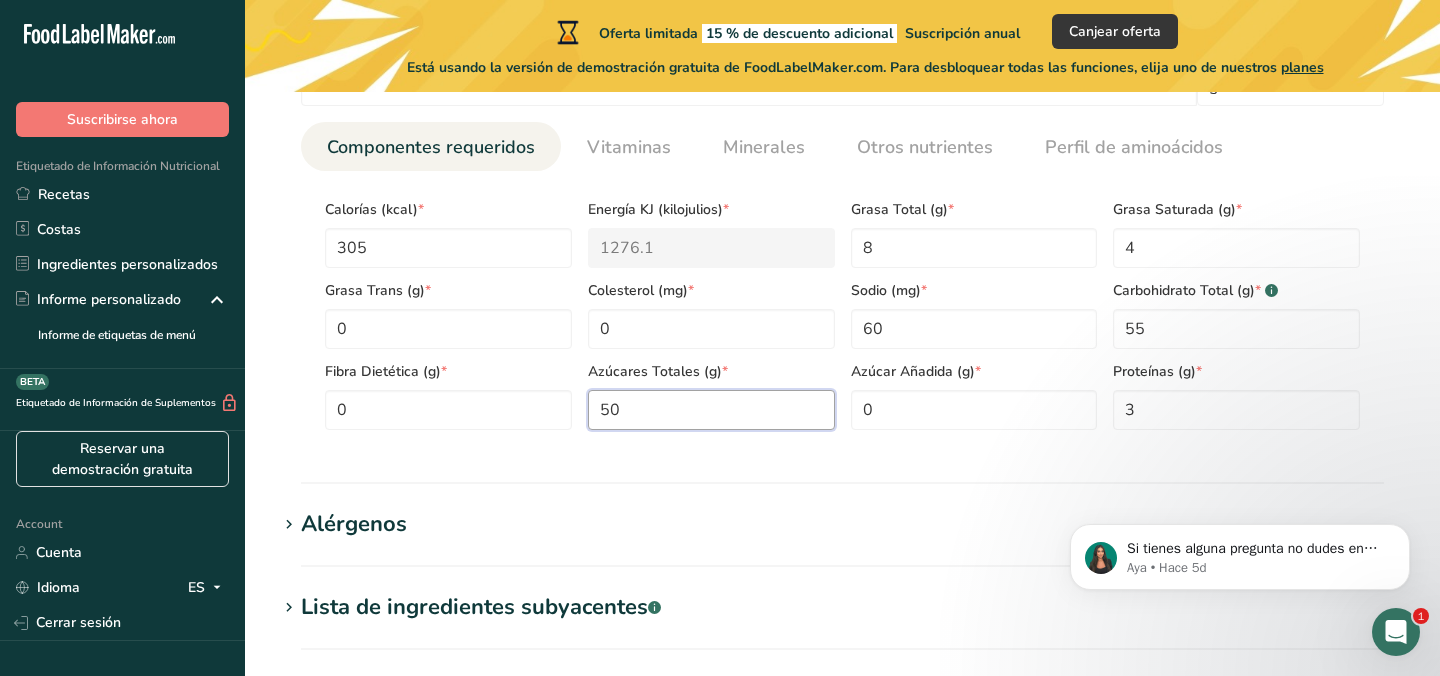 scroll, scrollTop: 359, scrollLeft: 0, axis: vertical 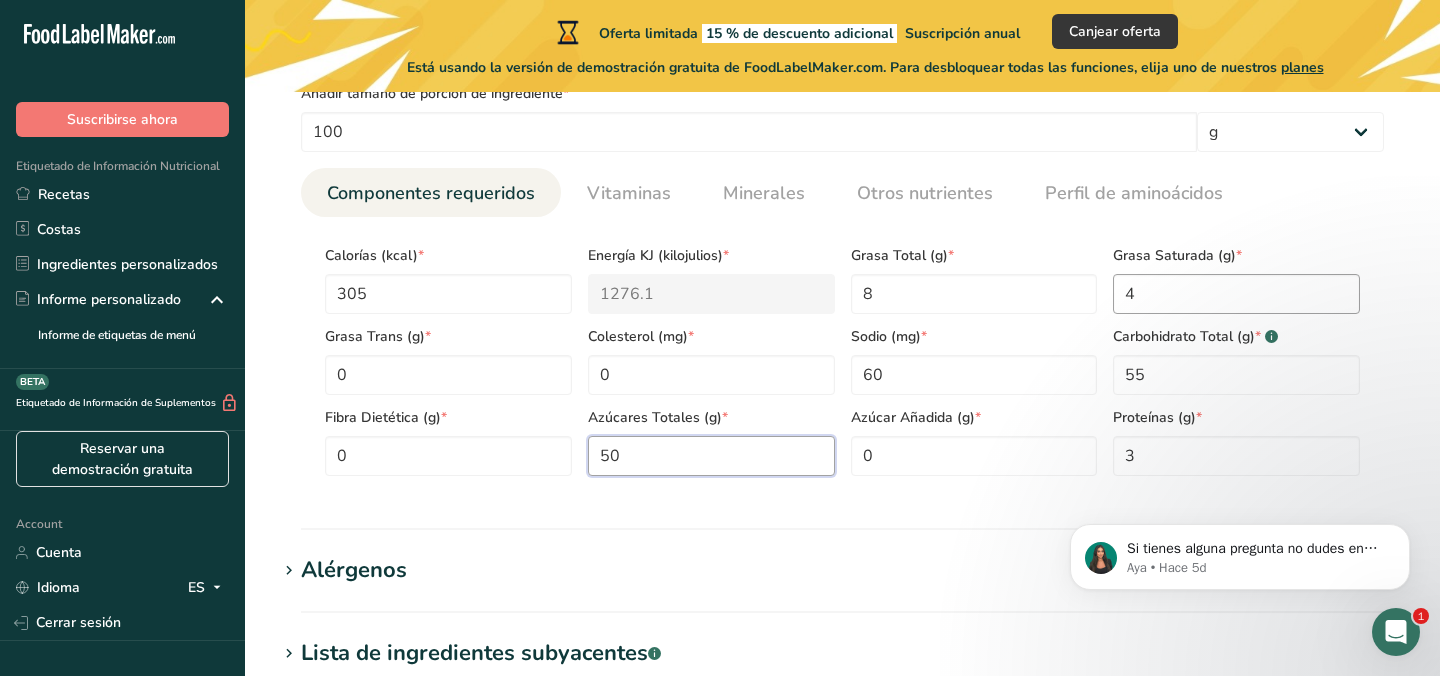type on "50" 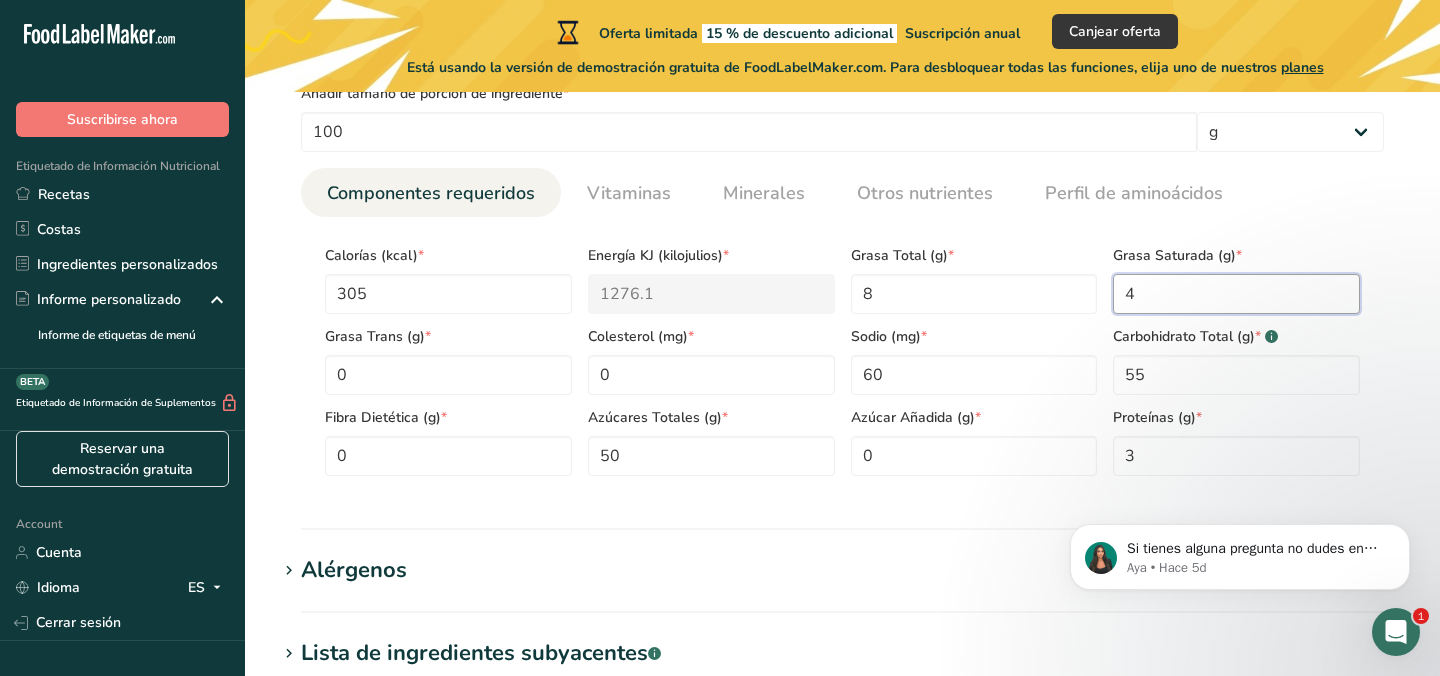 click on "4" at bounding box center (1236, 294) 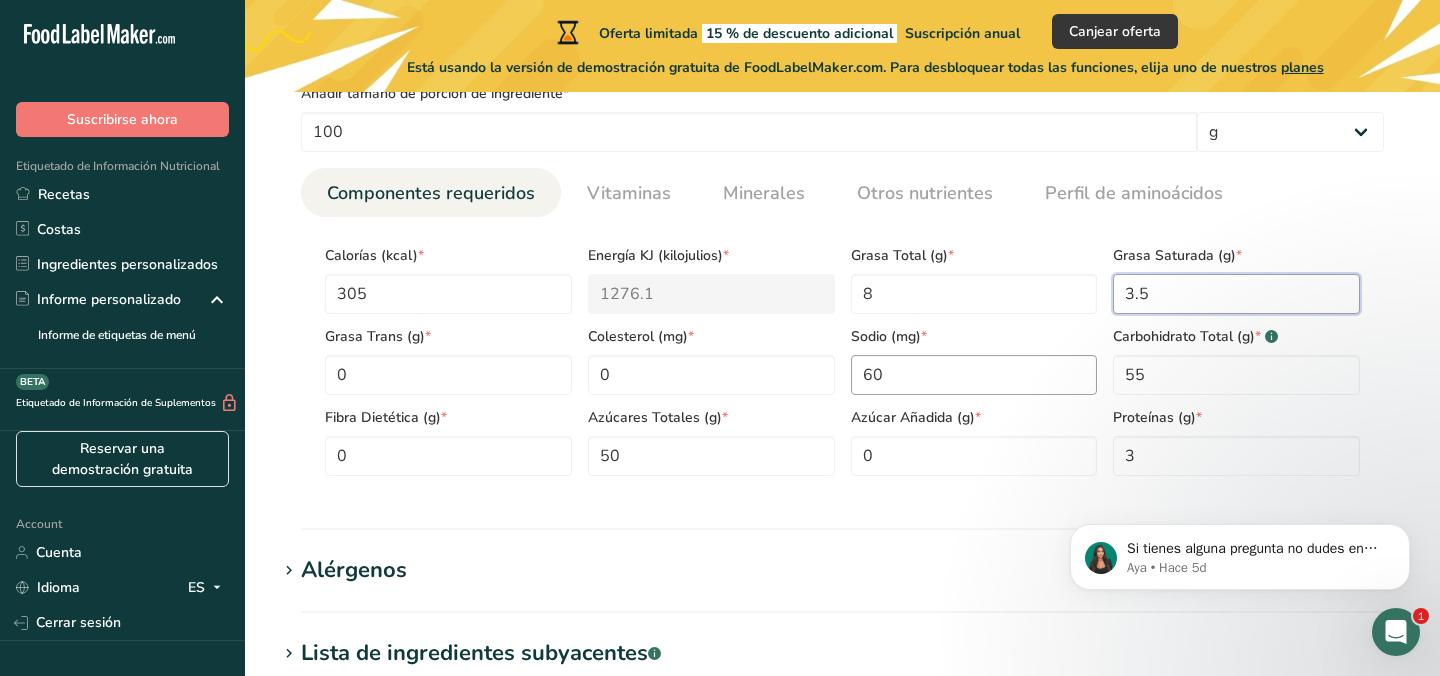 type on "3.5" 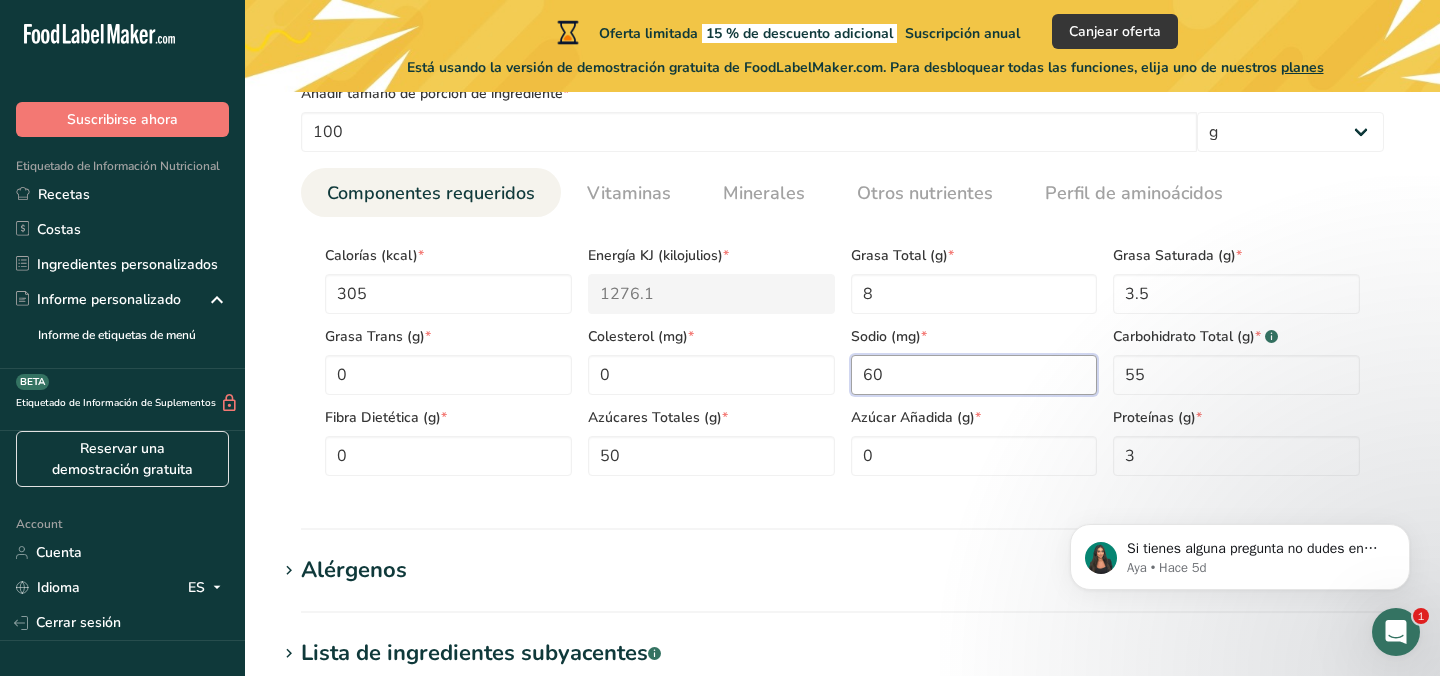 click on "60" at bounding box center [974, 375] 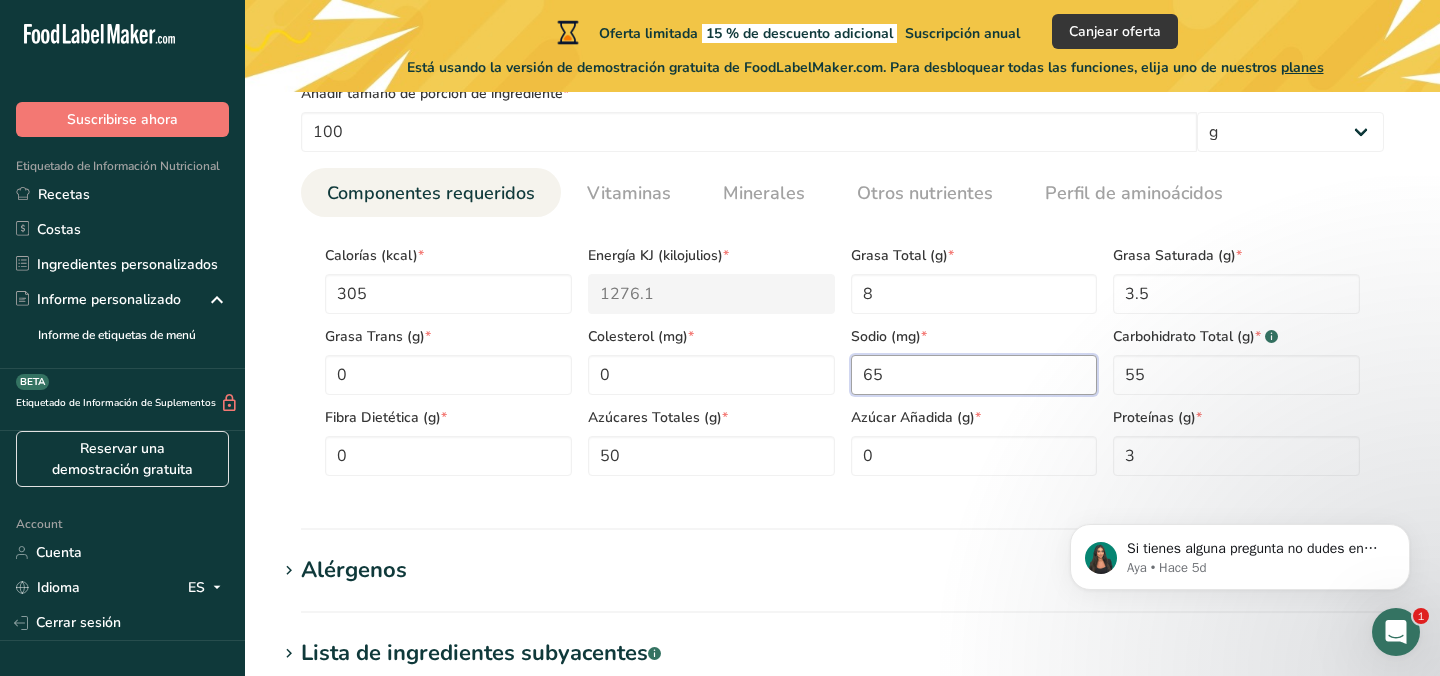 type on "65" 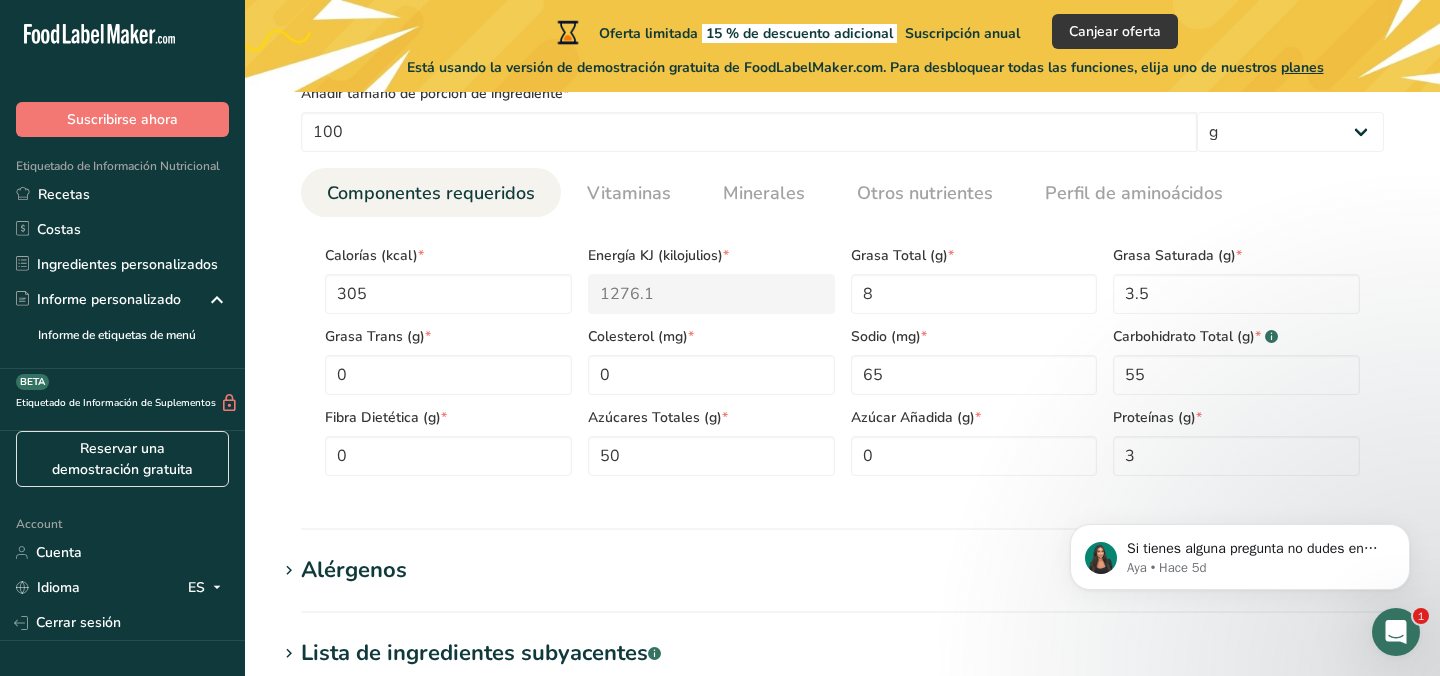 click on "Información nutricional
Tamaño de la porción
.a-a{fill:#347362;}.b-a{fill:#fff;}
Añadir tamaño de porción de ingrediente *   100
g
kg
mg
mcg
libras
onza
litro
mL
onza líquida
cucharada
cucharadita
taza
Cuarto de Galón
galón
Componentes requeridos Vitaminas Minerales Otros nutrientes Perfil de aminoácidos
Calorías
(kcal) *     305 *     1276.1 *     8 *     3.5 *     0 *     0 *" at bounding box center [842, 269] 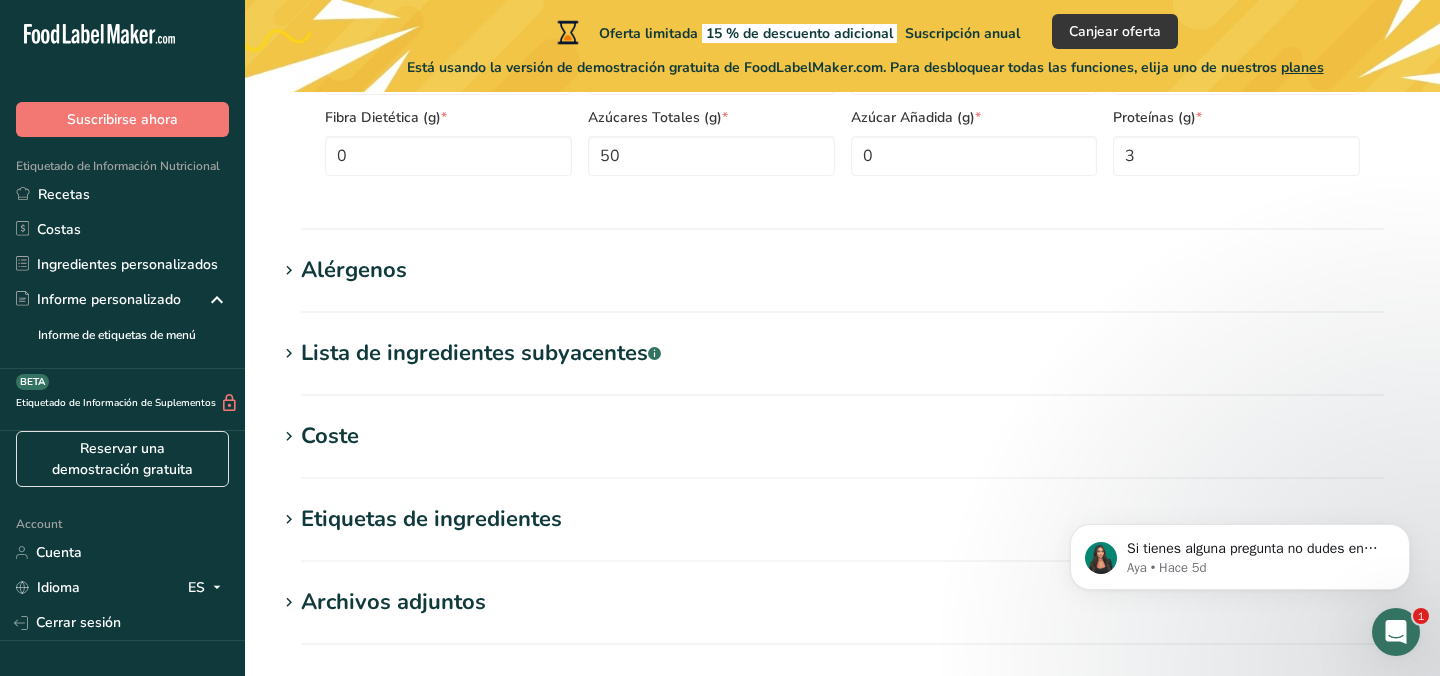 scroll, scrollTop: 609, scrollLeft: 0, axis: vertical 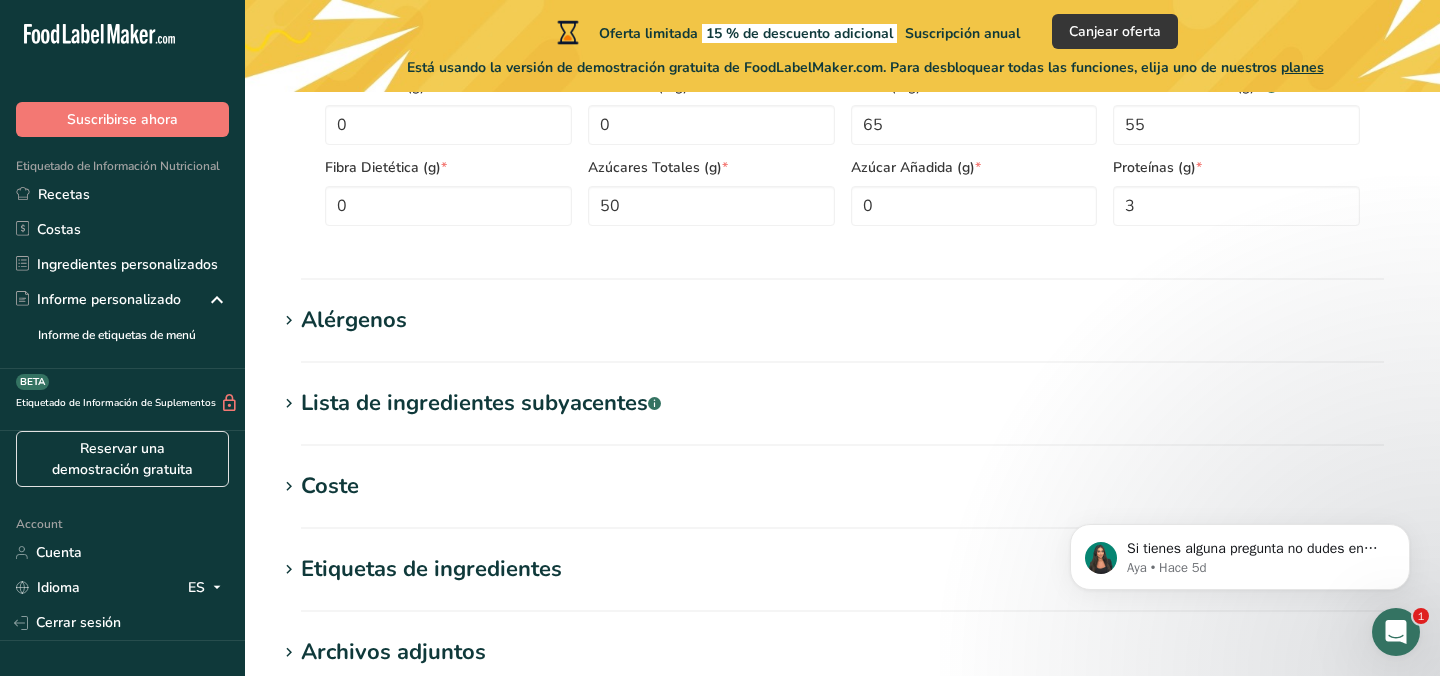 click on "Lista de ingredientes subyacentes
.a-a{fill:#347362;}.b-a{fill:#fff;}" at bounding box center (481, 403) 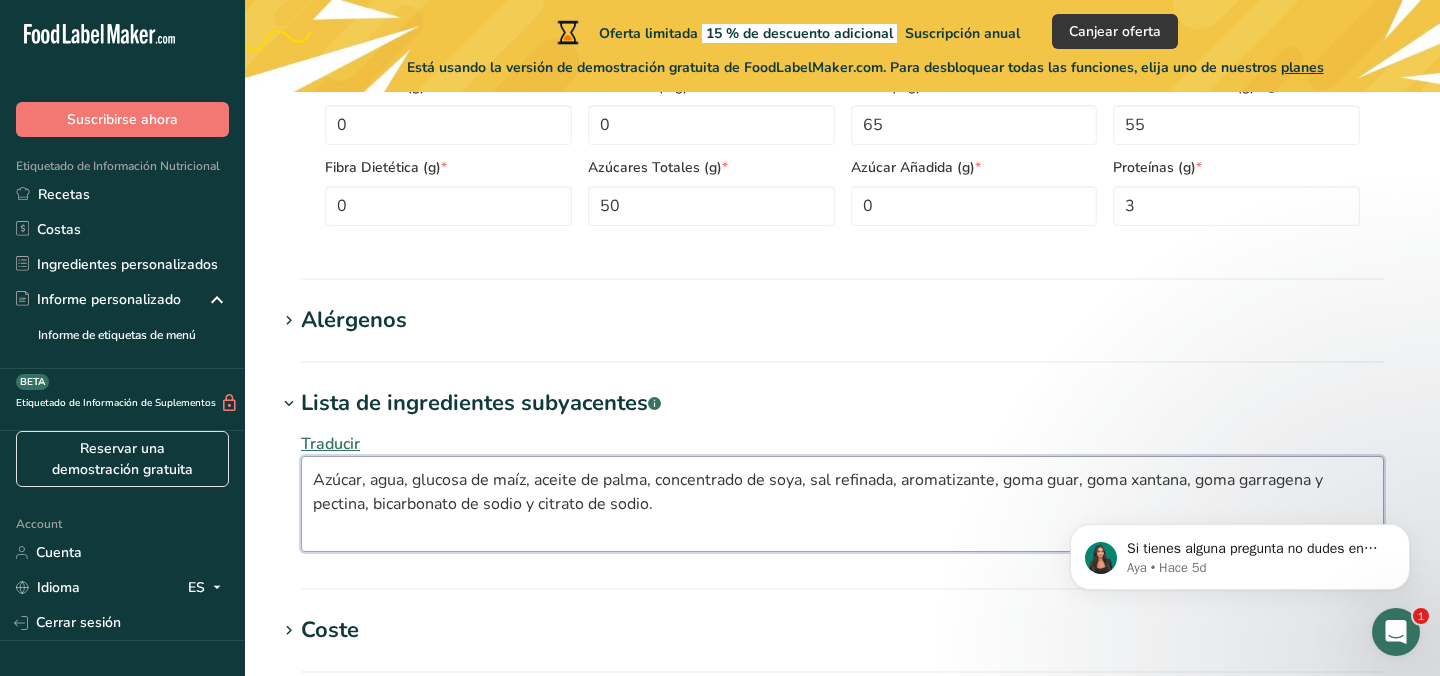 click on "Azúcar, agua, glucosa de maíz, aceite de palma, concentrado de soya, sal refinada, aromatizante, goma guar, goma xantana, goma garragena y pectina, bicarbonato de sodio y citrato de sodio." at bounding box center (842, 504) 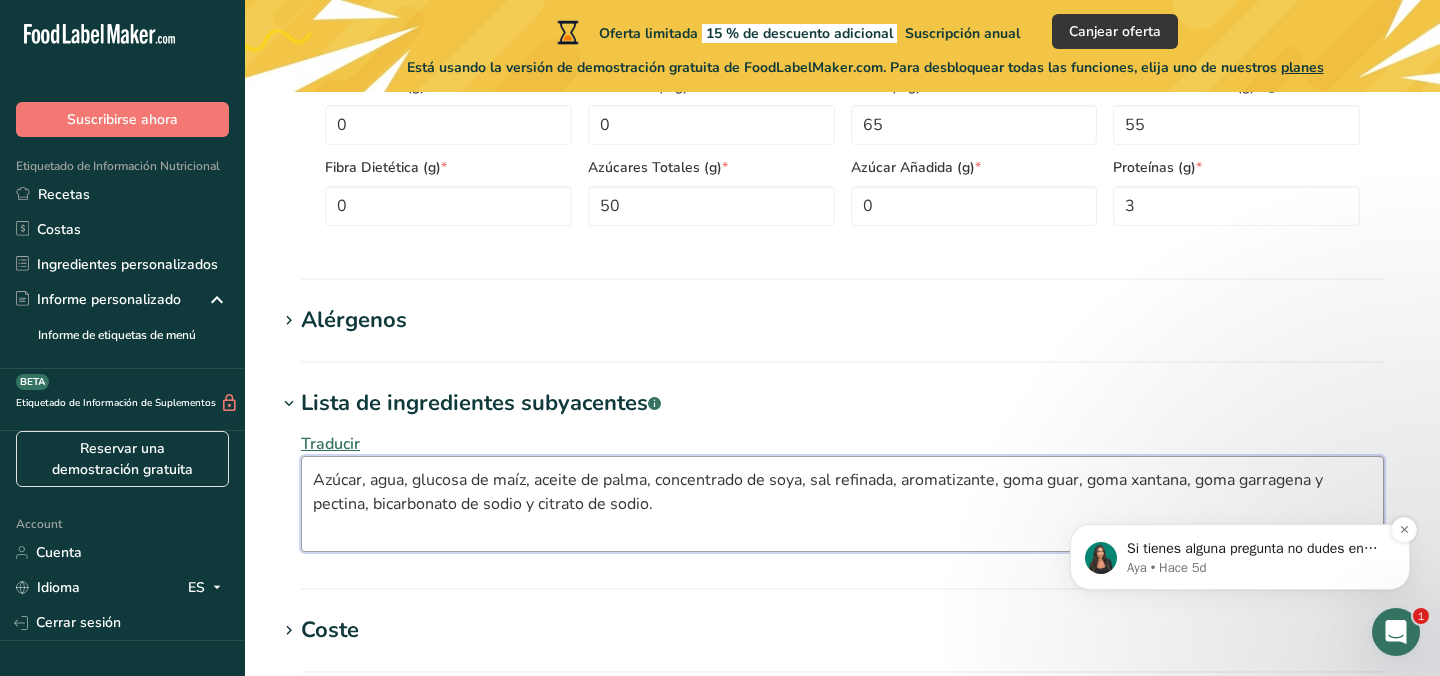 drag, startPoint x: 2040, startPoint y: 881, endPoint x: 1075, endPoint y: 546, distance: 1021.494 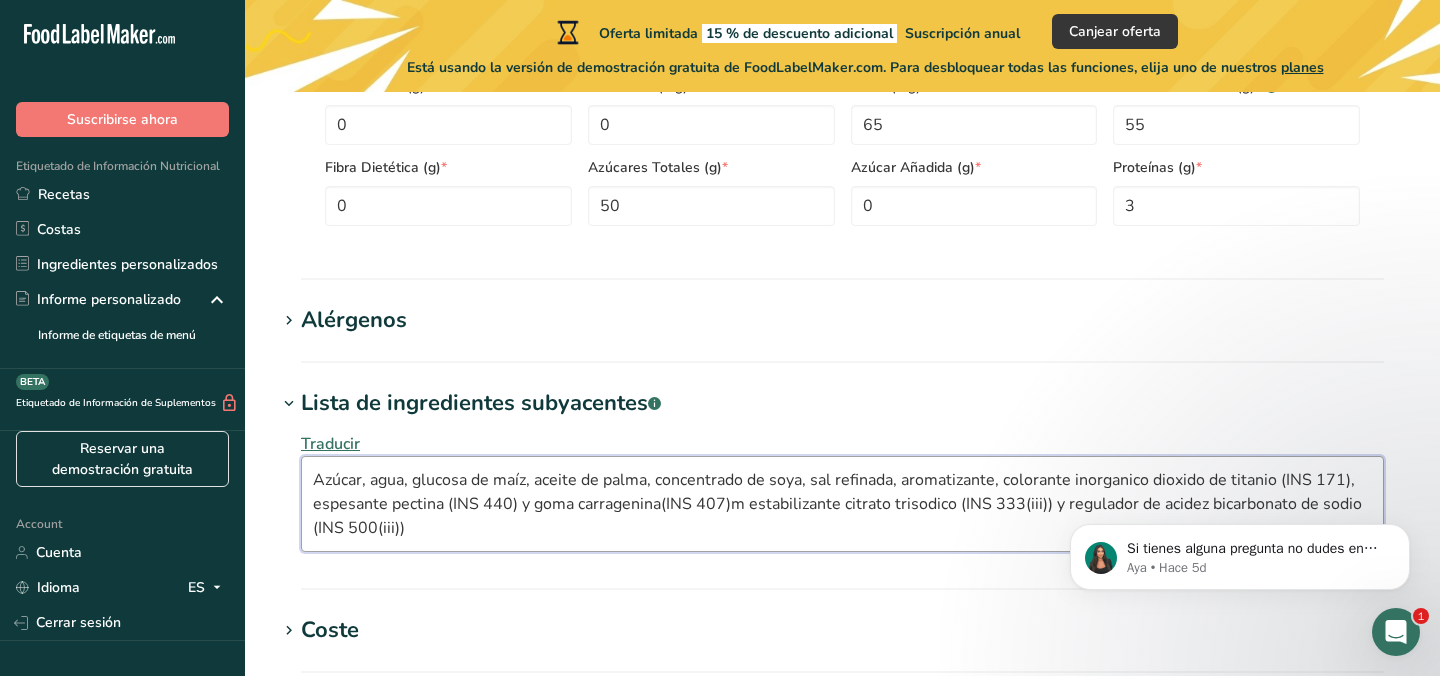 type on "Azúcar, agua, glucosa de maíz, aceite de palma, concentrado de soya, sal refinada, aromatizante, colorante inorganico dioxido de titanio (INS 171), espesante pectina (INS 440) y goma carragenina(INS 407)m estabilizante citrato trisodico (INS 333(iii)) y regulador de acidez bicarbonato de sodio (INS 500(iii))" 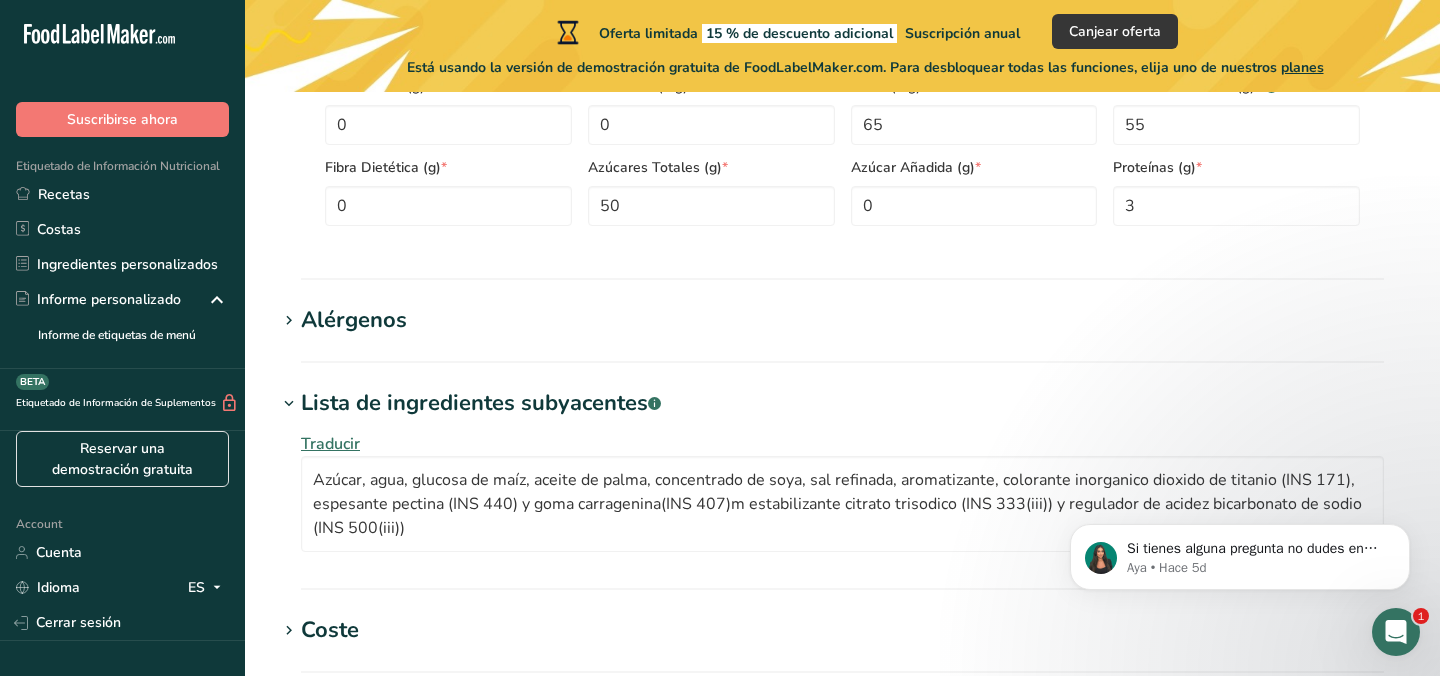 click on "Alérgenos" at bounding box center (354, 320) 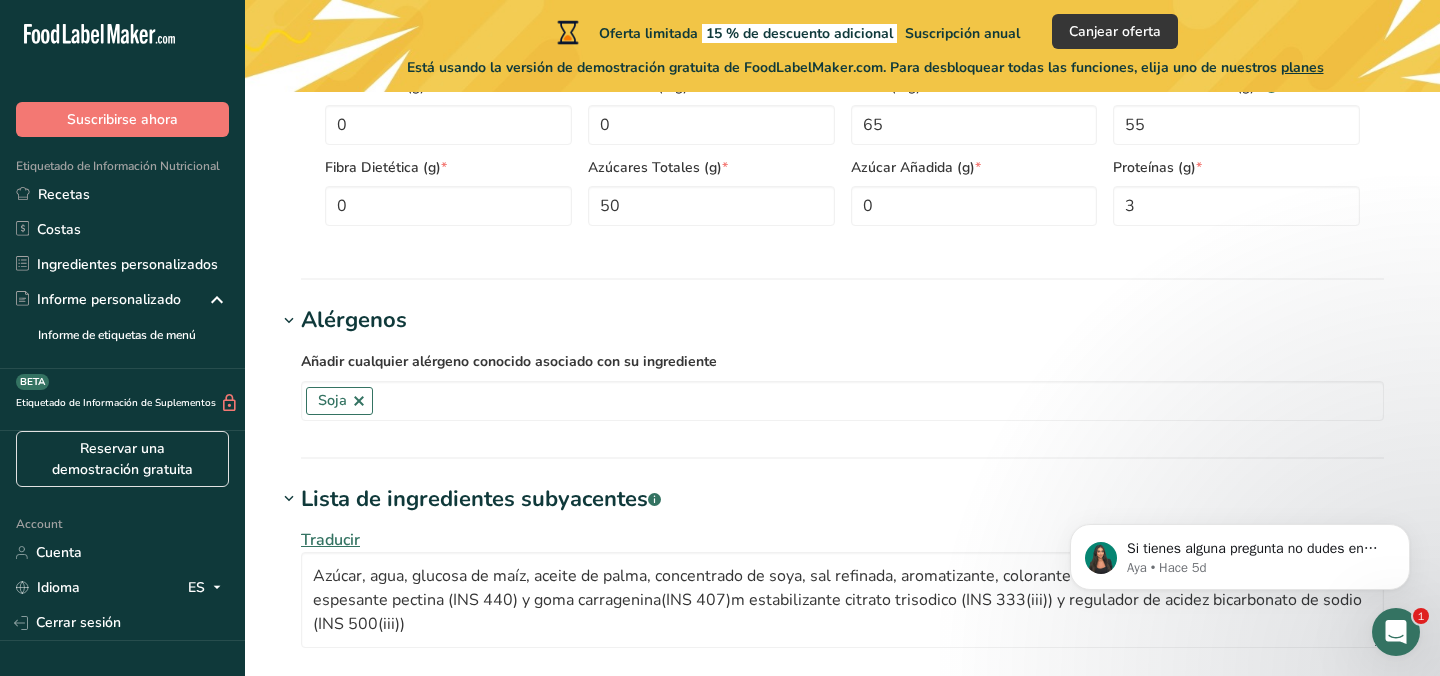 click on "Alérgenos" at bounding box center [354, 320] 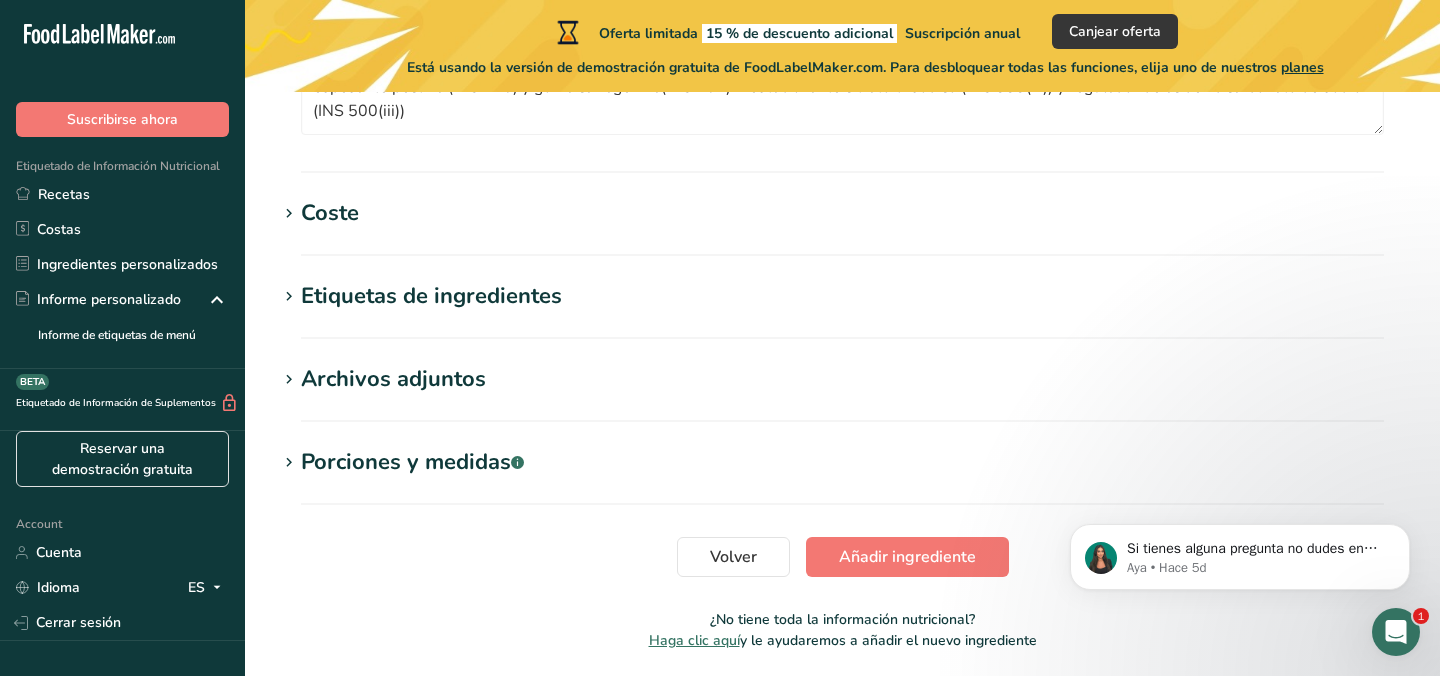 scroll, scrollTop: 1029, scrollLeft: 0, axis: vertical 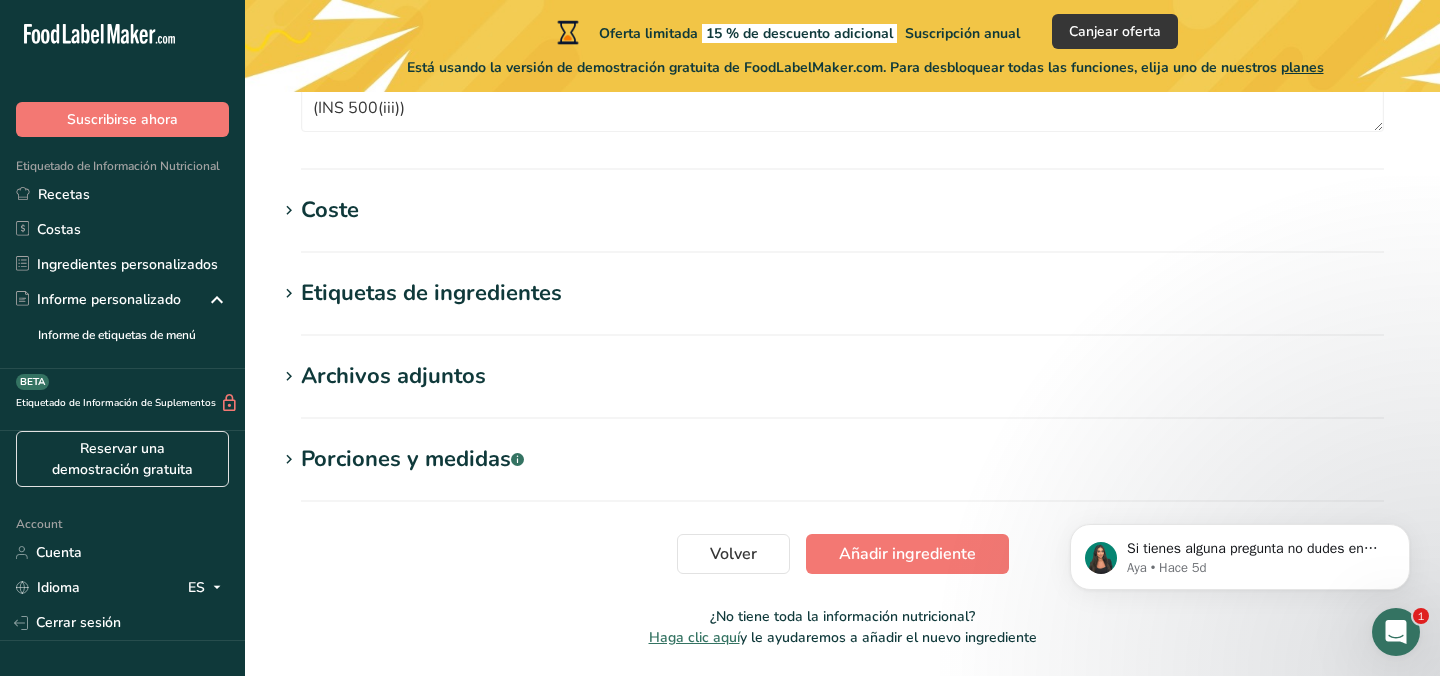 click on "Porciones y medidas
.a-a{fill:#347362;}.b-a{fill:#fff;}" at bounding box center (412, 459) 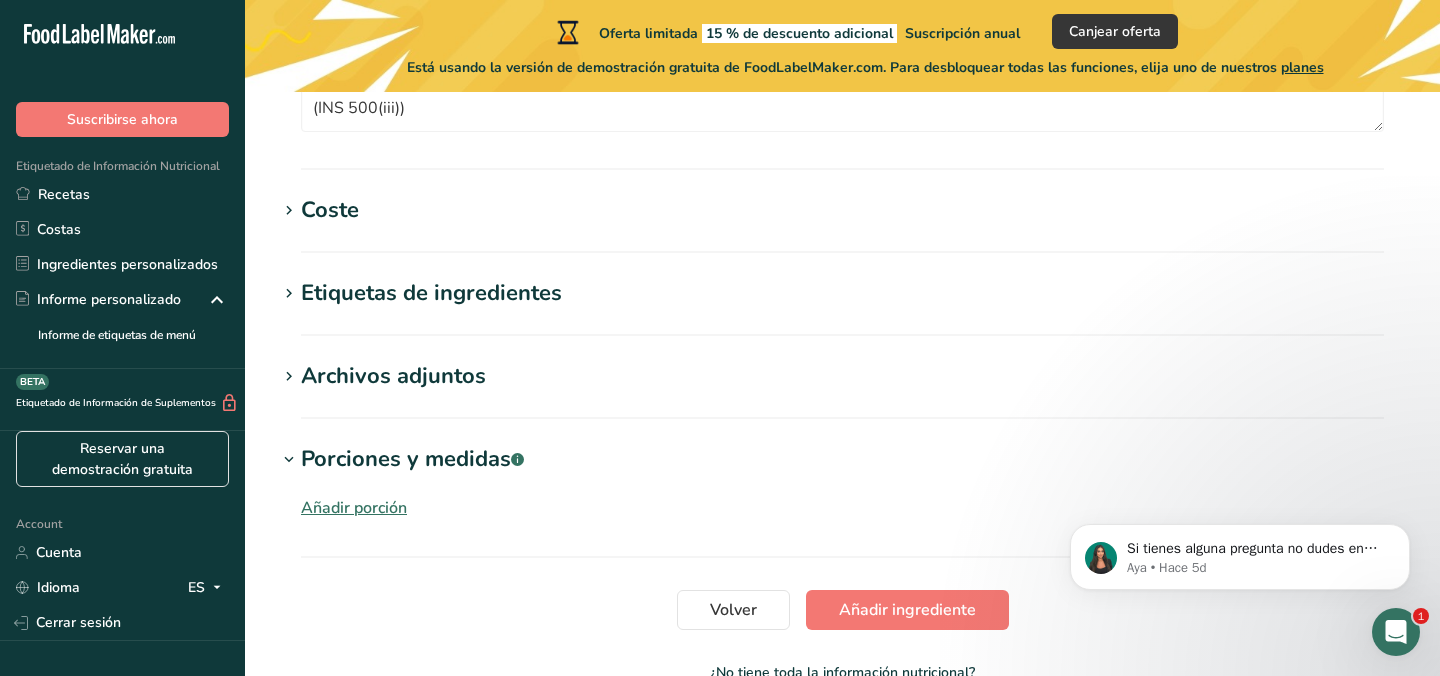 click on "Porciones y medidas
.a-a{fill:#347362;}.b-a{fill:#fff;}" at bounding box center (412, 459) 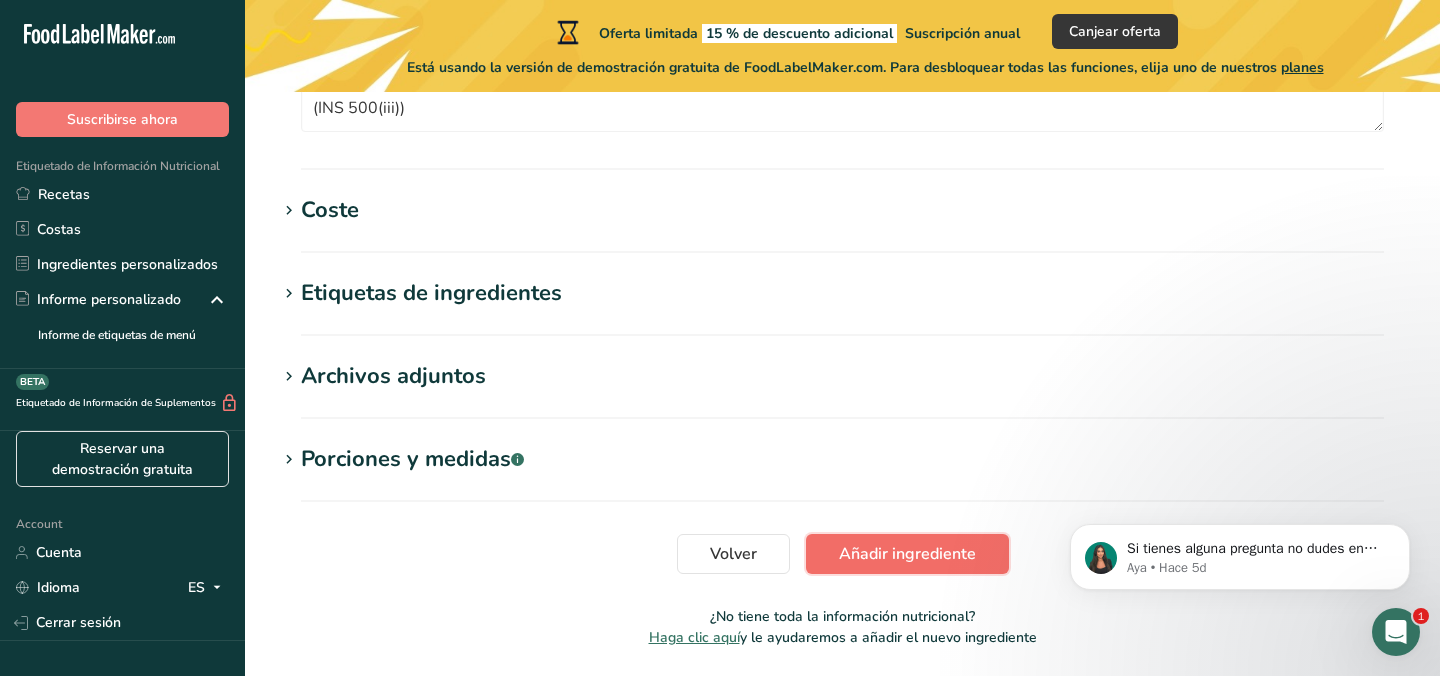 click on "Añadir ingrediente" at bounding box center (907, 554) 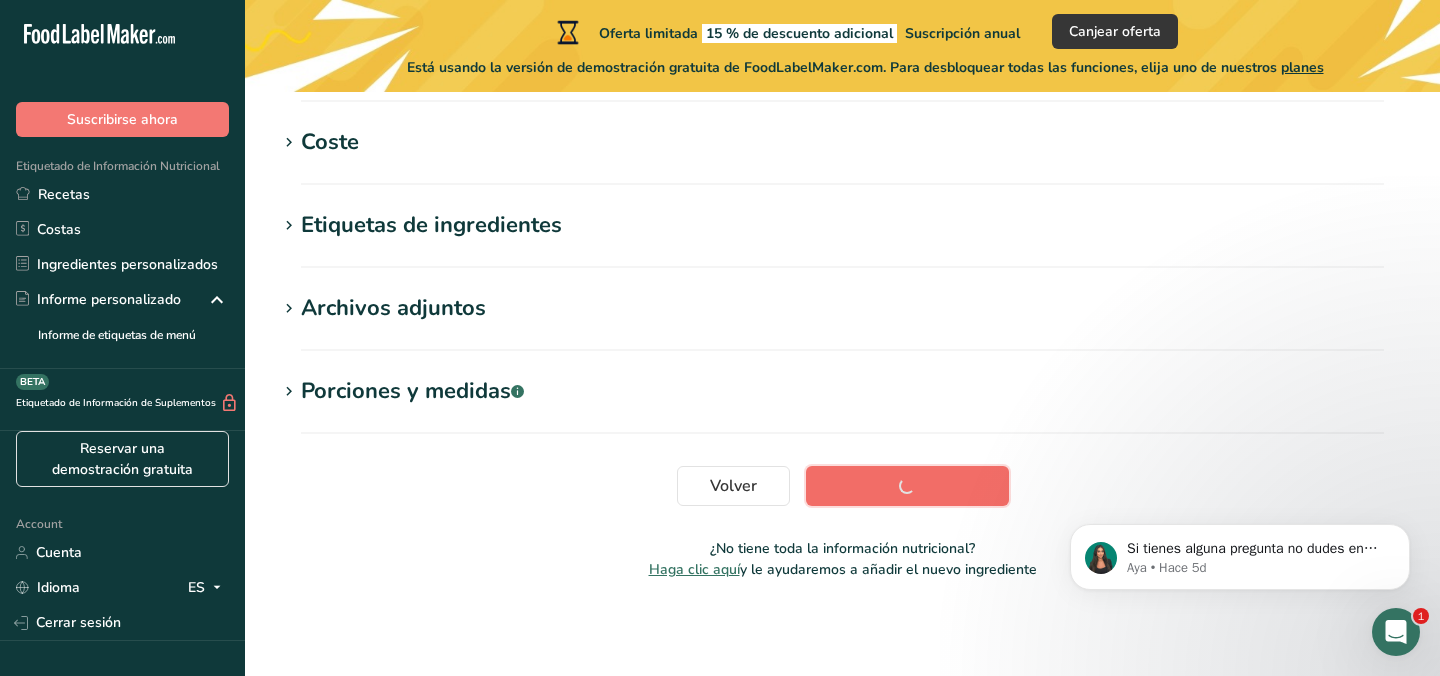 scroll, scrollTop: 490, scrollLeft: 0, axis: vertical 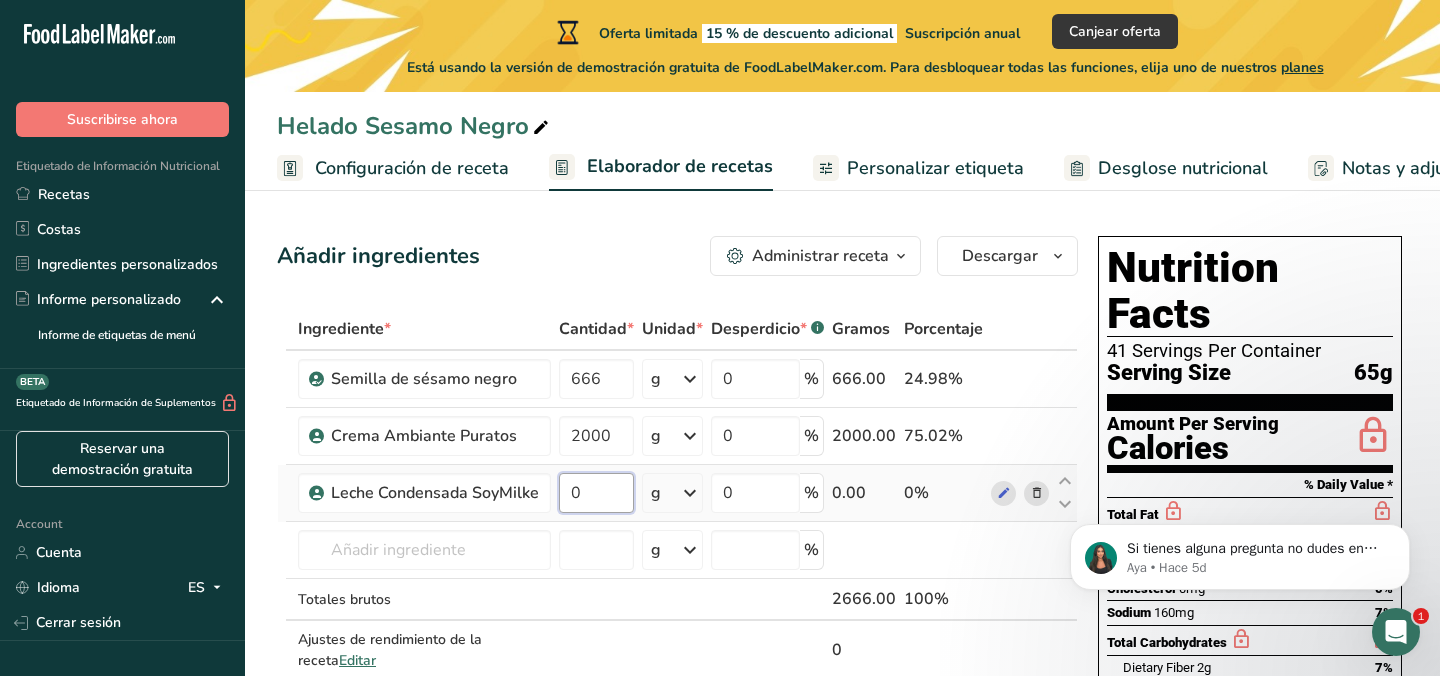 click on "0" at bounding box center [596, 493] 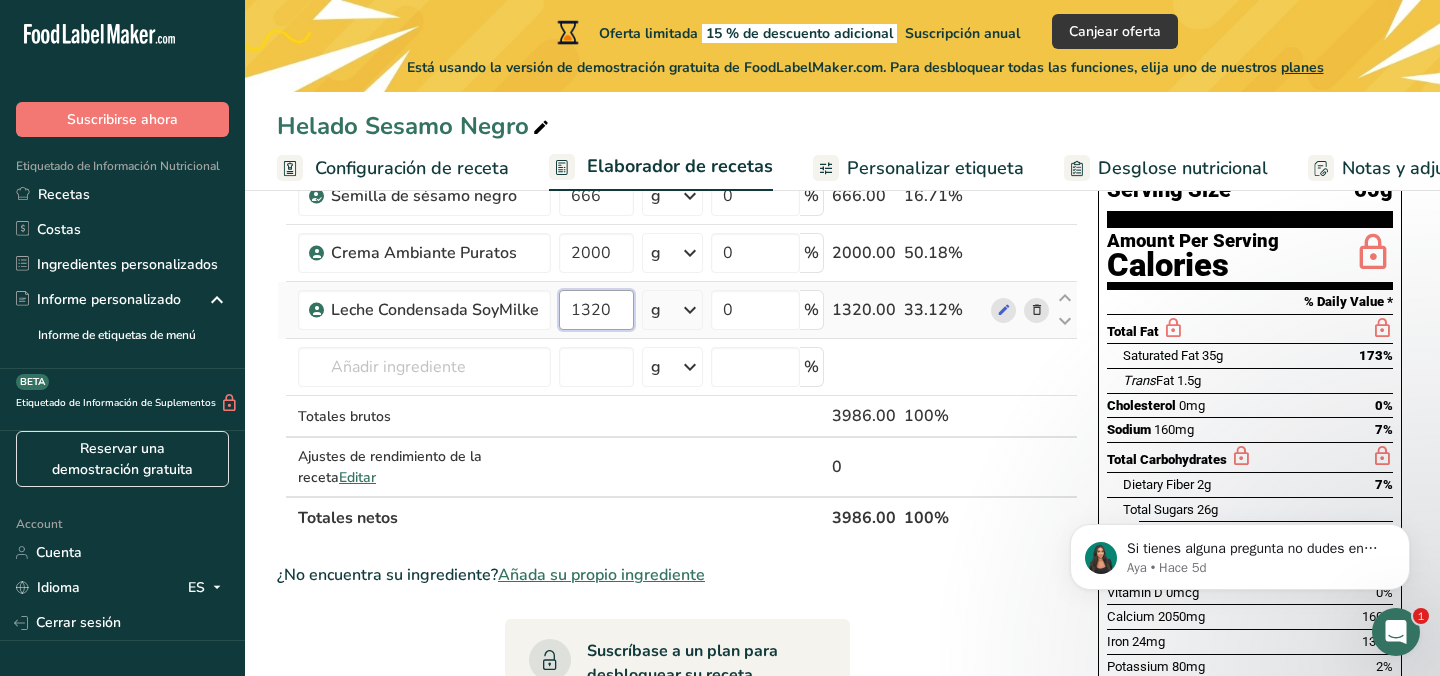 scroll, scrollTop: 202, scrollLeft: 0, axis: vertical 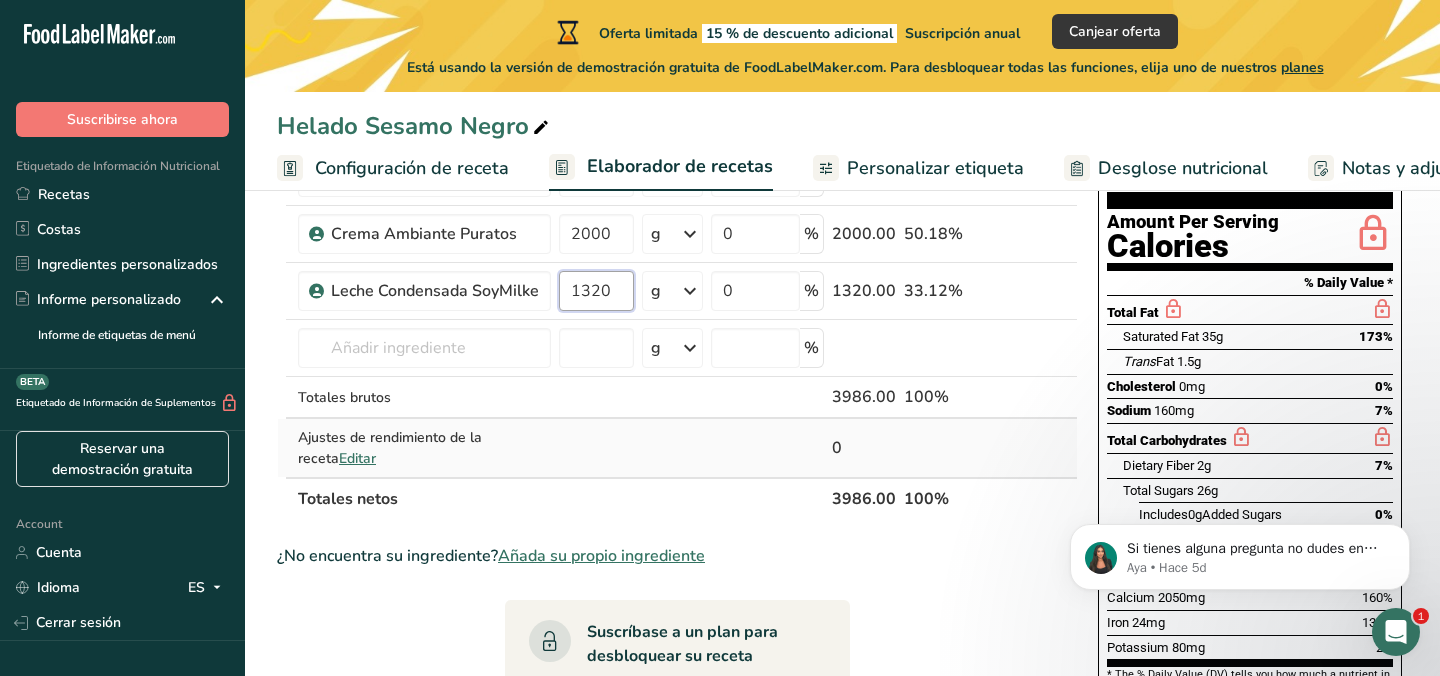 type on "1320" 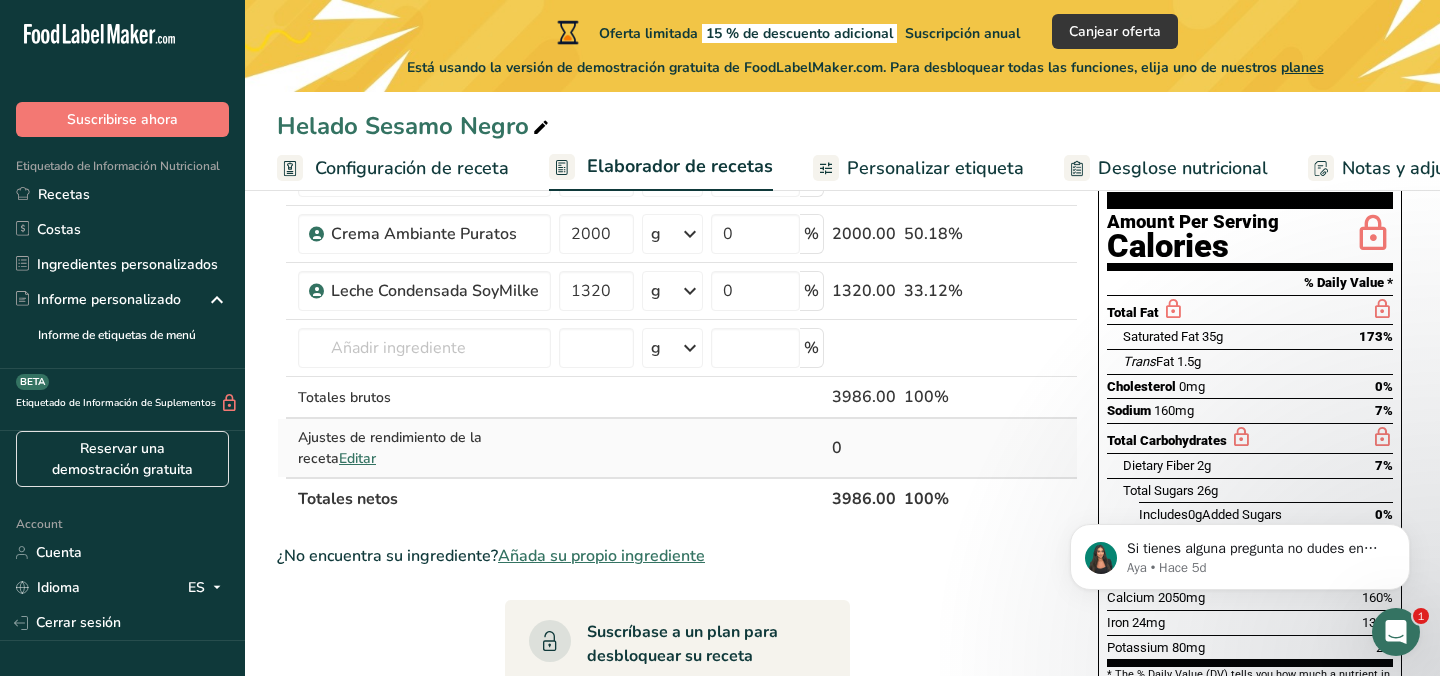 click on "Ingrediente *
Cantidad *
Unidad *
Desperdicio *   .a-a{fill:#347362;}.b-a{fill:#fff;}          Gramos
Porcentaje
Semilla de sésamo negro
666
g
Unidades de peso
g
kg
mg
Ver más
Unidades de volumen
litro
Las unidades de volumen requieren una conversión de densidad. Si conoce la densidad de su ingrediente, introdúzcala a continuación. De lo contrario, haga clic en "RIA", nuestra asistente regulatoria de IA, quien podrá ayudarle.
lb/pie³
g/cm³
Confirmar
mL
lb/pie³
g/cm³
Confirmar
0" at bounding box center [677, 313] 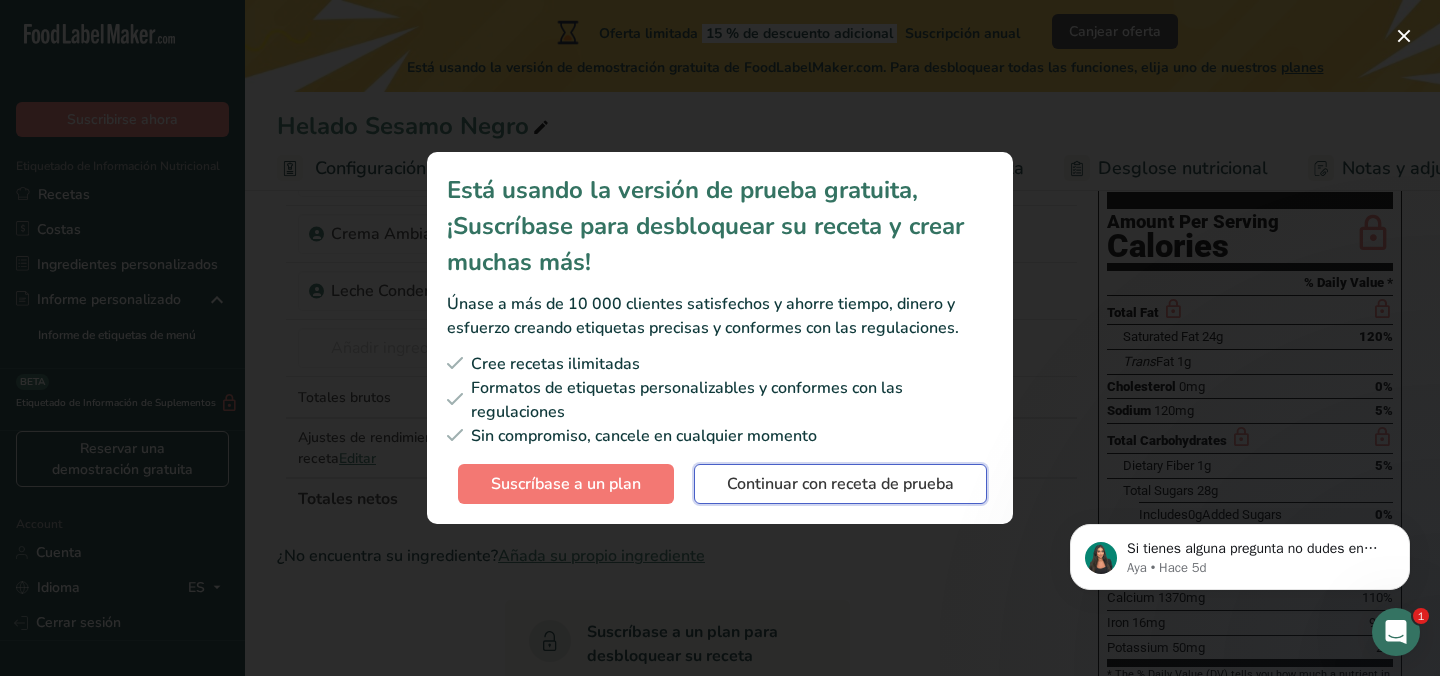 click on "Continuar con receta de prueba" at bounding box center (840, 484) 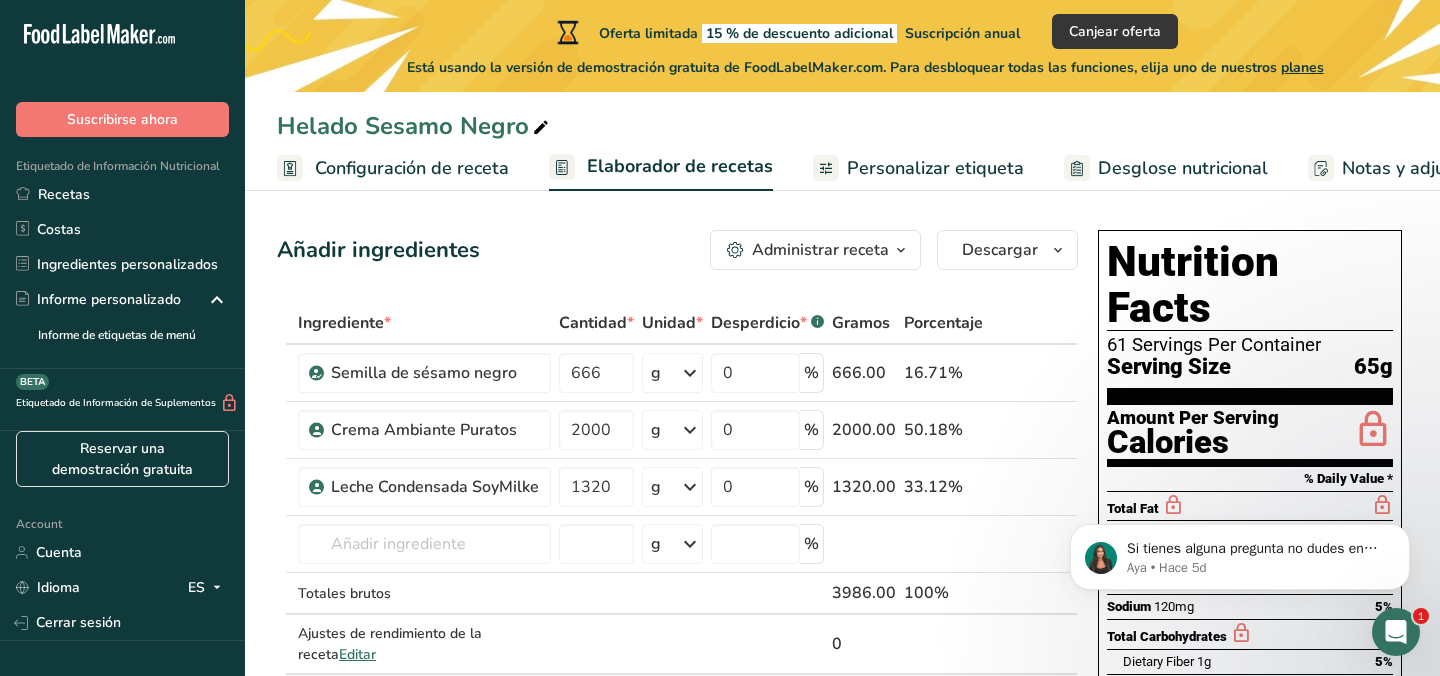scroll, scrollTop: 0, scrollLeft: 0, axis: both 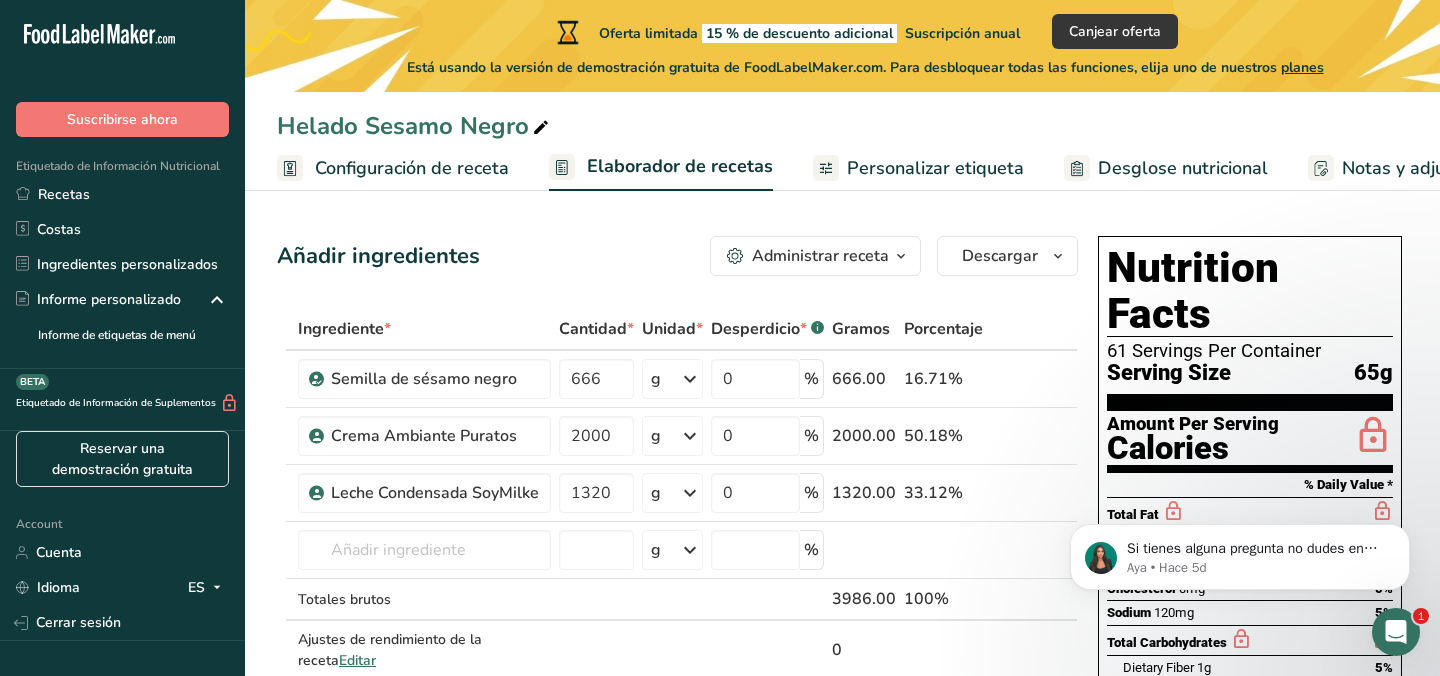 click on "Administrar receta" at bounding box center (820, 256) 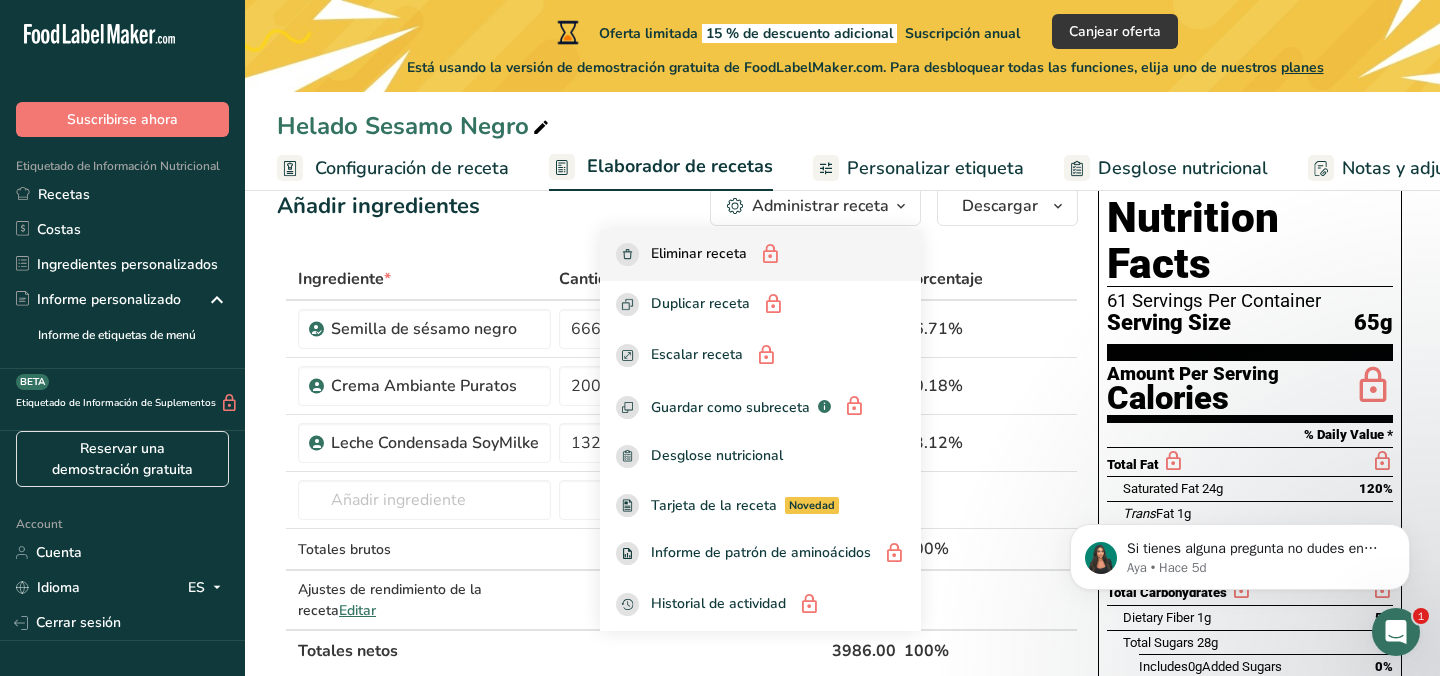 scroll, scrollTop: 0, scrollLeft: 0, axis: both 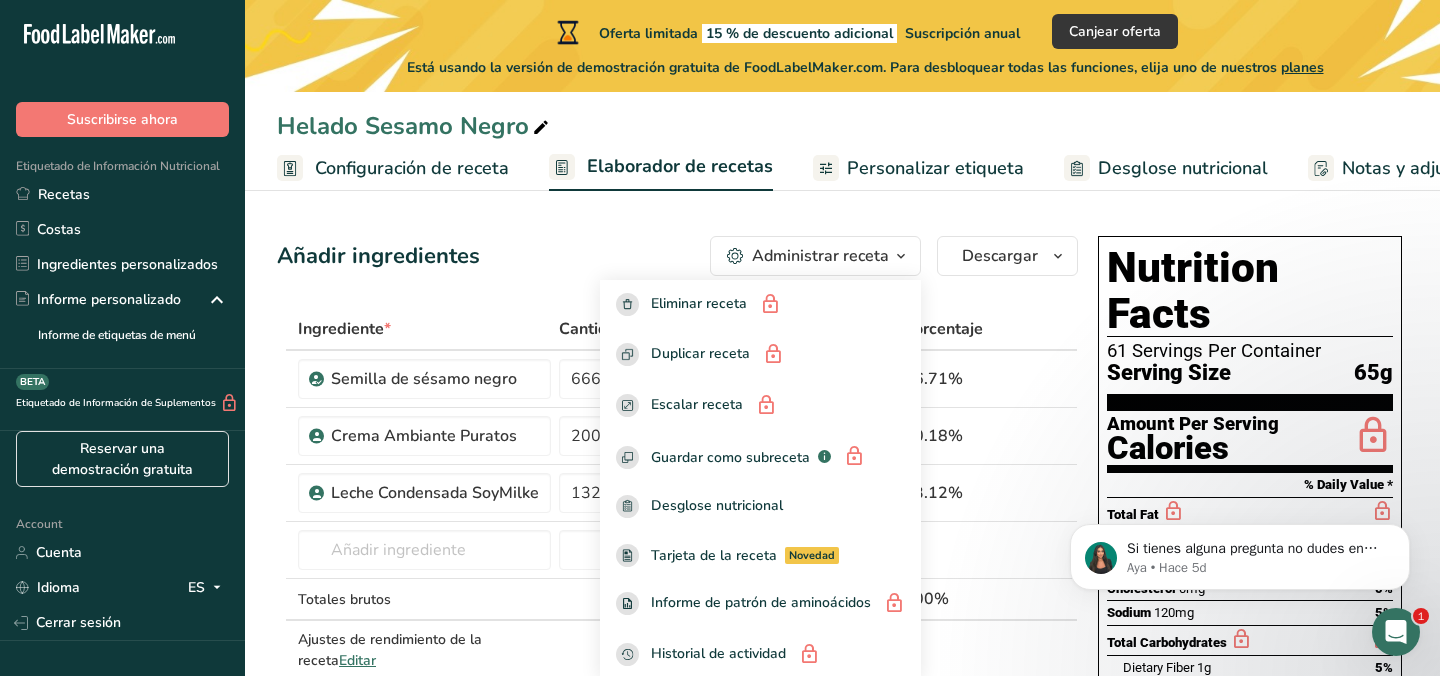 click at bounding box center [901, 256] 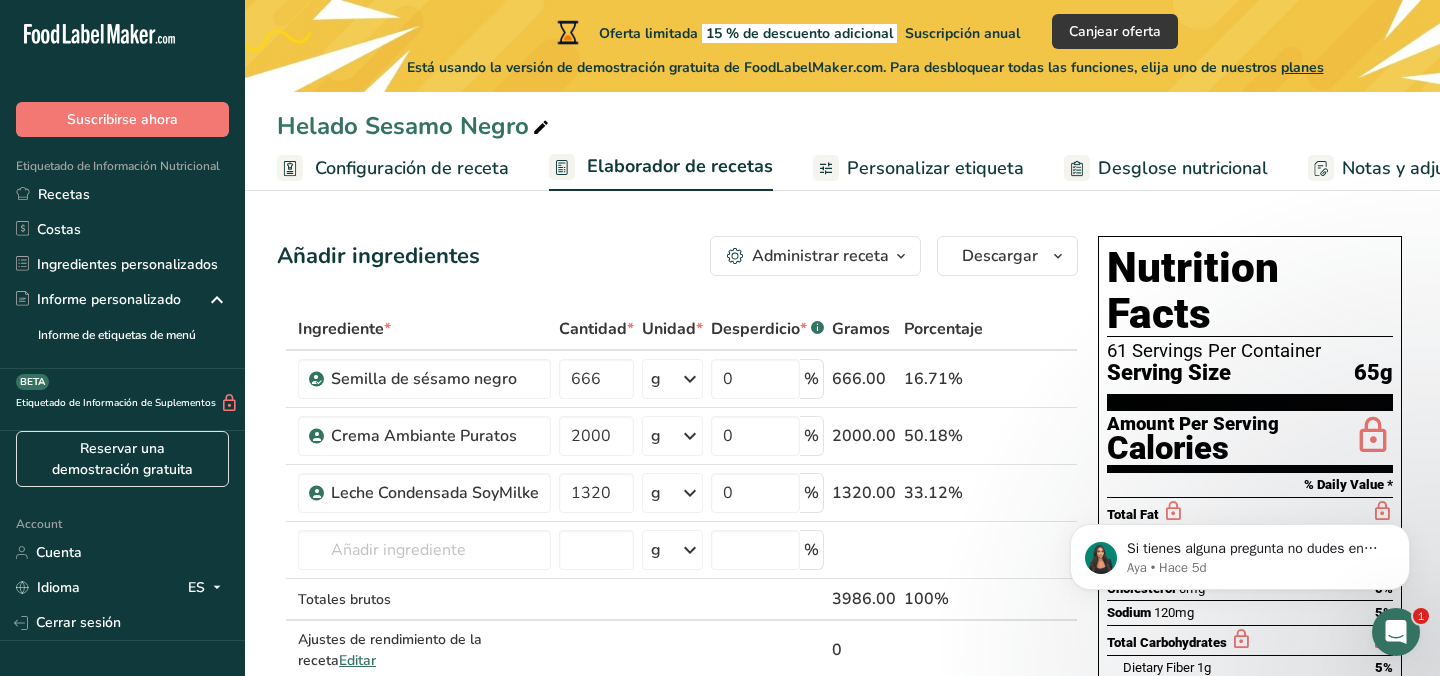 click on "Añadir ingredientes
Administrar receta         Eliminar receta             Duplicar receta               Escalar receta               Guardar como subreceta   .a-a{fill:#347362;}.b-a{fill:#fff;}                                 Desglose nutricional                 Tarjeta de la receta
Novedad
Informe de patrón de aminoácidos             Historial de actividad
Descargar
Elija su estilo de etiqueta preferido
Etiqueta estándar FDA
Etiqueta estándar FDA
El formato más común para etiquetas de información nutricional en cumplimiento con el tipo de letra, estilo y requisitos de la FDA.
Etiqueta tabular FDA
Un formato de etiqueta conforme a las regulaciones de la FDA presentado en una disposición tabular (horizontal).
Etiqueta lineal FDA" at bounding box center (842, 820) 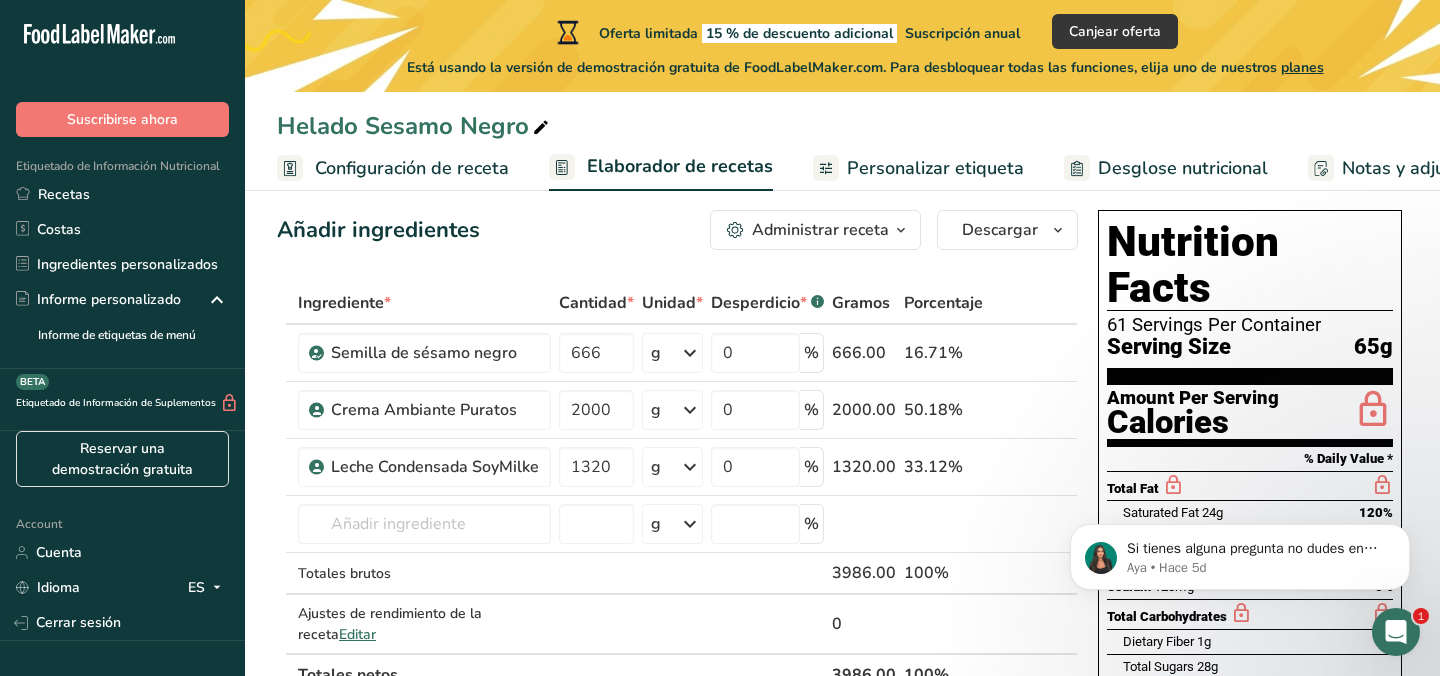 scroll, scrollTop: 69, scrollLeft: 0, axis: vertical 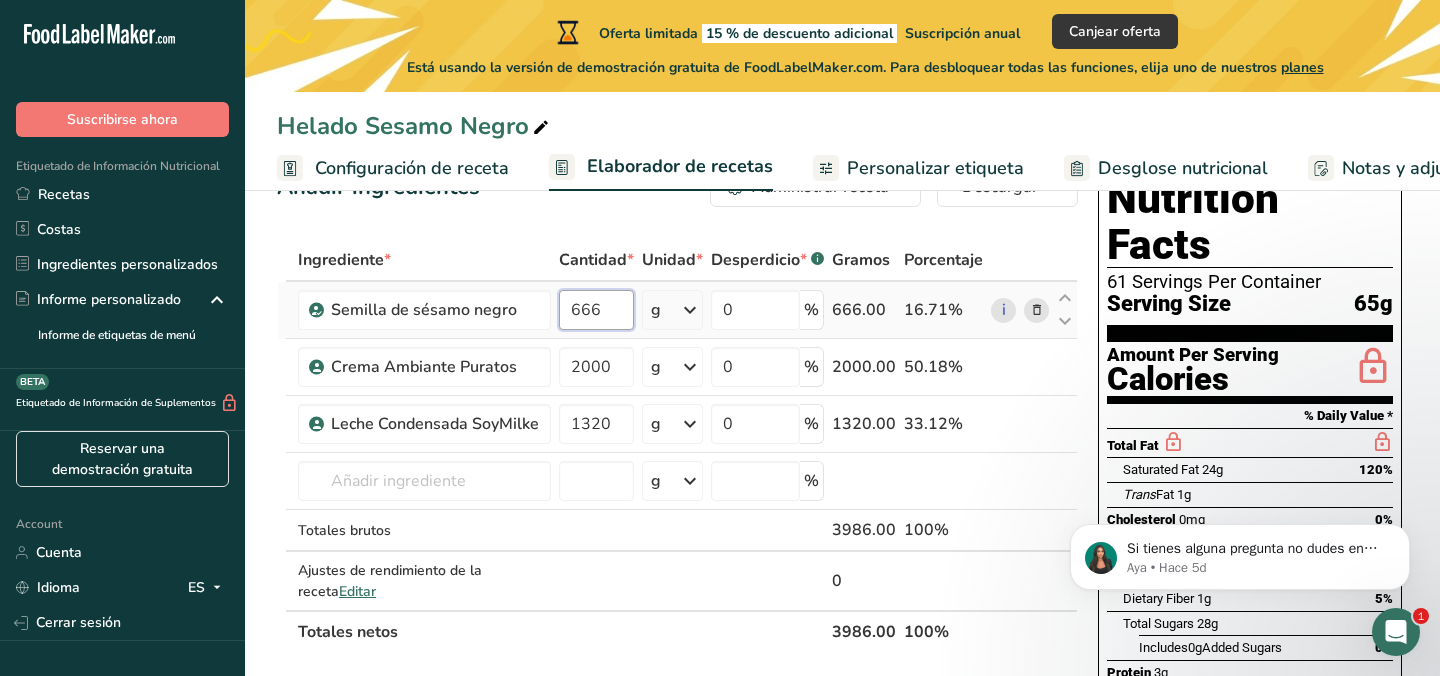 click on "666" at bounding box center (596, 310) 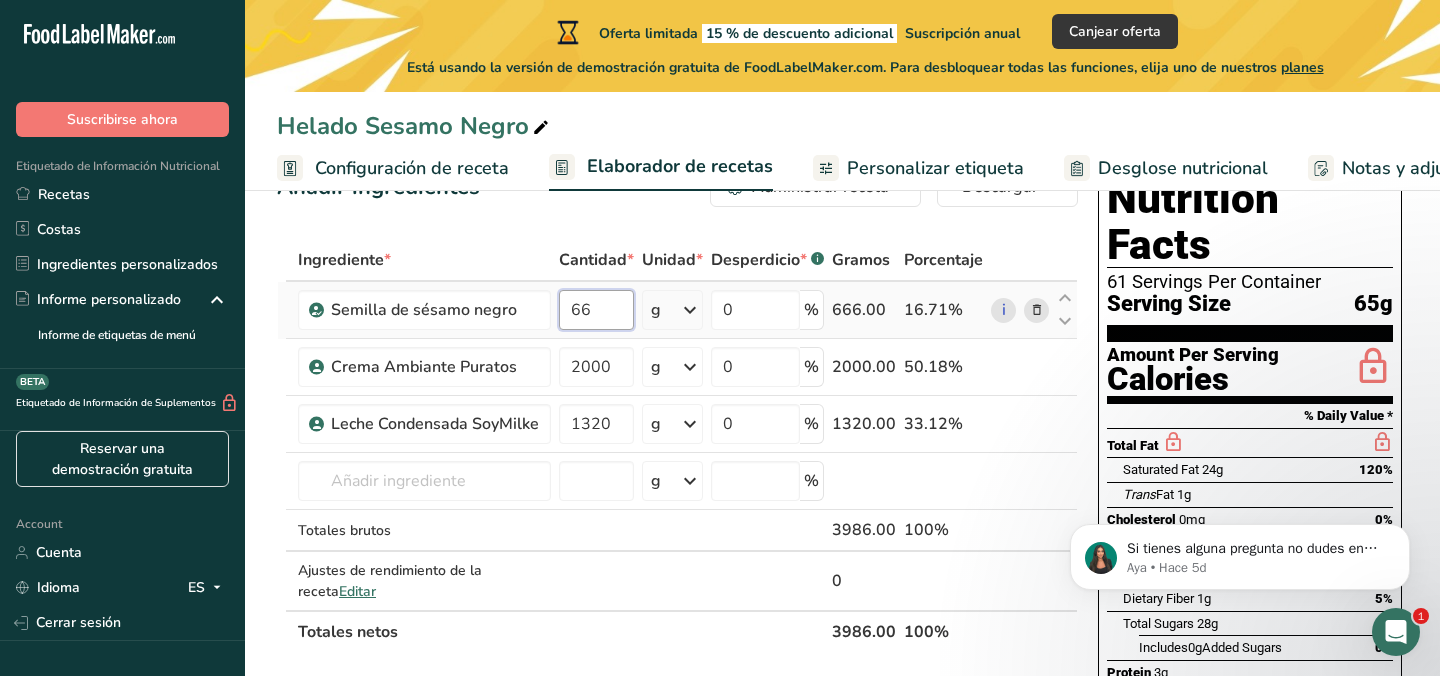 type on "6" 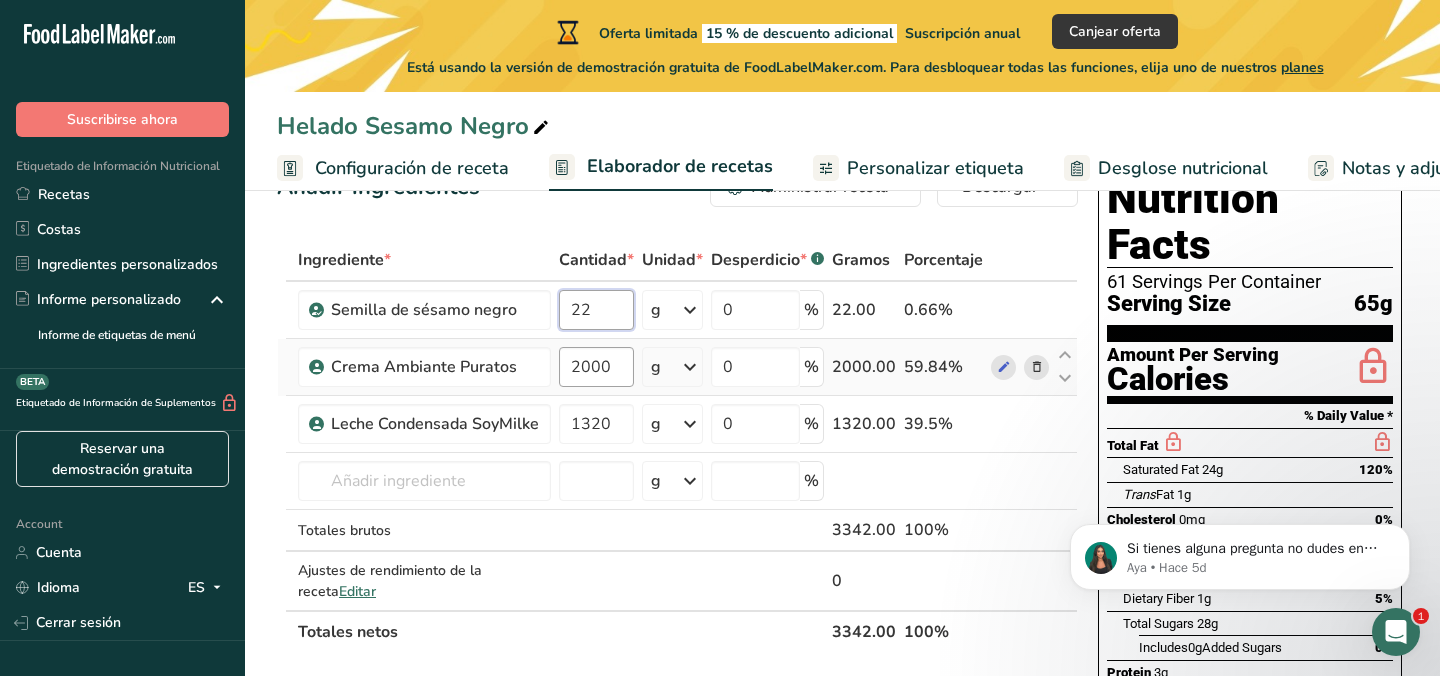 type on "22" 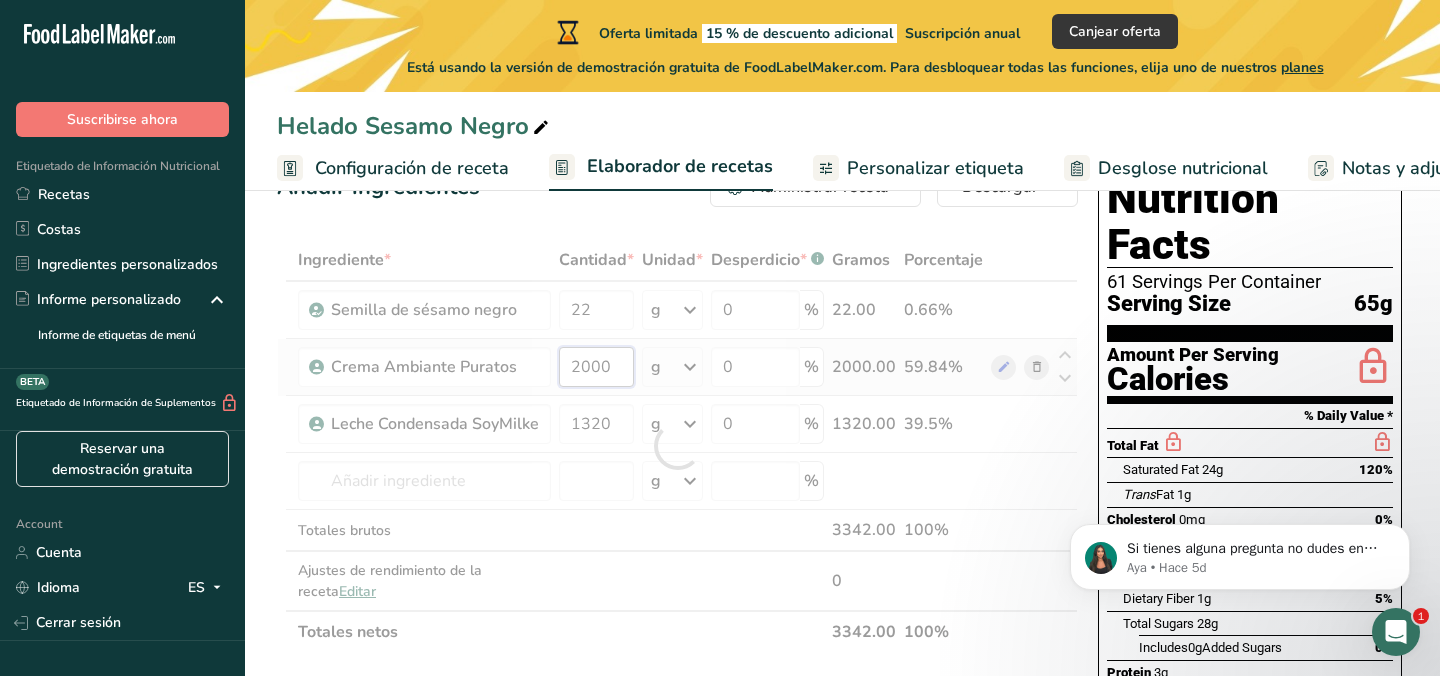 click on "Ingrediente *
Cantidad *
Unidad *
Desperdicio *   .a-a{fill:#347362;}.b-a{fill:#fff;}          Gramos
Porcentaje
Semilla de sésamo negro
22
g
Unidades de peso
g
kg
mg
Ver más
Unidades de volumen
litro
Las unidades de volumen requieren una conversión de densidad. Si conoce la densidad de su ingrediente, introdúzcala a continuación. De lo contrario, haga clic en "RIA", nuestra asistente regulatoria de IA, quien podrá ayudarle.
lb/pie³
g/cm³
Confirmar
mL
lb/pie³
g/cm³
Confirmar
0" at bounding box center [677, 446] 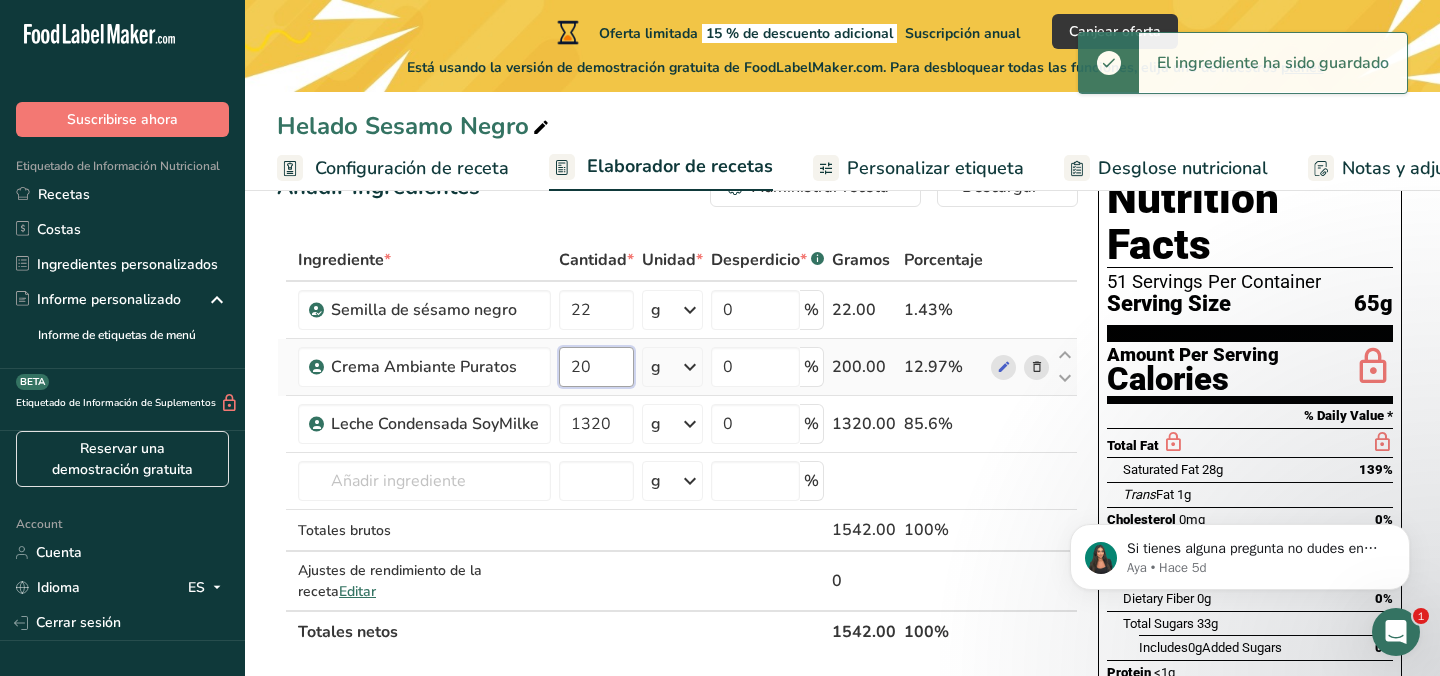 type on "2" 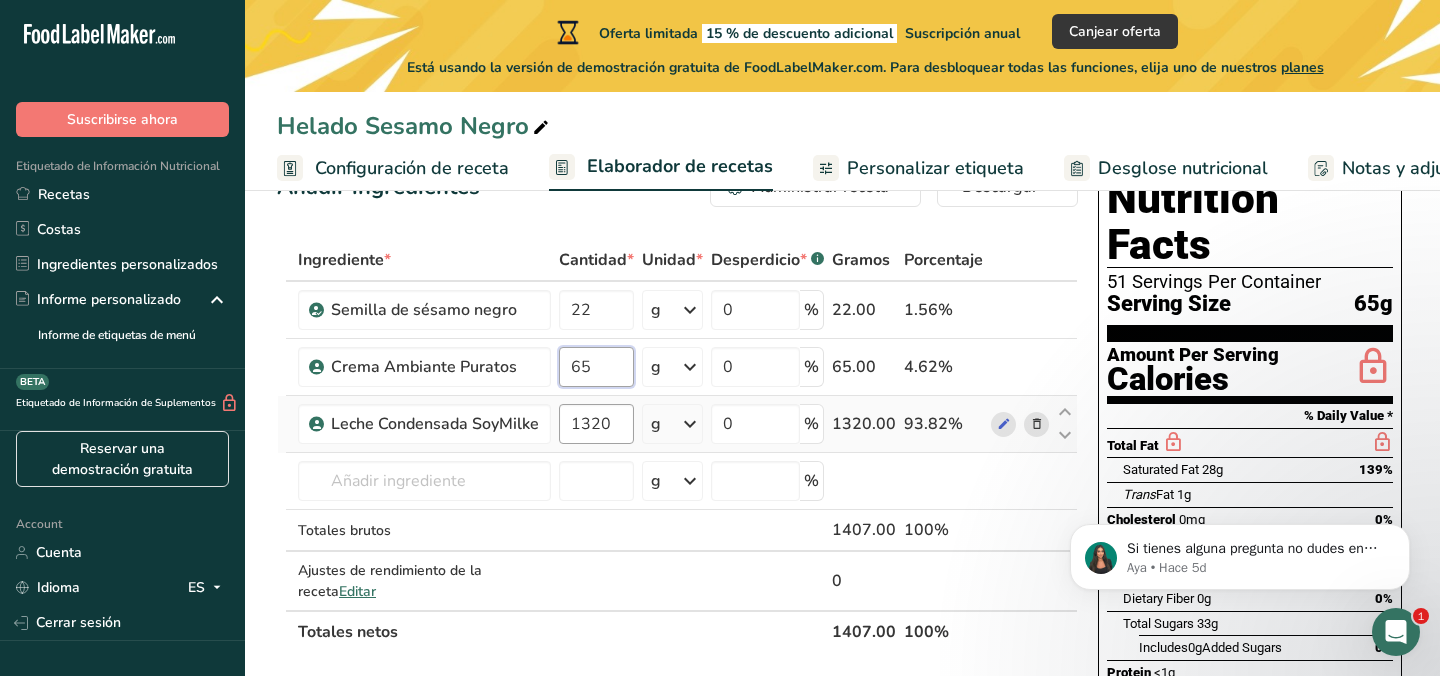 type on "65" 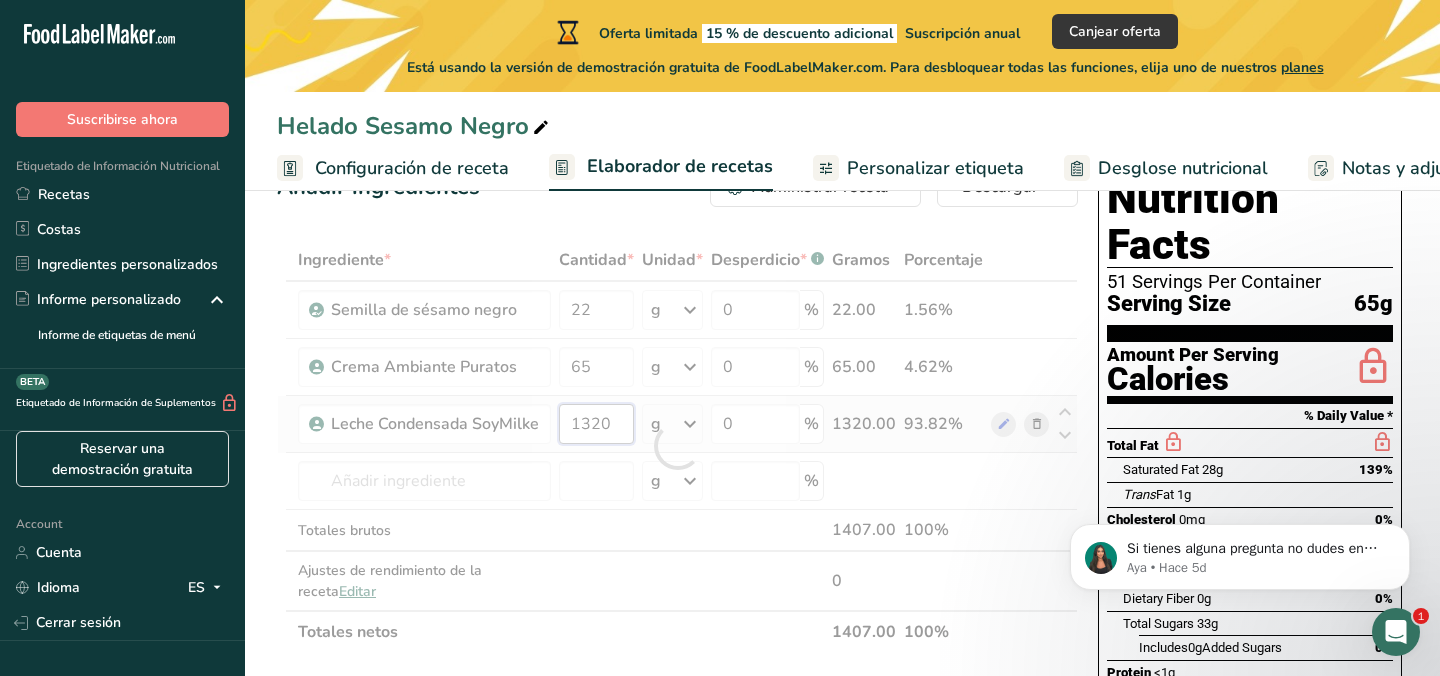 click on "Ingrediente *
Cantidad *
Unidad *
Desperdicio *   .a-a{fill:#347362;}.b-a{fill:#fff;}          Gramos
Porcentaje
Semilla de sésamo negro
22
g
Unidades de peso
g
kg
mg
Ver más
Unidades de volumen
litro
Las unidades de volumen requieren una conversión de densidad. Si conoce la densidad de su ingrediente, introdúzcala a continuación. De lo contrario, haga clic en "RIA", nuestra asistente regulatoria de IA, quien podrá ayudarle.
lb/pie³
g/cm³
Confirmar
mL
lb/pie³
g/cm³
Confirmar
0" at bounding box center [677, 446] 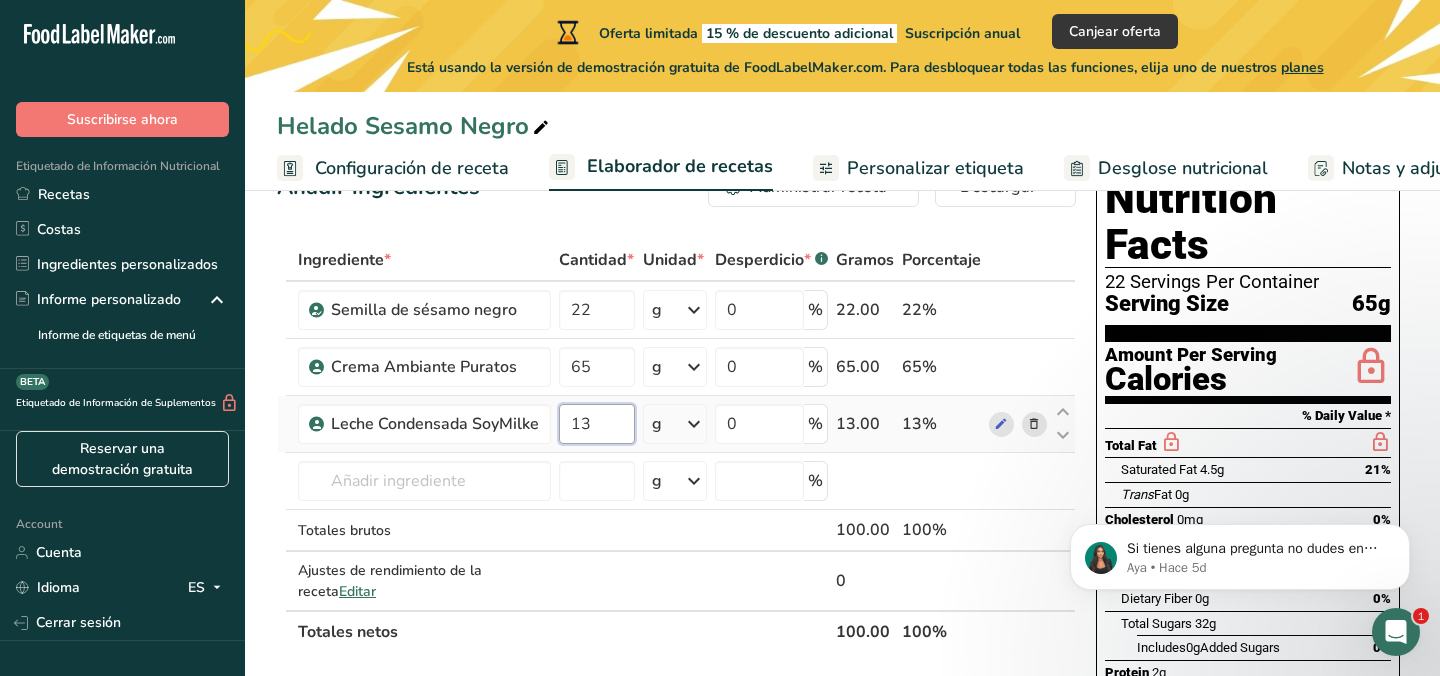 type on "1" 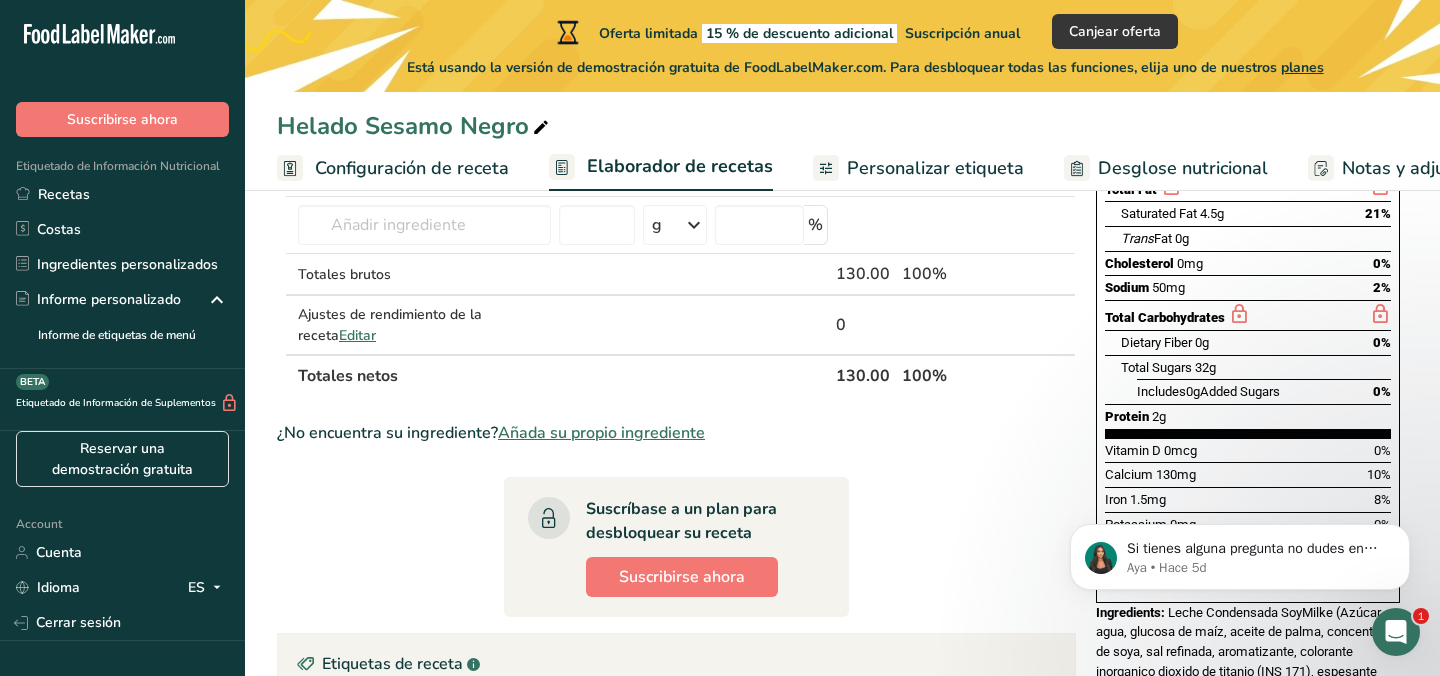 scroll, scrollTop: 342, scrollLeft: 0, axis: vertical 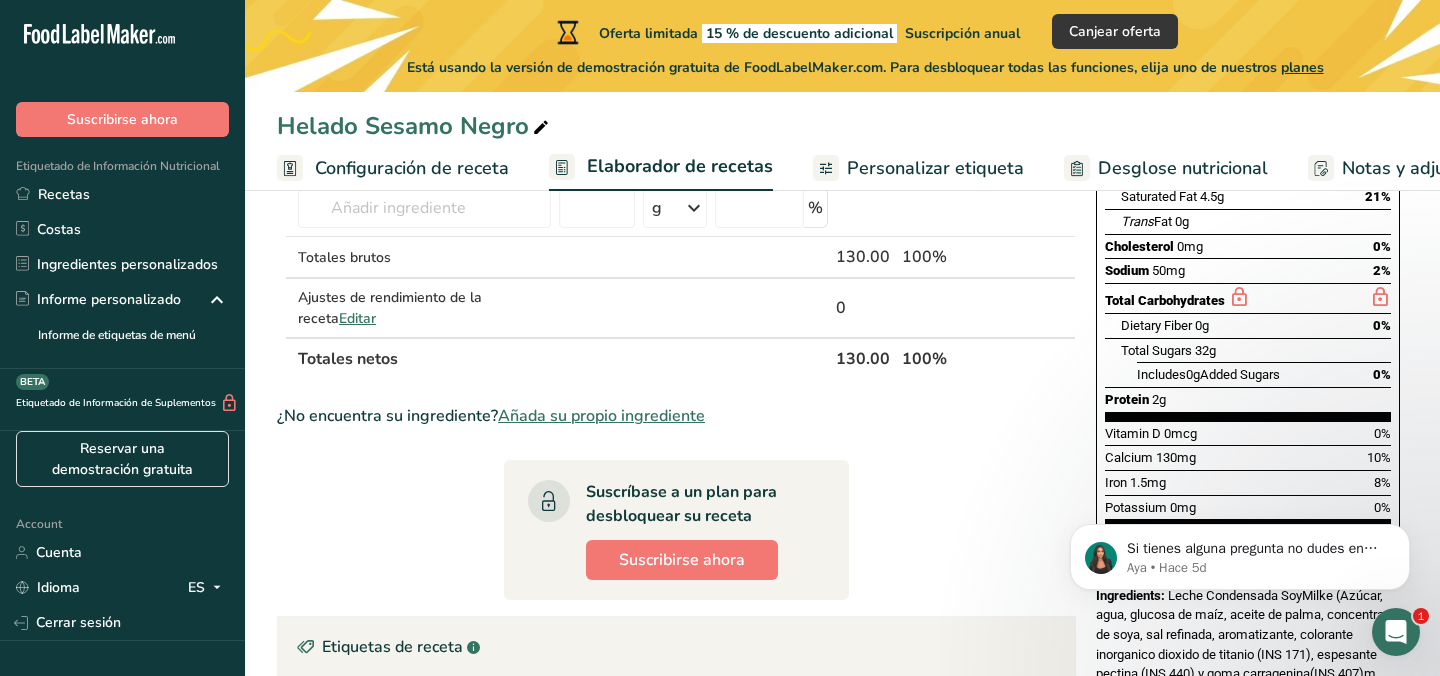type on "43" 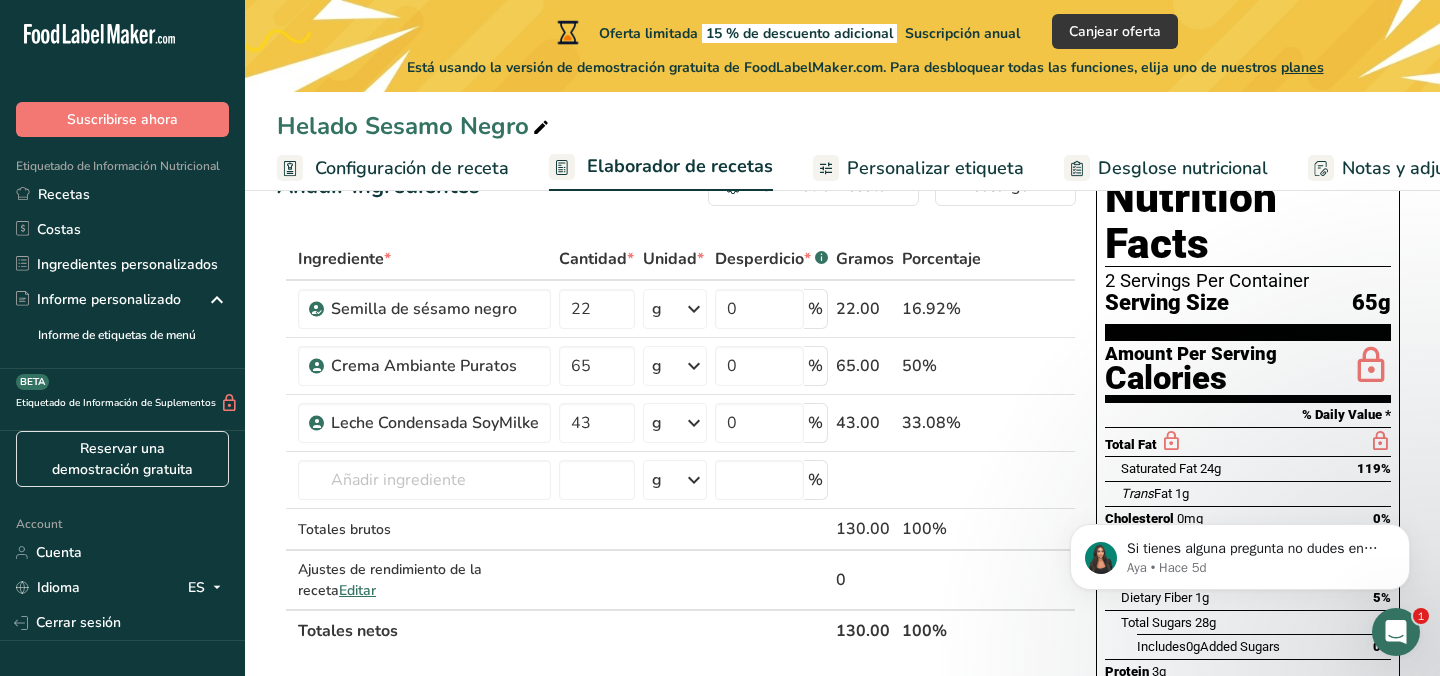 scroll, scrollTop: 0, scrollLeft: 0, axis: both 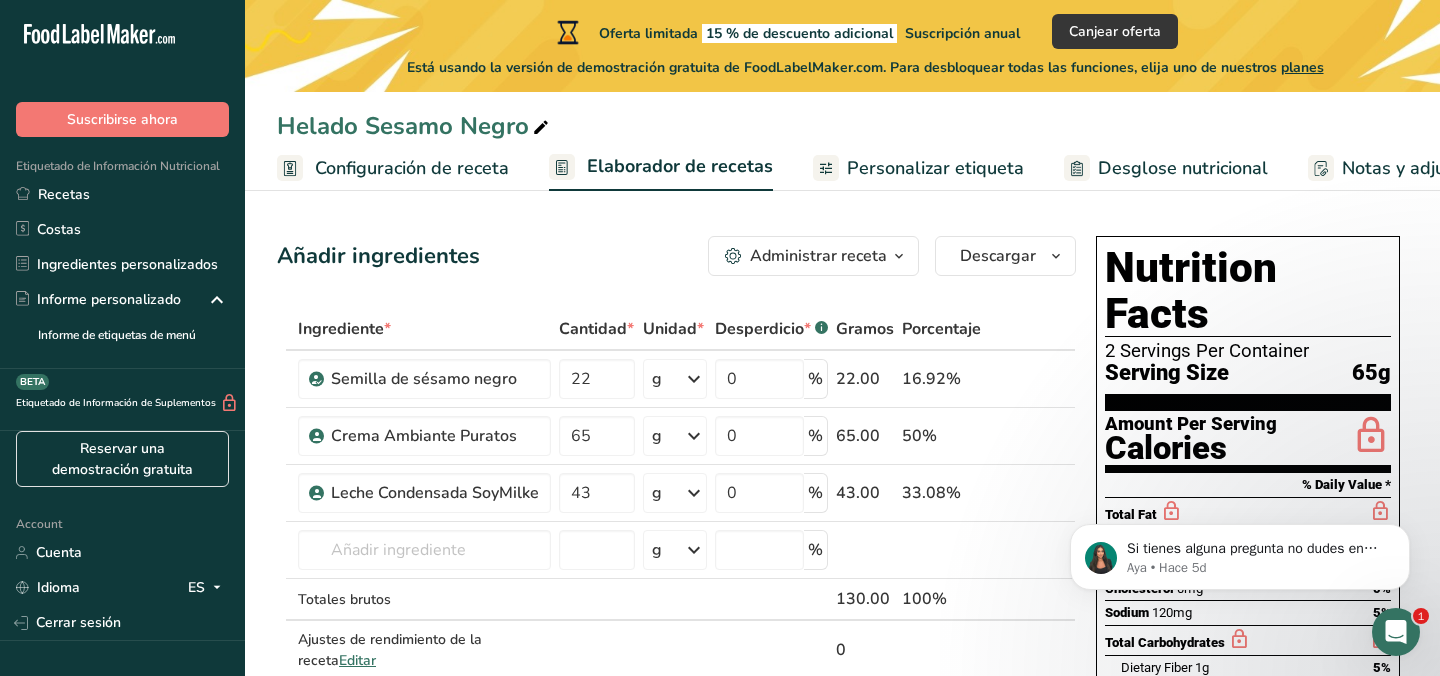 click on "Personalizar etiqueta" at bounding box center (935, 168) 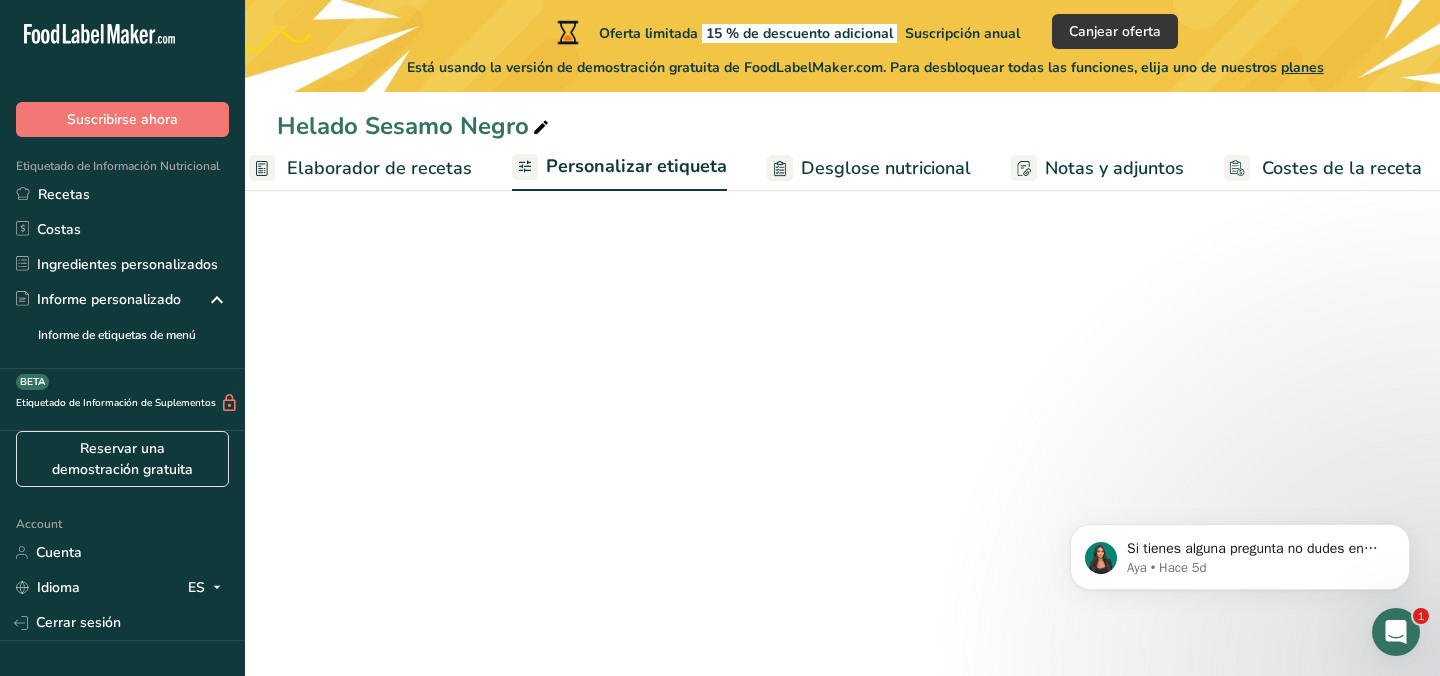 scroll, scrollTop: 0, scrollLeft: 304, axis: horizontal 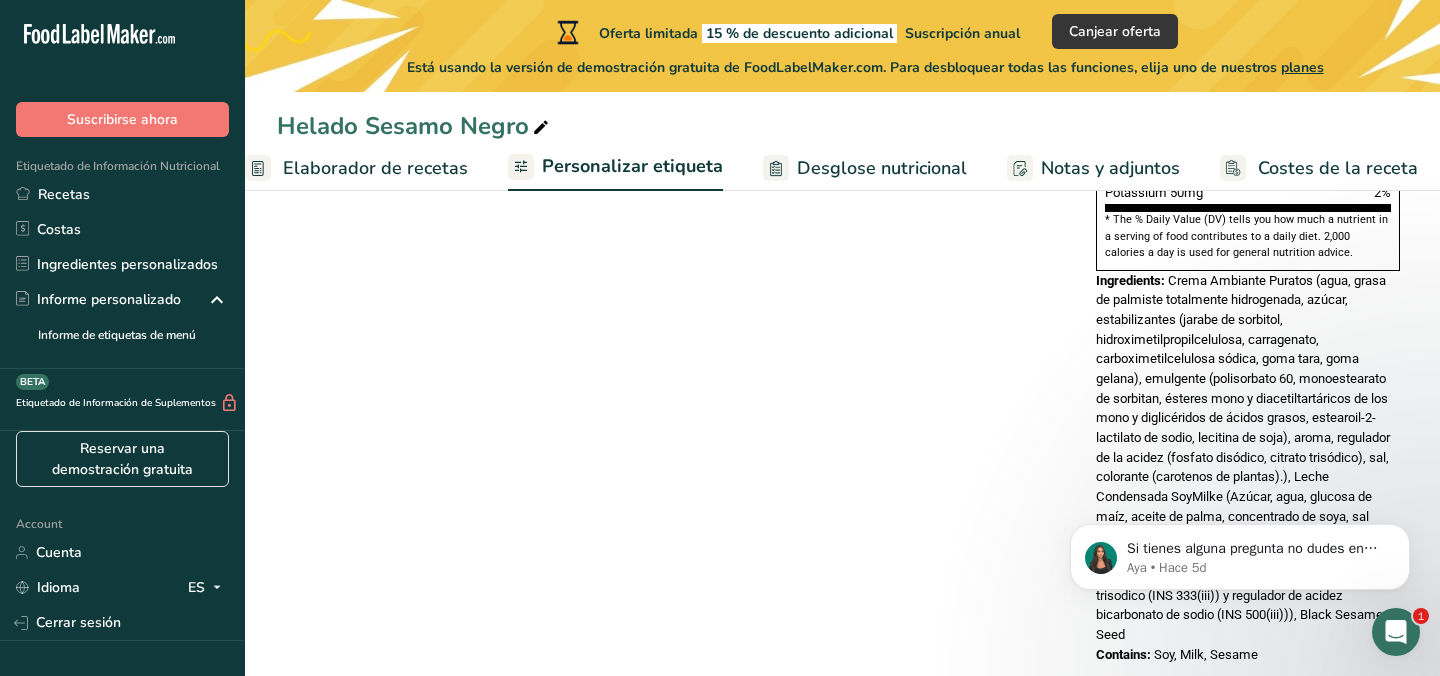 click on "Elaborador de recetas" at bounding box center [375, 168] 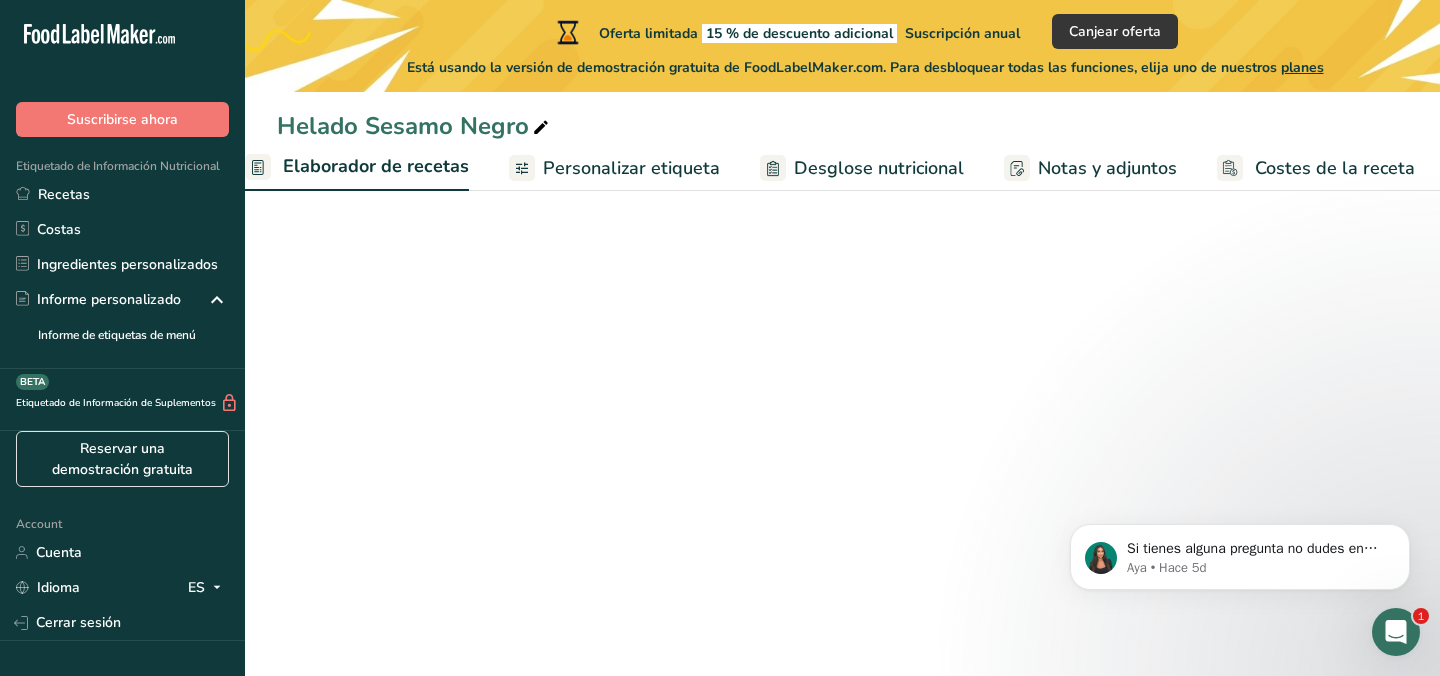 scroll, scrollTop: 0, scrollLeft: 278, axis: horizontal 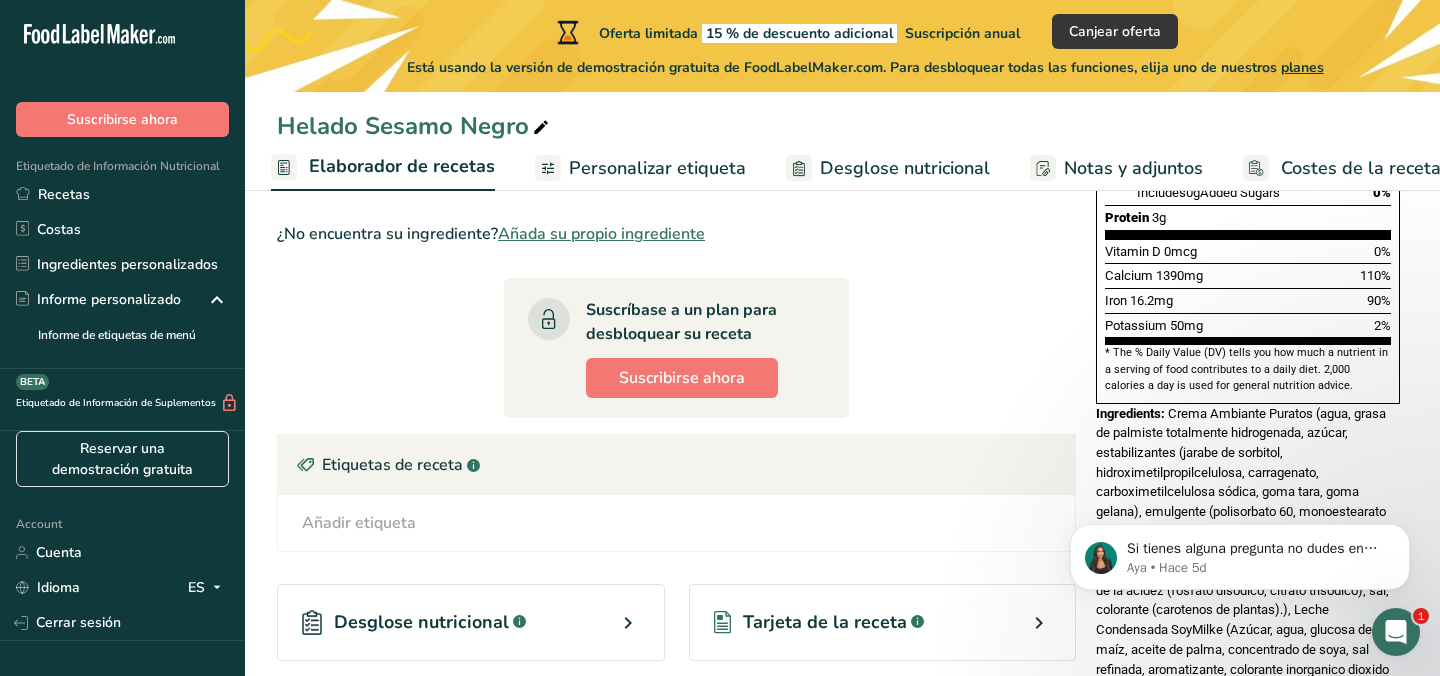 click on "Personalizar etiqueta" at bounding box center (657, 168) 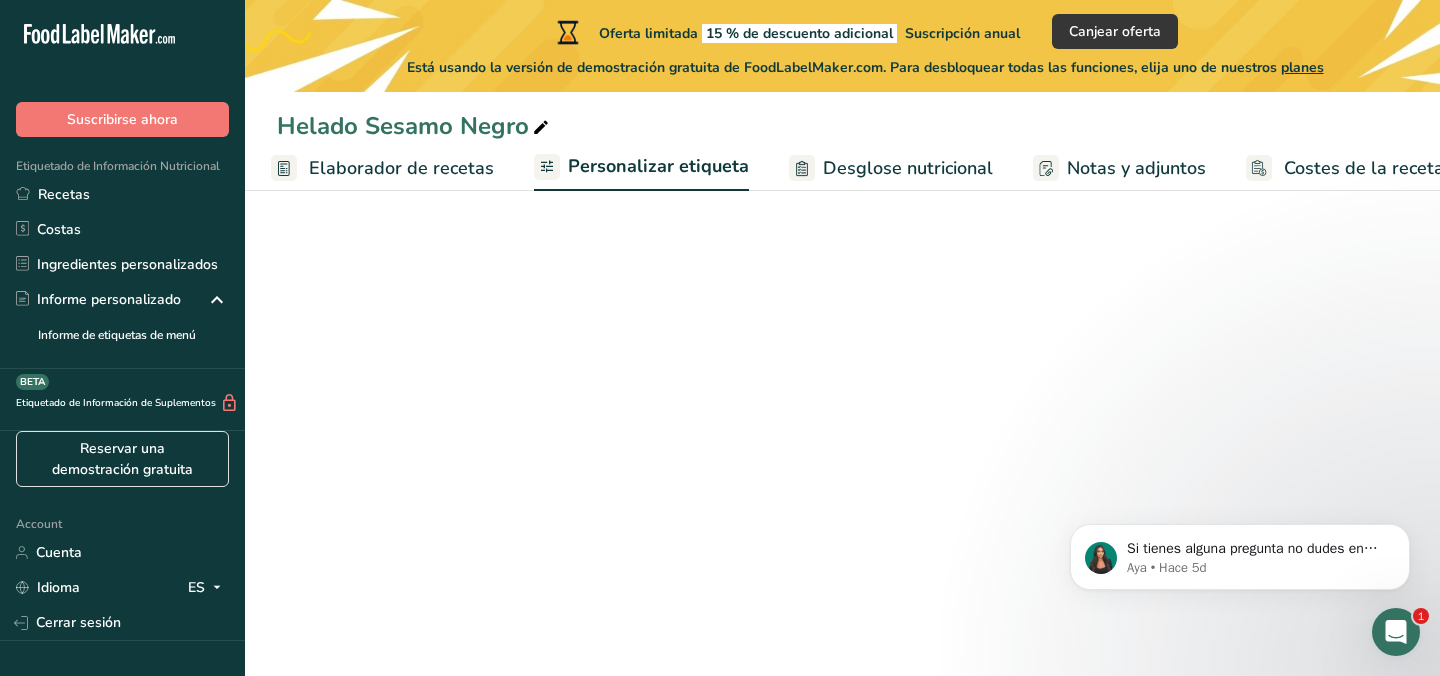 scroll, scrollTop: 0, scrollLeft: 304, axis: horizontal 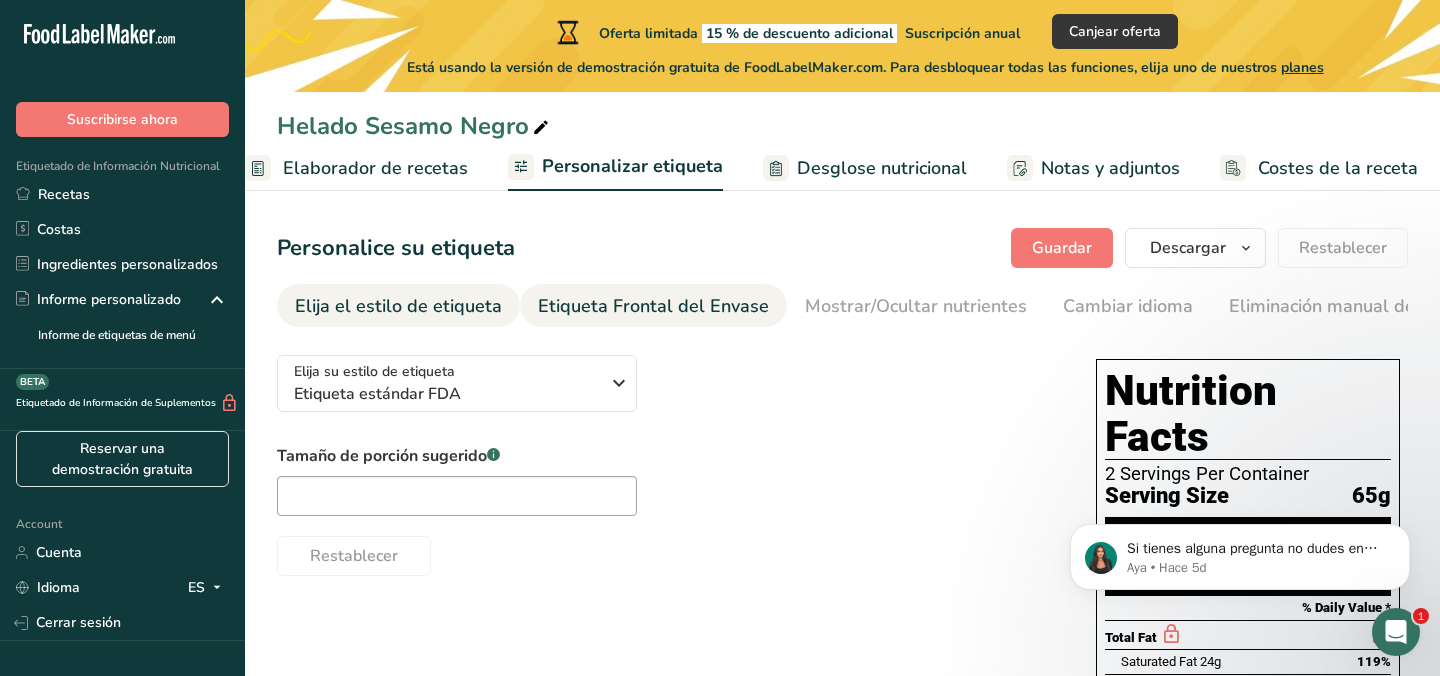 click on "Etiqueta Frontal del Envase" at bounding box center (653, 306) 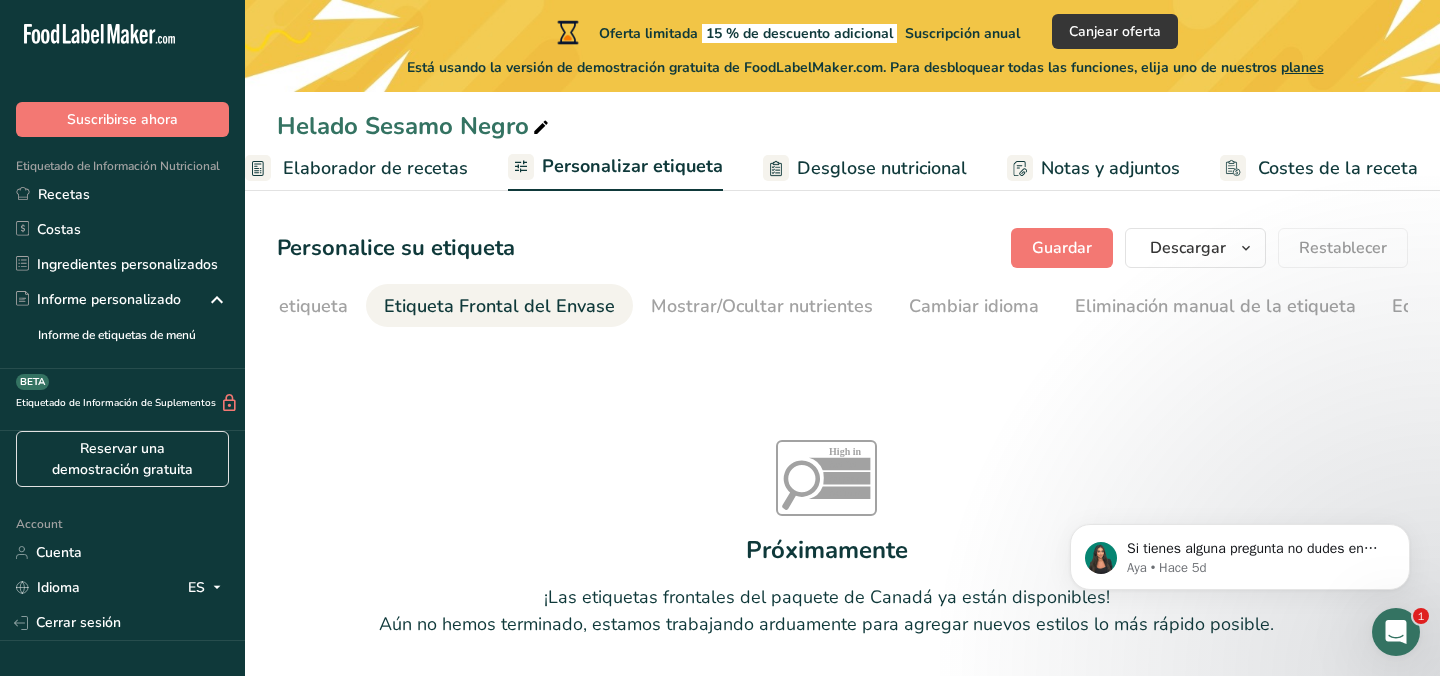 scroll, scrollTop: 0, scrollLeft: 238, axis: horizontal 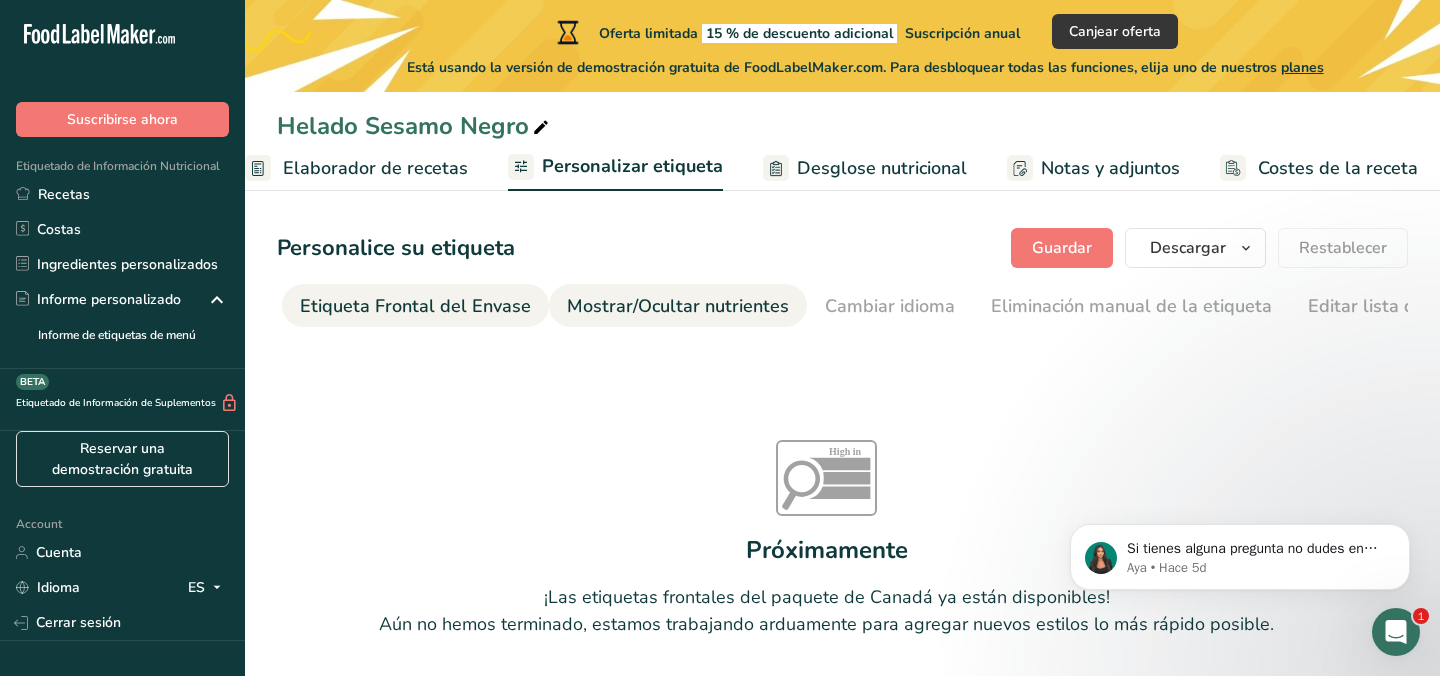 click on "Mostrar/Ocultar nutrientes" at bounding box center [678, 306] 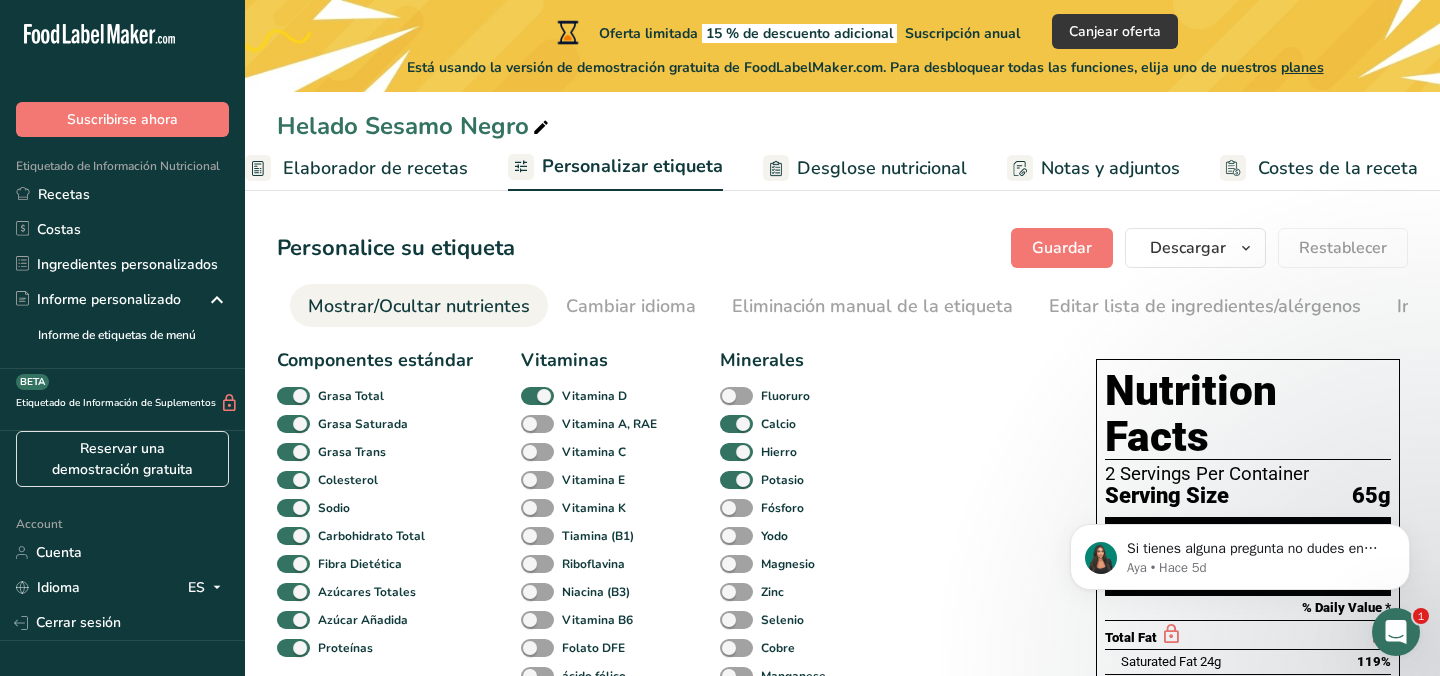scroll, scrollTop: 0, scrollLeft: 499, axis: horizontal 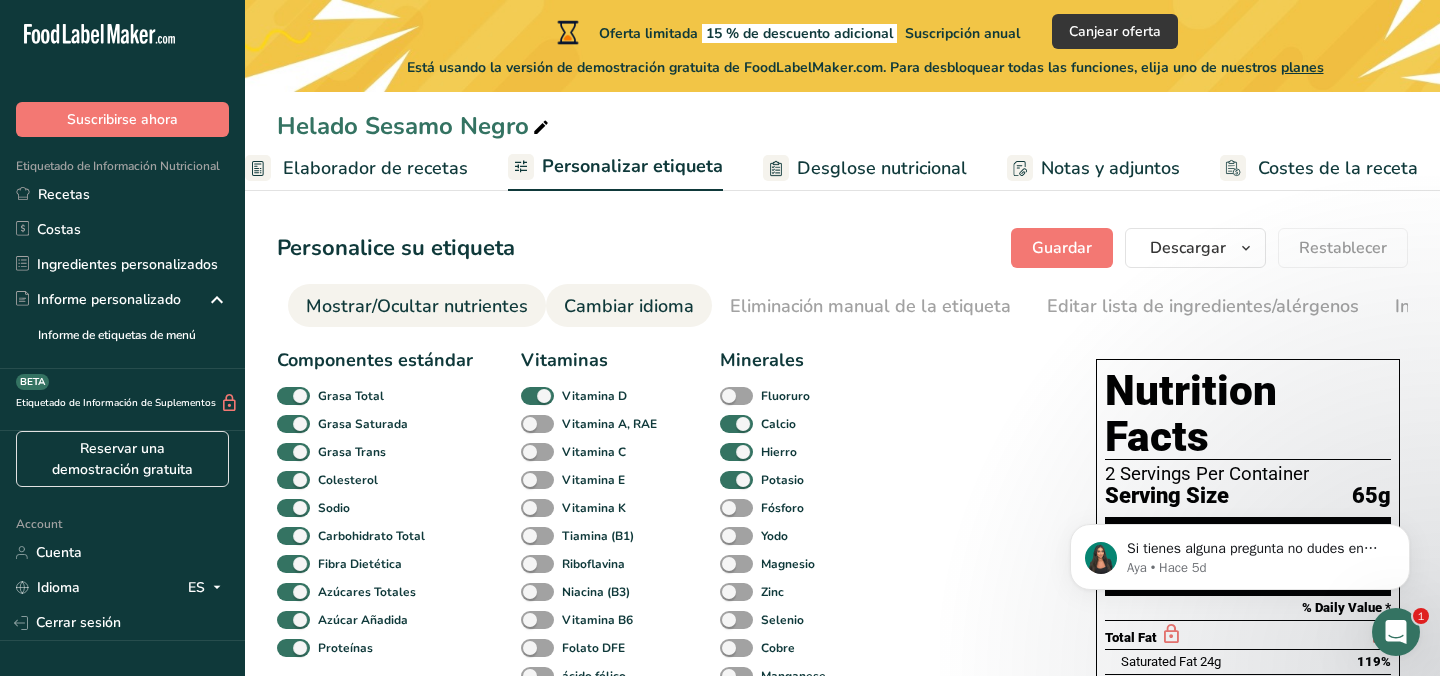 click on "Cambiar idioma" at bounding box center (629, 306) 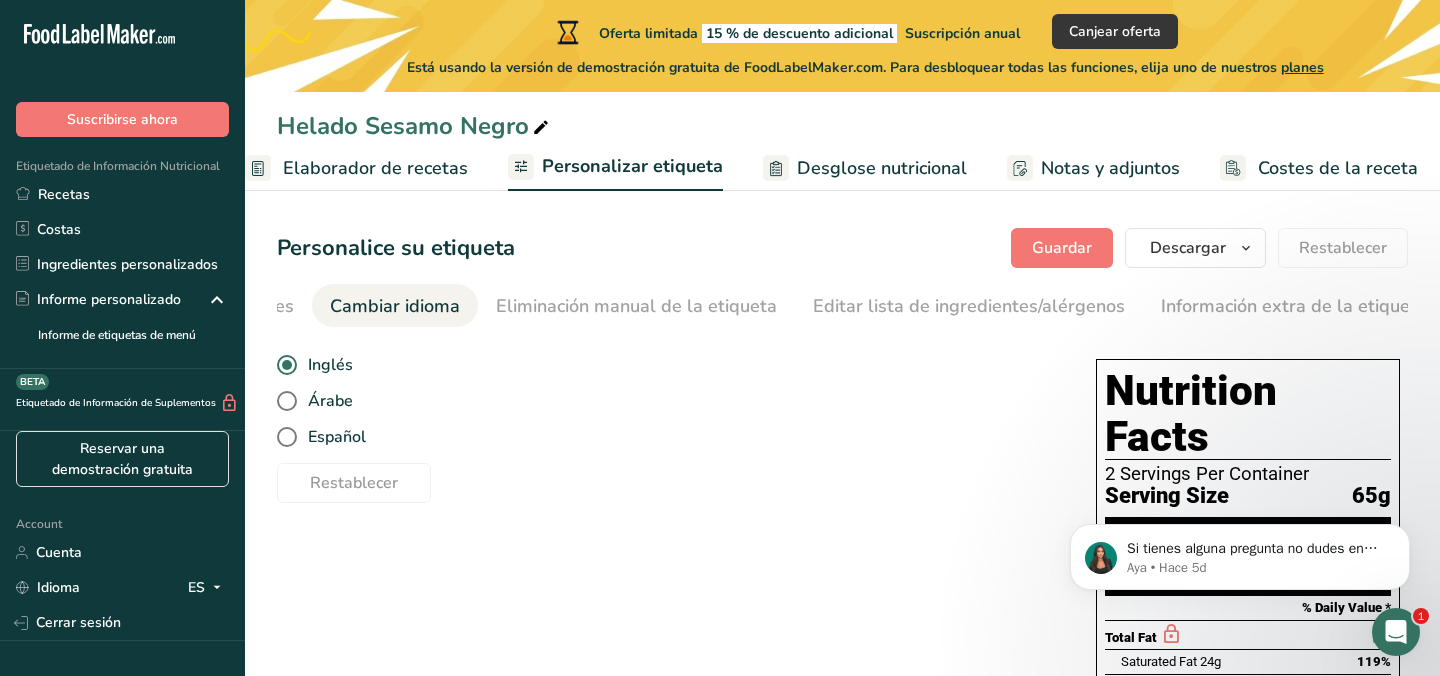 scroll, scrollTop: 0, scrollLeft: 736, axis: horizontal 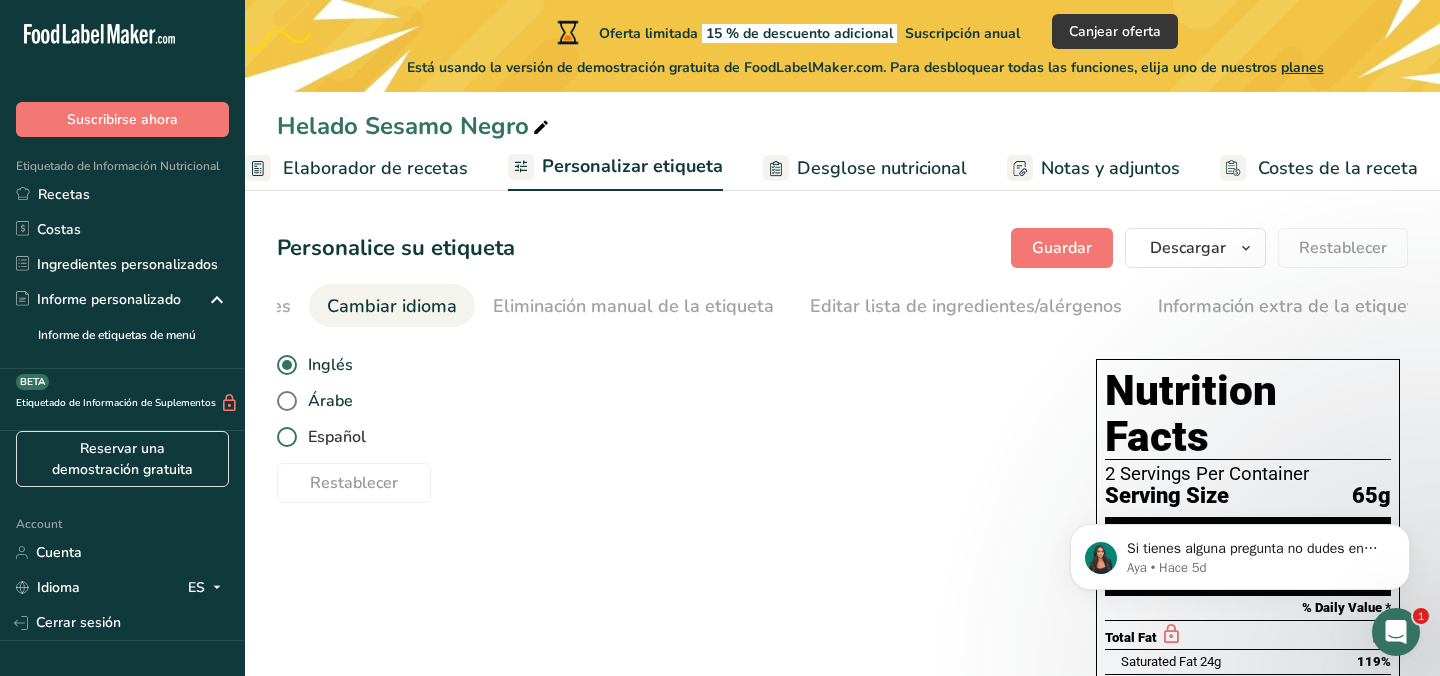 click on "Español" at bounding box center [331, 437] 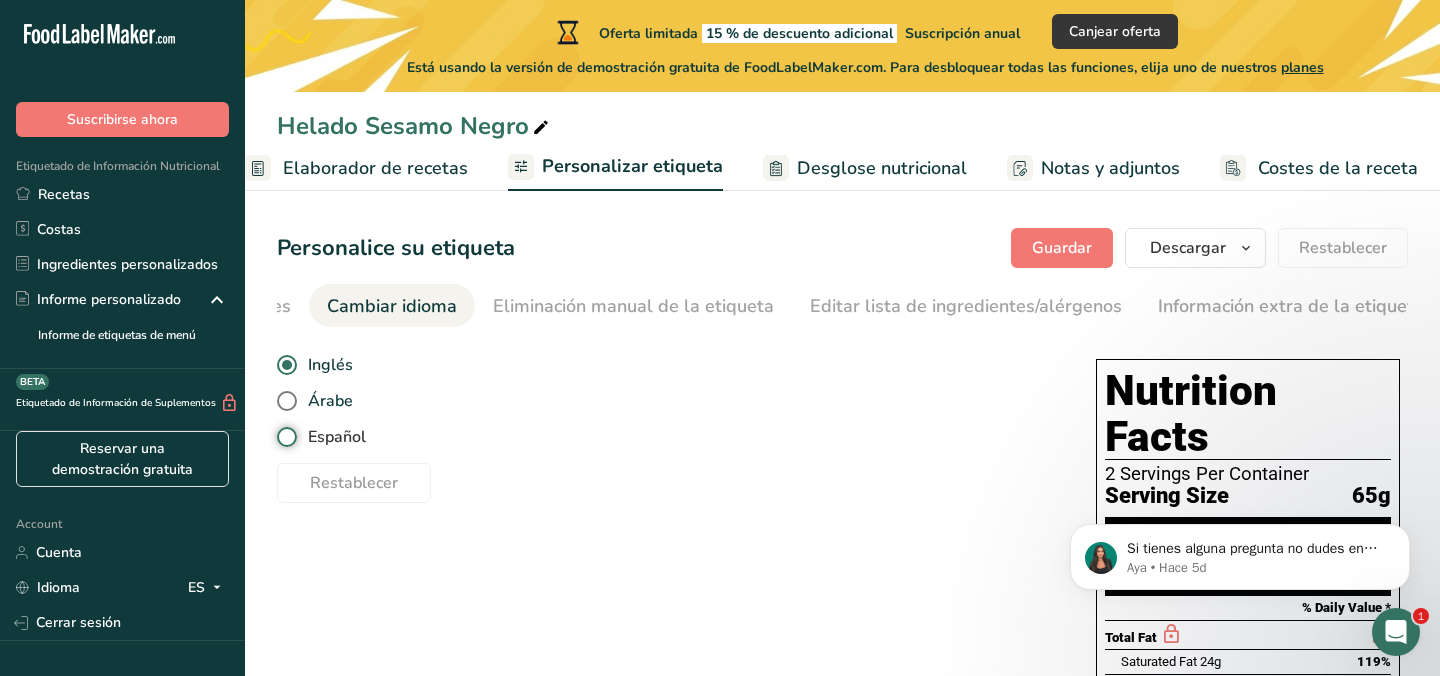 click on "Español" at bounding box center (283, 437) 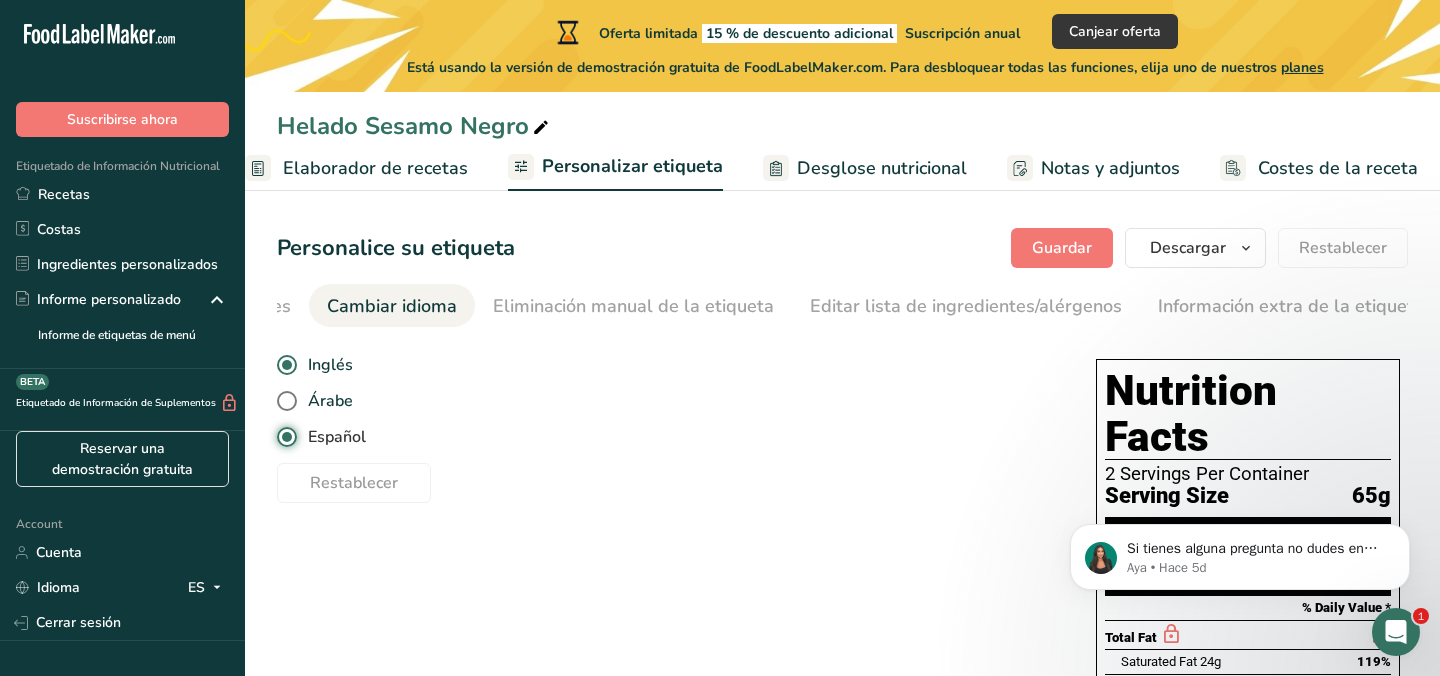 radio on "false" 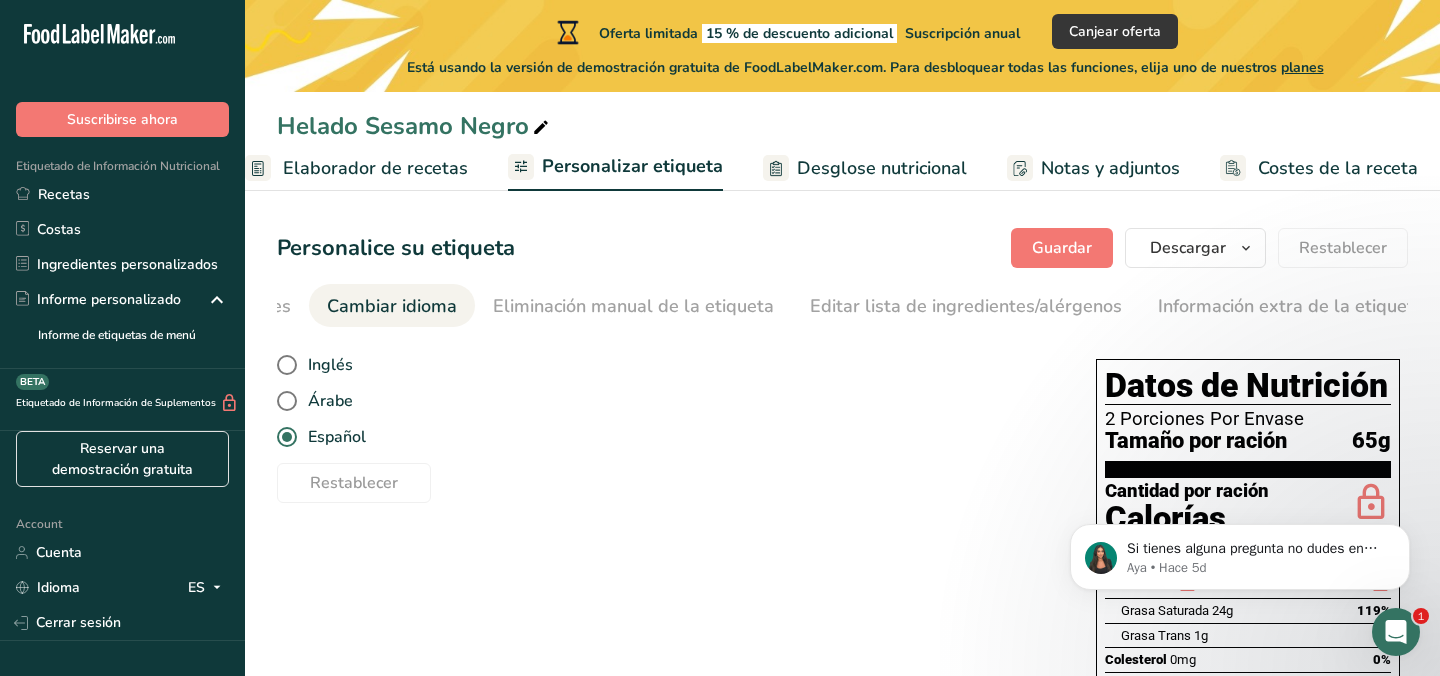 click on "Inglés
Árabe
Español" at bounding box center (666, 401) 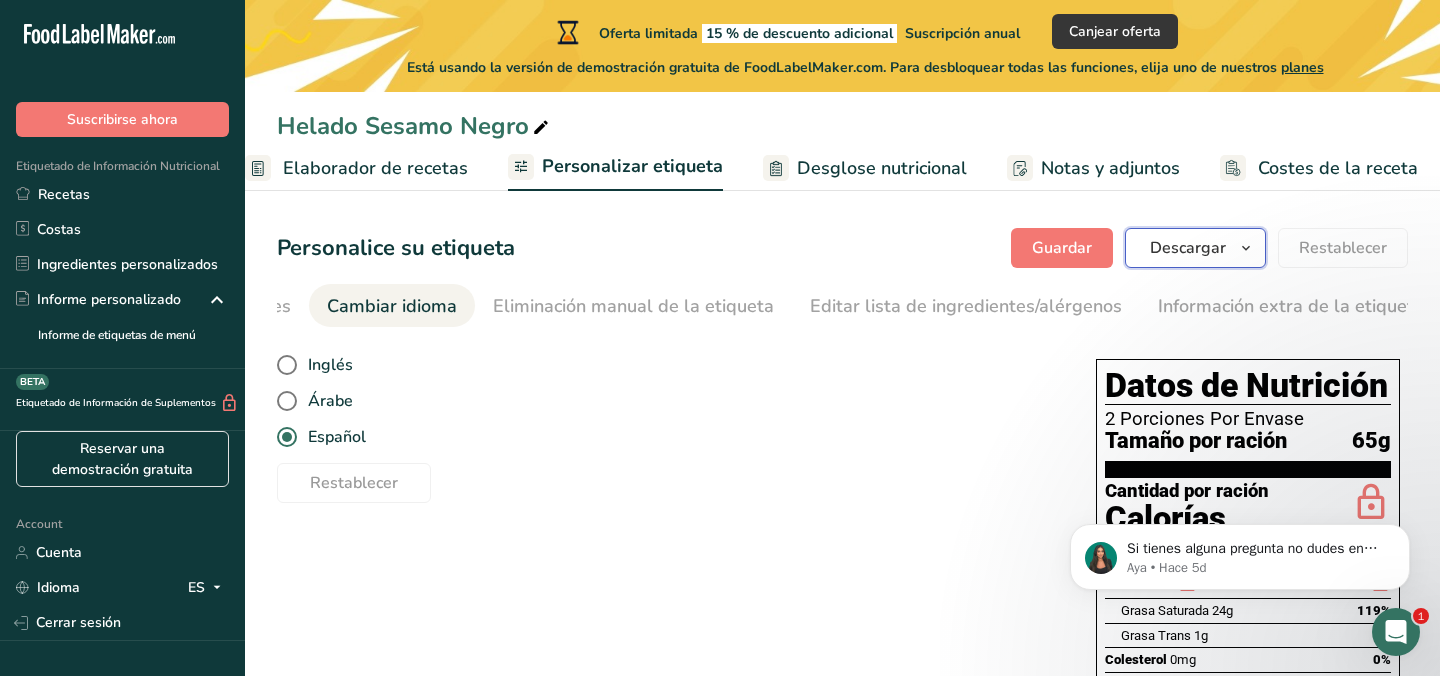 click on "Descargar" at bounding box center [1188, 248] 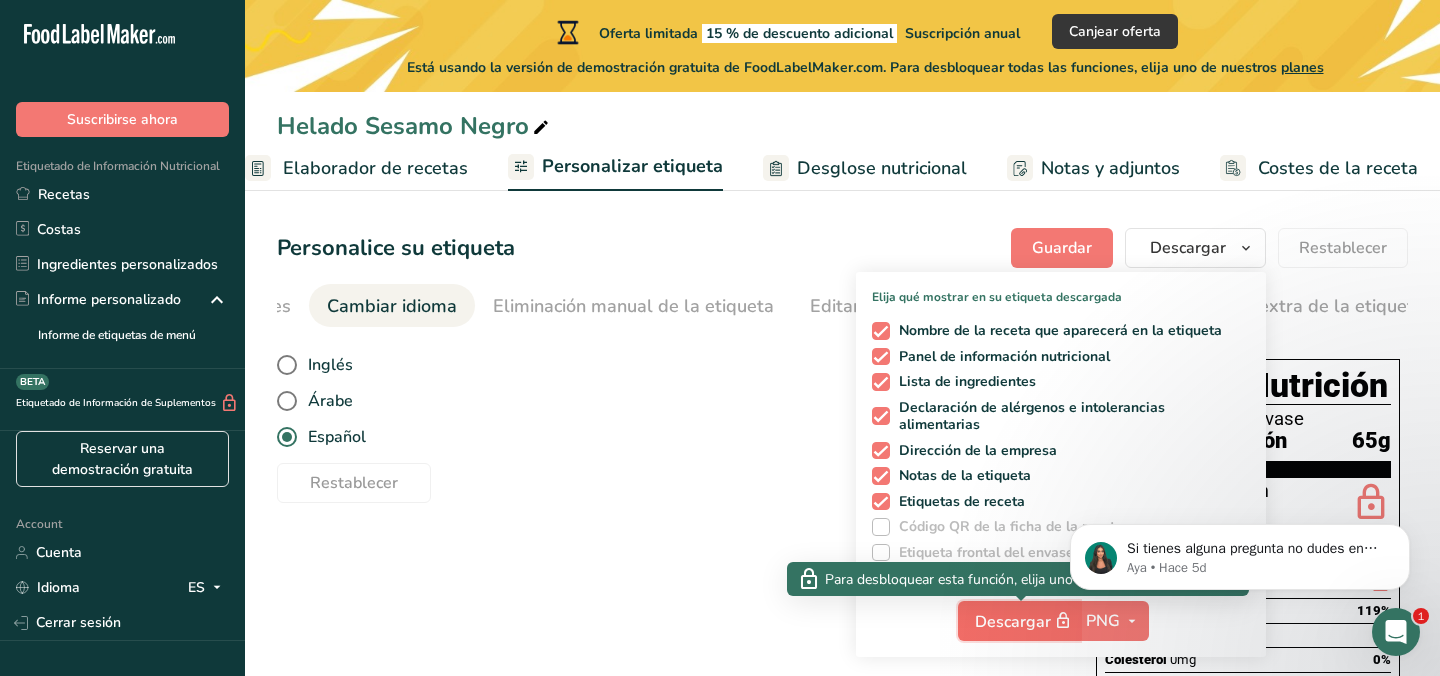 click at bounding box center [1063, 621] 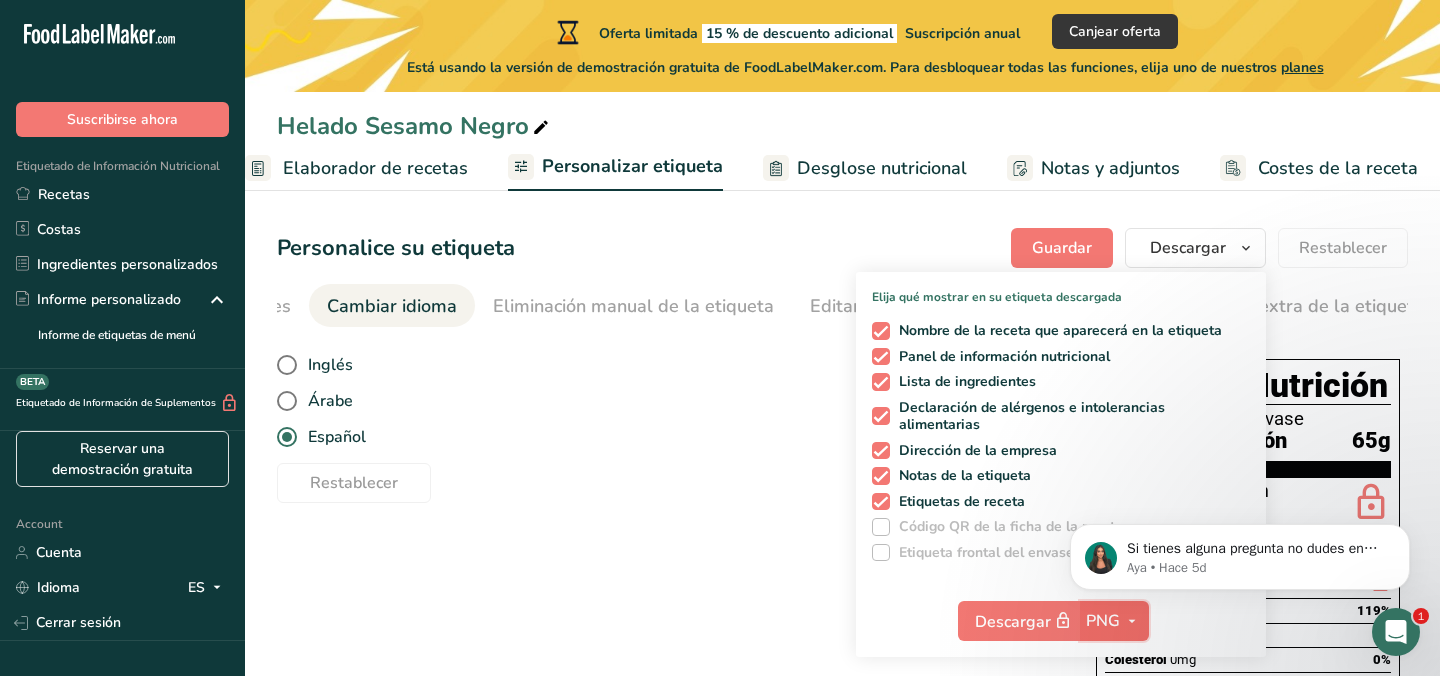 click on "PNG" at bounding box center [1103, 621] 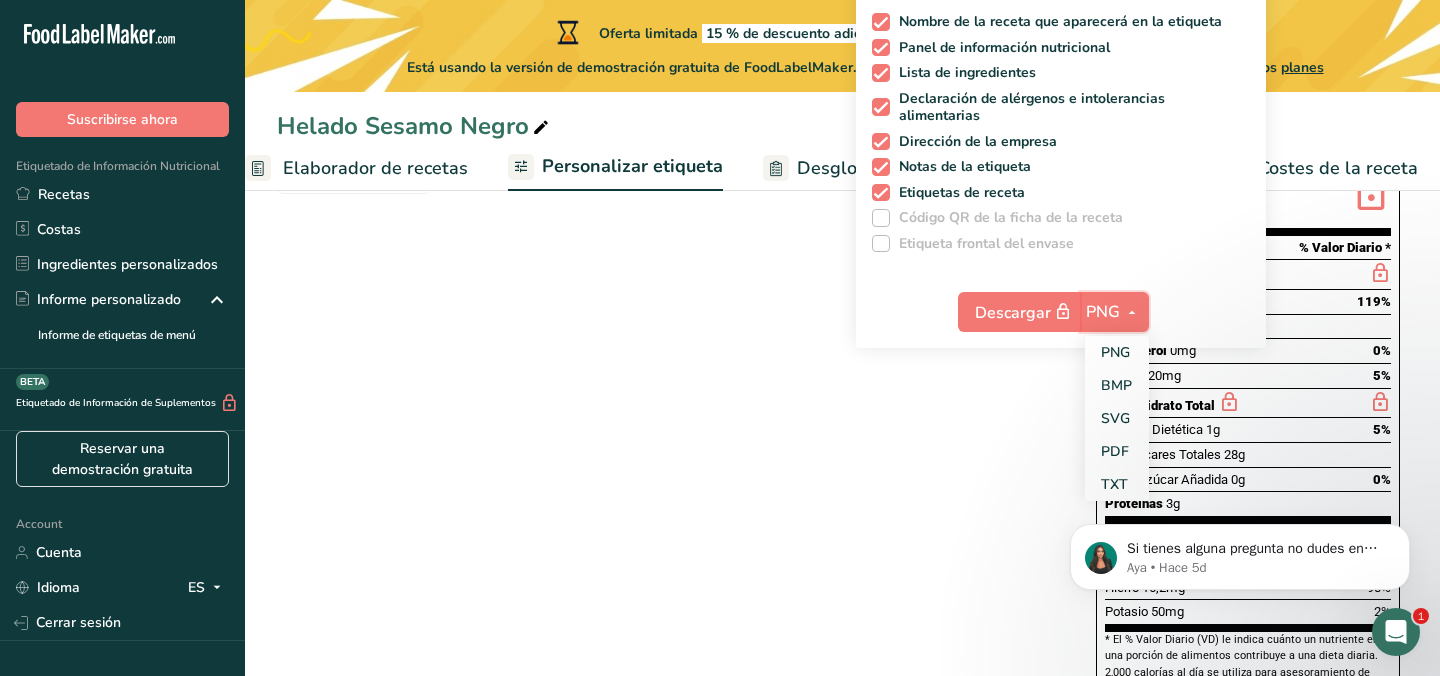 scroll, scrollTop: 310, scrollLeft: 0, axis: vertical 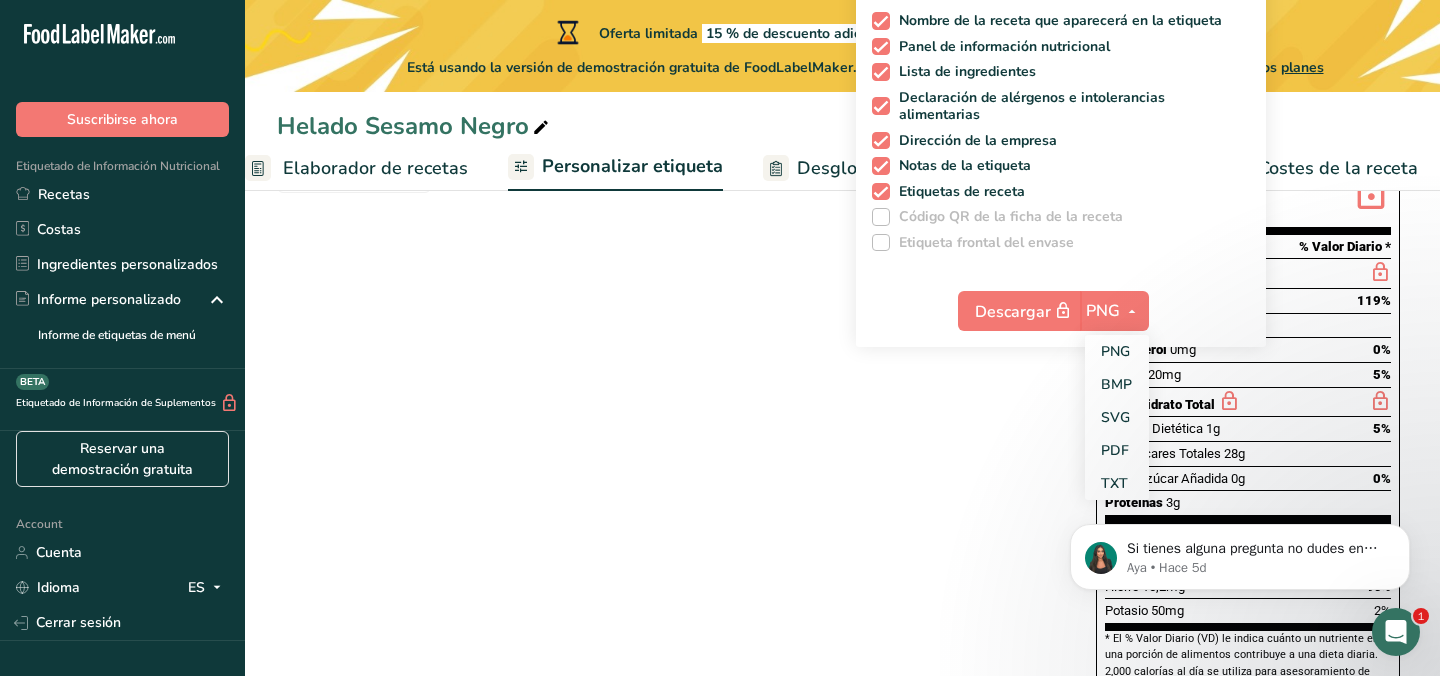 click on "Si tienes alguna pregunta no dudes en consultarnos. ¡Estamos aquí para ayudarte! 😊 Aya • Hace 5d" at bounding box center [1240, 465] 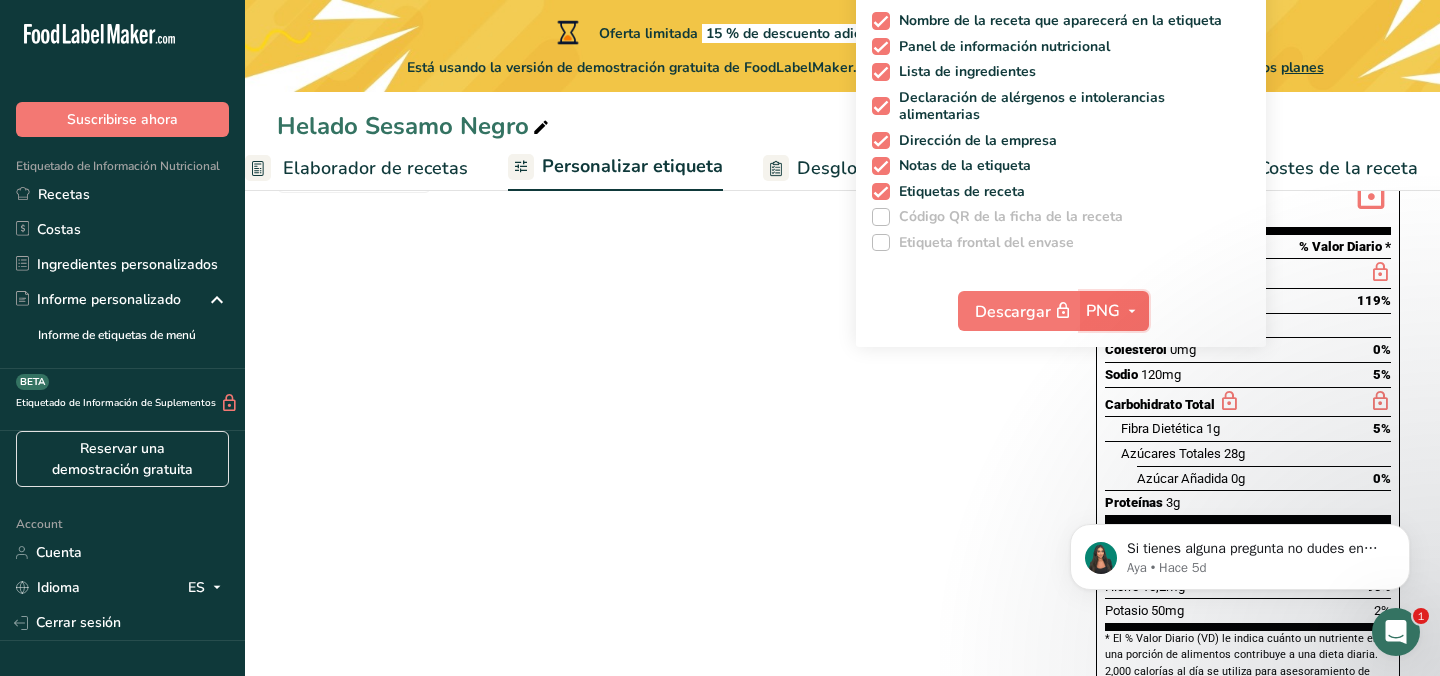 click on "PNG" at bounding box center (1103, 311) 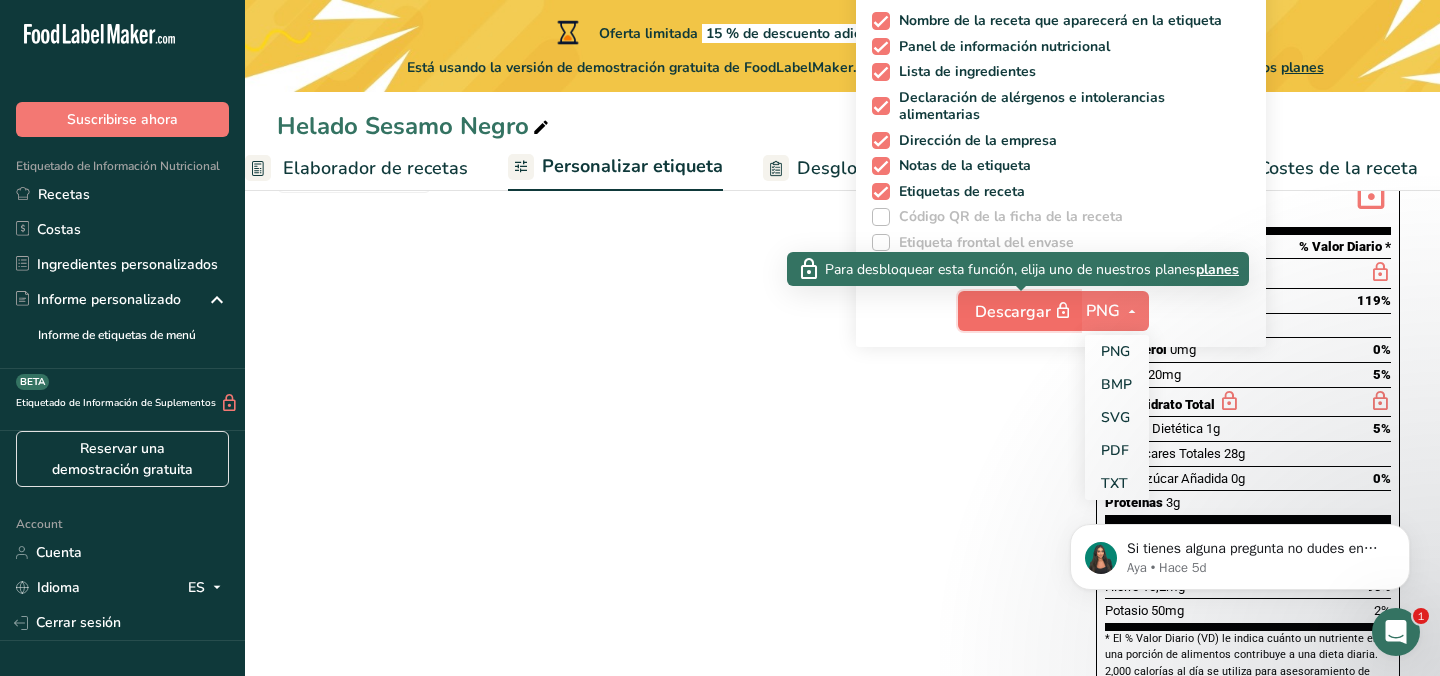click on "Descargar" at bounding box center [1025, 311] 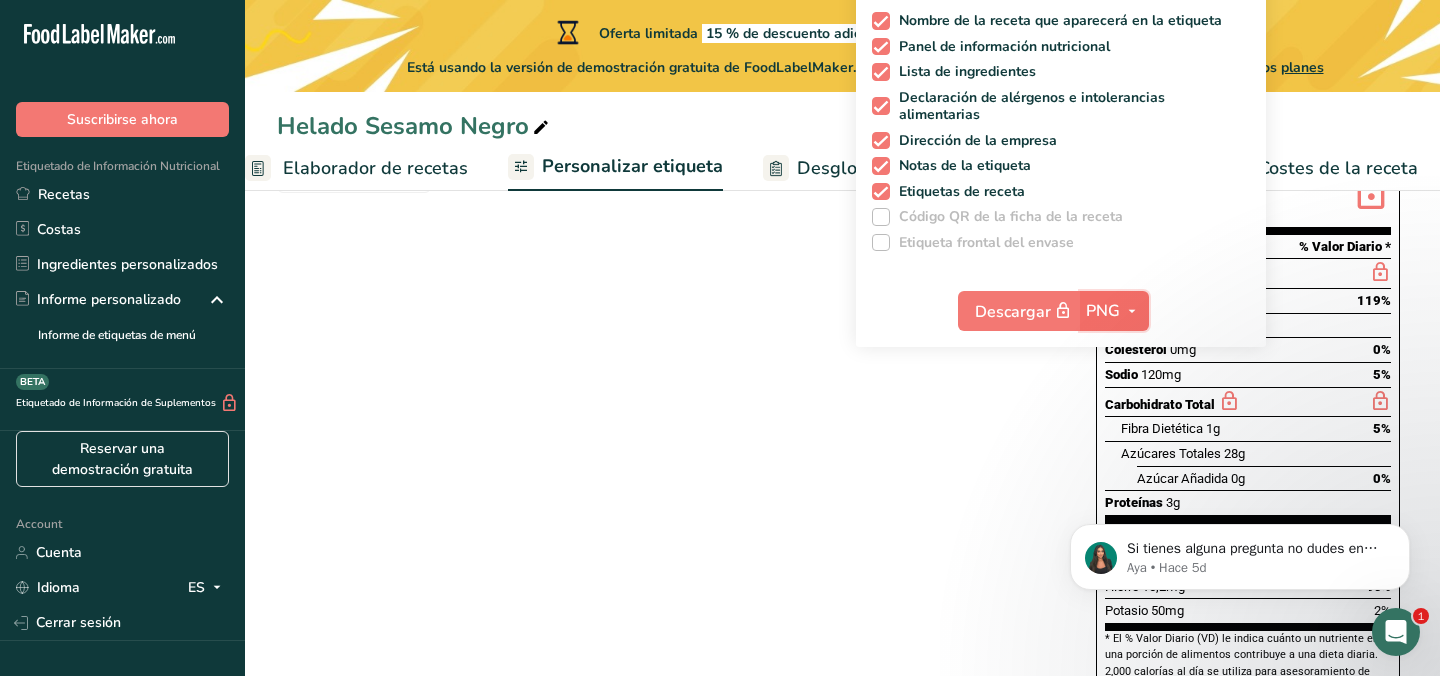 click at bounding box center (1132, 311) 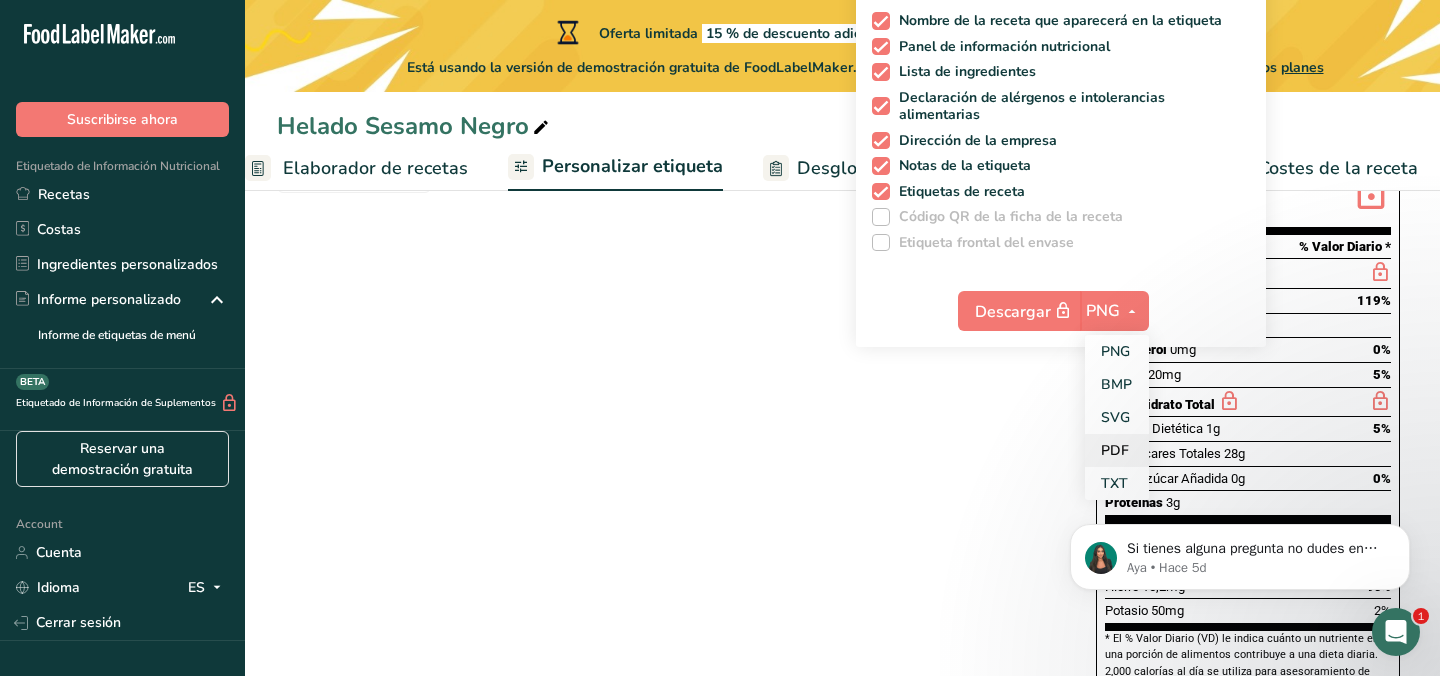 click on "PDF" at bounding box center (1117, 450) 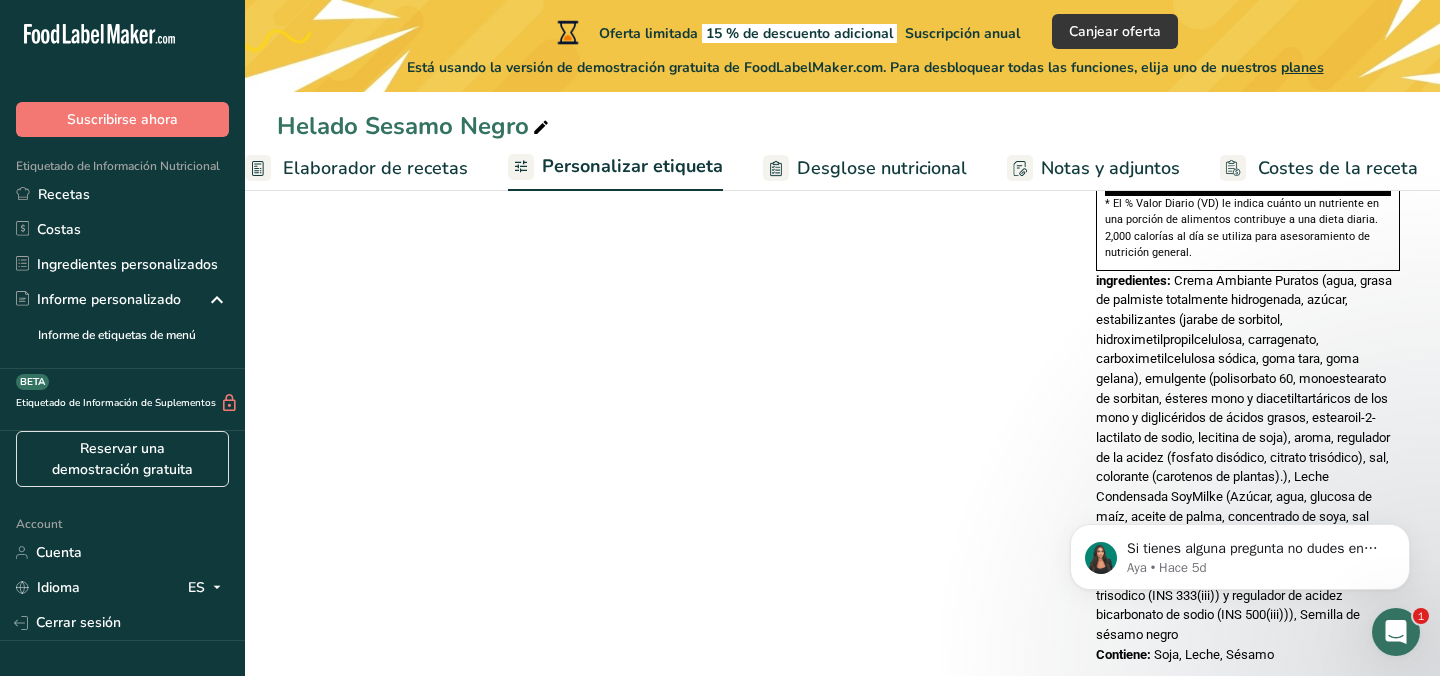 scroll, scrollTop: 0, scrollLeft: 0, axis: both 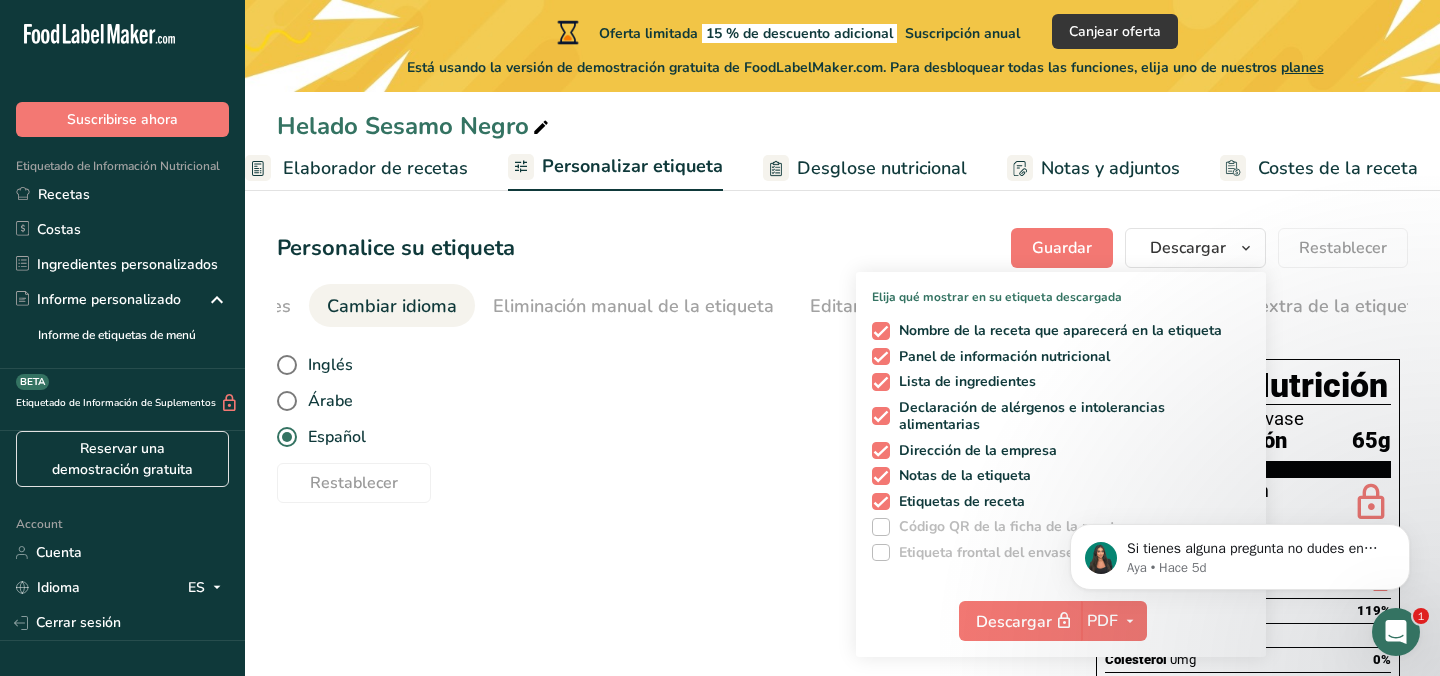 click on "Personalice su etiqueta
Guardar
Descargar
Elija qué mostrar en su etiqueta descargada
Nombre de la receta que aparecerá en la etiqueta
Panel de información nutricional
Lista de ingredientes
Declaración de alérgenos e intolerancias alimentarias
Dirección de la empresa
Notas de la etiqueta
Etiquetas de receta
Código QR de la ficha de la receta
Etiqueta frontal del envase
Descargar
PDF
PNG
BMP
SVG
PDF
TXT
Restablecer" at bounding box center [842, 248] 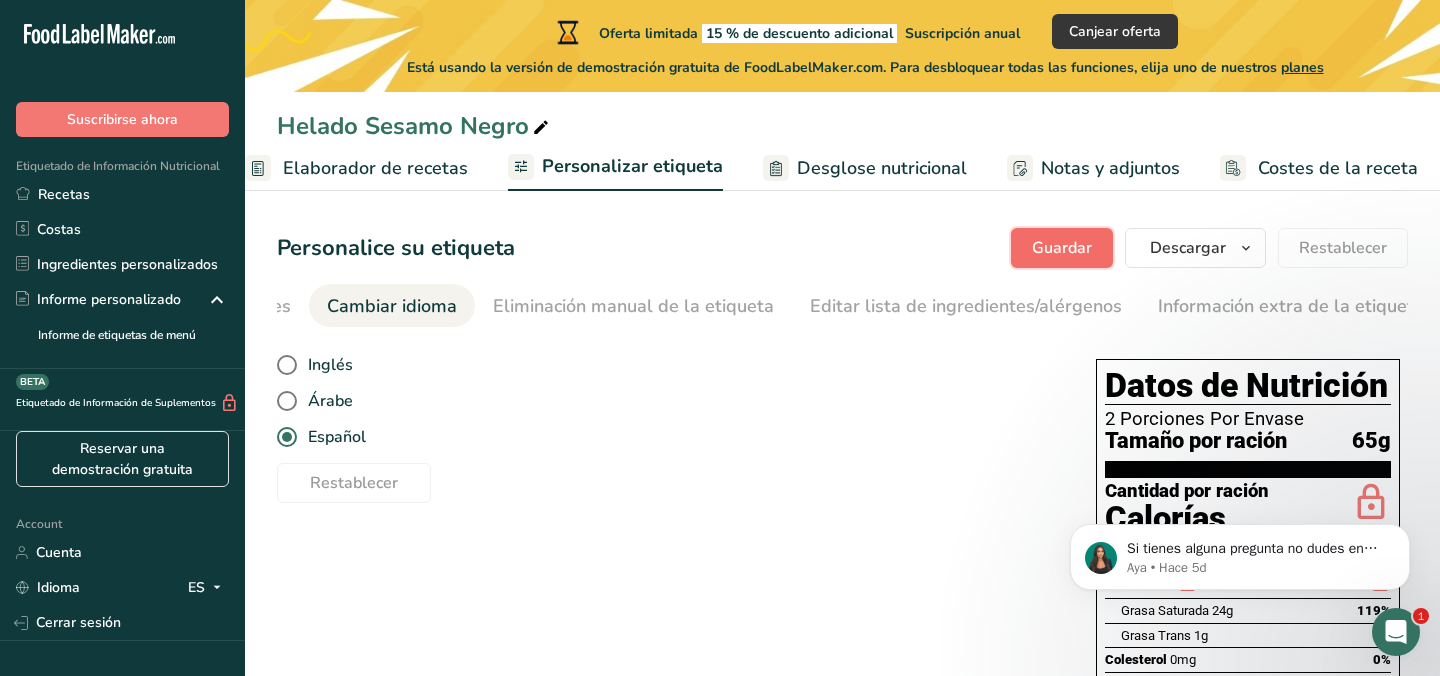 click on "Guardar" at bounding box center [1062, 248] 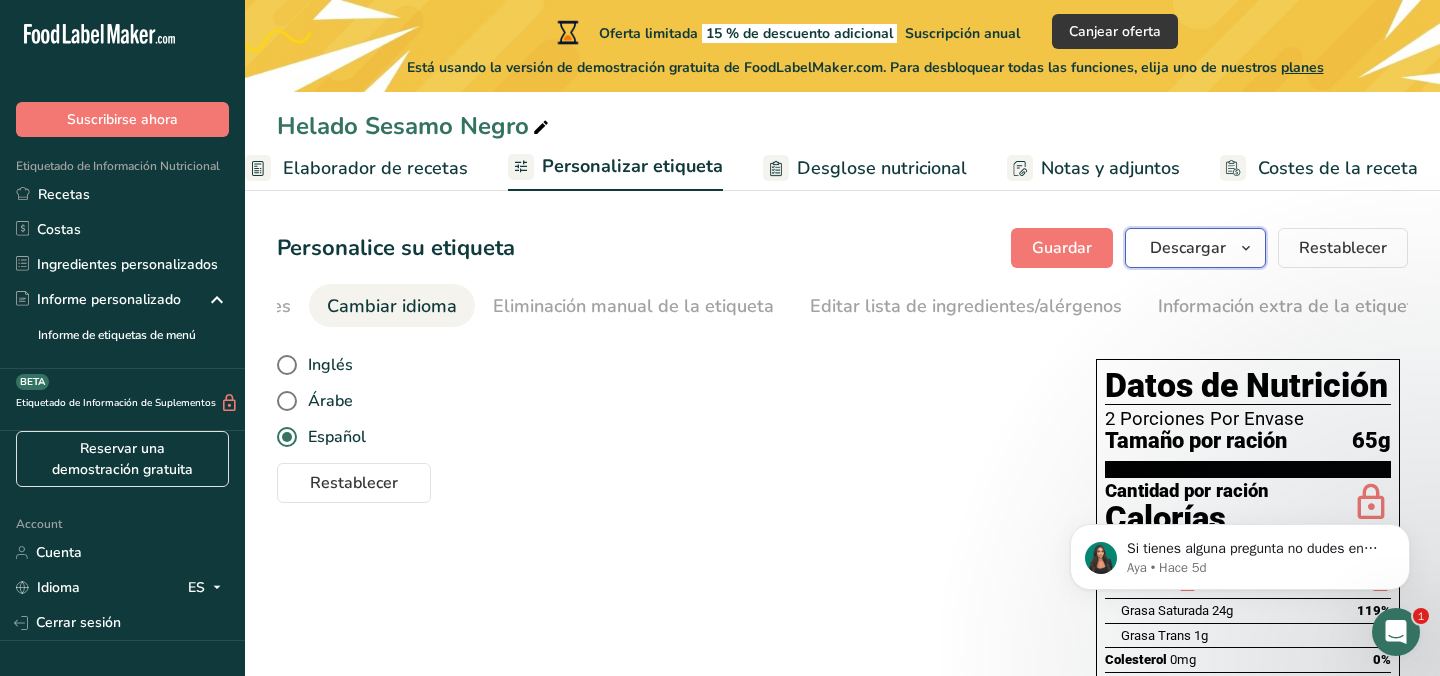 click on "Descargar" at bounding box center (1188, 248) 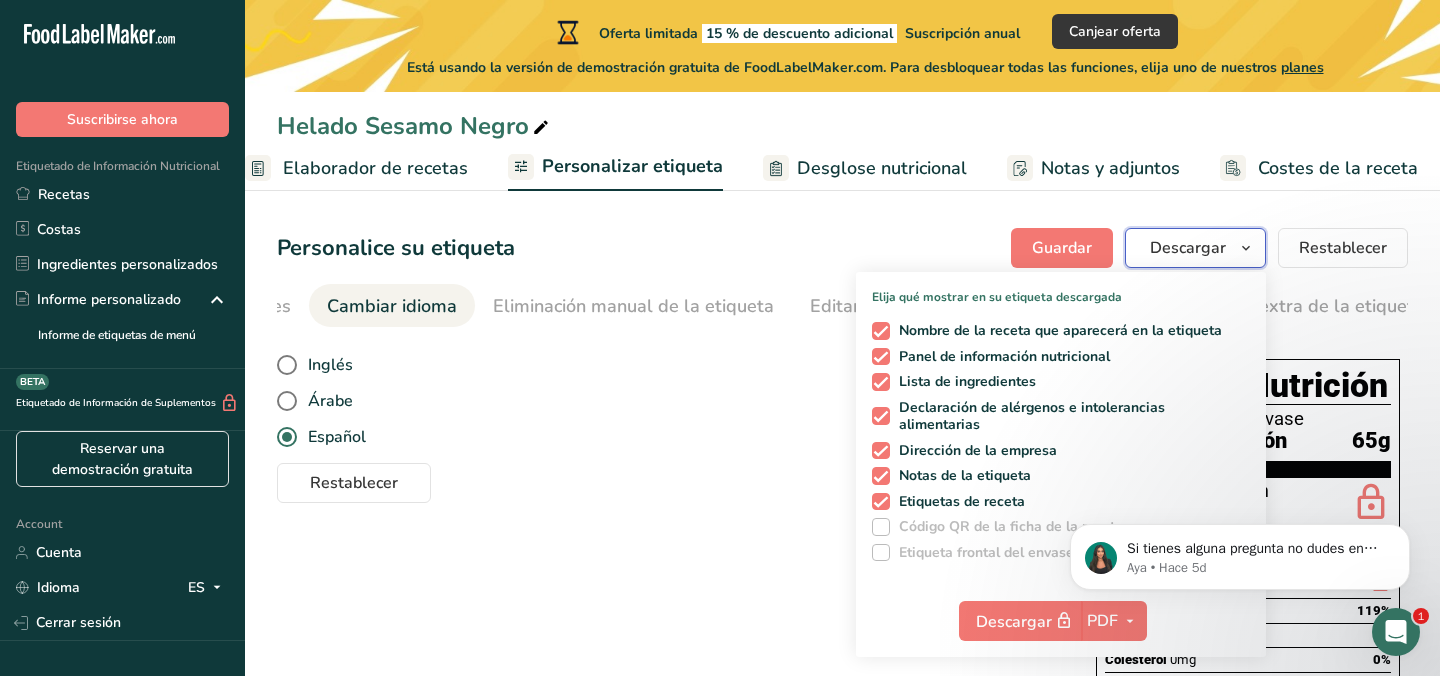 click on "Descargar" at bounding box center (1188, 248) 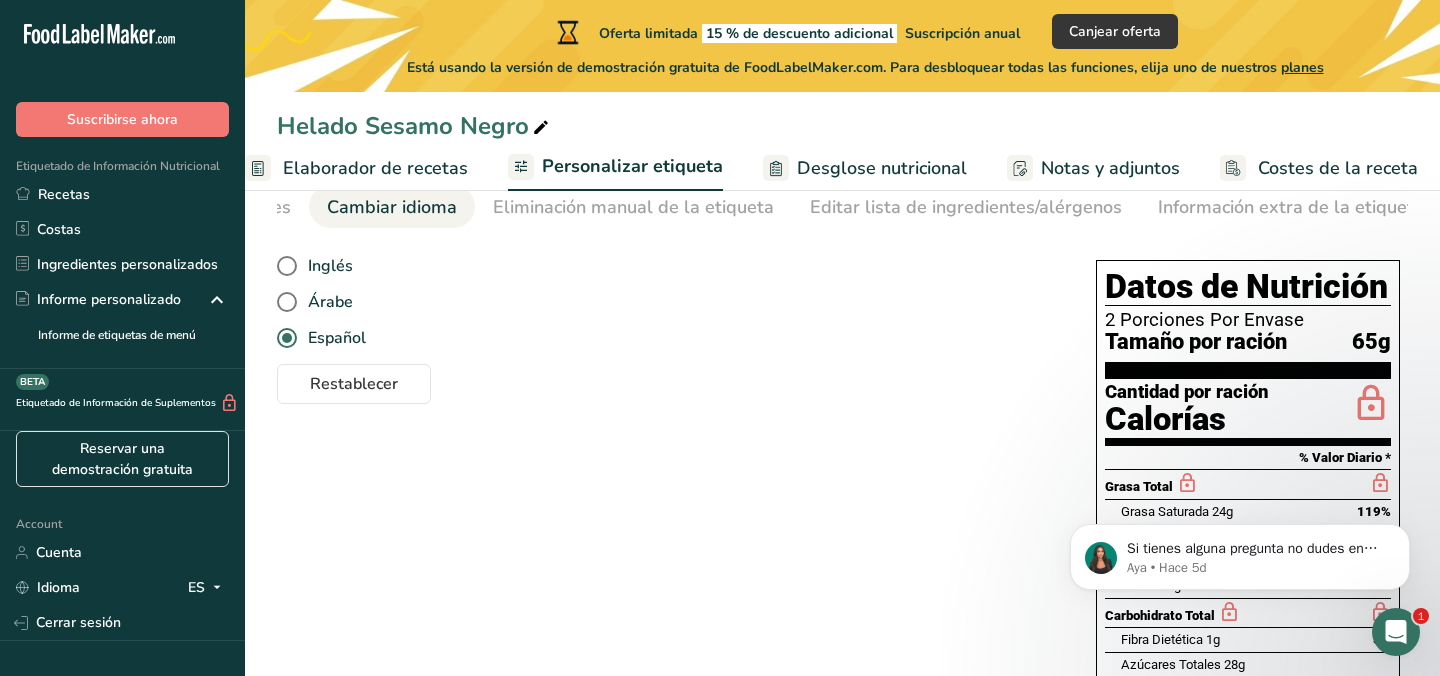 scroll, scrollTop: 0, scrollLeft: 0, axis: both 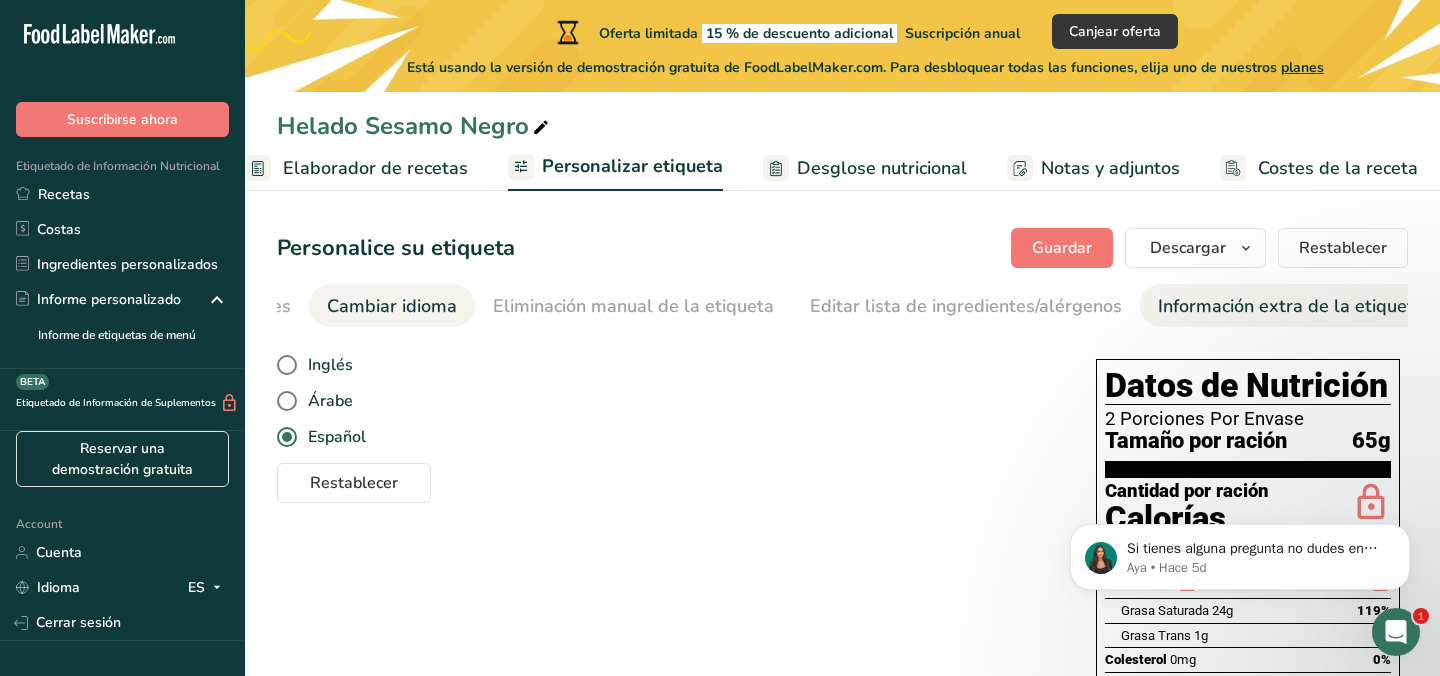 click on "Información extra de la etiqueta" at bounding box center (1291, 306) 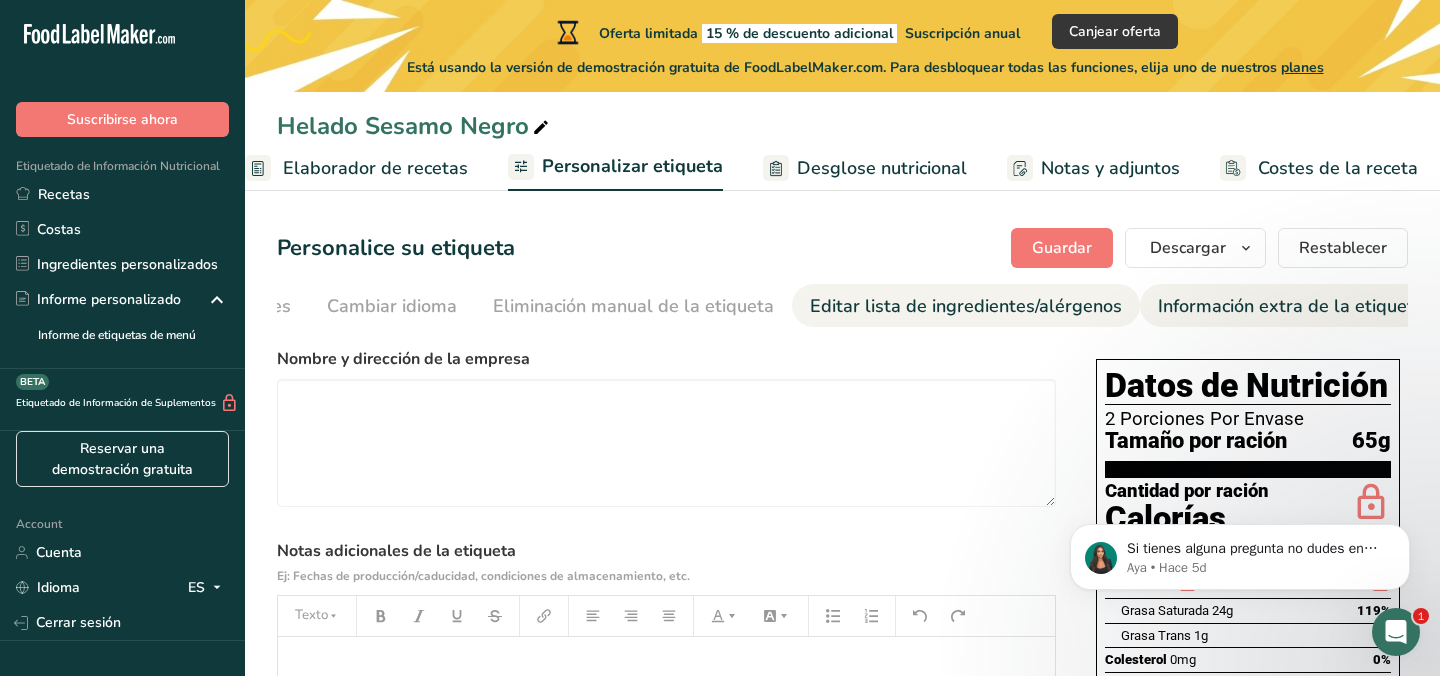 click on "Editar lista de ingredientes/alérgenos" at bounding box center [966, 306] 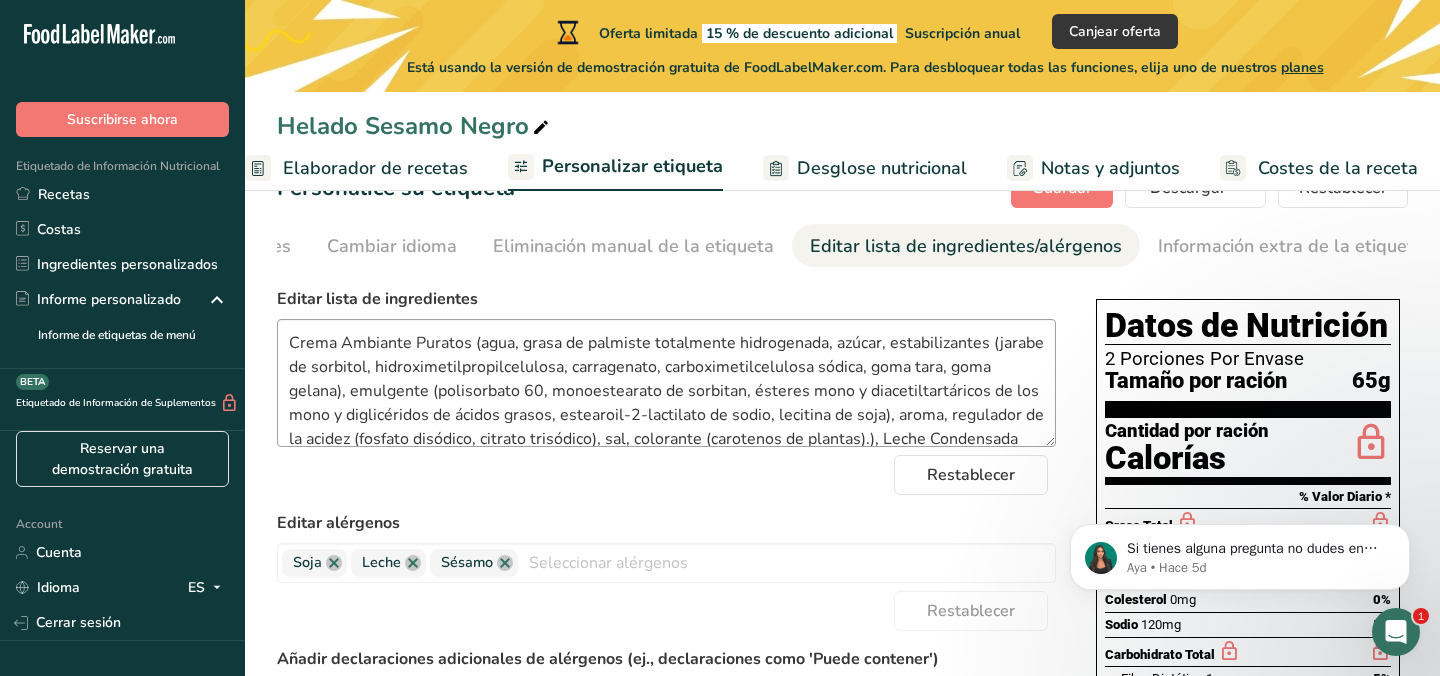scroll, scrollTop: 0, scrollLeft: 0, axis: both 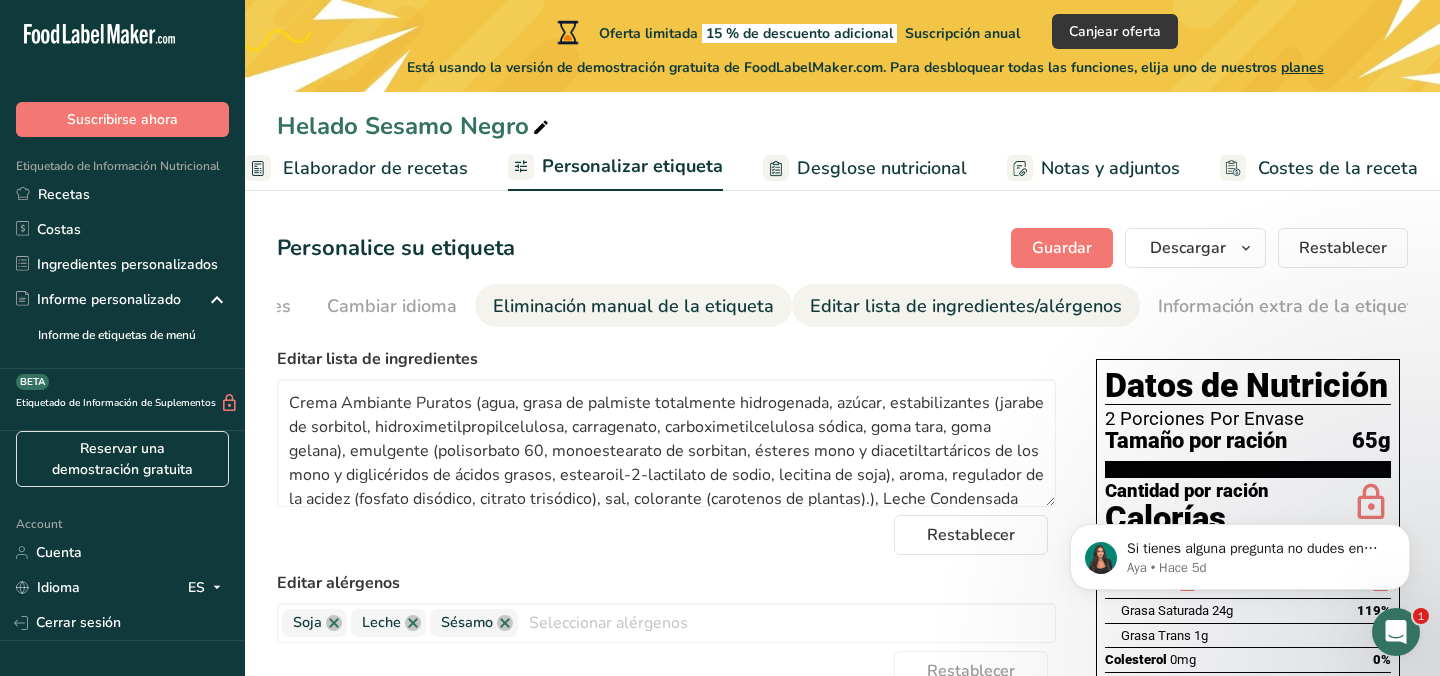 click on "Eliminación manual de la etiqueta" at bounding box center (633, 306) 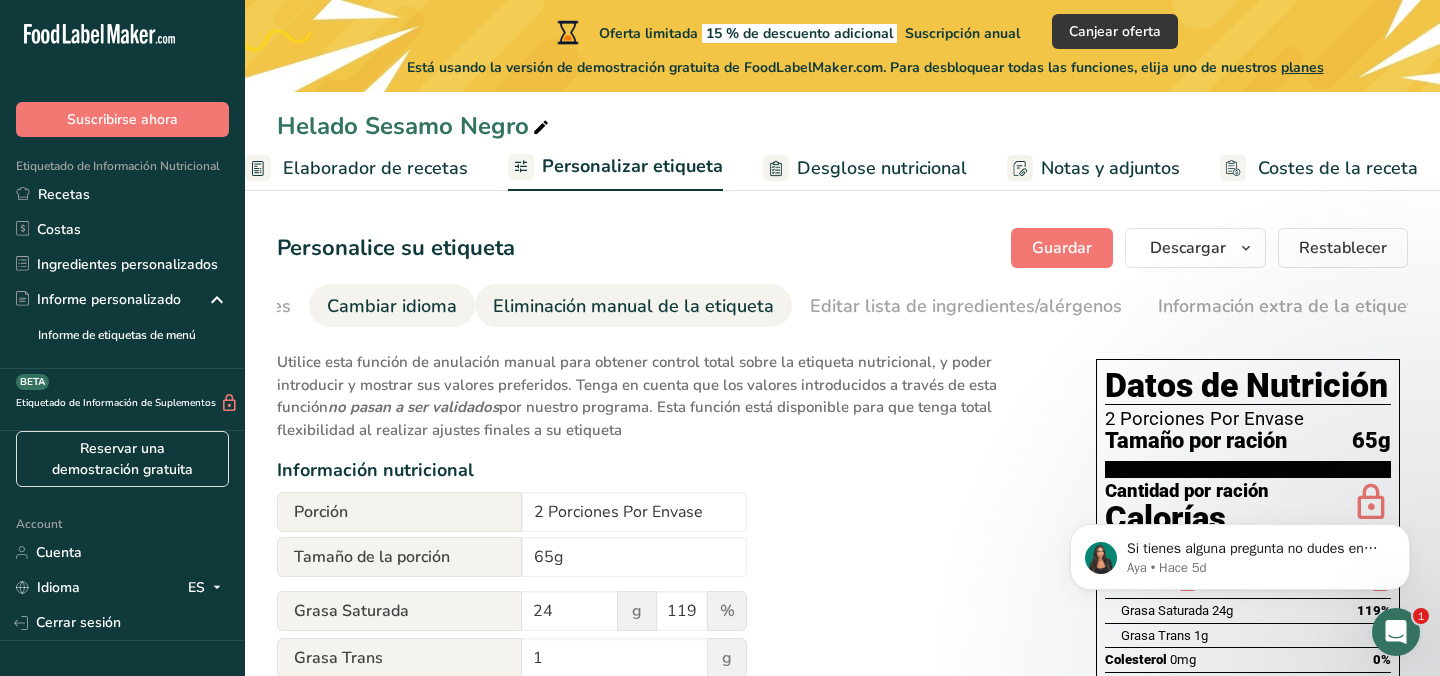 click on "Cambiar idioma" at bounding box center (392, 306) 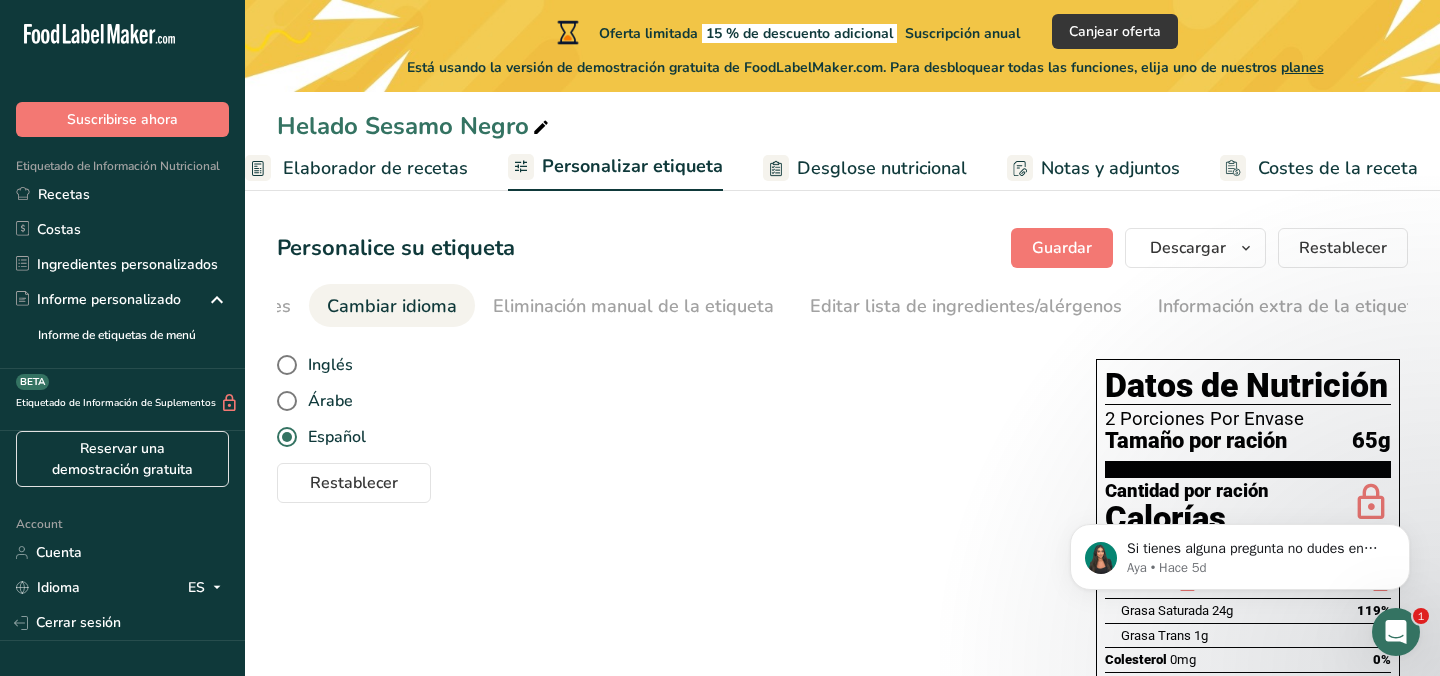 scroll, scrollTop: 1, scrollLeft: 0, axis: vertical 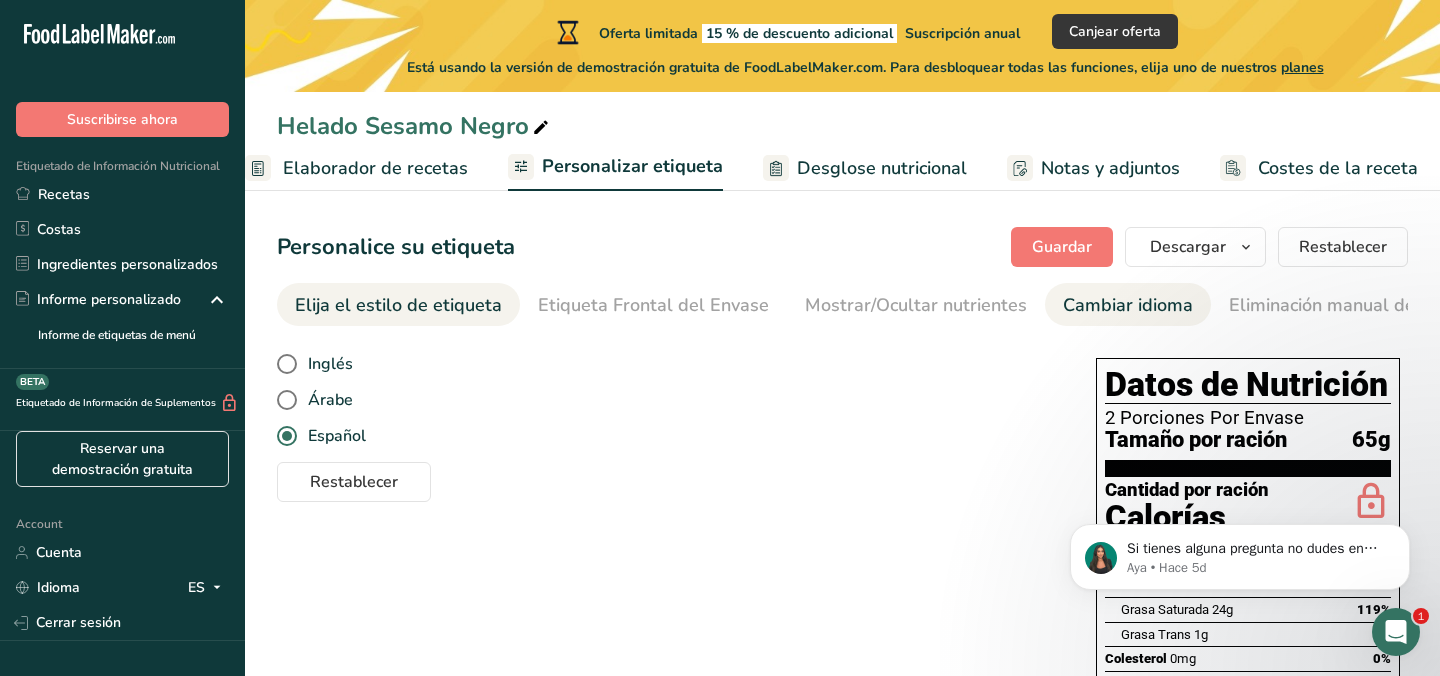 click on "Elija el estilo de etiqueta" at bounding box center [398, 305] 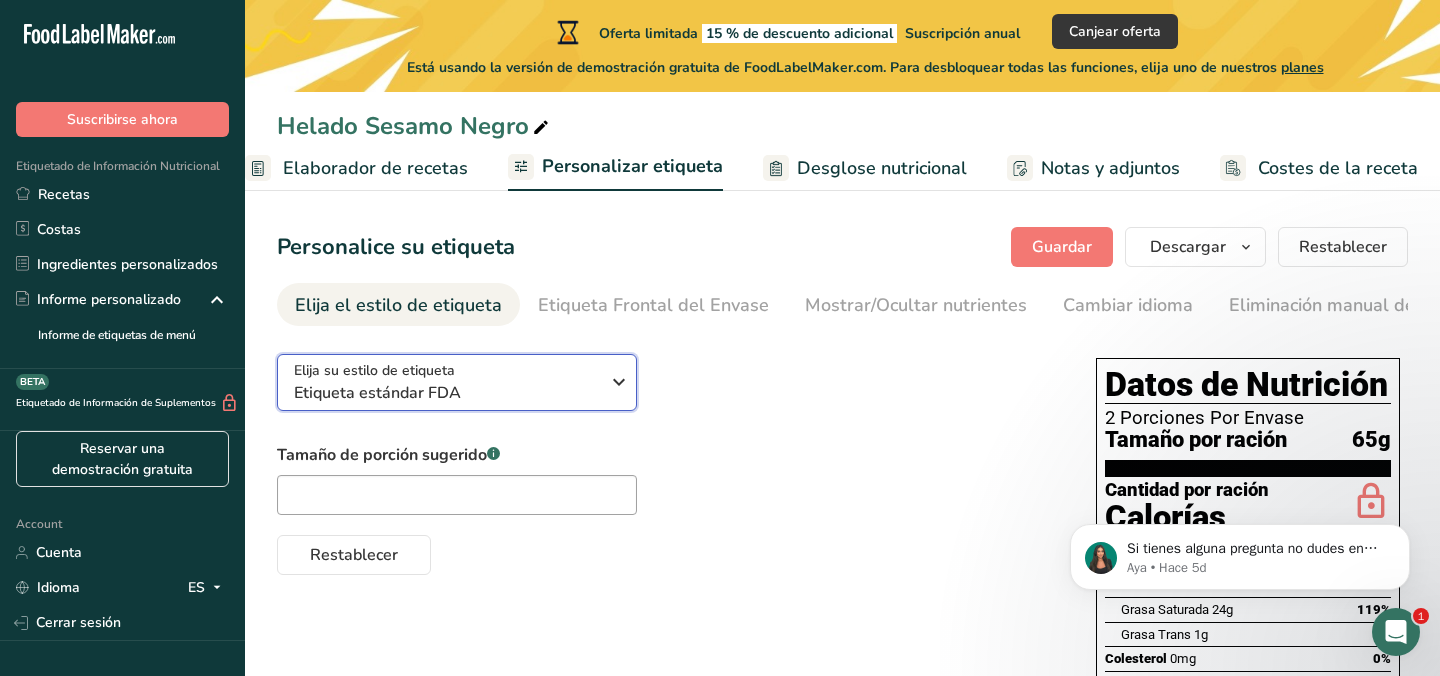click on "Etiqueta estándar FDA" at bounding box center (446, 393) 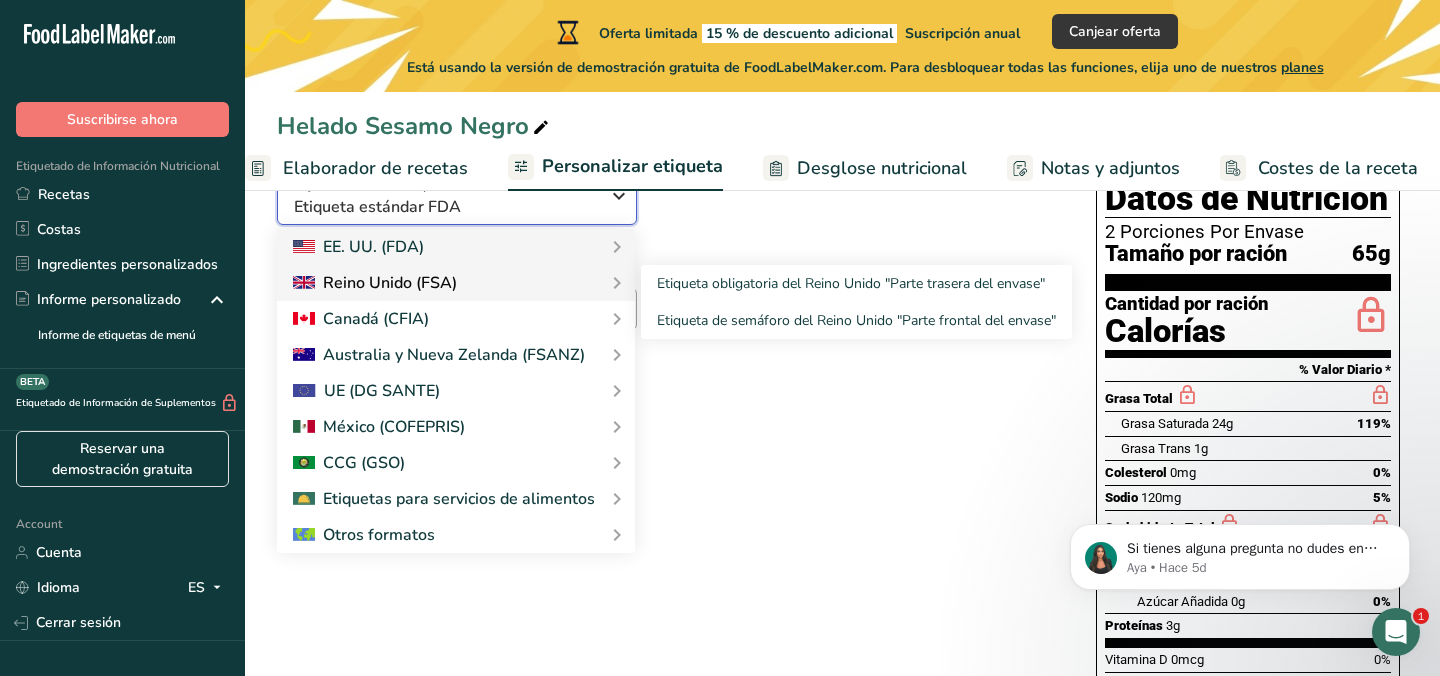 scroll, scrollTop: 208, scrollLeft: 0, axis: vertical 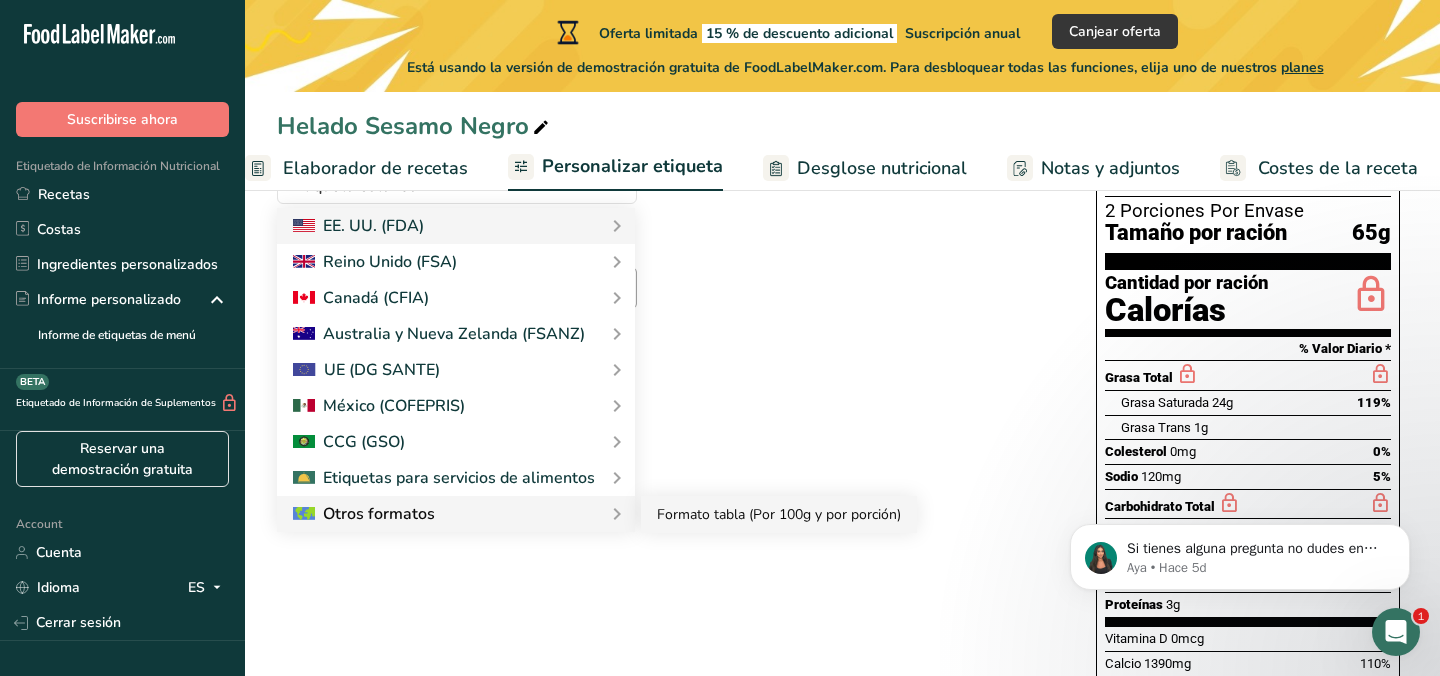 click on "Formato tabla (Por 100g y por porción)" at bounding box center [779, 514] 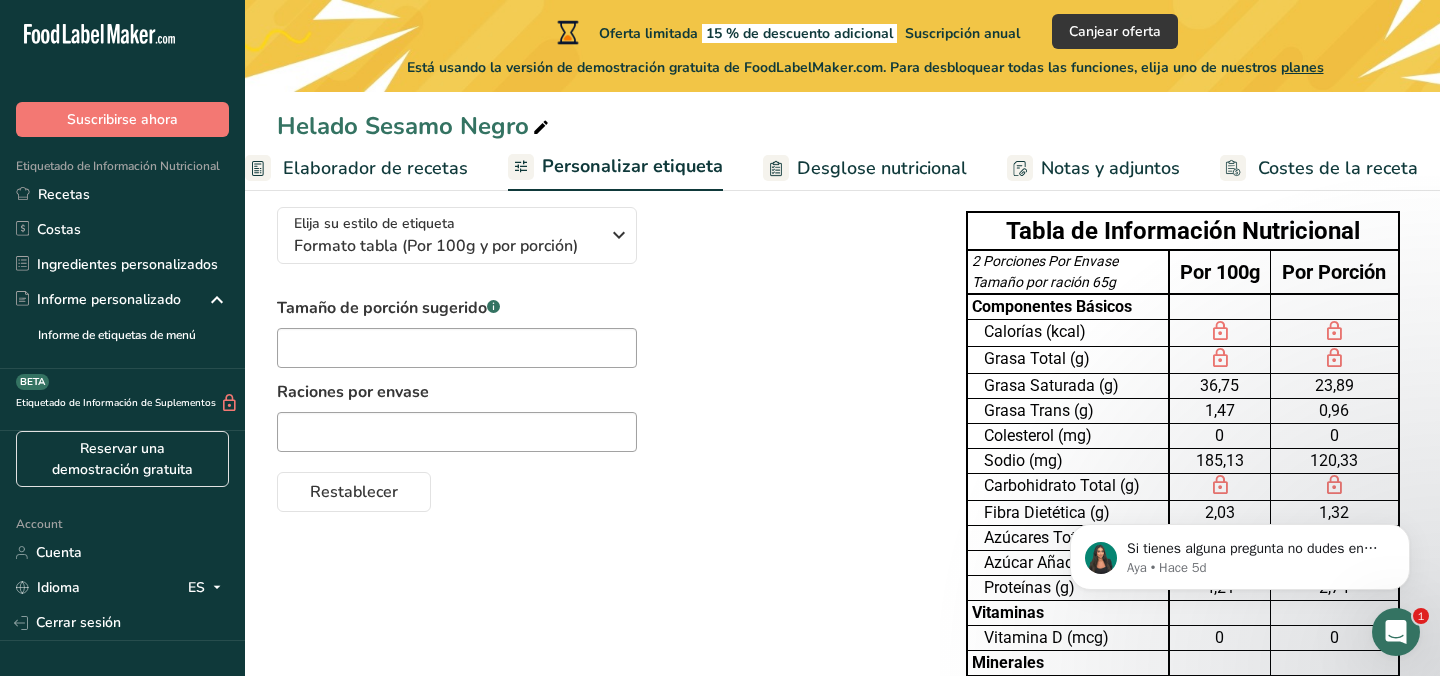 scroll, scrollTop: 135, scrollLeft: 0, axis: vertical 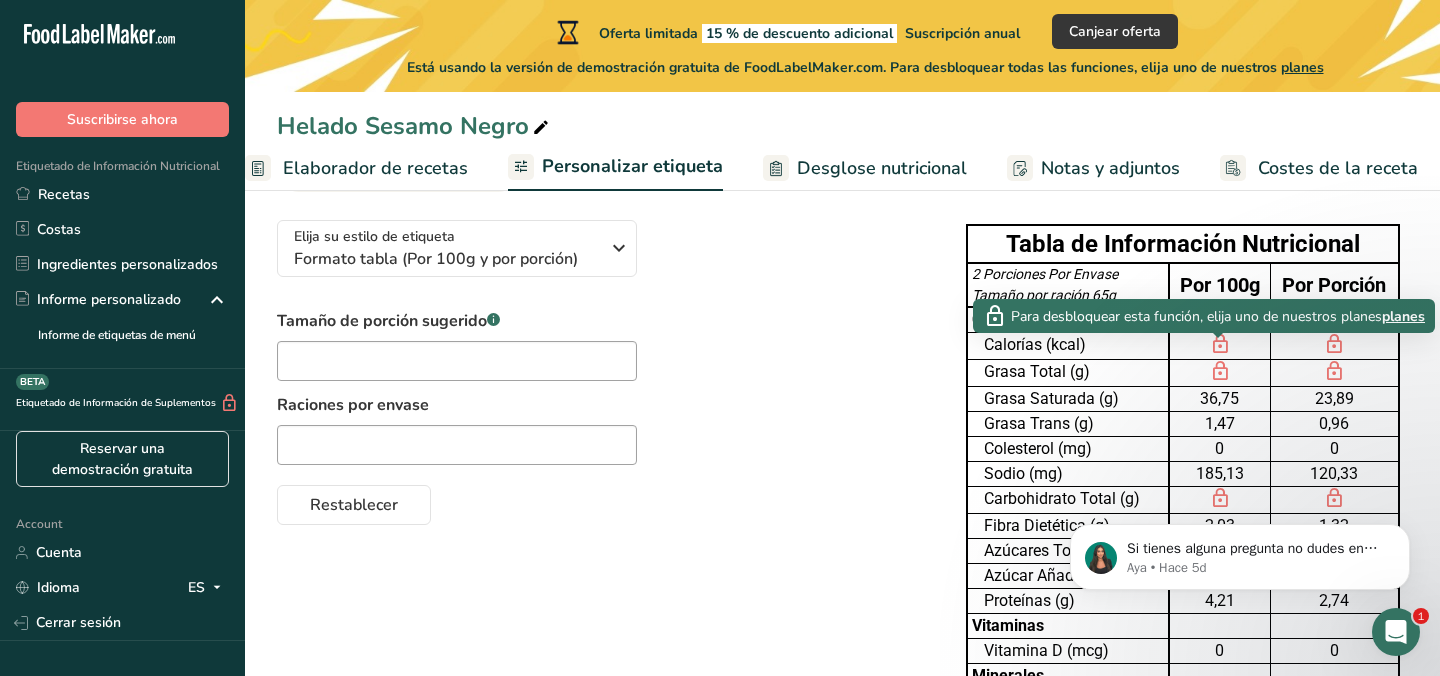 click at bounding box center (1220, 344) 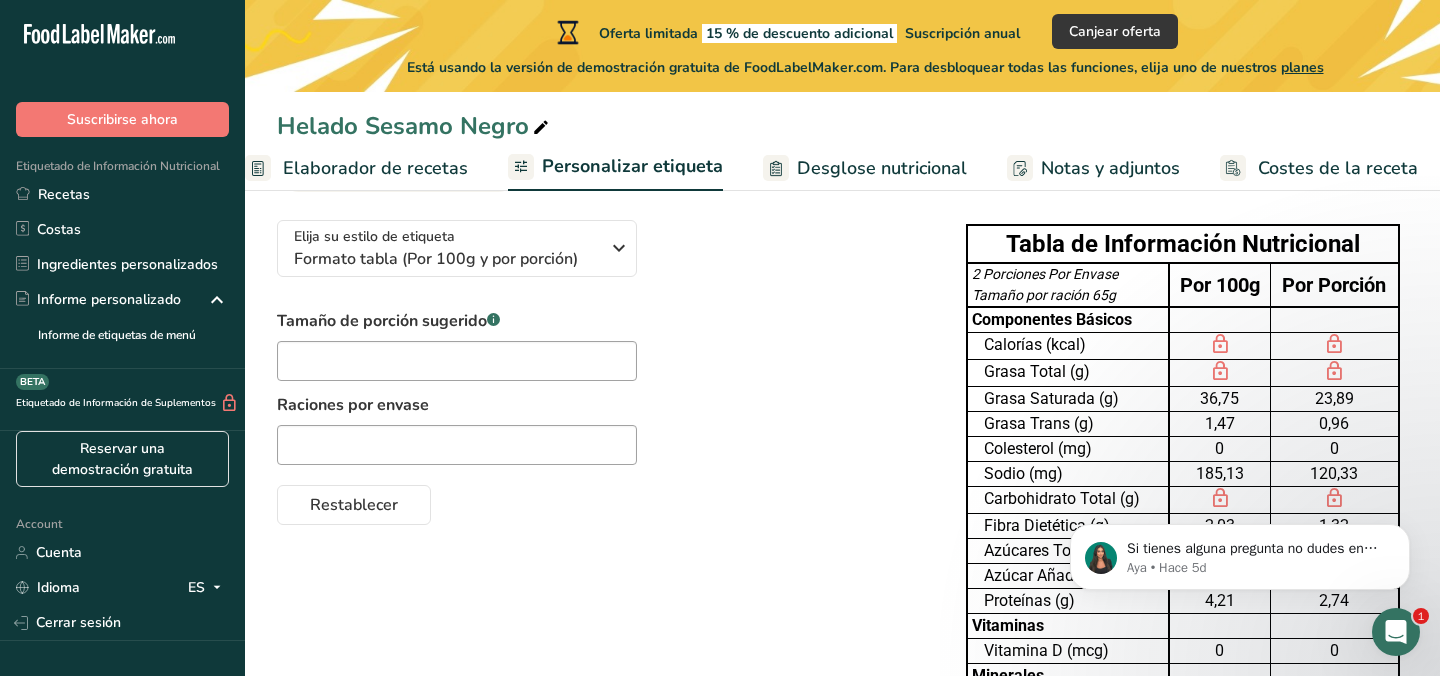 click at bounding box center [1220, 344] 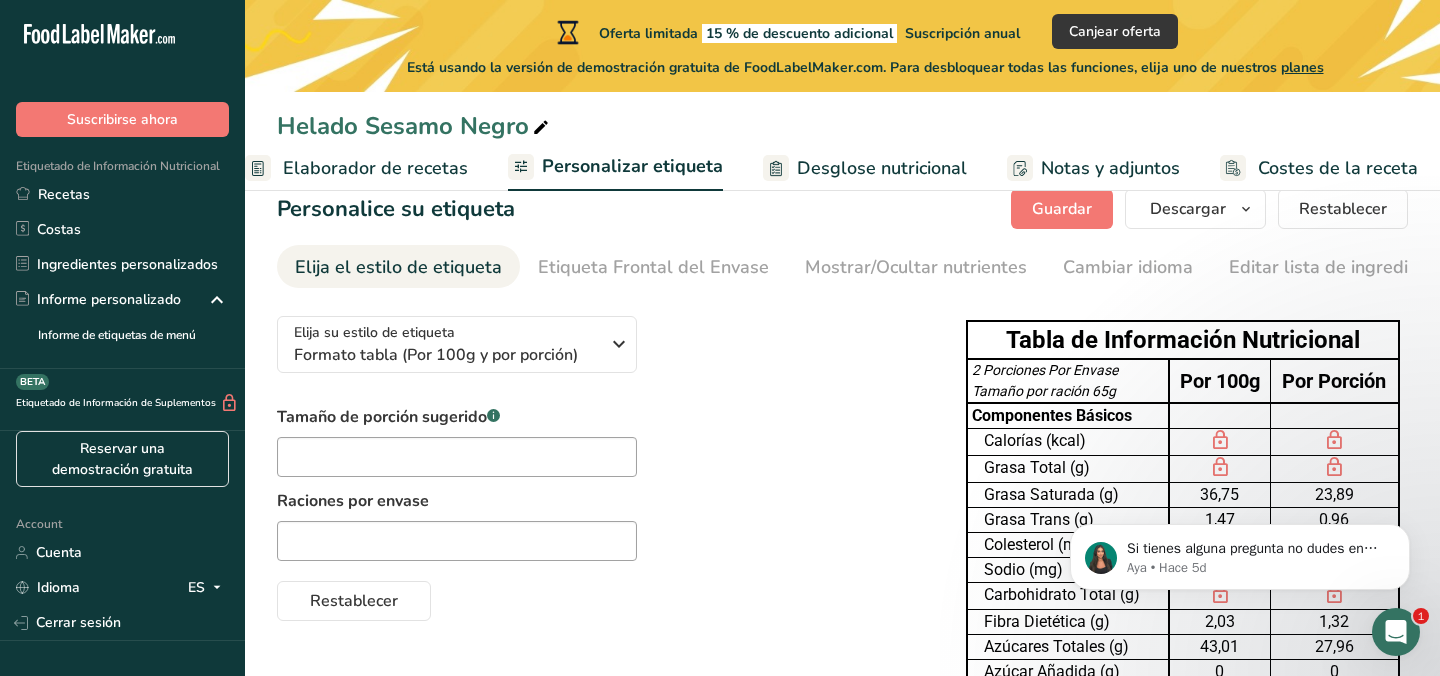 scroll, scrollTop: 16, scrollLeft: 0, axis: vertical 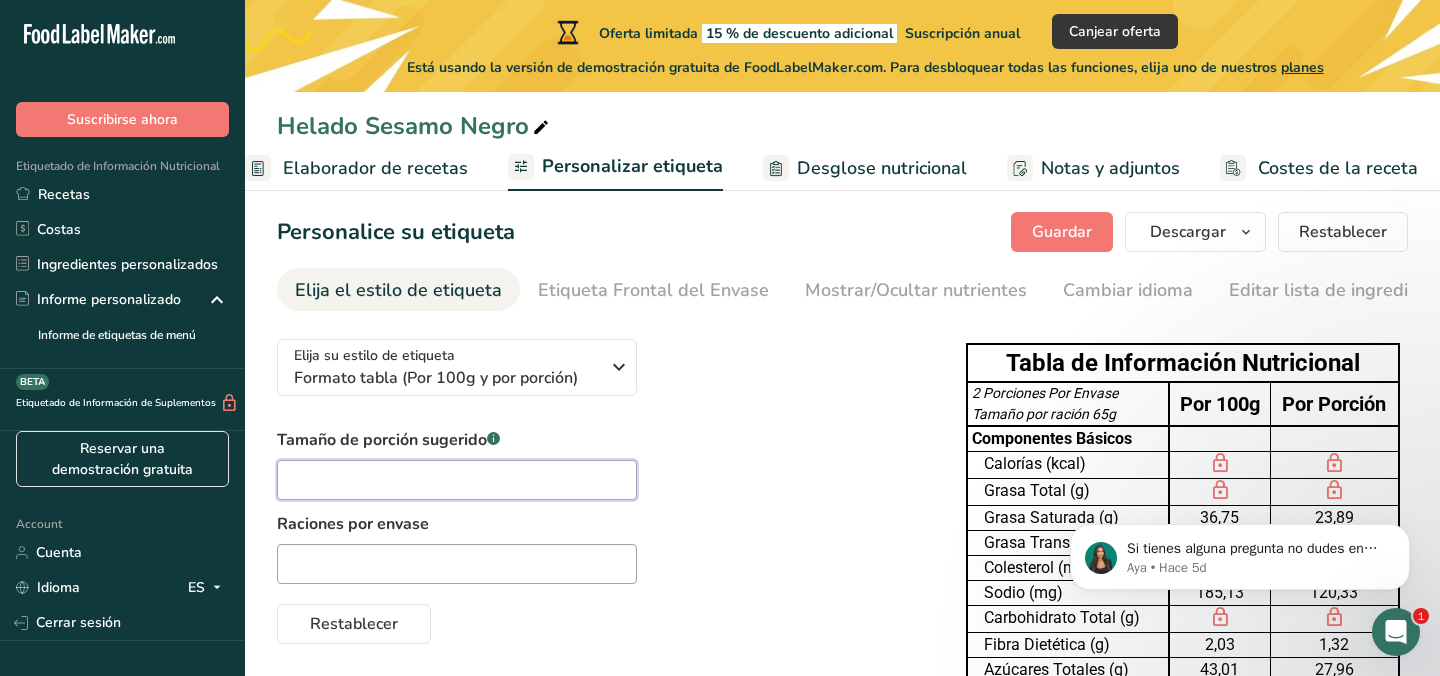 click at bounding box center (457, 480) 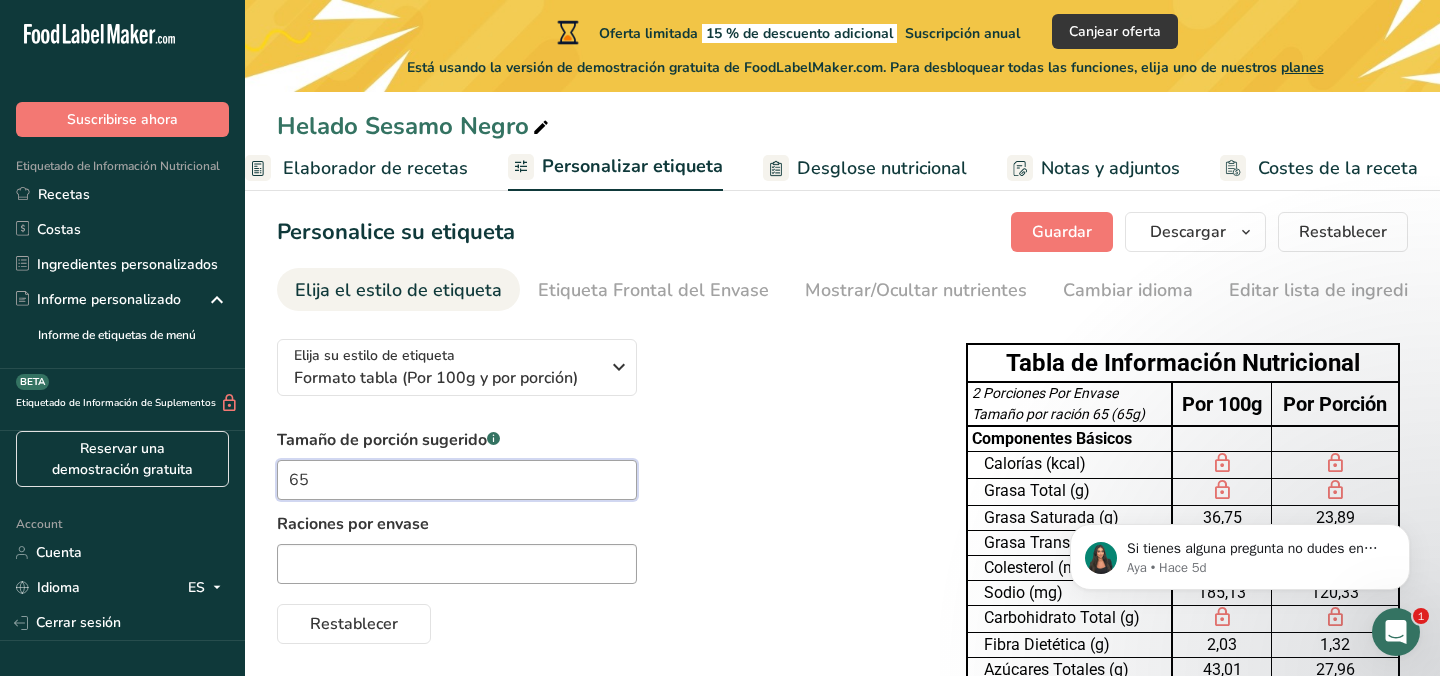 type on "65" 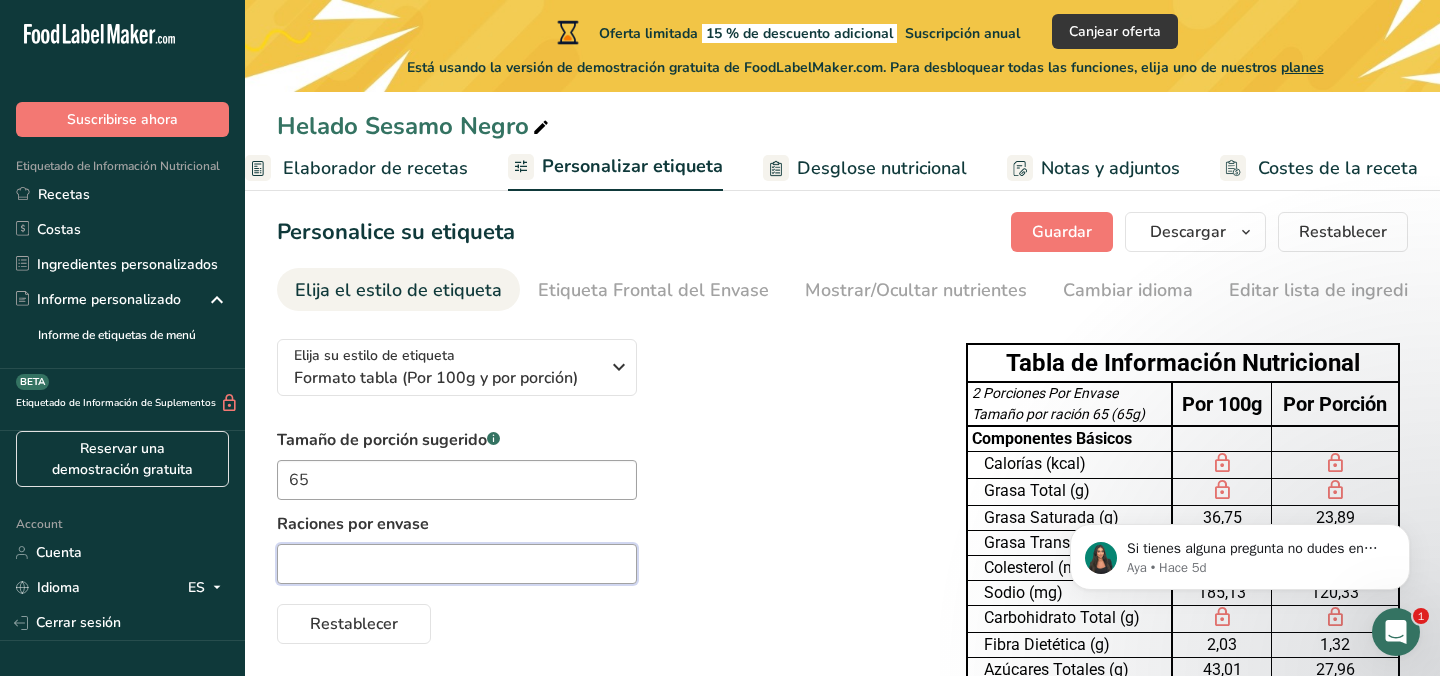 click at bounding box center (457, 564) 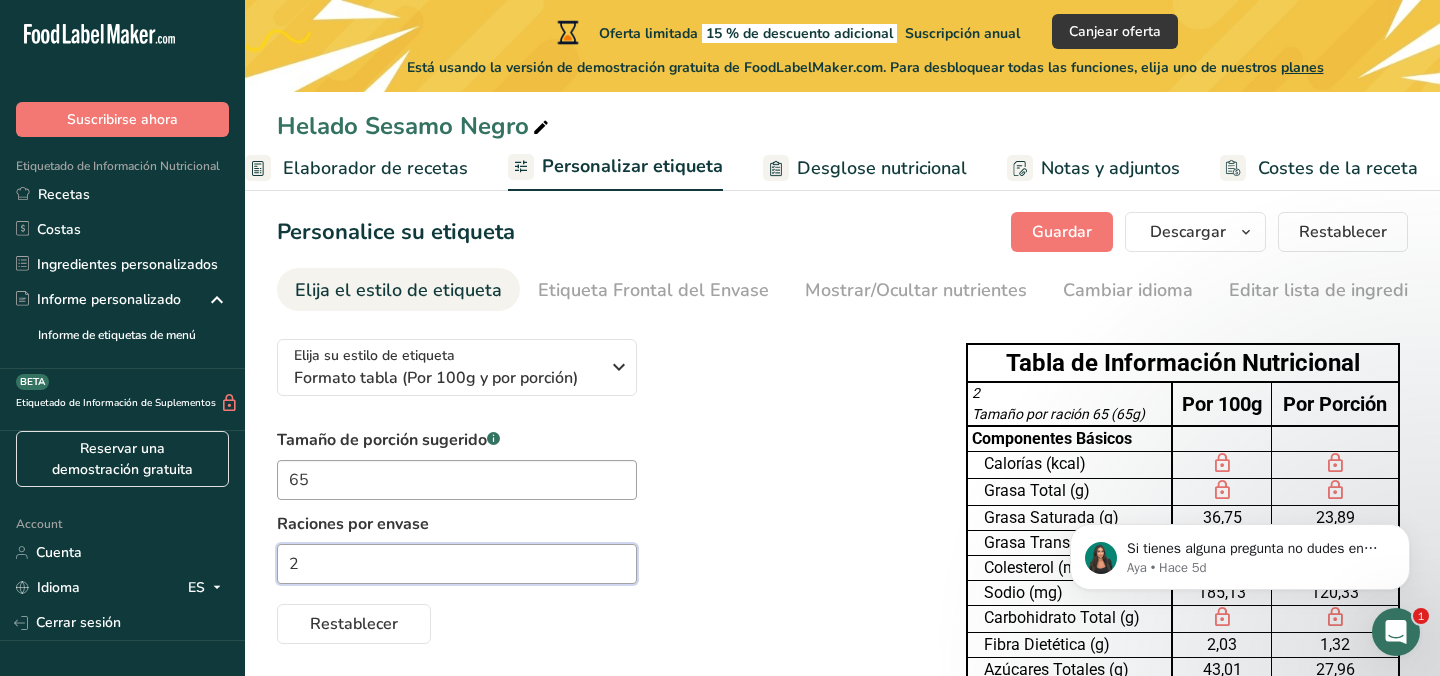 type on "2" 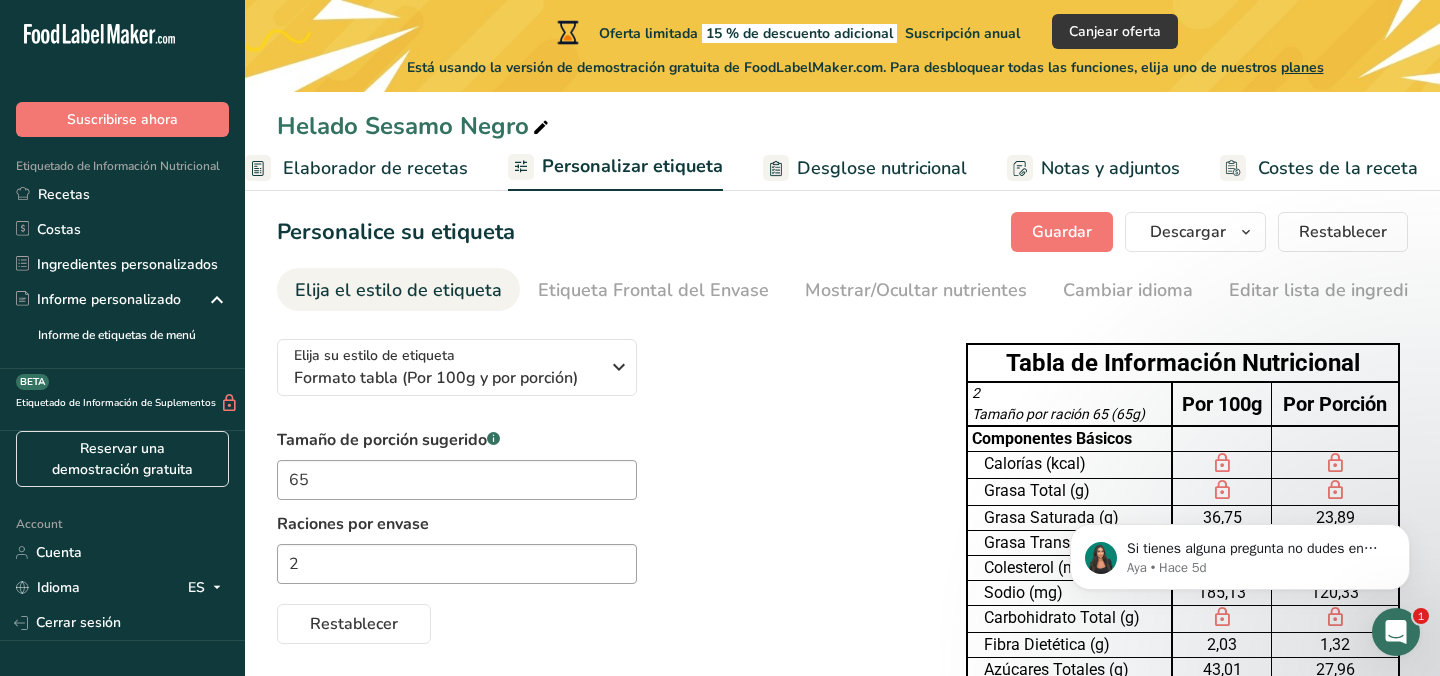 click on "Tamaño de porción sugerido
.a-a{fill:#347362;}.b-a{fill:#fff;}           65
Raciones por envase
2
Restablecer" at bounding box center [601, 536] 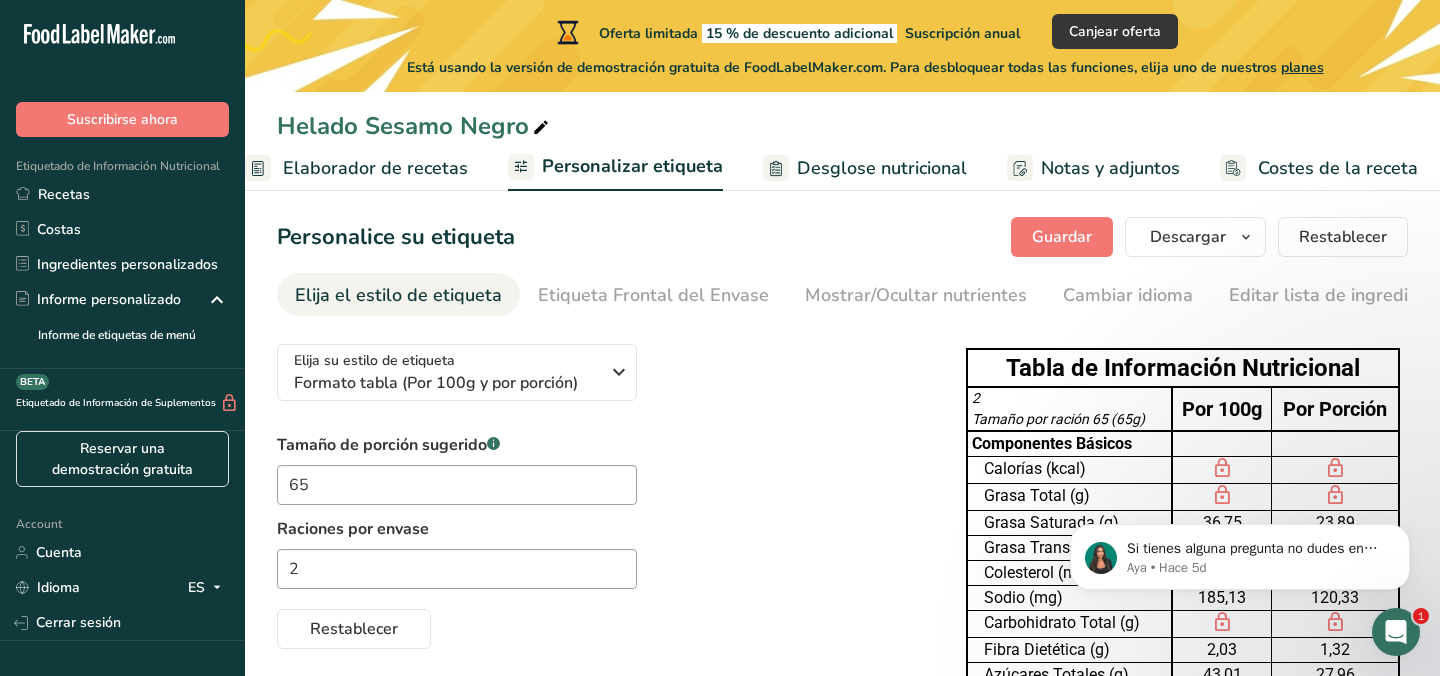 scroll, scrollTop: 9, scrollLeft: 0, axis: vertical 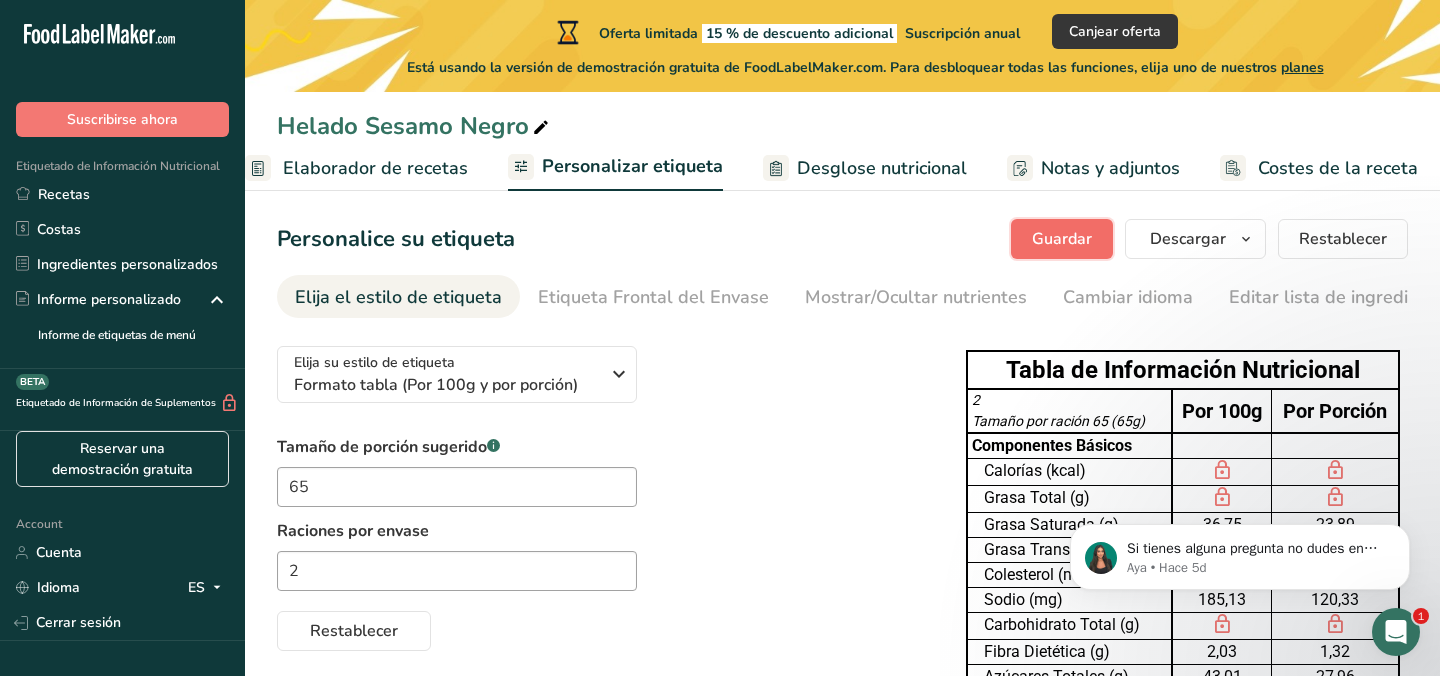 click on "Guardar" at bounding box center [1062, 239] 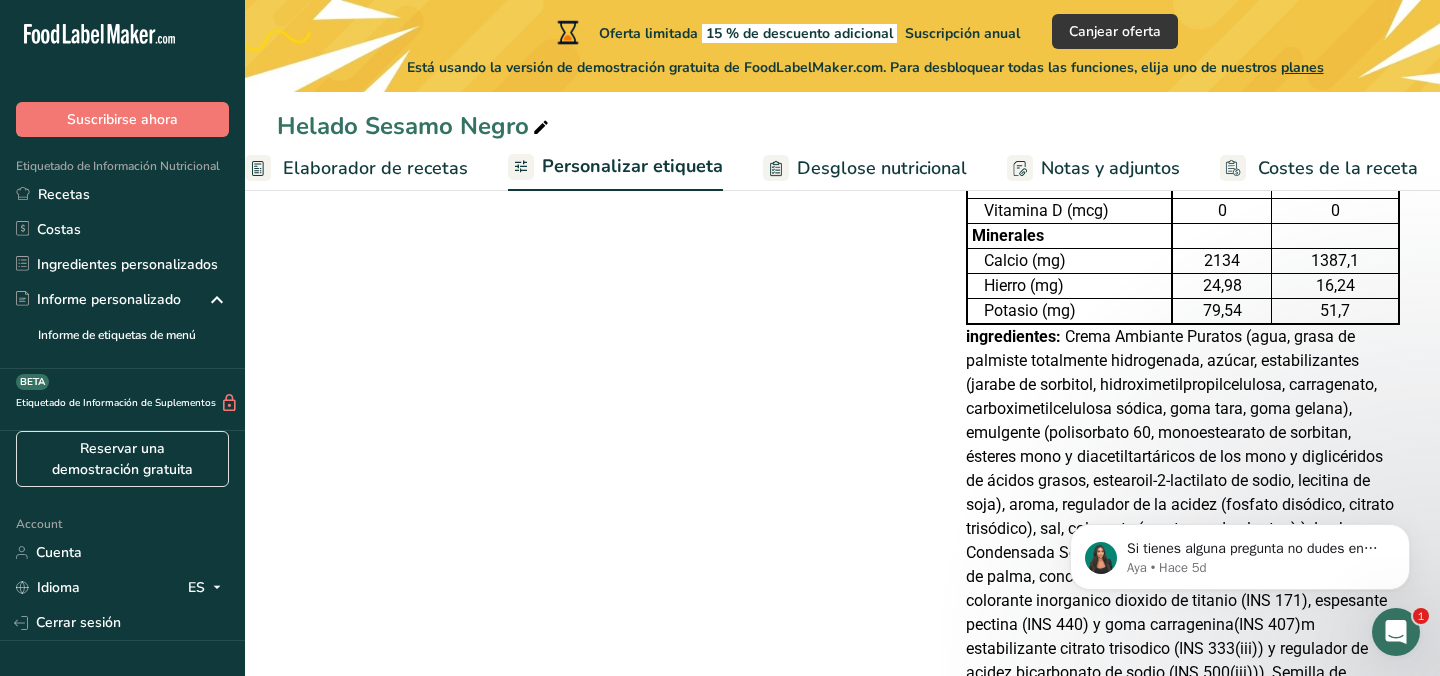 scroll, scrollTop: 606, scrollLeft: 0, axis: vertical 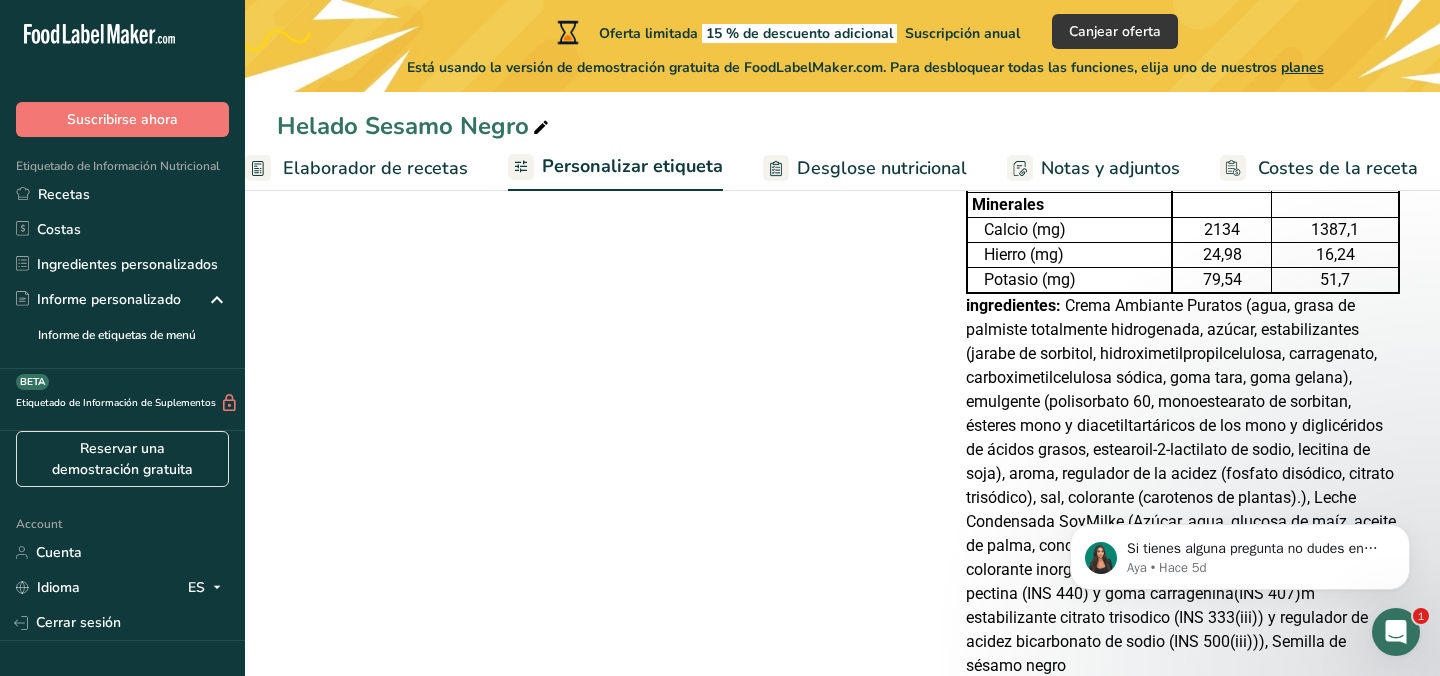 type 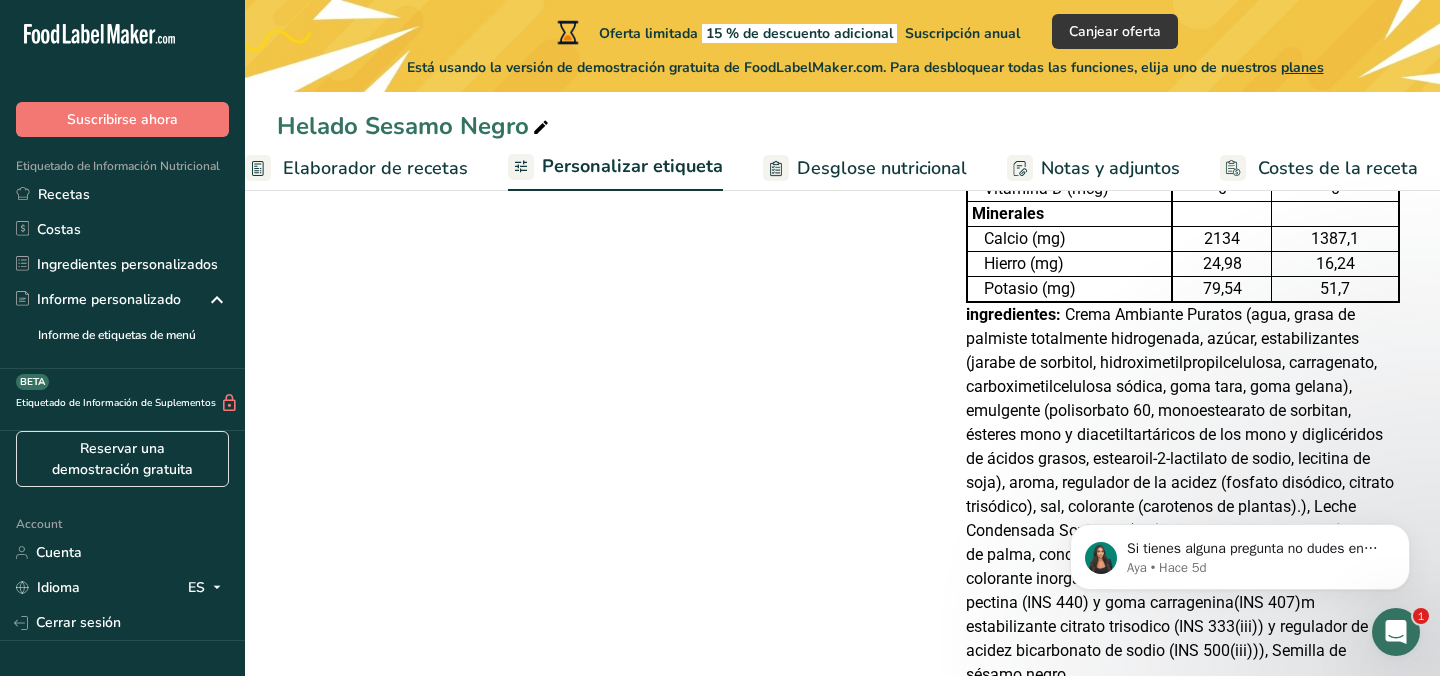 scroll, scrollTop: 689, scrollLeft: 0, axis: vertical 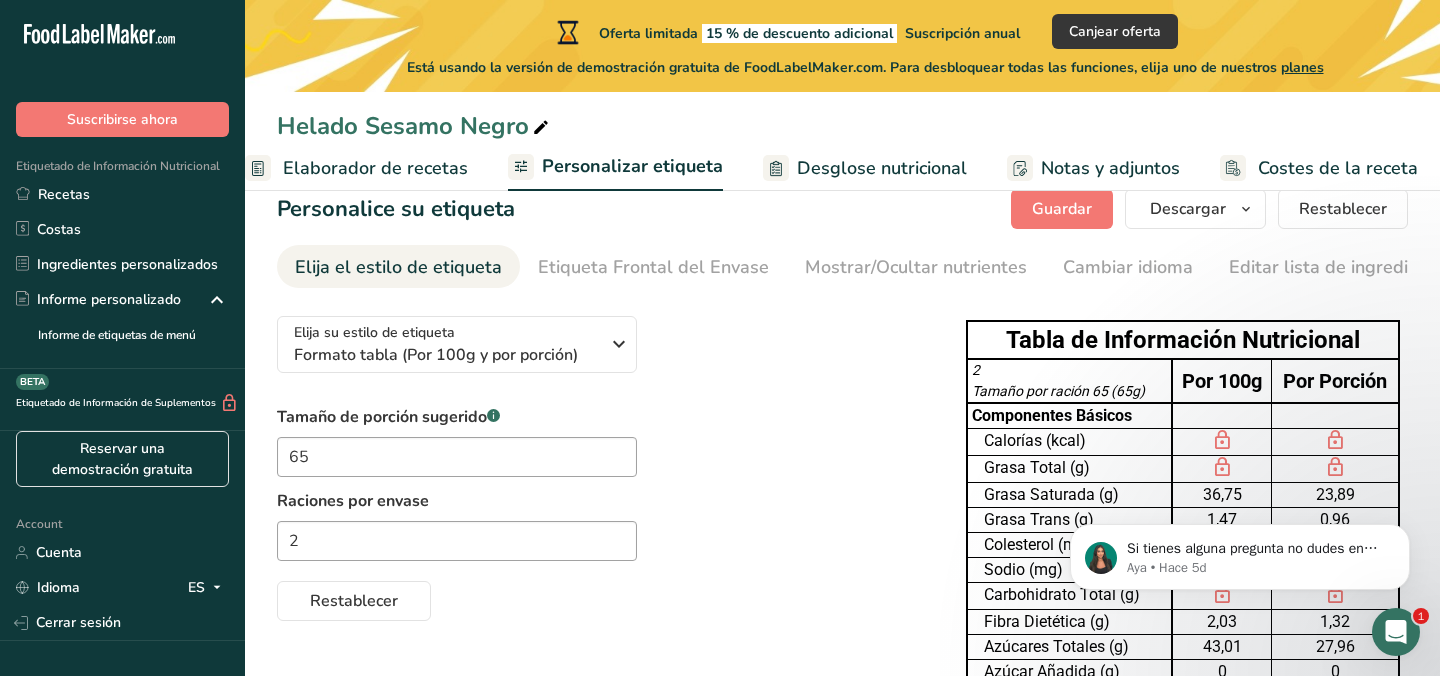 click on "Elaborador de recetas" at bounding box center [356, 168] 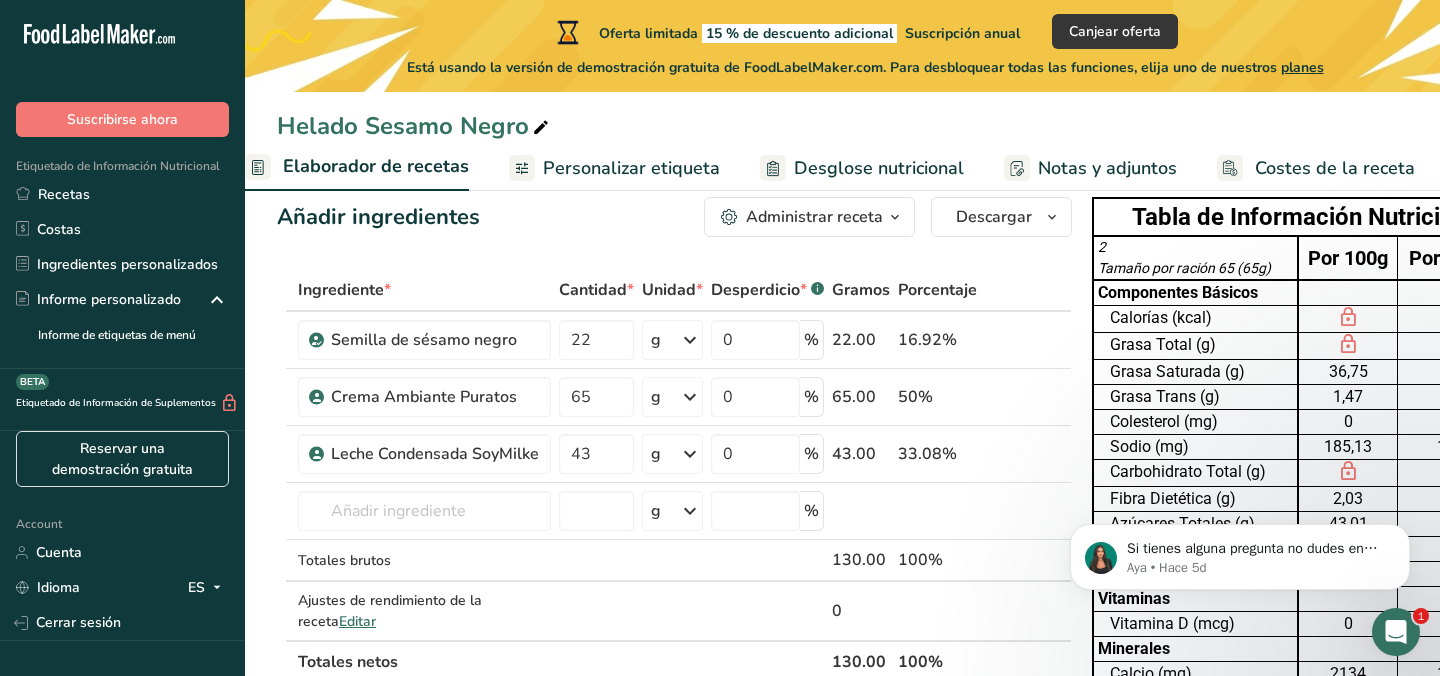 scroll, scrollTop: 0, scrollLeft: 278, axis: horizontal 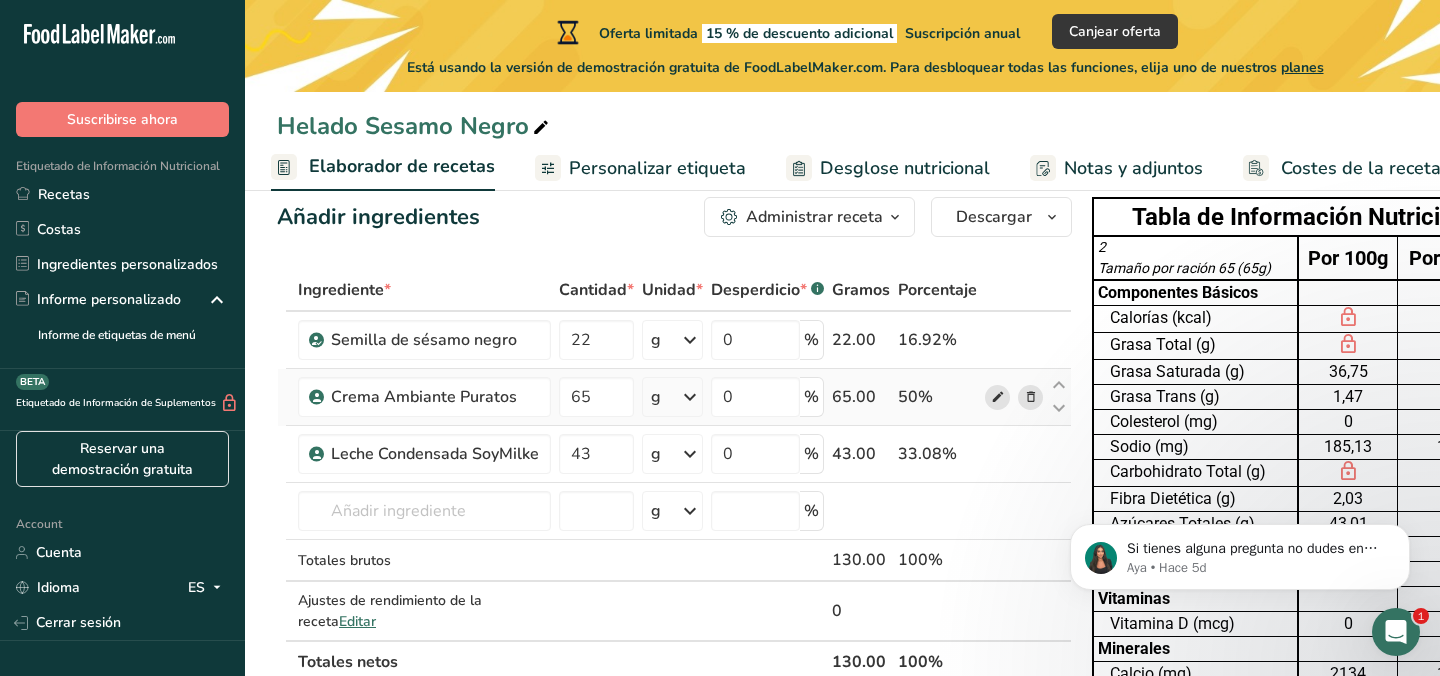 click at bounding box center [998, 397] 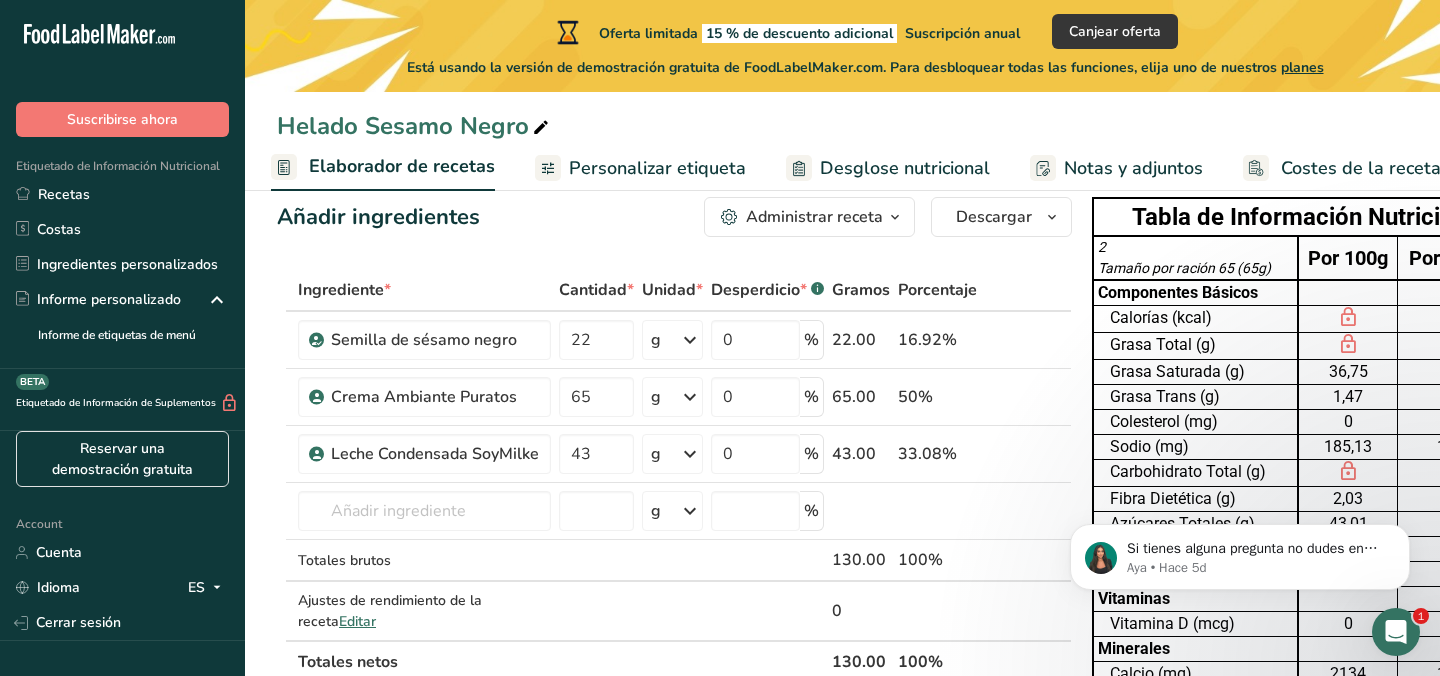 click on "Personalizar etiqueta" at bounding box center (657, 168) 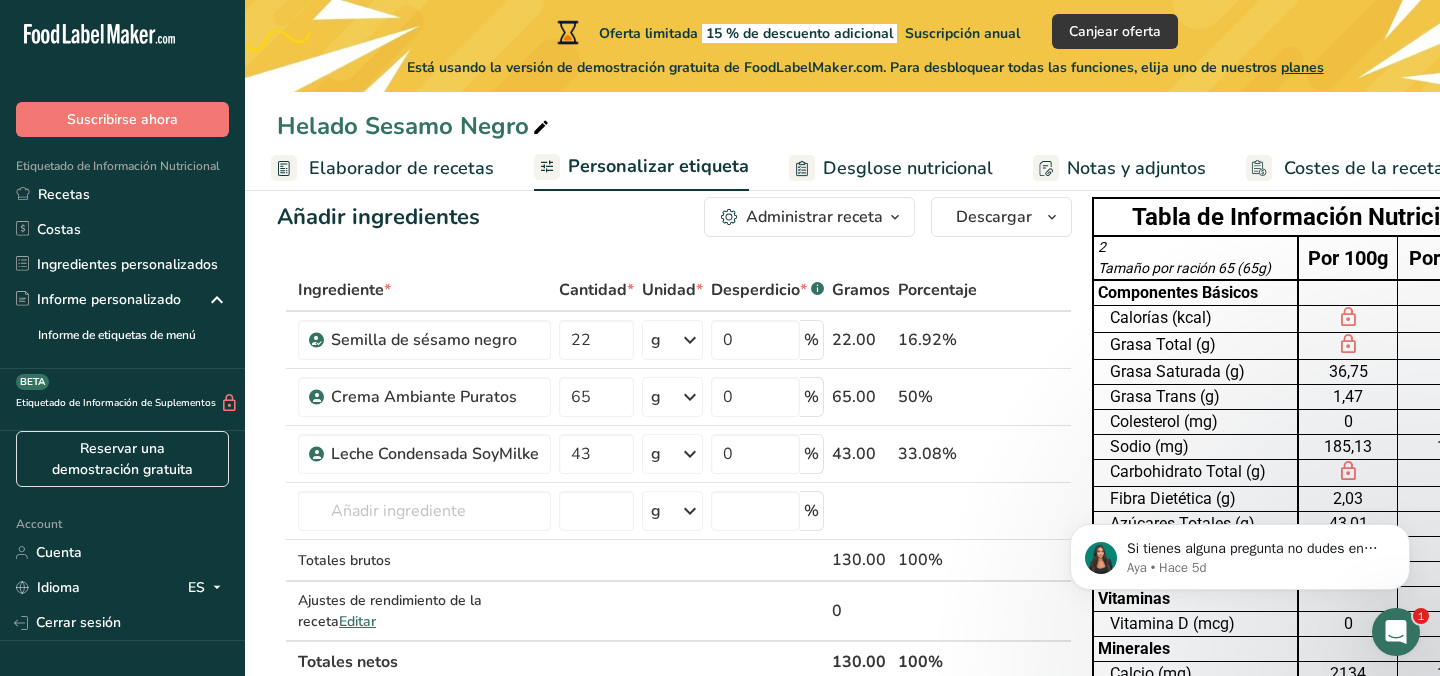scroll, scrollTop: 0, scrollLeft: 304, axis: horizontal 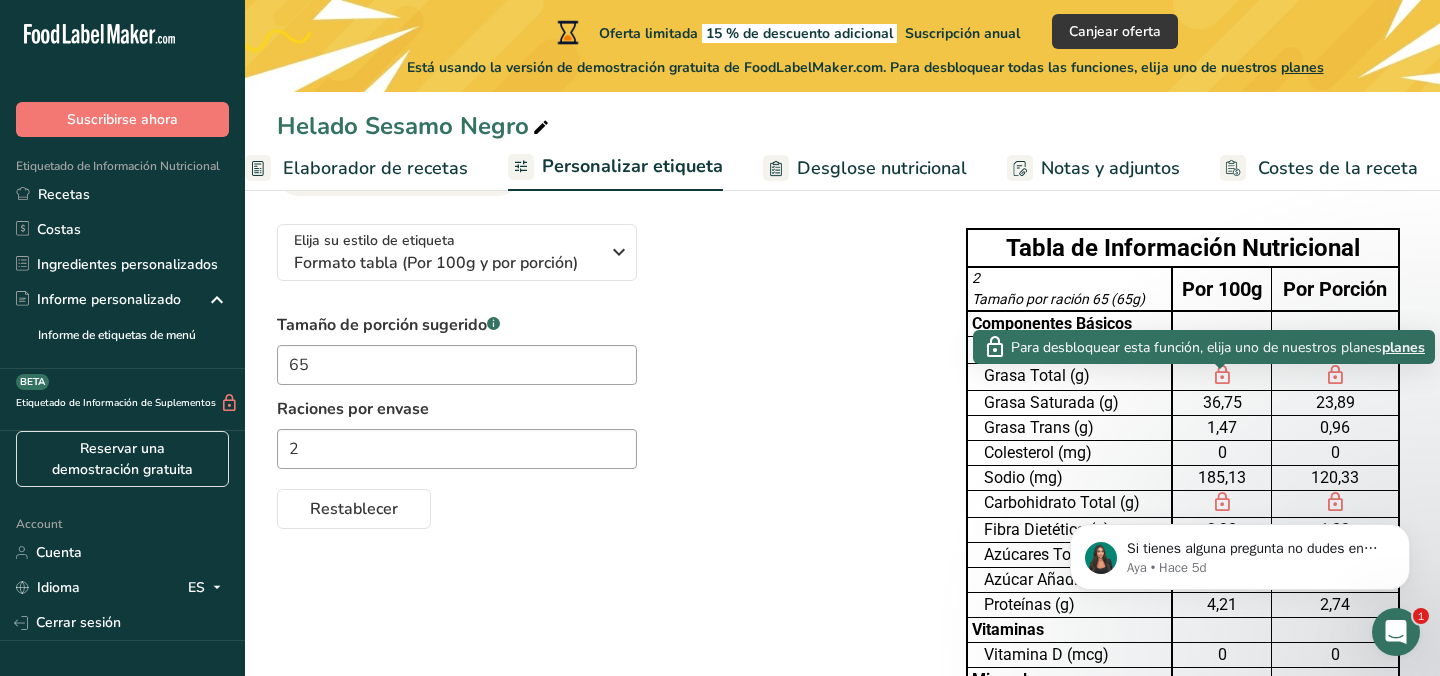click on "planes" at bounding box center (1403, 347) 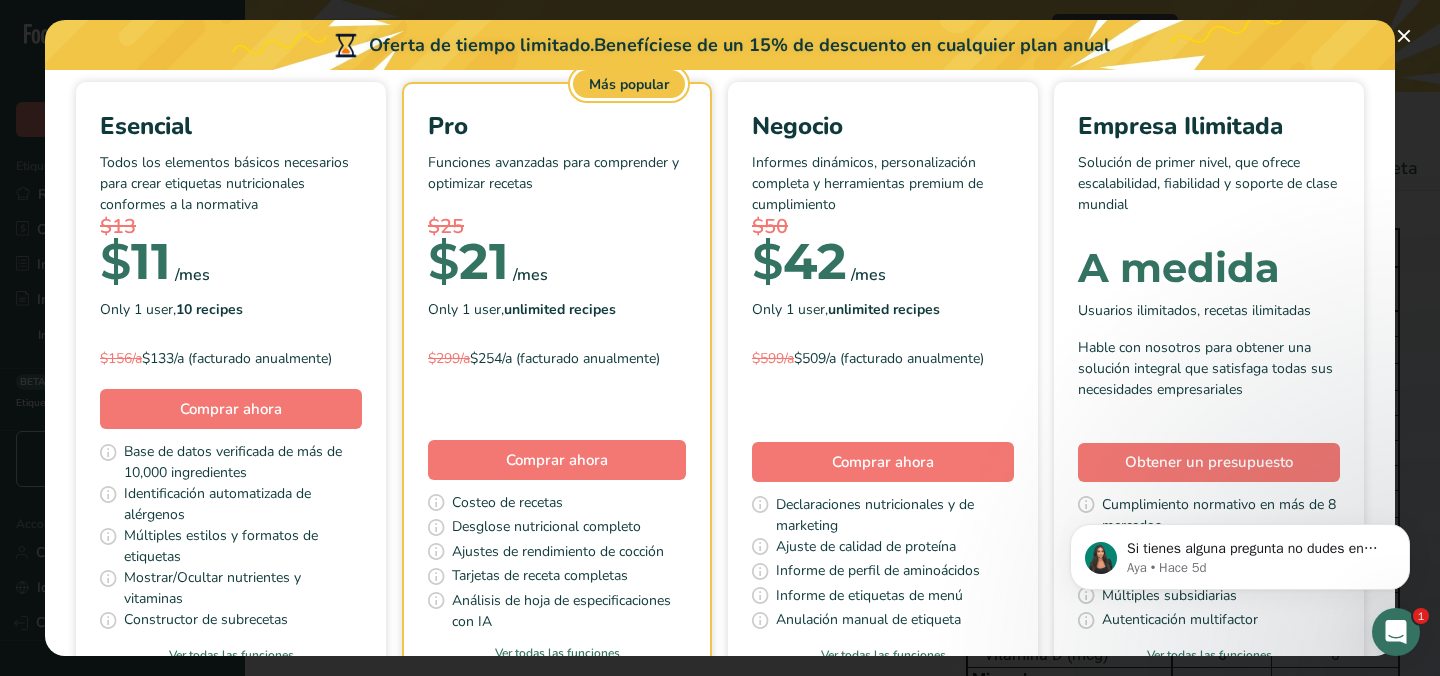 scroll, scrollTop: 146, scrollLeft: 0, axis: vertical 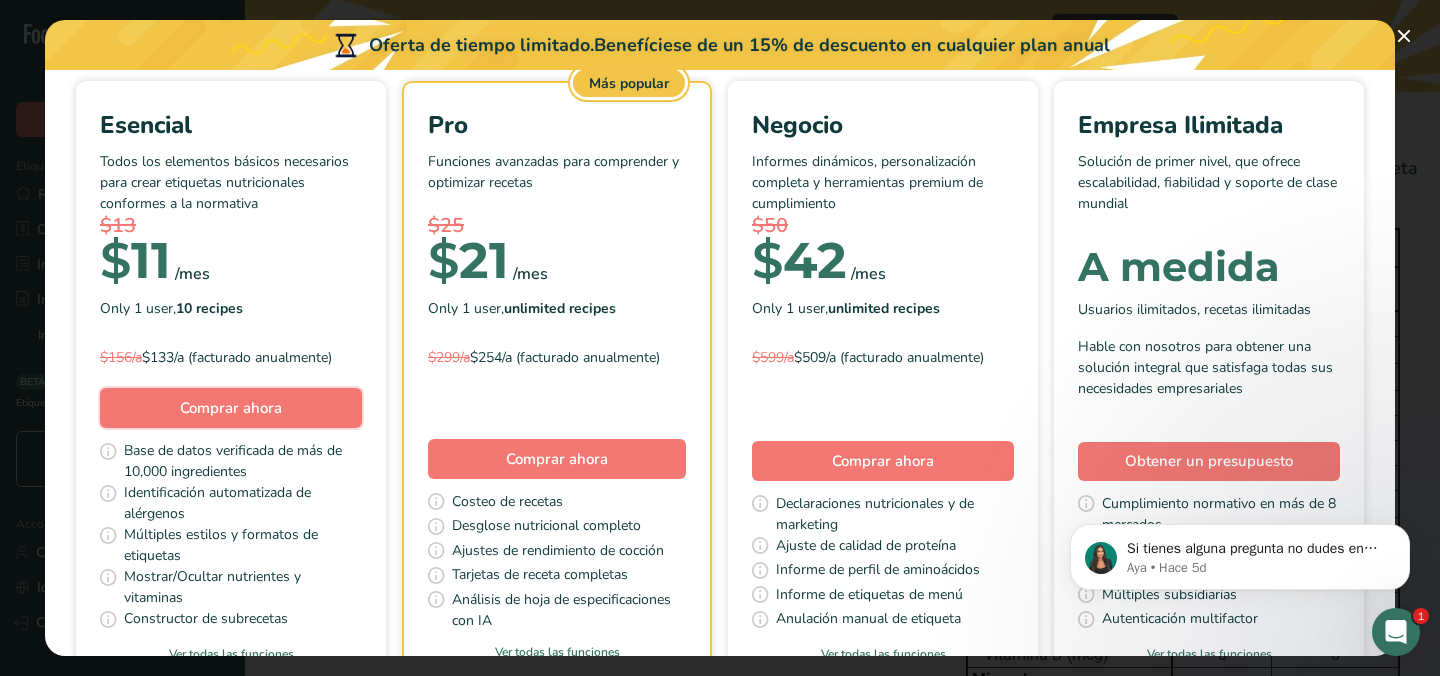 click on "Comprar ahora" at bounding box center [231, 408] 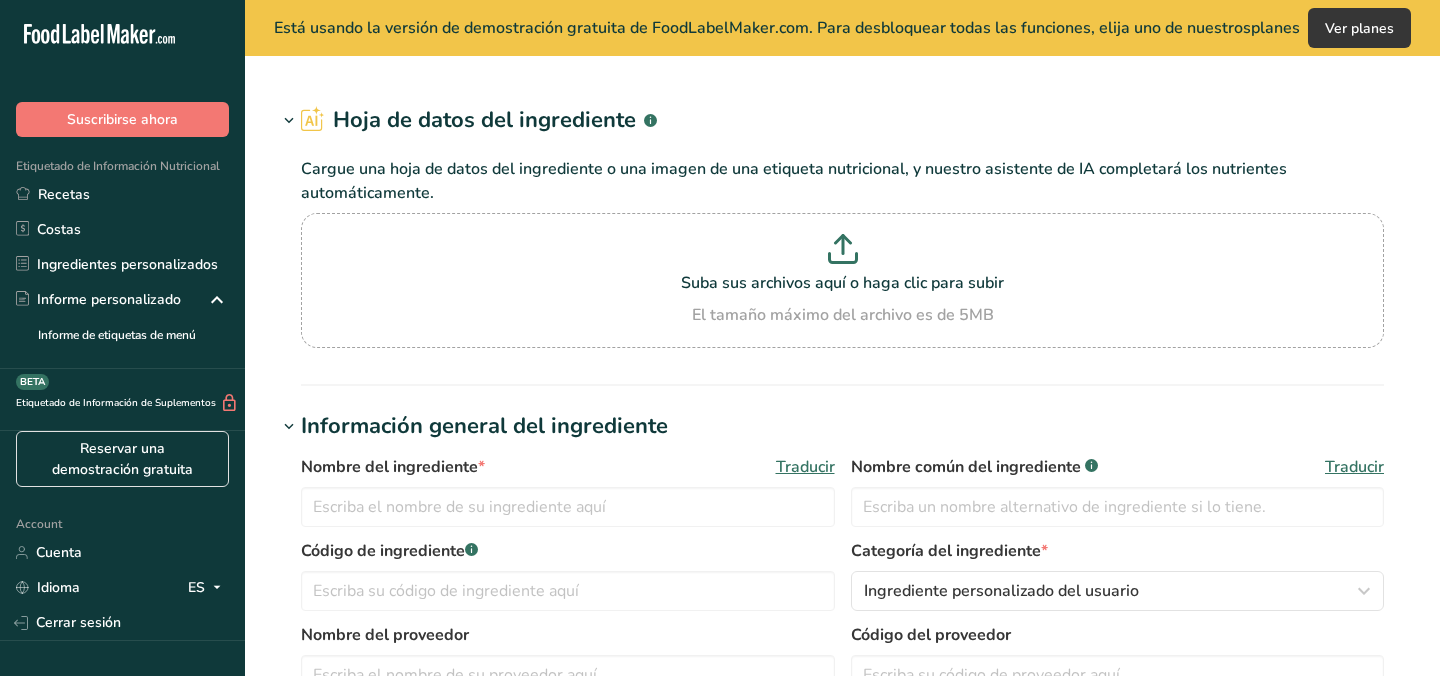 type on "Crema Ambiante Puratos" 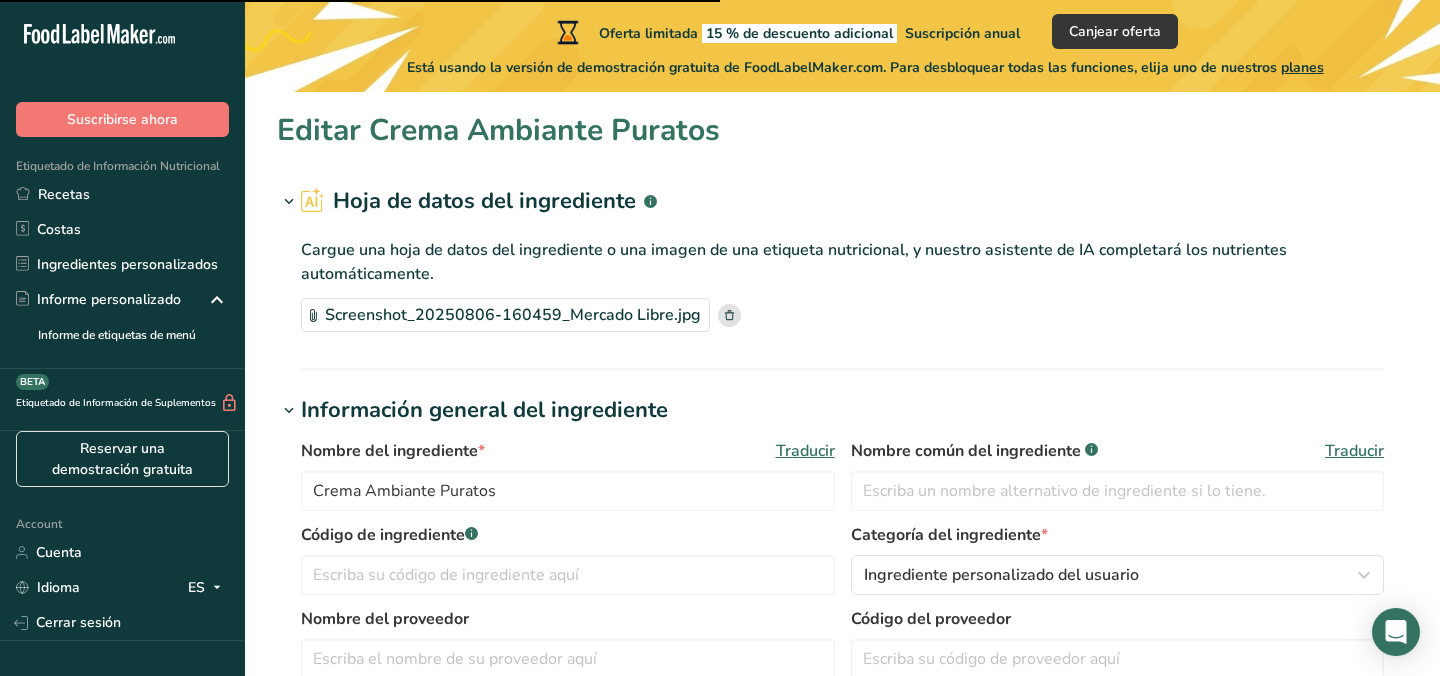 scroll, scrollTop: 147, scrollLeft: 0, axis: vertical 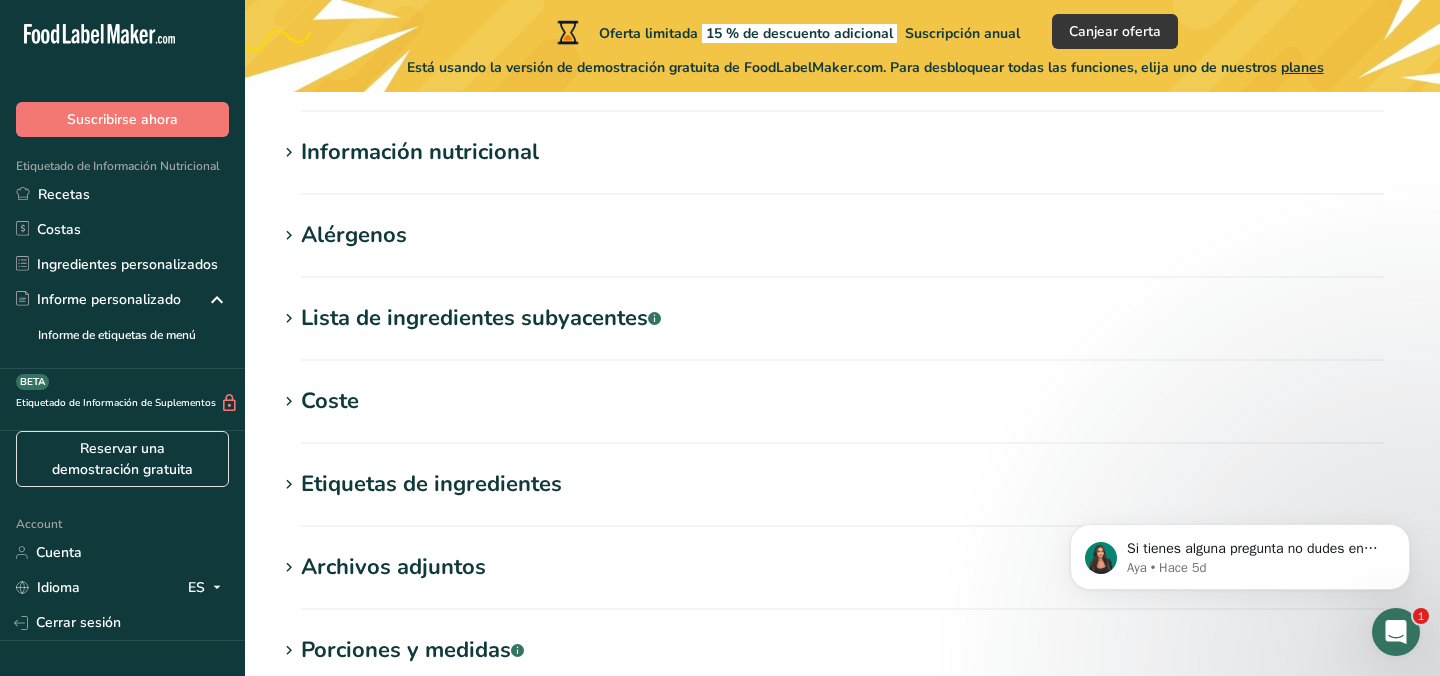 click on "Información nutricional" at bounding box center [420, 152] 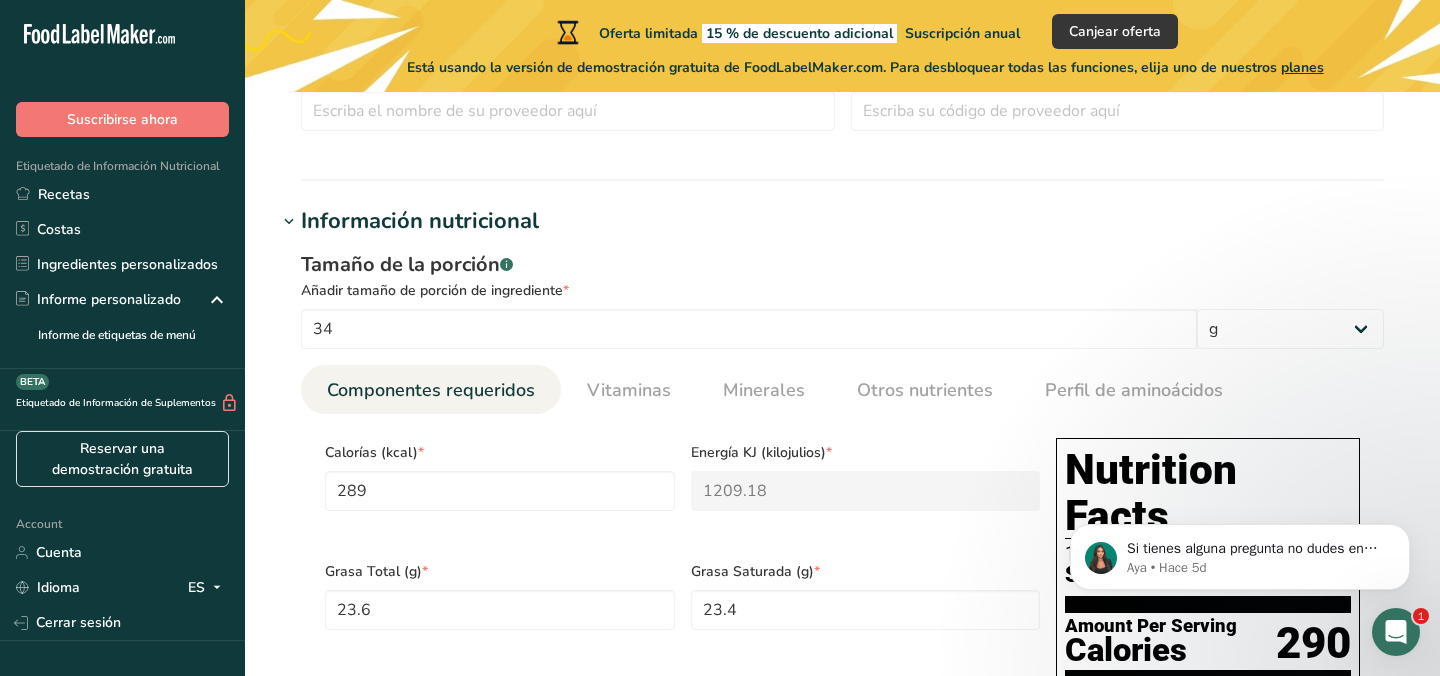scroll, scrollTop: 584, scrollLeft: 0, axis: vertical 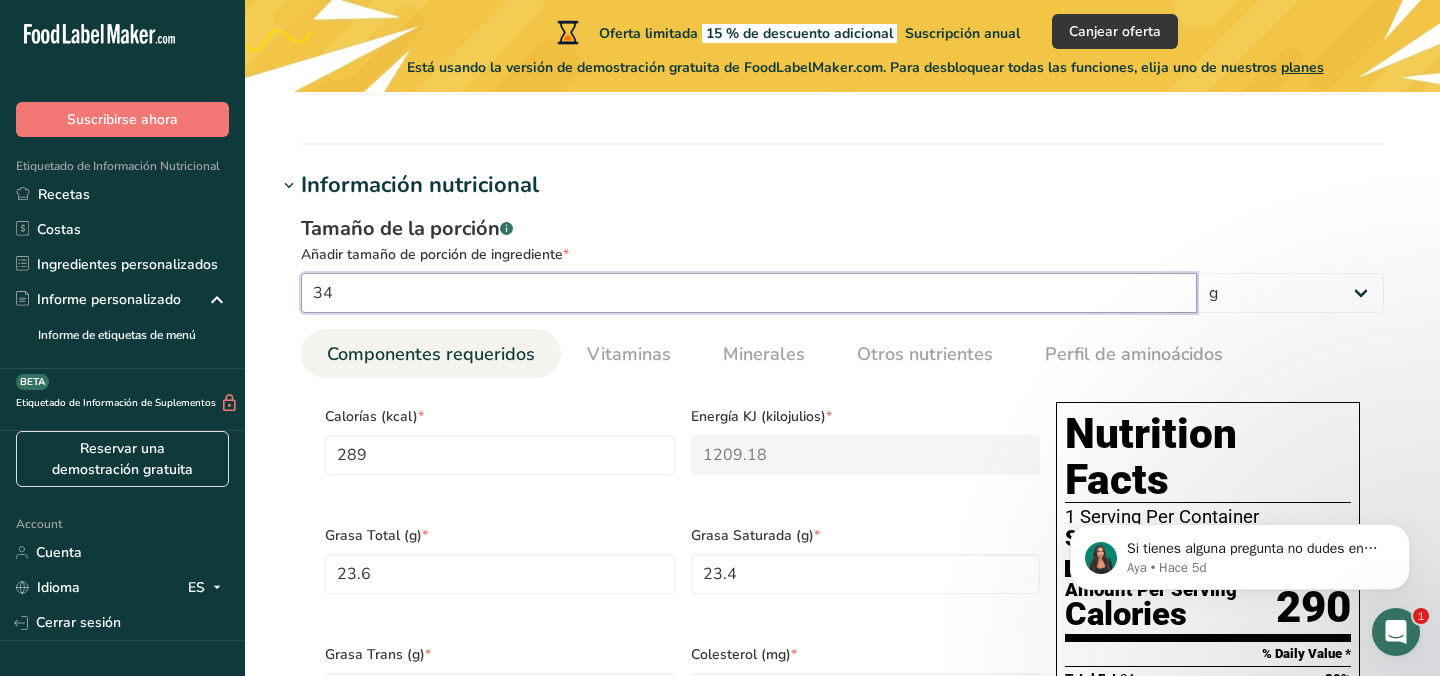 click on "34" at bounding box center [749, 293] 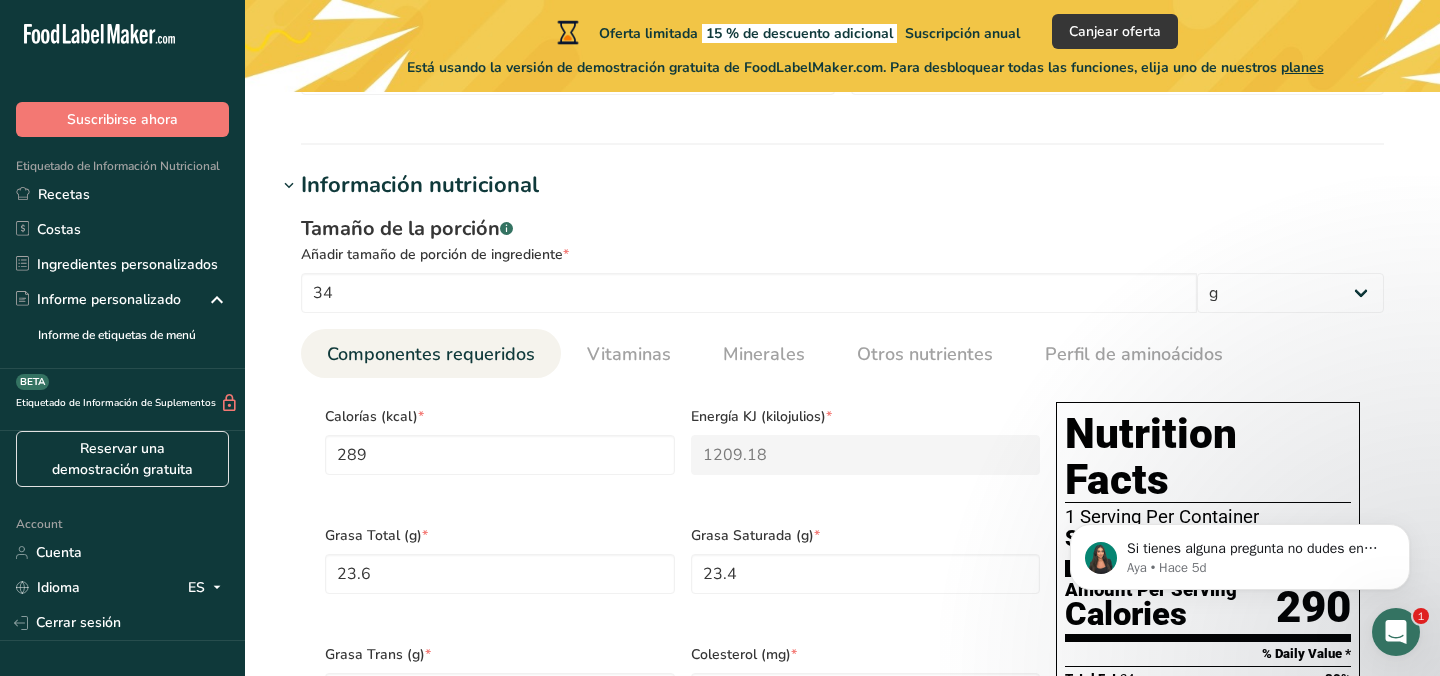 click on "Información nutricional" at bounding box center (842, 185) 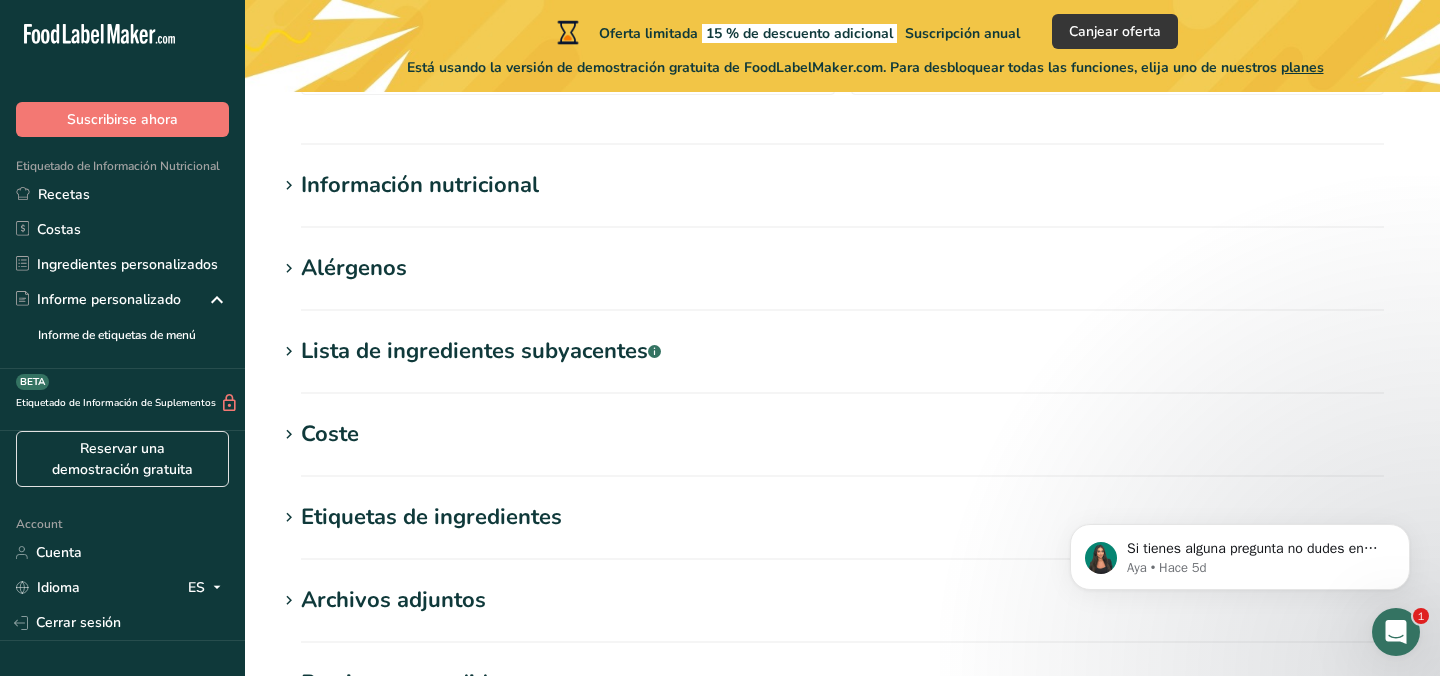 click on "Información nutricional" at bounding box center [420, 185] 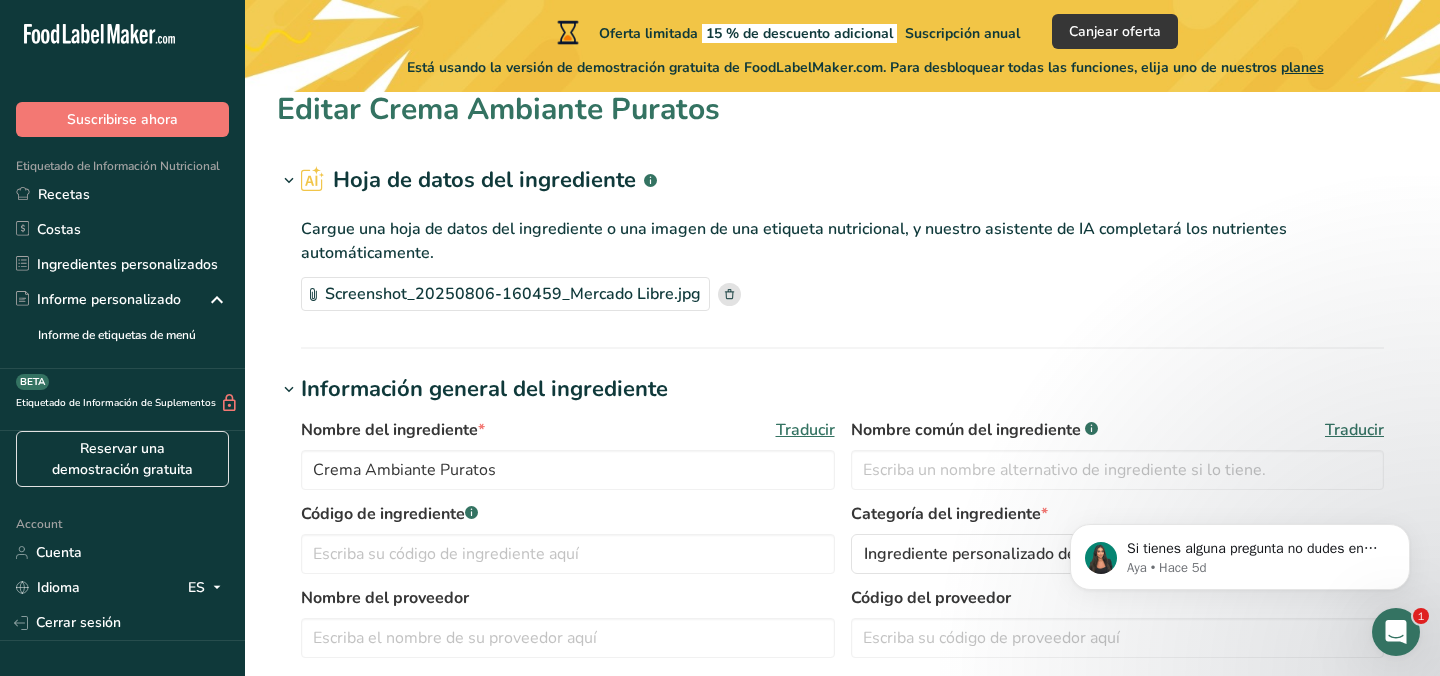 scroll, scrollTop: 0, scrollLeft: 0, axis: both 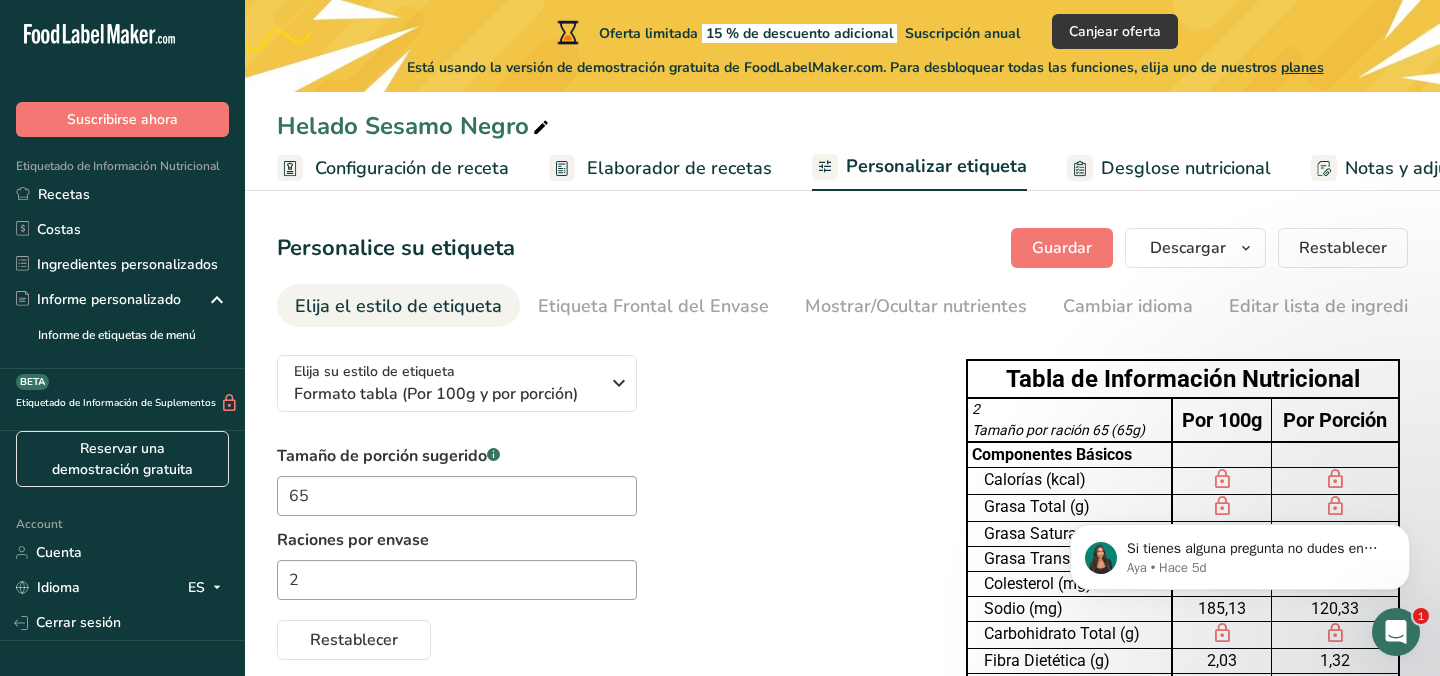 click on "Si tienes alguna pregunta no dudes en consultarnos. ¡Estamos aquí para ayudarte! 😊 [FIRST] • Hace 5d" 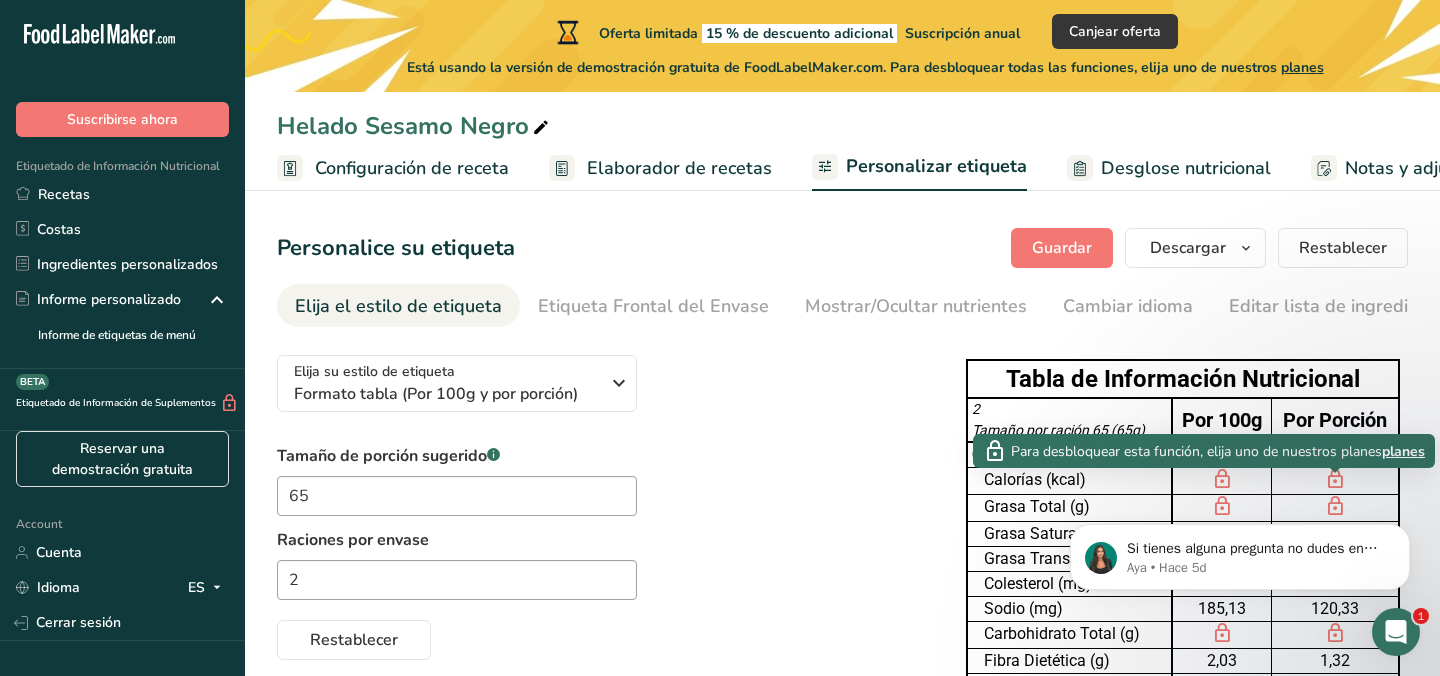click on "planes" at bounding box center [1403, 451] 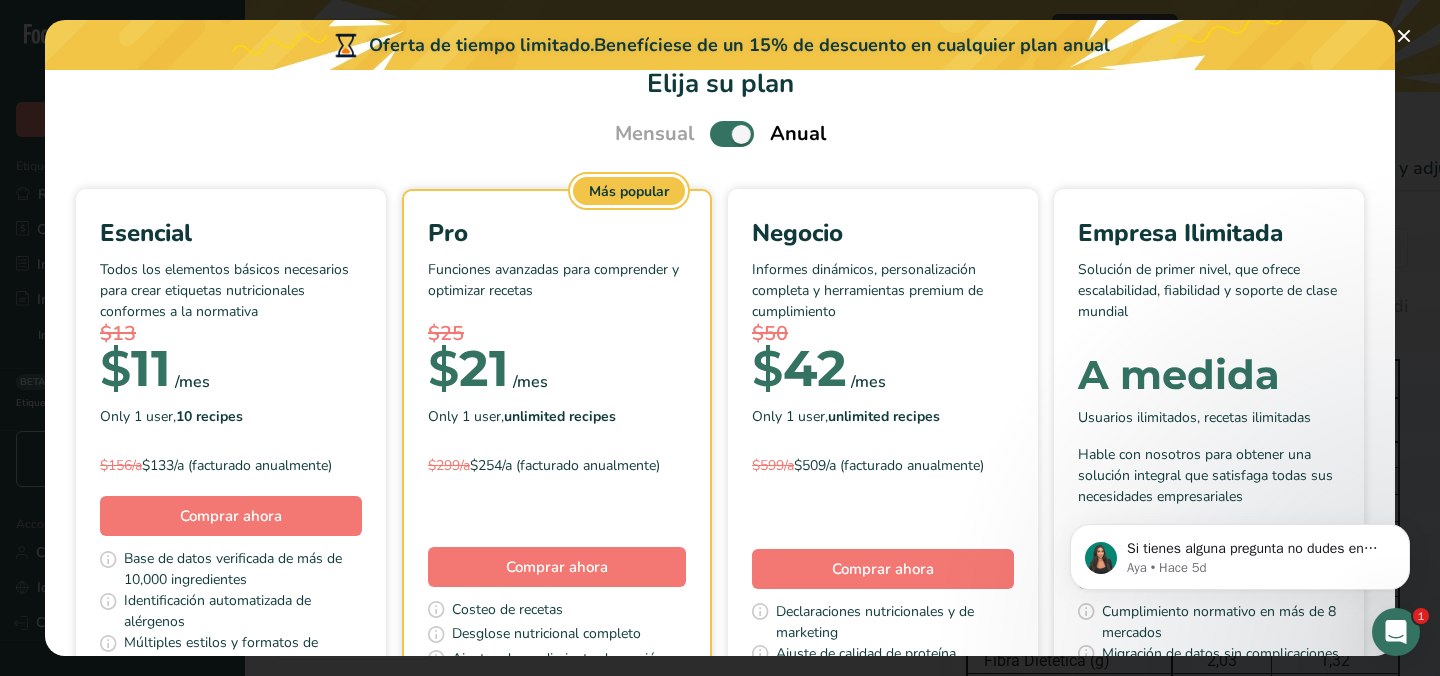 scroll, scrollTop: 0, scrollLeft: 0, axis: both 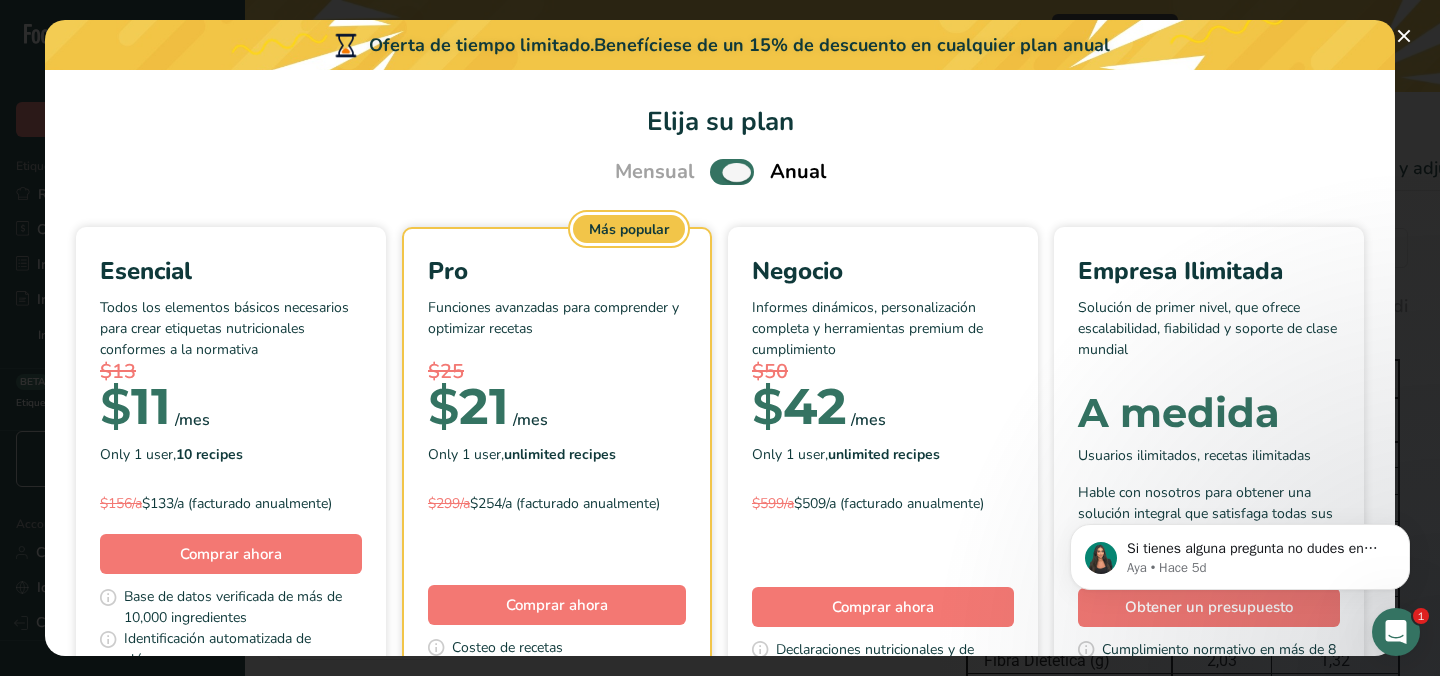 click at bounding box center [732, 171] 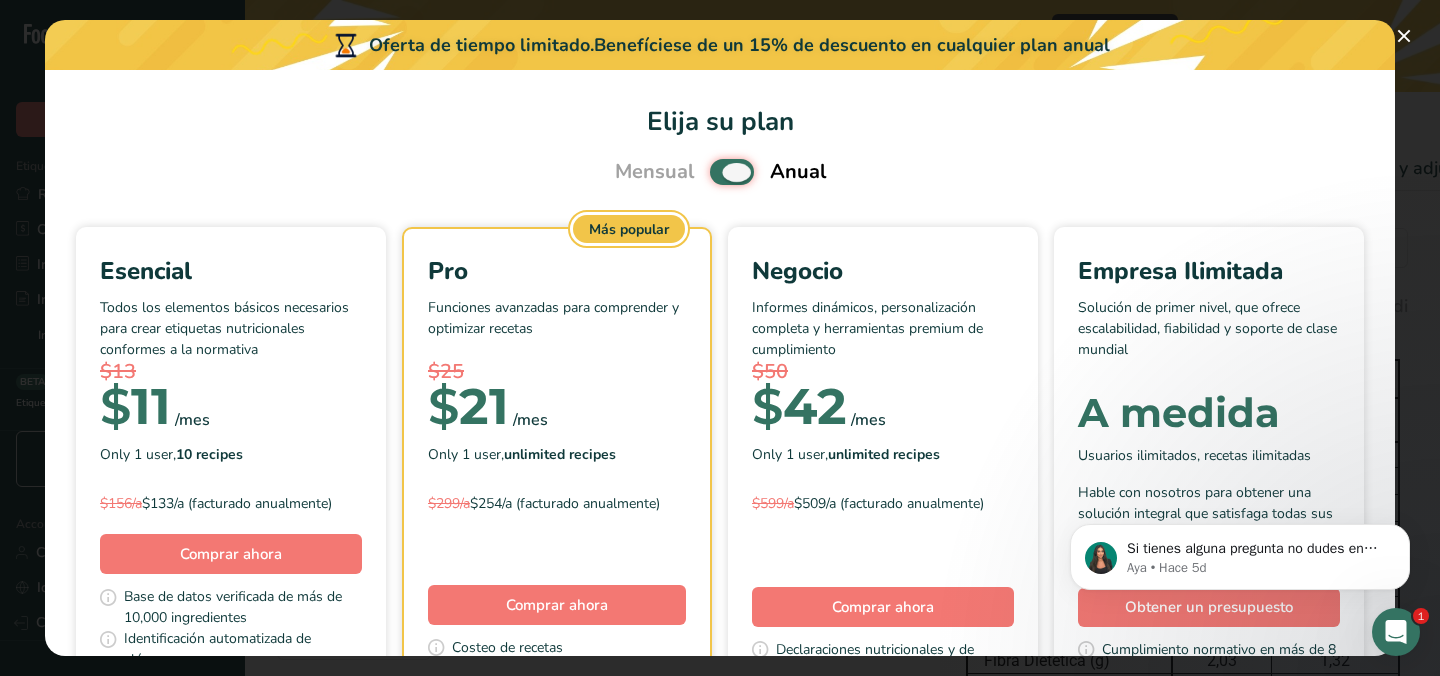 click at bounding box center [716, 172] 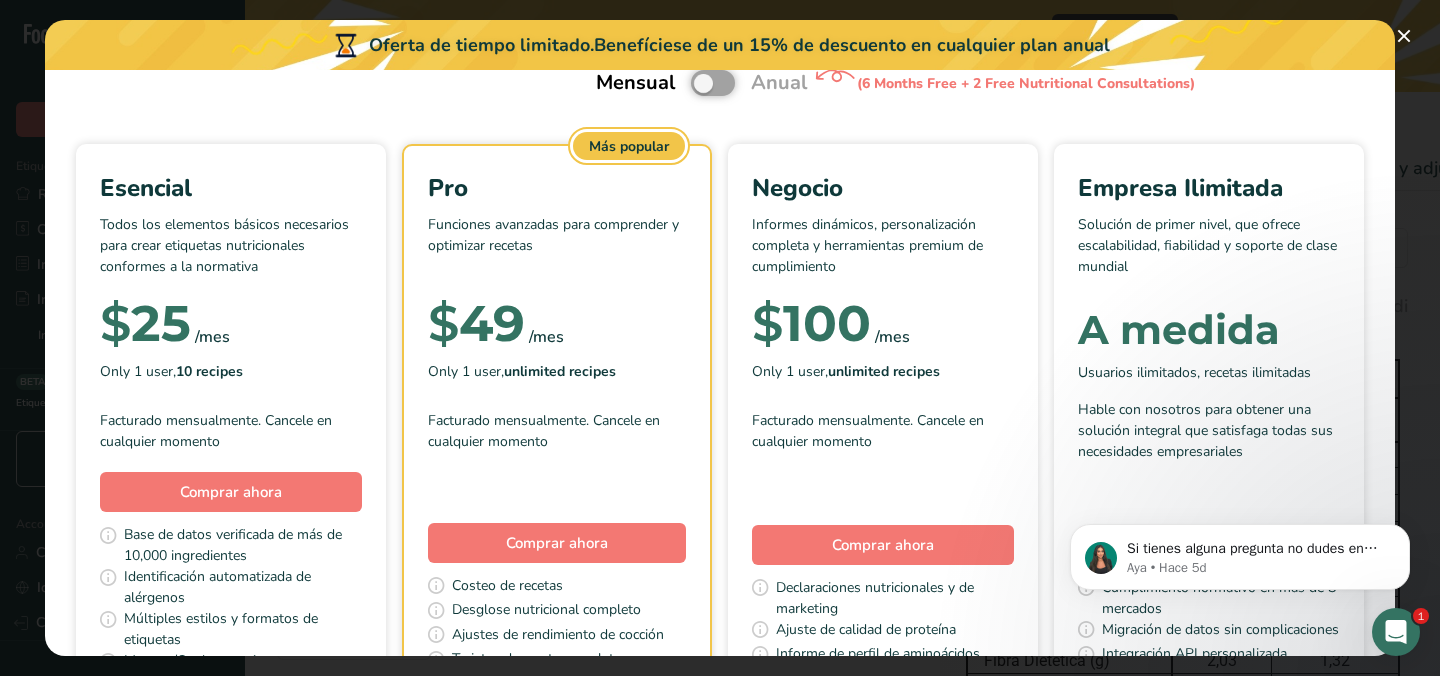 scroll, scrollTop: 61, scrollLeft: 0, axis: vertical 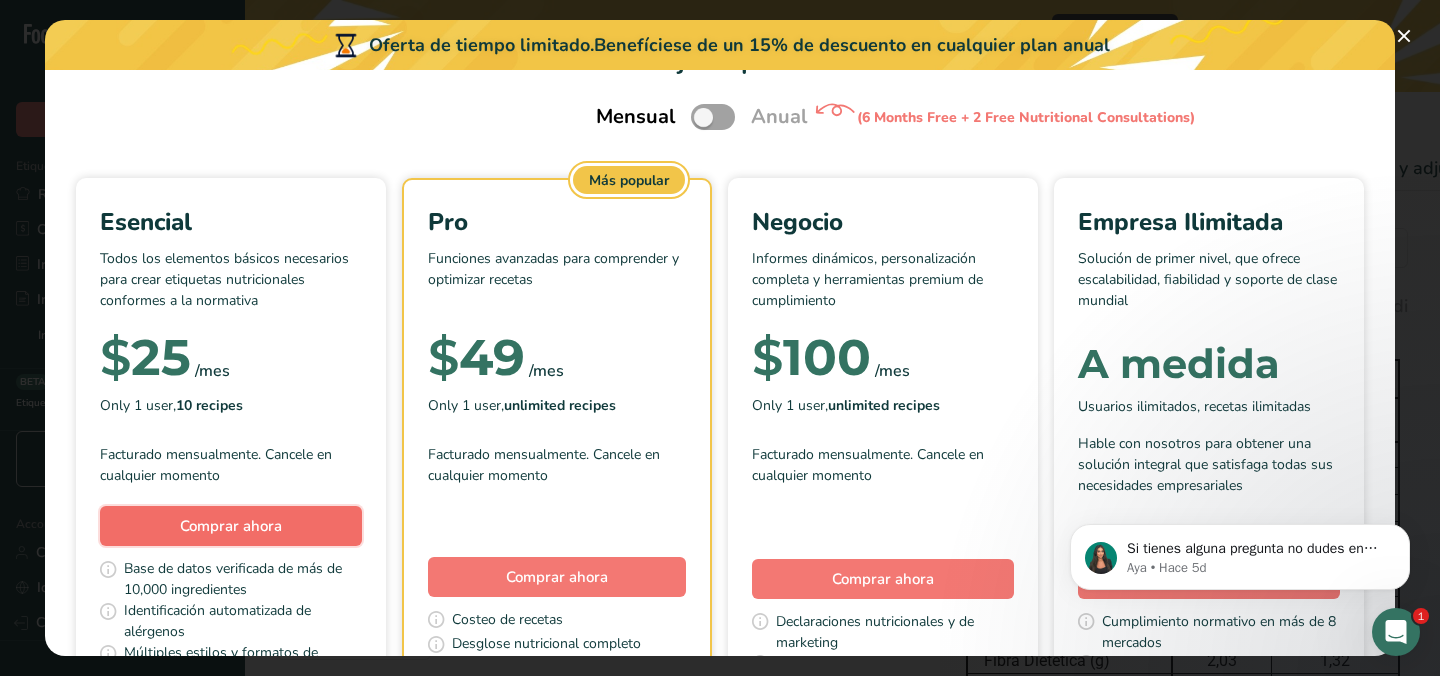 click on "Comprar ahora" at bounding box center [231, 526] 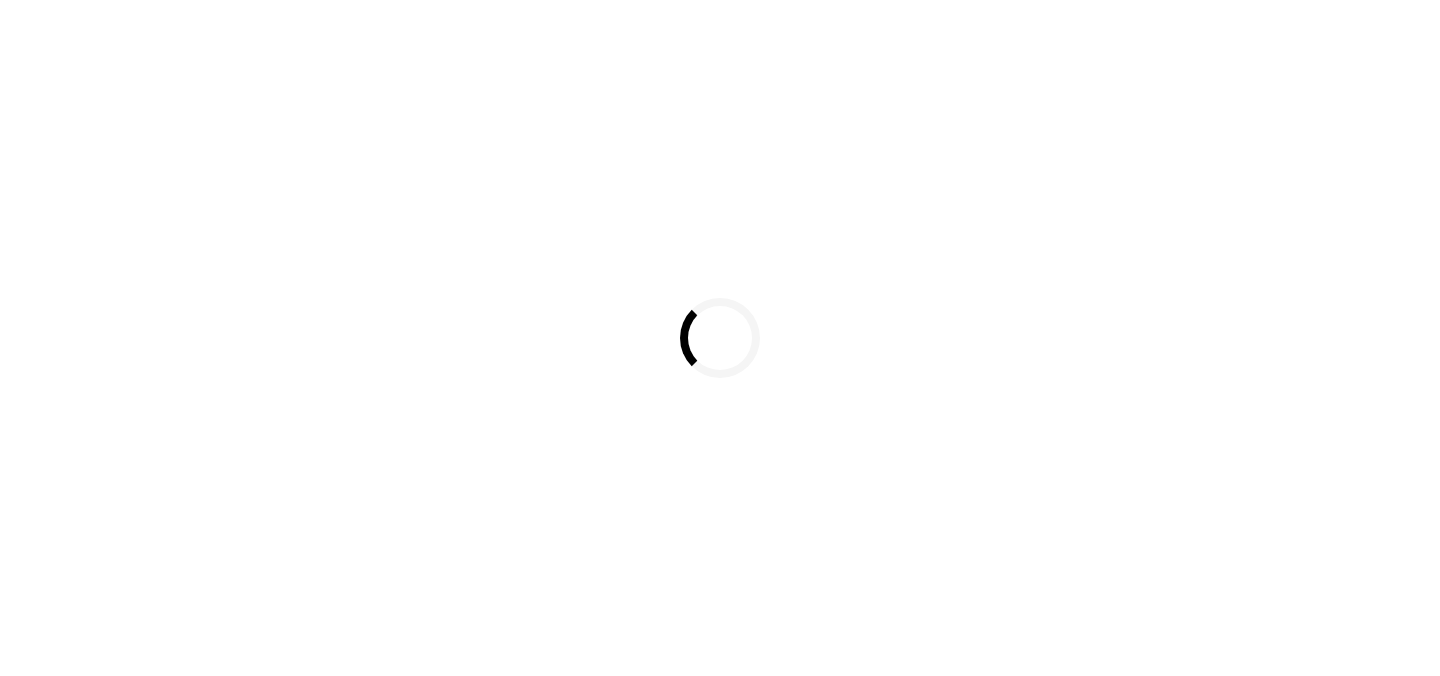 scroll, scrollTop: 0, scrollLeft: 0, axis: both 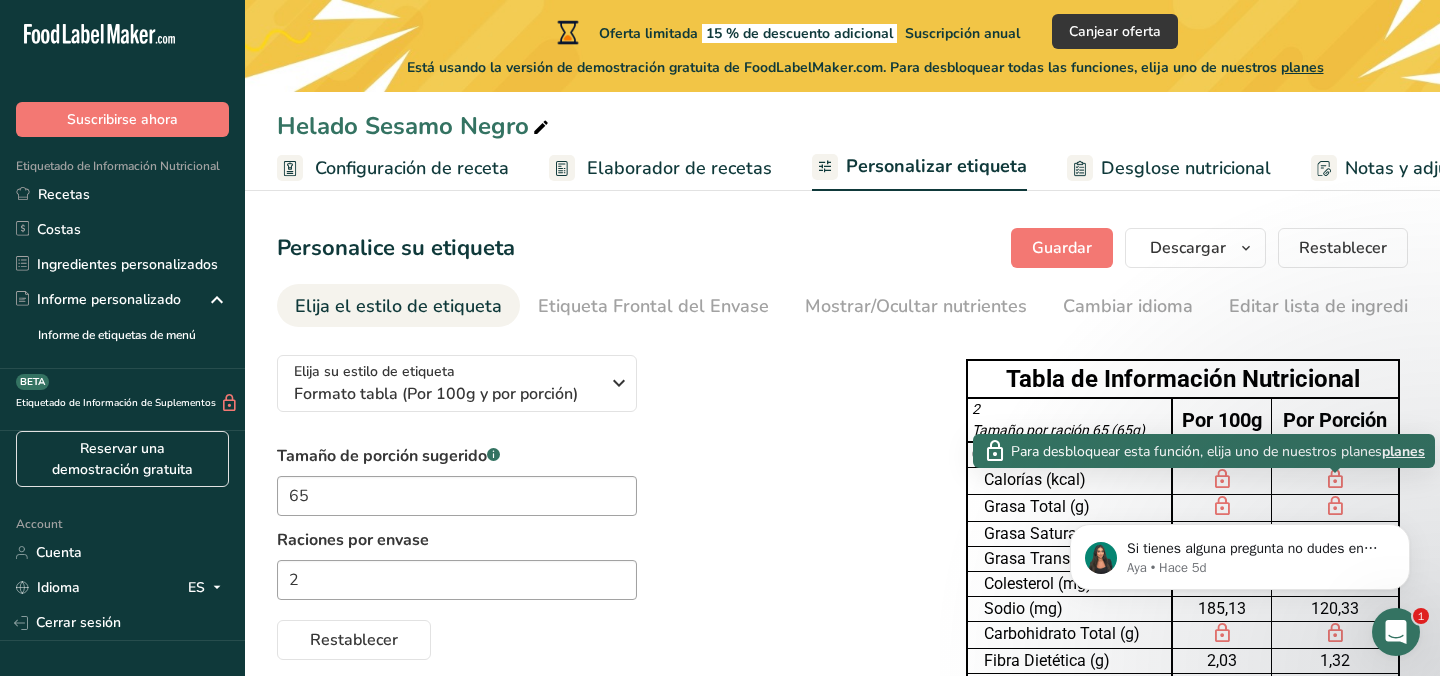 click on "planes" at bounding box center (1403, 451) 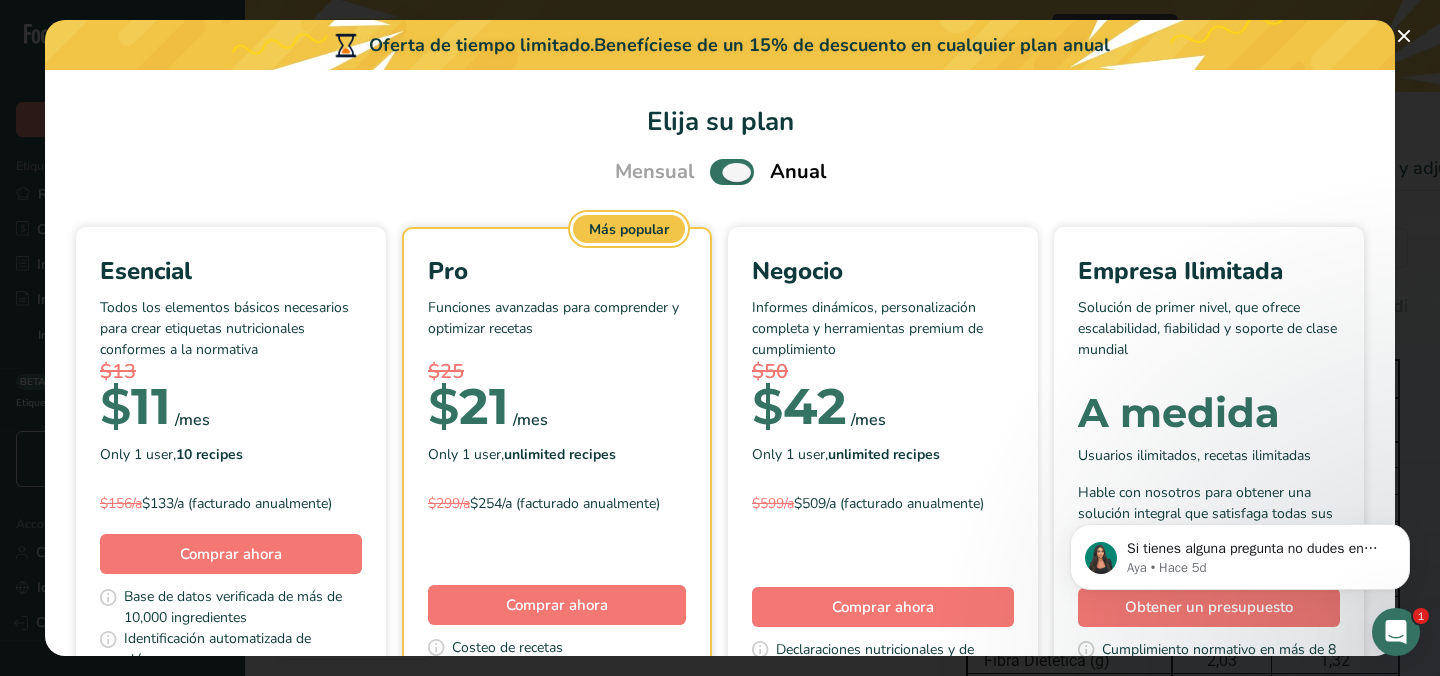 click at bounding box center [732, 171] 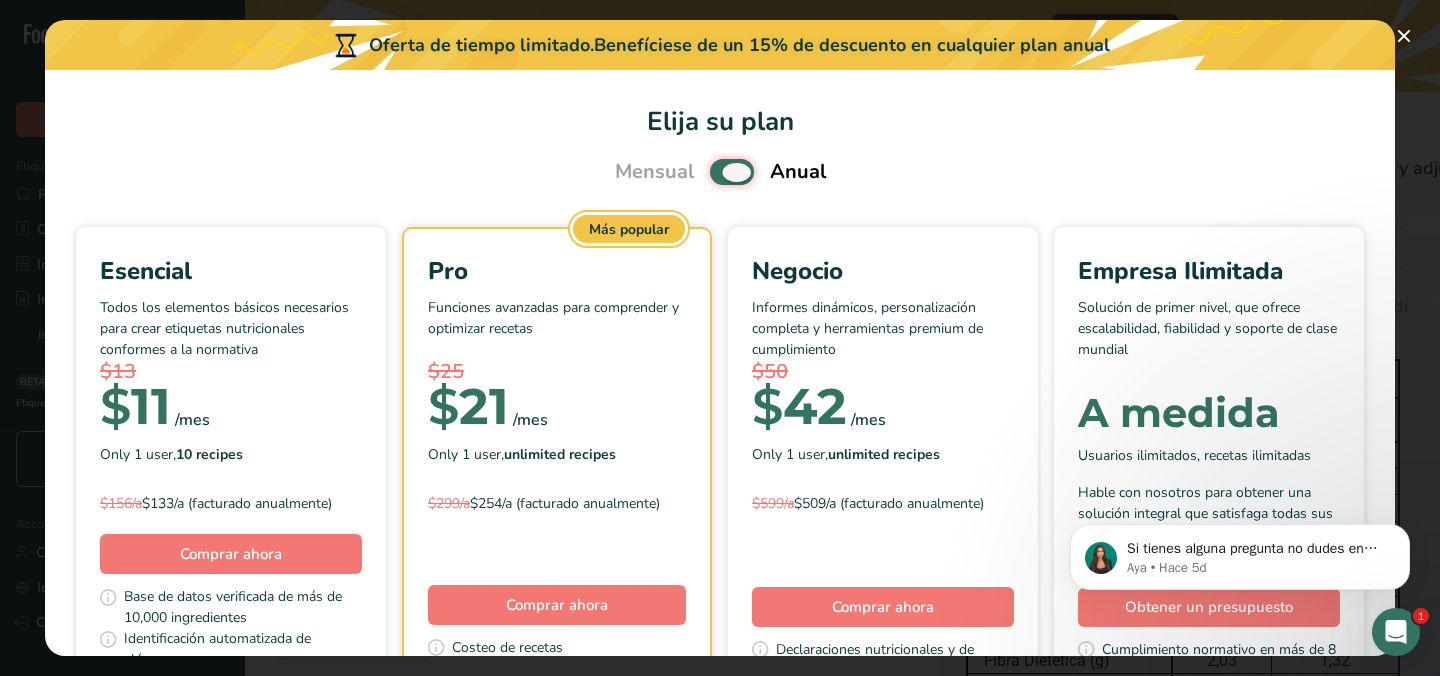 click at bounding box center (716, 172) 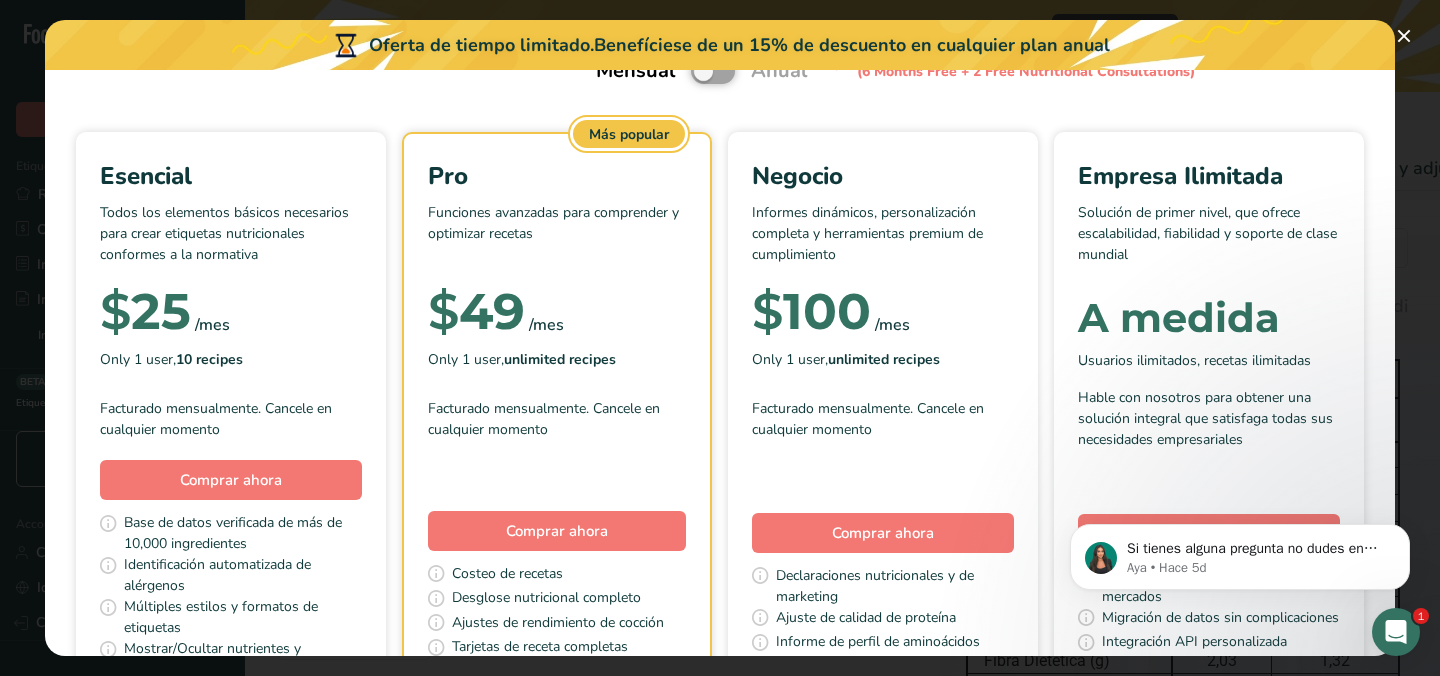 scroll, scrollTop: 169, scrollLeft: 0, axis: vertical 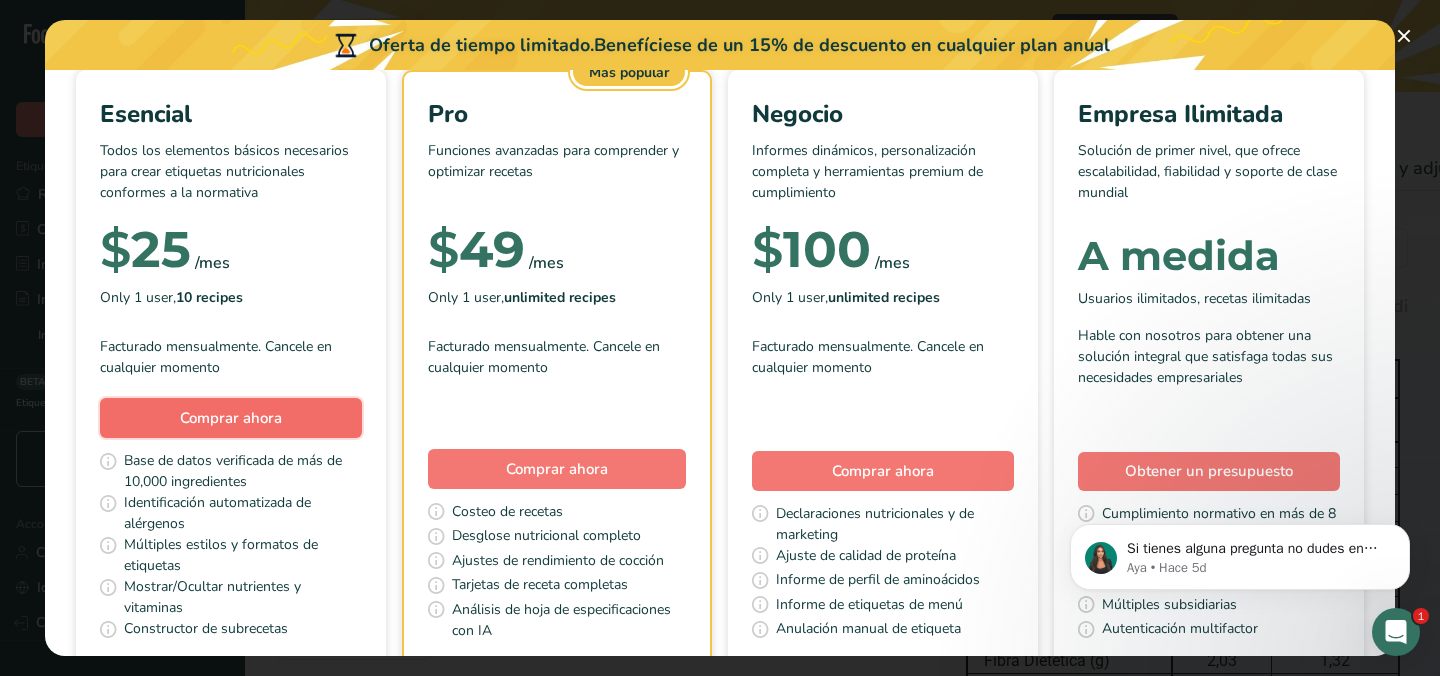 click on "Comprar ahora" at bounding box center [231, 418] 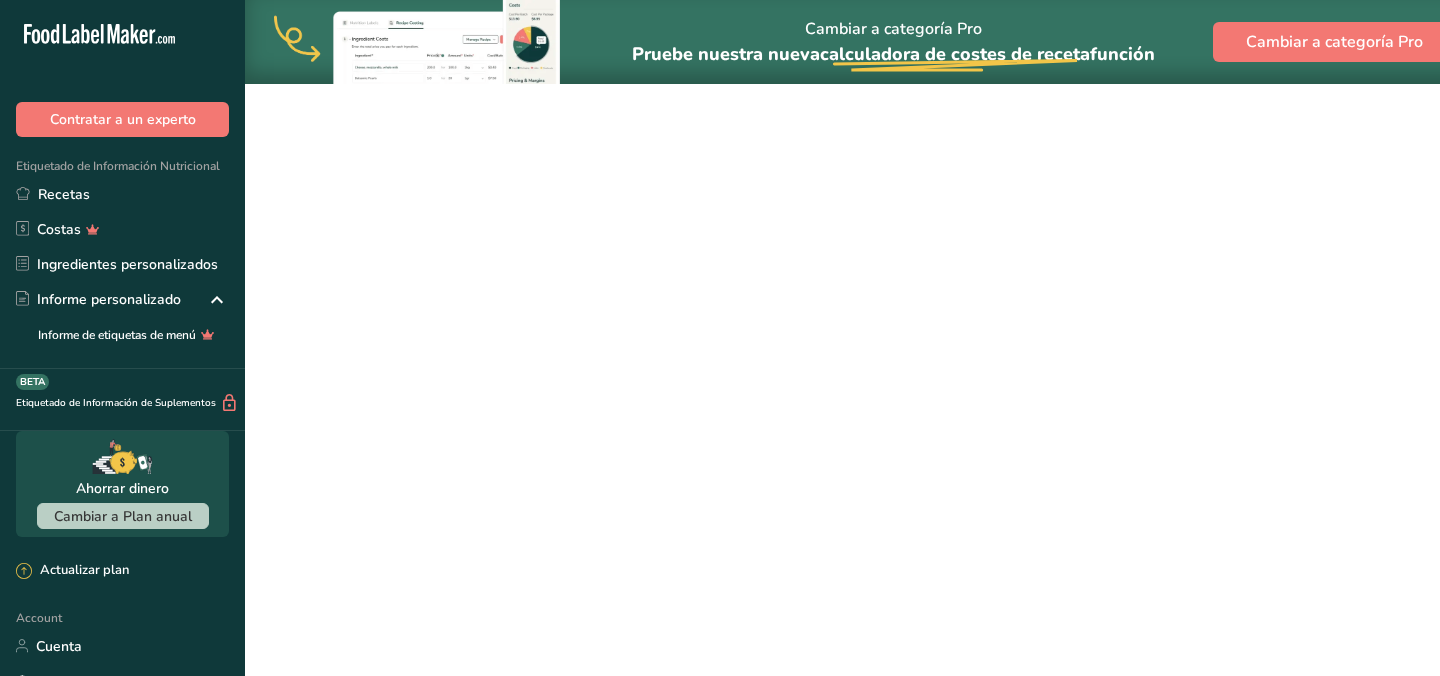 scroll, scrollTop: 0, scrollLeft: 0, axis: both 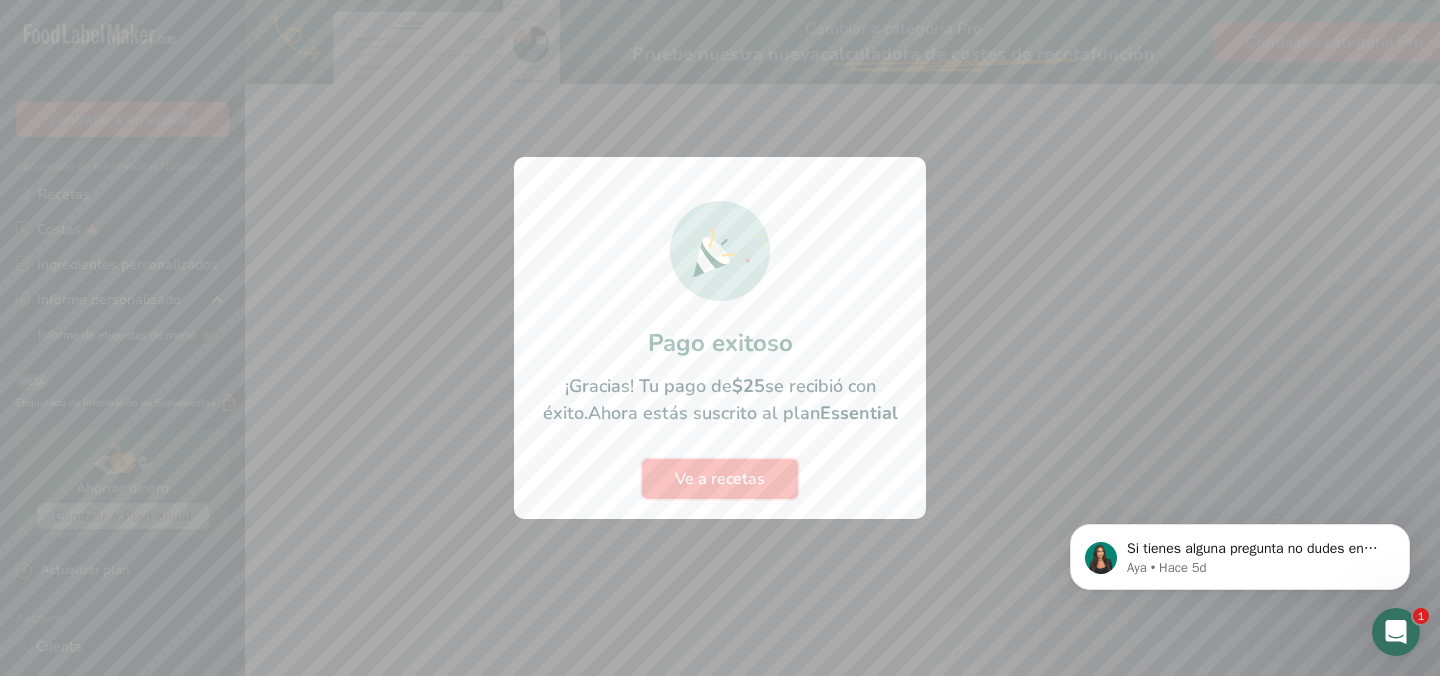 click on "Ve a recetas" at bounding box center [720, 479] 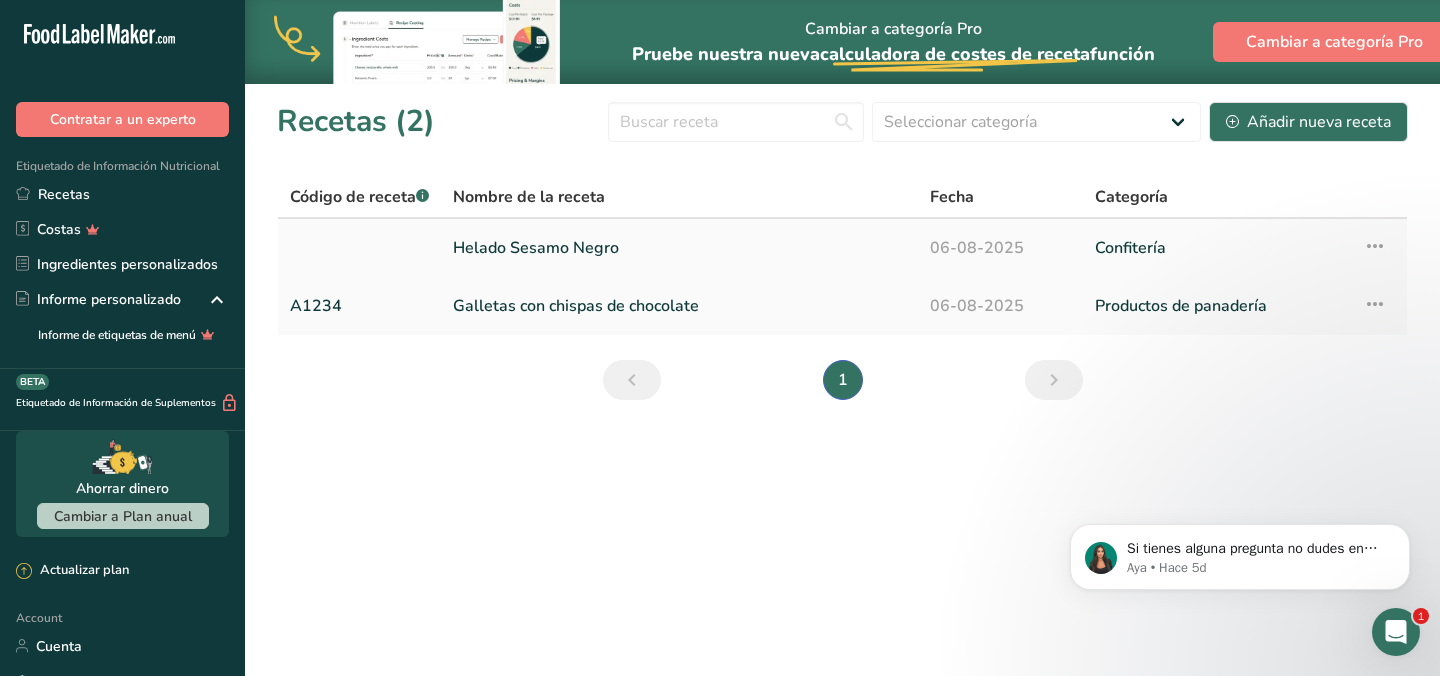 click on "Helado Sesamo Negro" at bounding box center [679, 248] 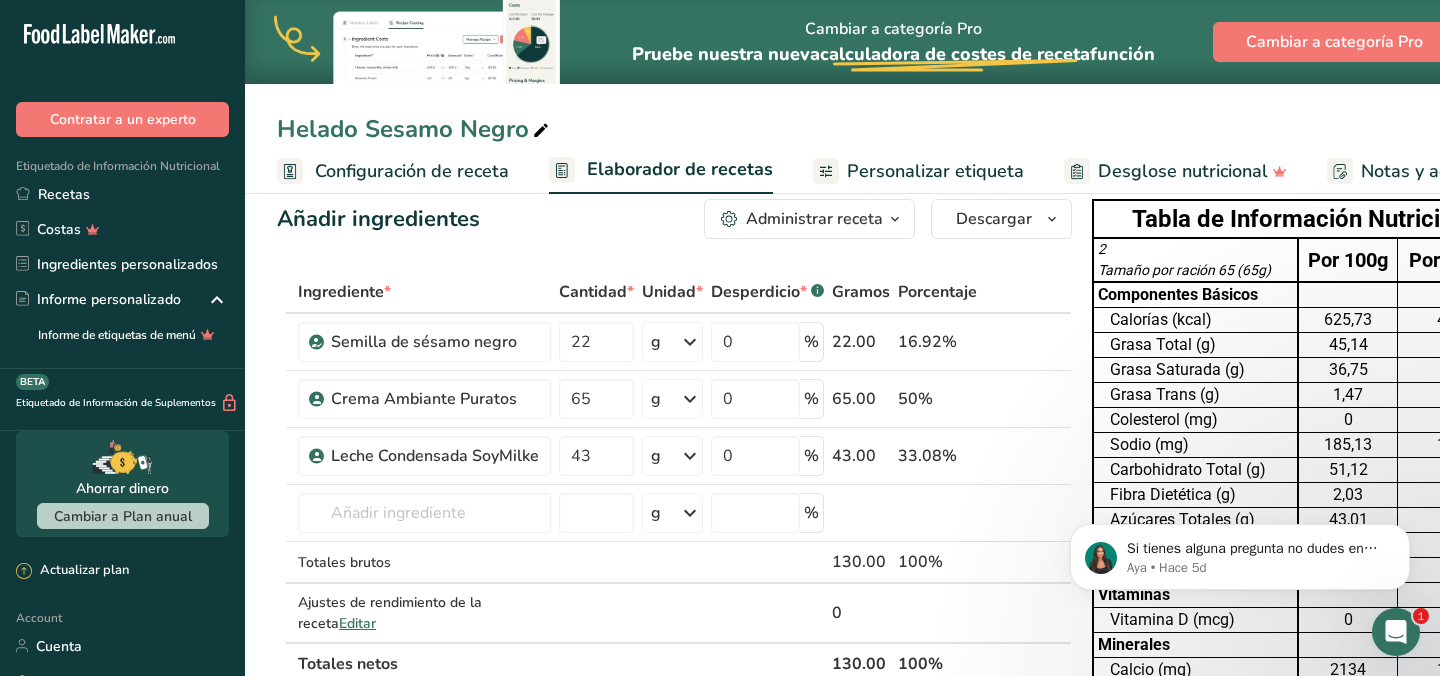scroll, scrollTop: 0, scrollLeft: 0, axis: both 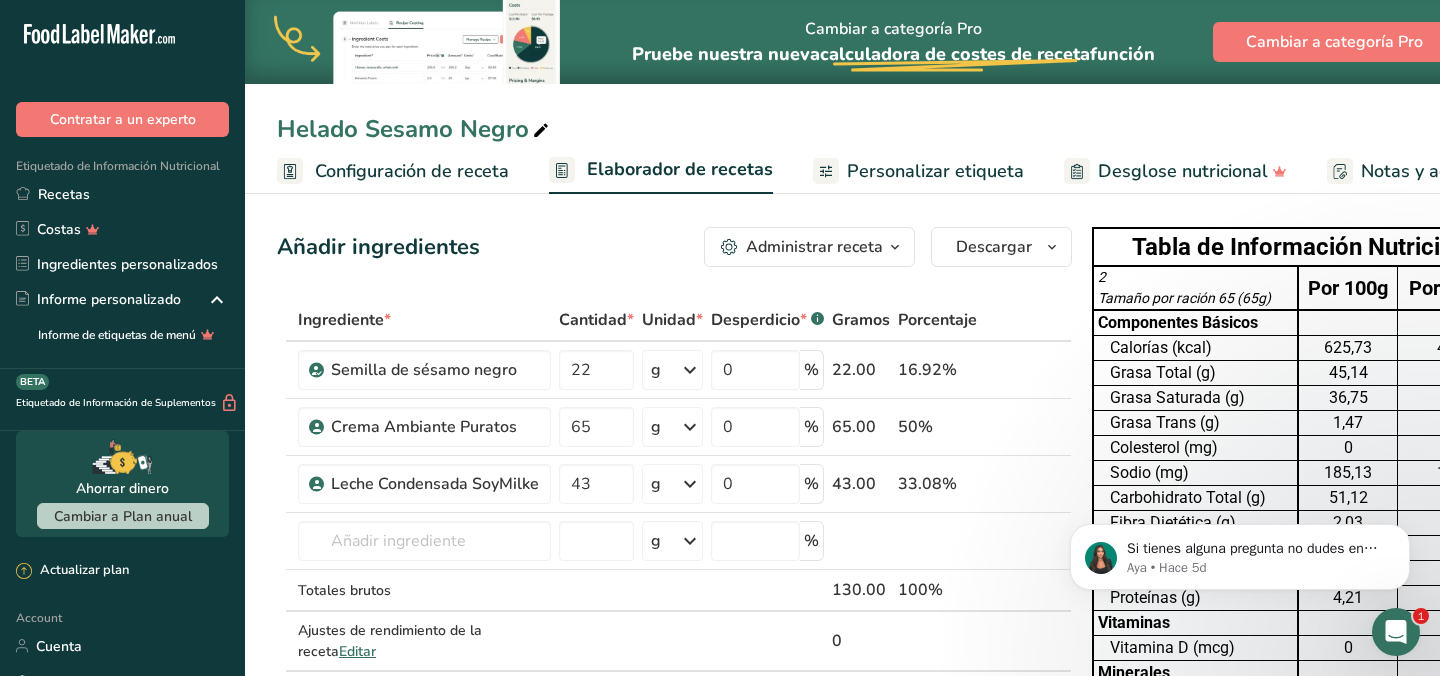 click on "Personalizar etiqueta" at bounding box center (935, 171) 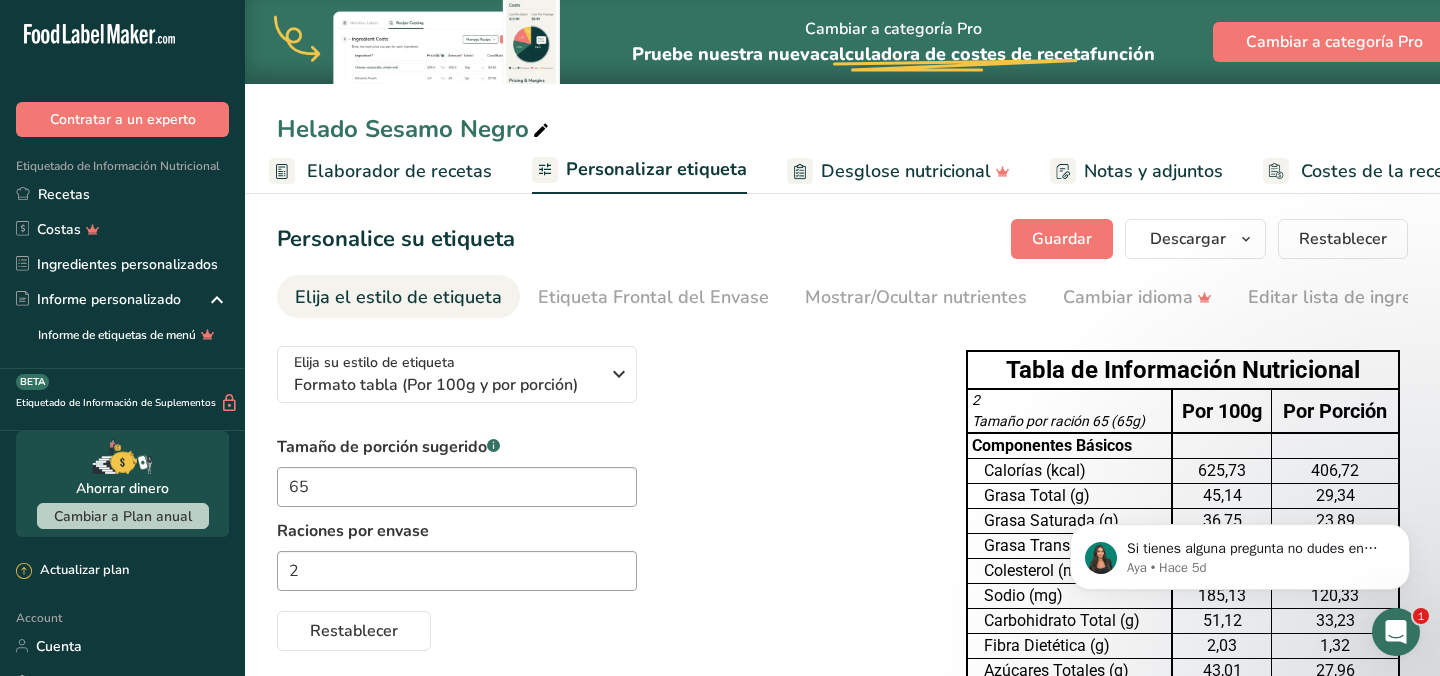 scroll, scrollTop: 0, scrollLeft: 342, axis: horizontal 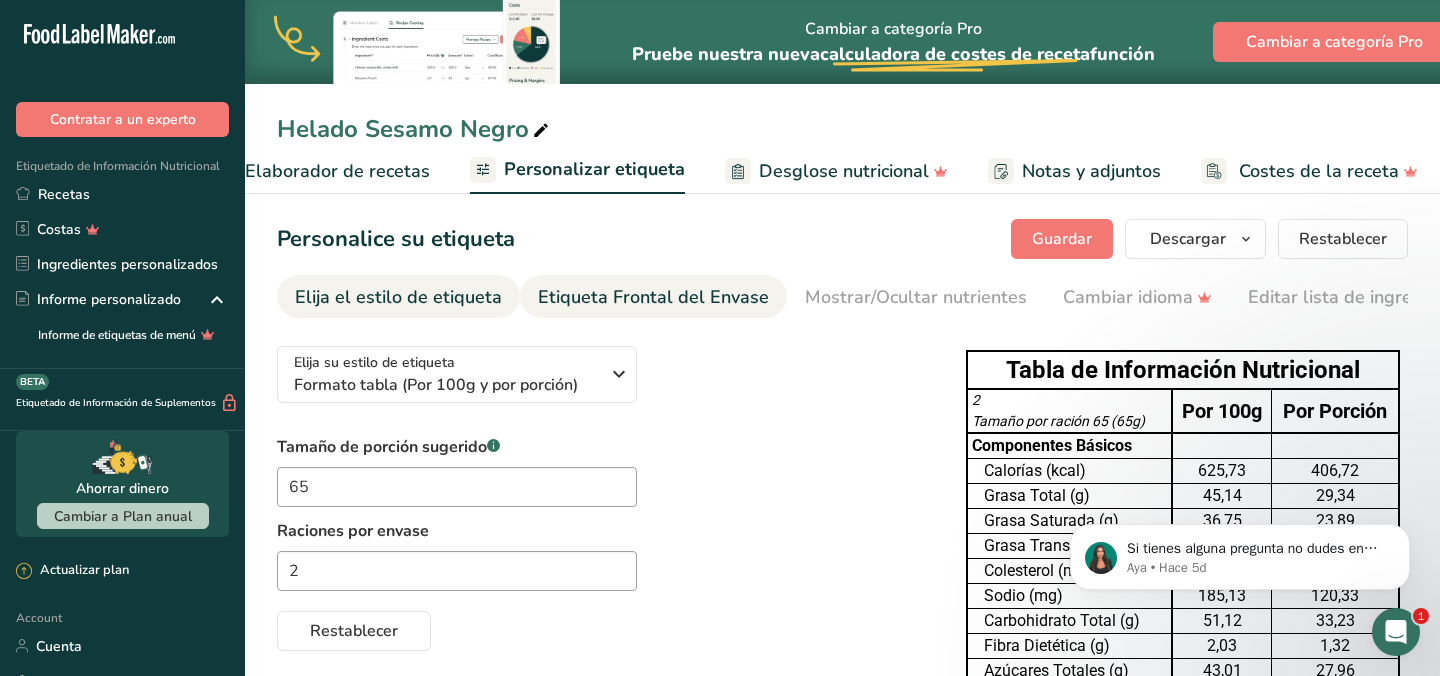 click on "Etiqueta Frontal del Envase" at bounding box center (653, 297) 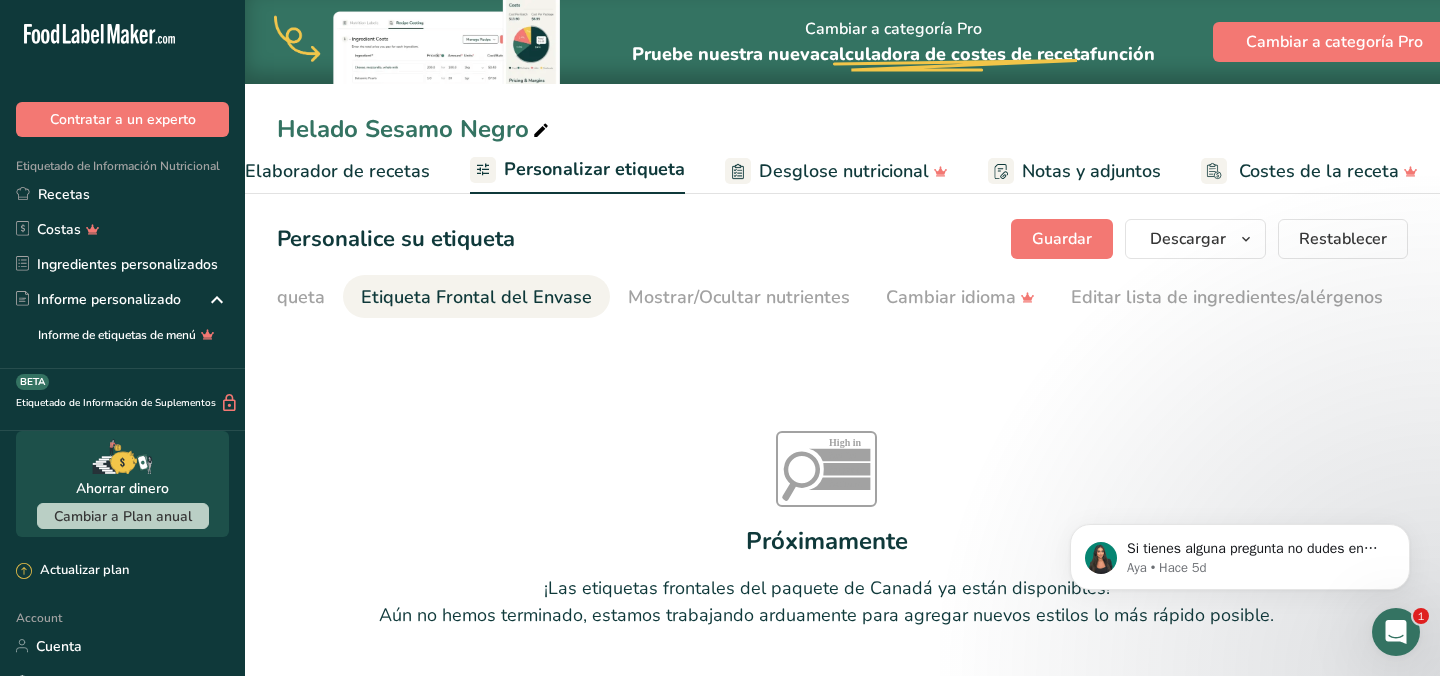 scroll, scrollTop: 0, scrollLeft: 238, axis: horizontal 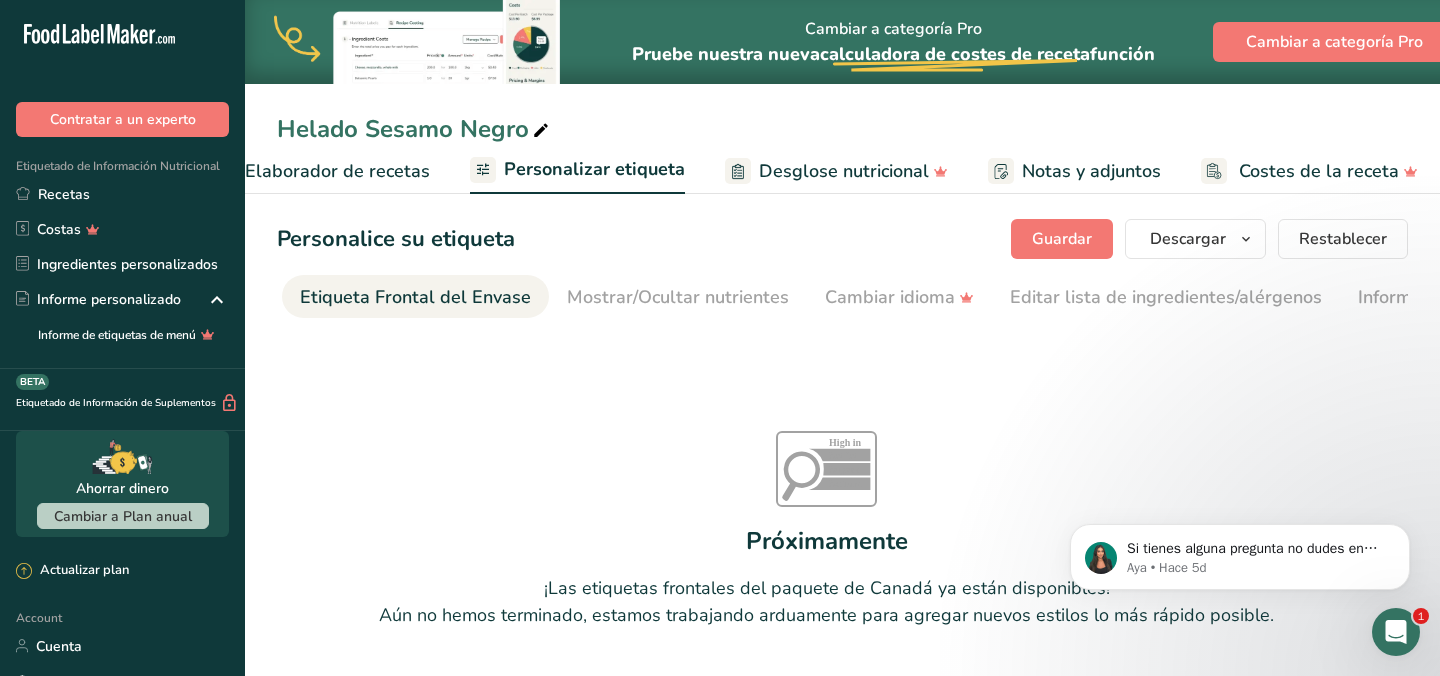 click on "Mostrar/Ocultar nutrientes" at bounding box center (678, 297) 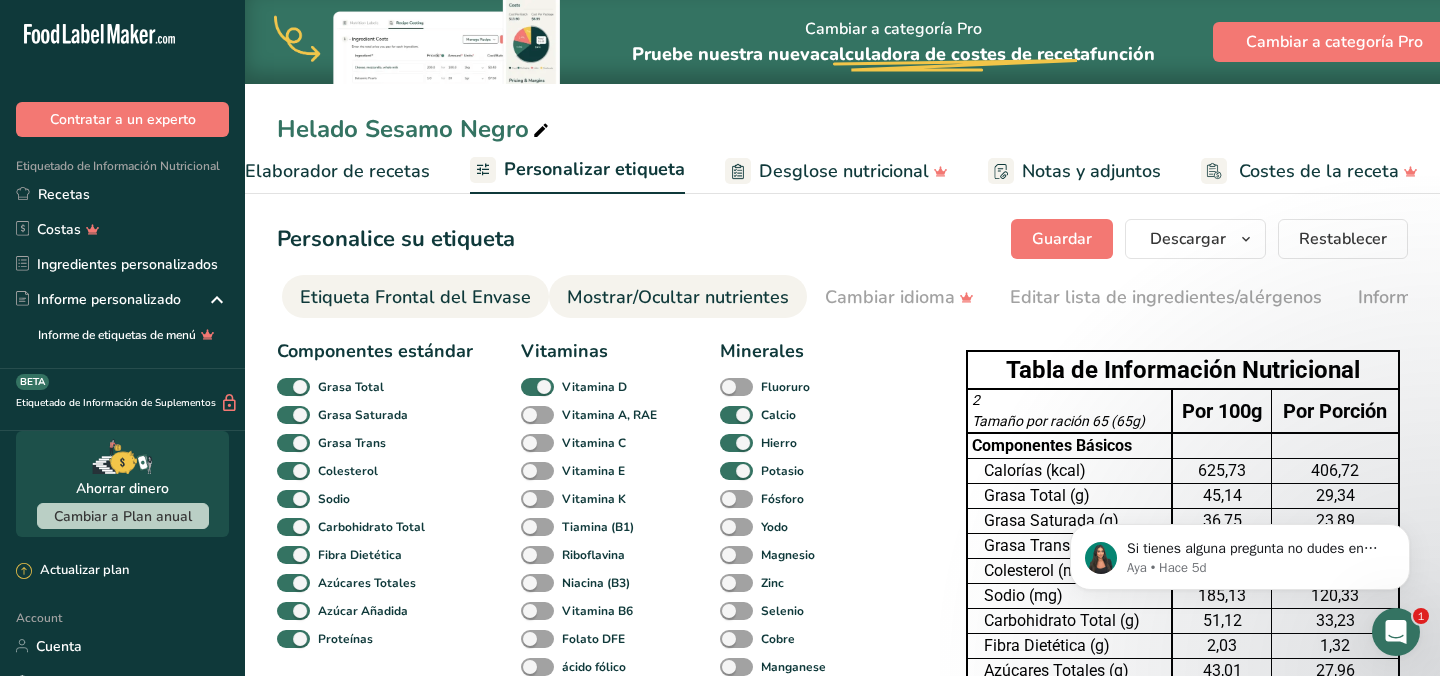 scroll, scrollTop: 0, scrollLeft: 447, axis: horizontal 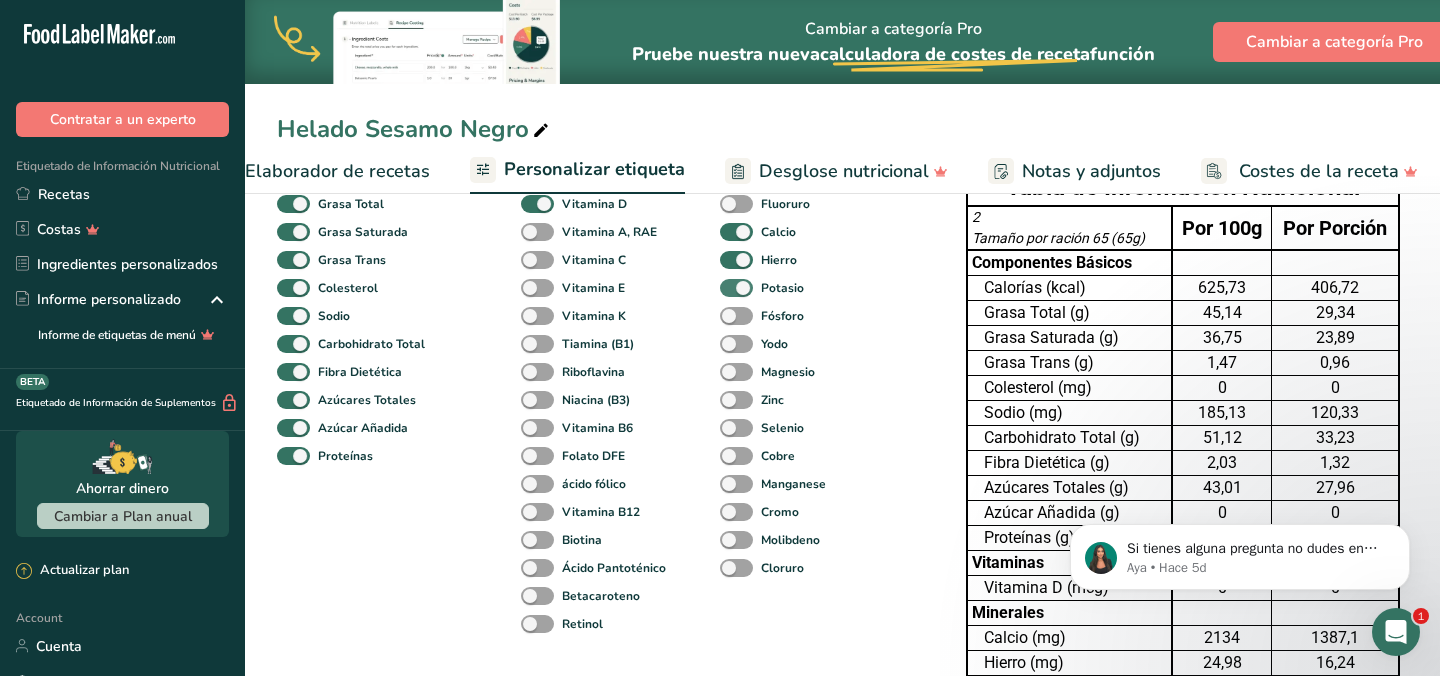 click at bounding box center [736, 288] 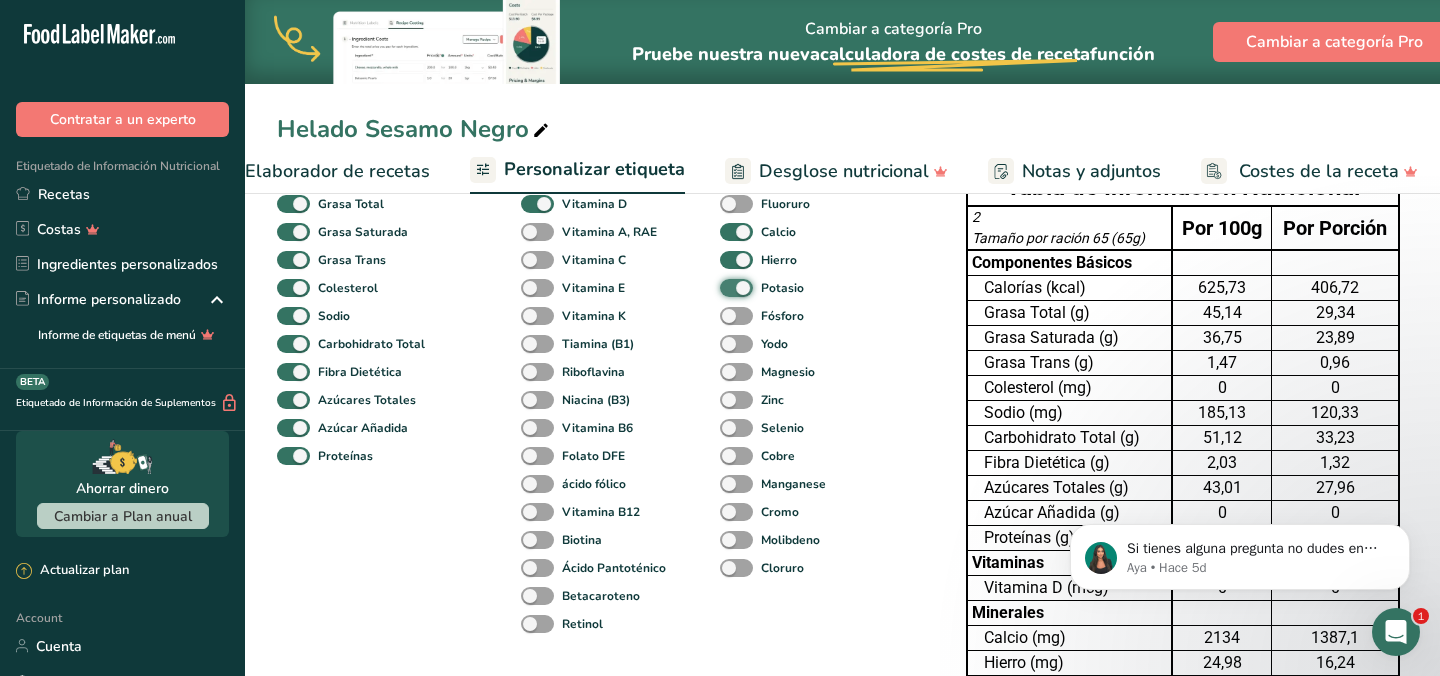 click on "Potasio" at bounding box center [726, 287] 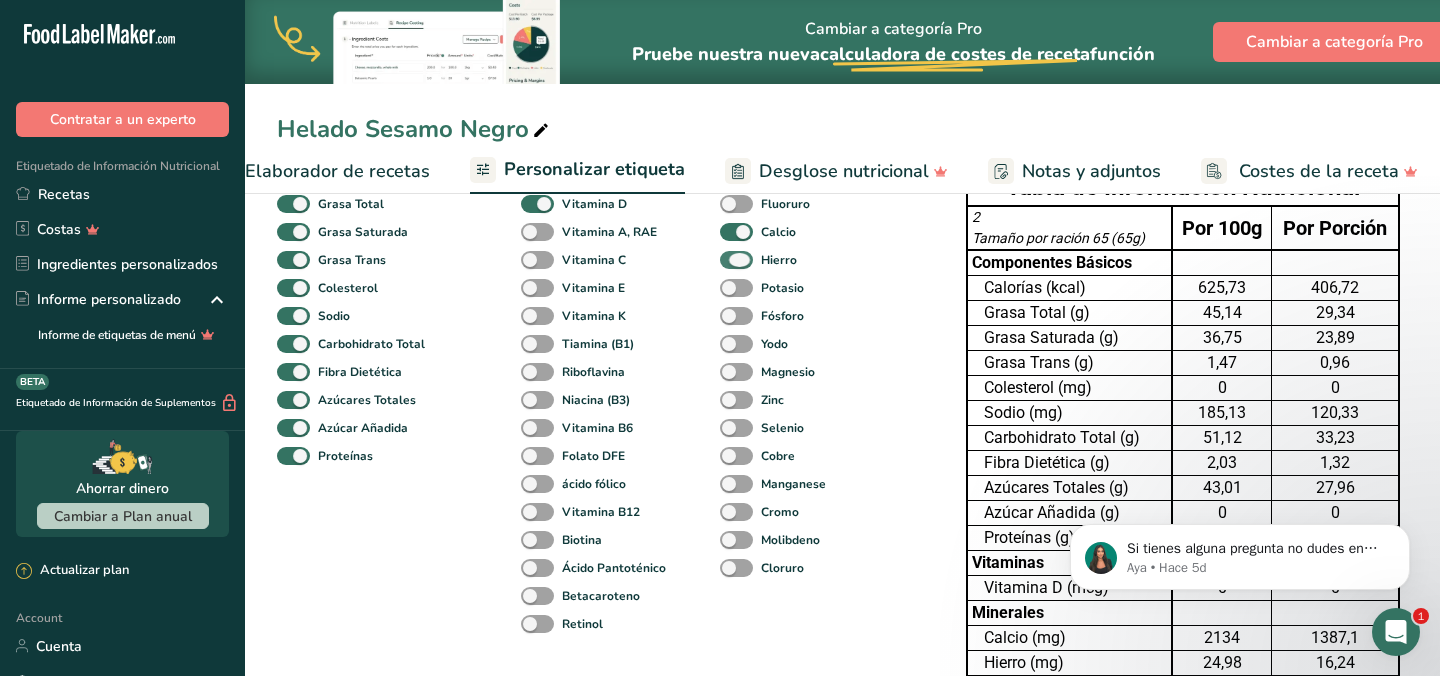 click at bounding box center (736, 260) 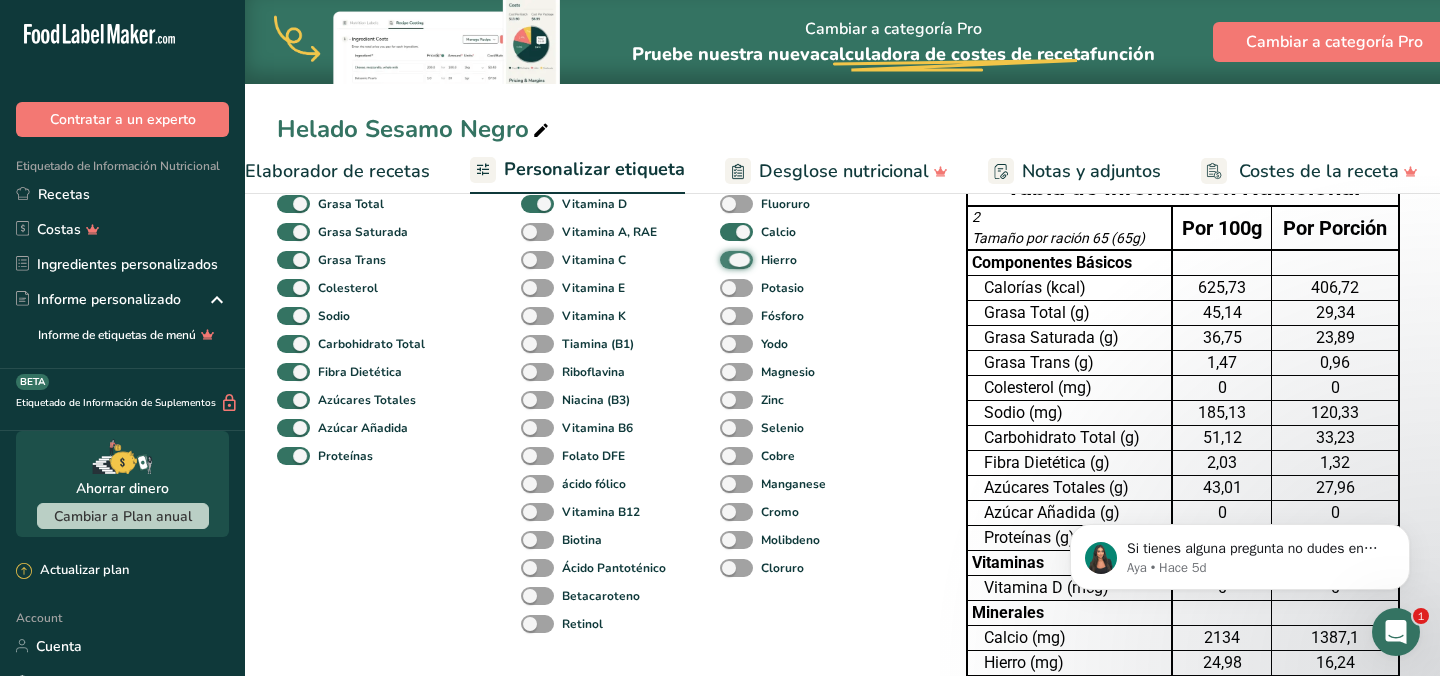 click on "Hierro" at bounding box center (726, 259) 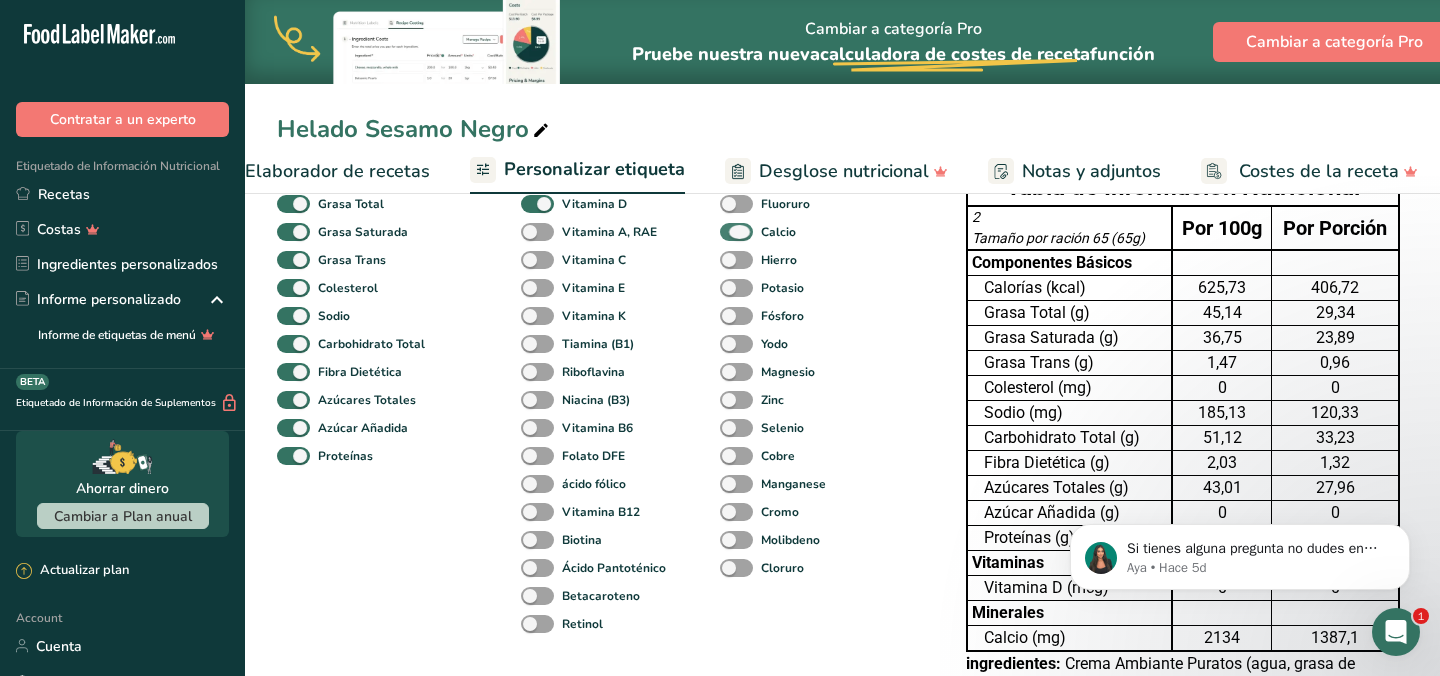 click at bounding box center (736, 232) 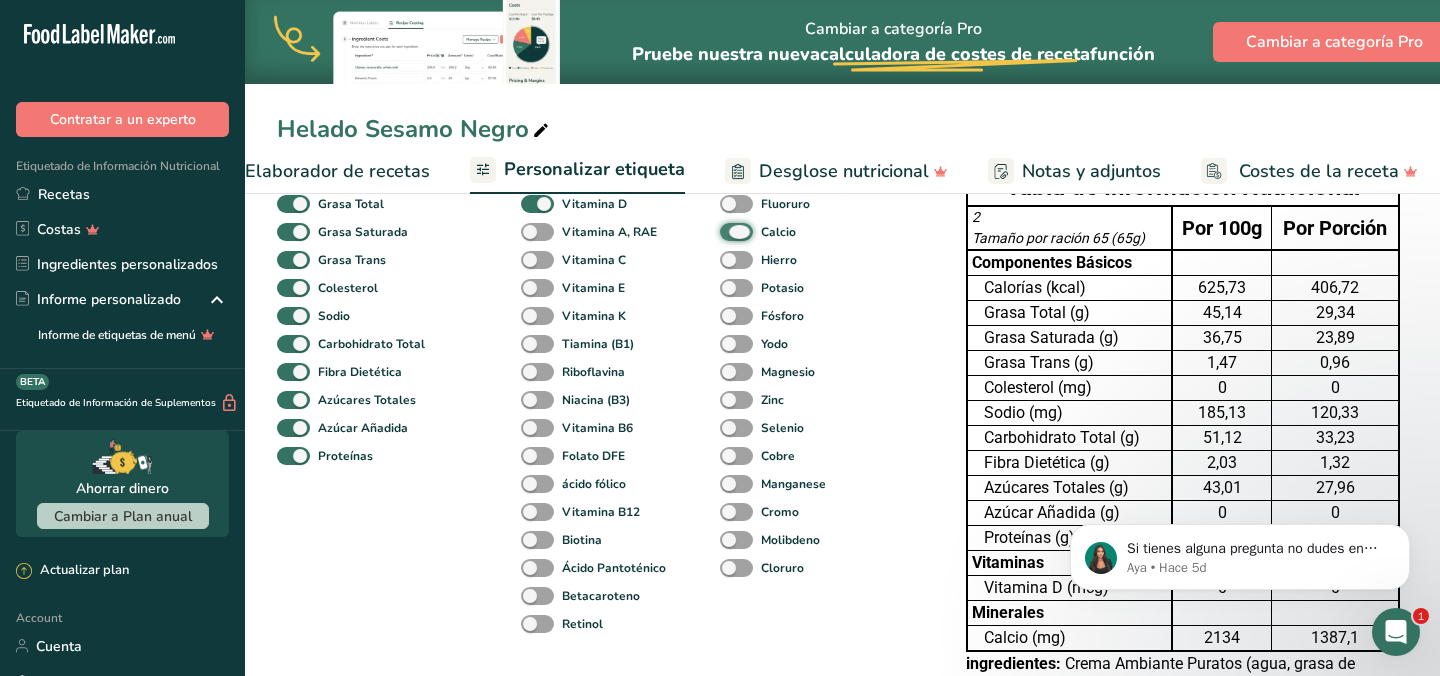 click on "Calcio" at bounding box center (726, 231) 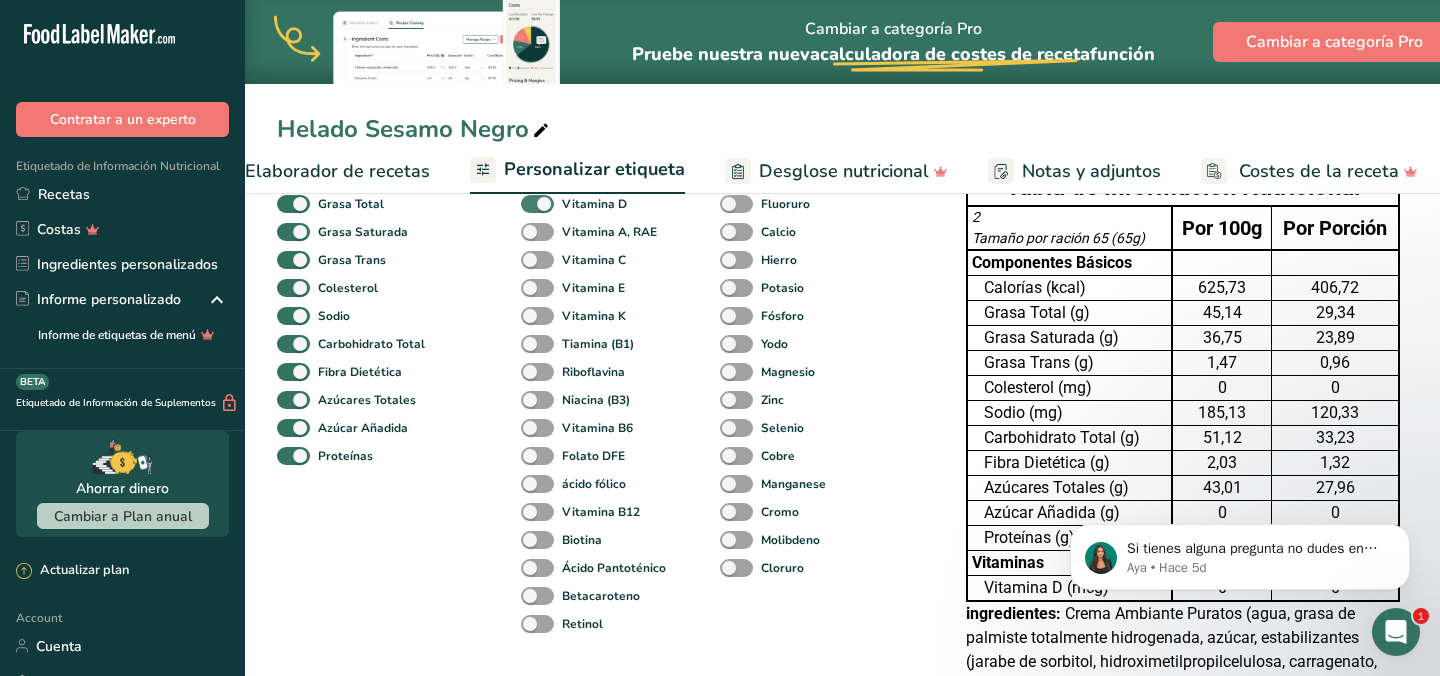 click at bounding box center (537, 204) 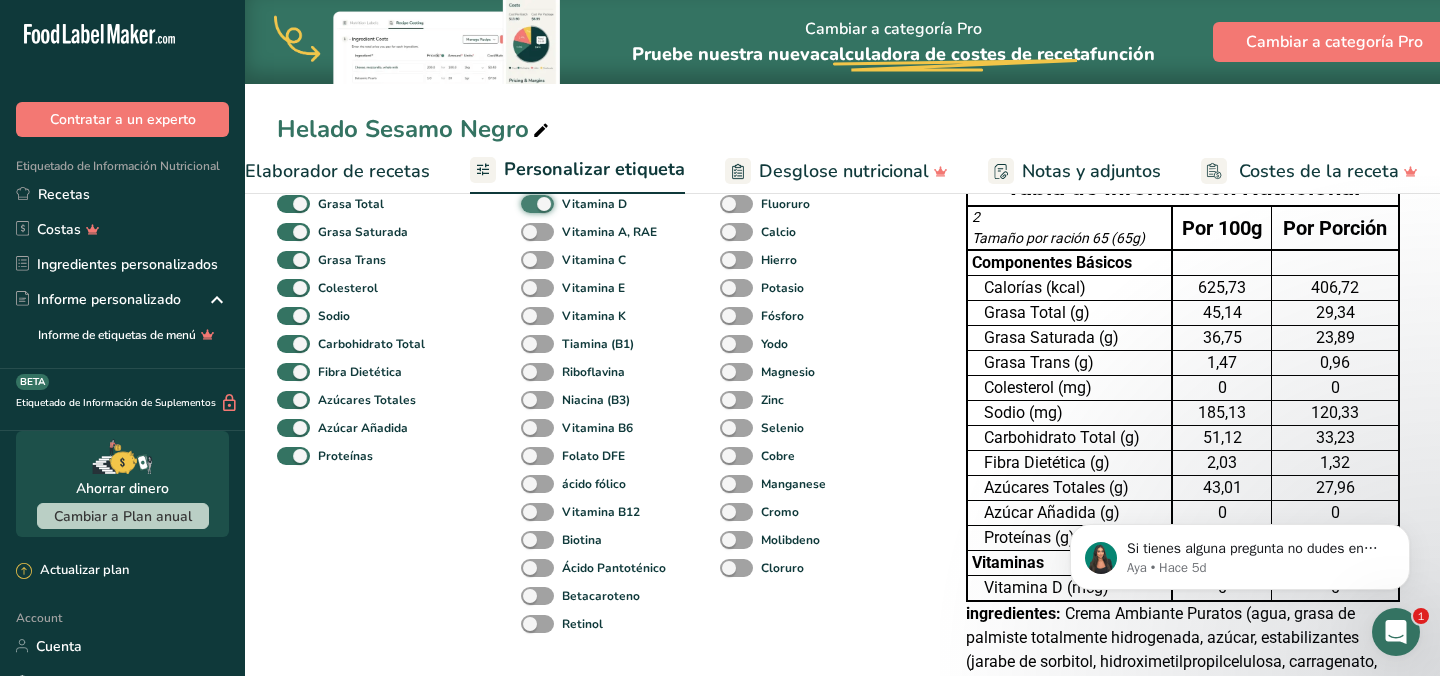click on "Vitamina D" at bounding box center (527, 203) 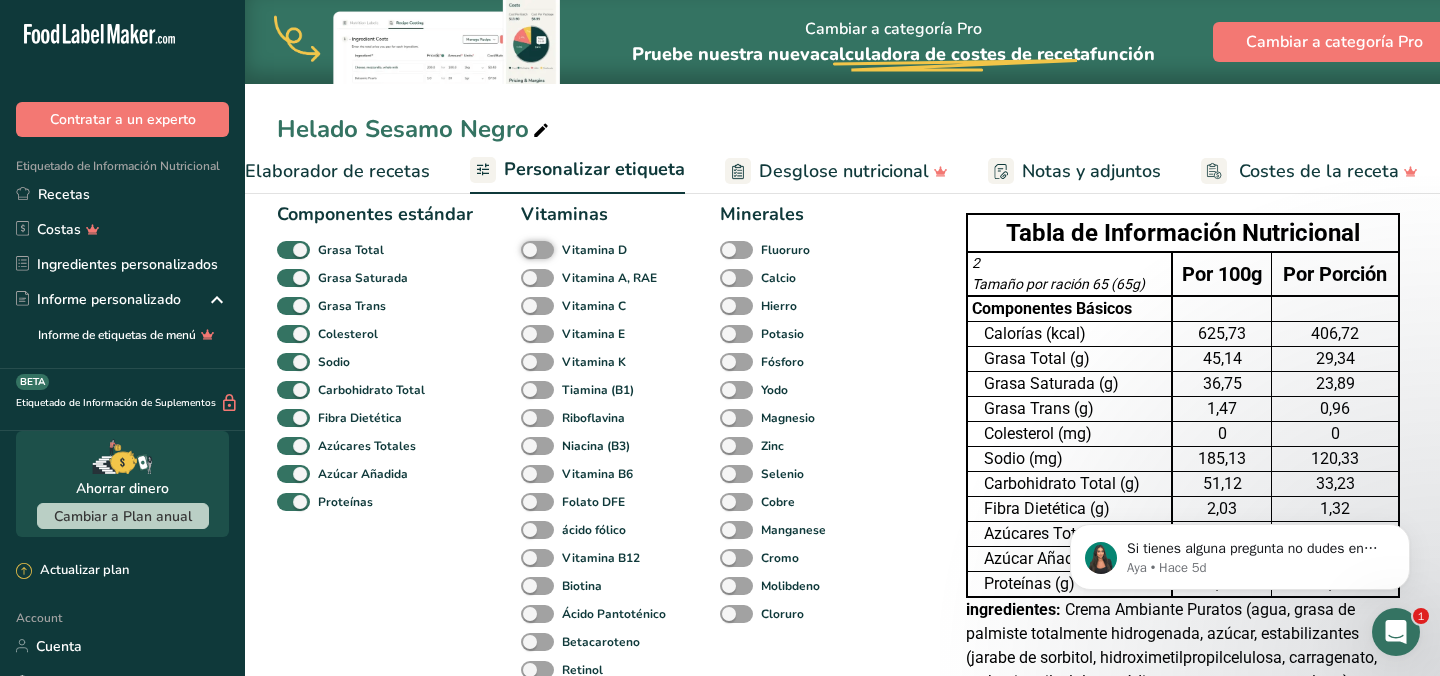 scroll, scrollTop: 138, scrollLeft: 0, axis: vertical 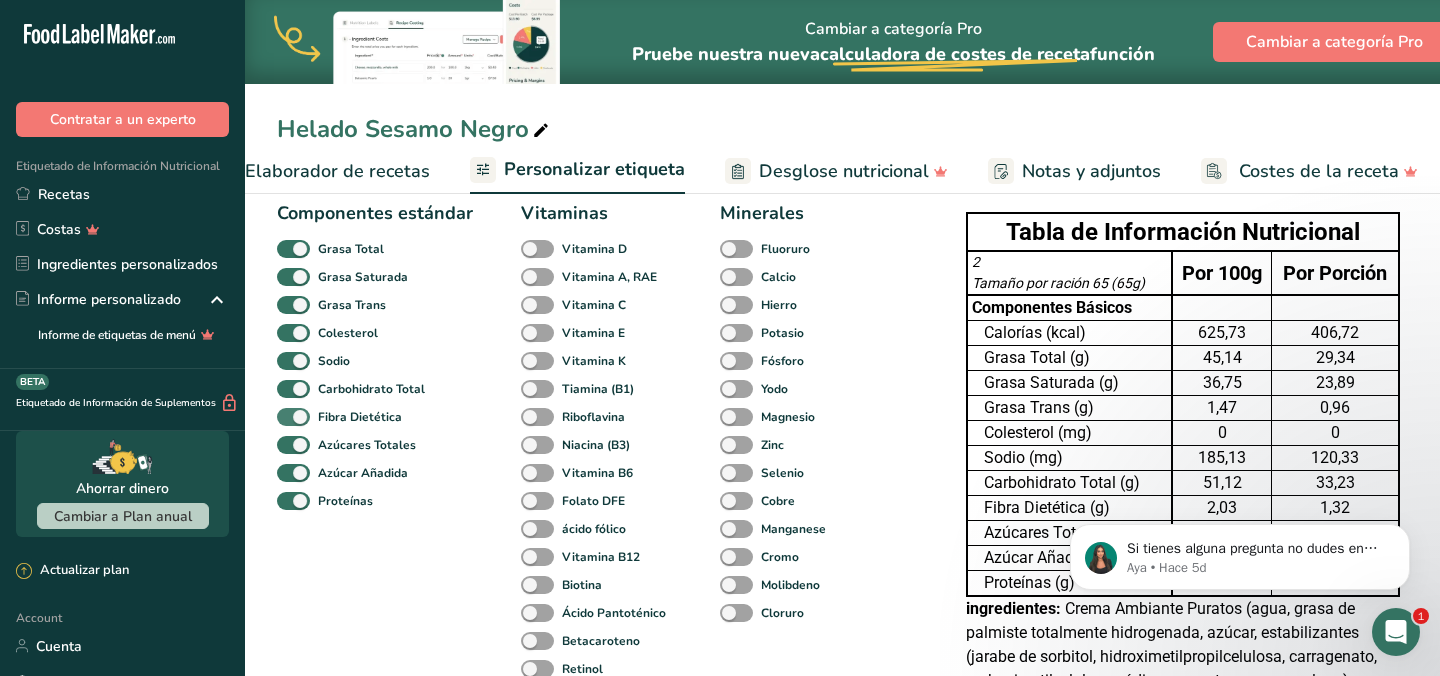 click at bounding box center [293, 417] 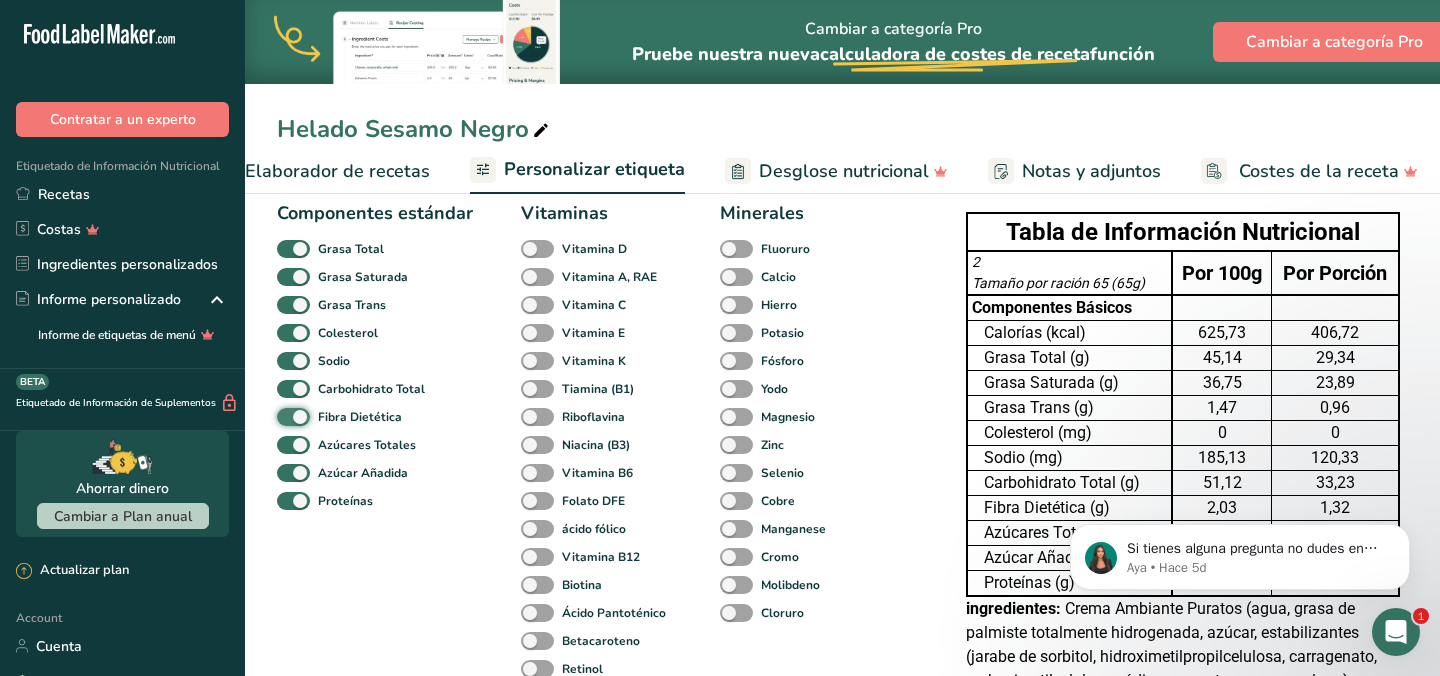 click on "Fibra Dietética" at bounding box center [283, 416] 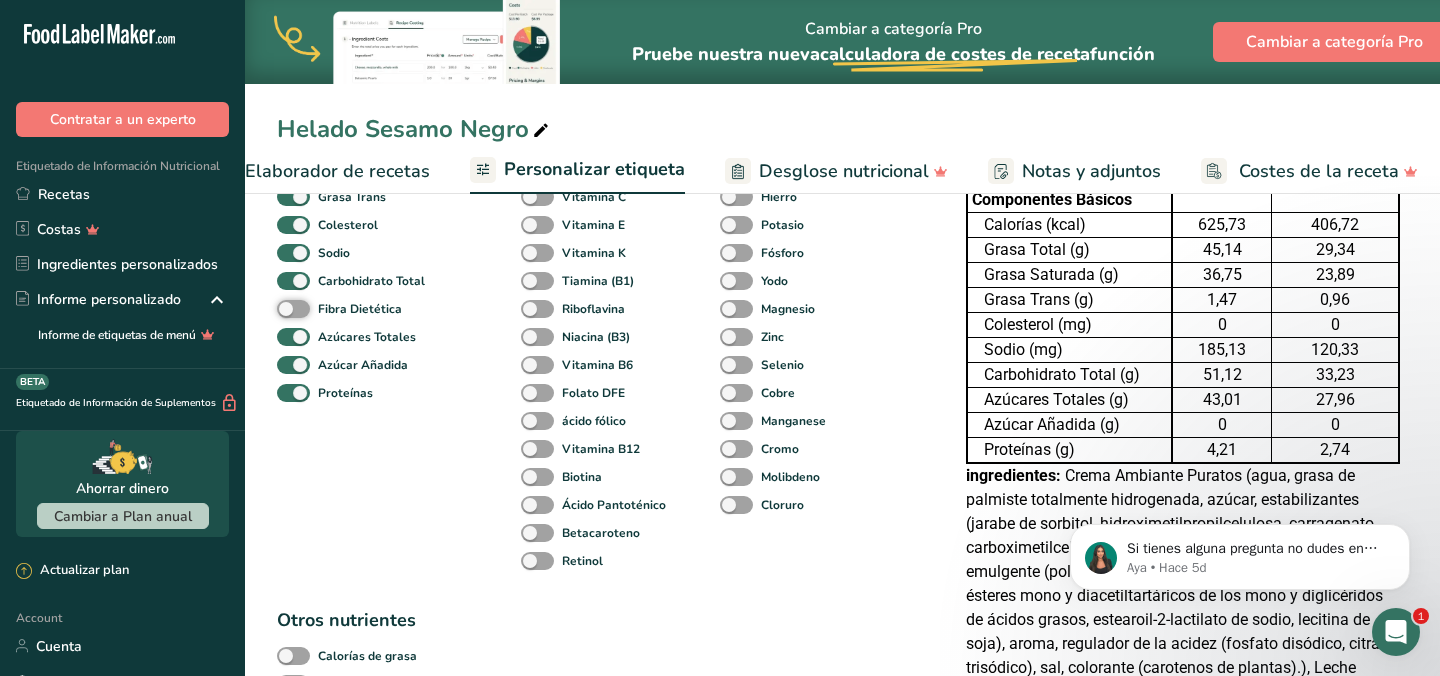 scroll, scrollTop: 247, scrollLeft: 0, axis: vertical 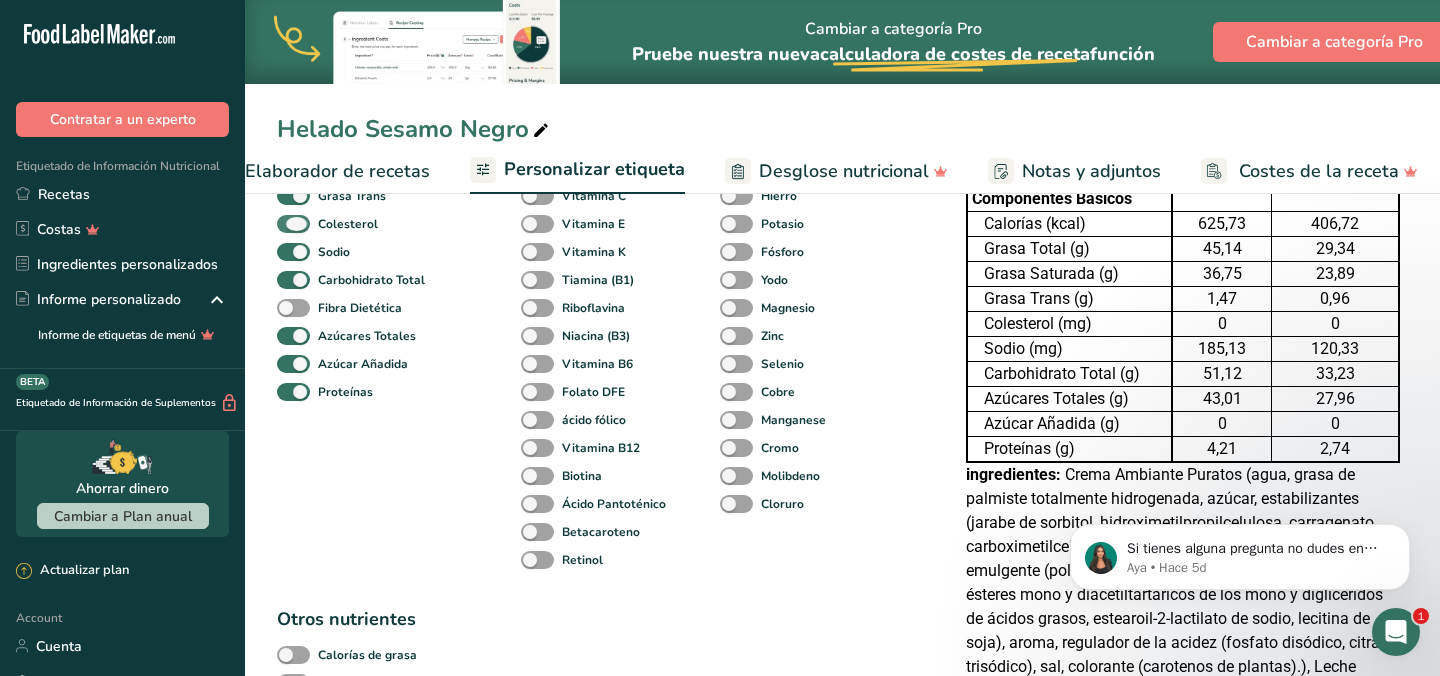 click at bounding box center (293, 224) 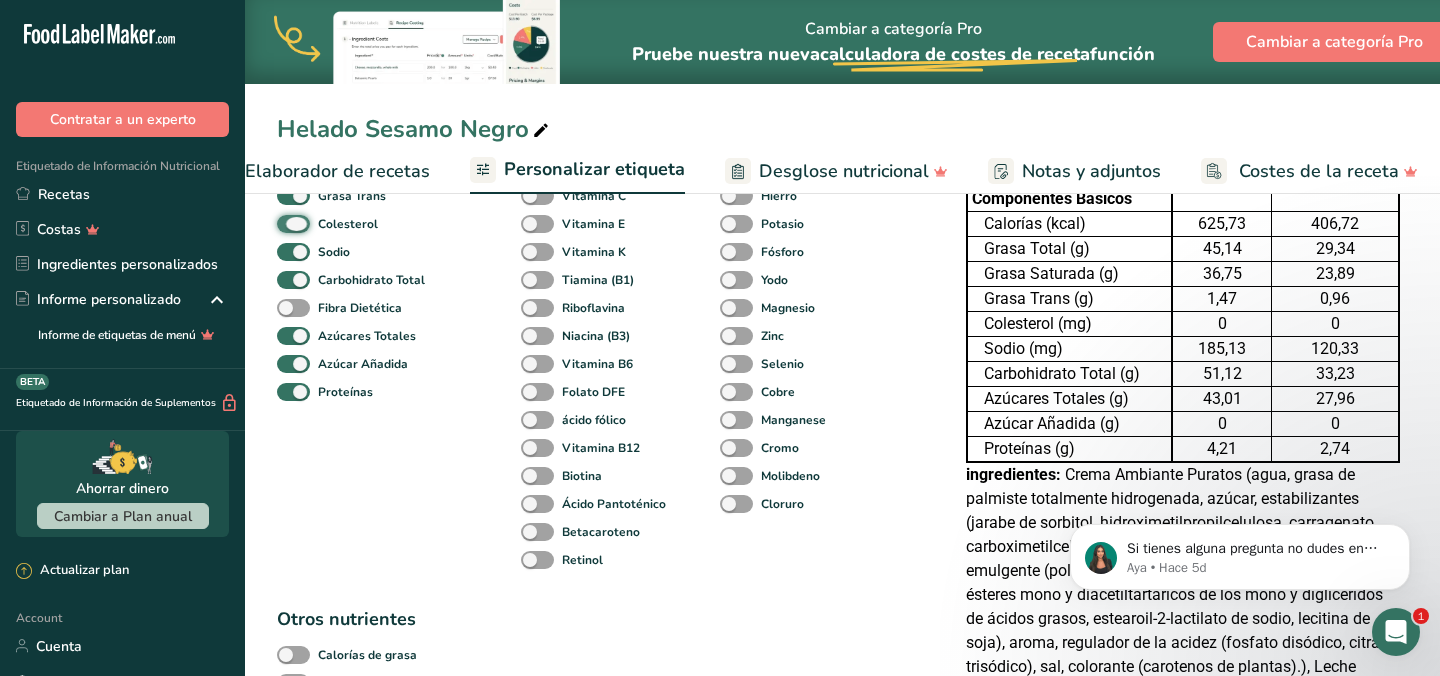 click on "Colesterol" at bounding box center (283, 223) 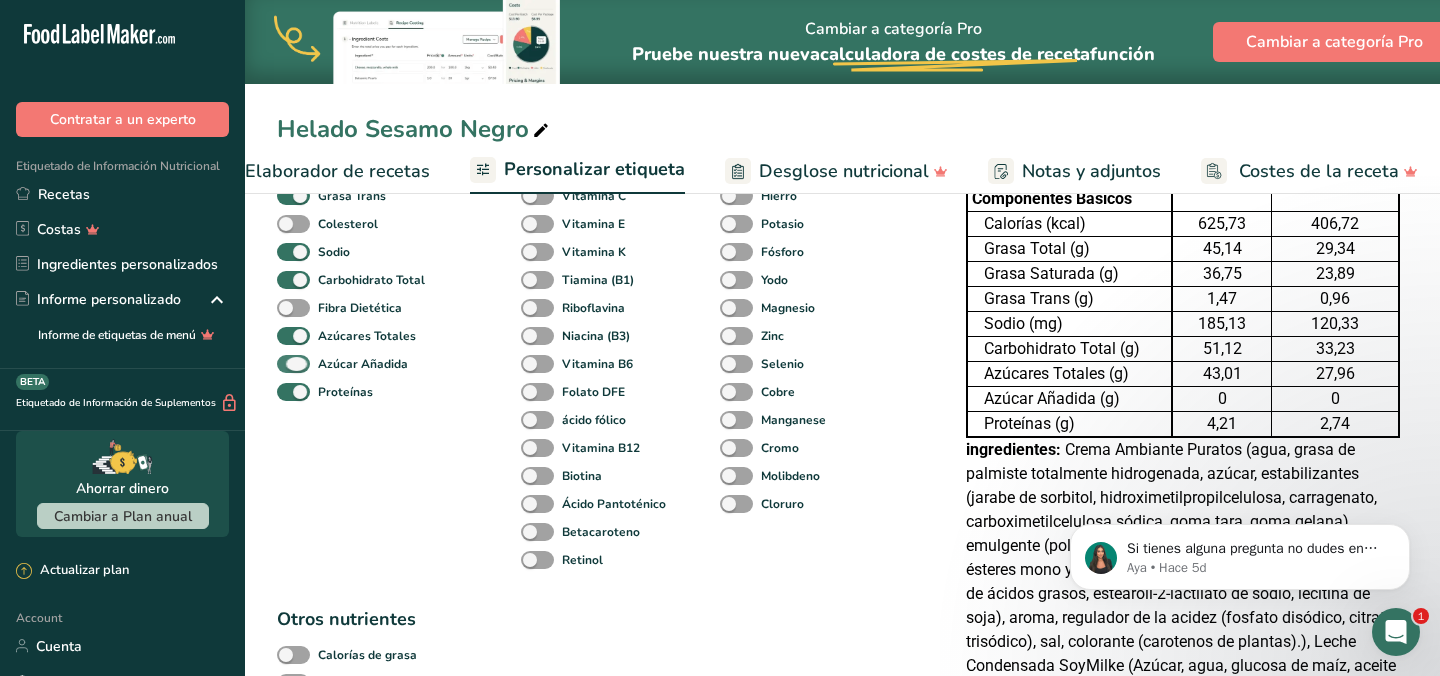 click at bounding box center [293, 364] 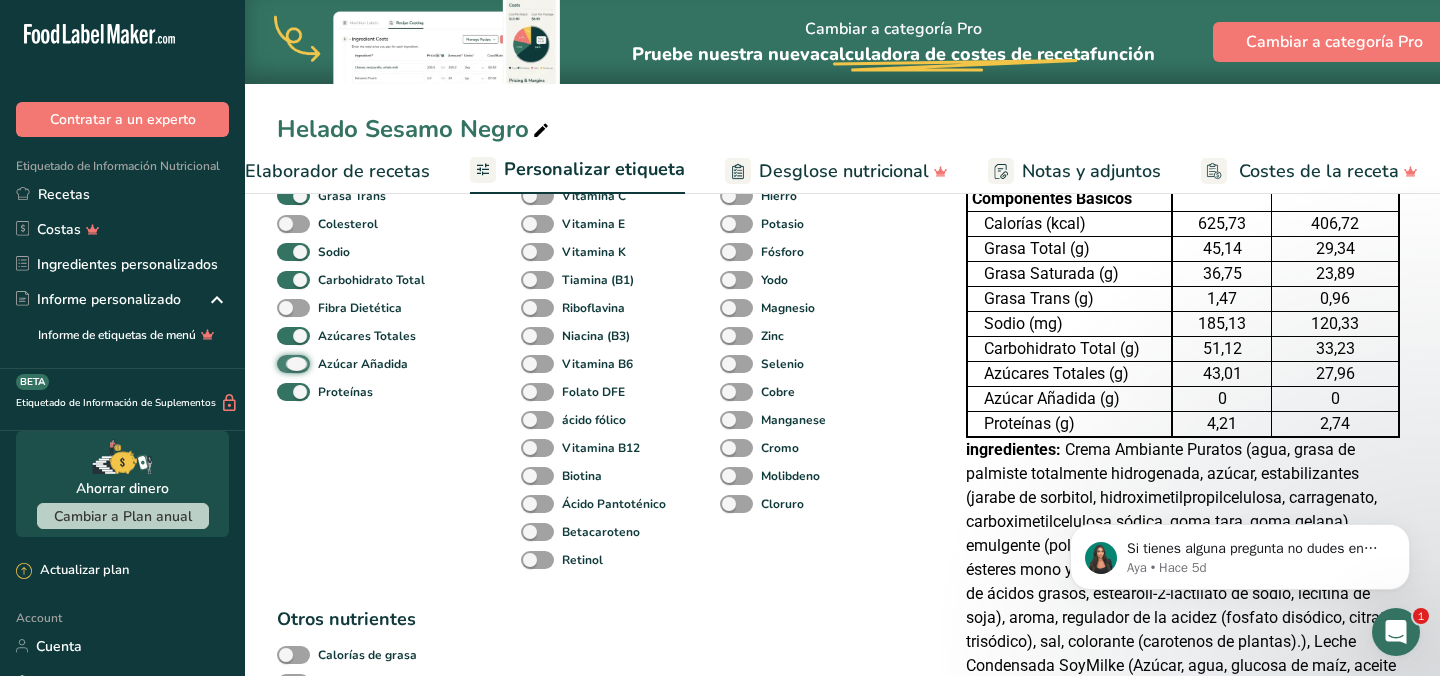 click on "Azúcar Añadida" at bounding box center [283, 363] 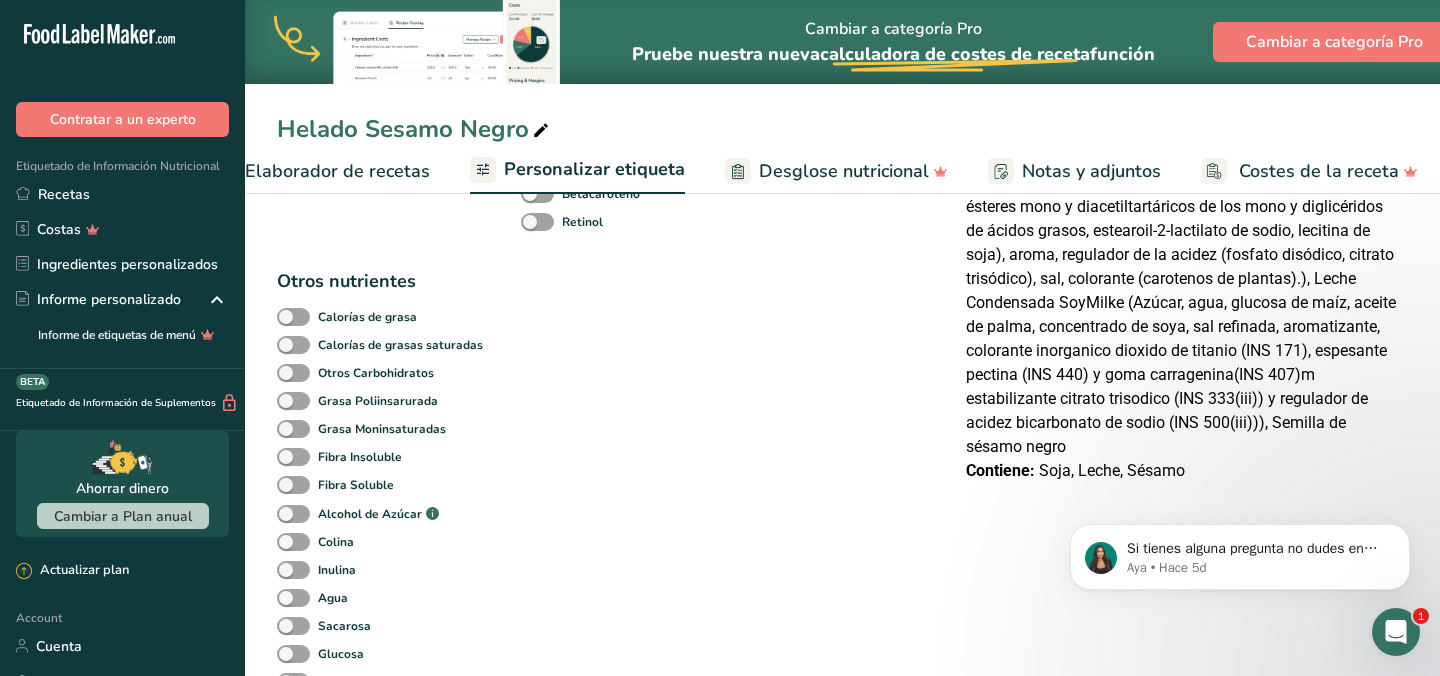 scroll, scrollTop: 646, scrollLeft: 0, axis: vertical 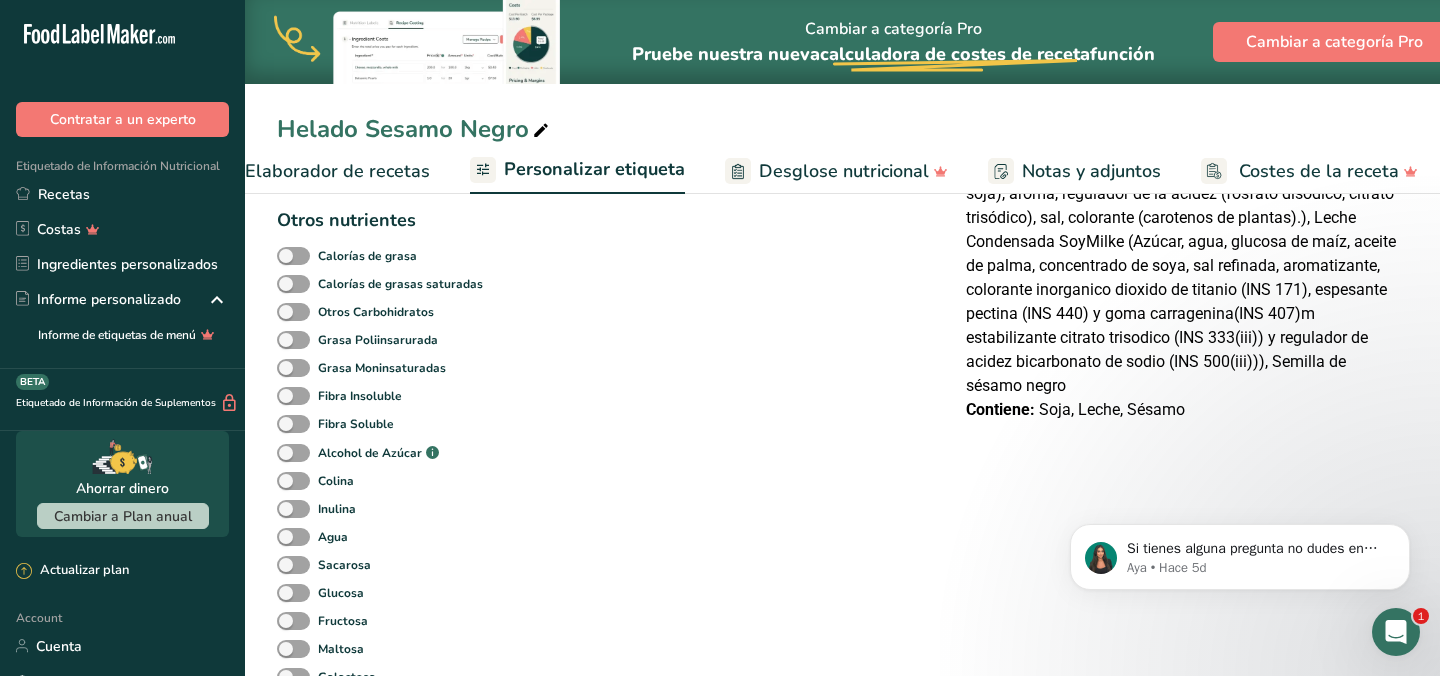 click on "Elaborador de recetas" at bounding box center (337, 171) 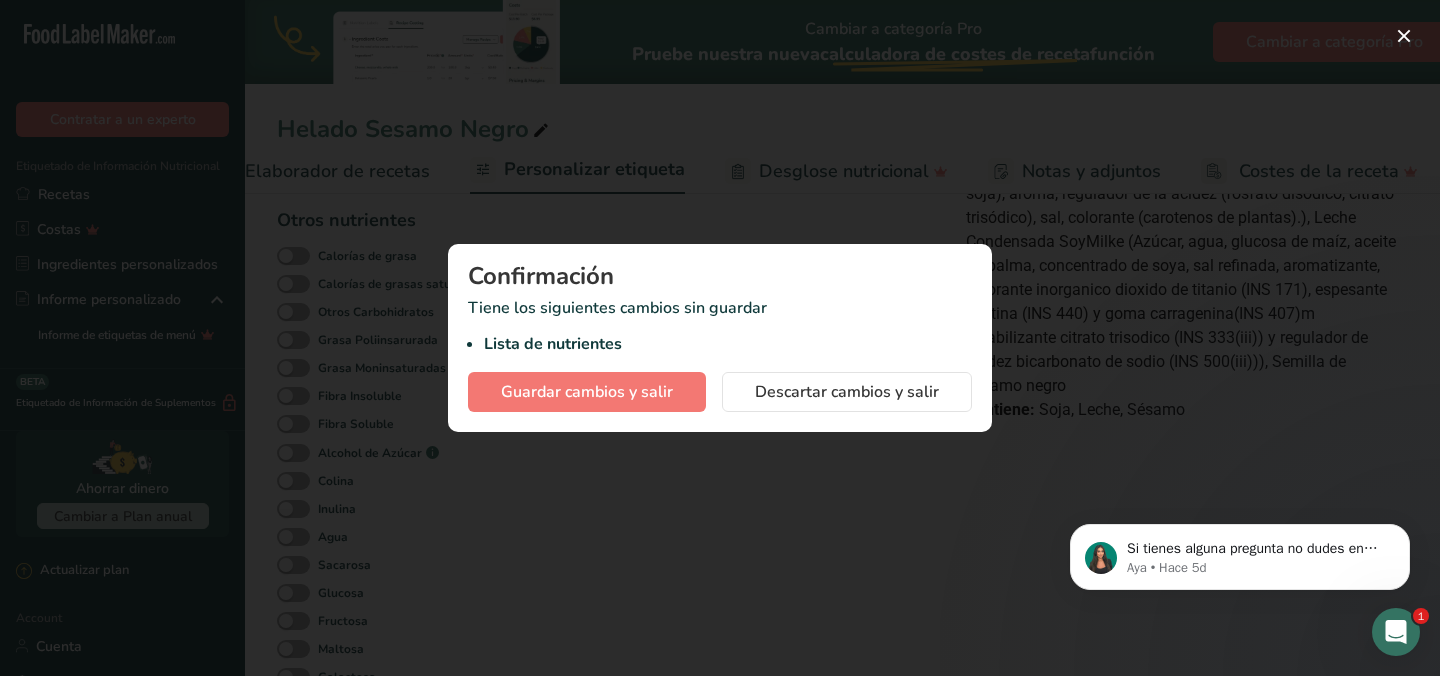 scroll, scrollTop: 0, scrollLeft: 278, axis: horizontal 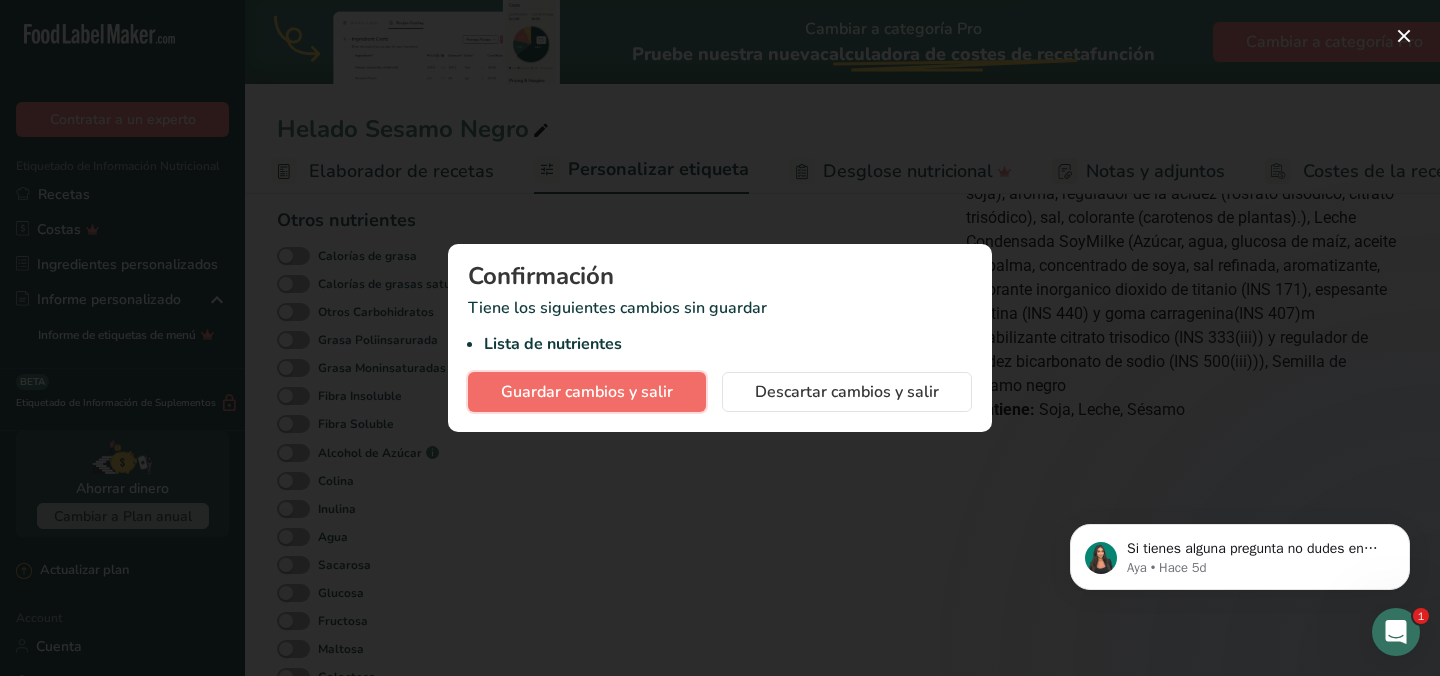 click on "Guardar cambios y salir" at bounding box center (587, 392) 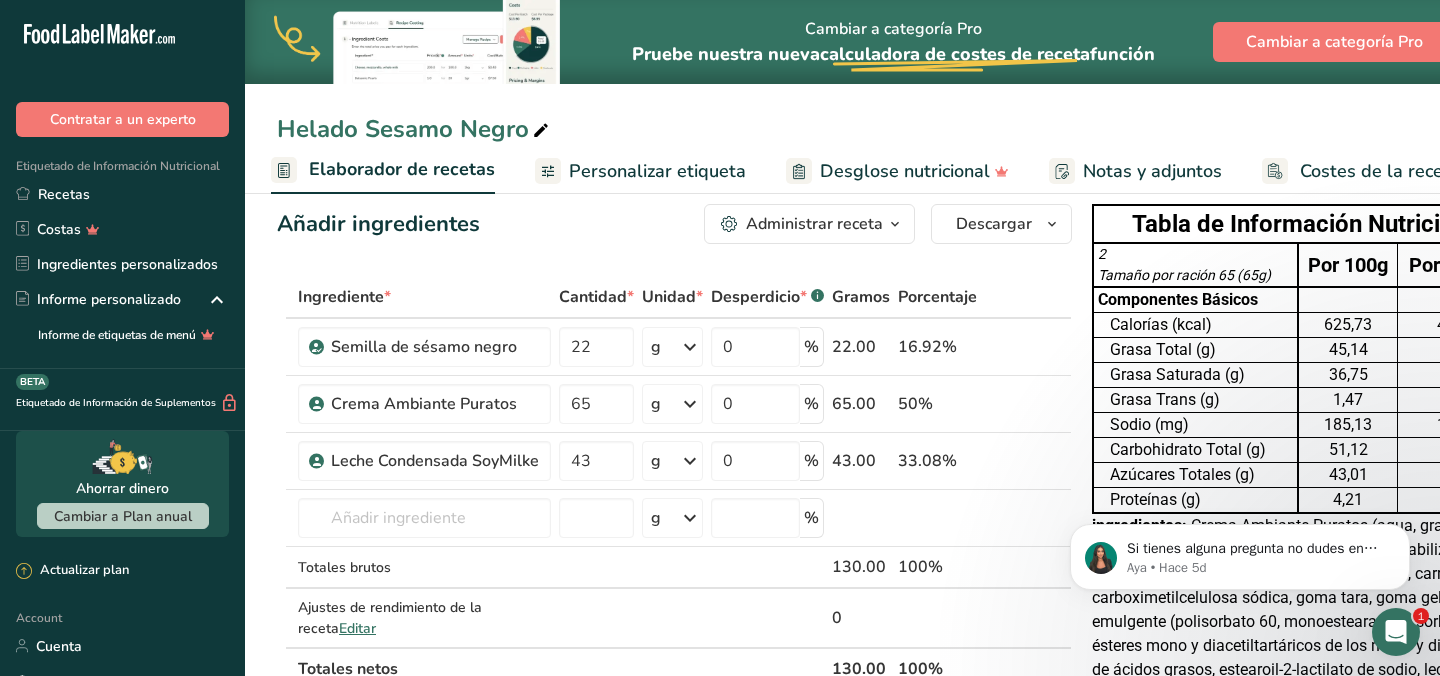 scroll, scrollTop: 0, scrollLeft: 0, axis: both 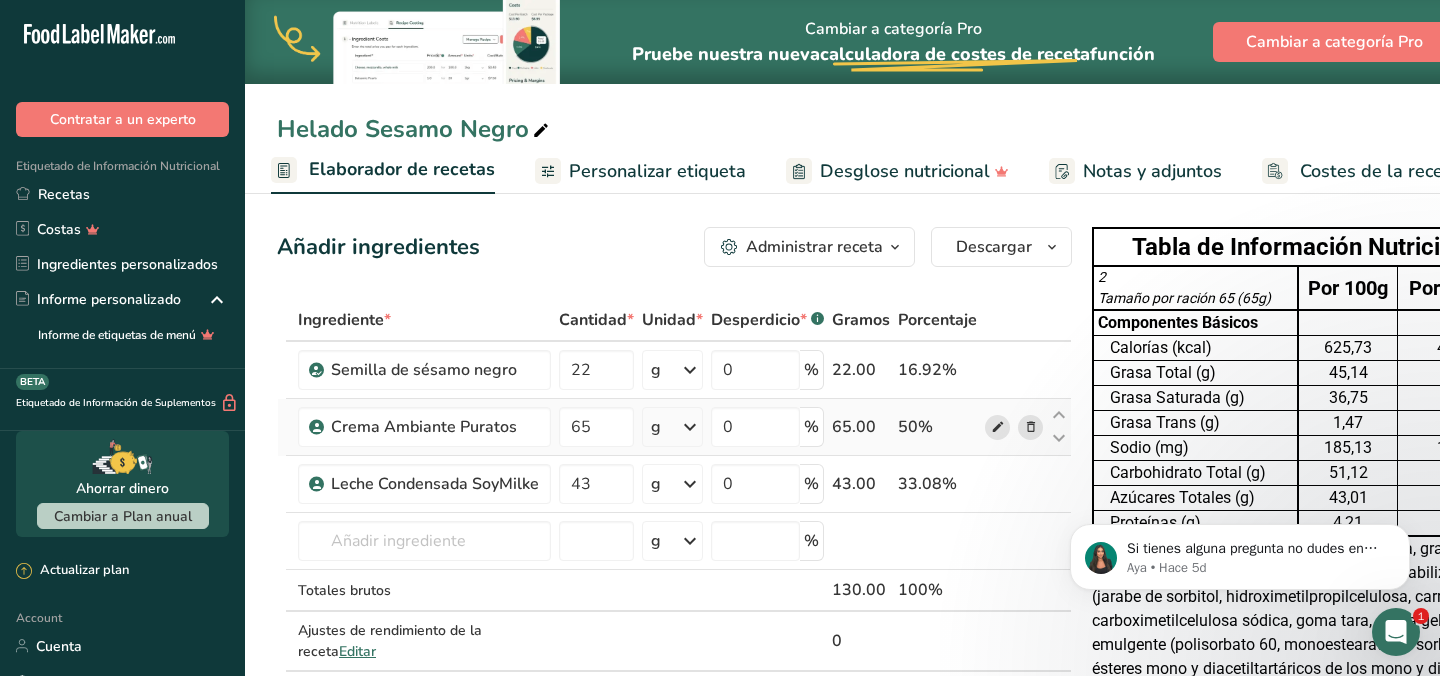 click at bounding box center [998, 427] 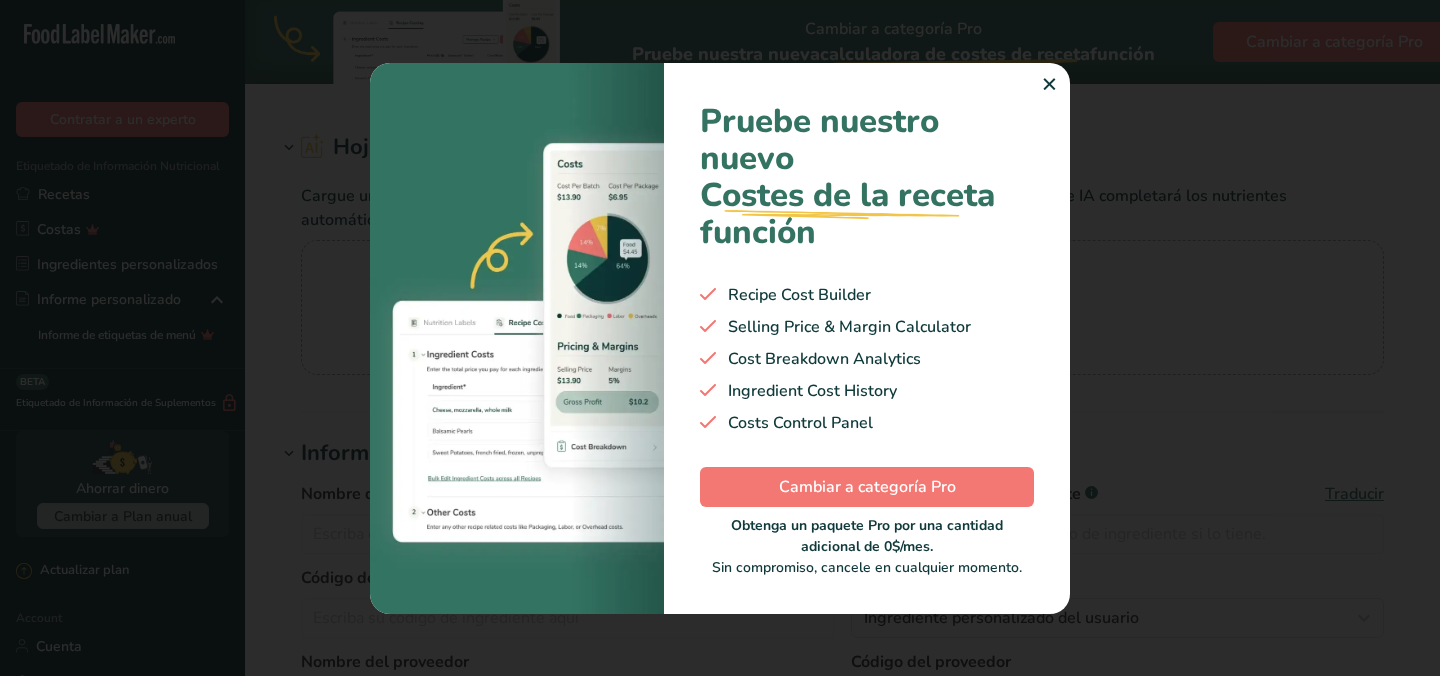 scroll, scrollTop: 0, scrollLeft: 0, axis: both 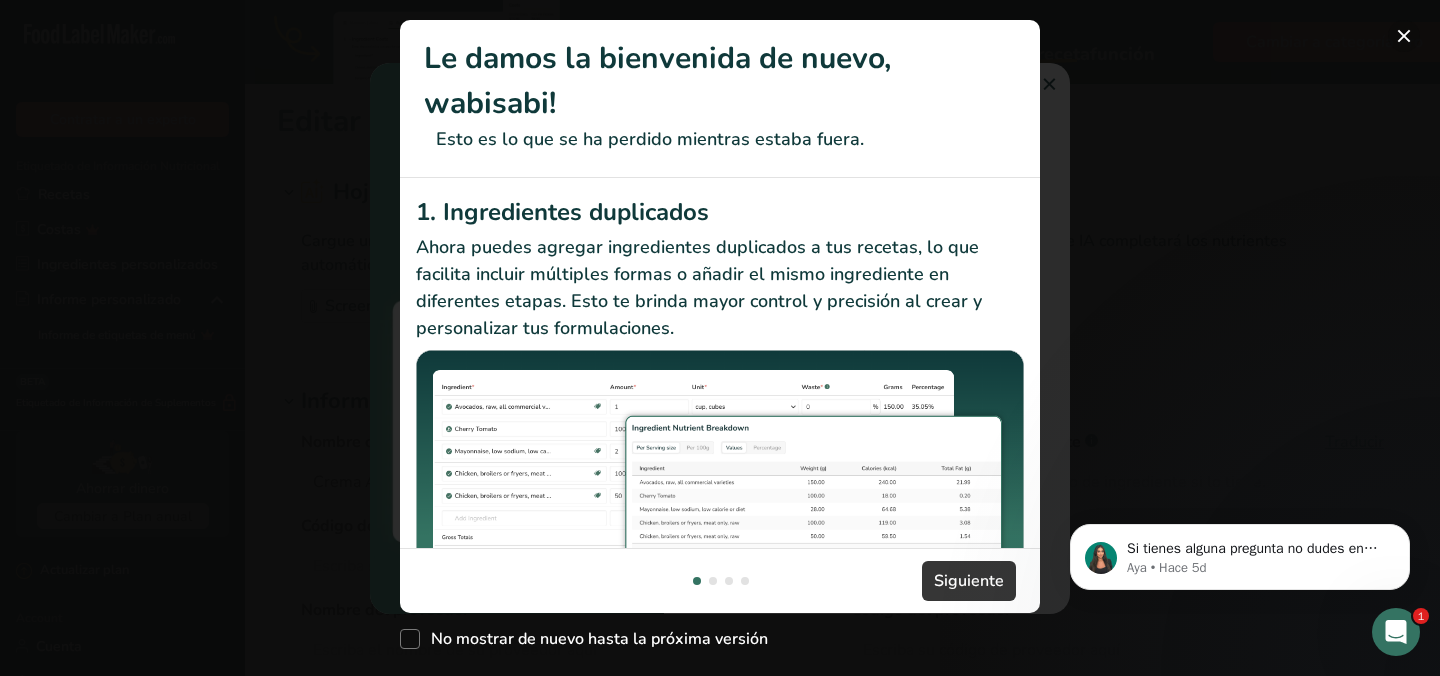 click at bounding box center [1404, 36] 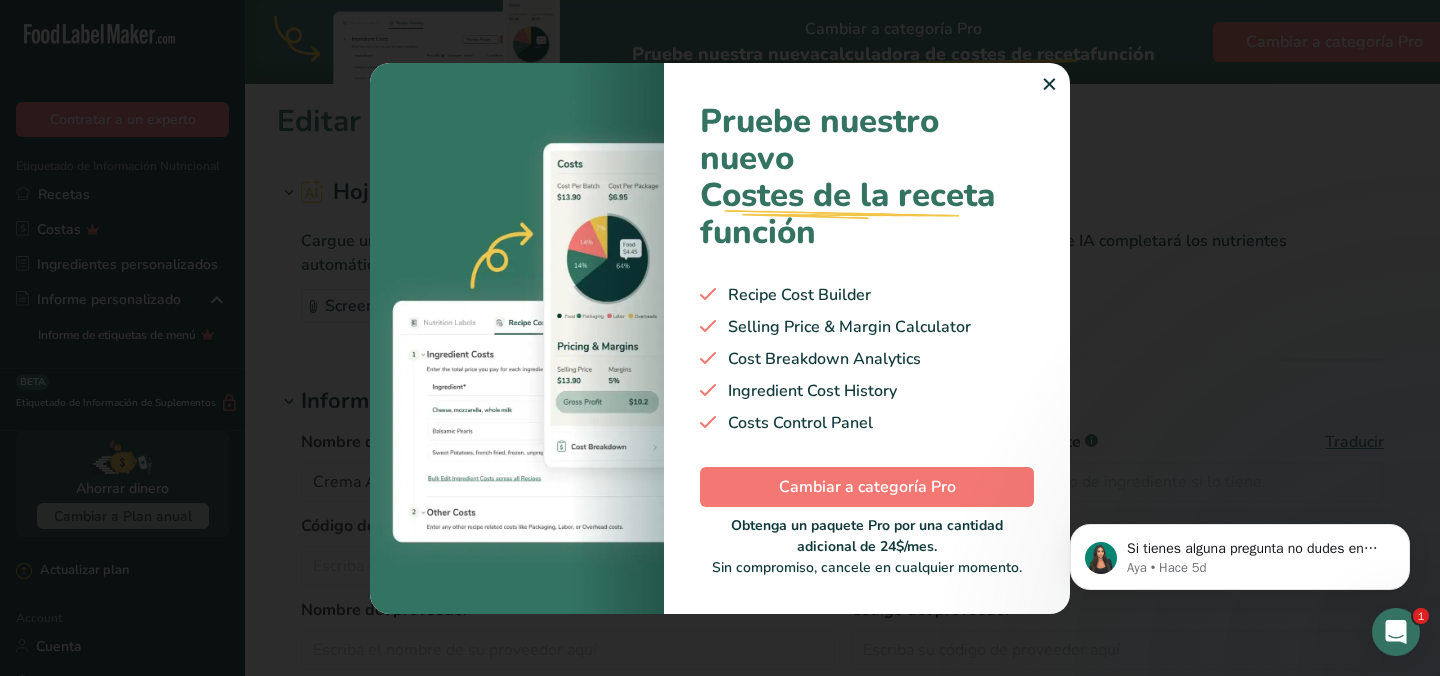 click on "✕" at bounding box center [1049, 85] 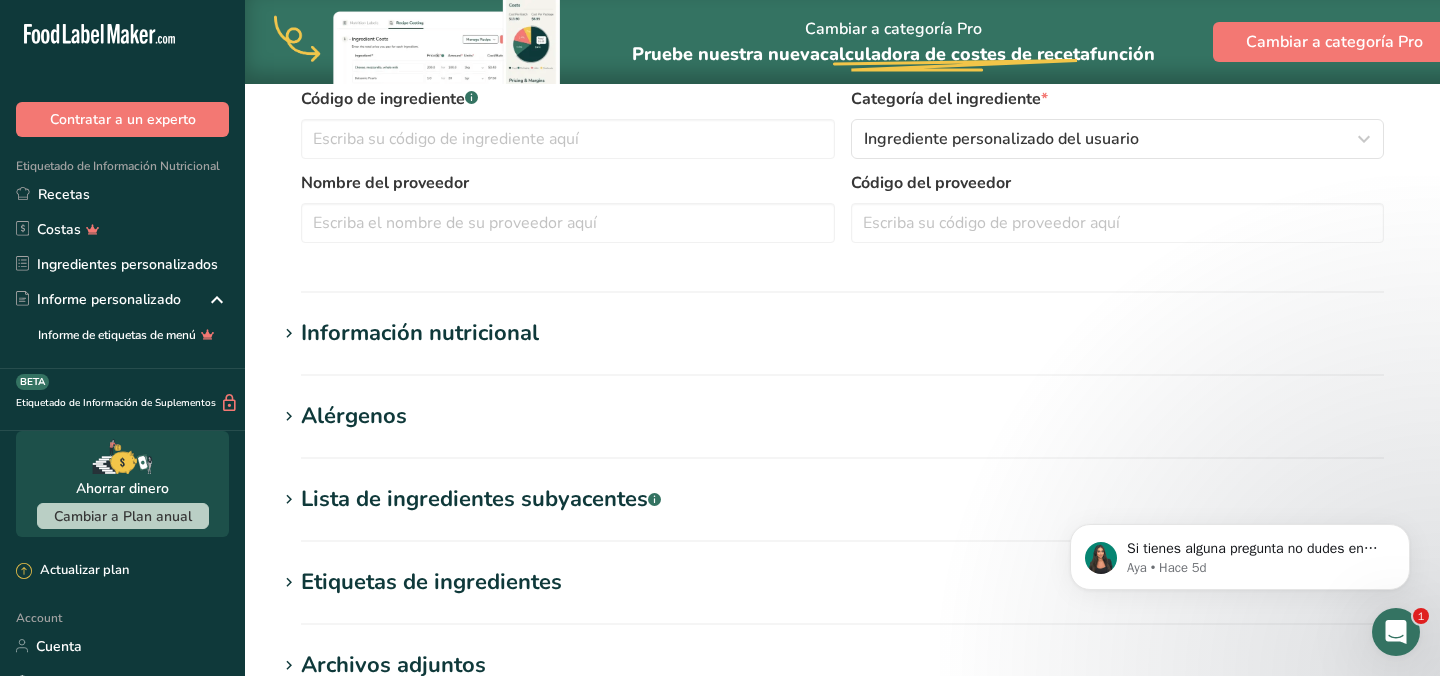 scroll, scrollTop: 470, scrollLeft: 0, axis: vertical 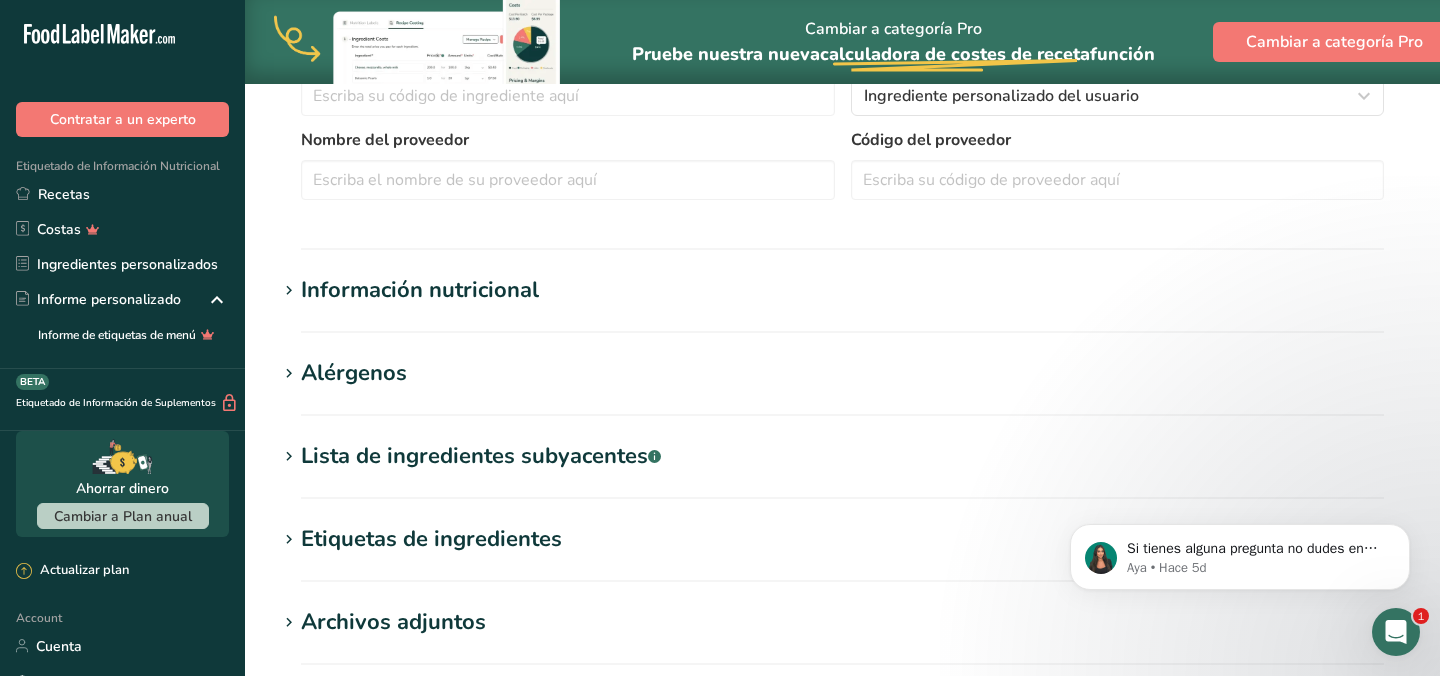 click on "Editar Crema Ambiante Puratos
Hoja de datos del ingrediente
.a-a{fill:#347362;}.b-a{fill:#fff;}
Cargue una hoja de datos del ingrediente o una imagen de una etiqueta nutricional, y nuestro asistente de IA completará los nutrientes automáticamente.
Screenshot_20250806-160459_Mercado Libre.jpg
Información general del ingrediente
Nombre del ingrediente *
Traducir
Crema Ambiante Puratos
Nombre común del ingrediente
.a-a{fill:#347362;}.b-a{fill:#fff;}
Traducir
Código de ingrediente
.a-a{fill:#347362;}.b-a{fill:#fff;}
Categoría del ingrediente *
Ingrediente personalizado del usuario
Categorías estándar" at bounding box center [842, 269] 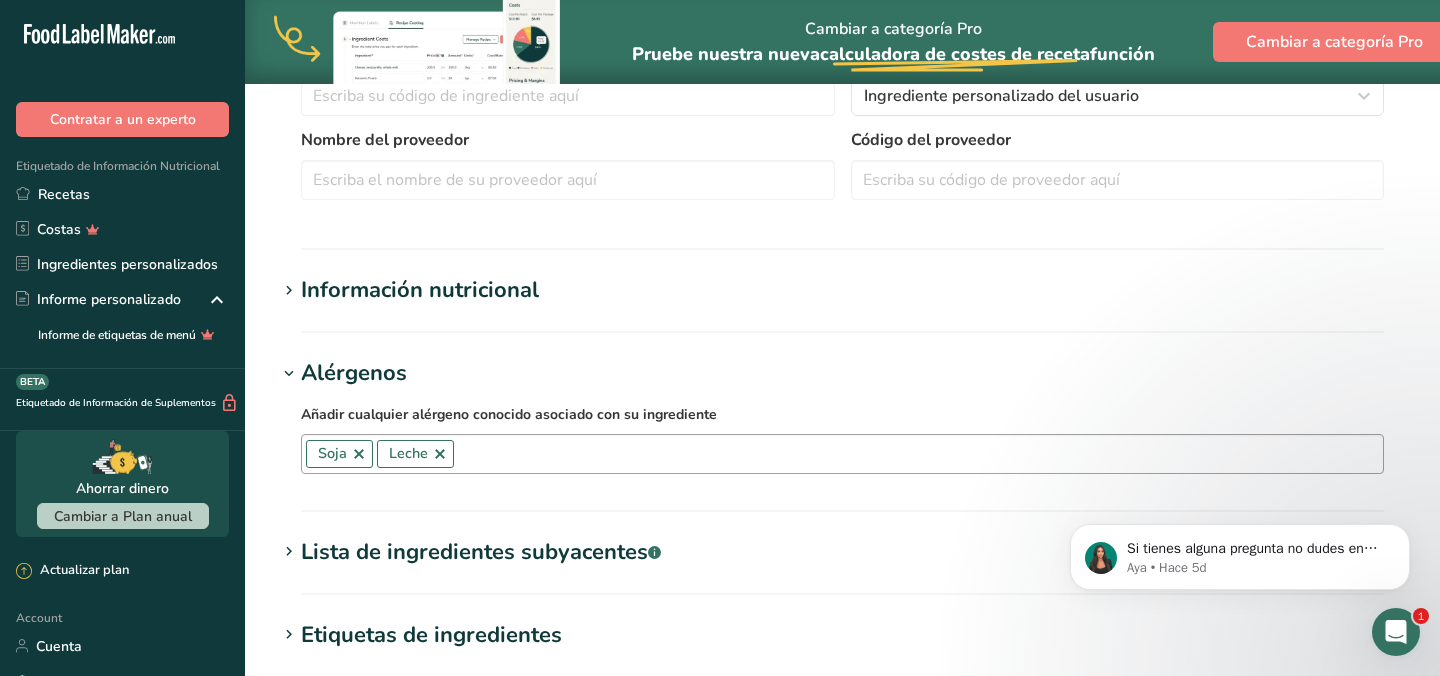 click at bounding box center [440, 454] 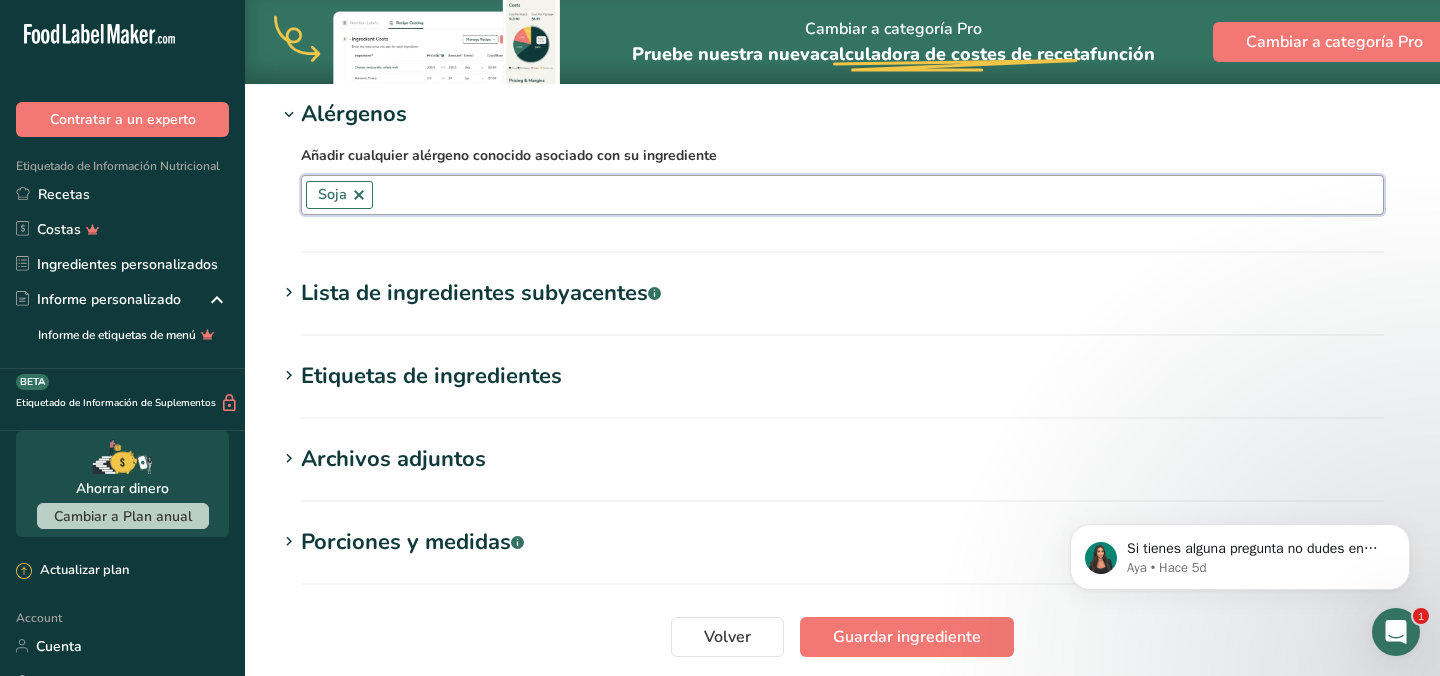 scroll, scrollTop: 880, scrollLeft: 0, axis: vertical 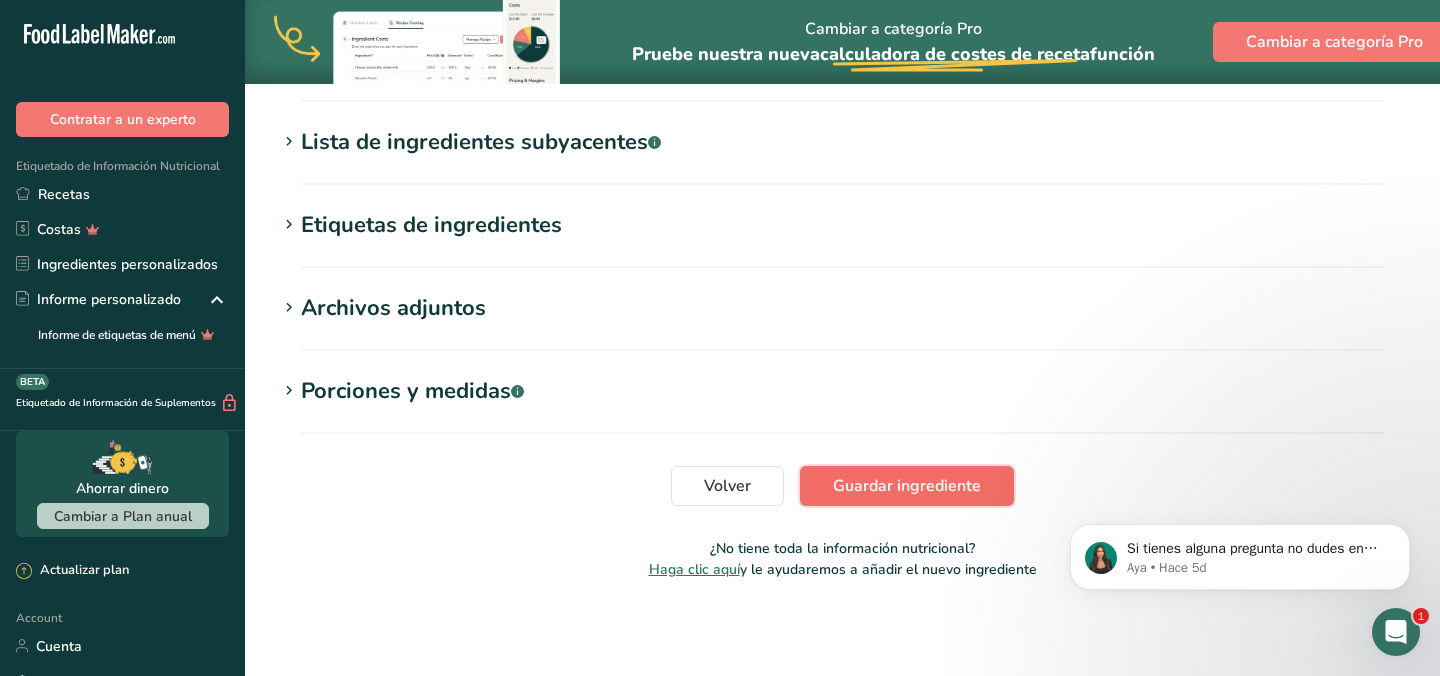click on "Guardar ingrediente" at bounding box center [907, 486] 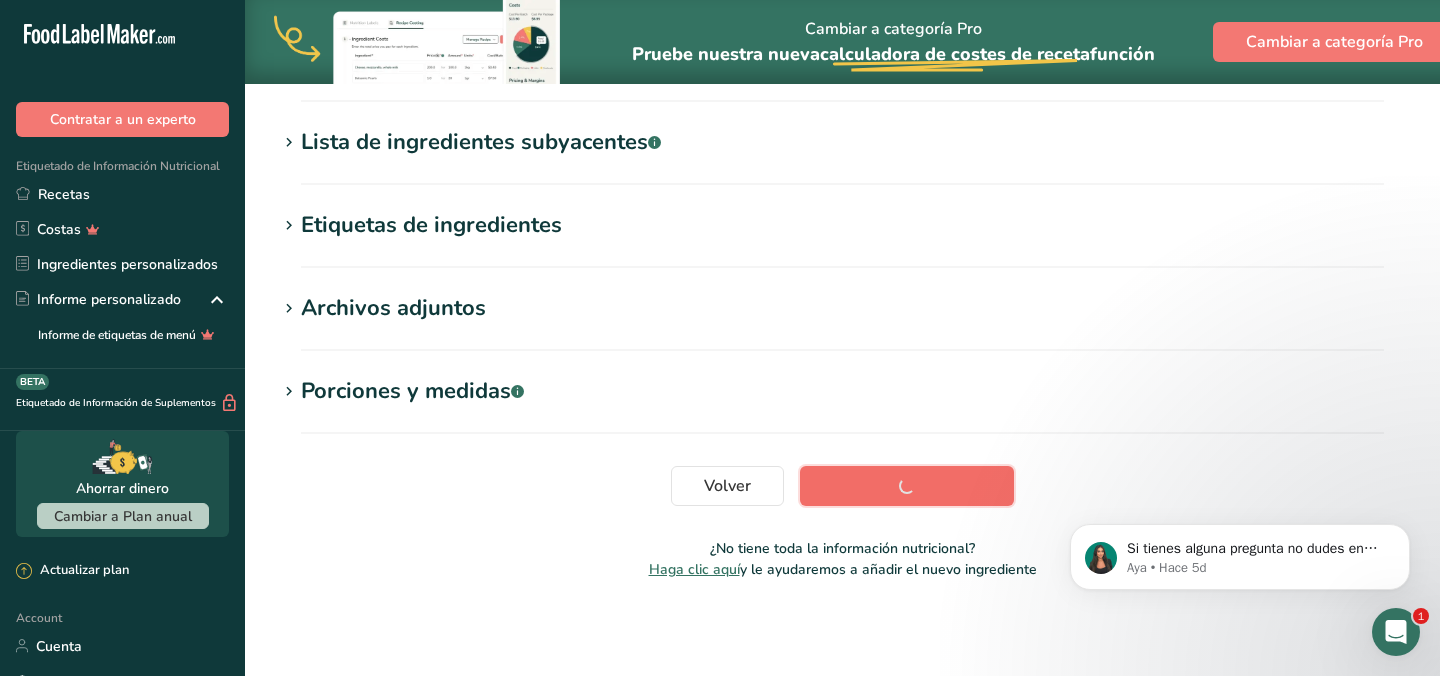 scroll, scrollTop: 382, scrollLeft: 0, axis: vertical 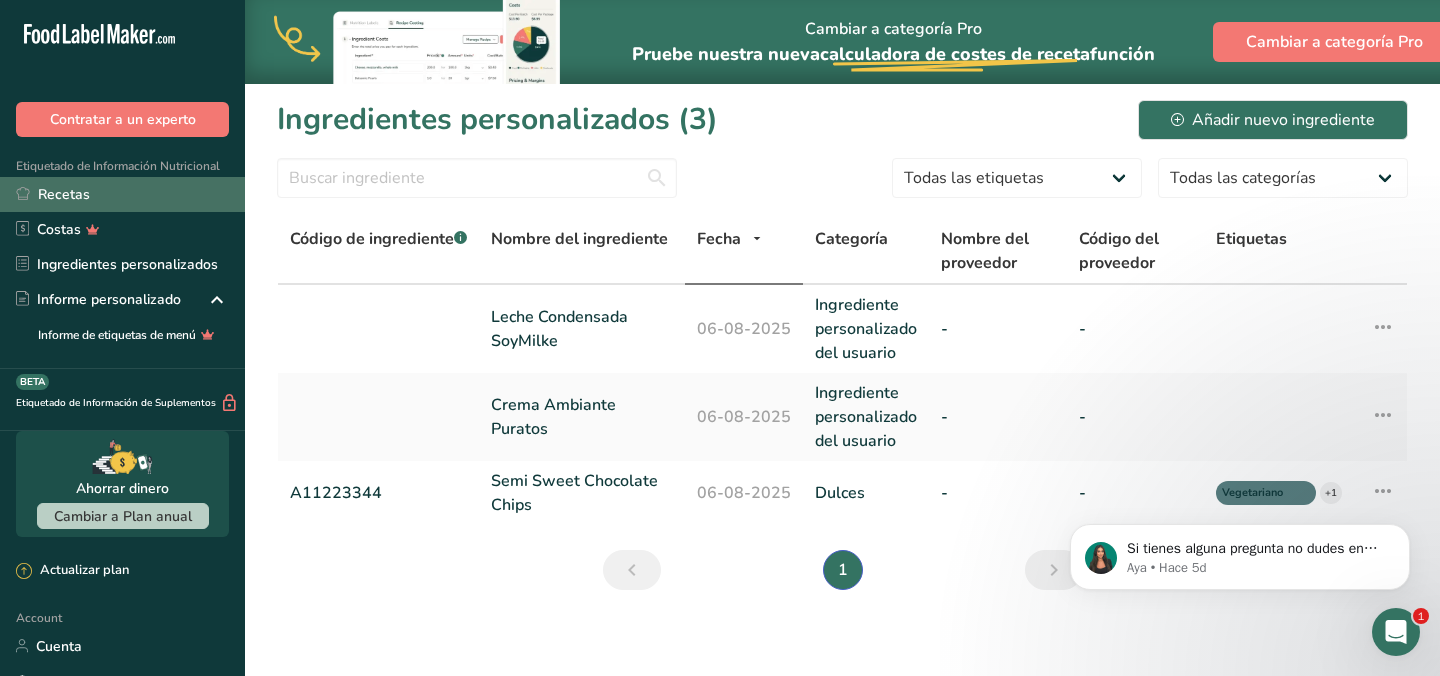 click on "Recetas" at bounding box center [122, 194] 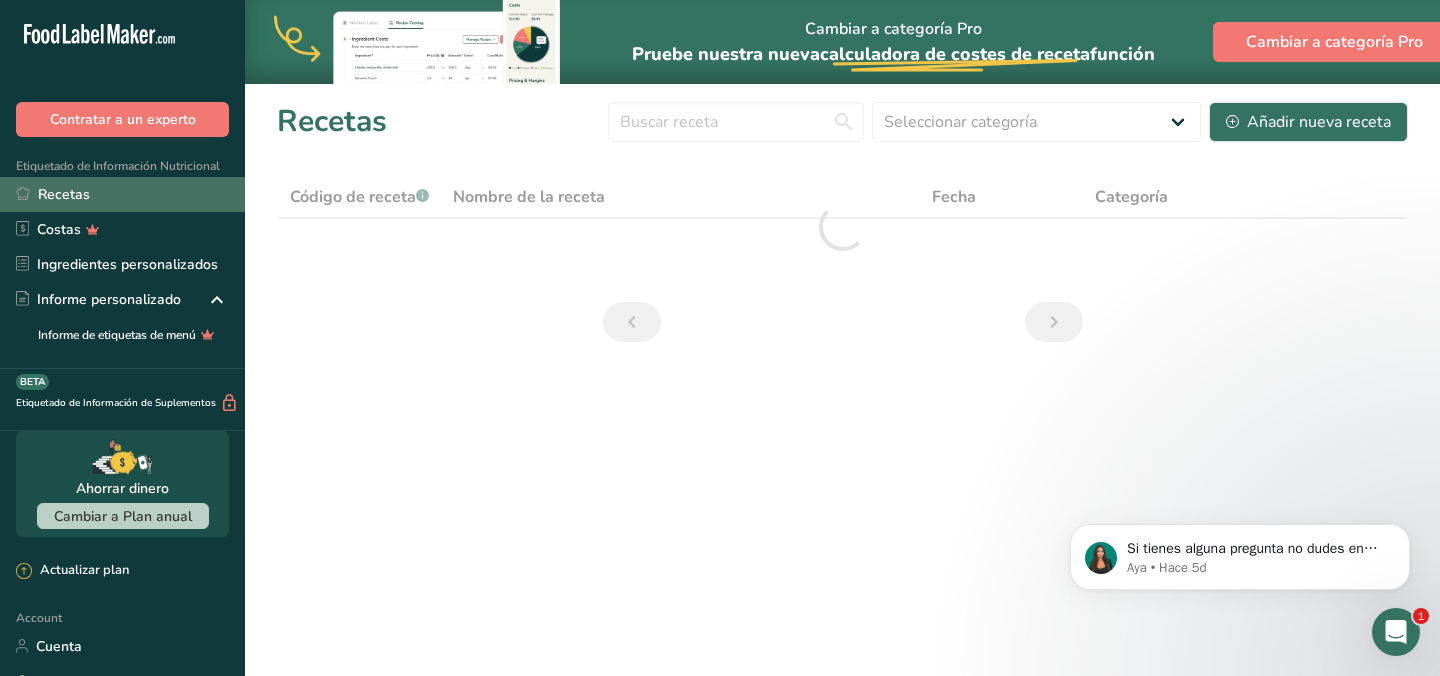 scroll, scrollTop: 0, scrollLeft: 0, axis: both 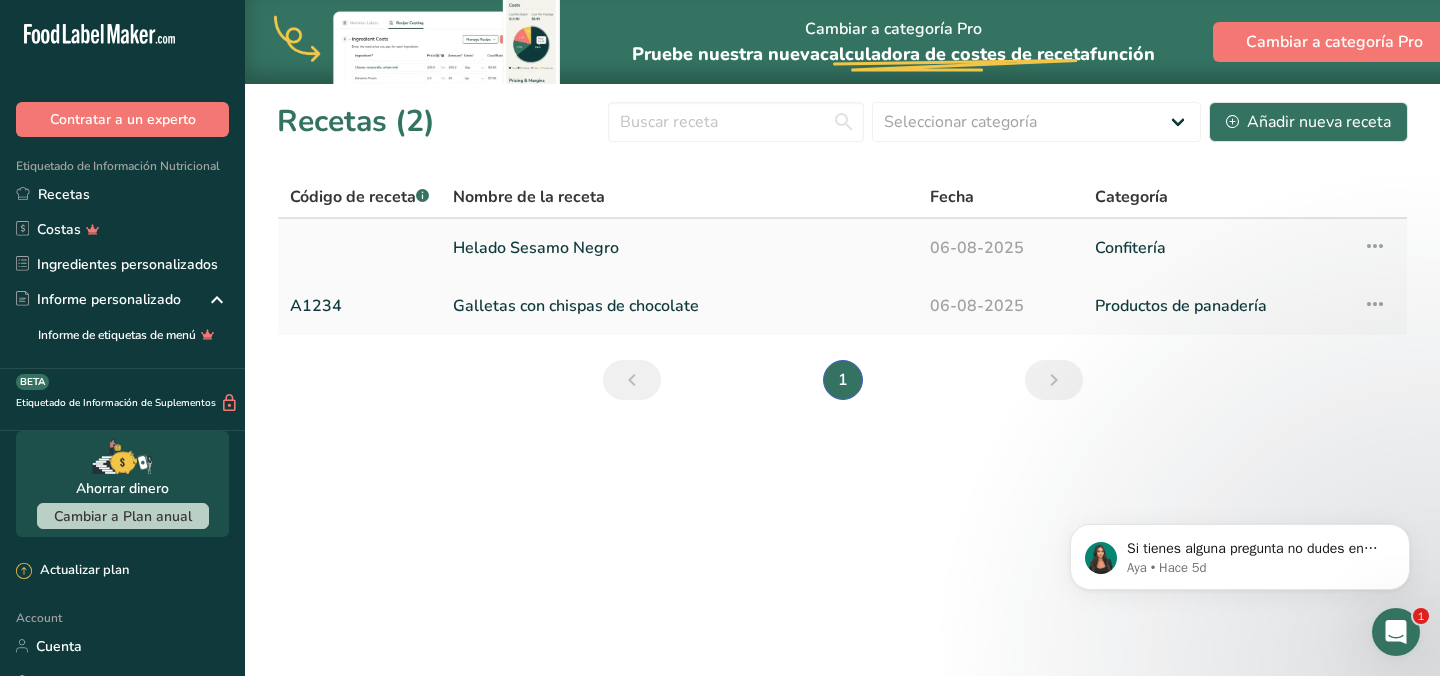 click on "Helado Sesamo Negro" at bounding box center [679, 248] 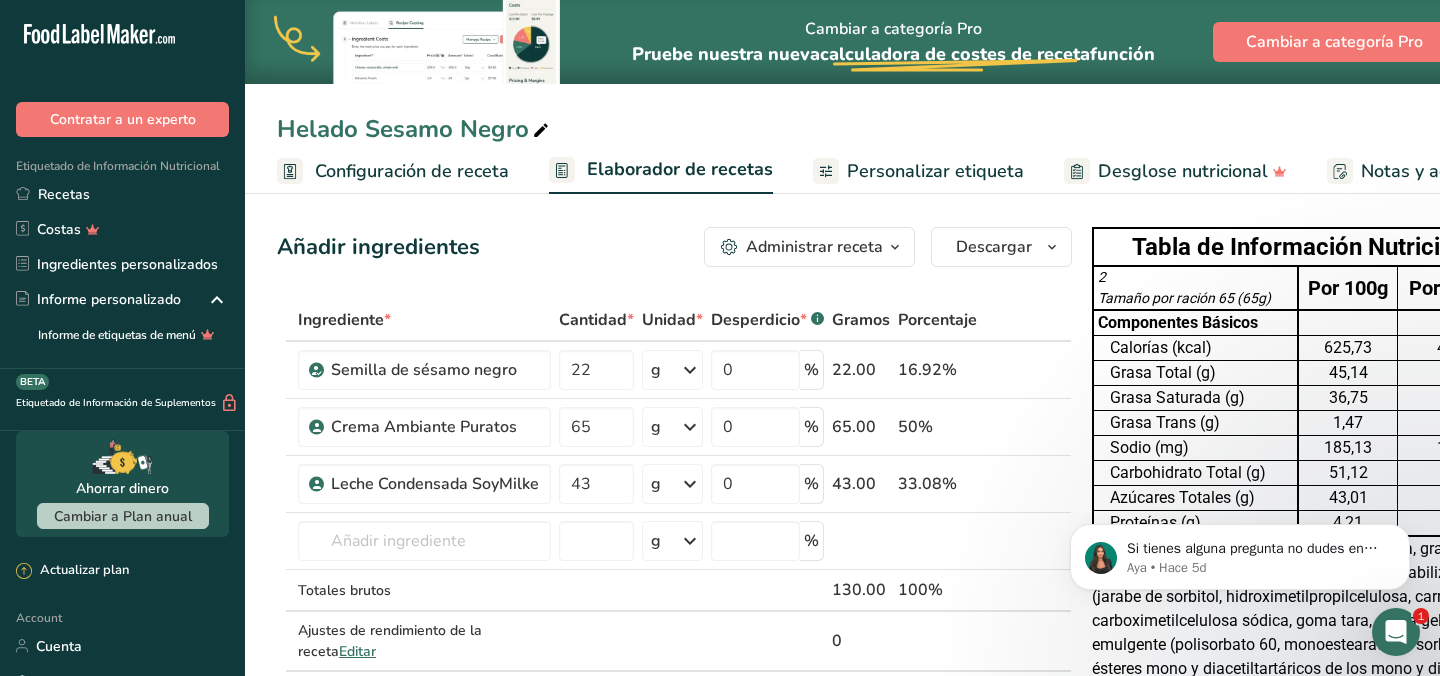 click on "Personalizar etiqueta" at bounding box center [935, 171] 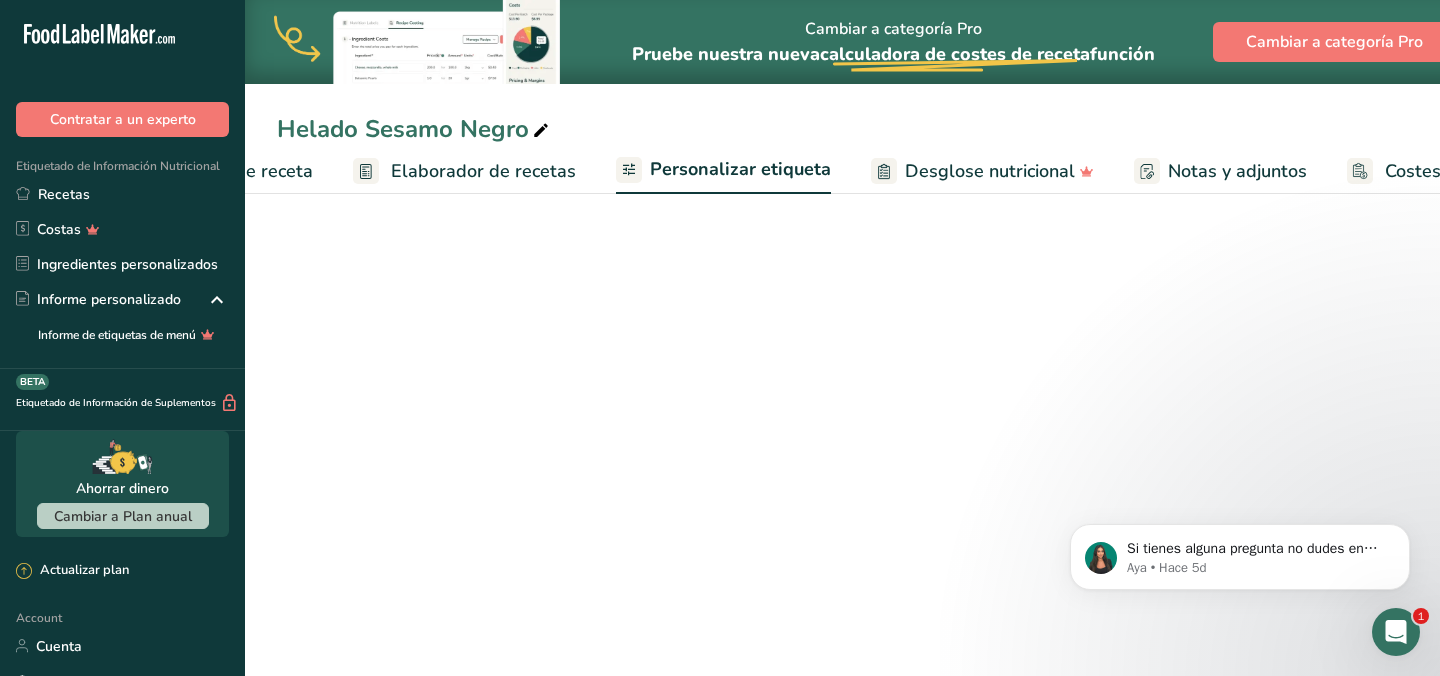 scroll, scrollTop: 0, scrollLeft: 342, axis: horizontal 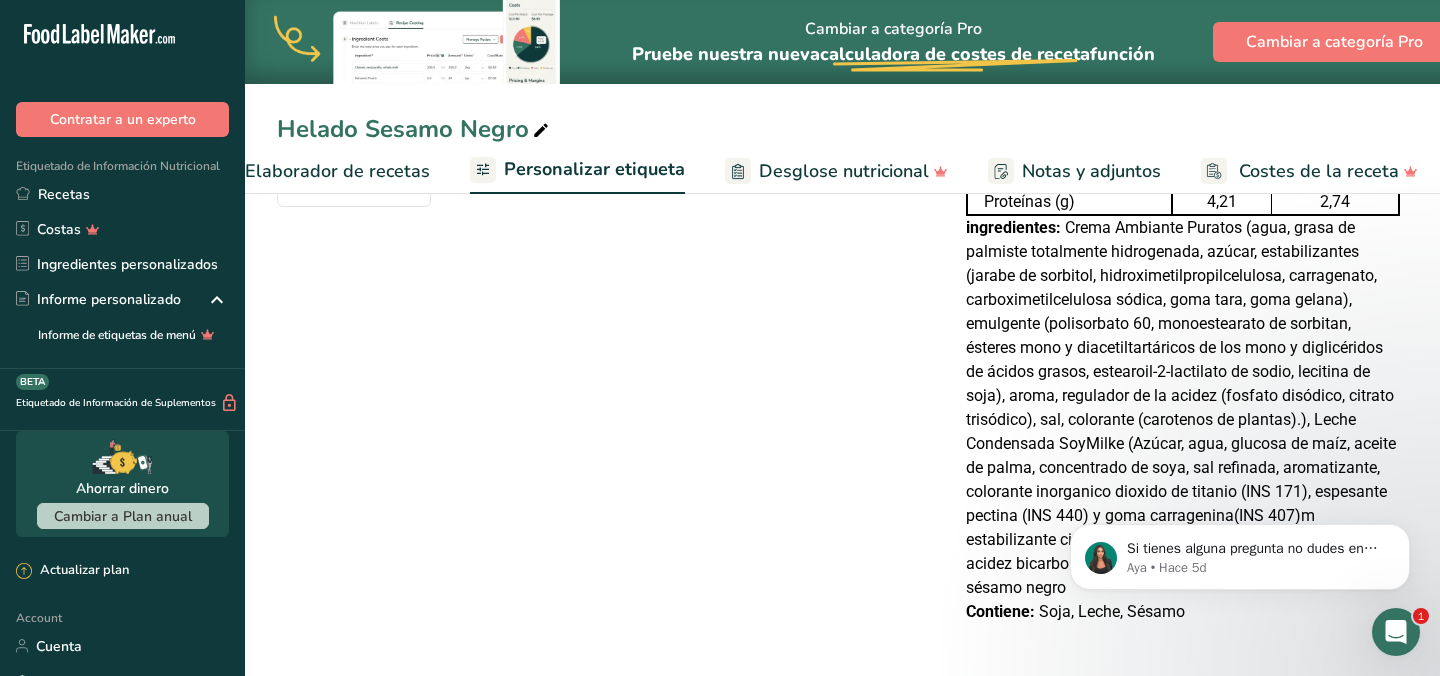 click on "Elaborador de recetas" at bounding box center [337, 171] 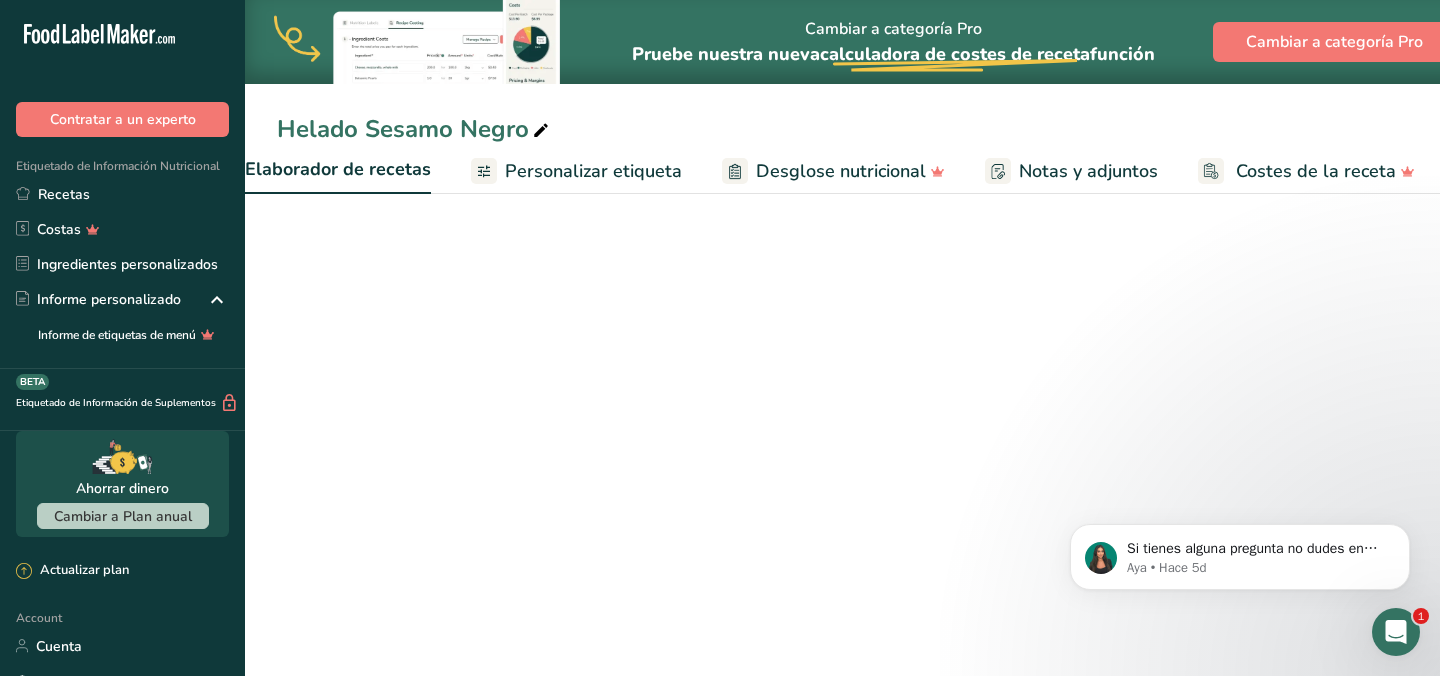 scroll, scrollTop: 0, scrollLeft: 278, axis: horizontal 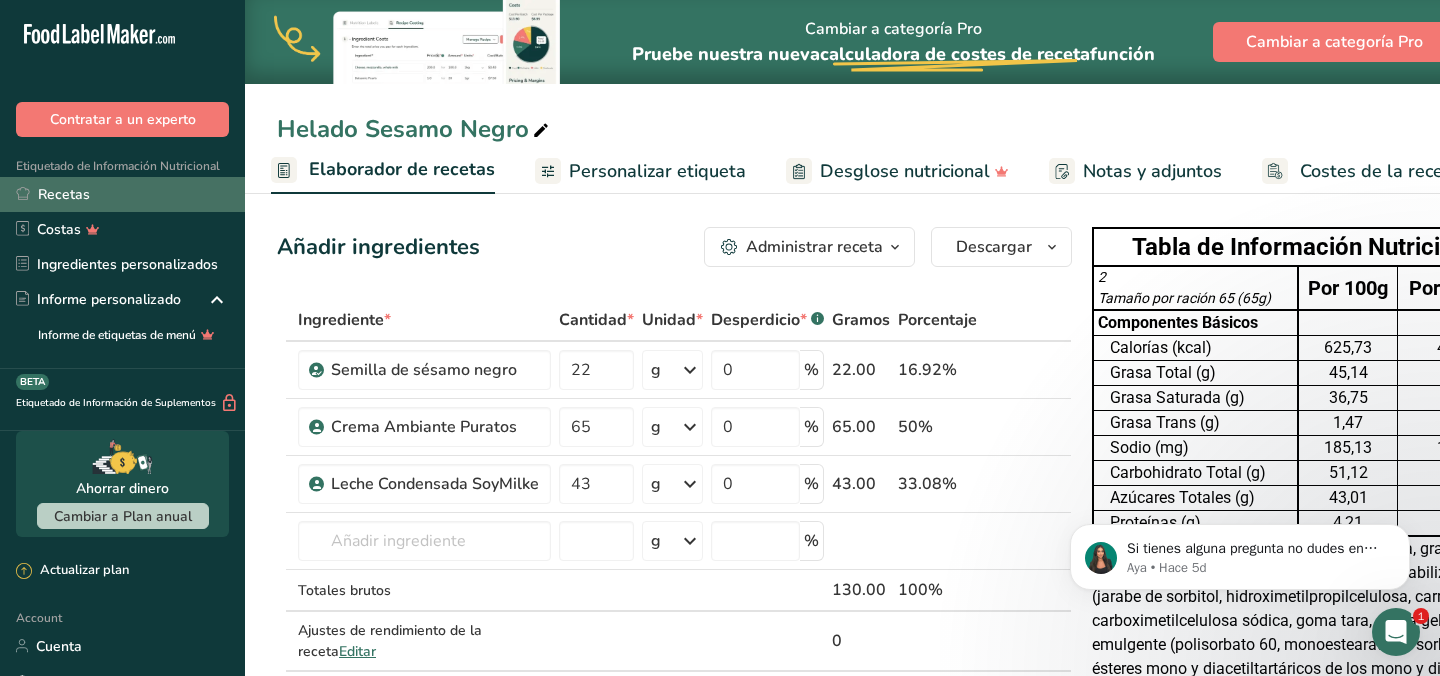 click on "Recetas" at bounding box center [122, 194] 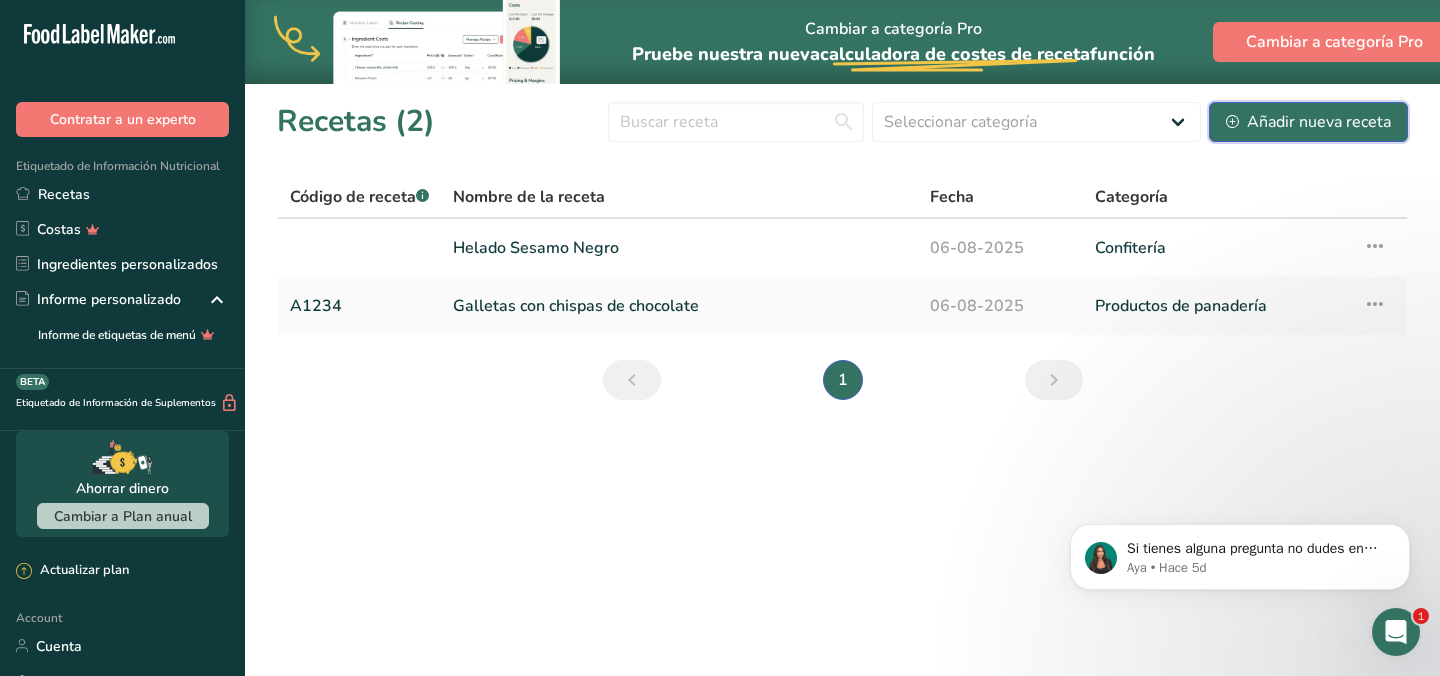 click on "Añadir nueva receta" at bounding box center (1308, 122) 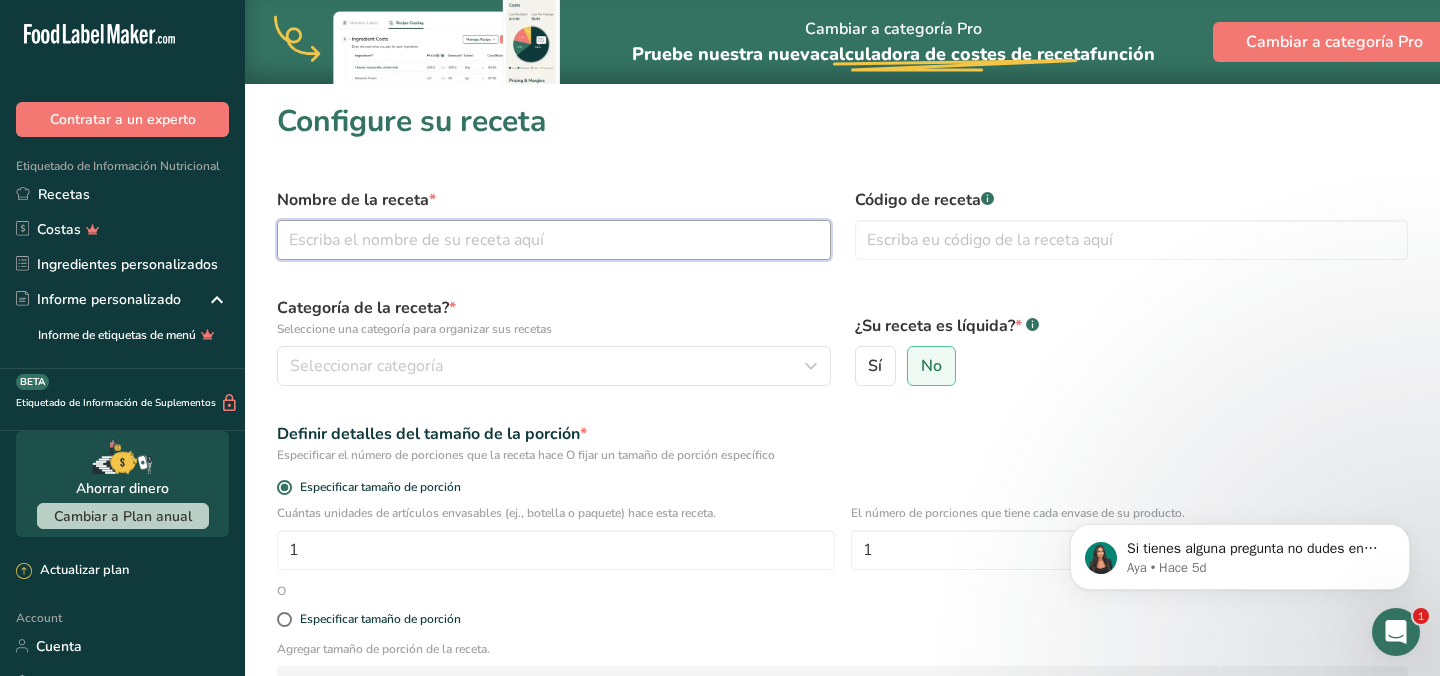 click at bounding box center [554, 240] 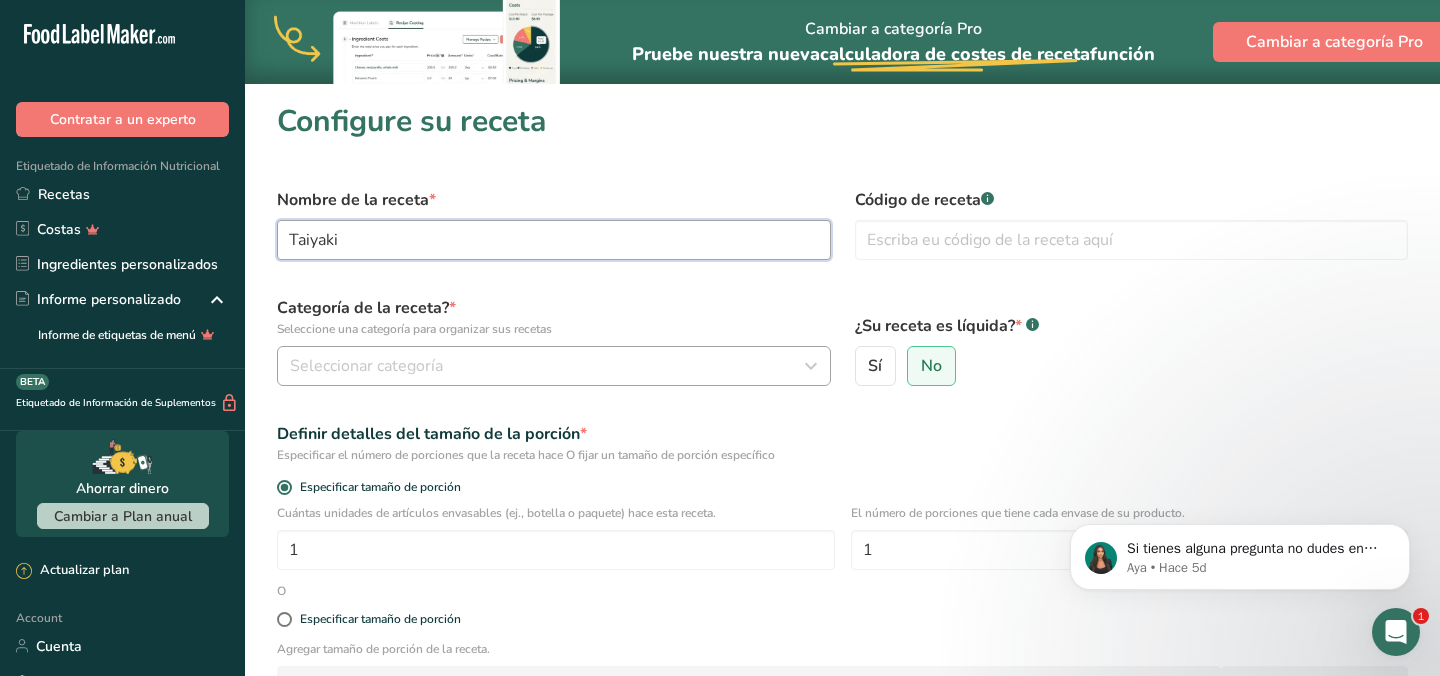 type on "Taiyaki" 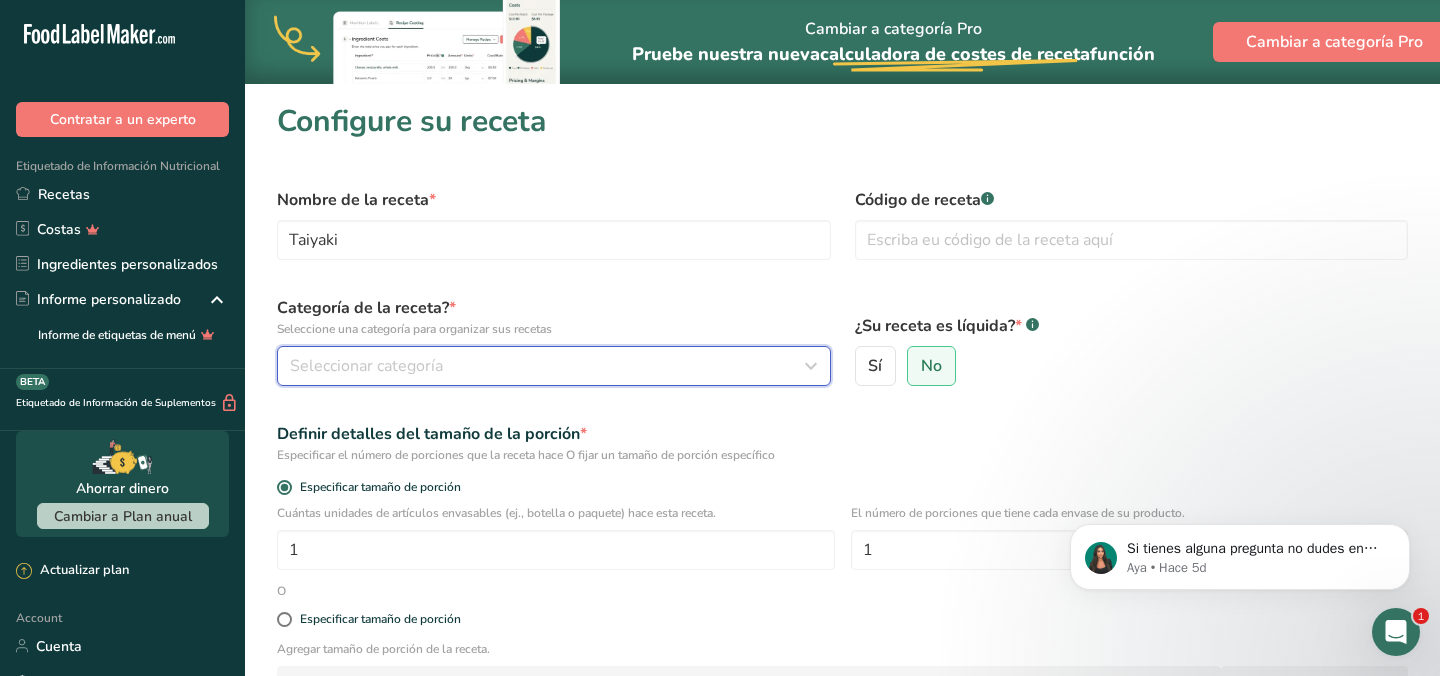click on "Seleccionar categoría" at bounding box center (554, 366) 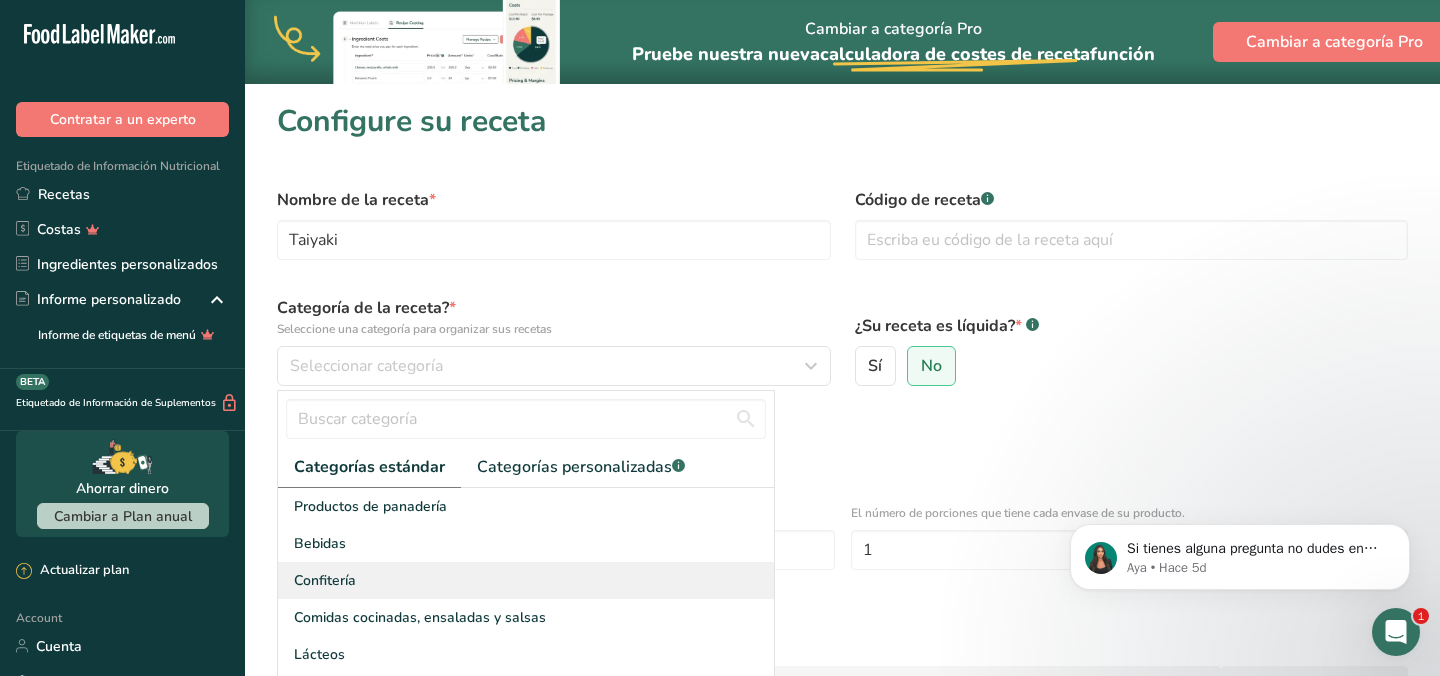 click on "Confitería" at bounding box center (526, 580) 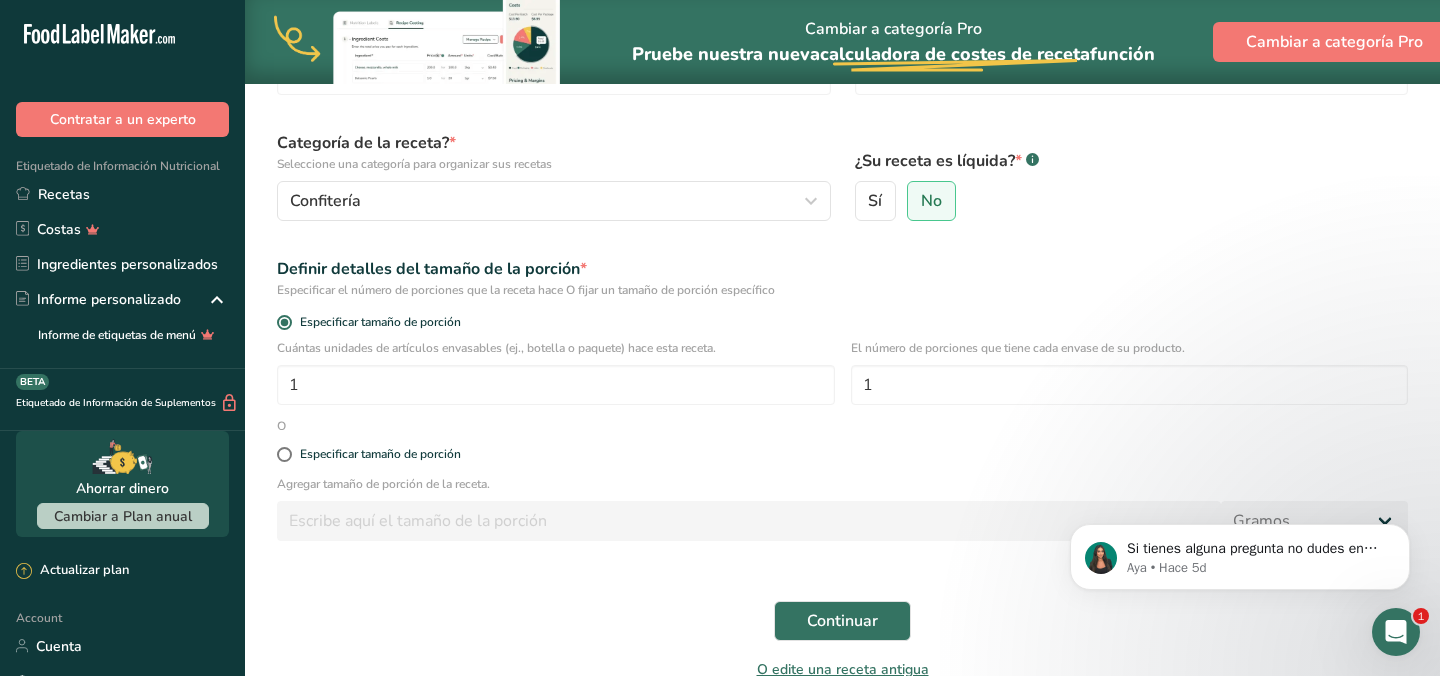 scroll, scrollTop: 164, scrollLeft: 0, axis: vertical 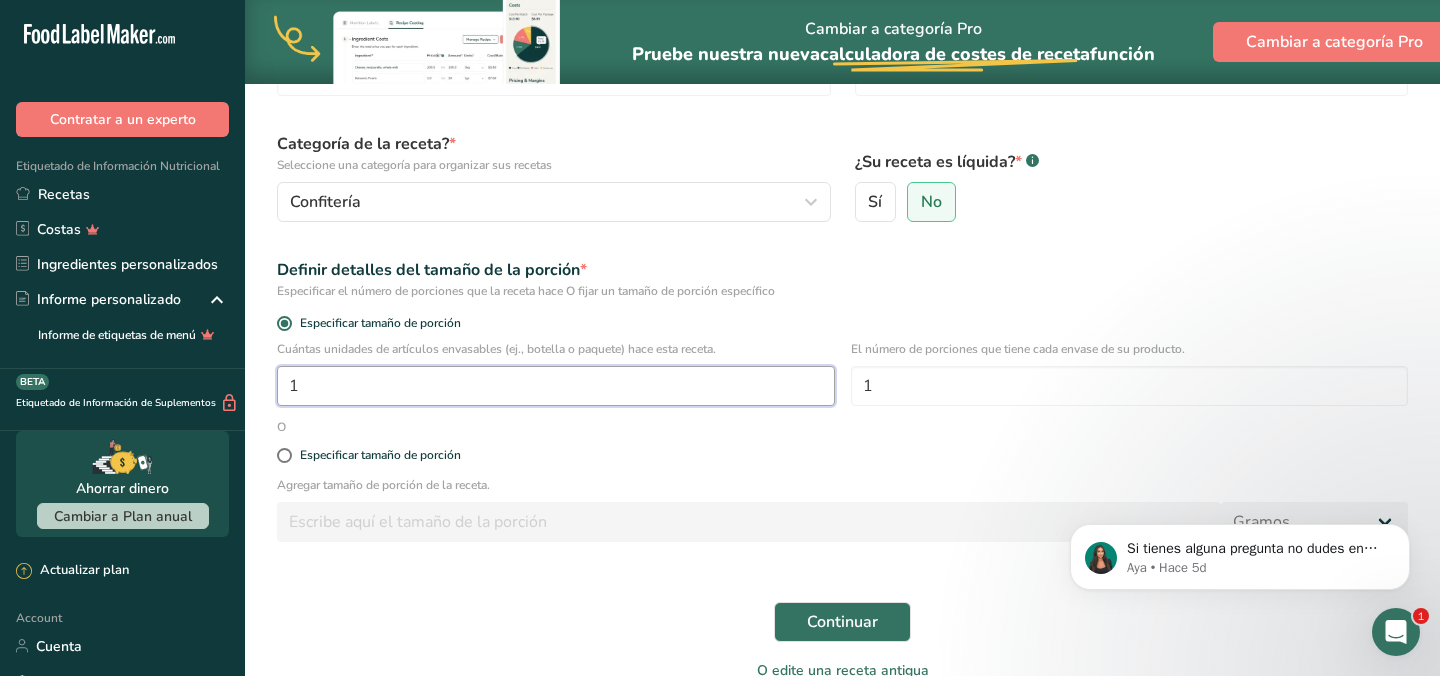 click on "1" at bounding box center (556, 386) 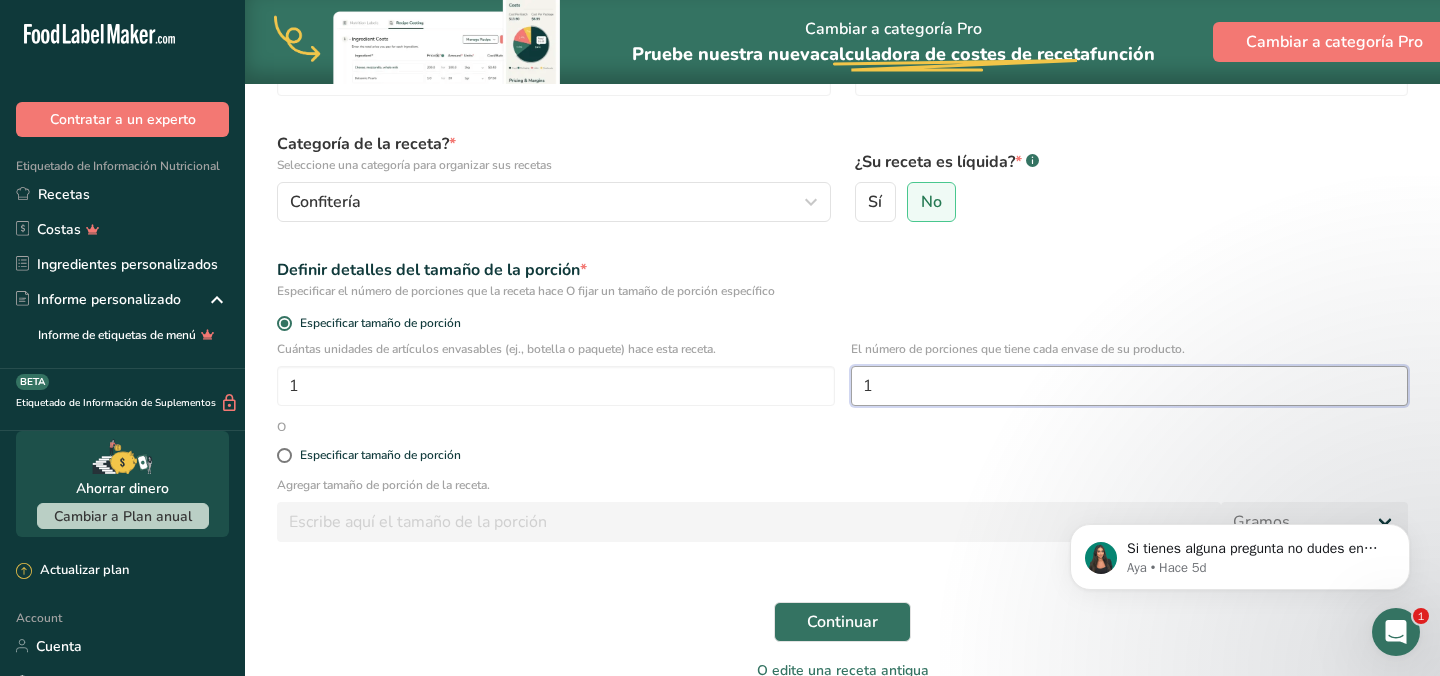 click on "1" at bounding box center (1130, 386) 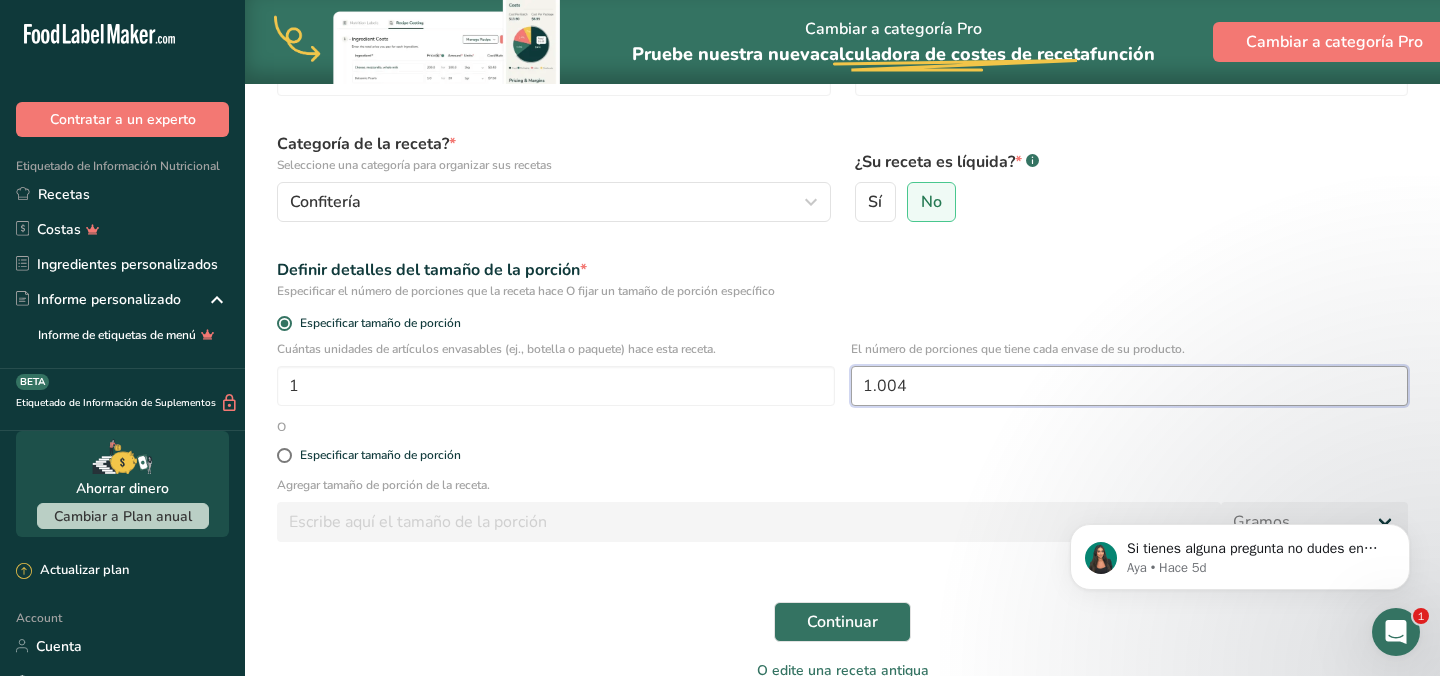 type on "1" 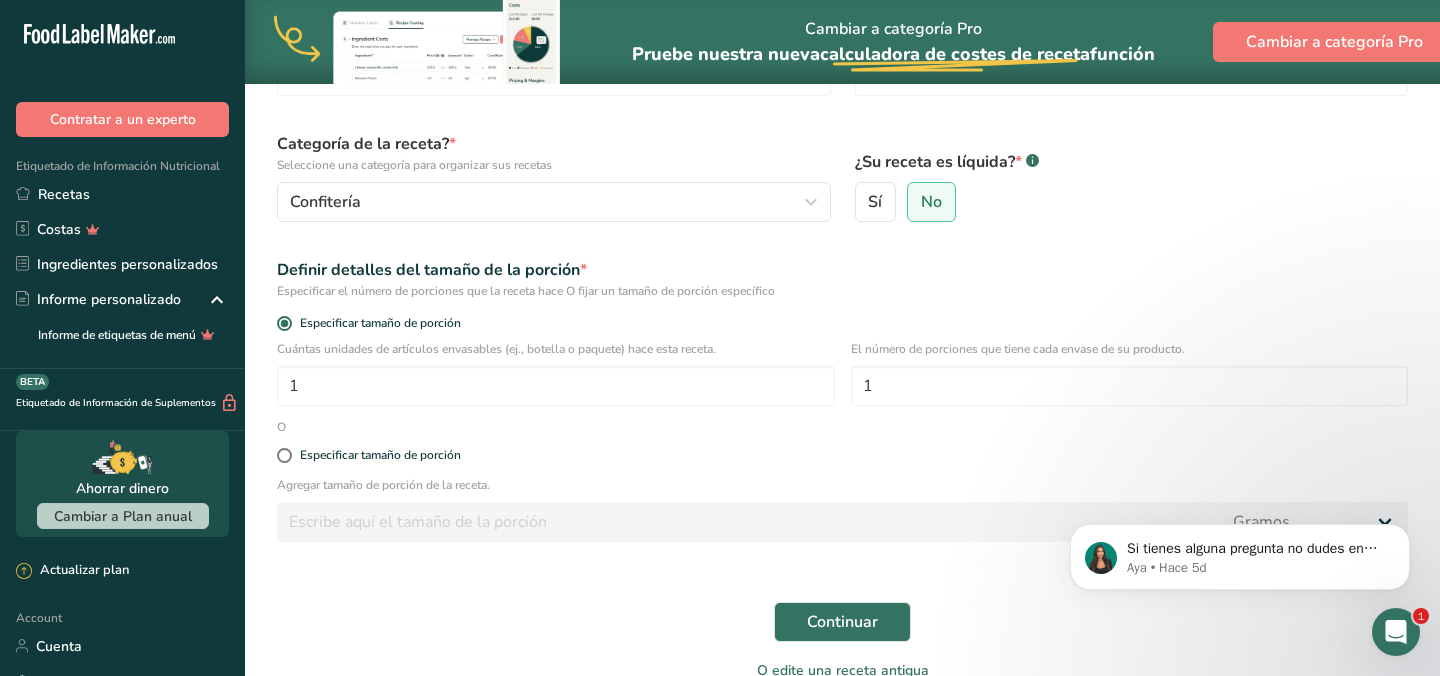 click on "Cuántas unidades de artículos envasables (ej., botella o paquete) hace esta receta." at bounding box center (556, 349) 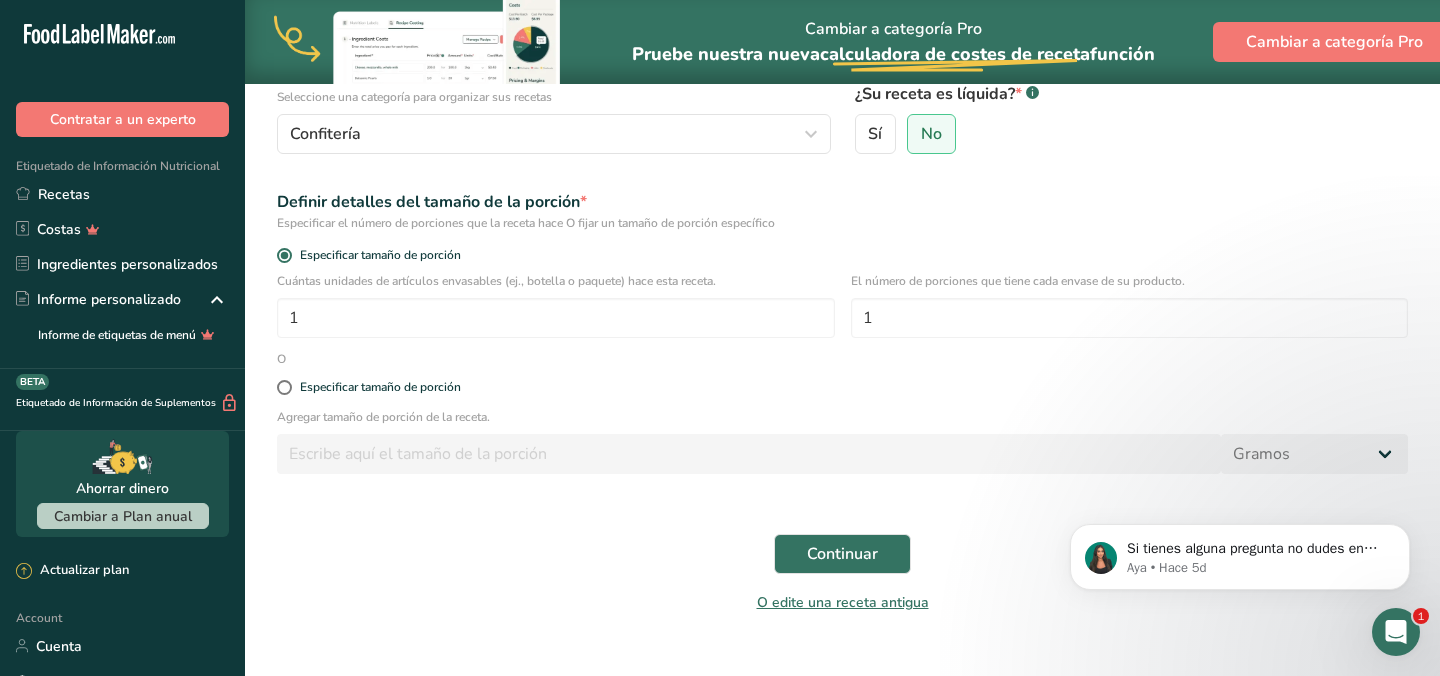 scroll, scrollTop: 266, scrollLeft: 0, axis: vertical 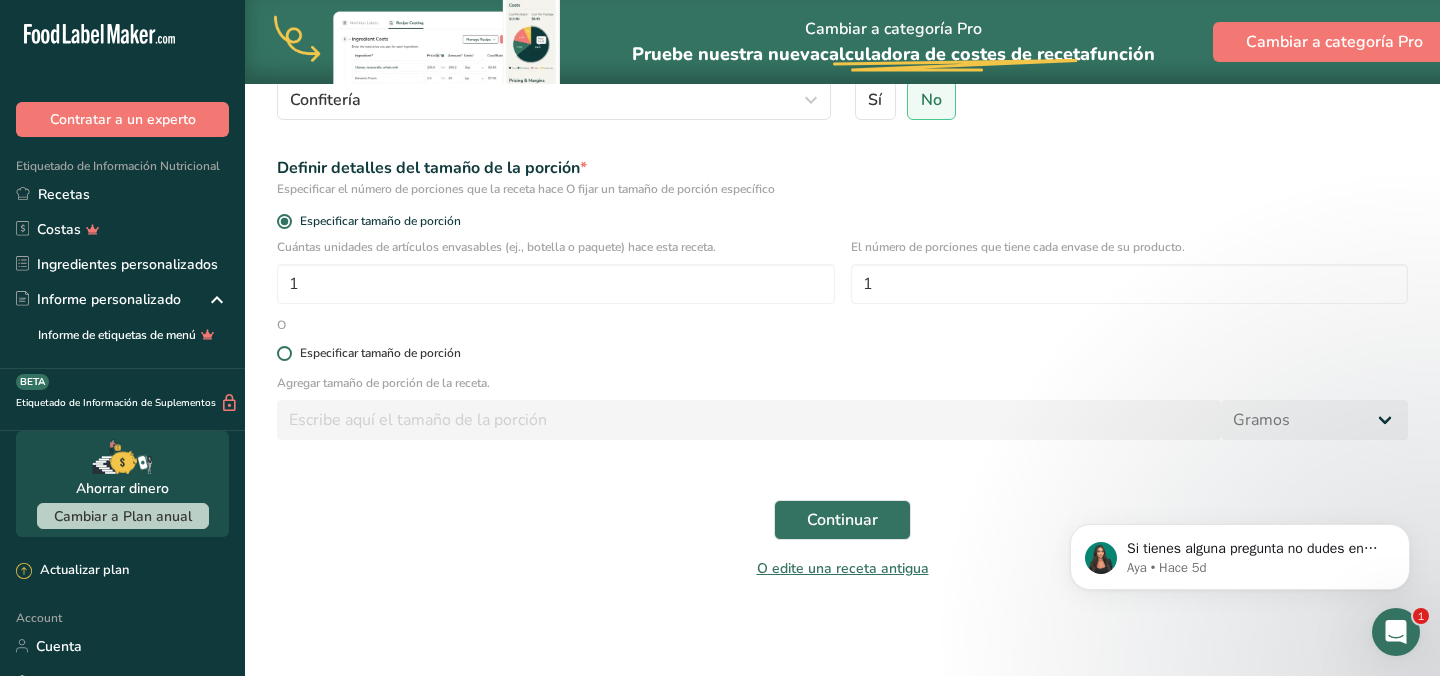 click on "Especificar tamaño de porción" at bounding box center (380, 353) 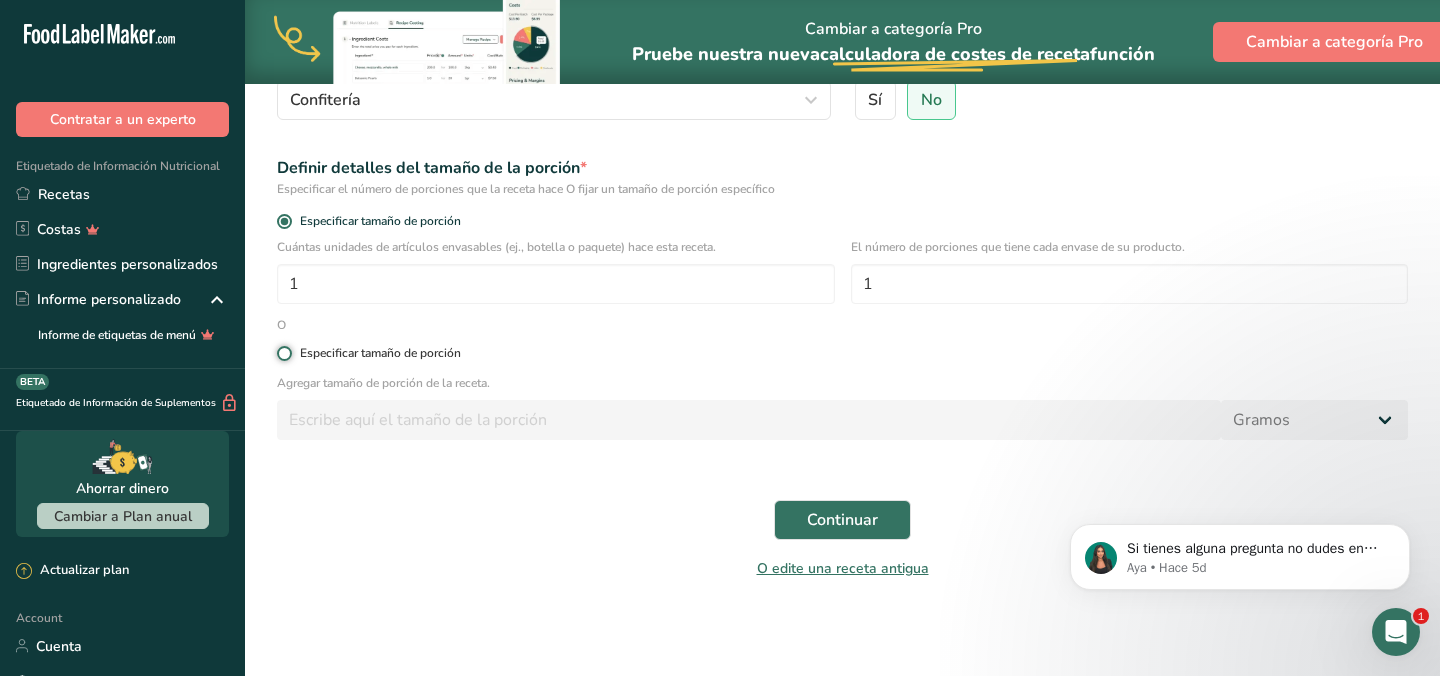 click on "Especificar tamaño de porción" at bounding box center [283, 353] 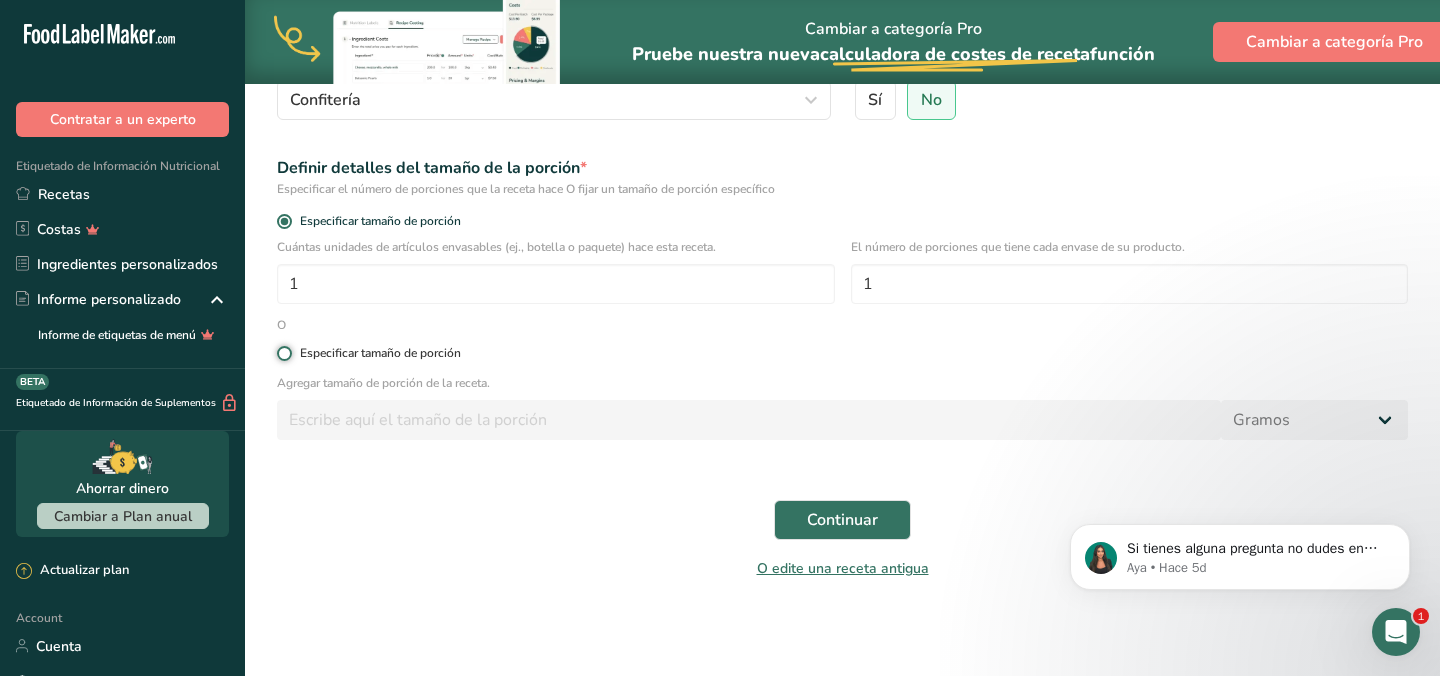radio on "true" 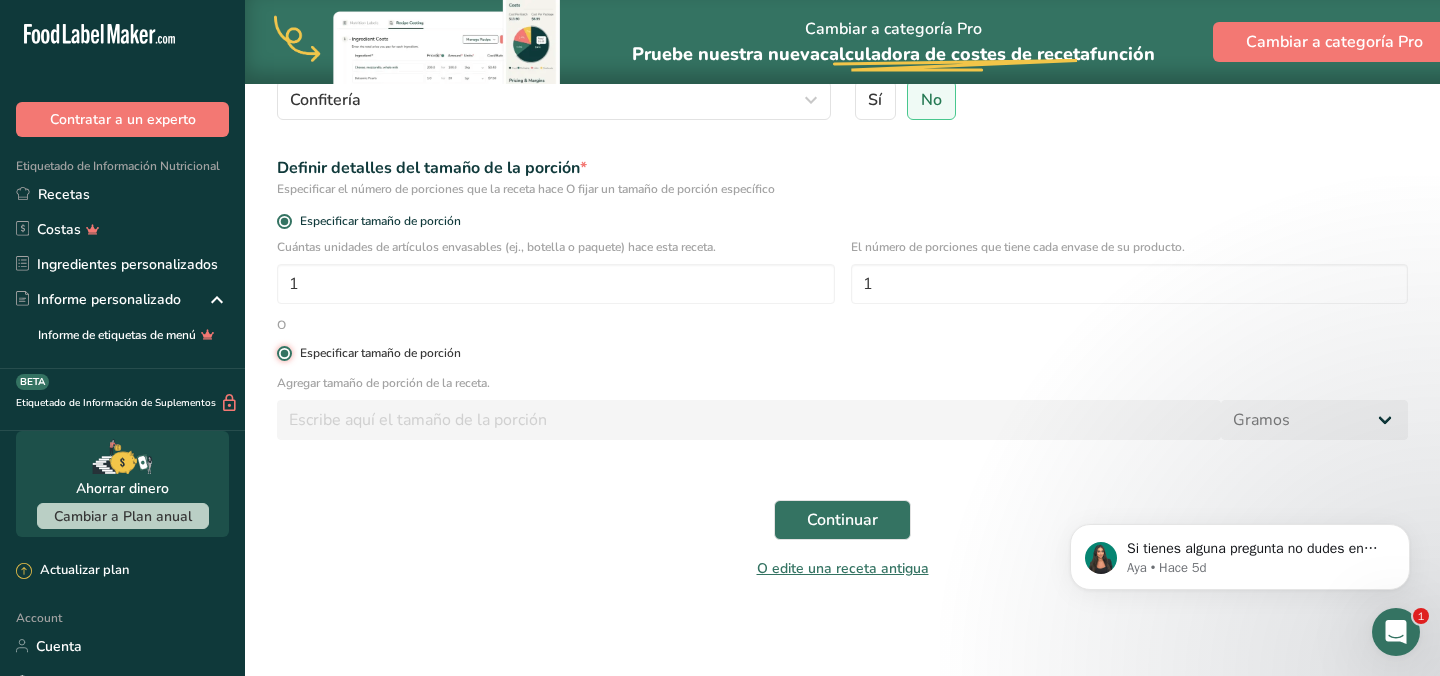 radio on "false" 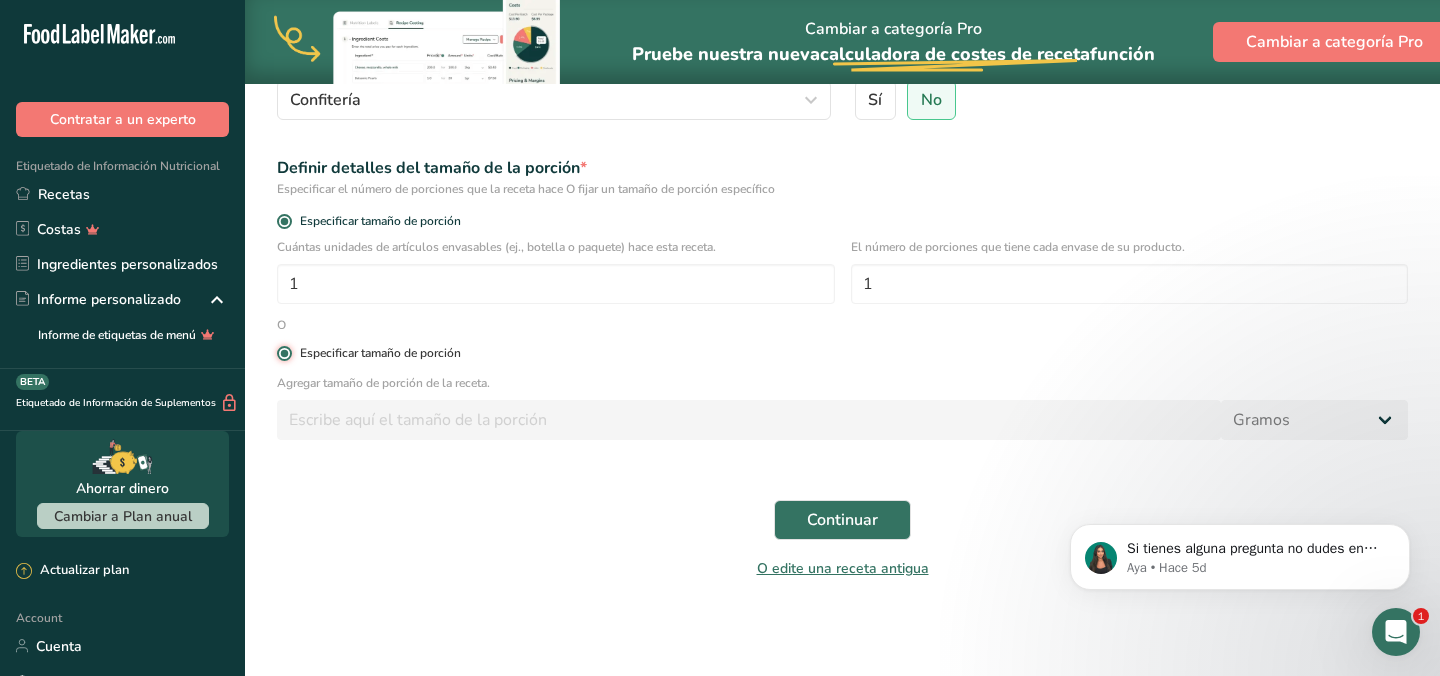 type 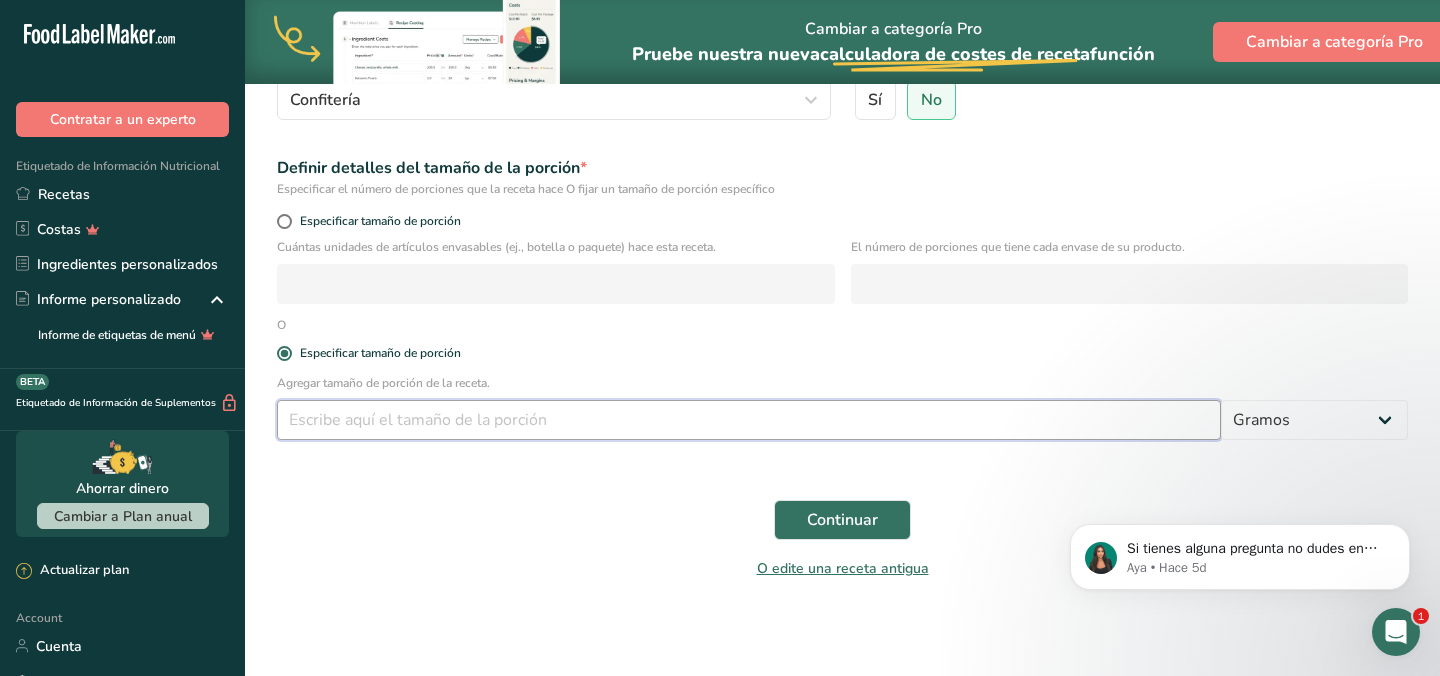 click at bounding box center (749, 420) 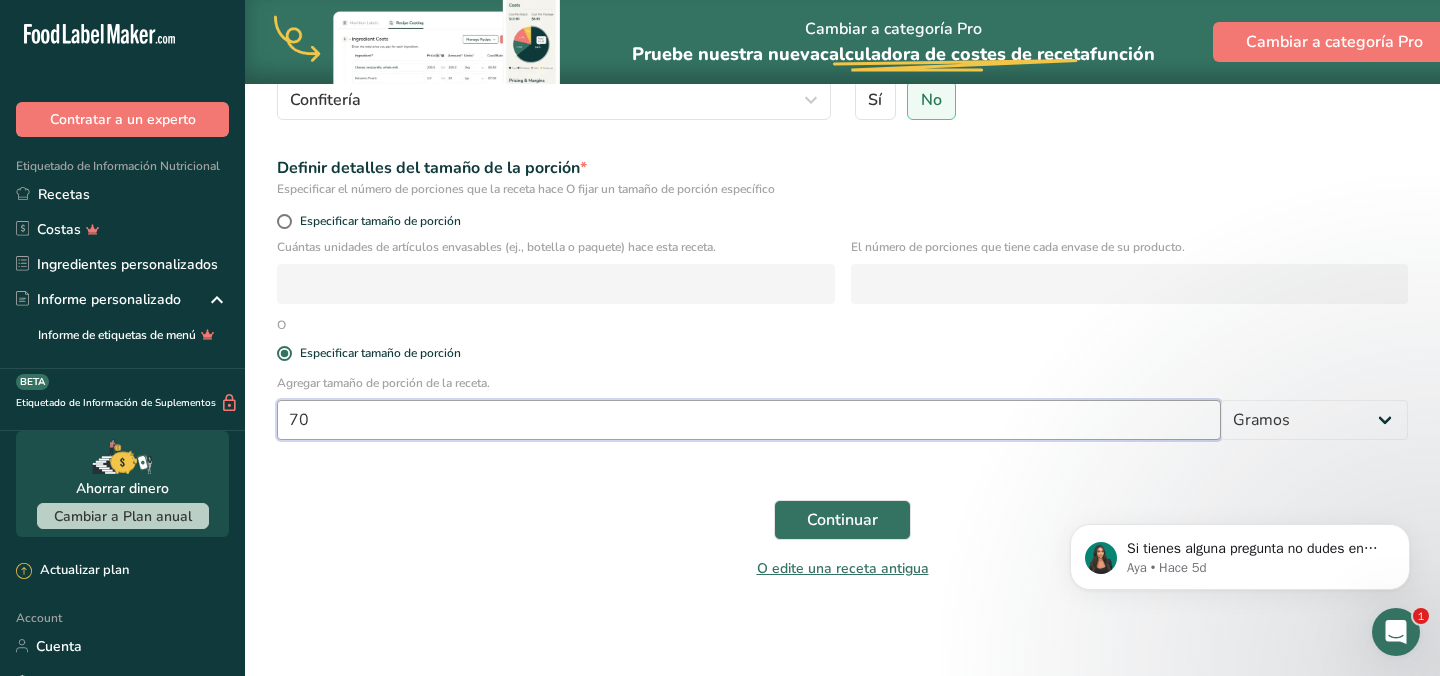 type on "70" 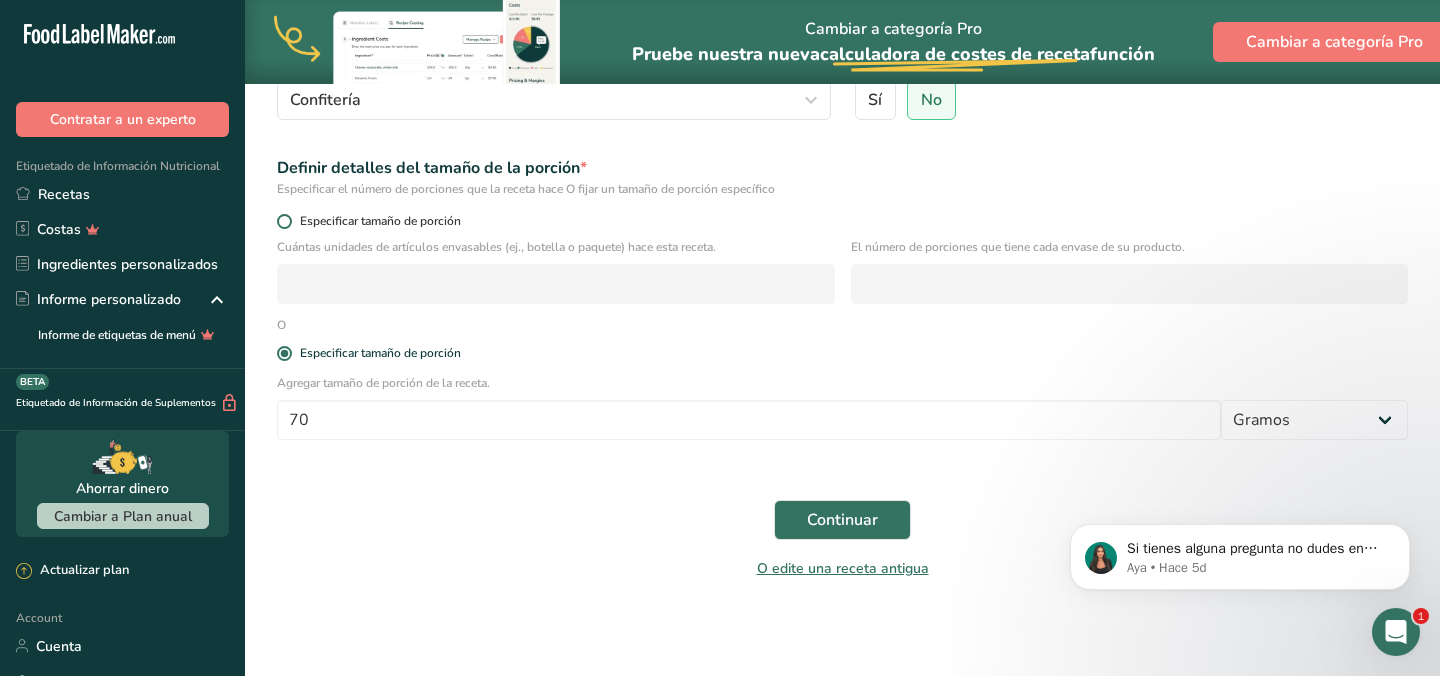 click on "Especificar tamaño de porción" at bounding box center (376, 221) 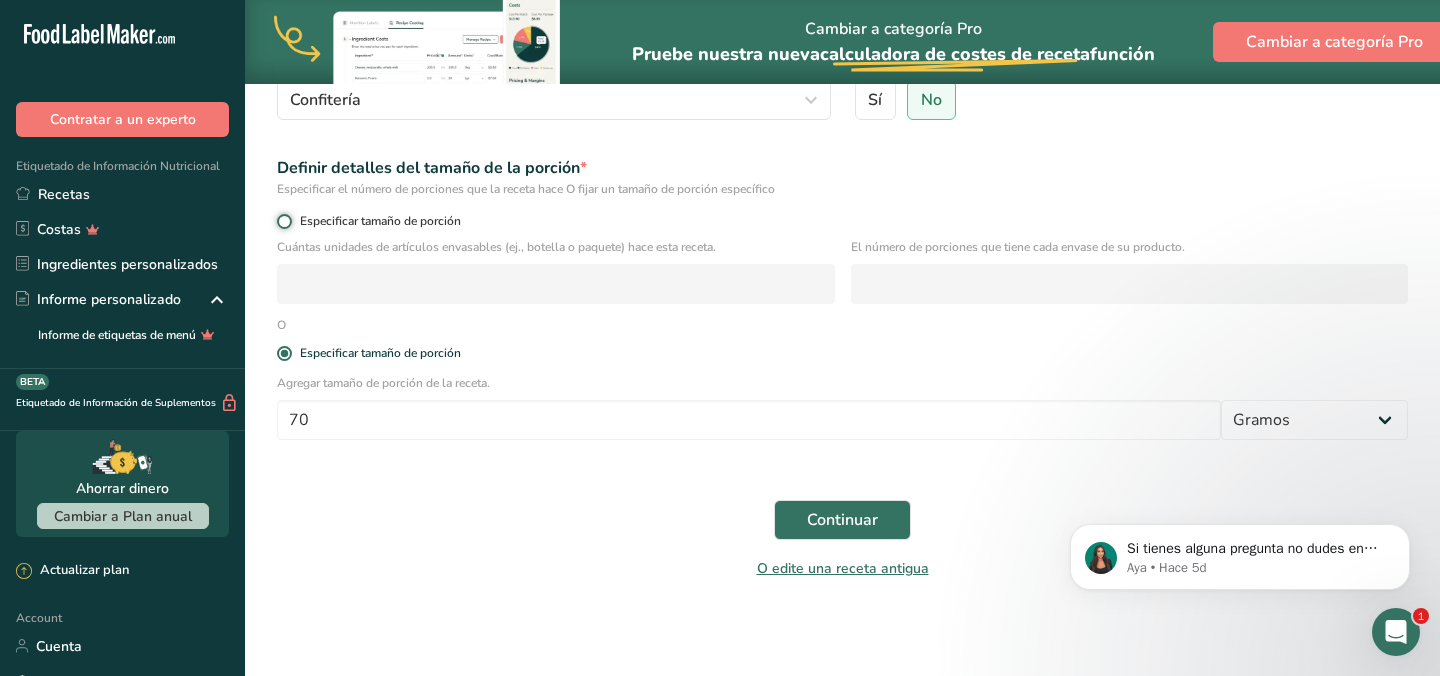 click on "Especificar tamaño de porción" at bounding box center (283, 221) 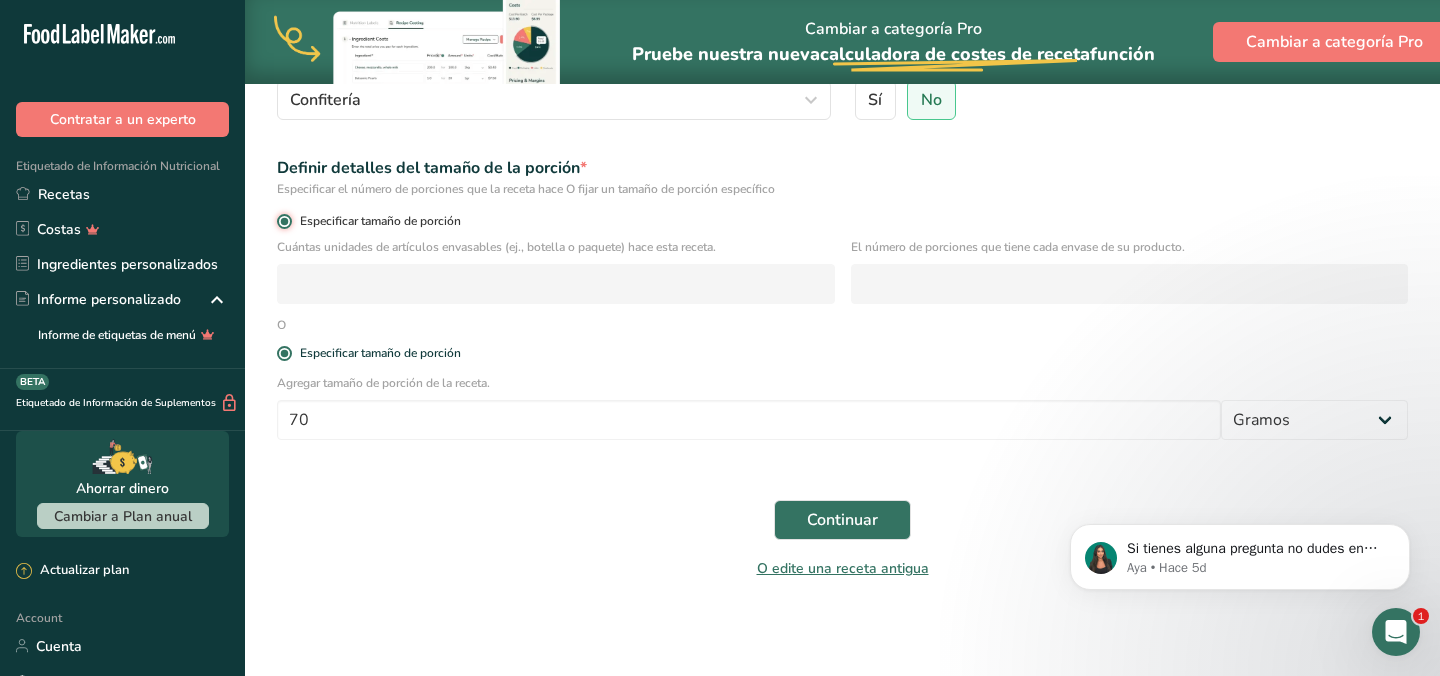 radio on "false" 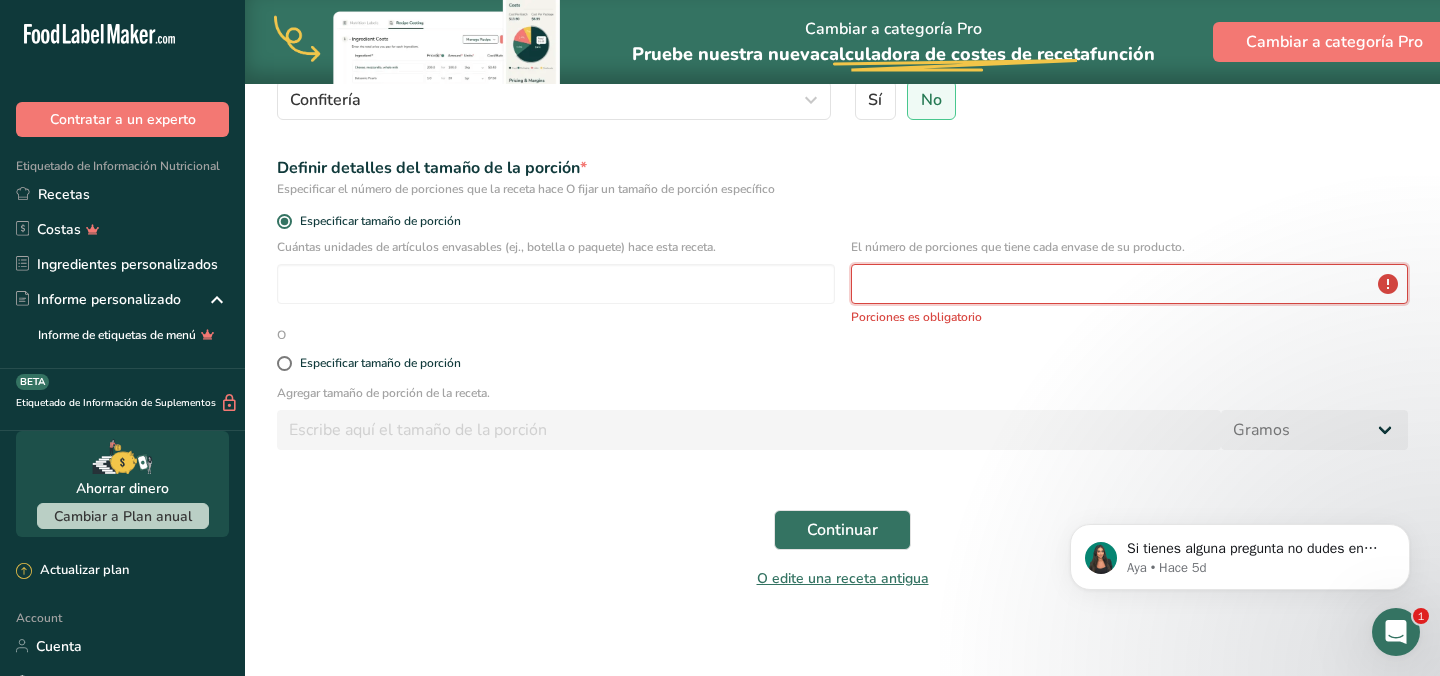 click at bounding box center [1130, 284] 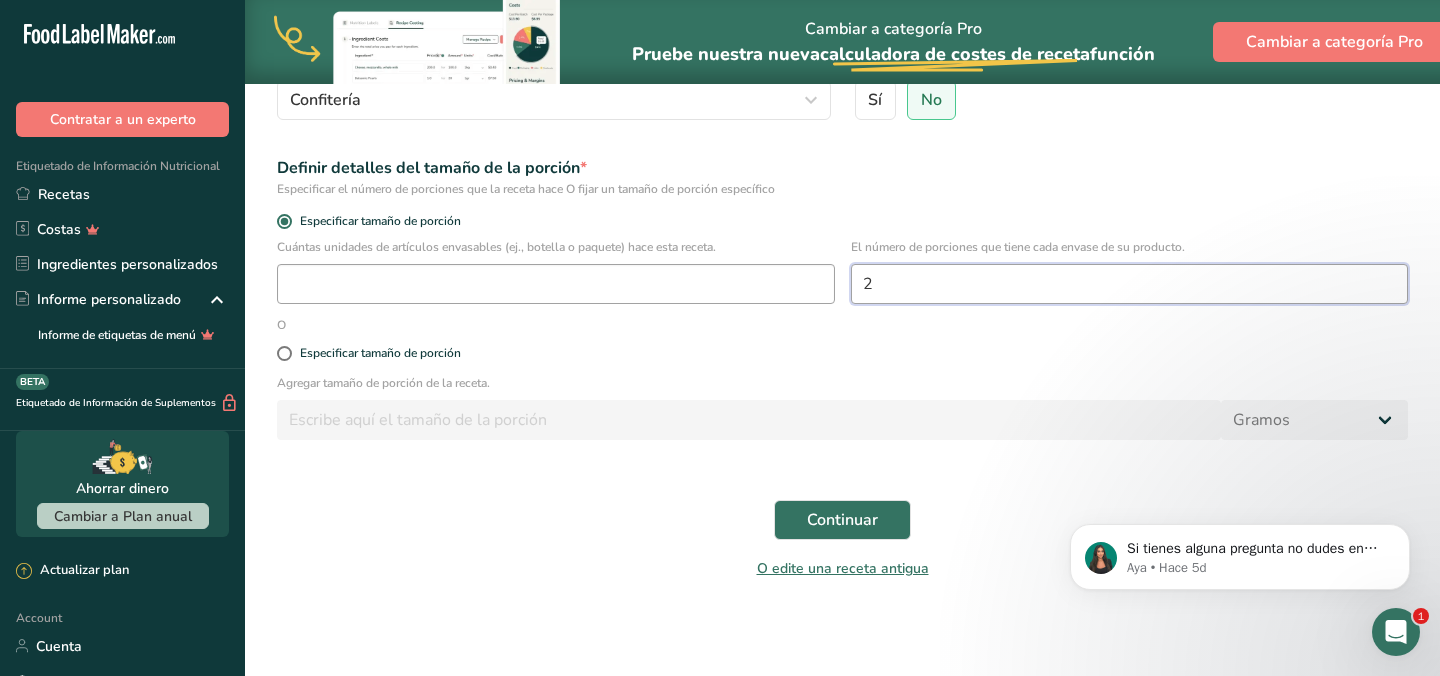 type on "2" 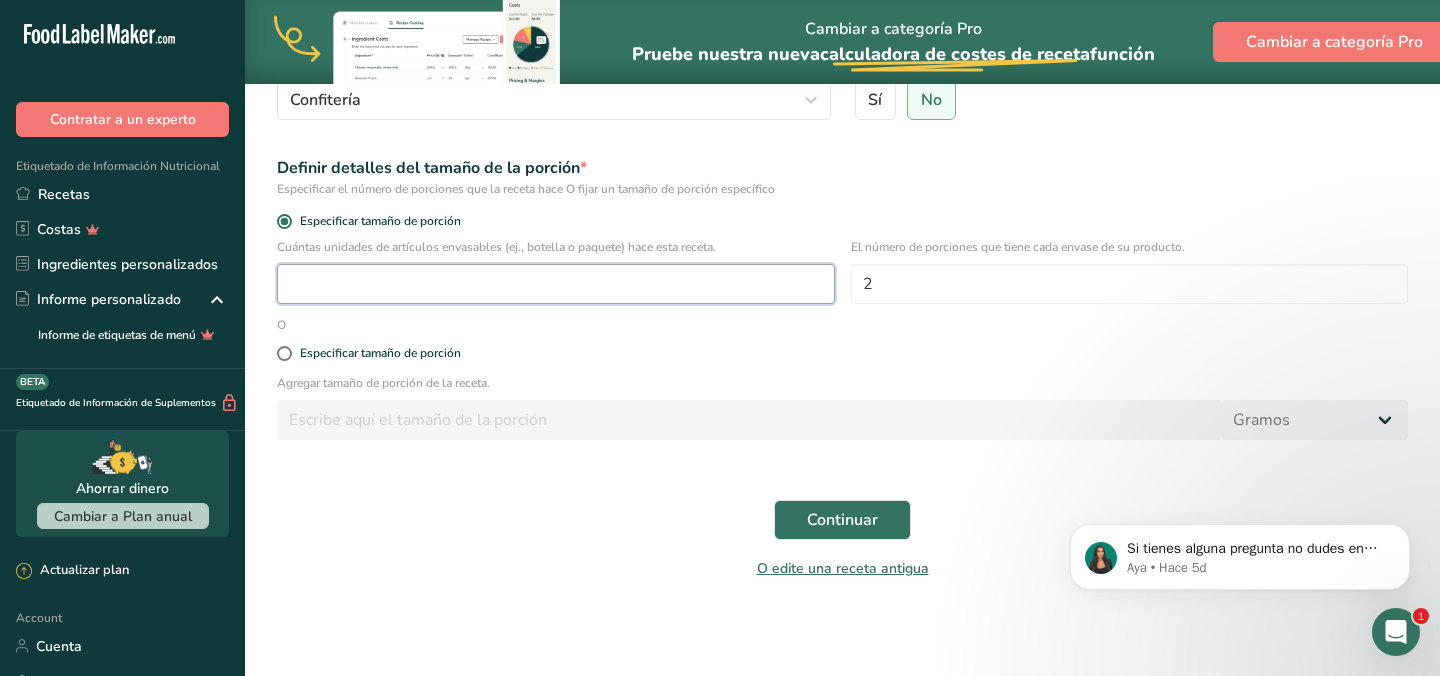 click at bounding box center (556, 284) 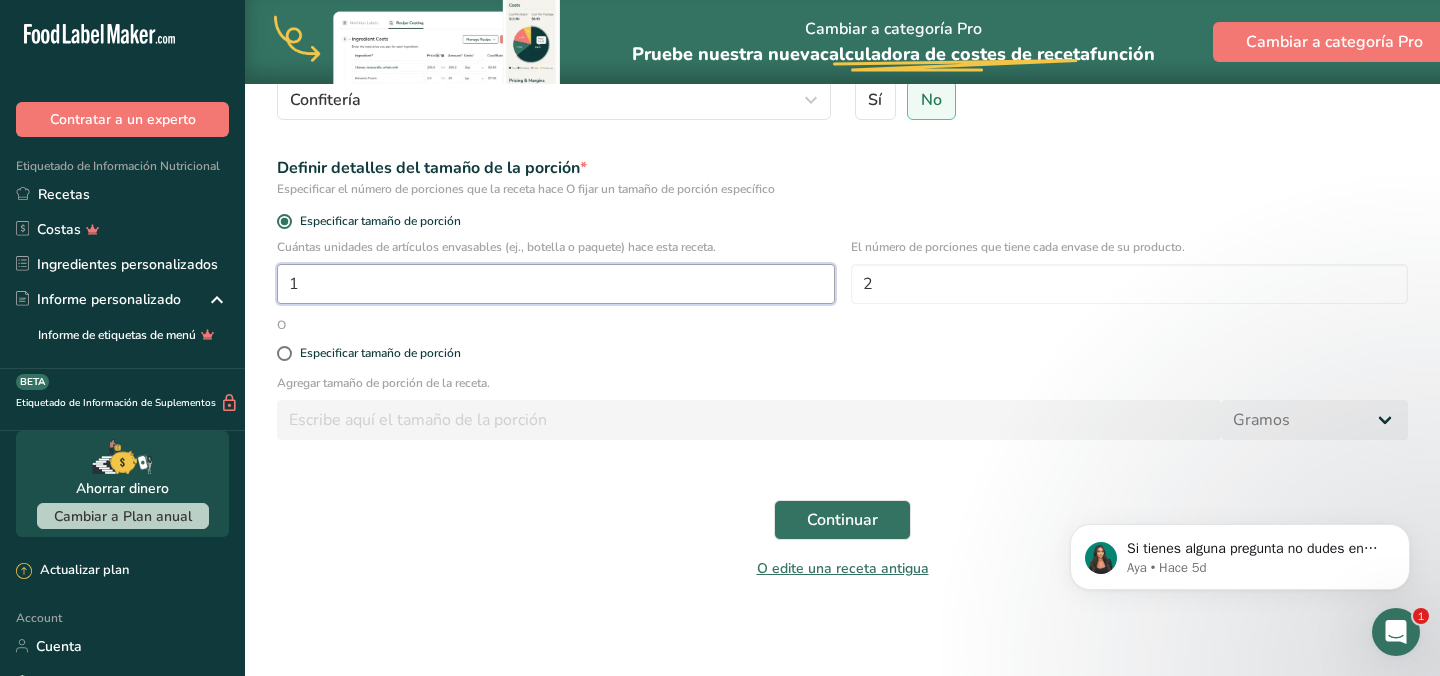 type on "1" 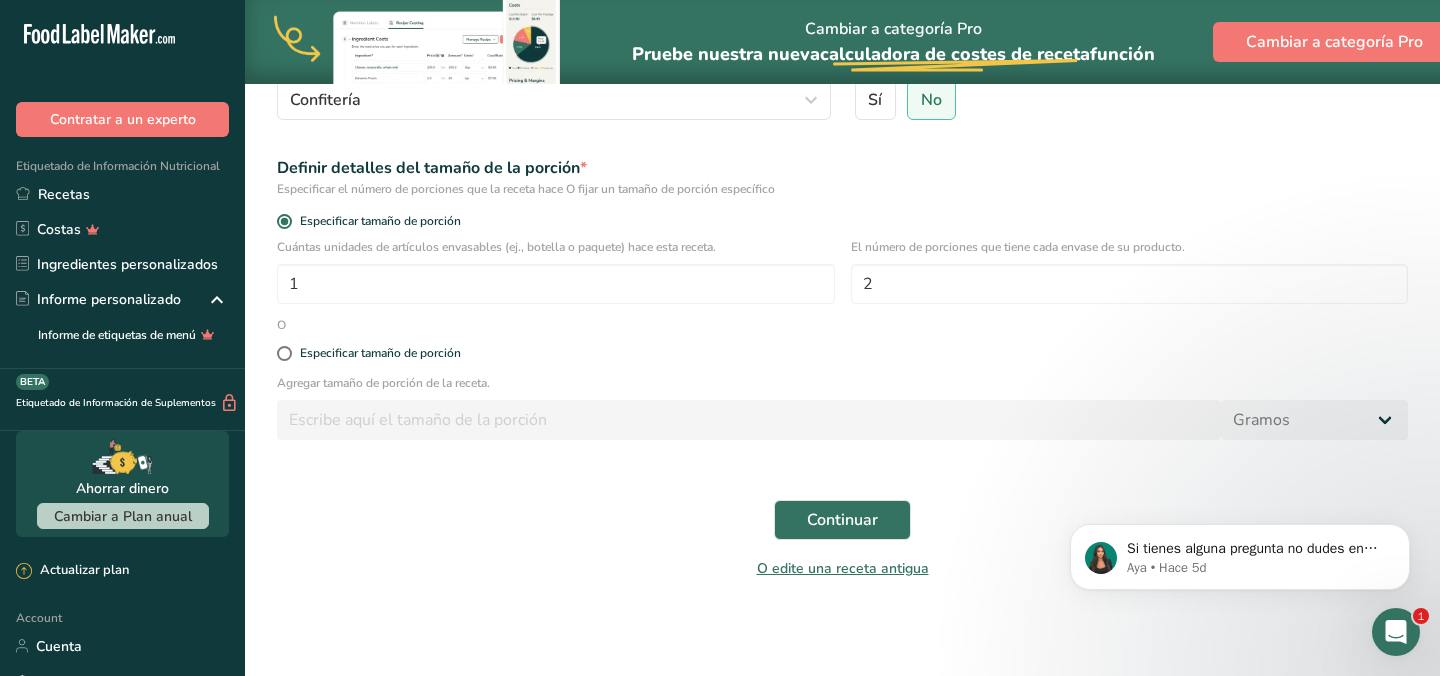 click on "Especificar tamaño de porción" at bounding box center (842, 354) 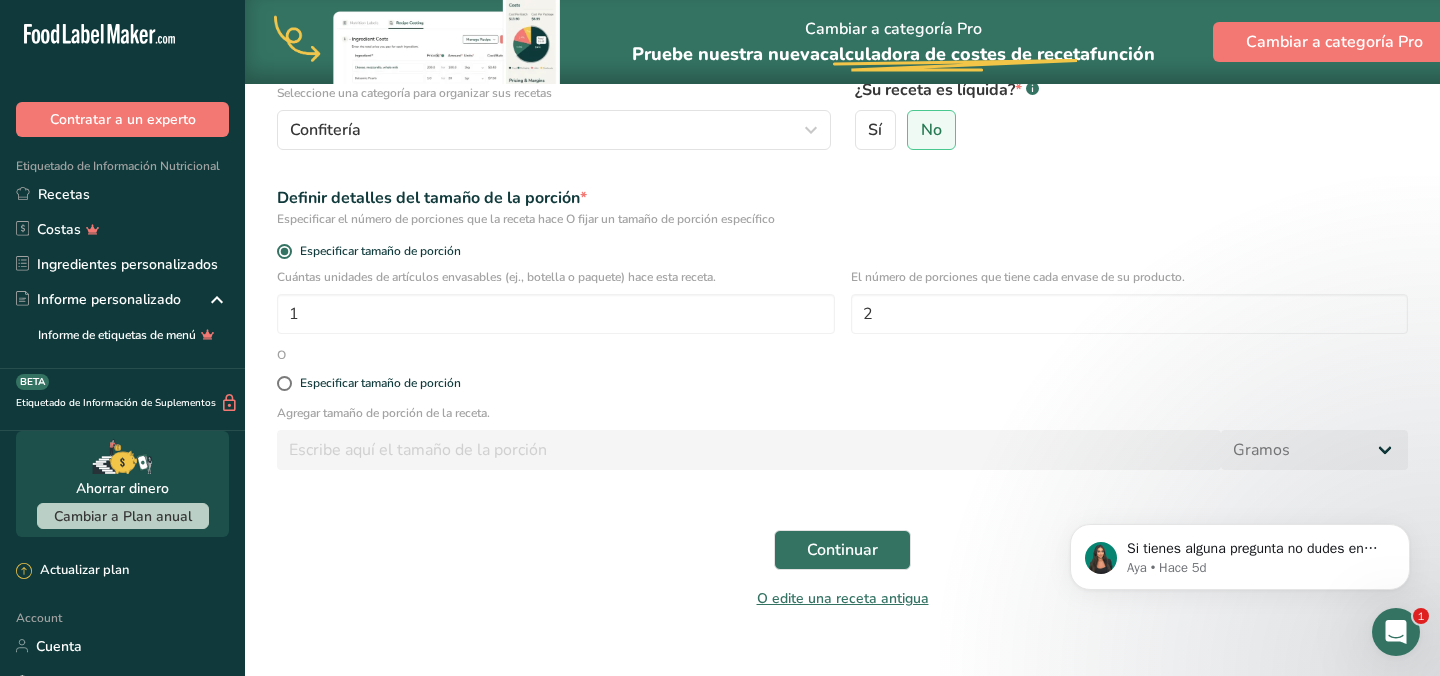 scroll, scrollTop: 266, scrollLeft: 0, axis: vertical 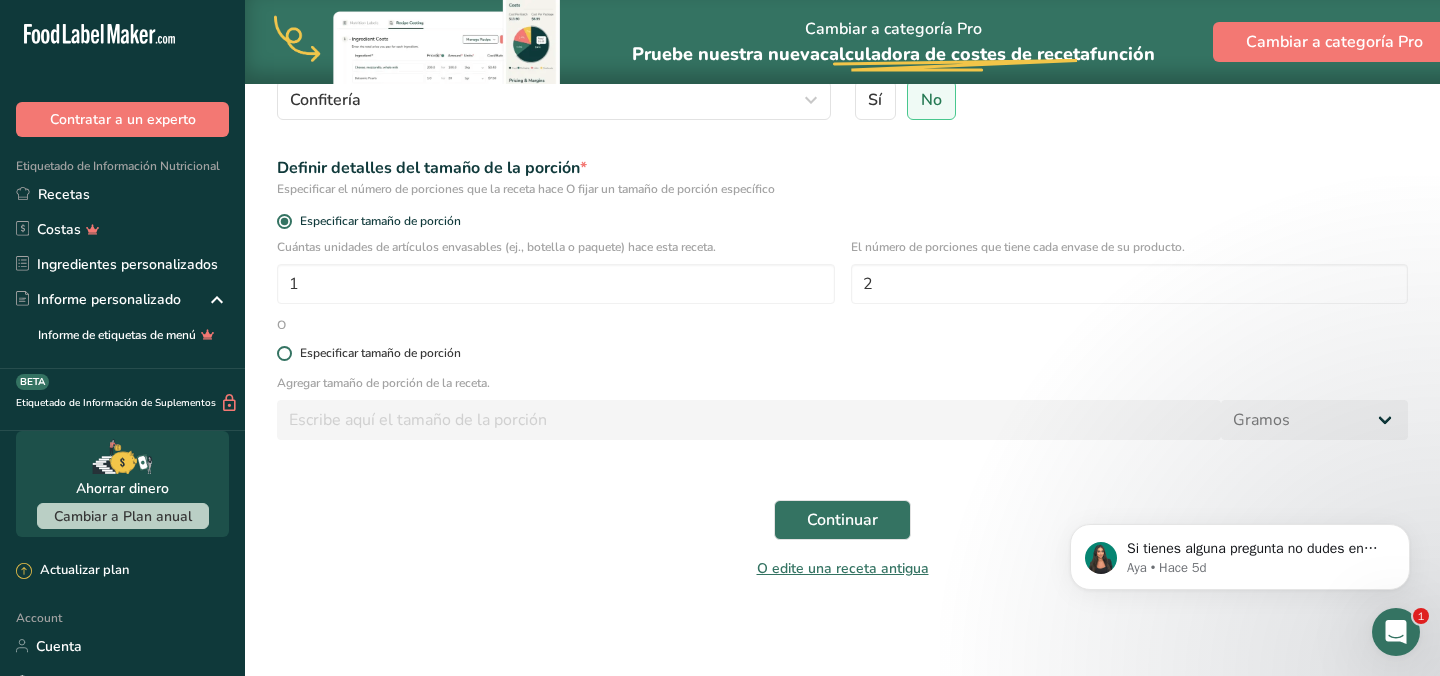 click on "Especificar tamaño de porción" at bounding box center [380, 353] 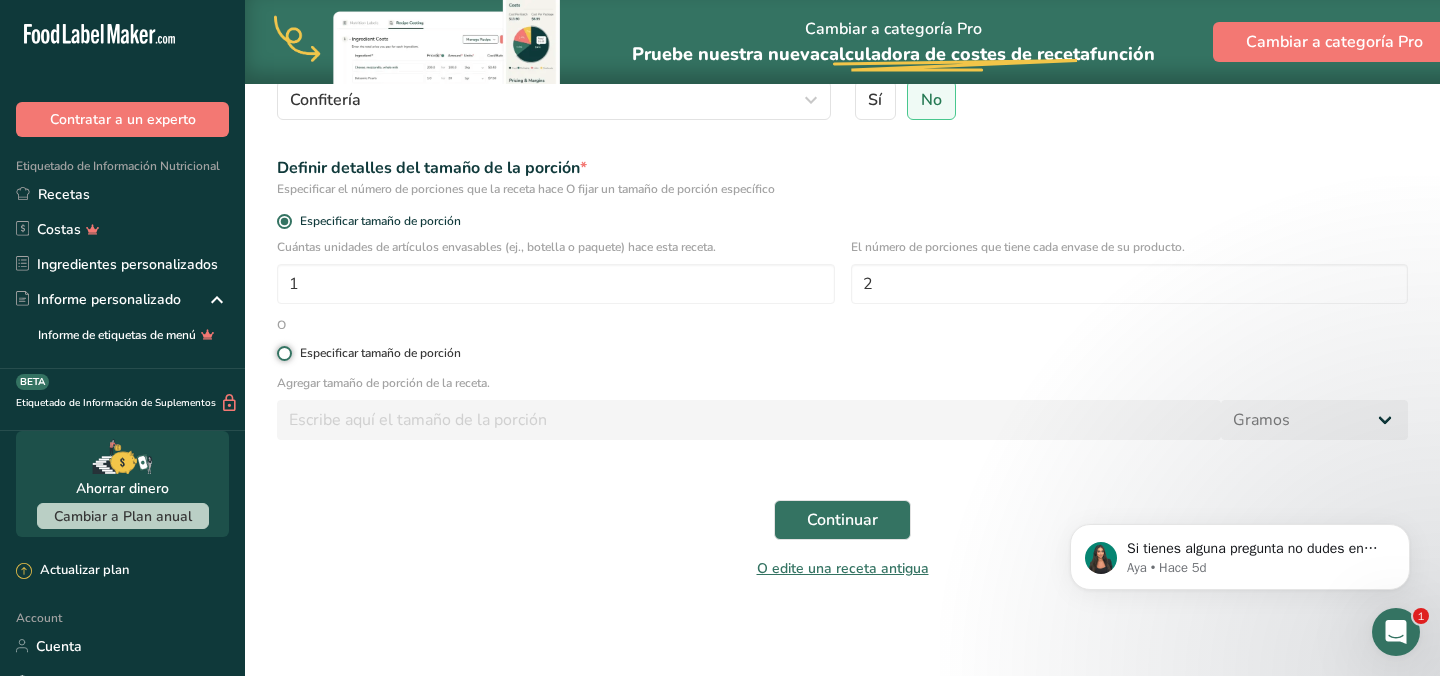 click on "Especificar tamaño de porción" at bounding box center [283, 353] 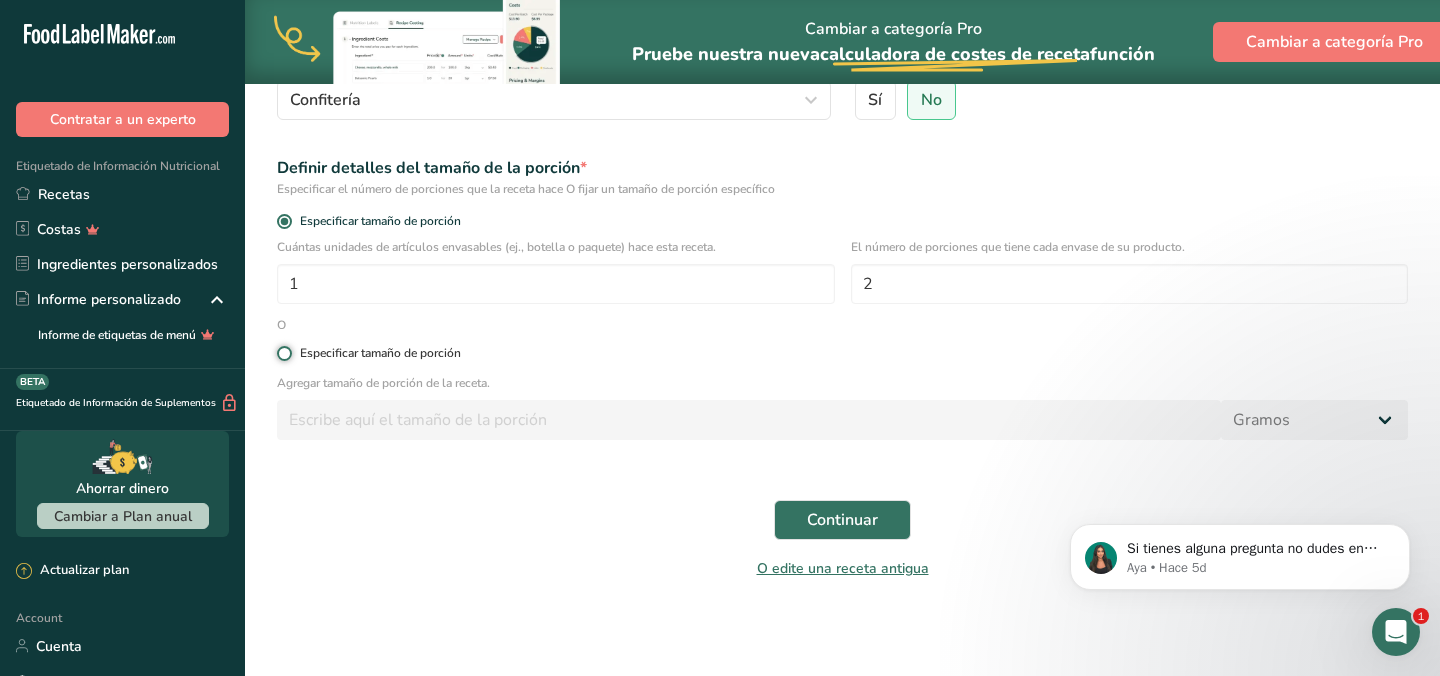radio on "true" 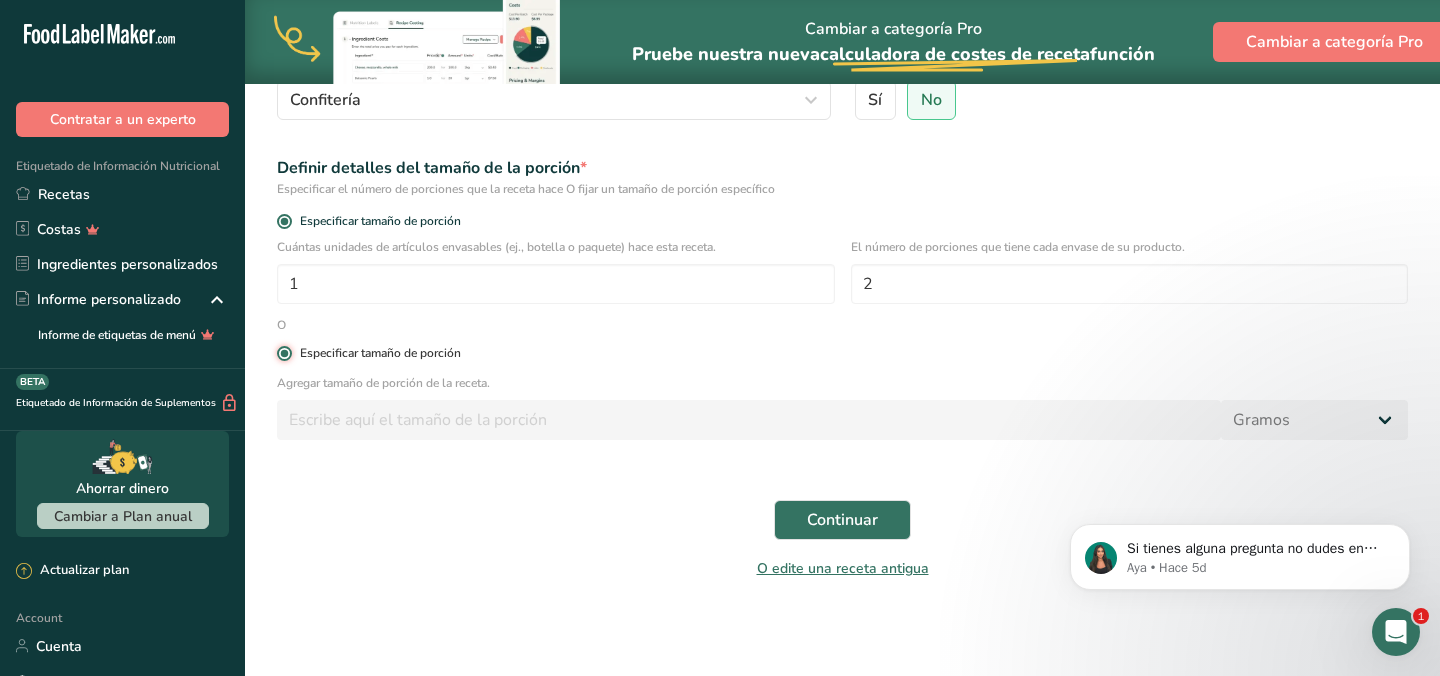 radio on "false" 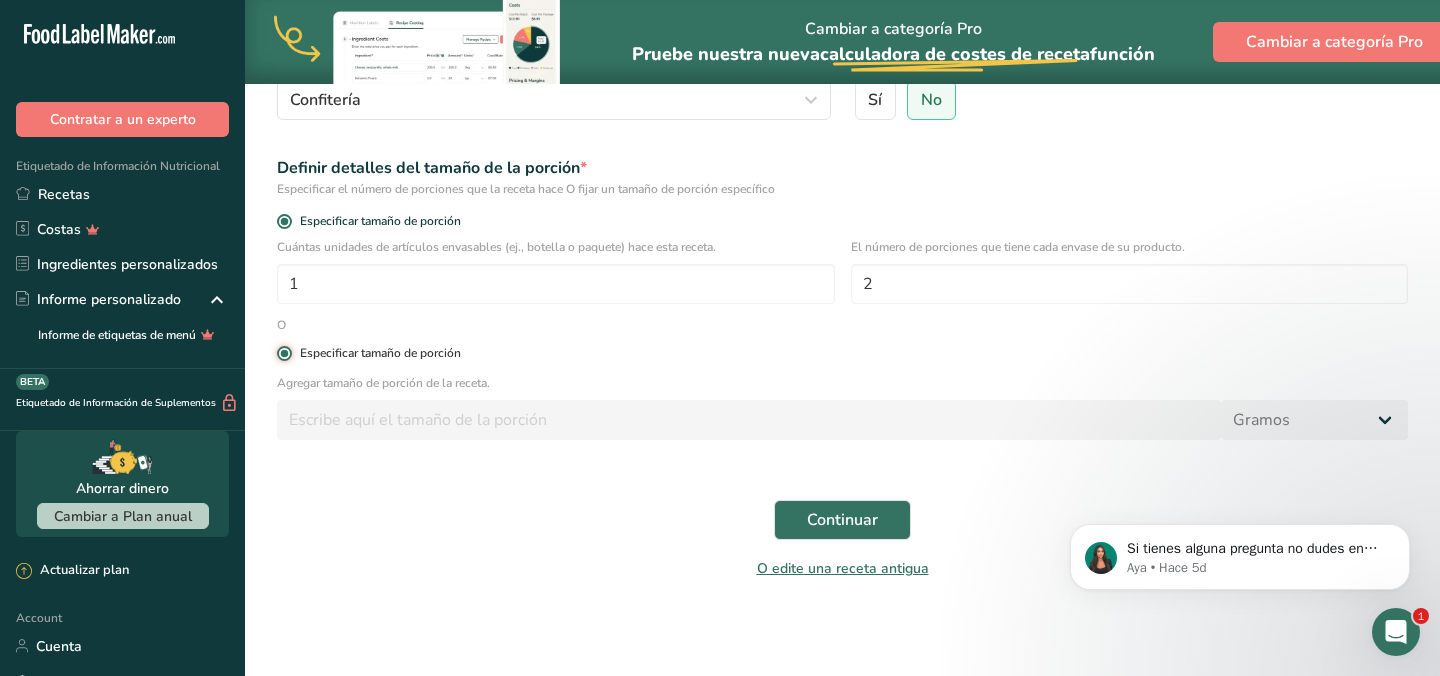 type 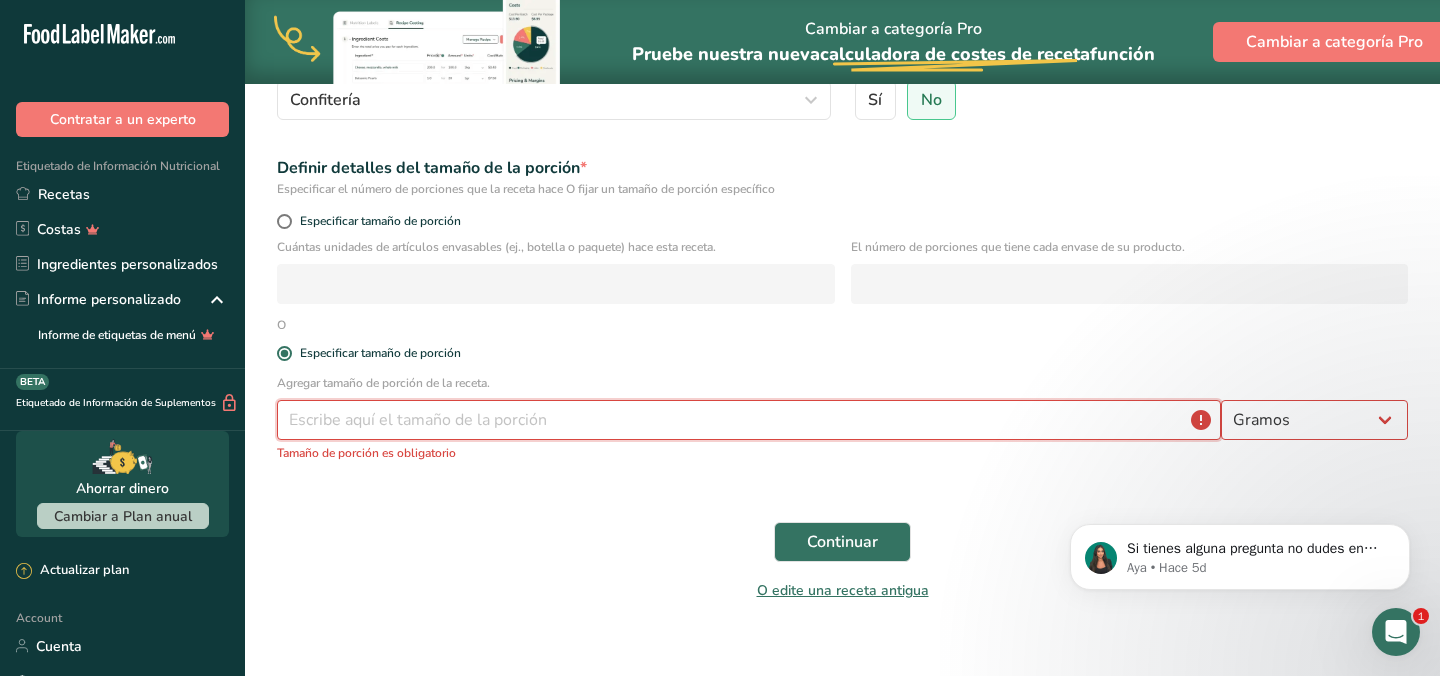click at bounding box center [749, 420] 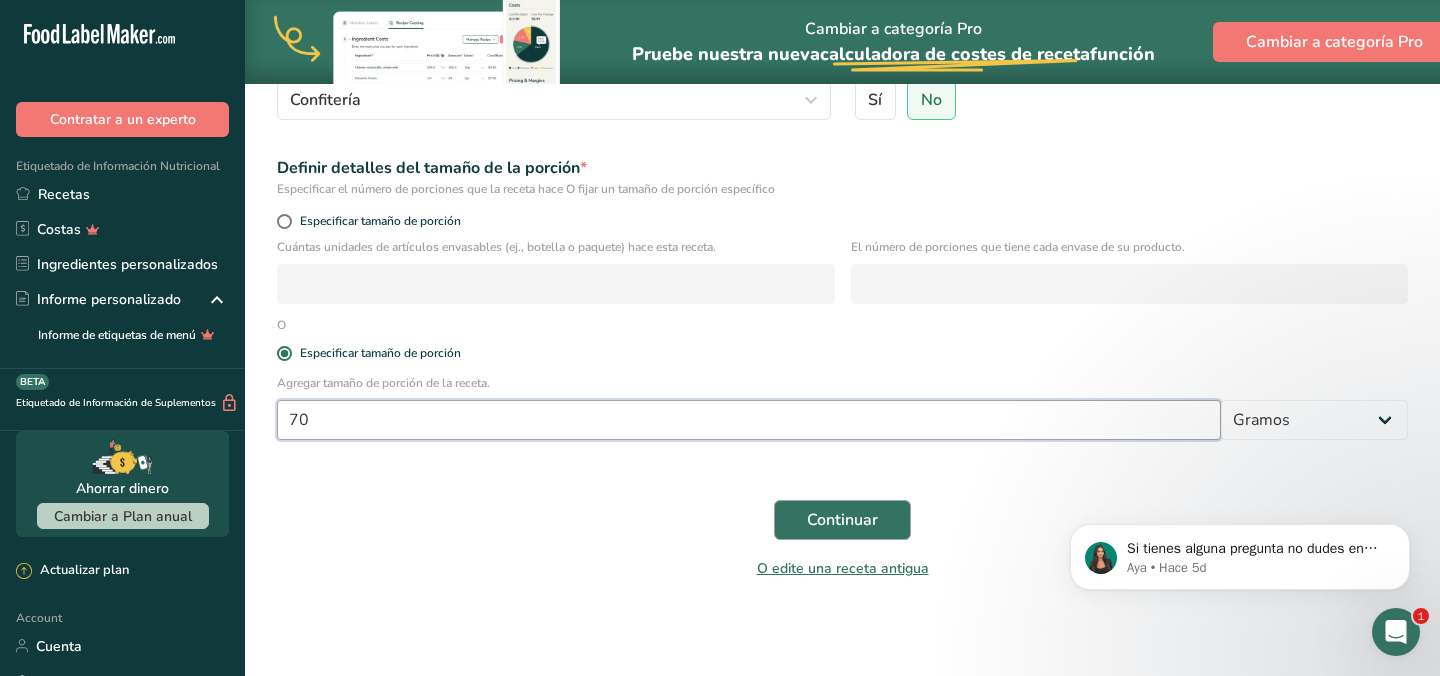type on "70" 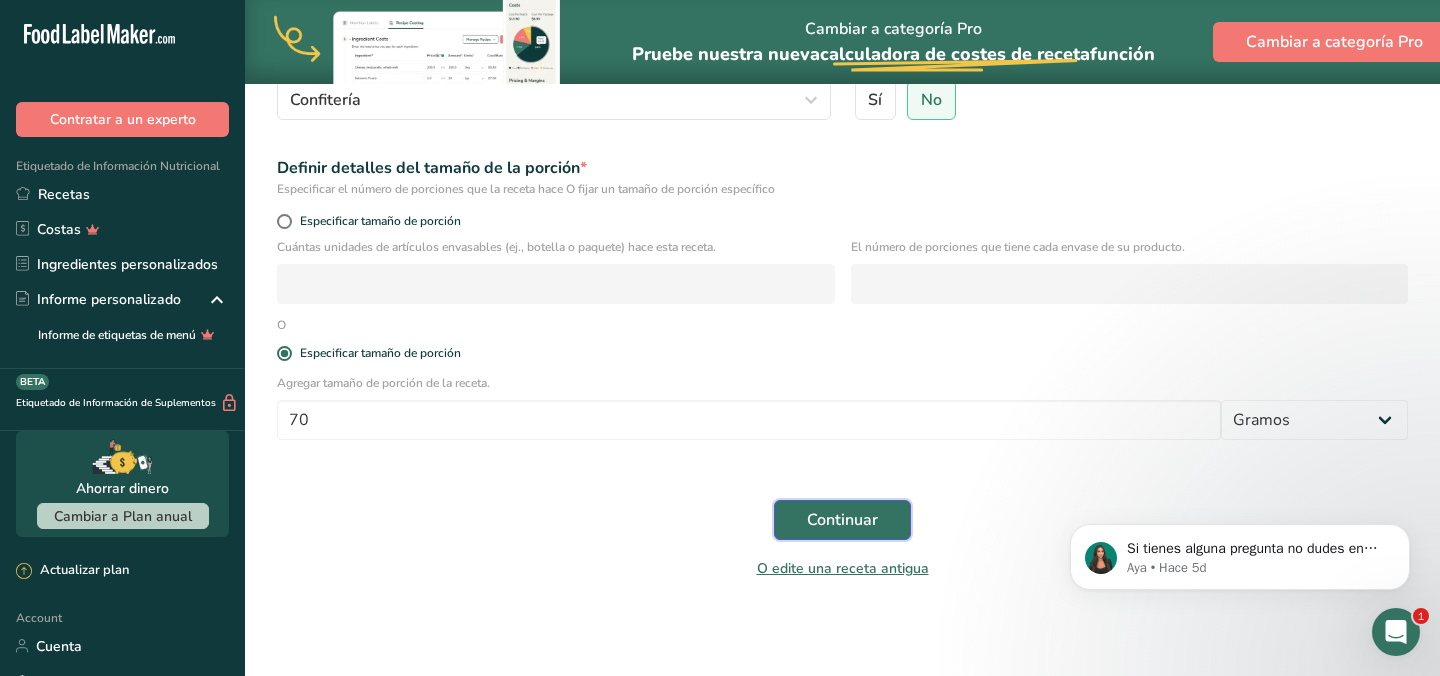 click on "Continuar" at bounding box center [842, 520] 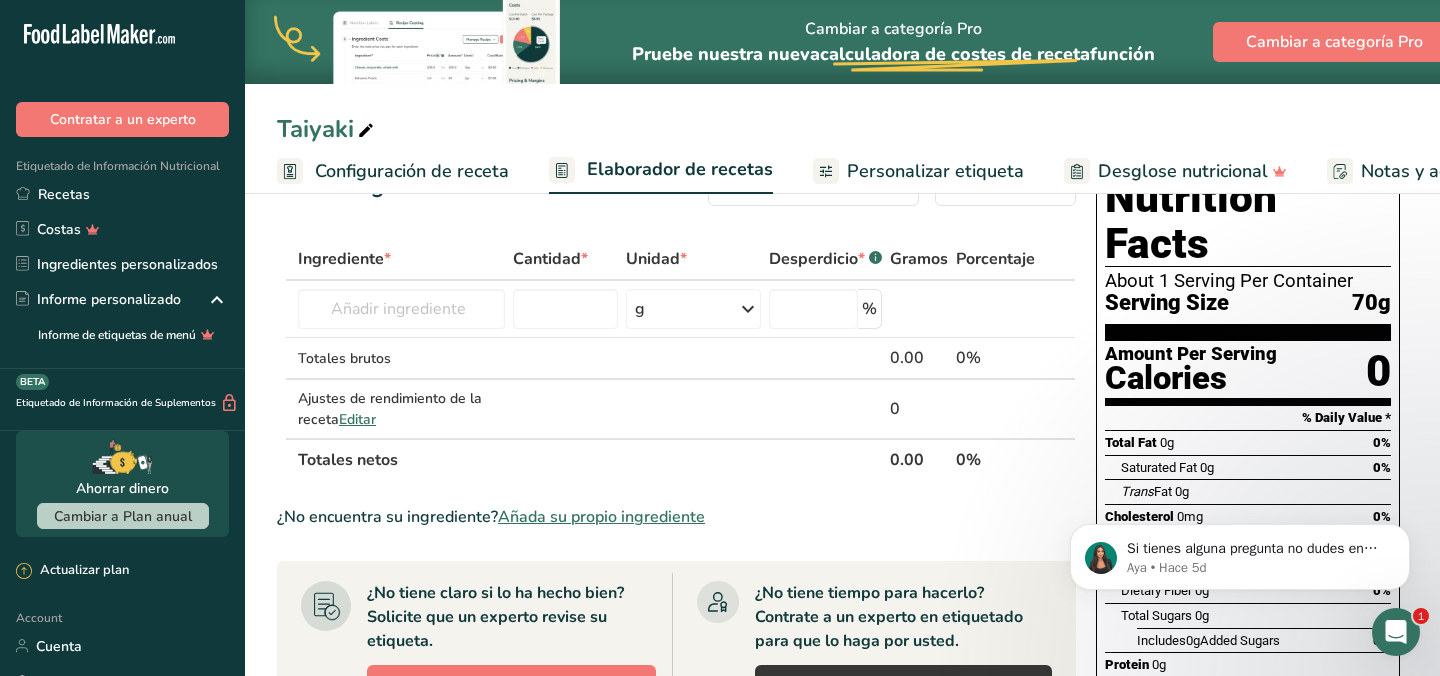 scroll, scrollTop: 0, scrollLeft: 0, axis: both 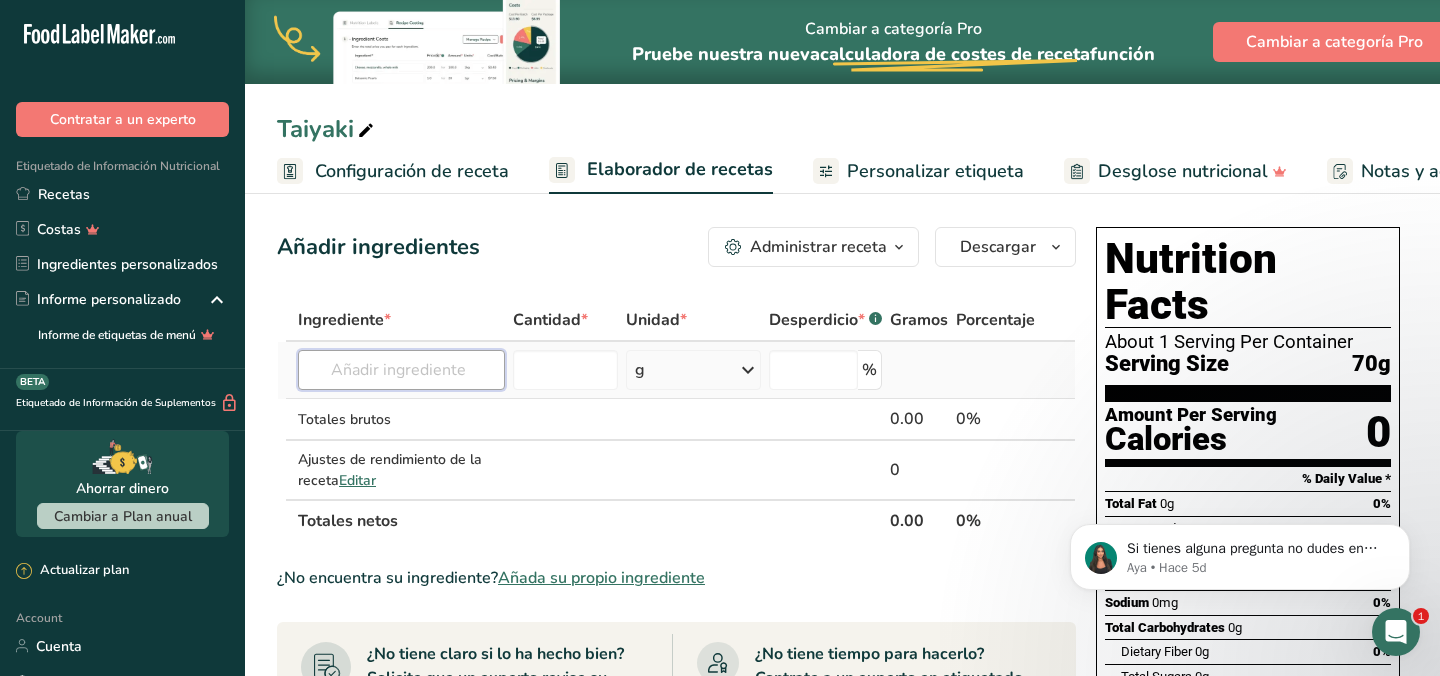 click at bounding box center (401, 370) 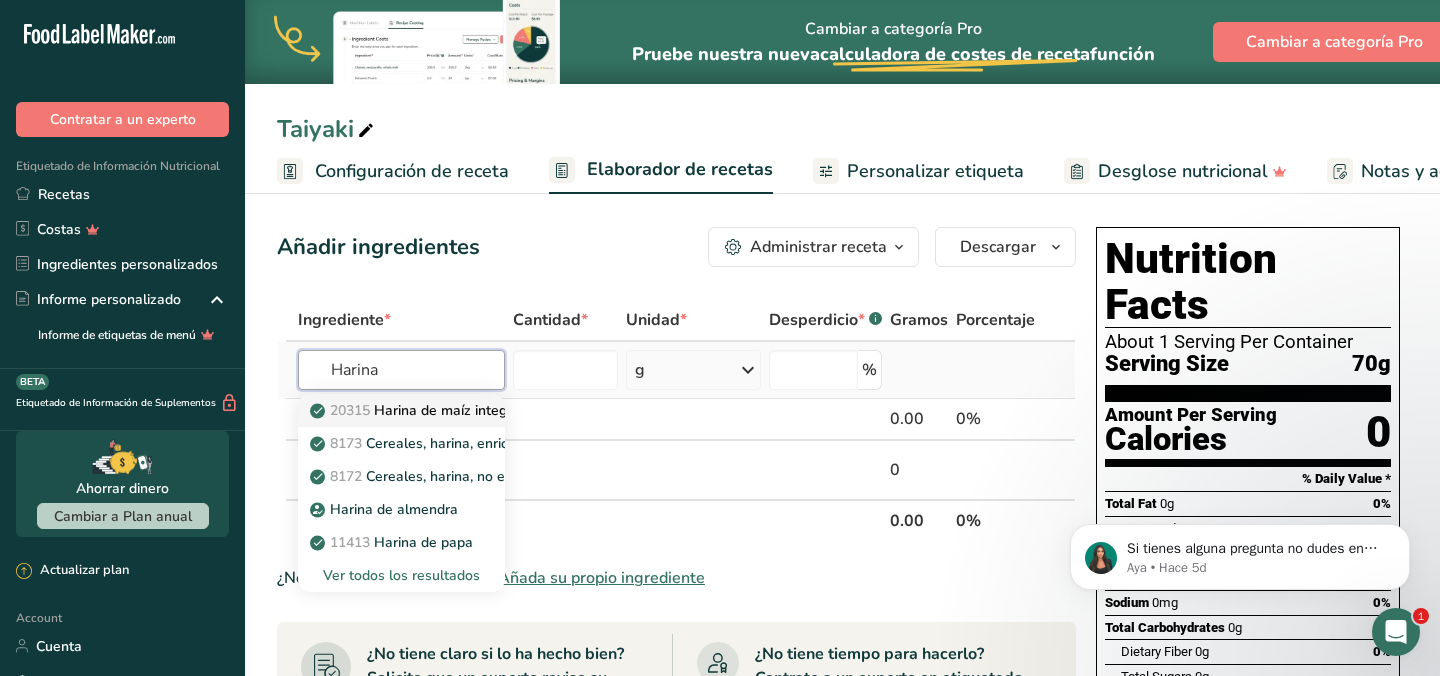 type on "Harina" 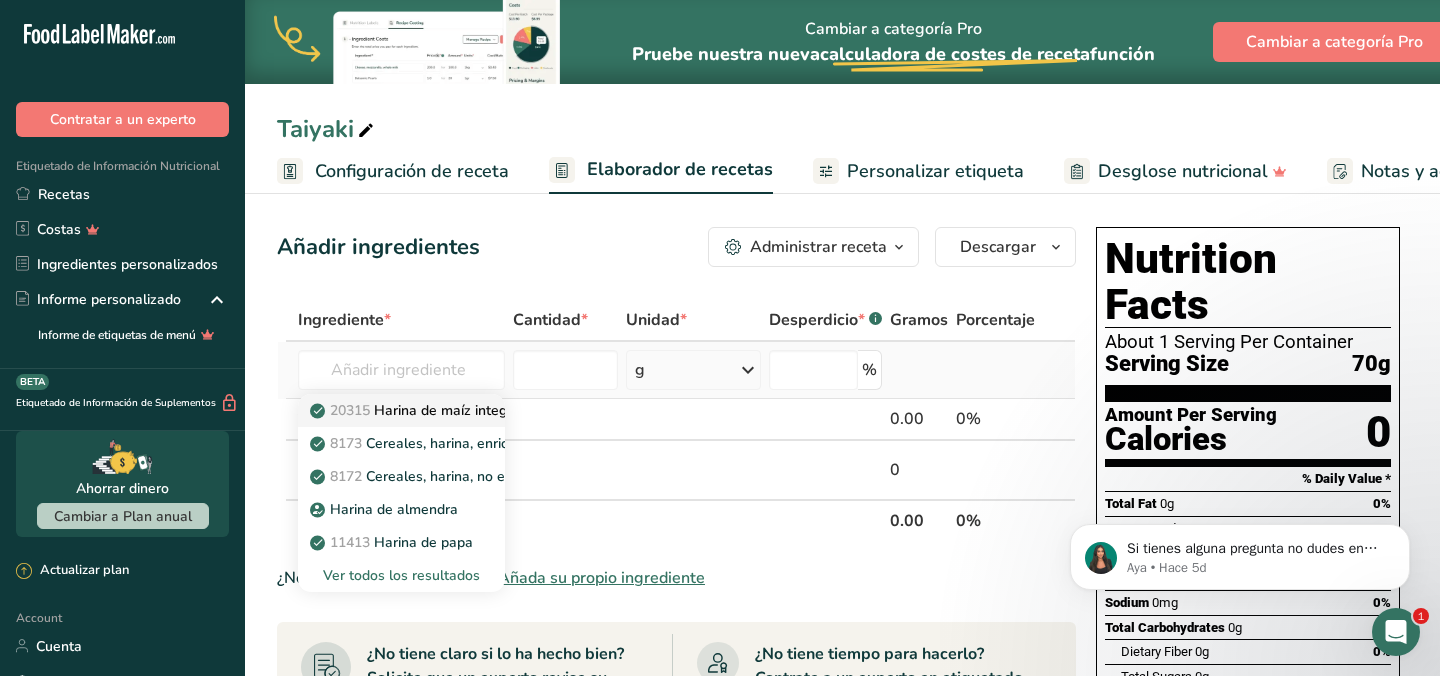 click on "20315
Harina de maíz integral, azul (harina de maíz morado)" at bounding box center [516, 410] 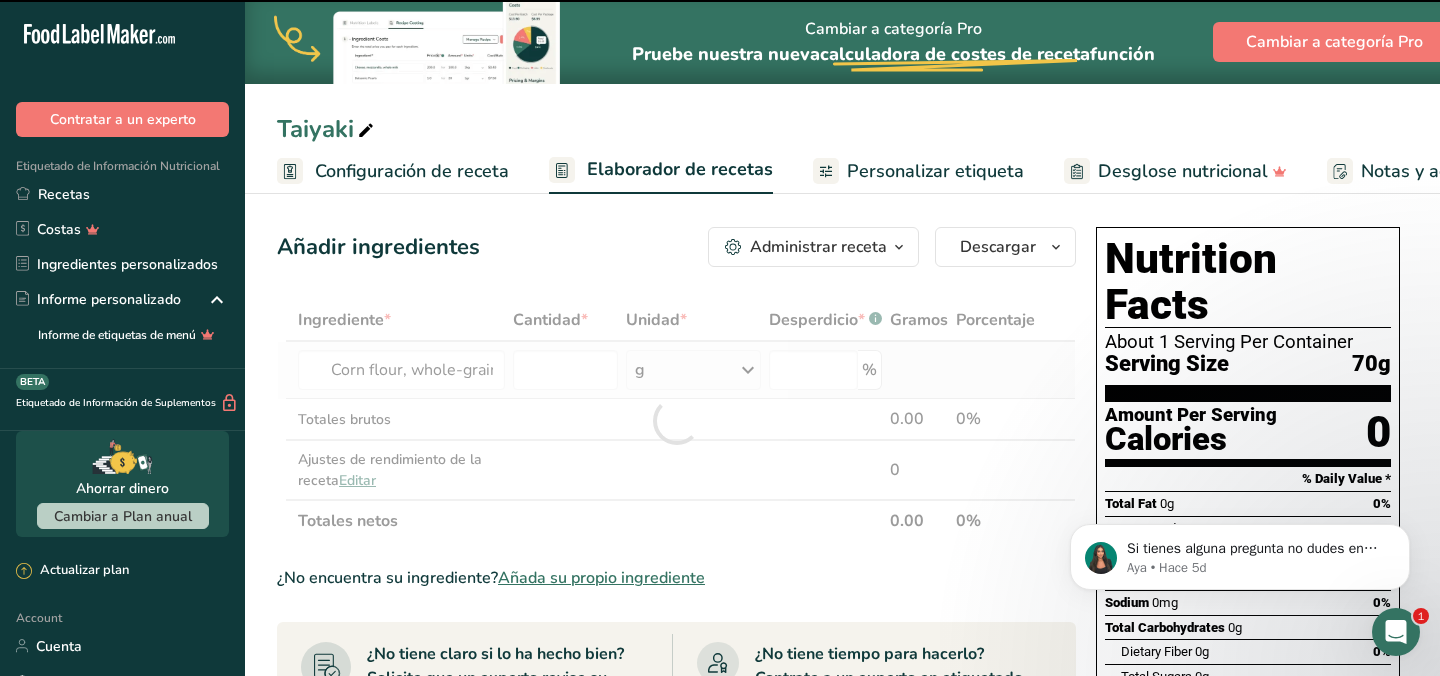 type on "0" 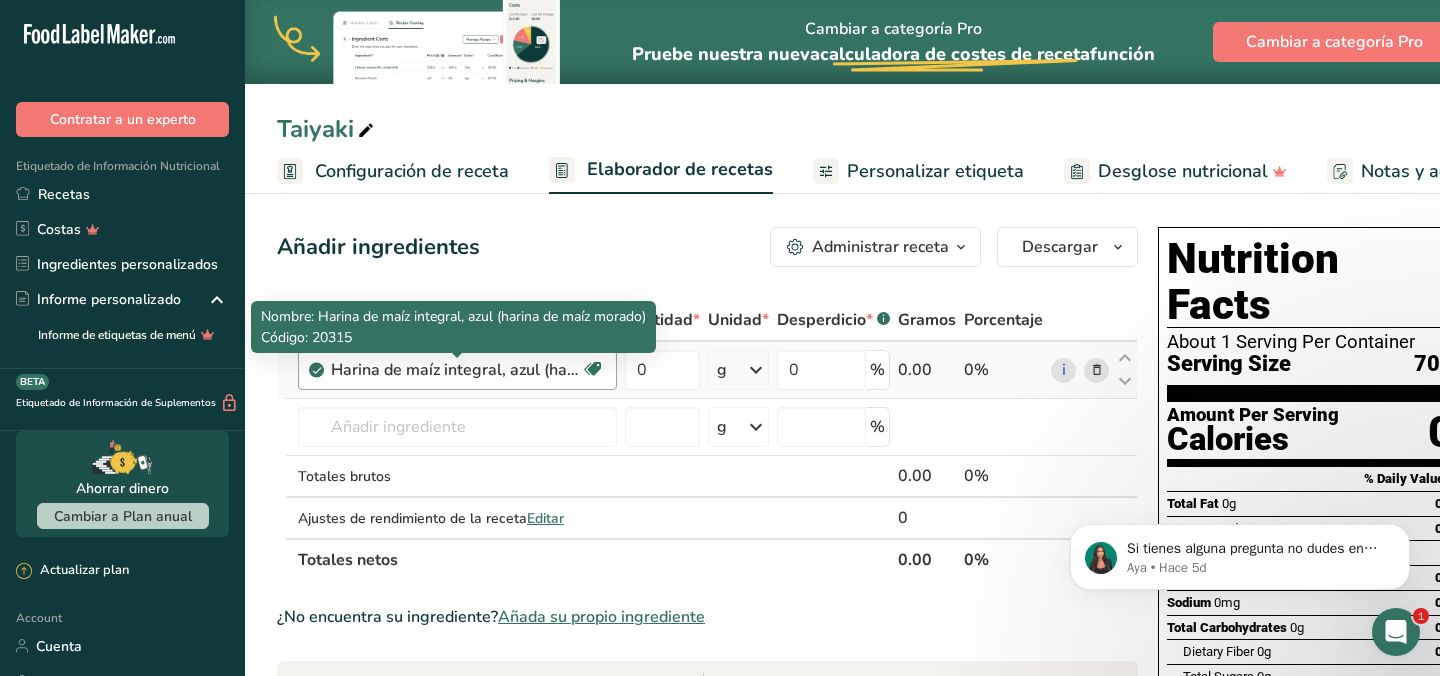 click on "Harina de maíz integral, azul (harina de maíz morado)" at bounding box center (456, 370) 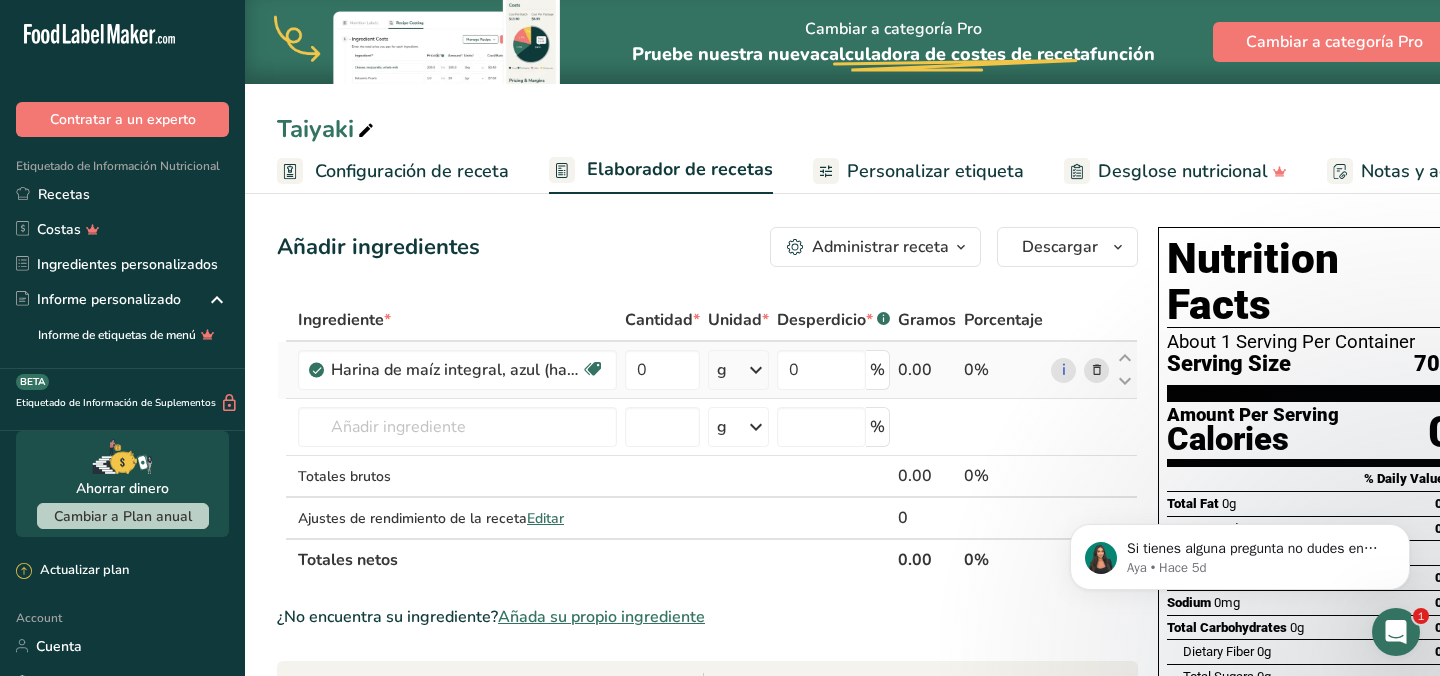 click at bounding box center (1097, 370) 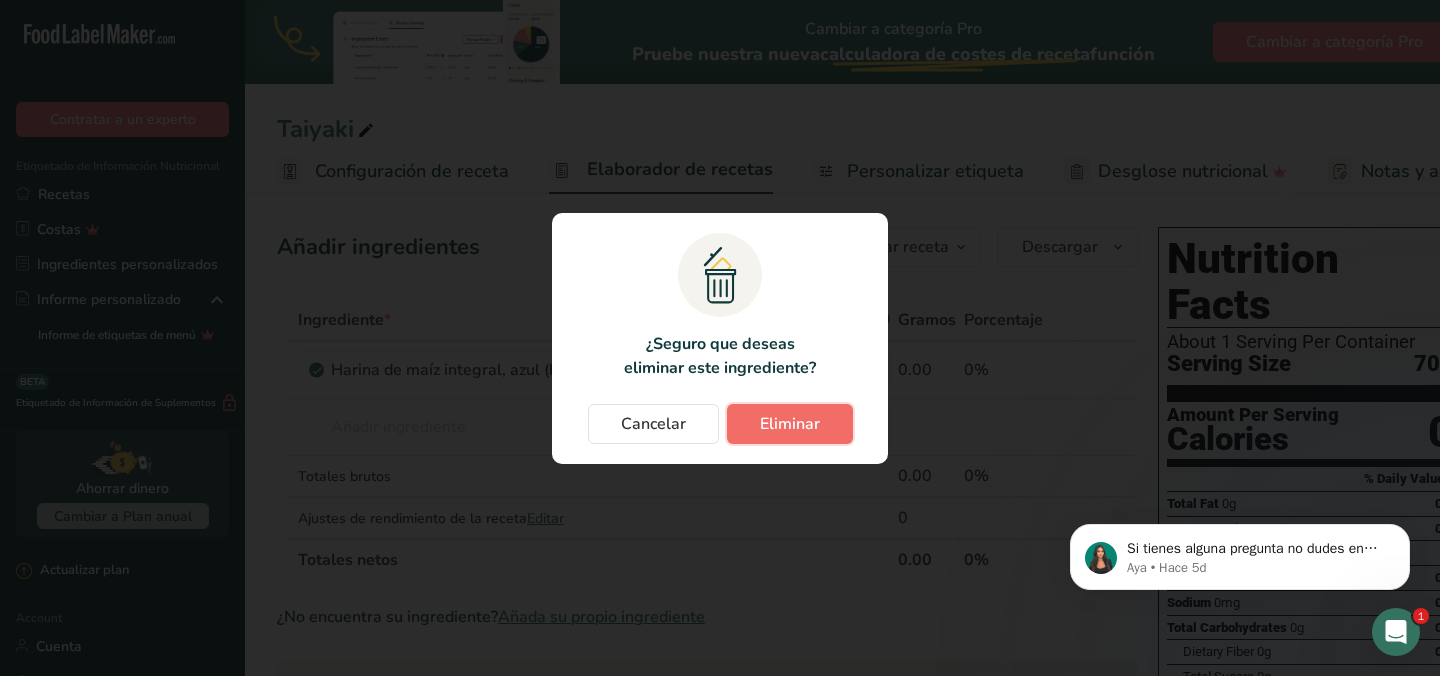 click on "Eliminar" at bounding box center (790, 424) 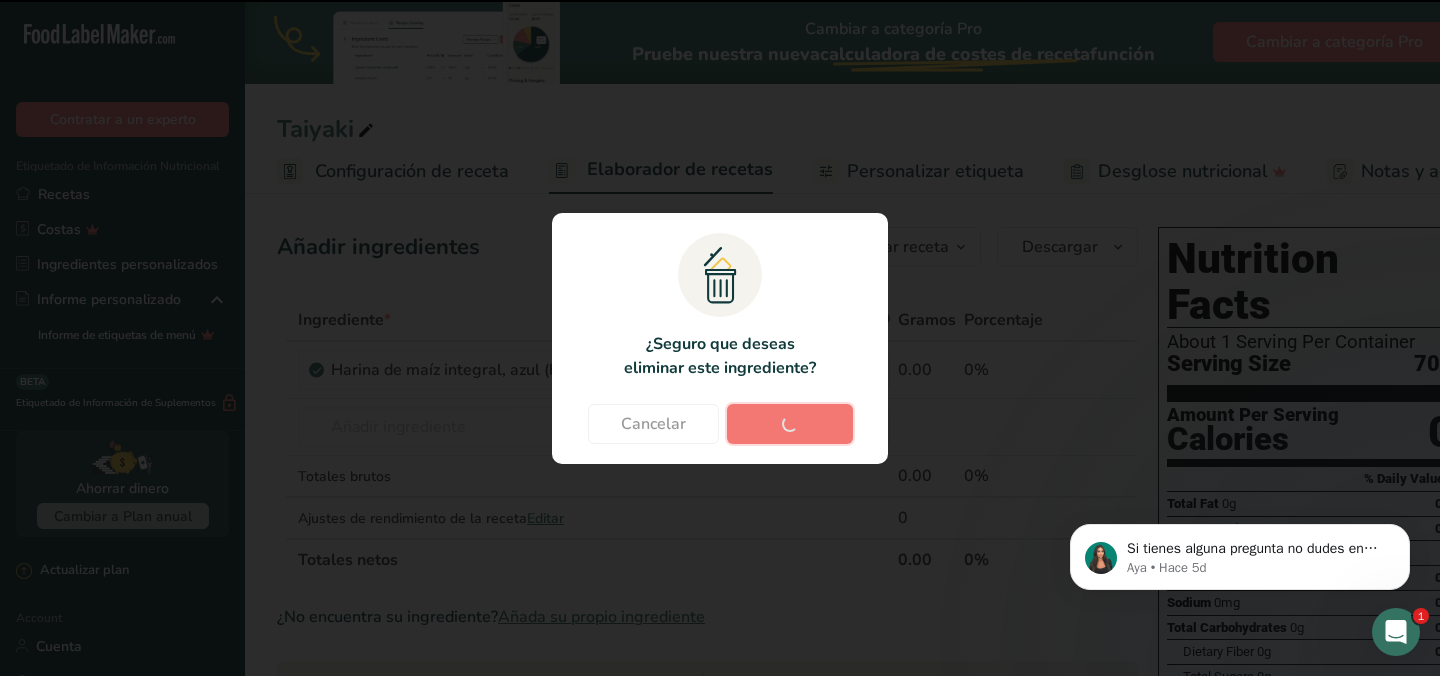 type 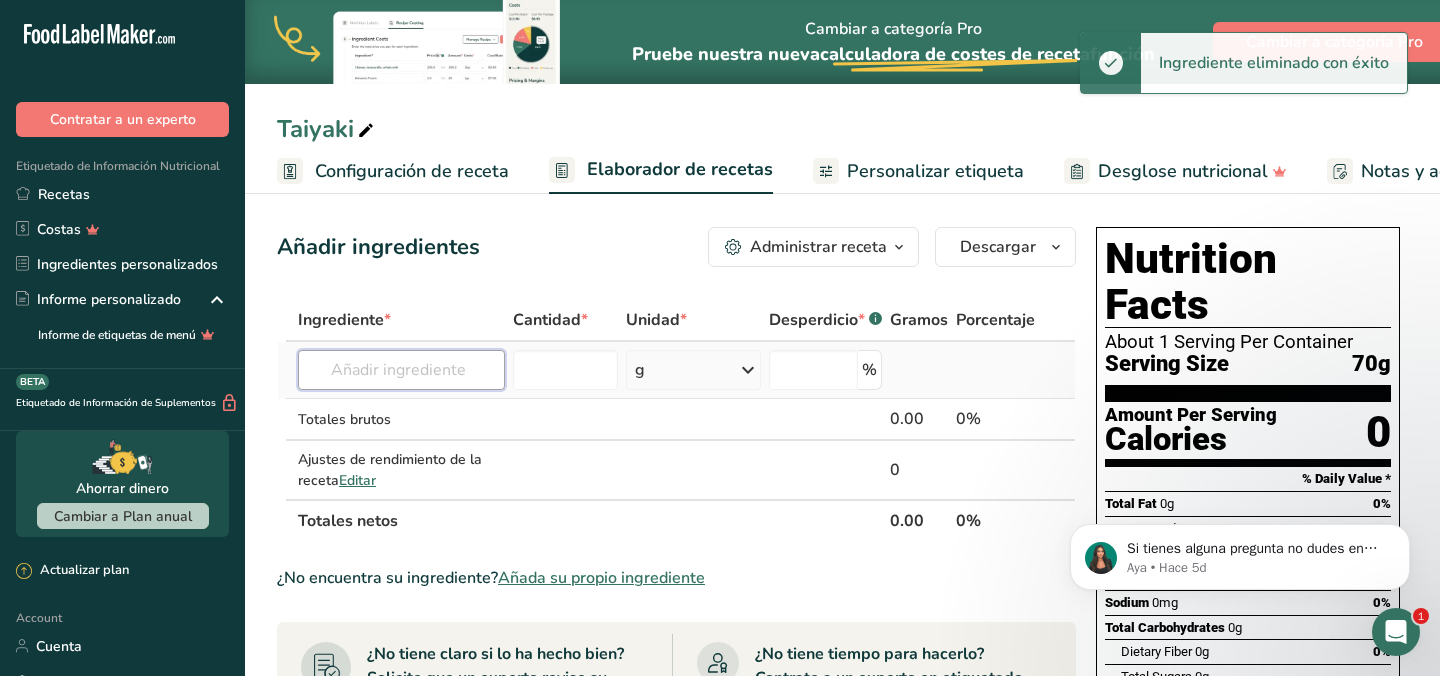click at bounding box center (401, 370) 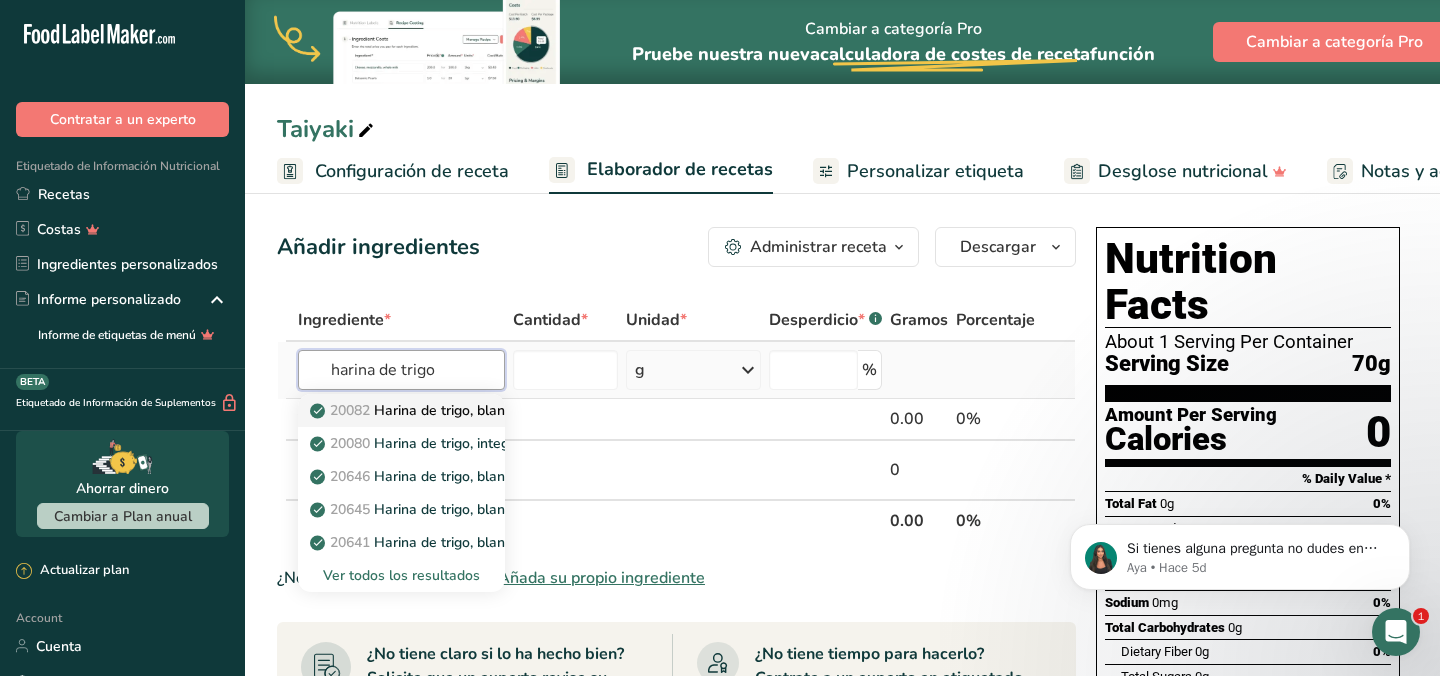 type on "harina de trigo" 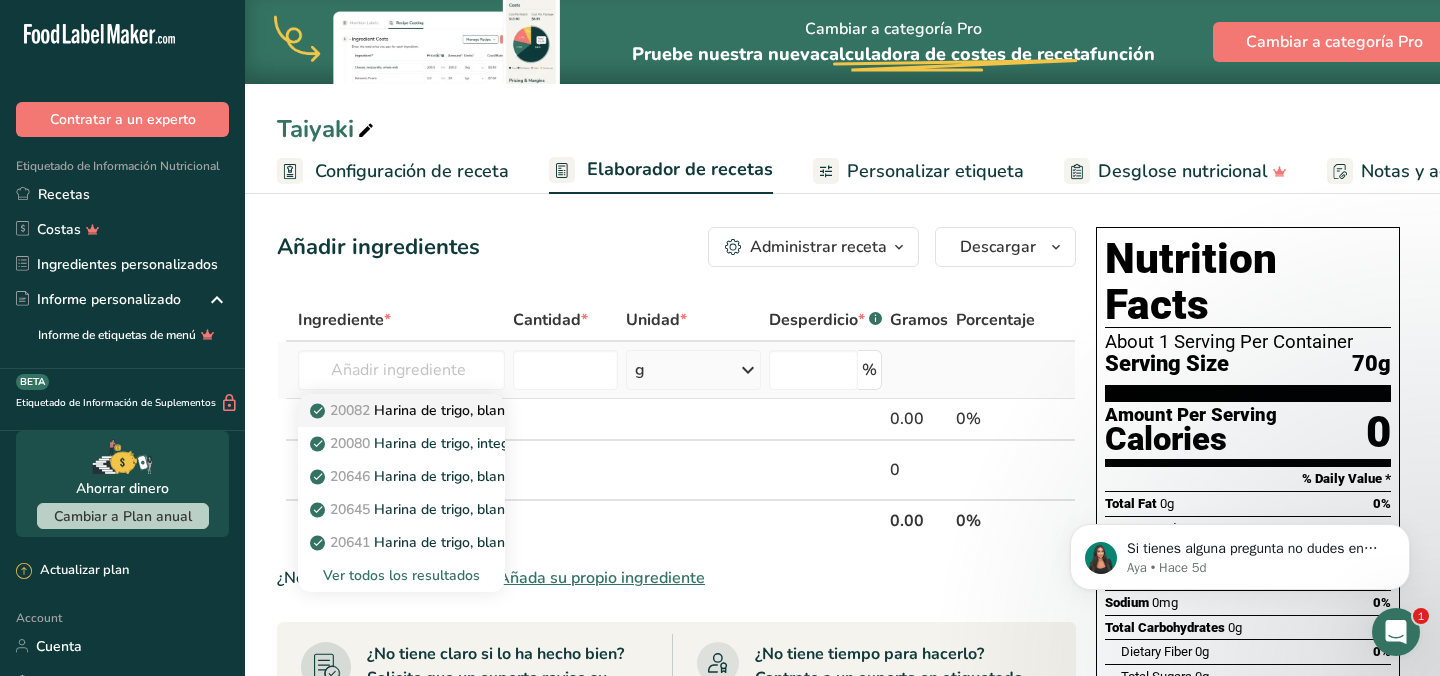 click on "20082
Harina de trigo, blanca, para todo uso, con levadura, enriquecida" at bounding box center (550, 410) 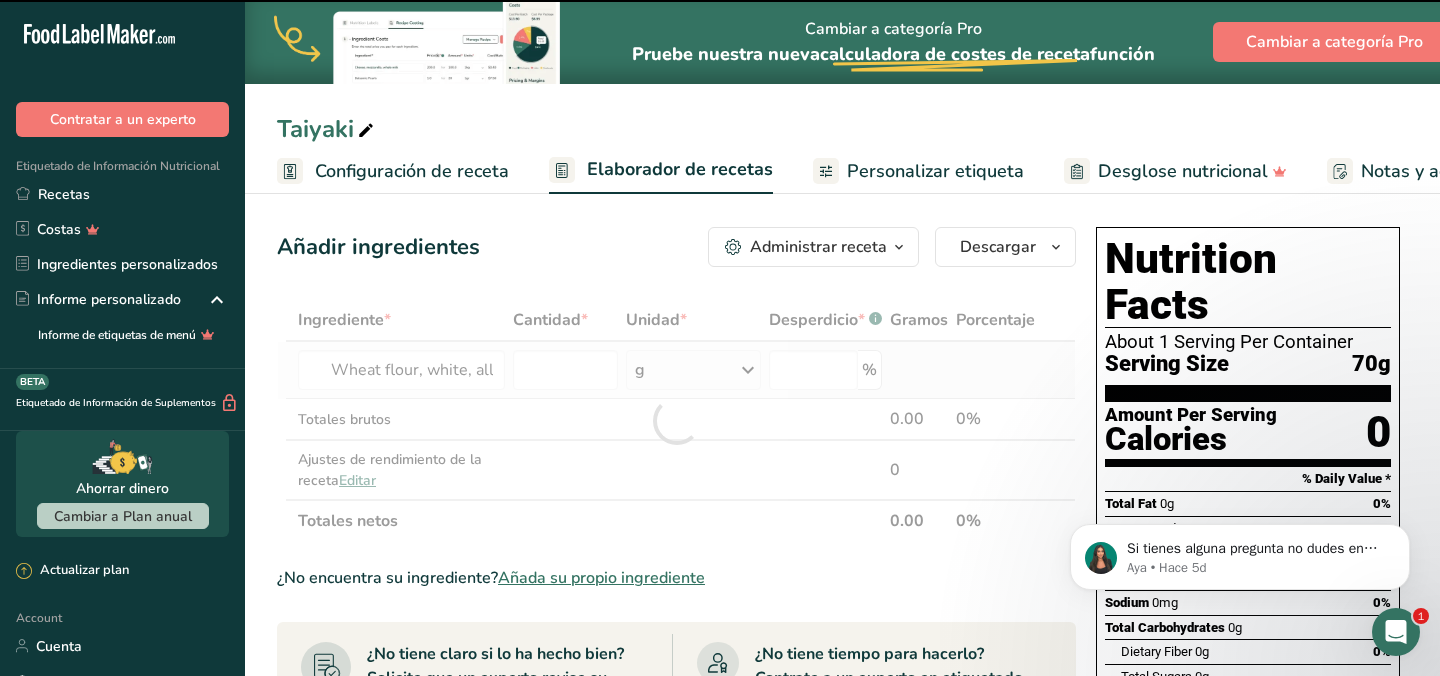 type on "0" 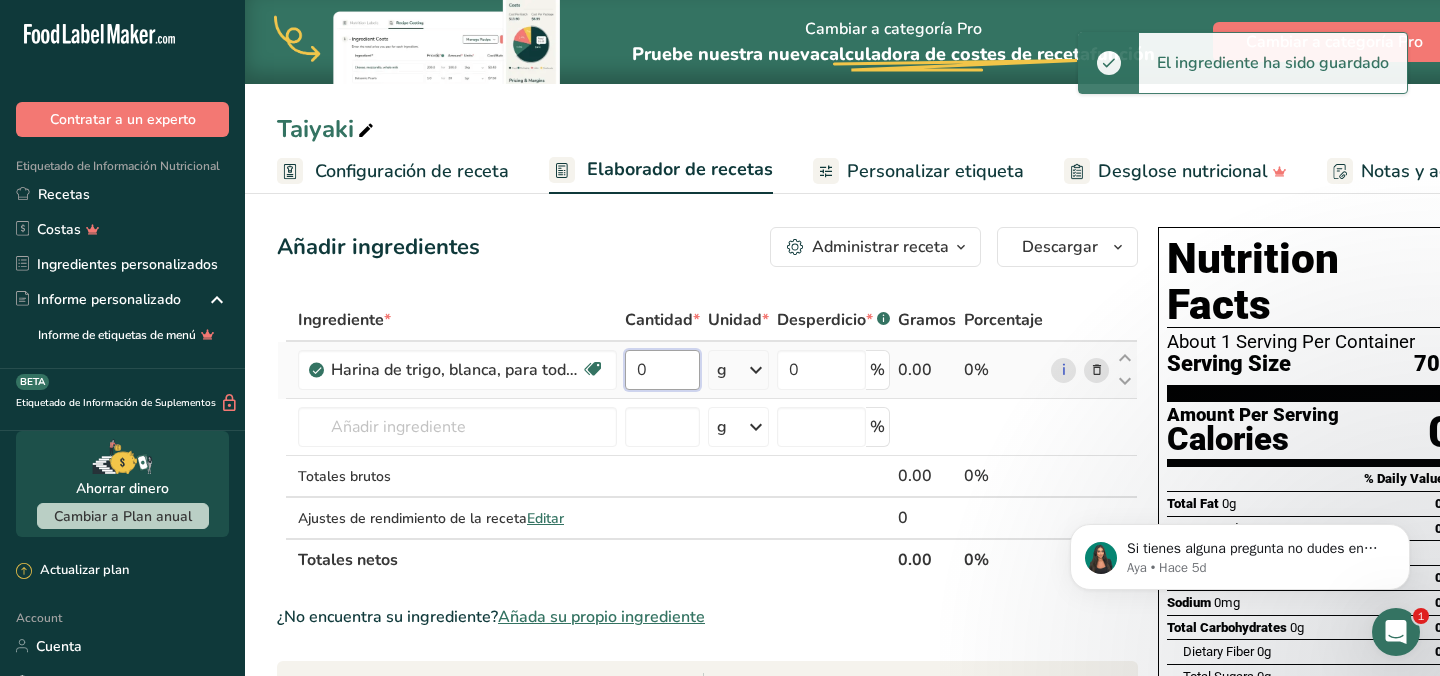 click on "0" at bounding box center [662, 370] 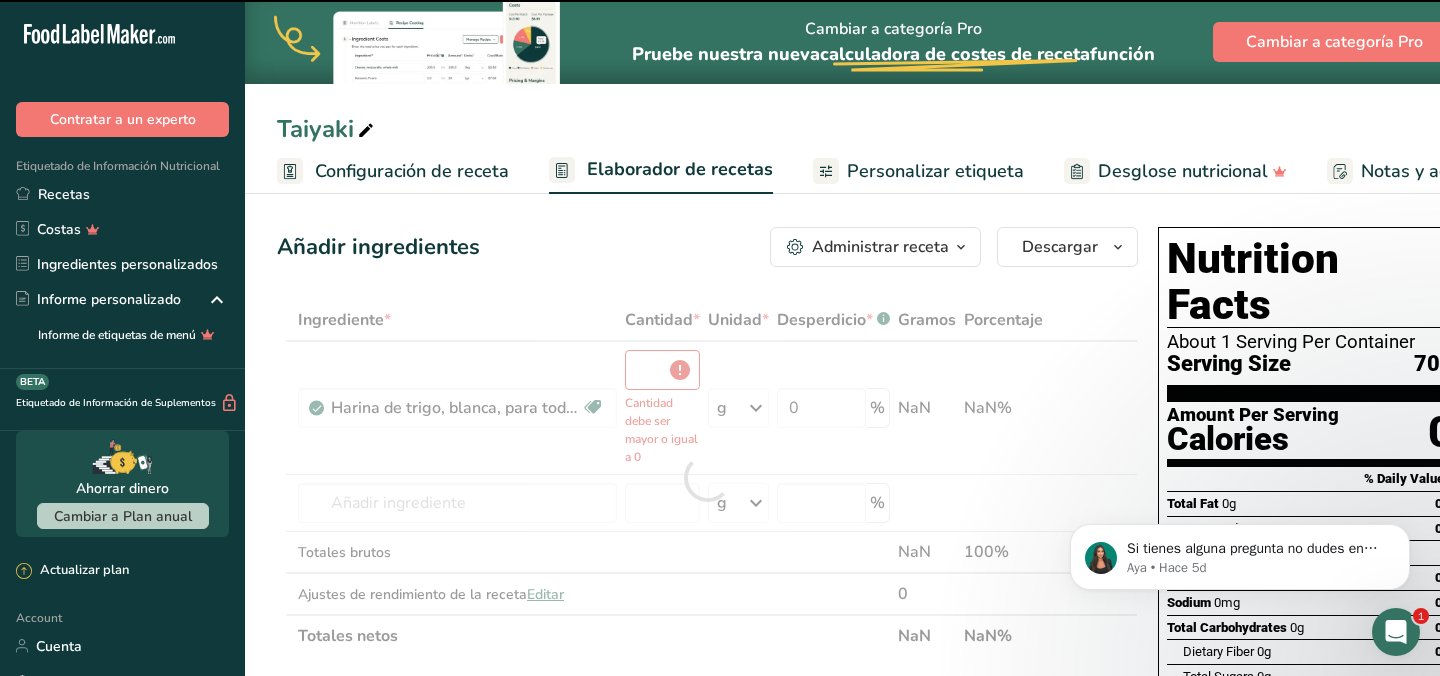 type on "0" 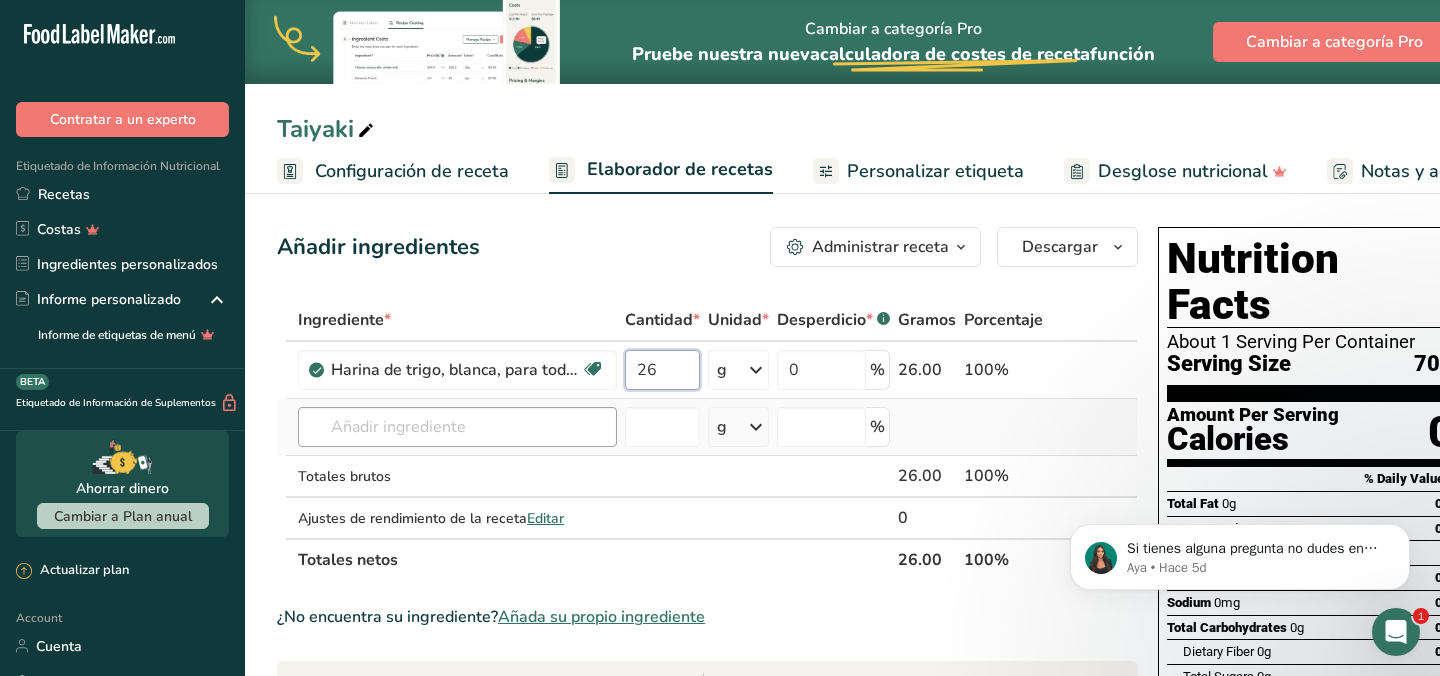 type on "26" 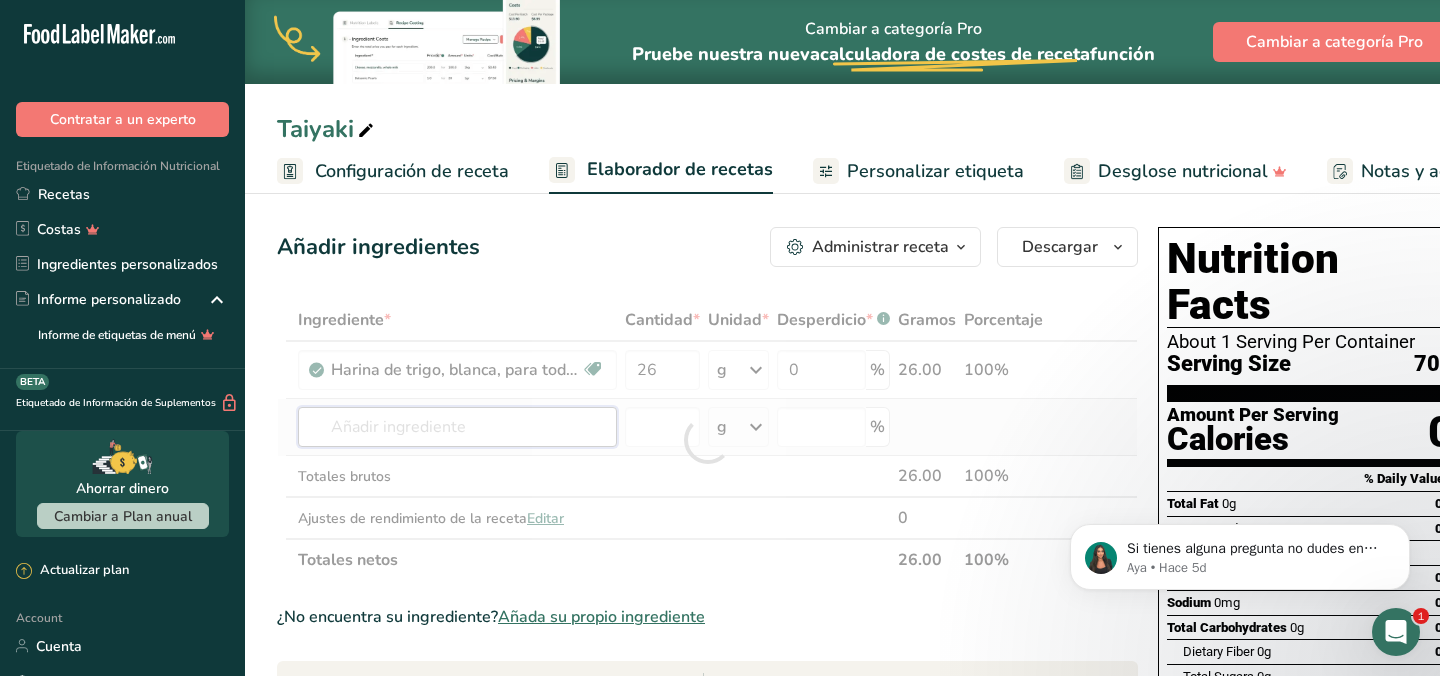 click on "Ingrediente *
Cantidad *
Unidad *
Desperdicio *   .a-a{fill:#347362;}.b-a{fill:#fff;}          Gramos
Porcentaje
Harina de trigo, blanca, para todo uso, con levadura, enriquecida
Libre de lácteos
Vegano
Vegetariano
Libre de soja
26
g
Porciones
1 cup
Unidades de peso
g
kg
mg
Ver más
Unidades de volumen
litro
Las unidades de volumen requieren una conversión de densidad. Si conoce la densidad de su ingrediente, introdúzcala a continuación. De lo contrario, haga clic en "RIA", nuestra asistente regulatoria de IA, quien podrá ayudarle.
lb/pie³
g/cm³
mL" at bounding box center [707, 440] 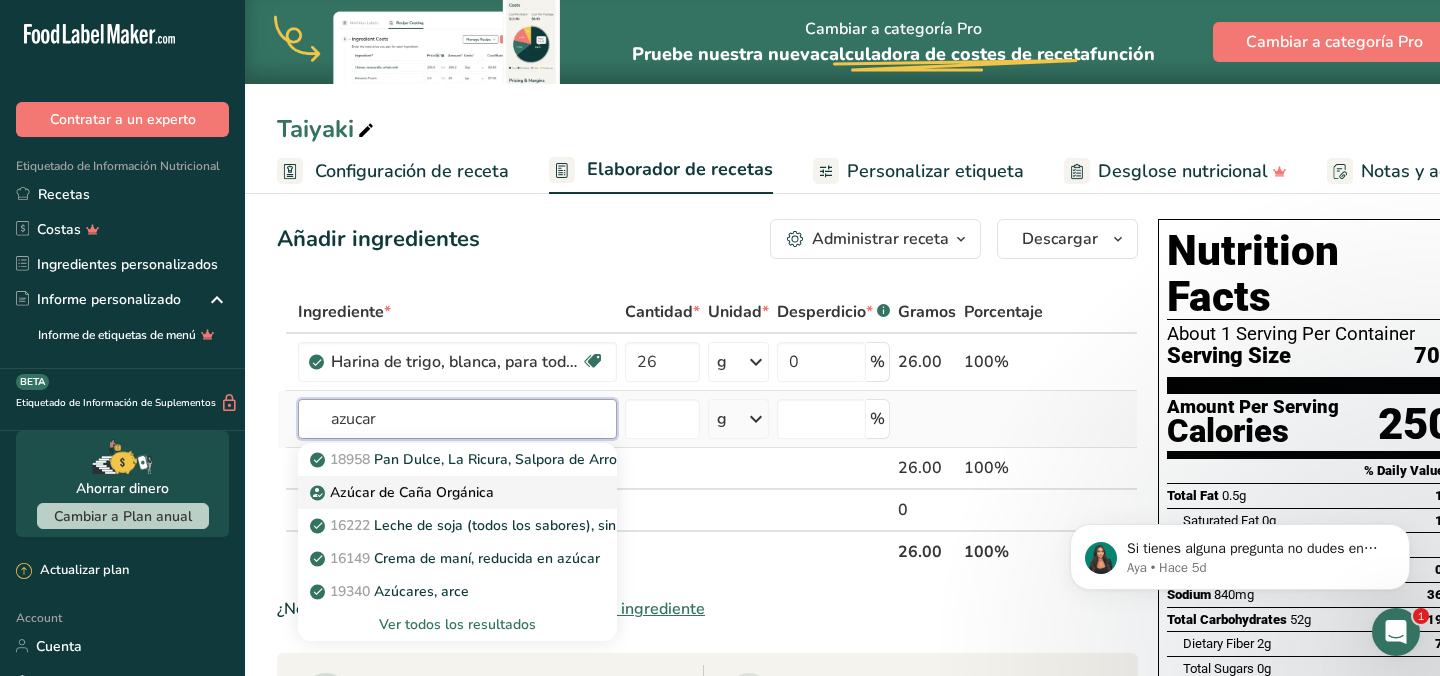 scroll, scrollTop: 0, scrollLeft: 0, axis: both 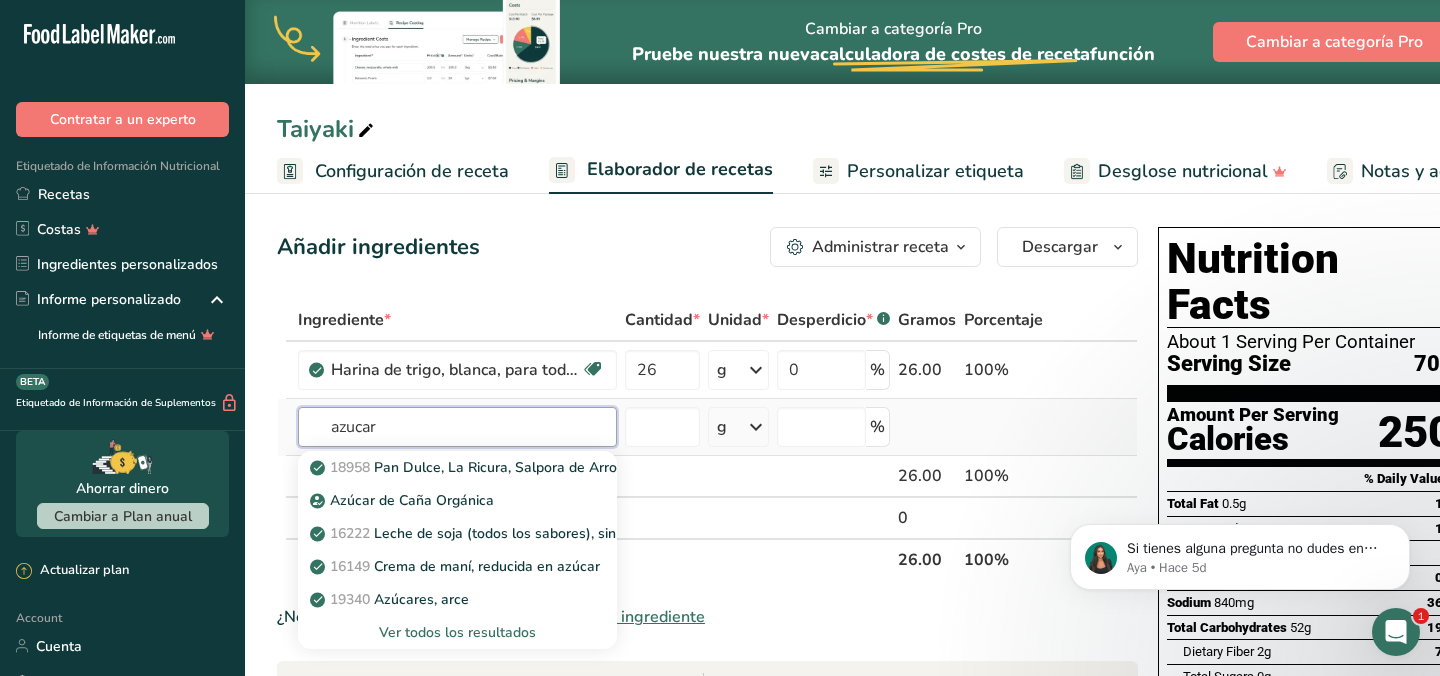 type on "azucar" 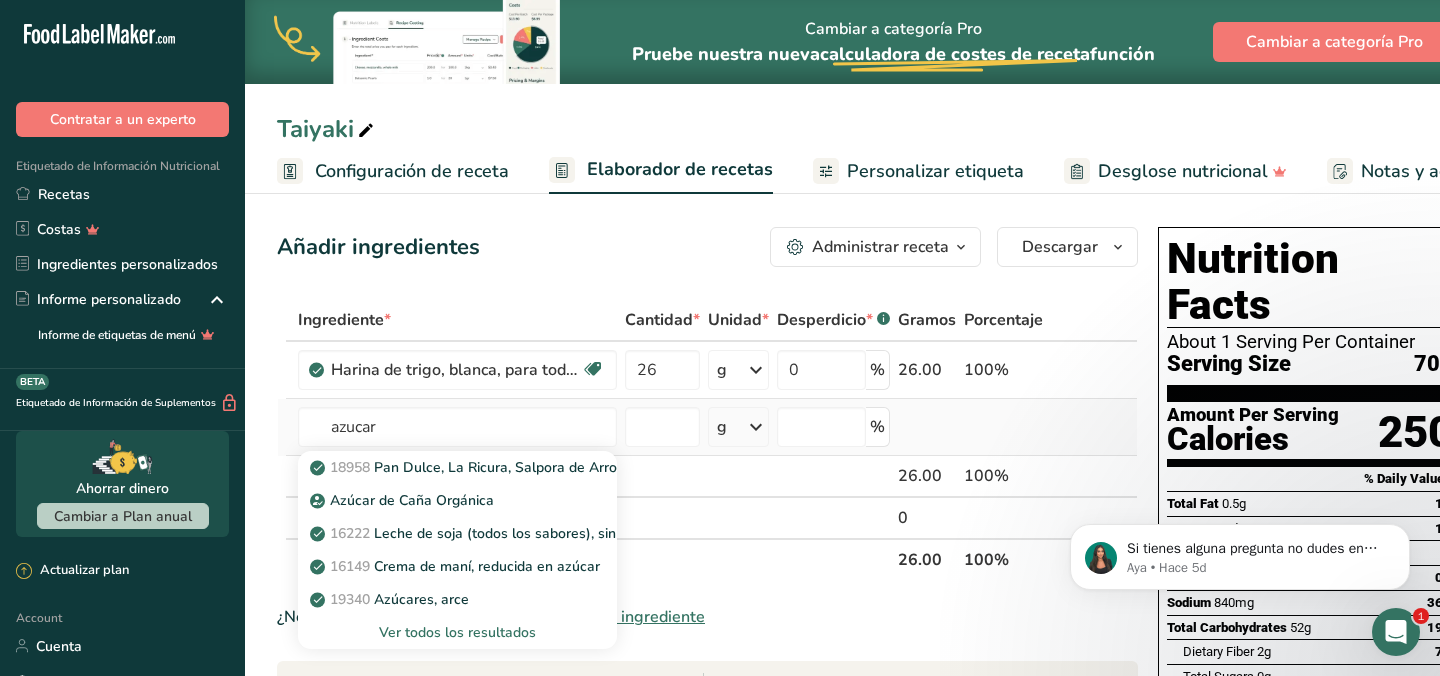 type 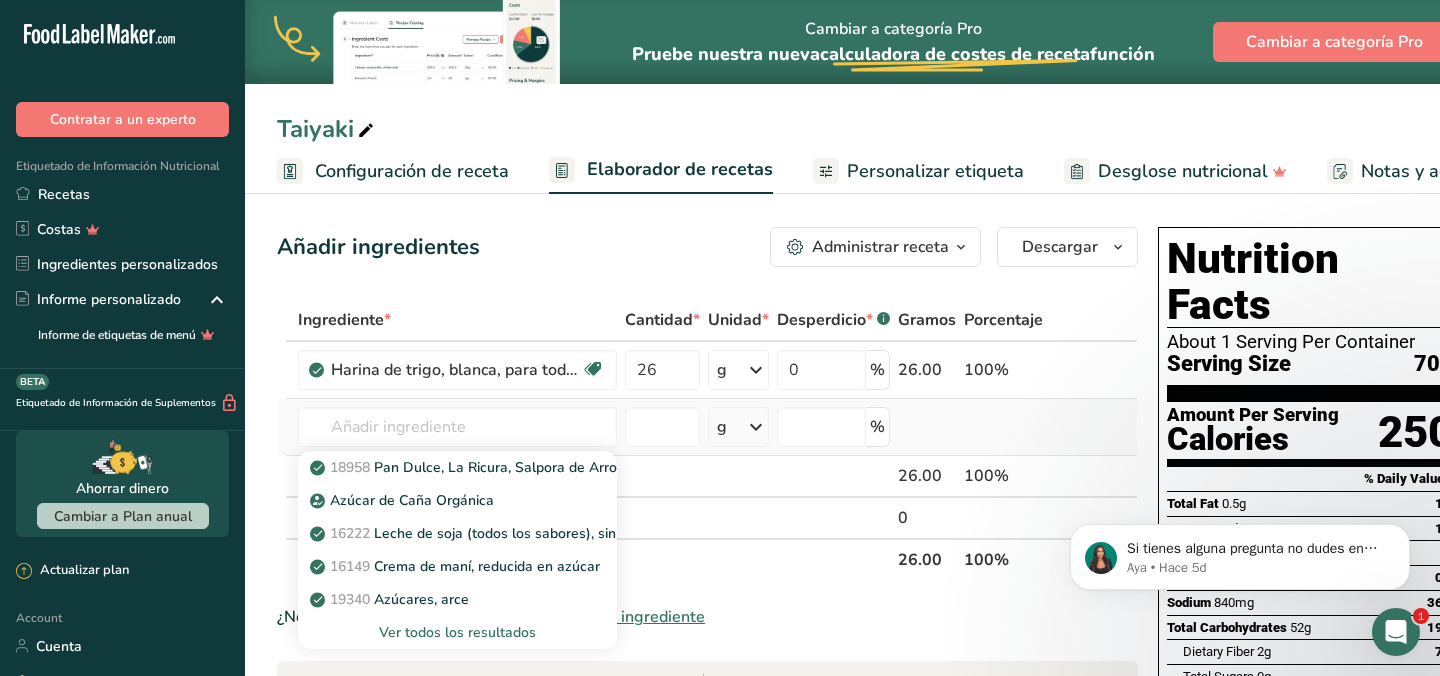click on "Ver todos los resultados" at bounding box center (457, 632) 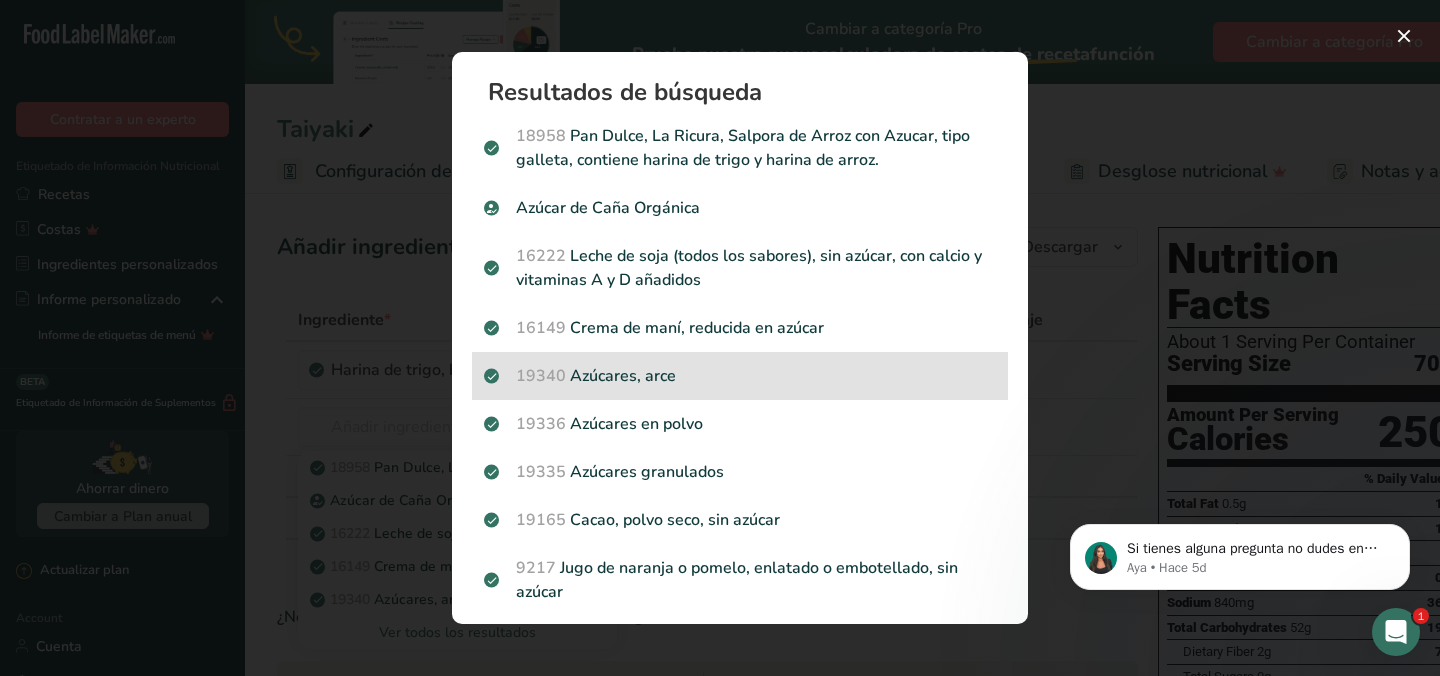 click on "19340
Azúcares, arce" at bounding box center (740, 376) 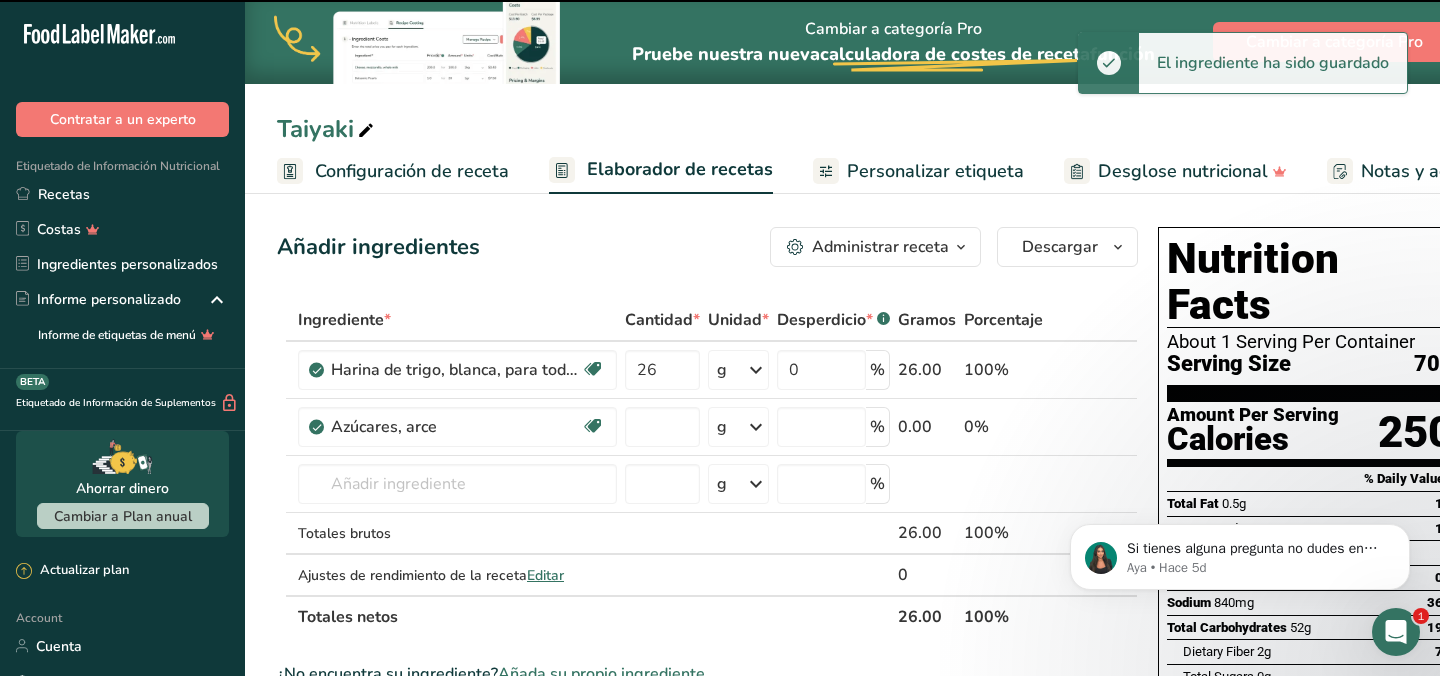 type on "0" 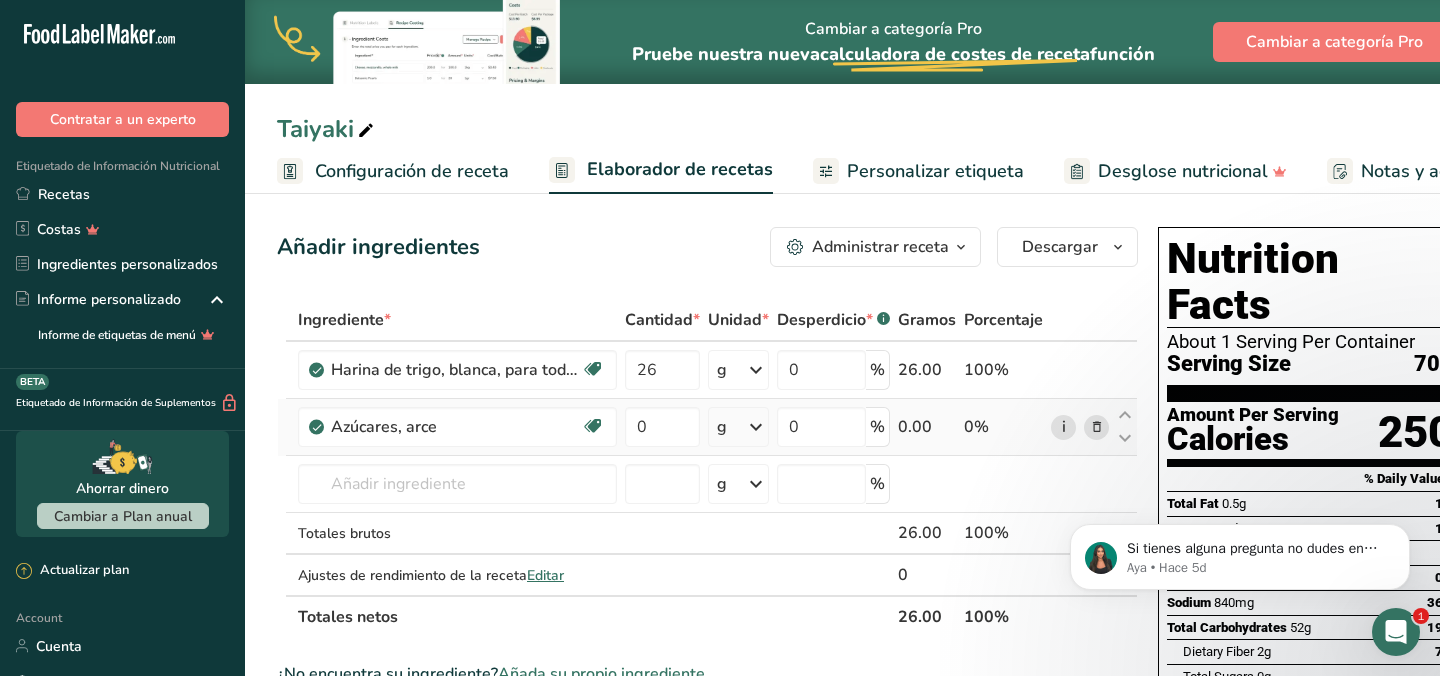 click on "i" at bounding box center [1063, 427] 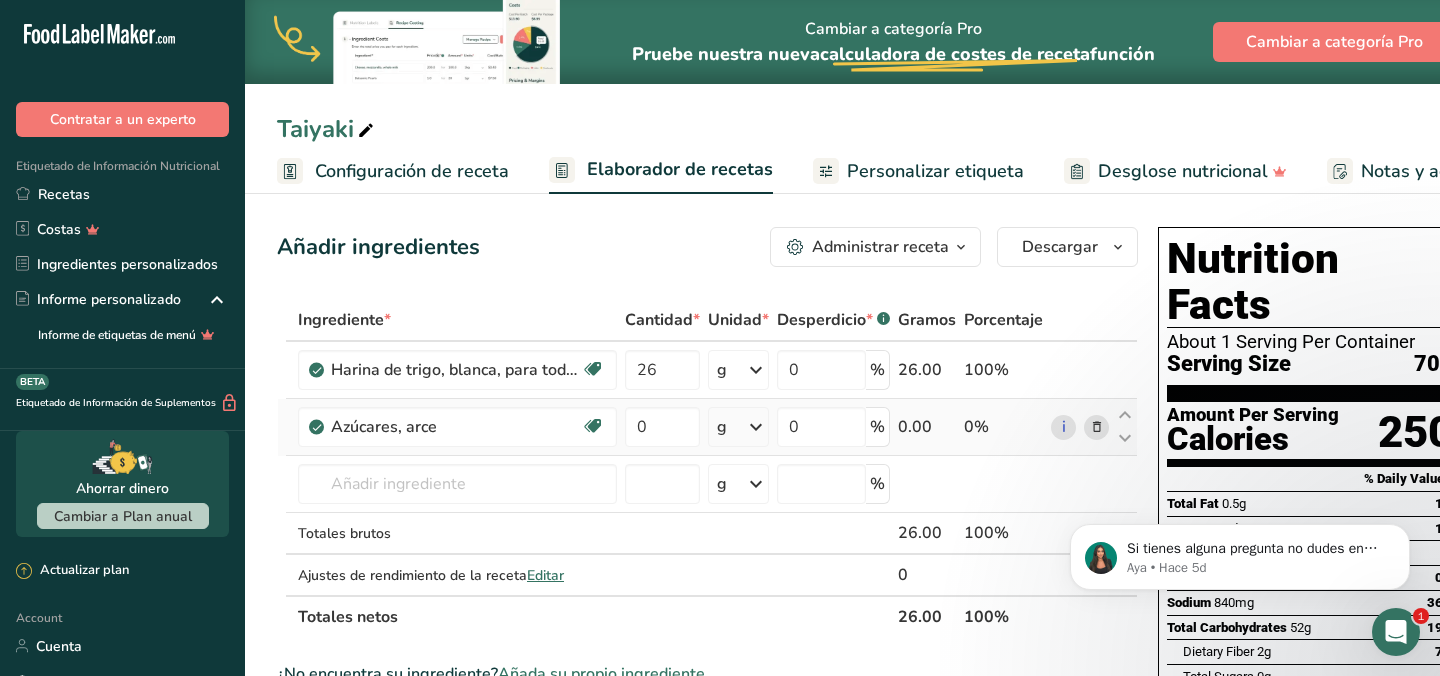 click at bounding box center [1097, 427] 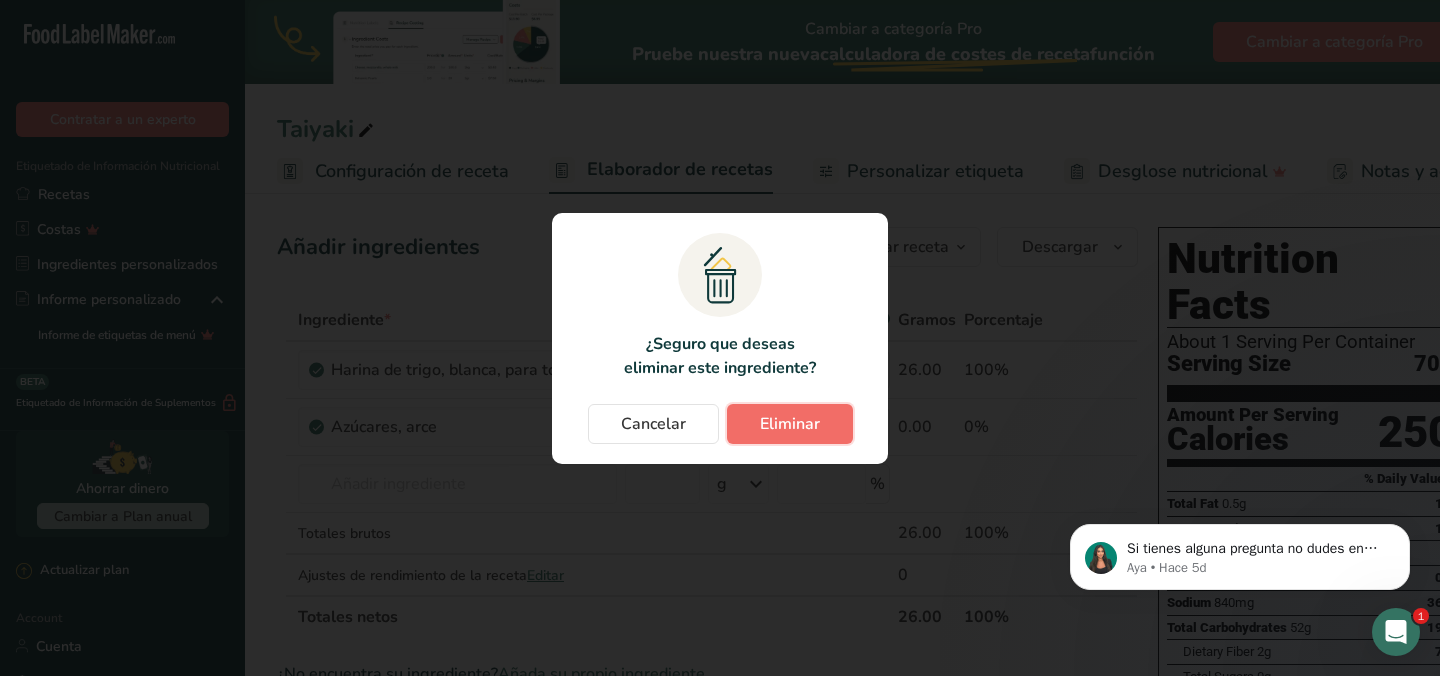 click on "Eliminar" at bounding box center [790, 424] 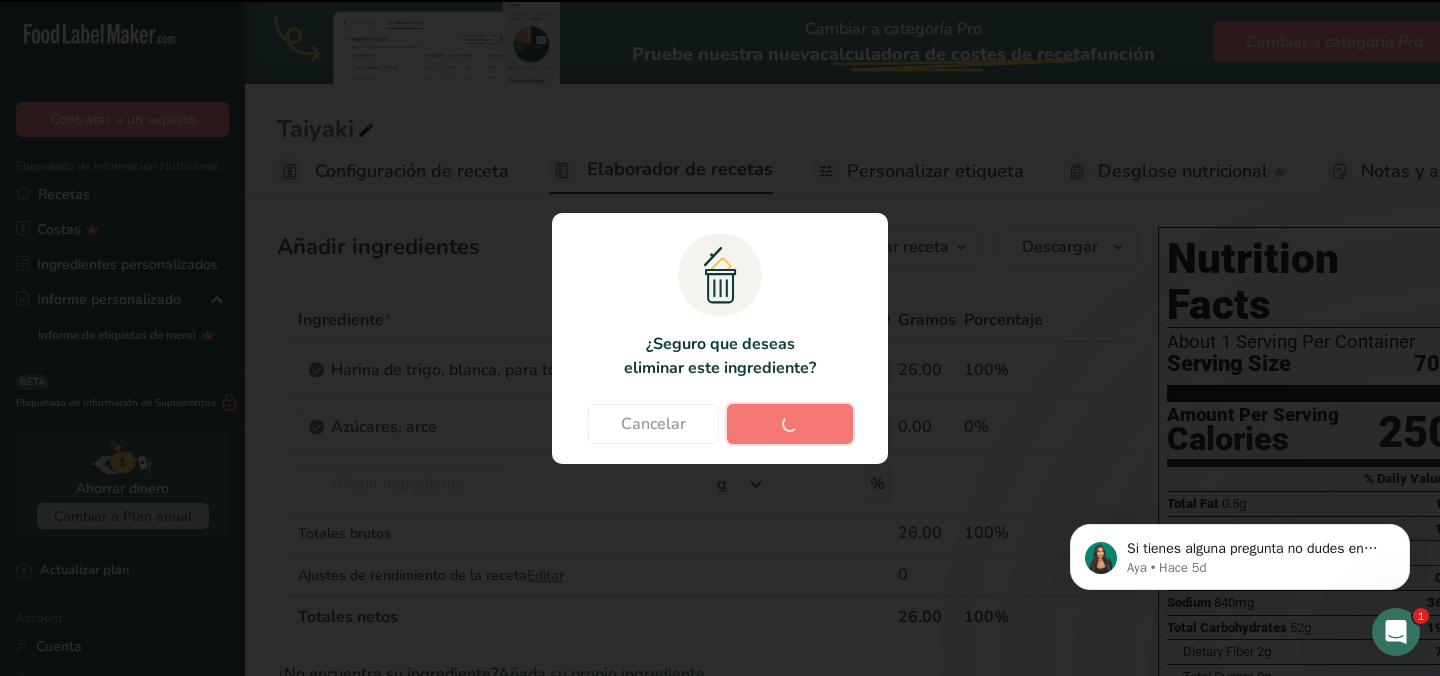 type 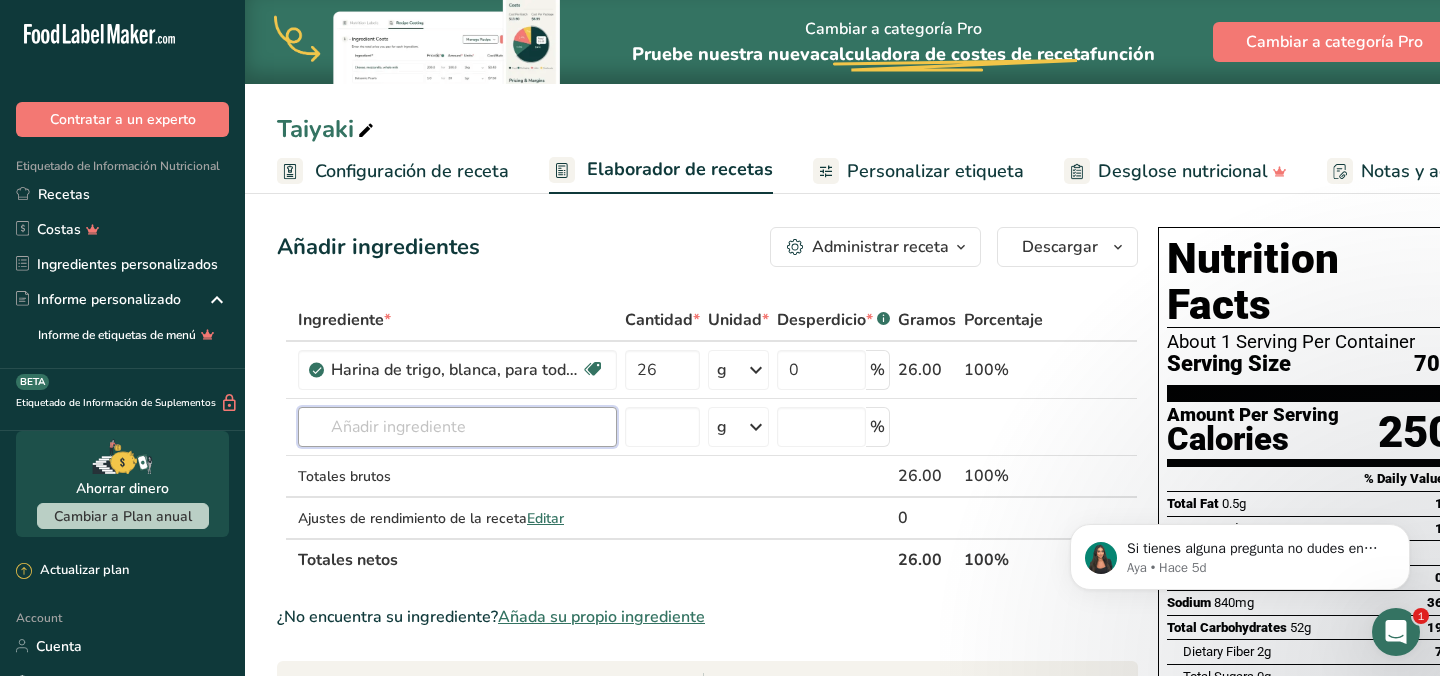 click at bounding box center [457, 427] 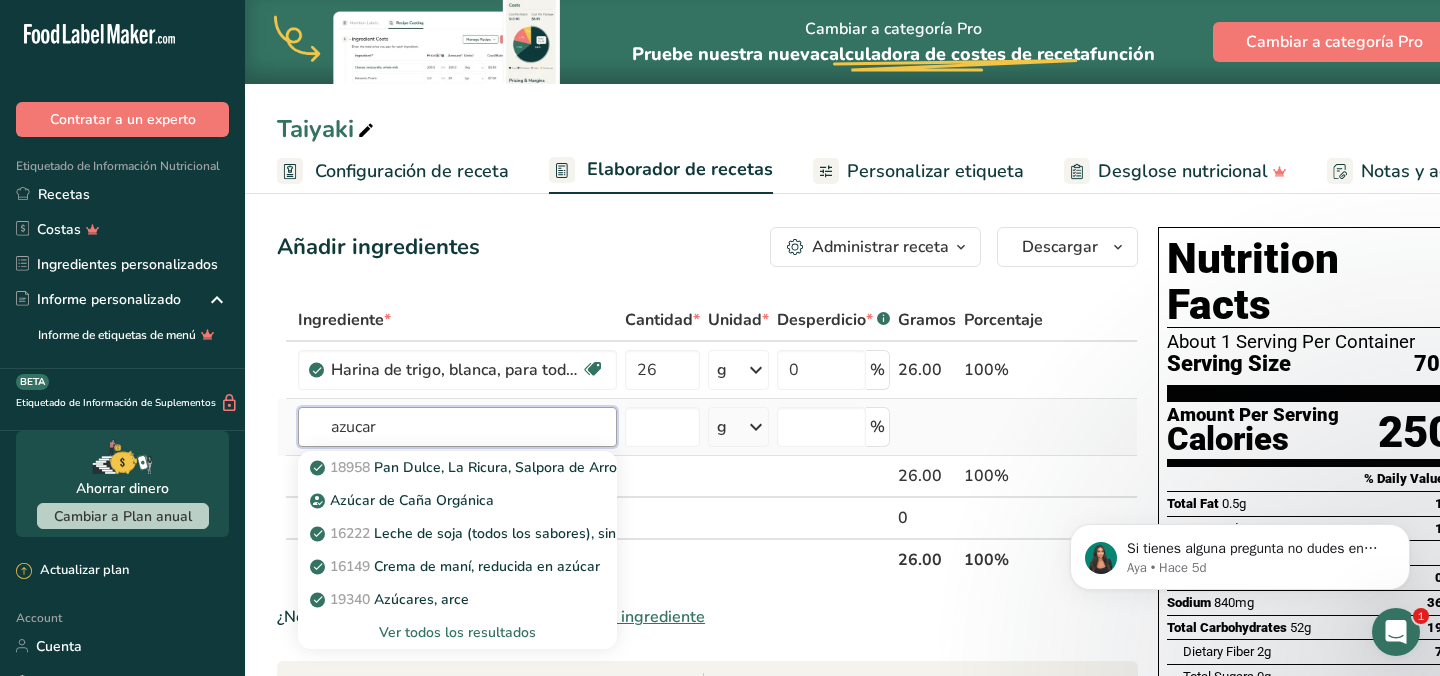type on "azucar" 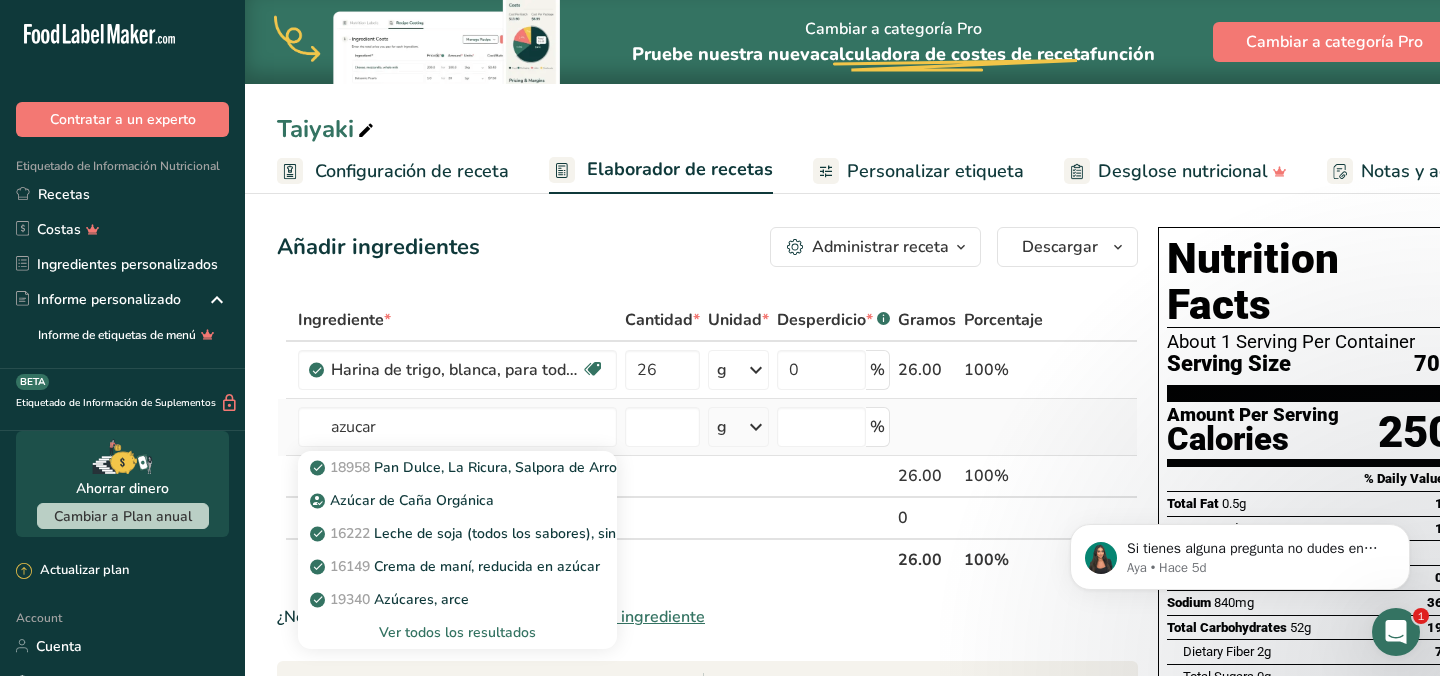 type 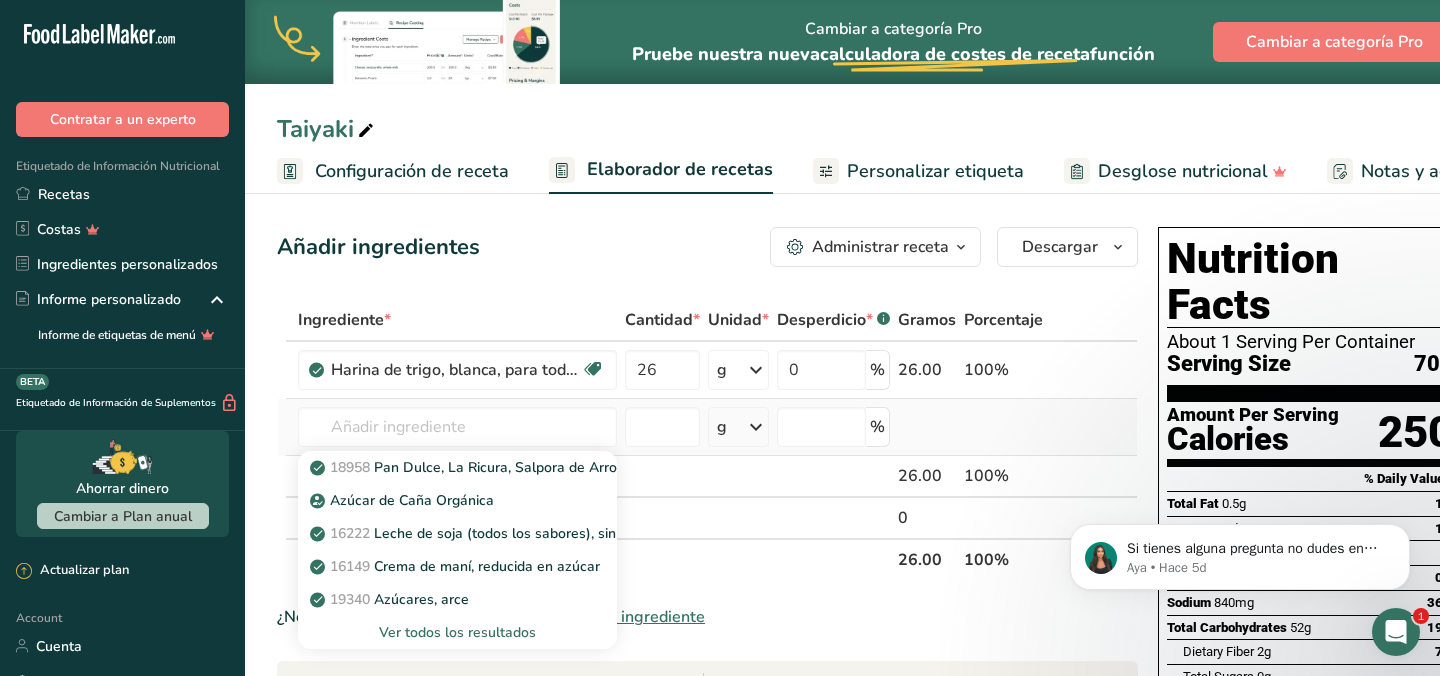 click on "Ver todos los resultados" at bounding box center [457, 632] 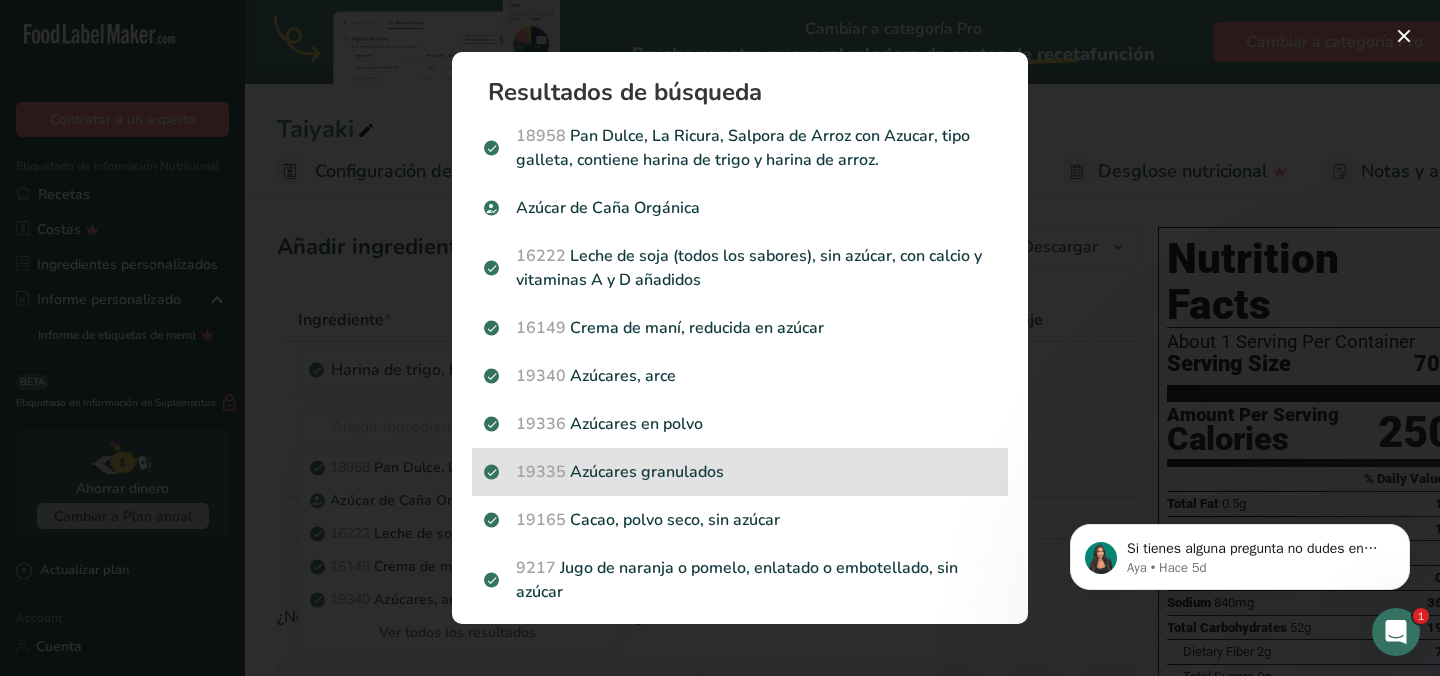 click on "19335
Azúcares granulados" at bounding box center (740, 472) 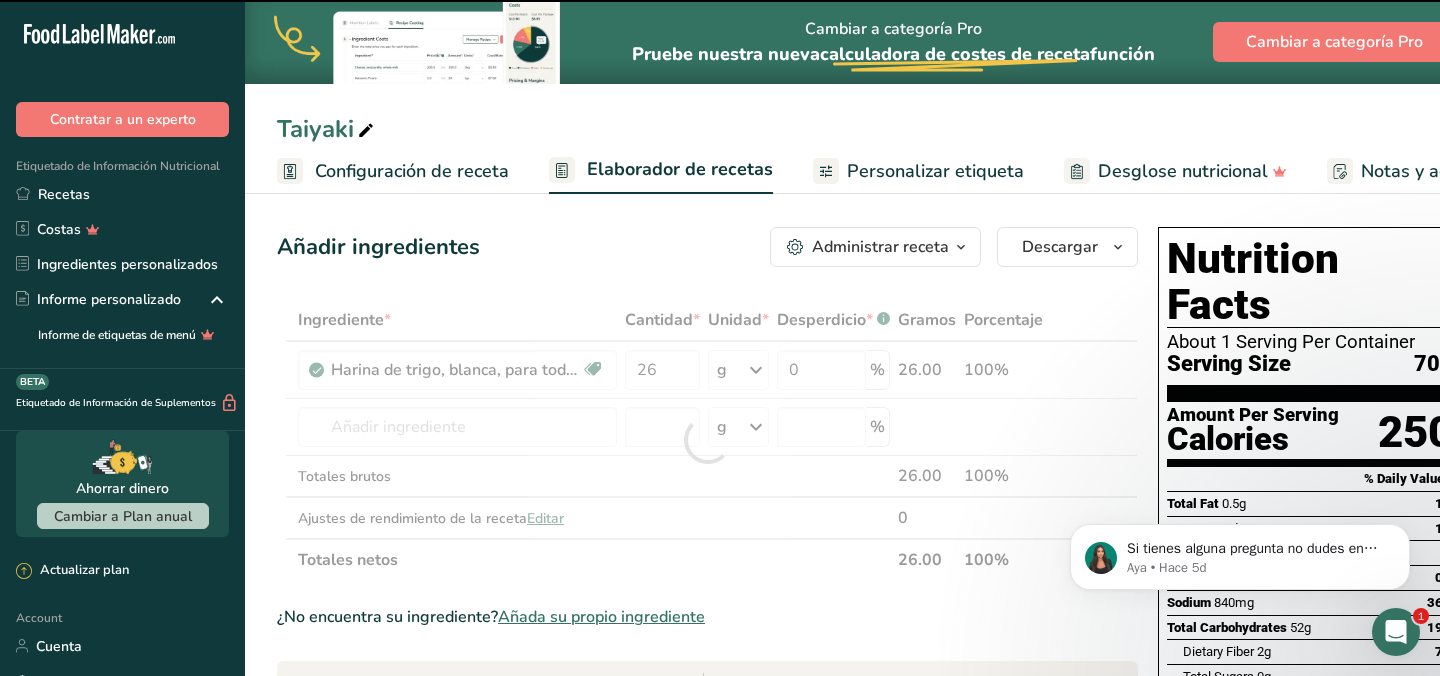 type on "0" 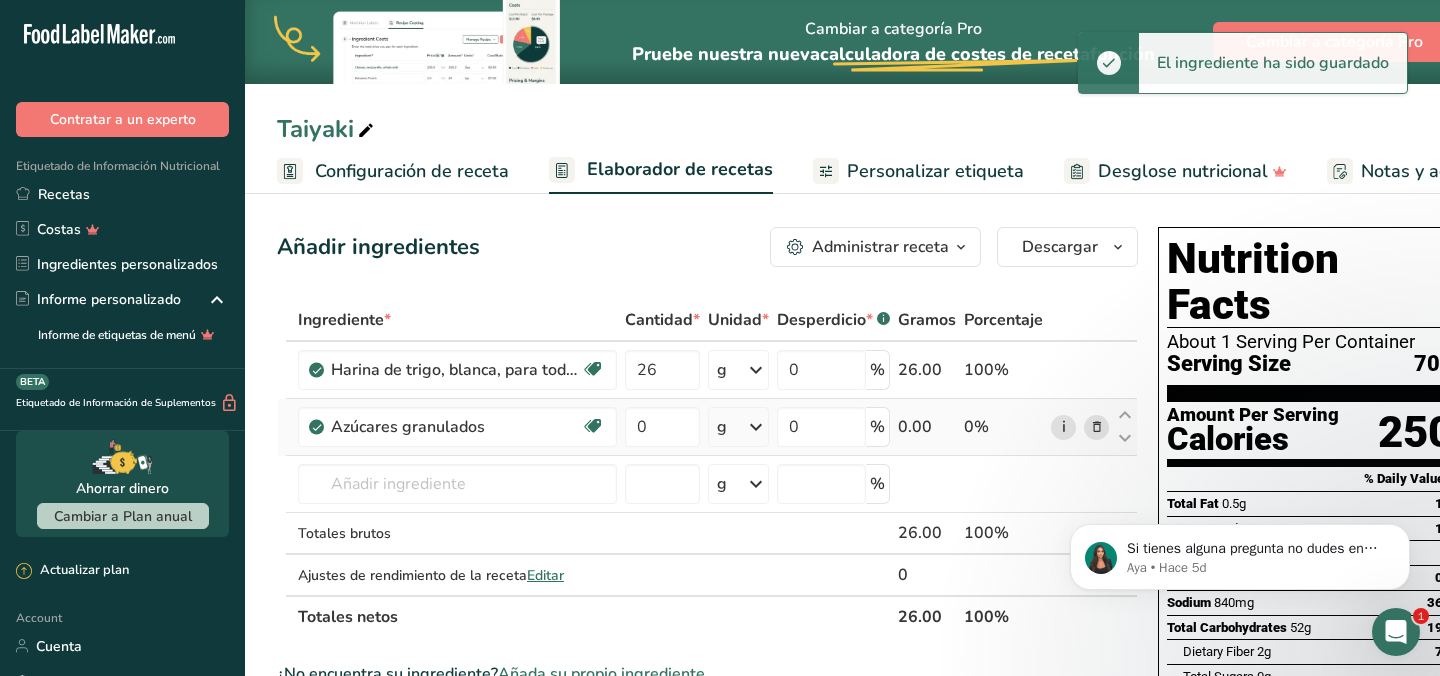 click on "i" at bounding box center [1063, 427] 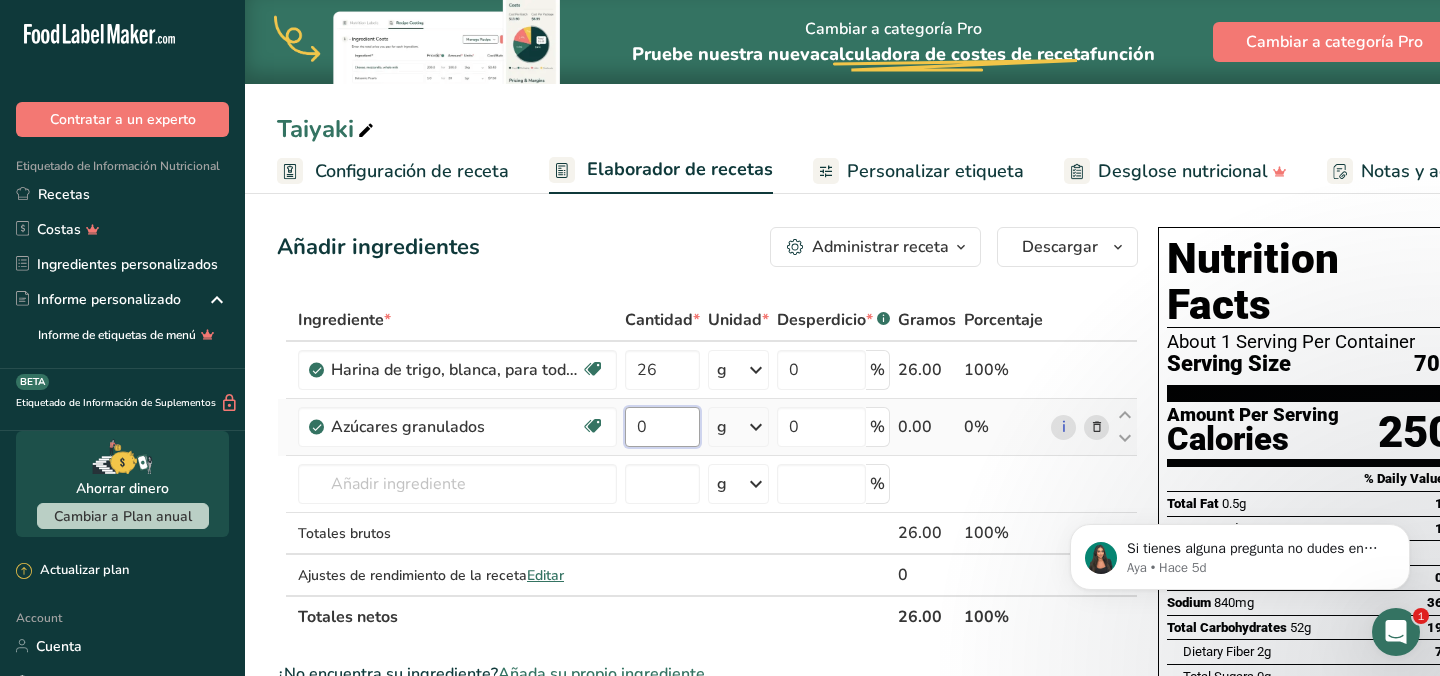 click on "0" at bounding box center [662, 427] 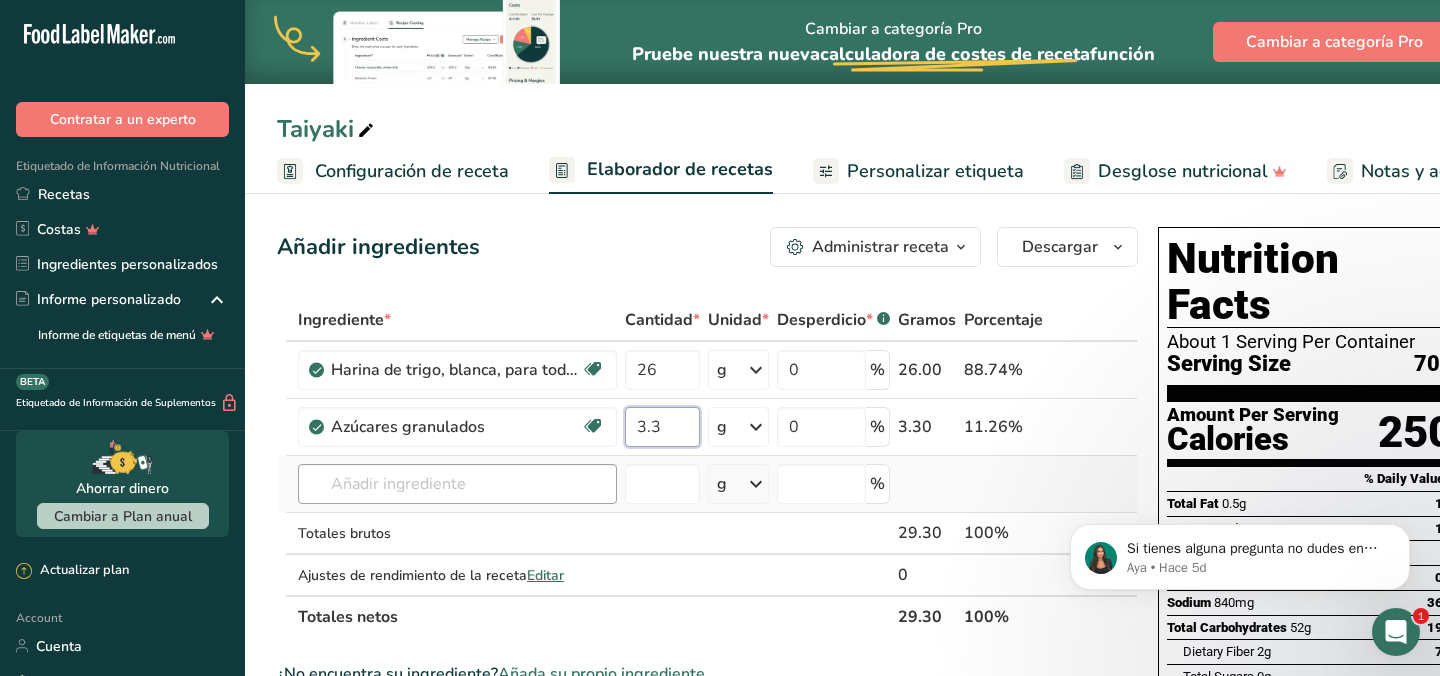 type on "3.3" 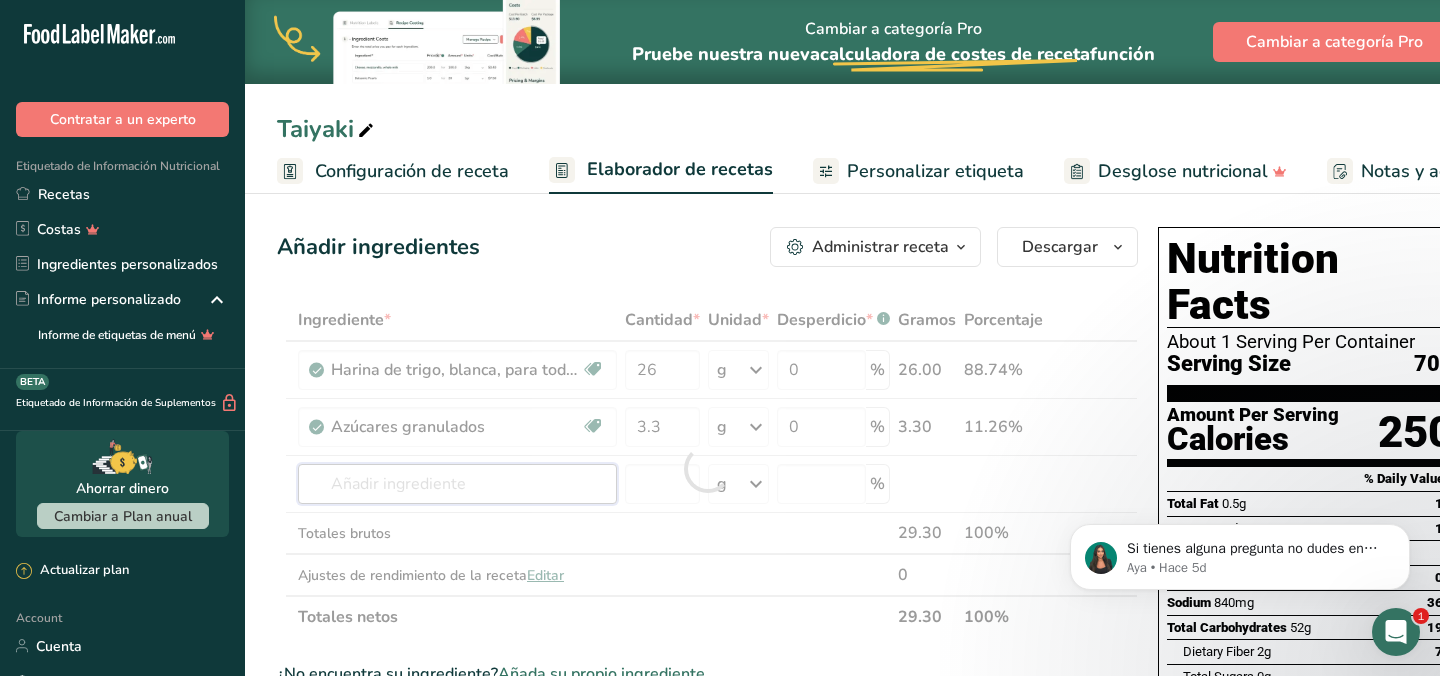 click on "Ingrediente *
Cantidad *
Unidad *
Desperdicio *   .a-a{fill:#347362;}.b-a{fill:#fff;}          Gramos
Porcentaje
Harina de trigo, blanca, para todo uso, con levadura, enriquecida
Libre de lácteos
Vegano
Vegetariano
Libre de soja
26
g
Porciones
1 cup
Unidades de peso
g
kg
mg
Ver más
Unidades de volumen
litro
Las unidades de volumen requieren una conversión de densidad. Si conoce la densidad de su ingrediente, introdúzcala a continuación. De lo contrario, haga clic en "RIA", nuestra asistente regulatoria de IA, quien podrá ayudarle.
lb/pie³
g/cm³
mL" at bounding box center (707, 468) 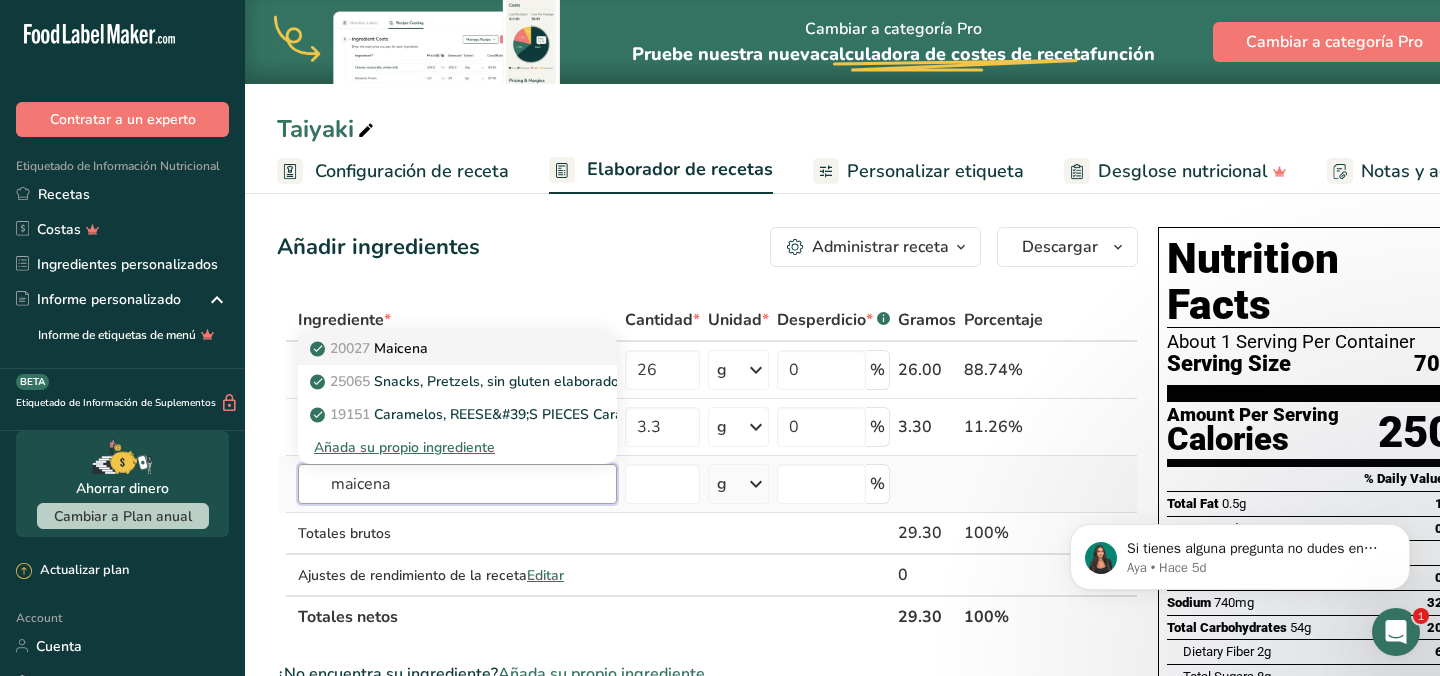 type on "maicena" 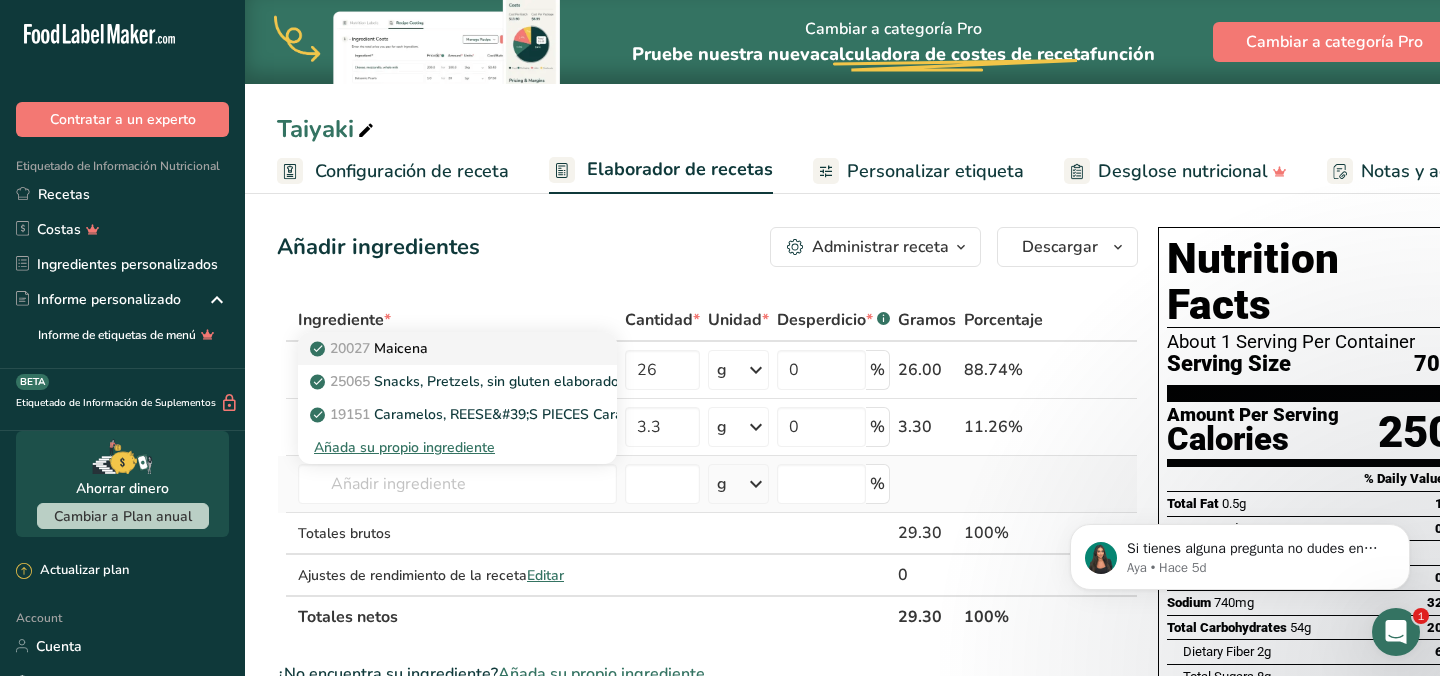 click on "20027
Maicena" at bounding box center [441, 348] 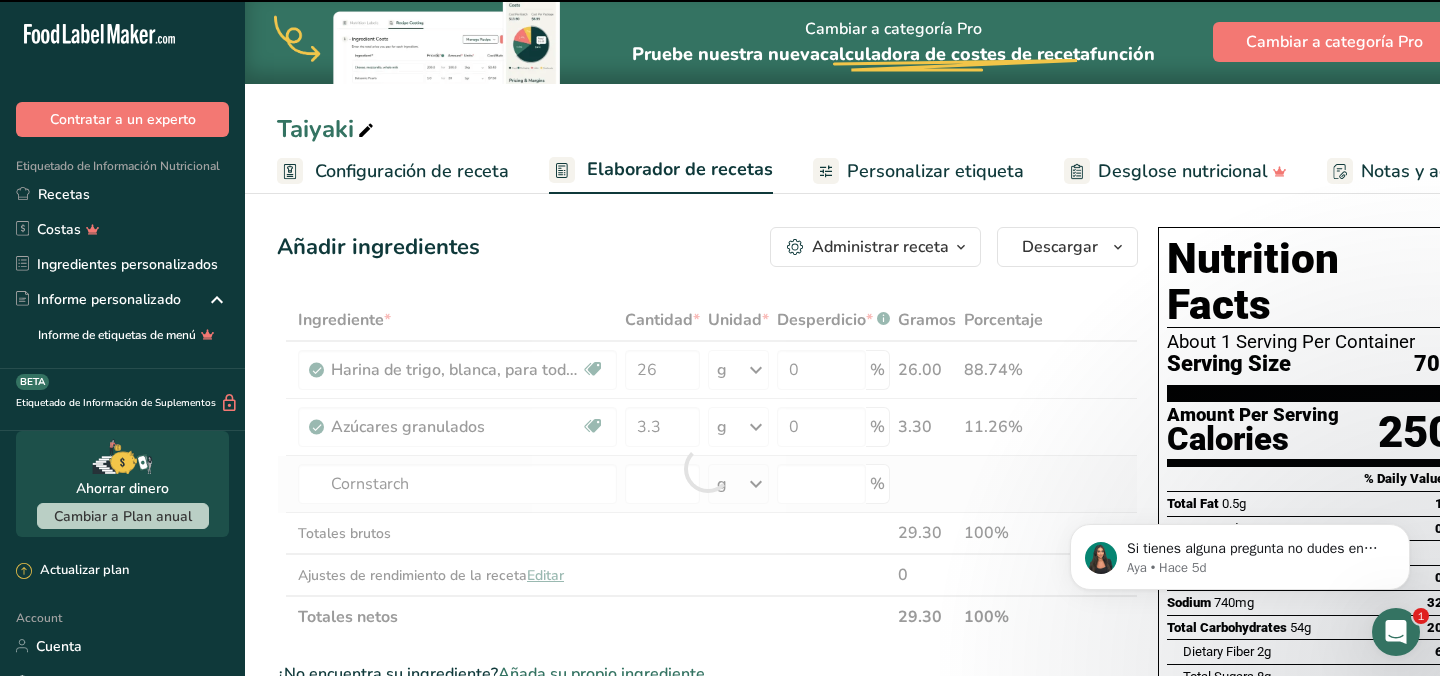 type on "0" 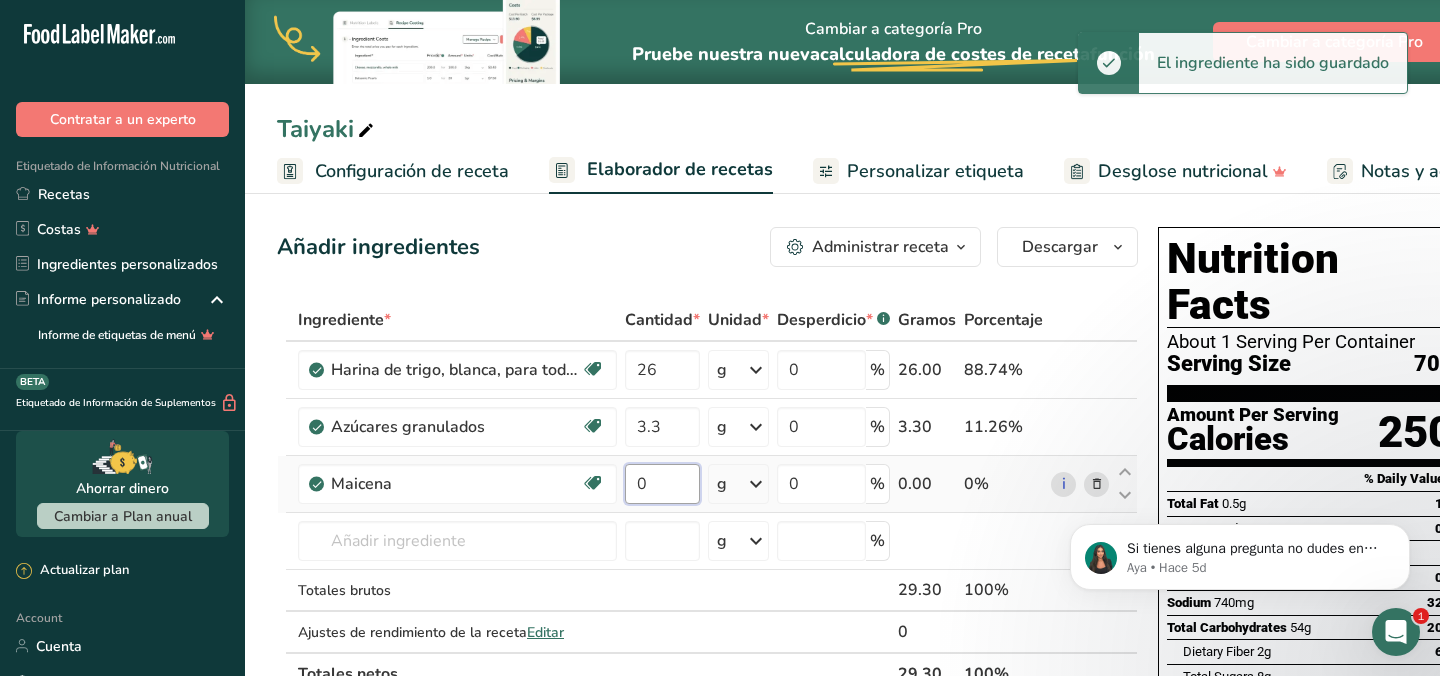 click on "0" at bounding box center [662, 484] 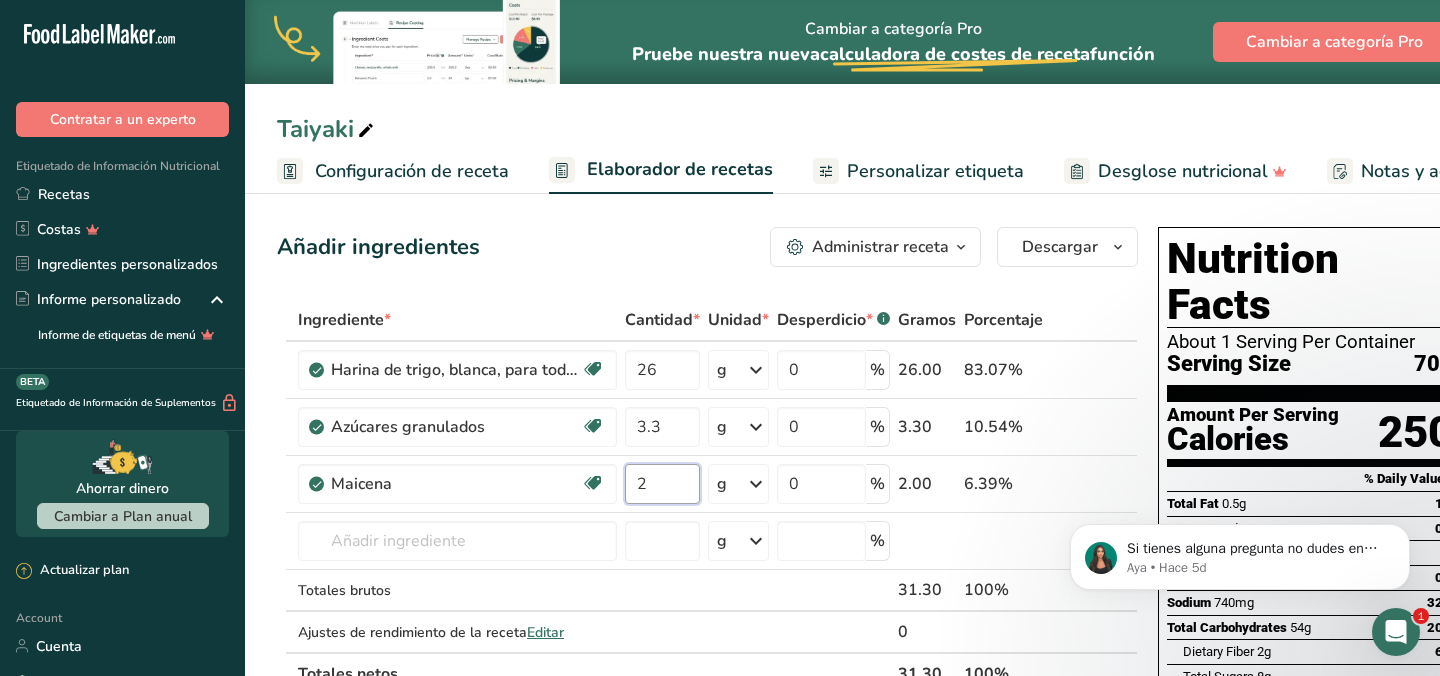 type on "2" 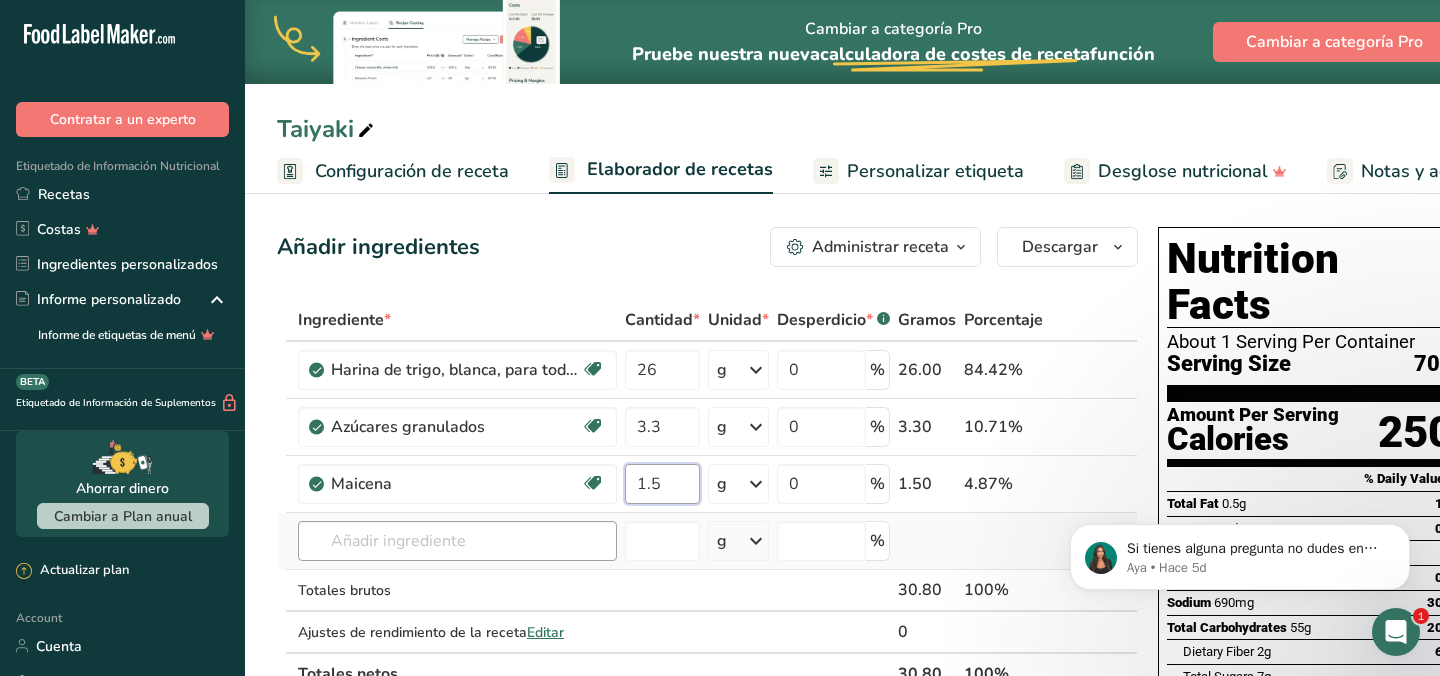 type on "1.5" 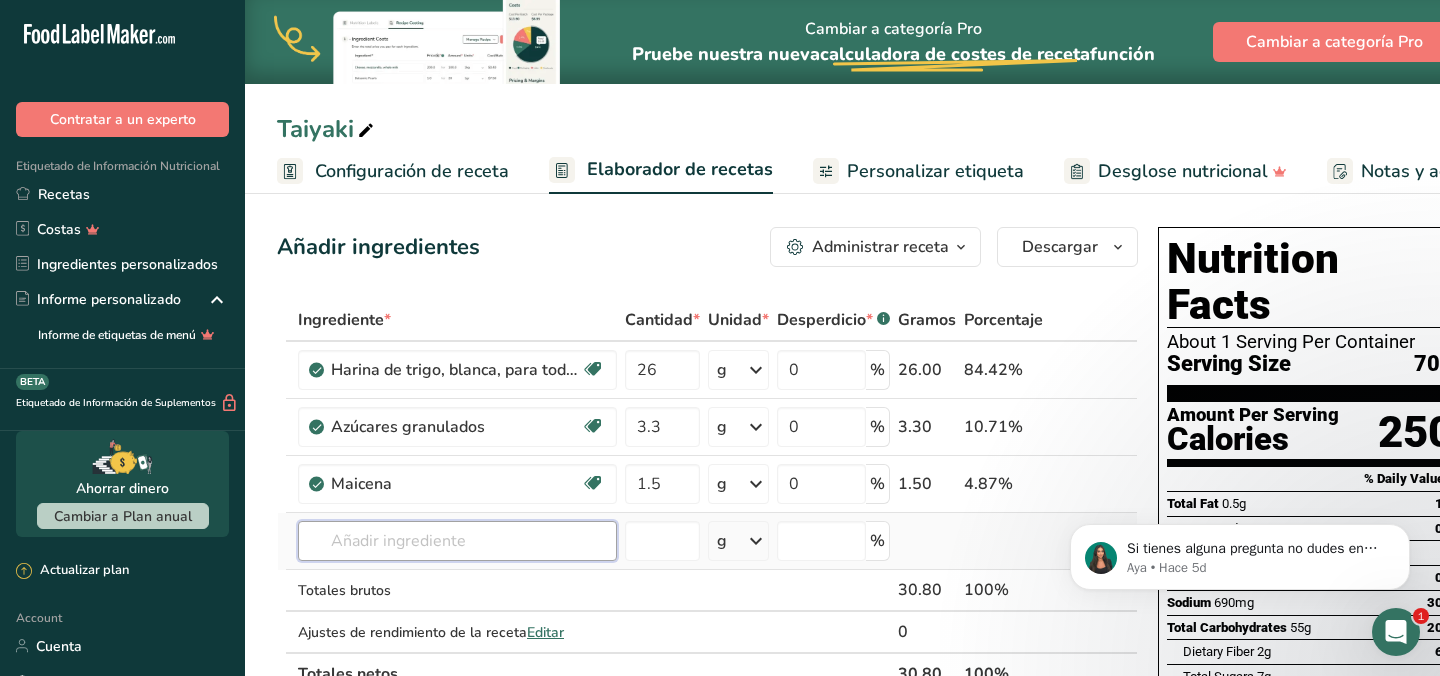 click on "Ingrediente *
Cantidad *
Unidad *
Desperdicio *   .a-a{fill:#347362;}.b-a{fill:#fff;}          Gramos
Porcentaje
Harina de trigo, blanca, para todo uso, con levadura, enriquecida
Libre de lácteos
Vegano
Vegetariano
Libre de soja
26
g
Porciones
1 cup
Unidades de peso
g
kg
mg
Ver más
Unidades de volumen
litro
Las unidades de volumen requieren una conversión de densidad. Si conoce la densidad de su ingrediente, introdúzcala a continuación. De lo contrario, haga clic en "RIA", nuestra asistente regulatoria de IA, quien podrá ayudarle.
lb/pie³
g/cm³
mL" at bounding box center [707, 497] 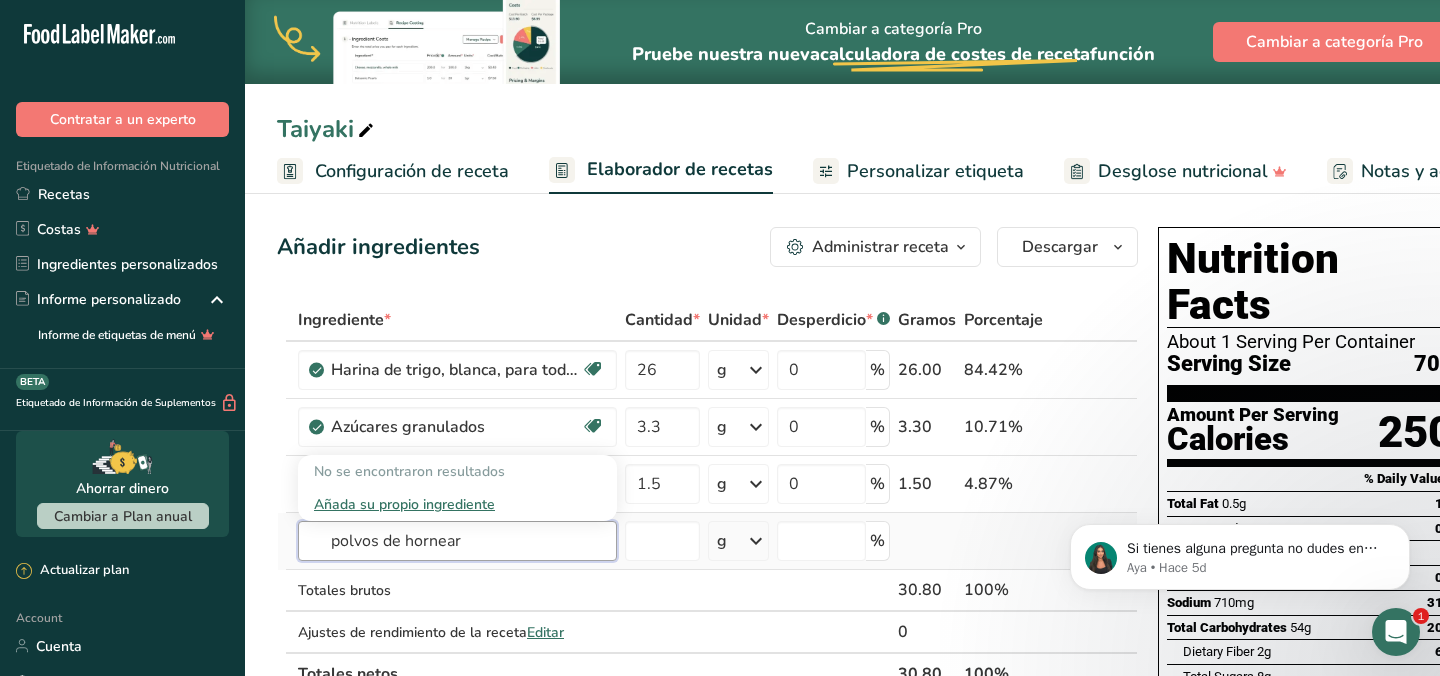type on "polvos de hornear" 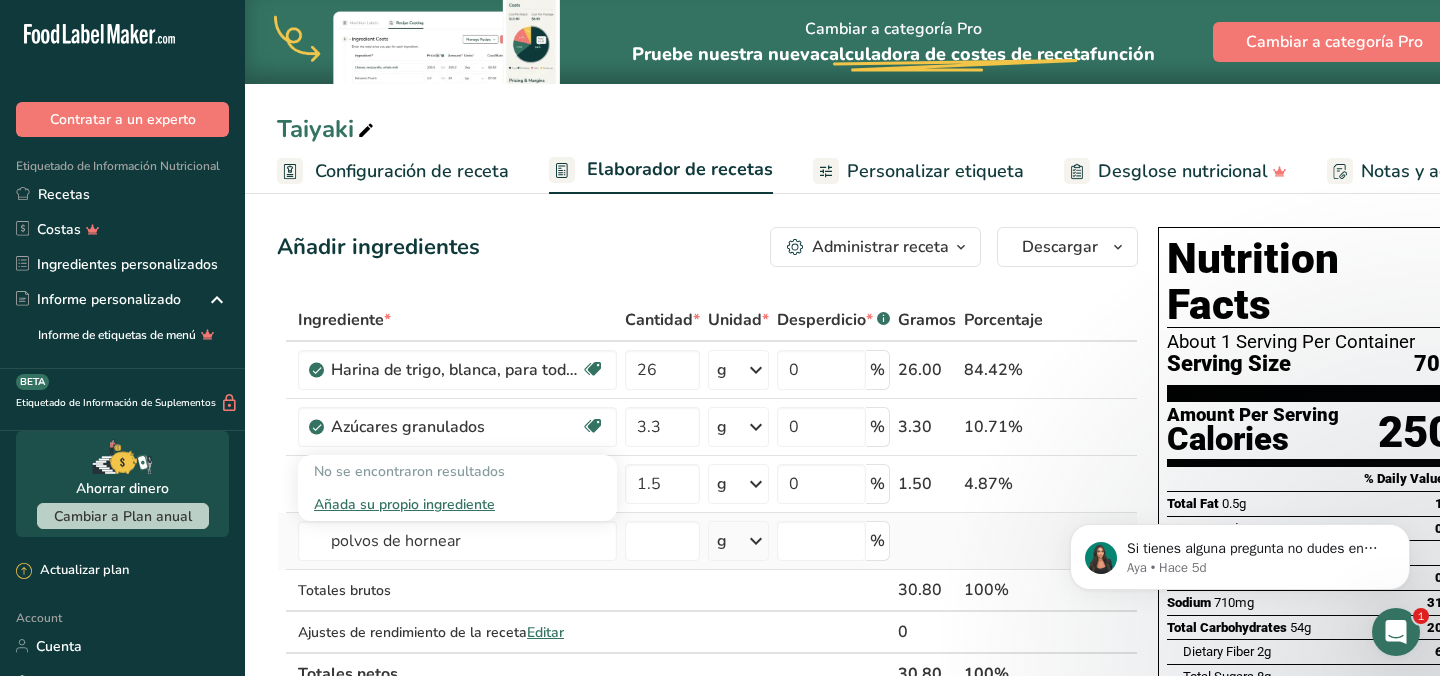 type 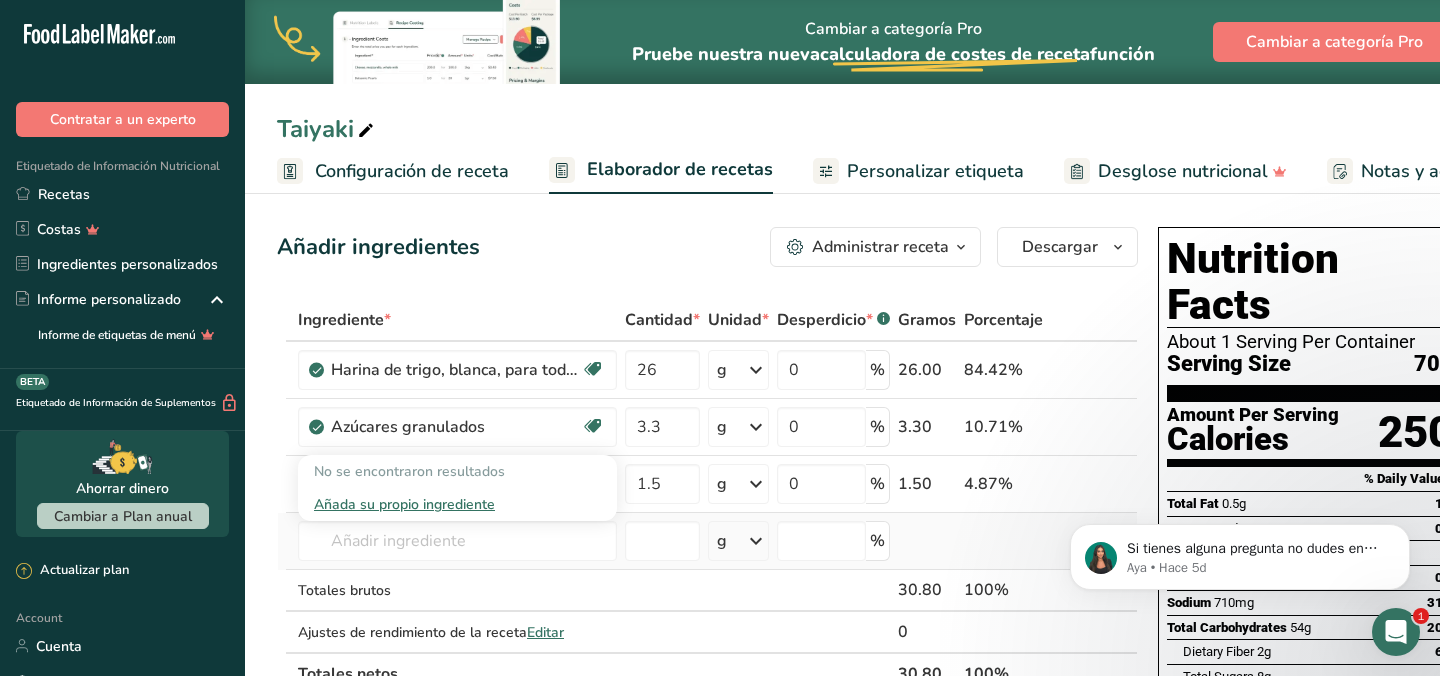 click on "Añada su propio ingrediente" at bounding box center [457, 504] 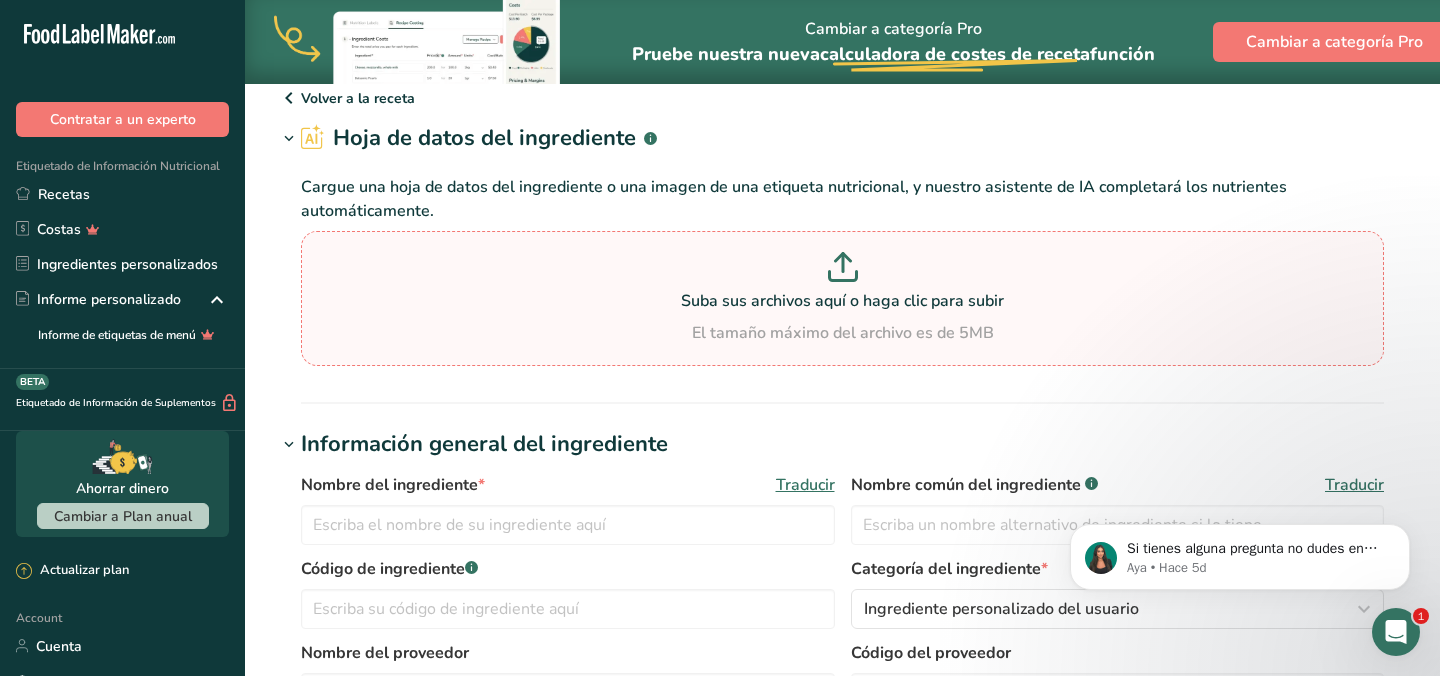 scroll, scrollTop: 71, scrollLeft: 0, axis: vertical 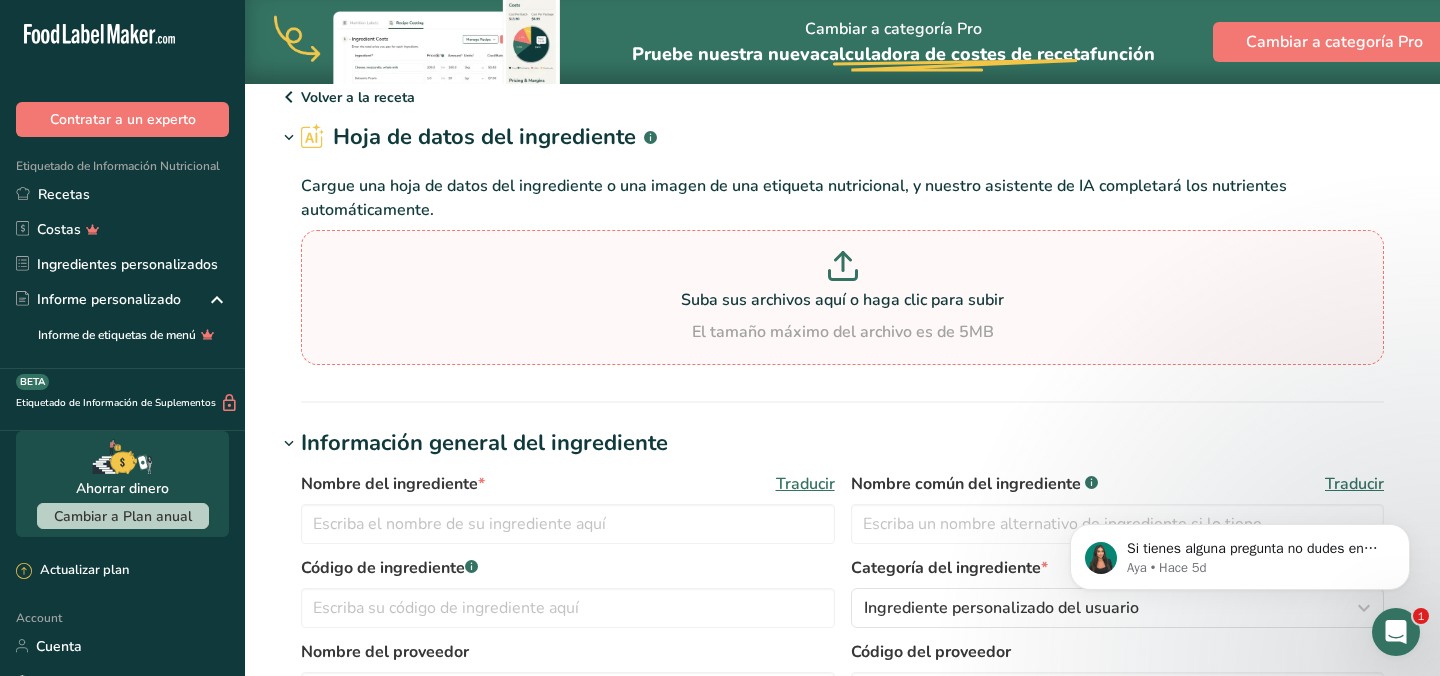 click at bounding box center (842, 269) 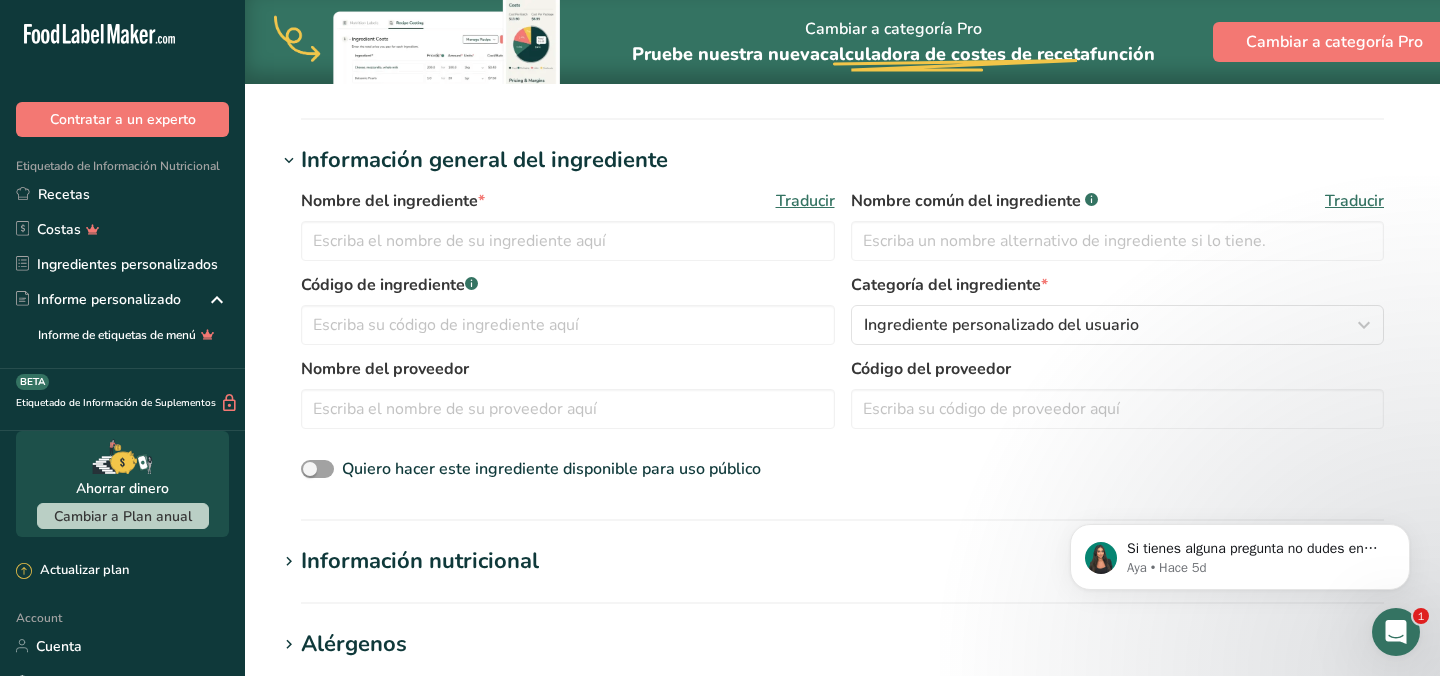scroll, scrollTop: 373, scrollLeft: 0, axis: vertical 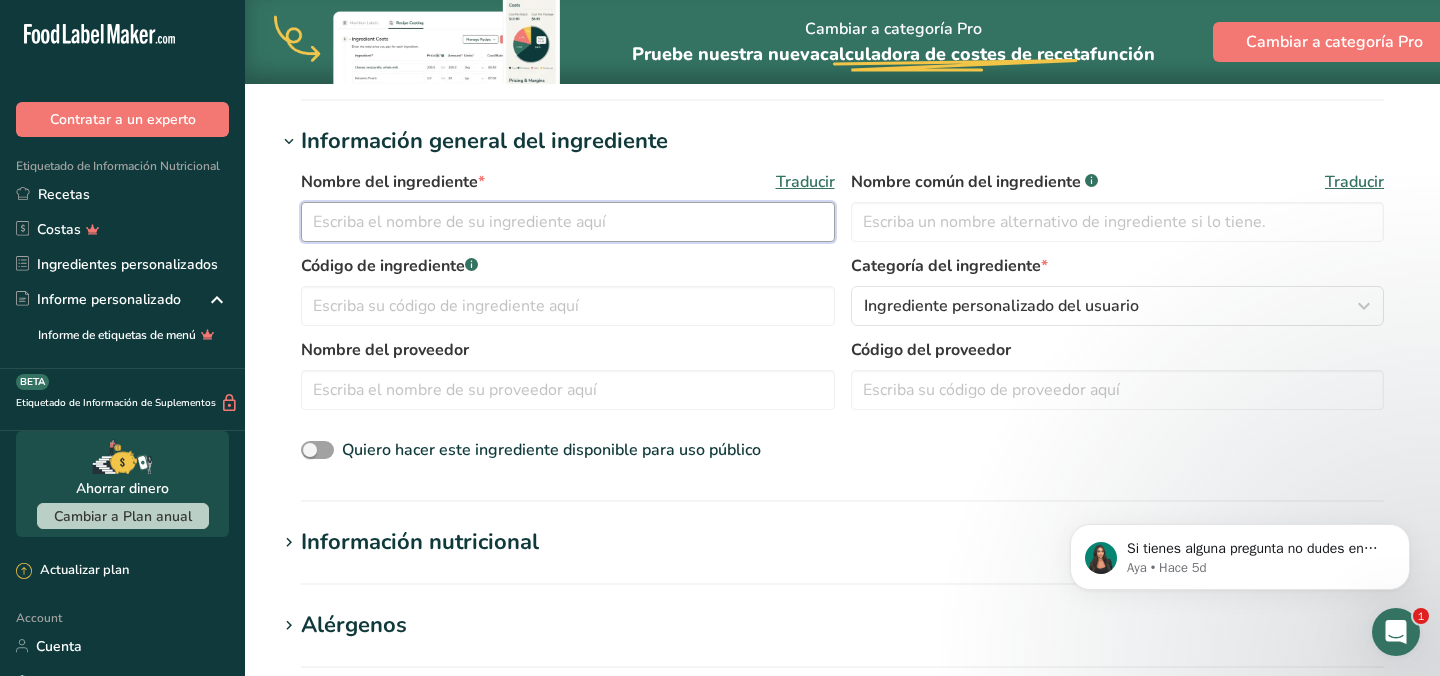 click at bounding box center (568, 222) 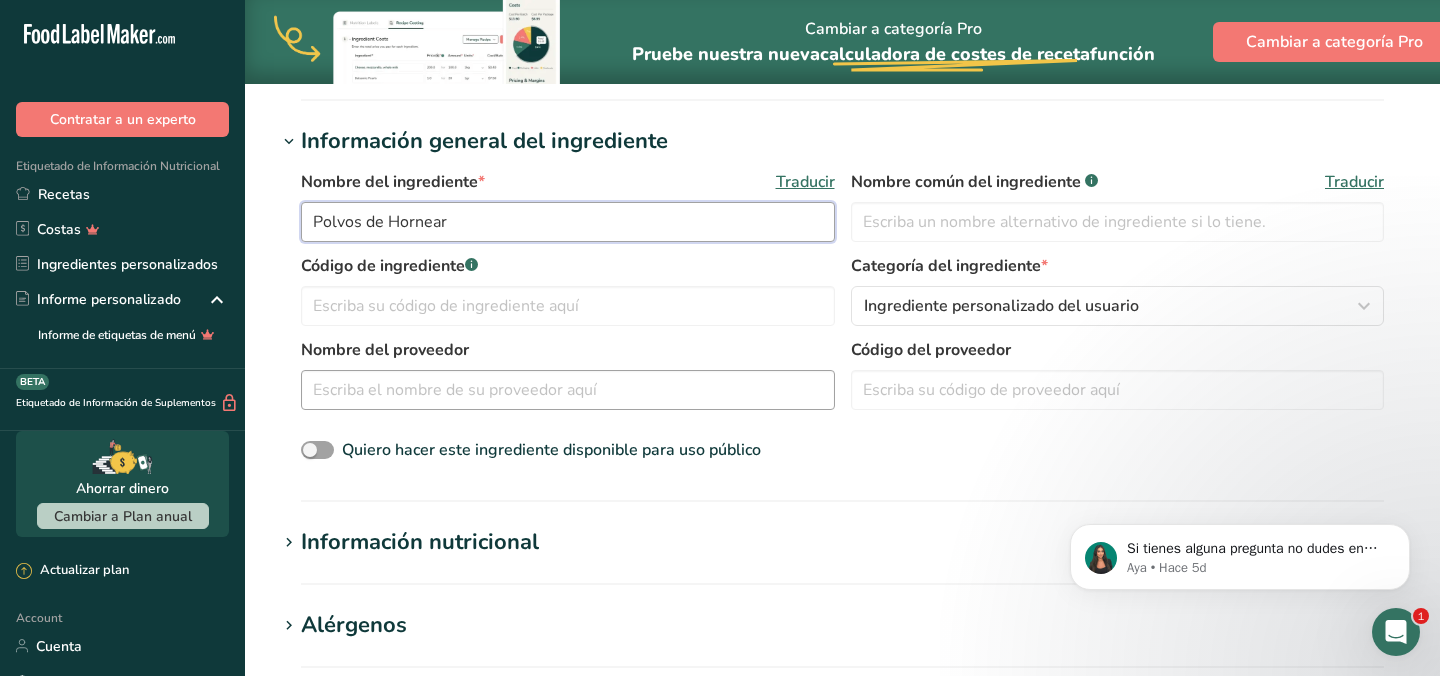 type on "Polvos de Hornear" 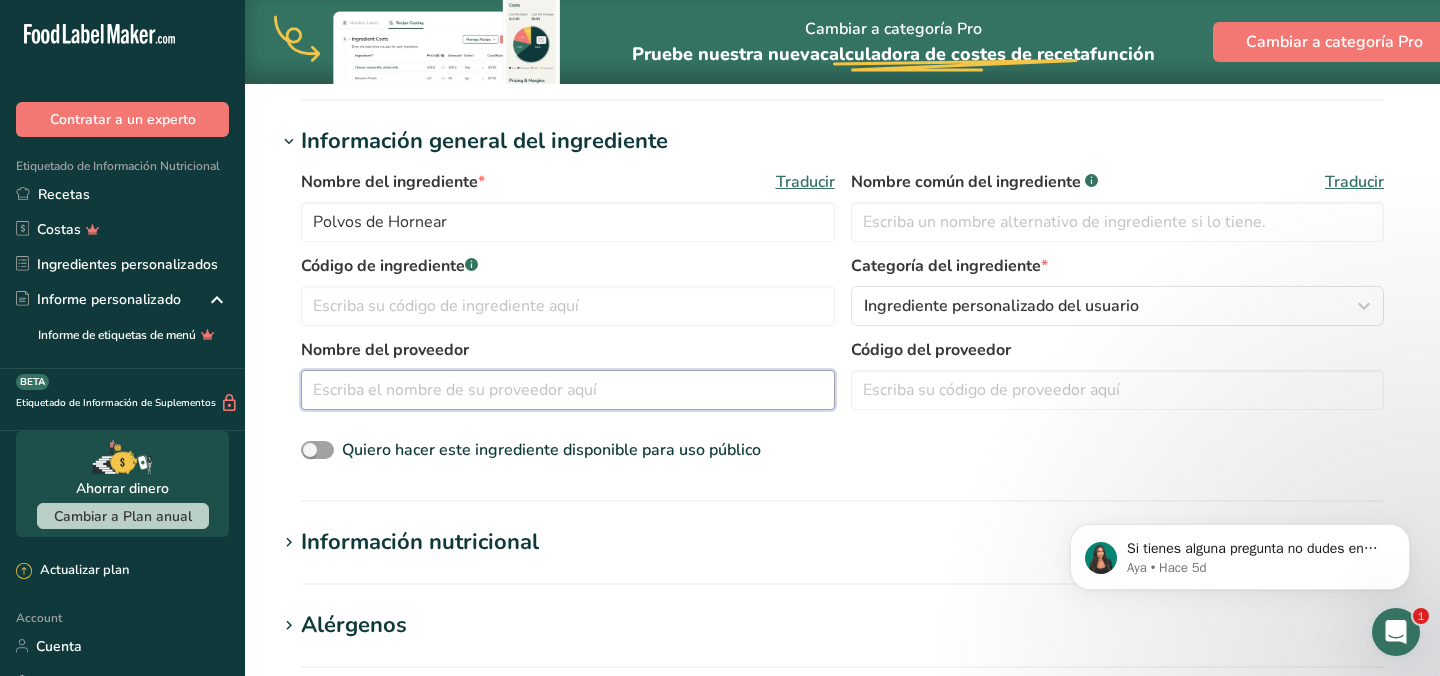 click at bounding box center [568, 390] 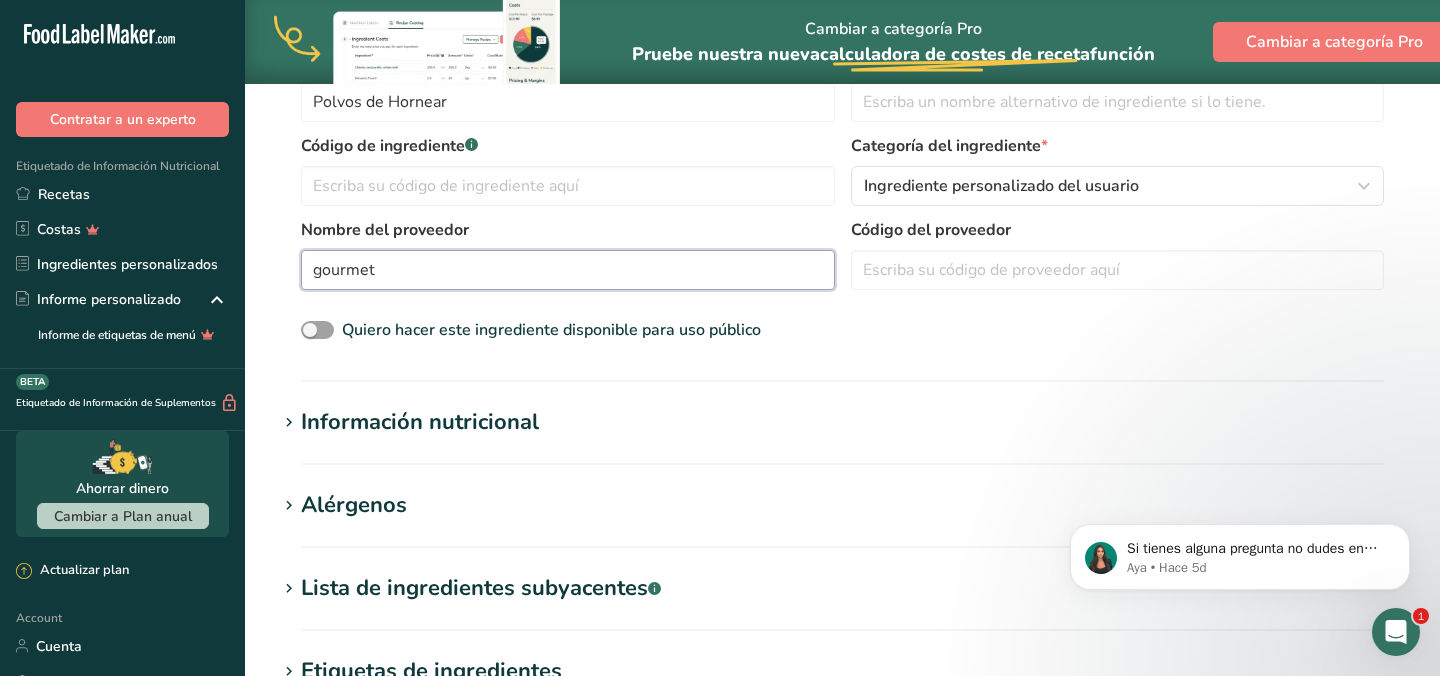 scroll, scrollTop: 496, scrollLeft: 0, axis: vertical 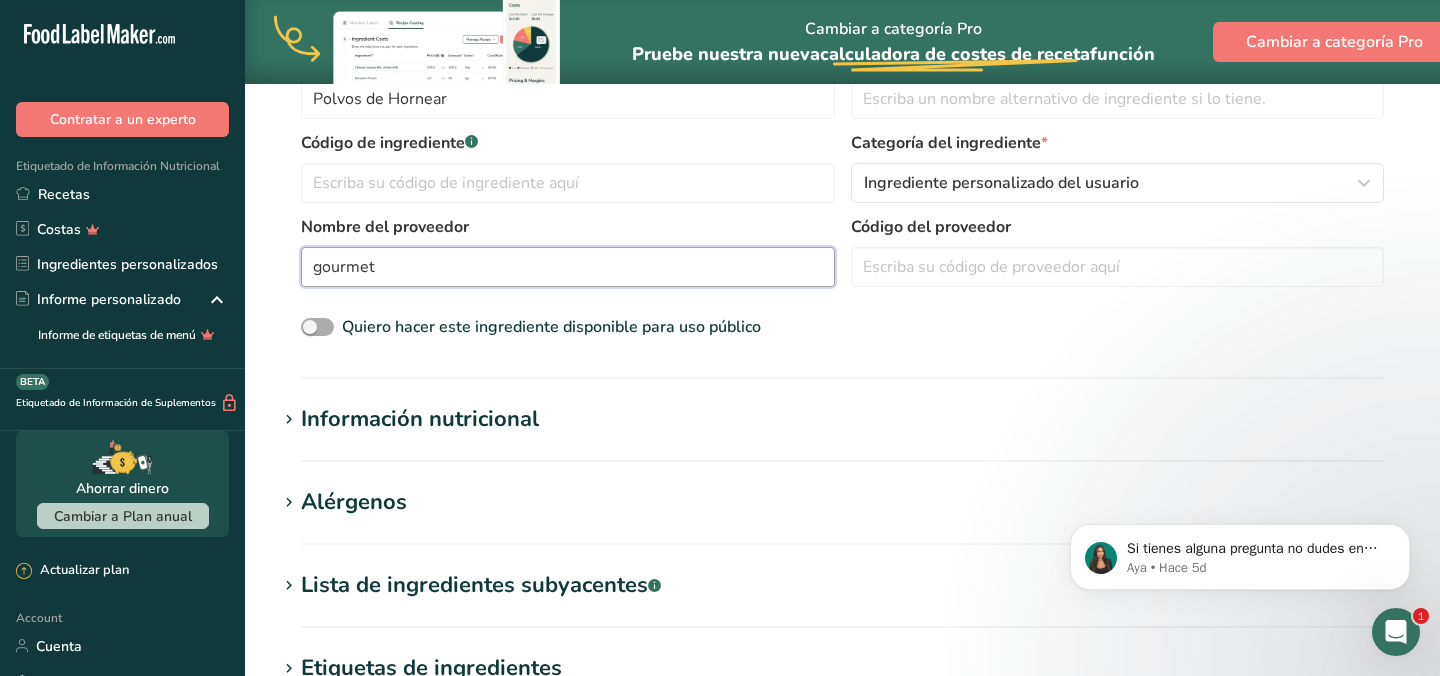 type on "gourmet" 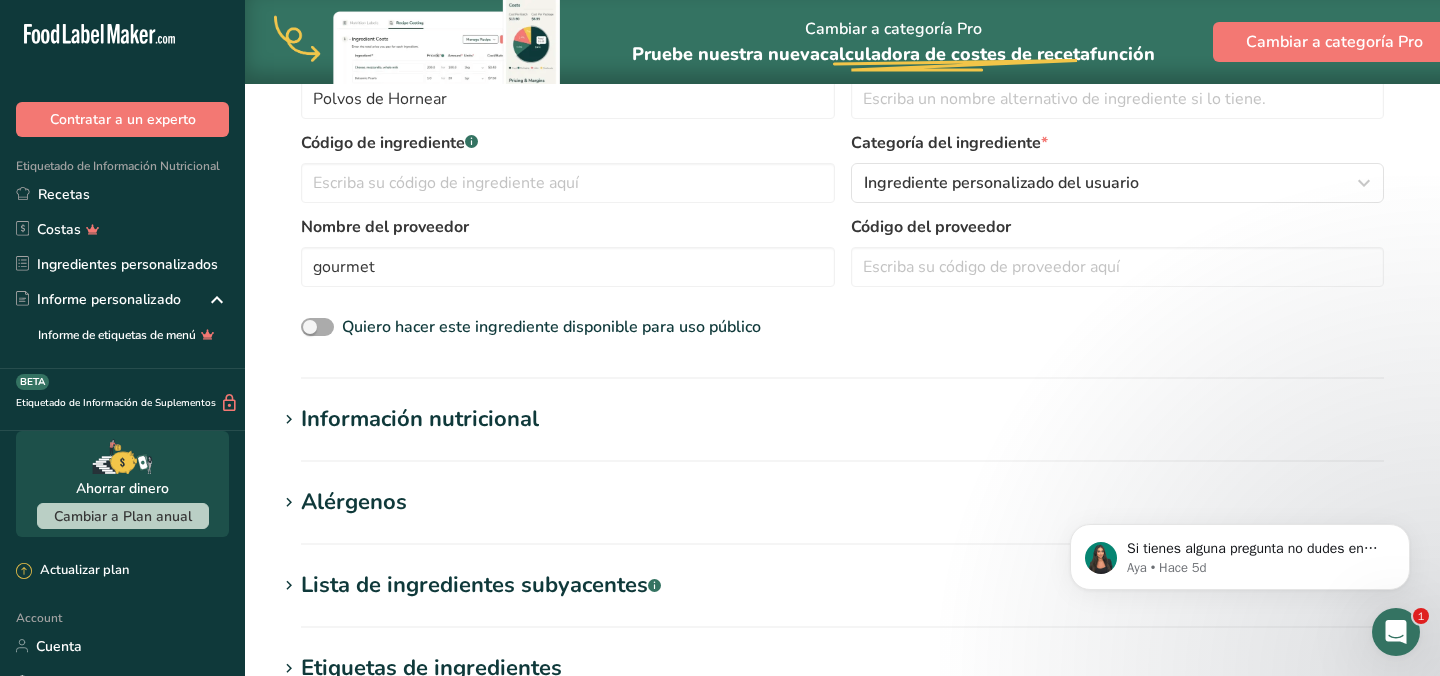 click at bounding box center [317, 327] 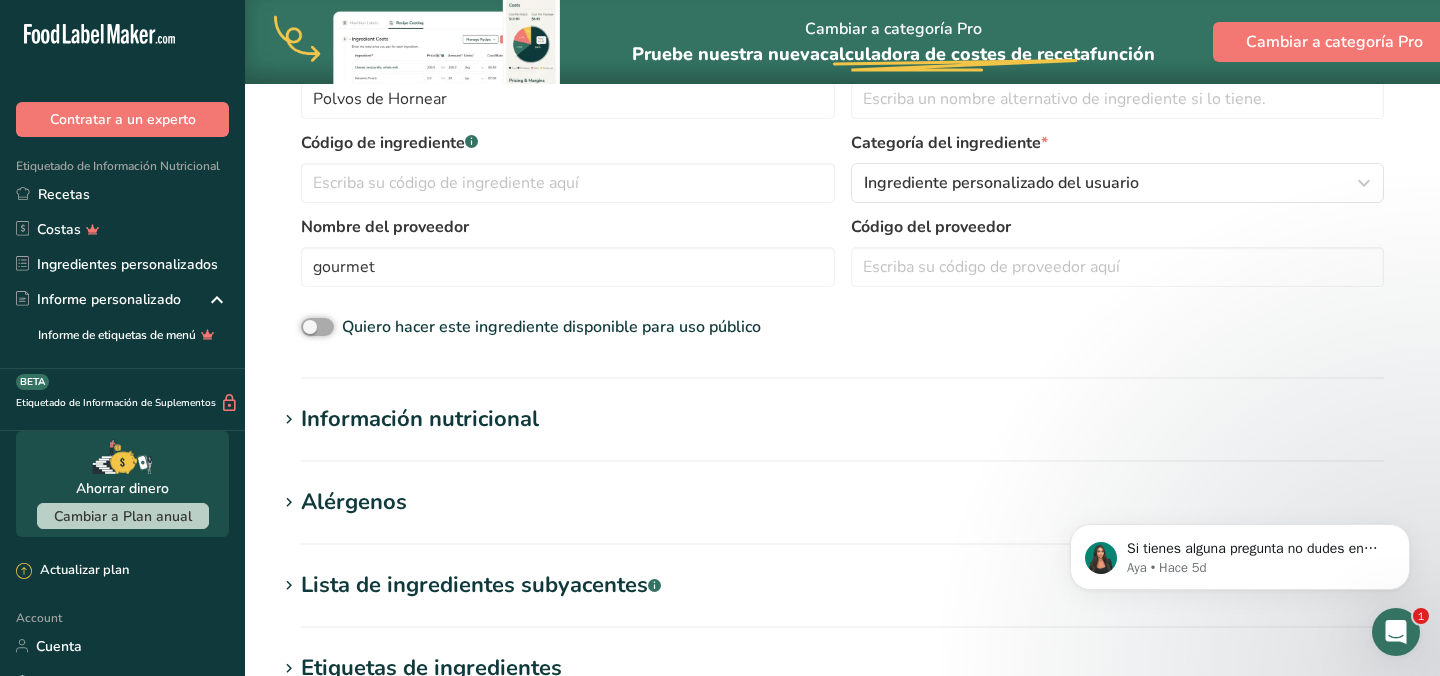 click on "Quiero hacer este ingrediente disponible para uso público" at bounding box center (307, 327) 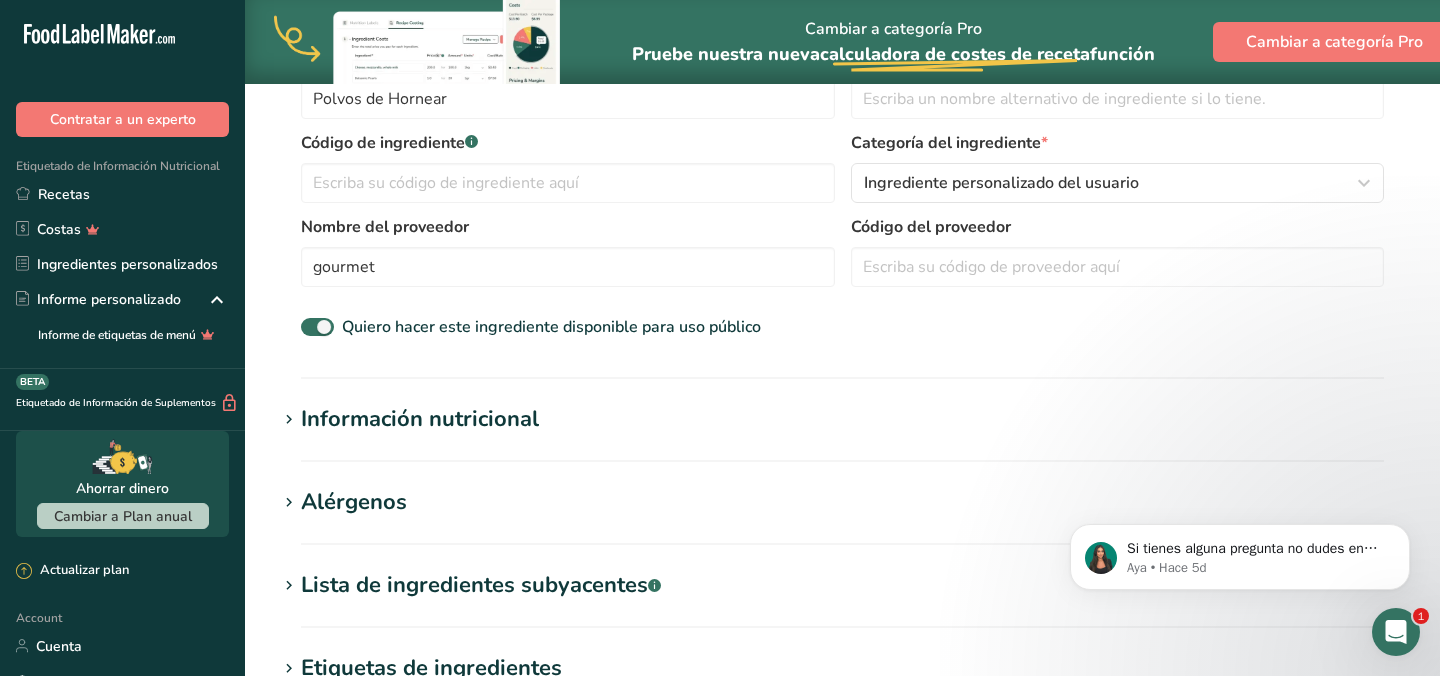 click on "Información nutricional" at bounding box center [420, 419] 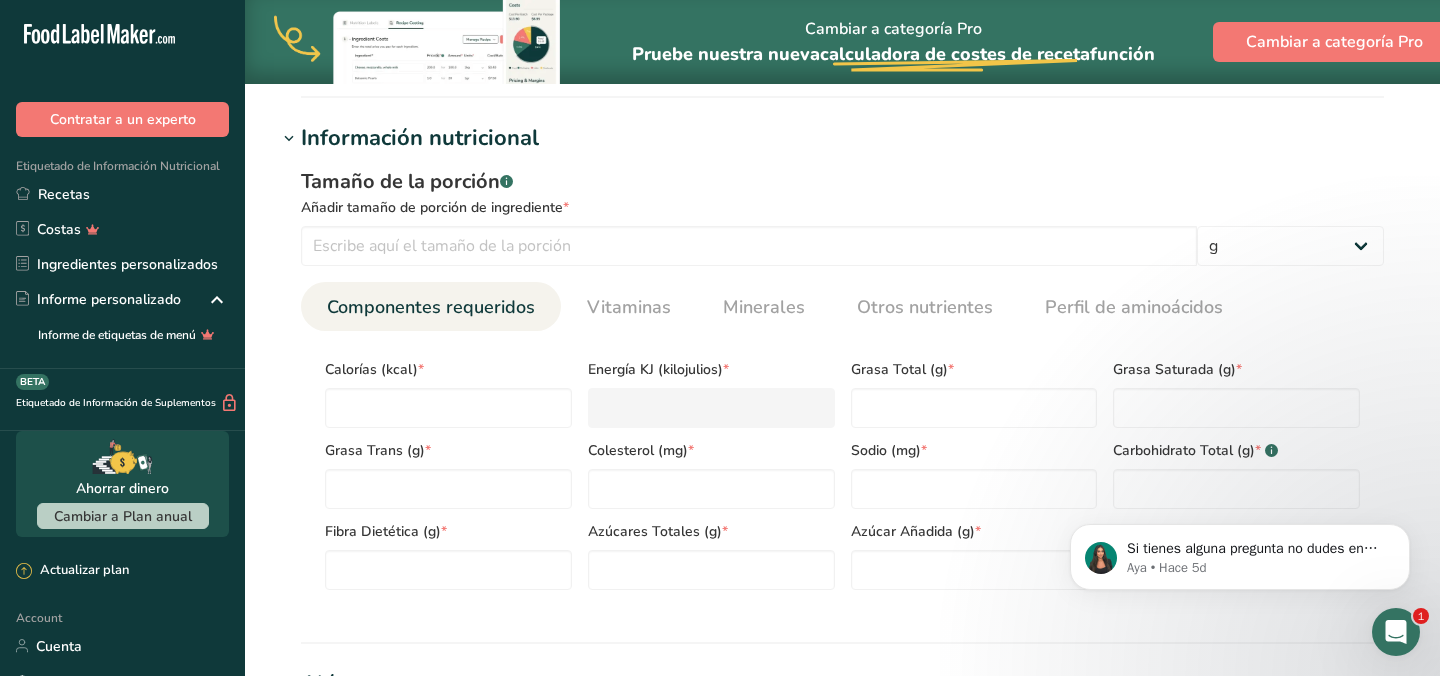 scroll, scrollTop: 788, scrollLeft: 0, axis: vertical 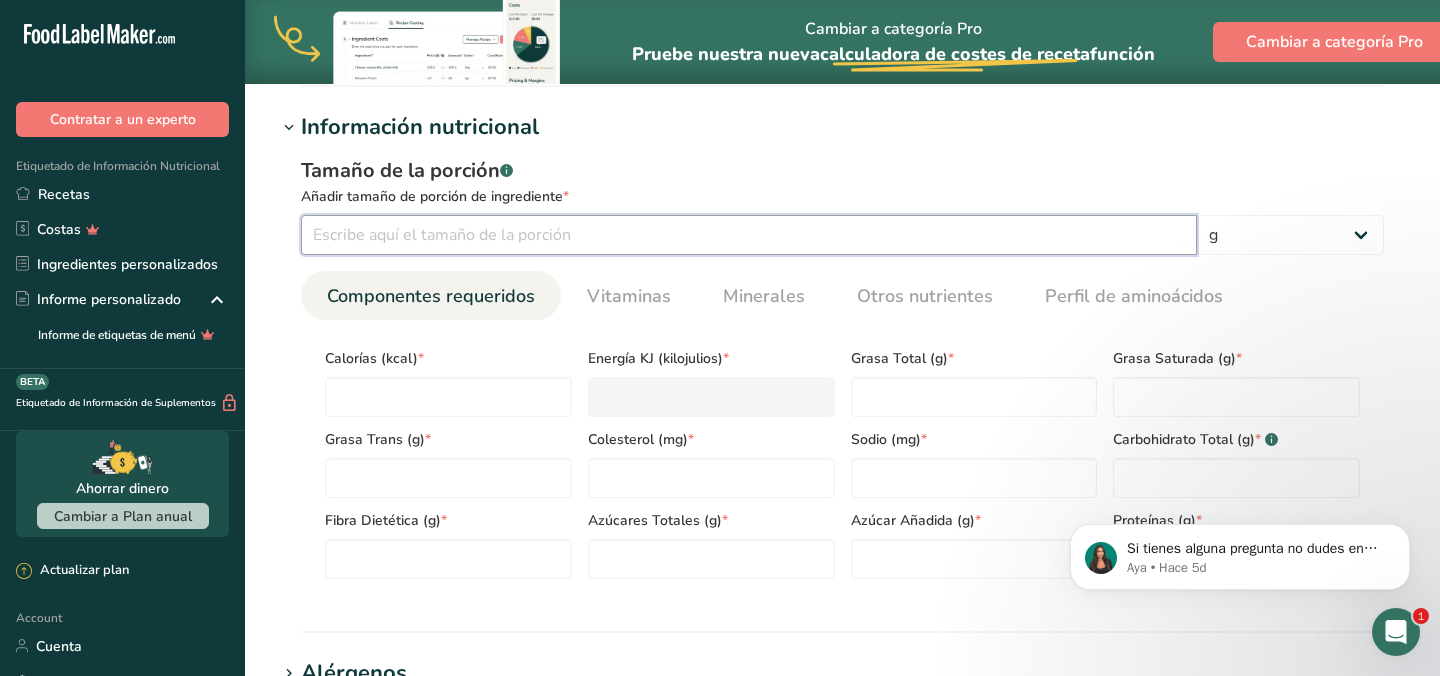 click at bounding box center [749, 235] 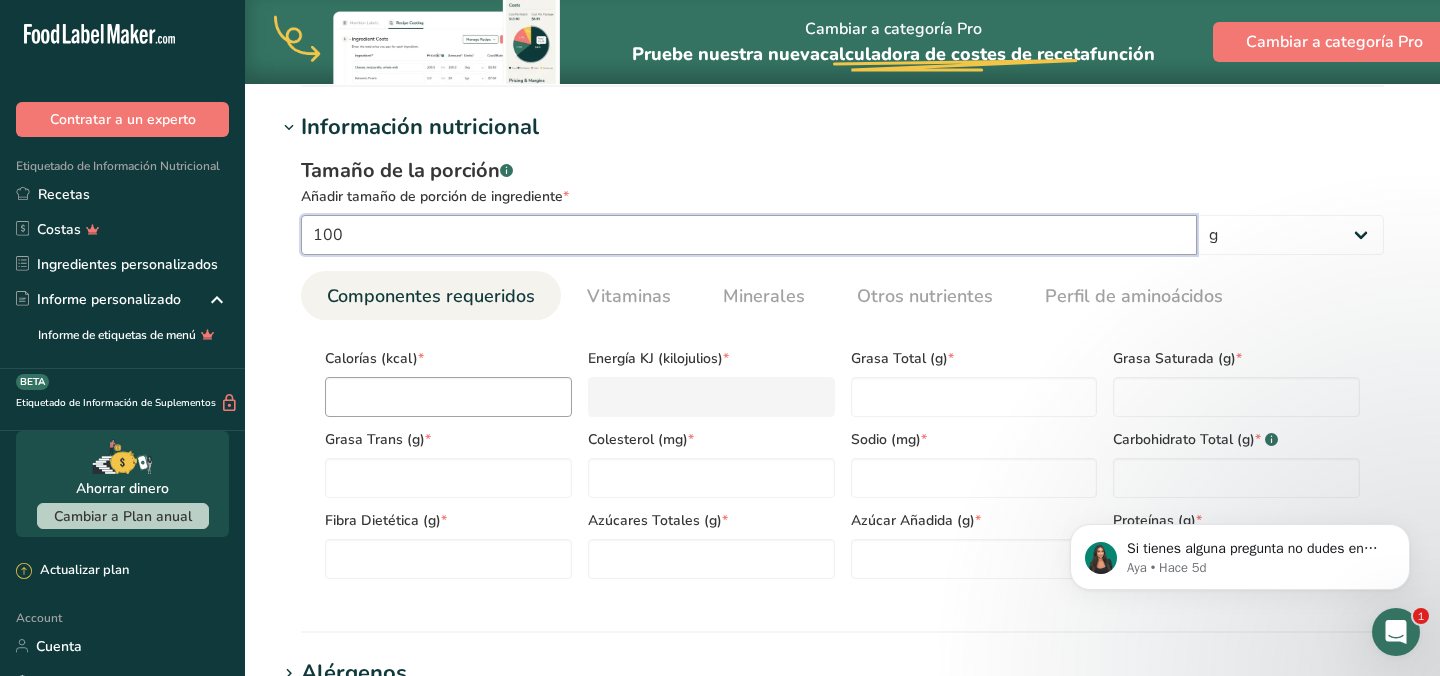 type on "100" 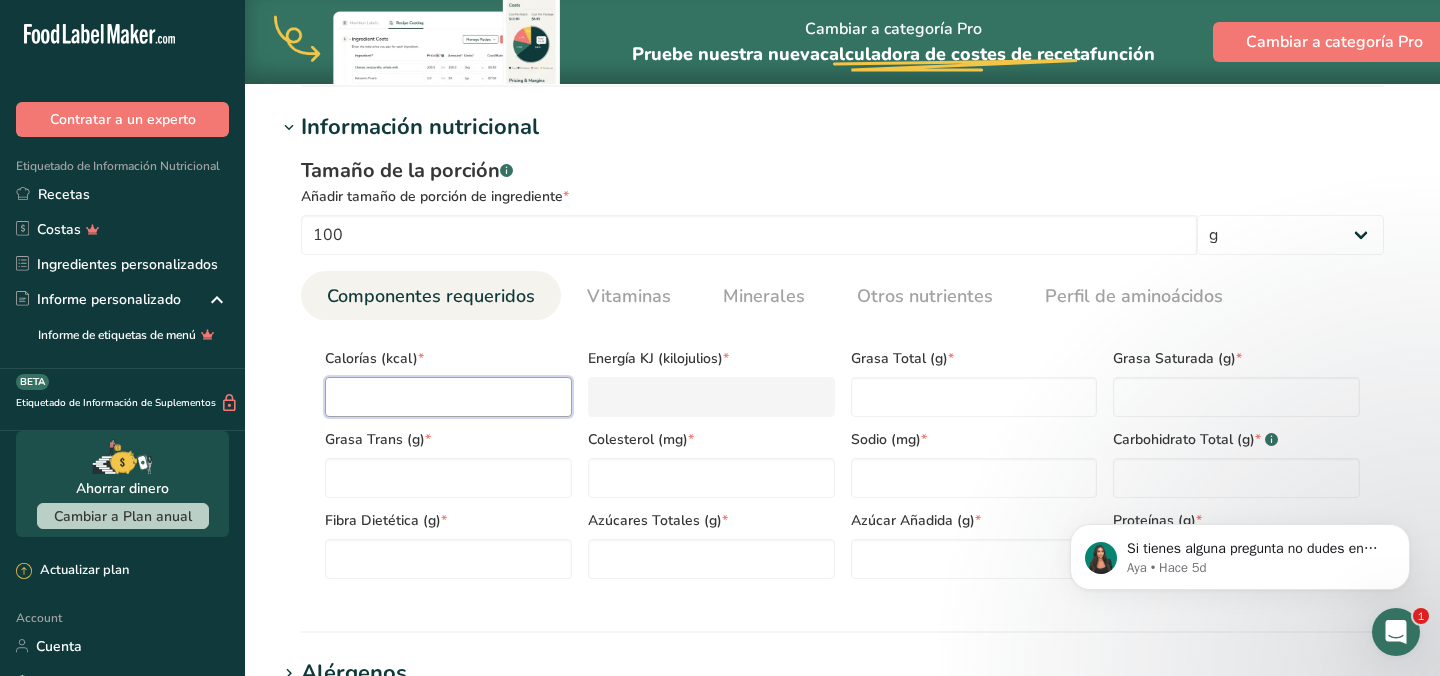 click at bounding box center (448, 397) 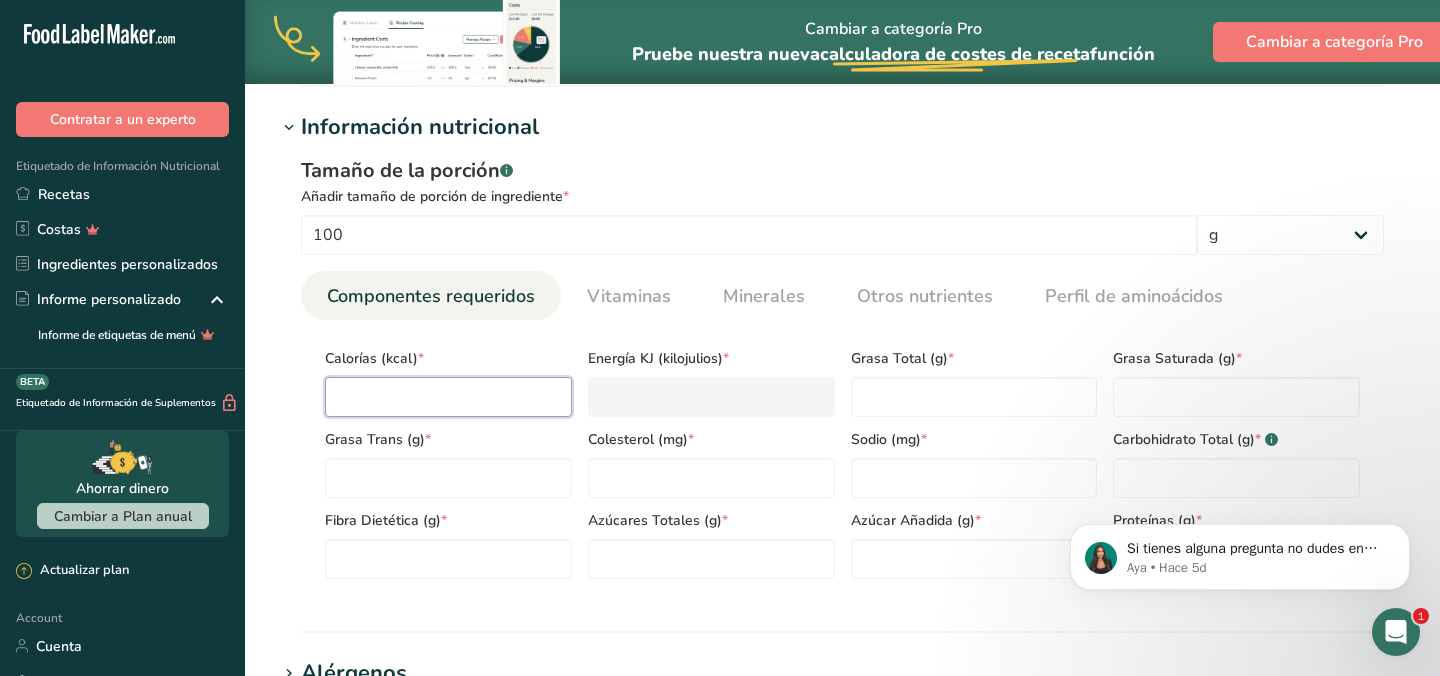 type on "1" 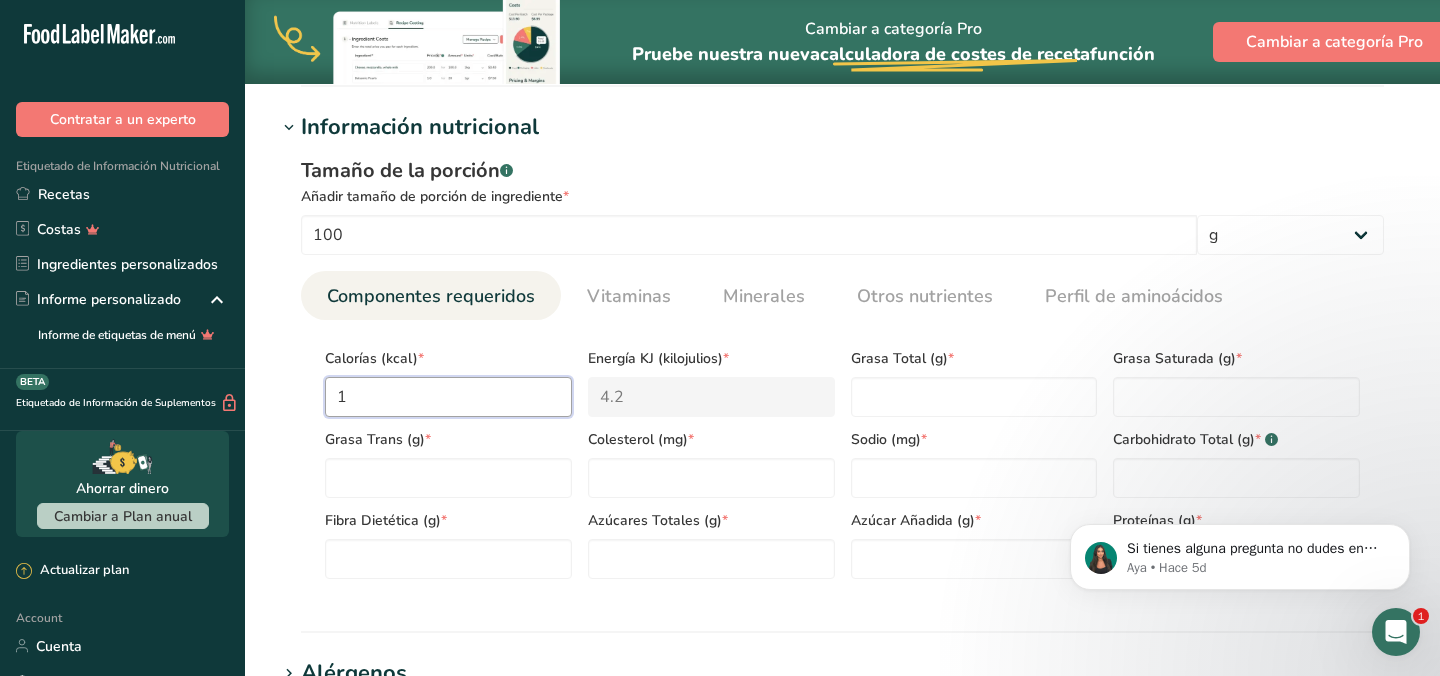 type on "14" 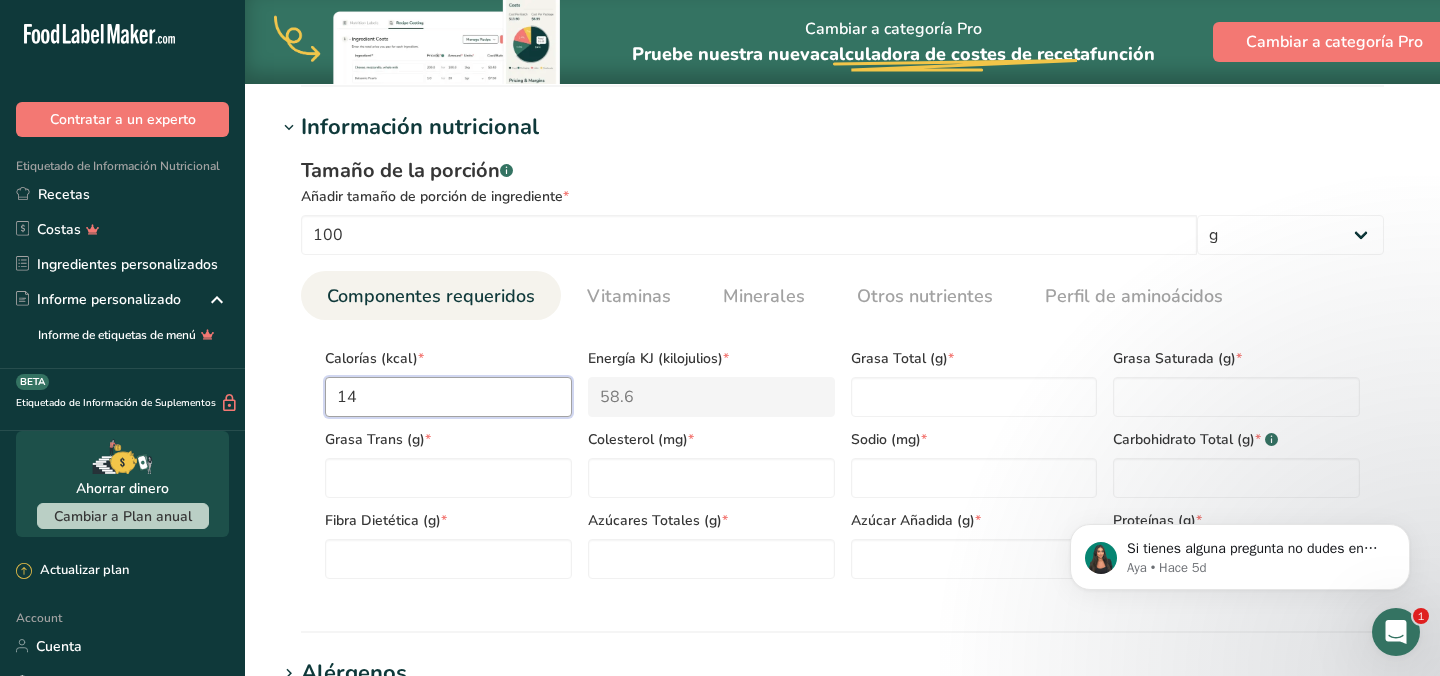 type on "144" 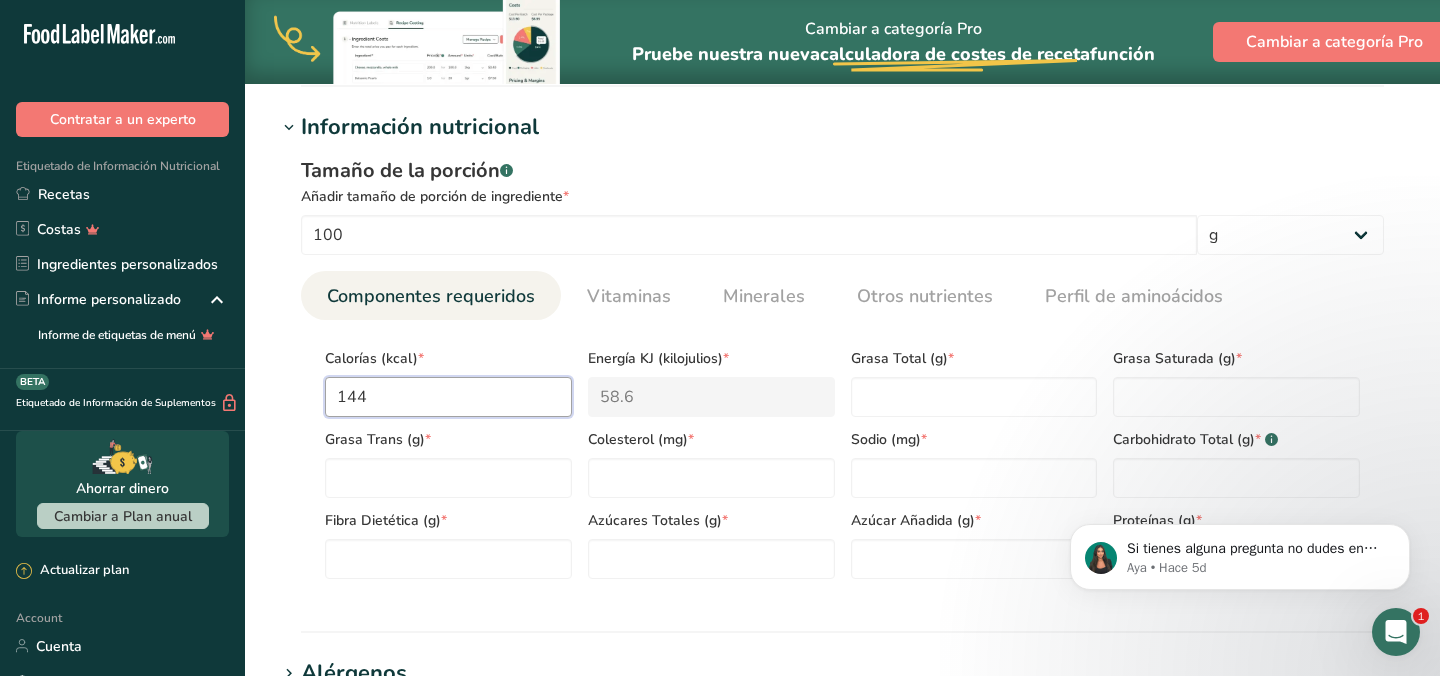 type on "602.5" 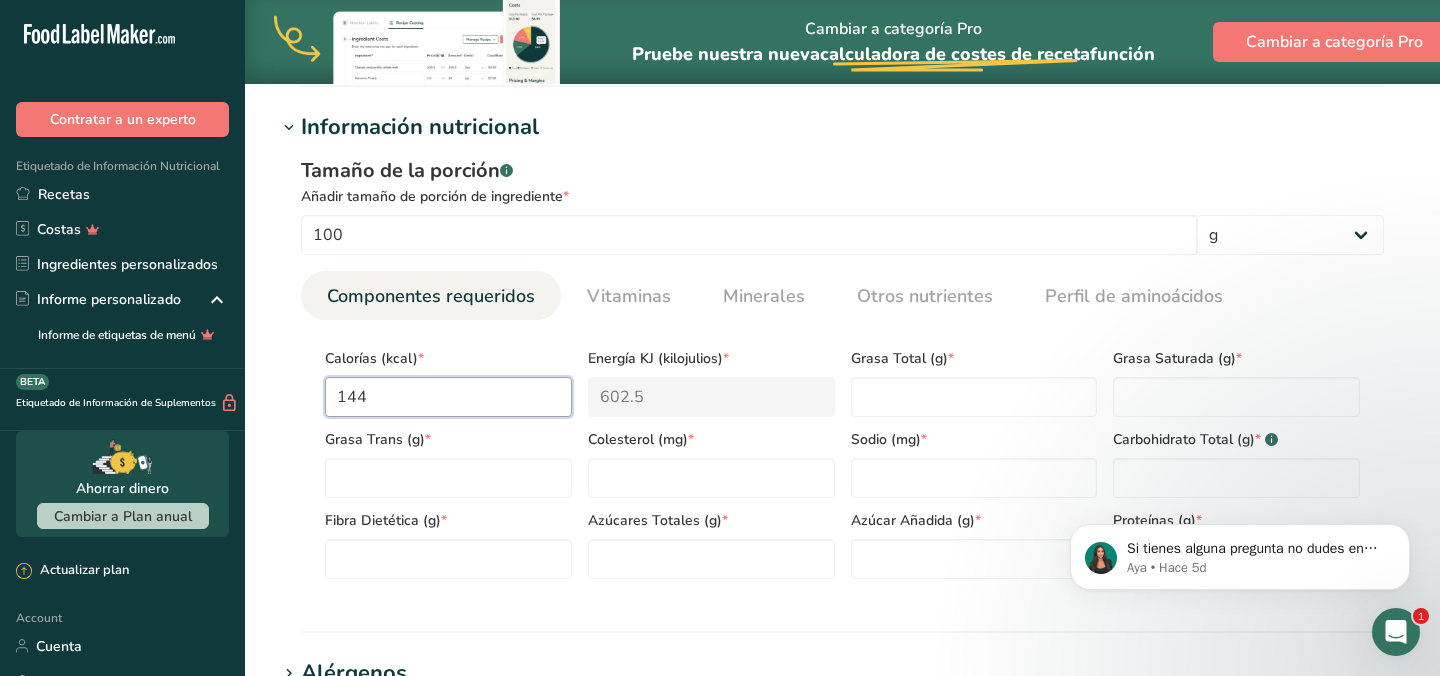 type on "144" 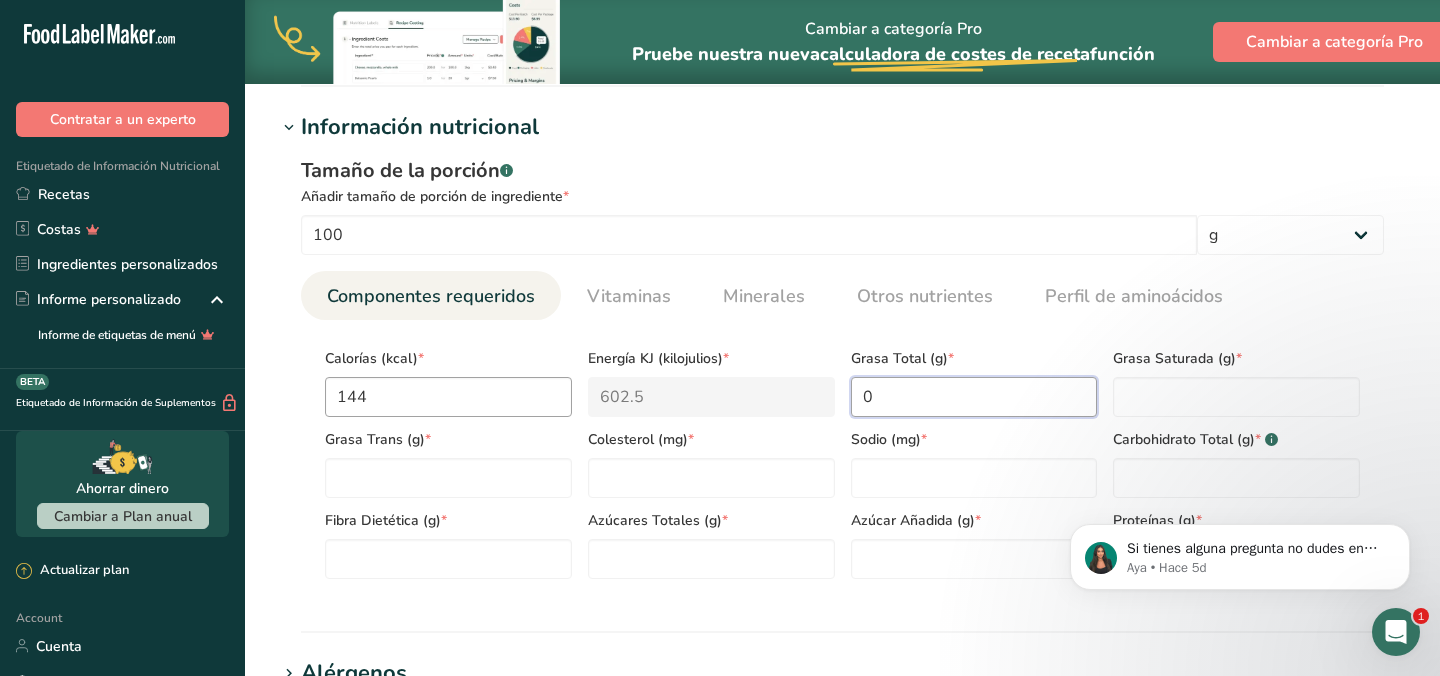 type on "0" 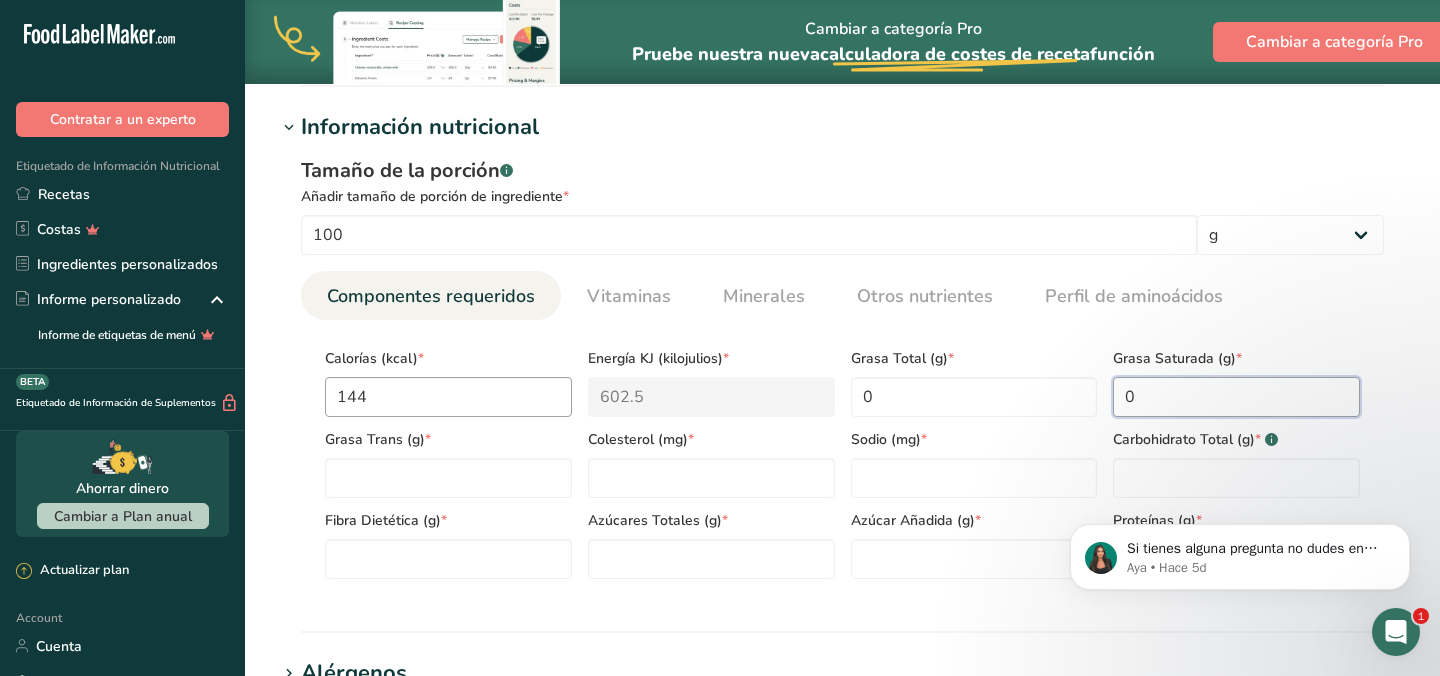 type on "0" 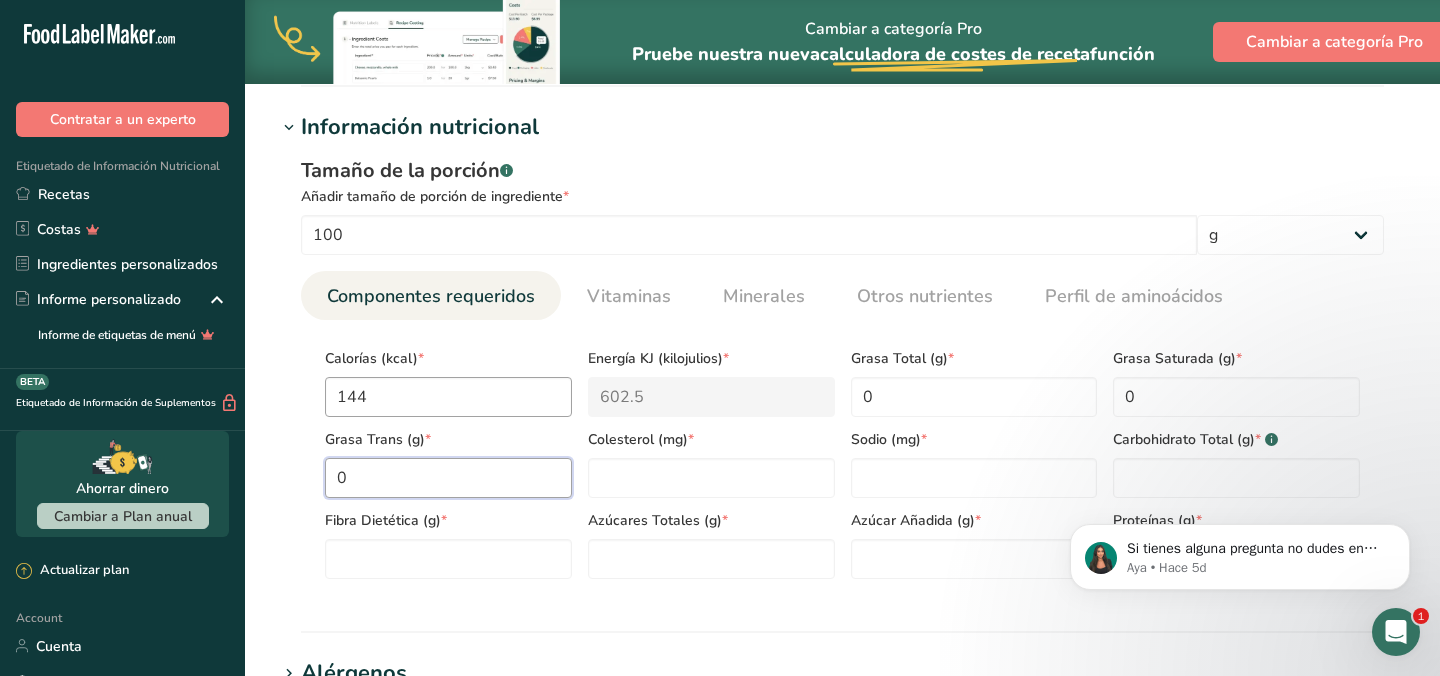 type on "0" 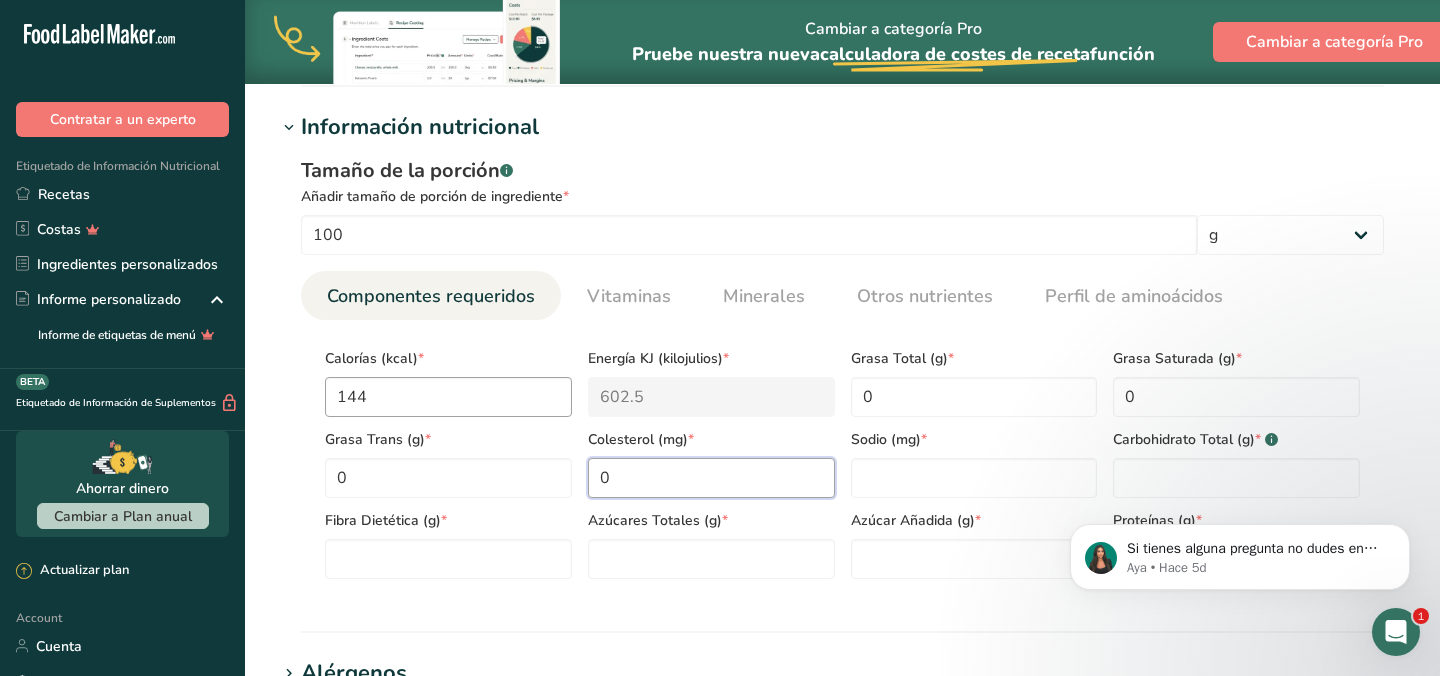 type on "0" 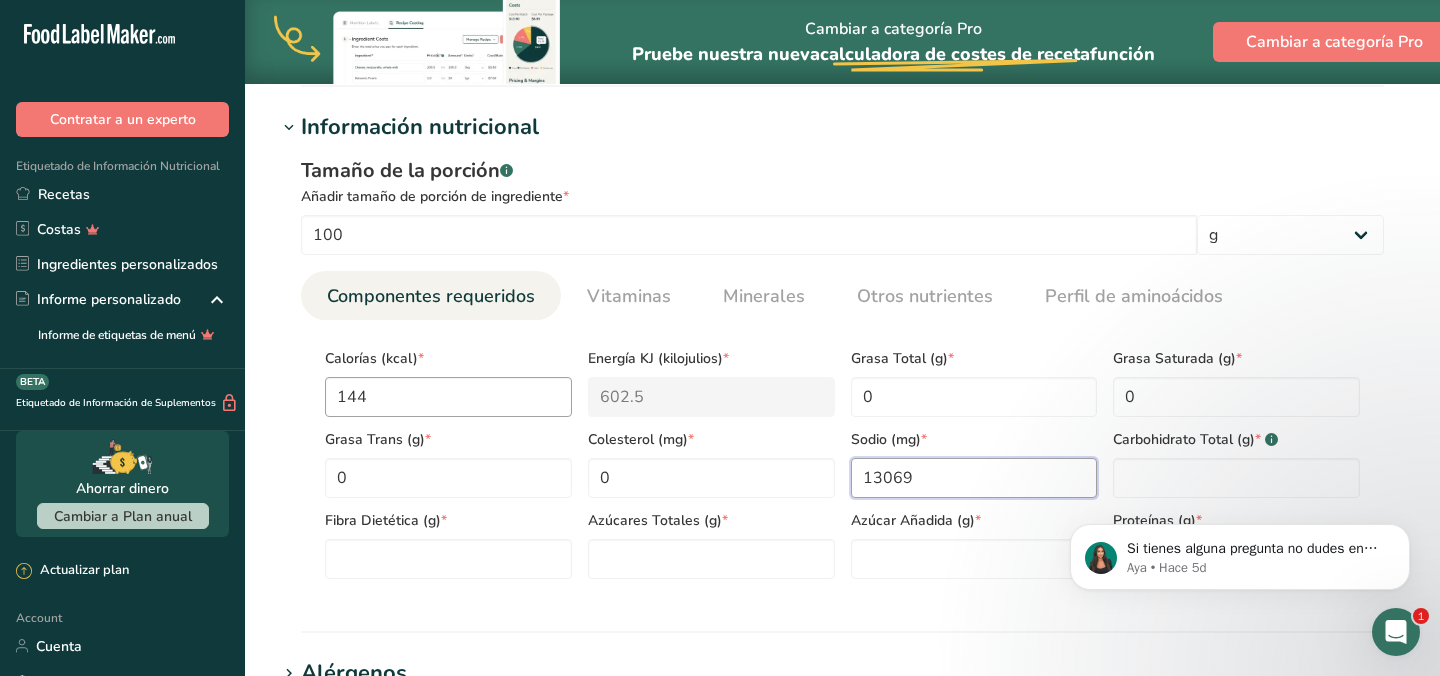 type on "13069" 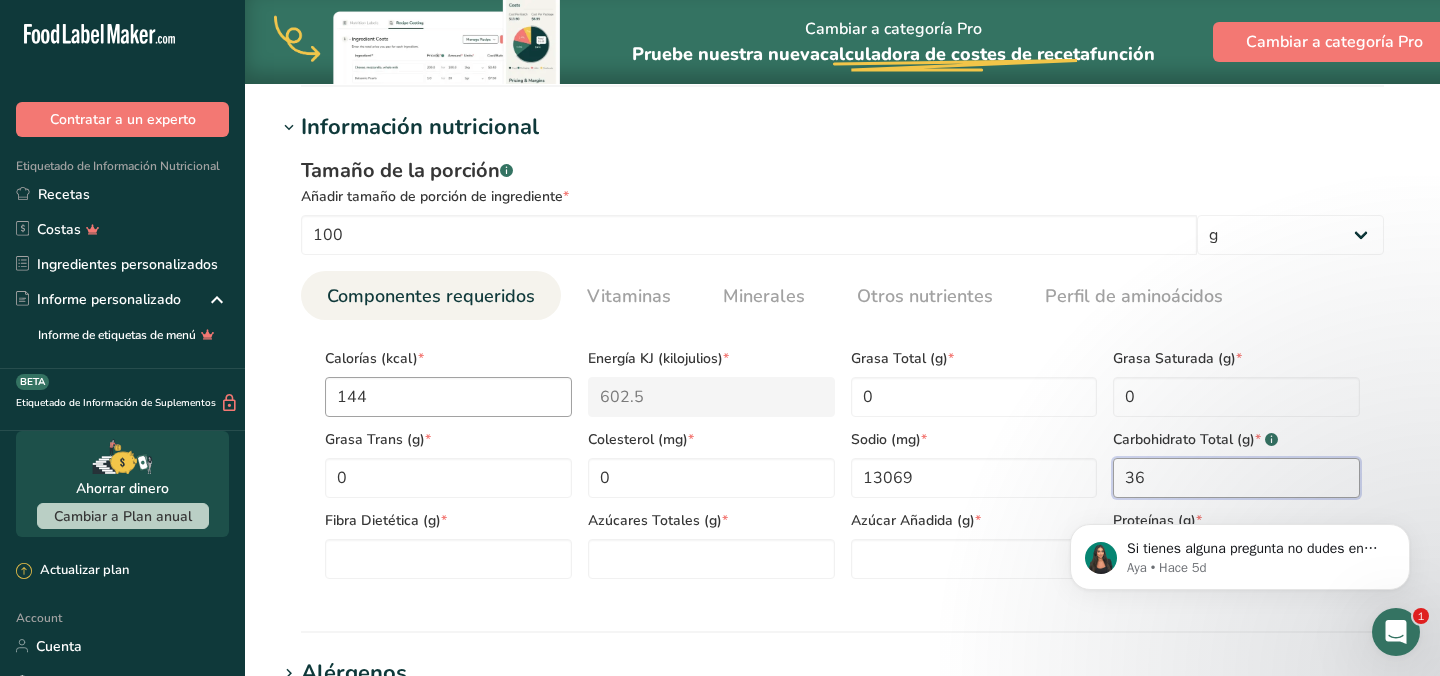 type on "36" 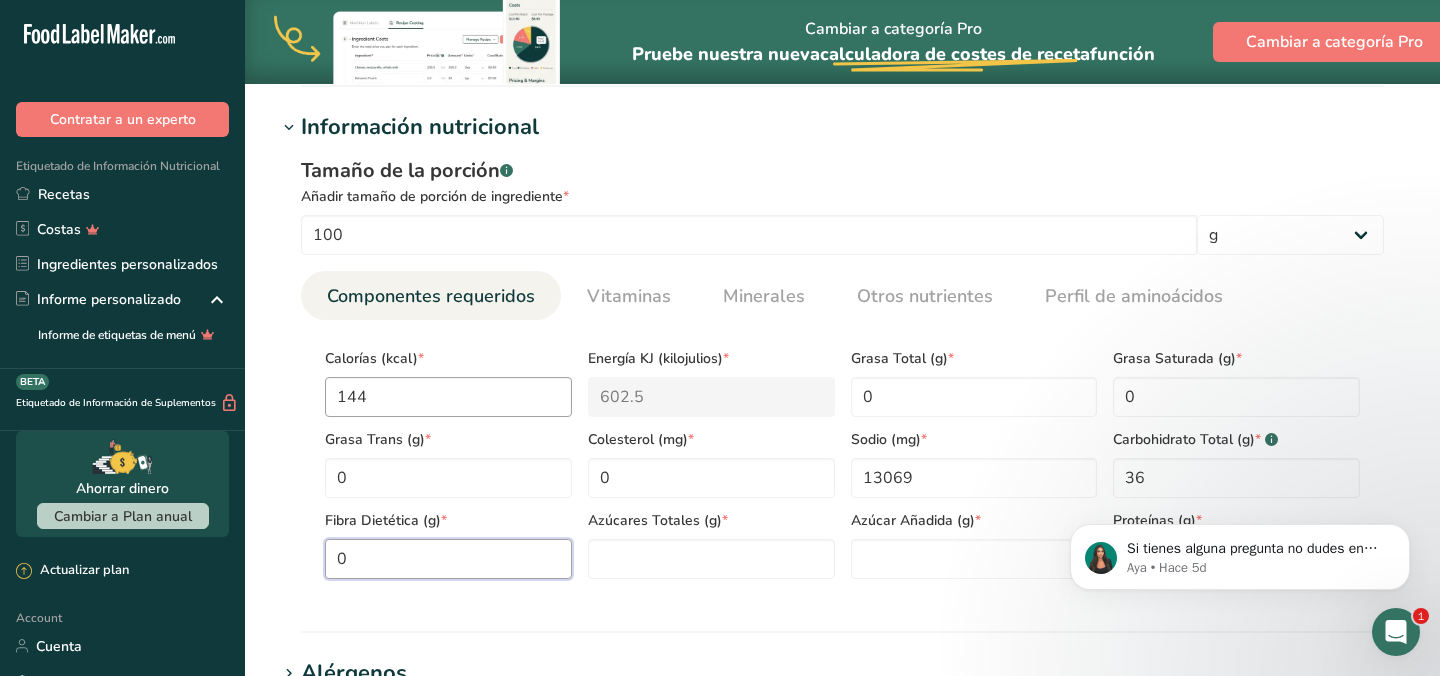 type on "0" 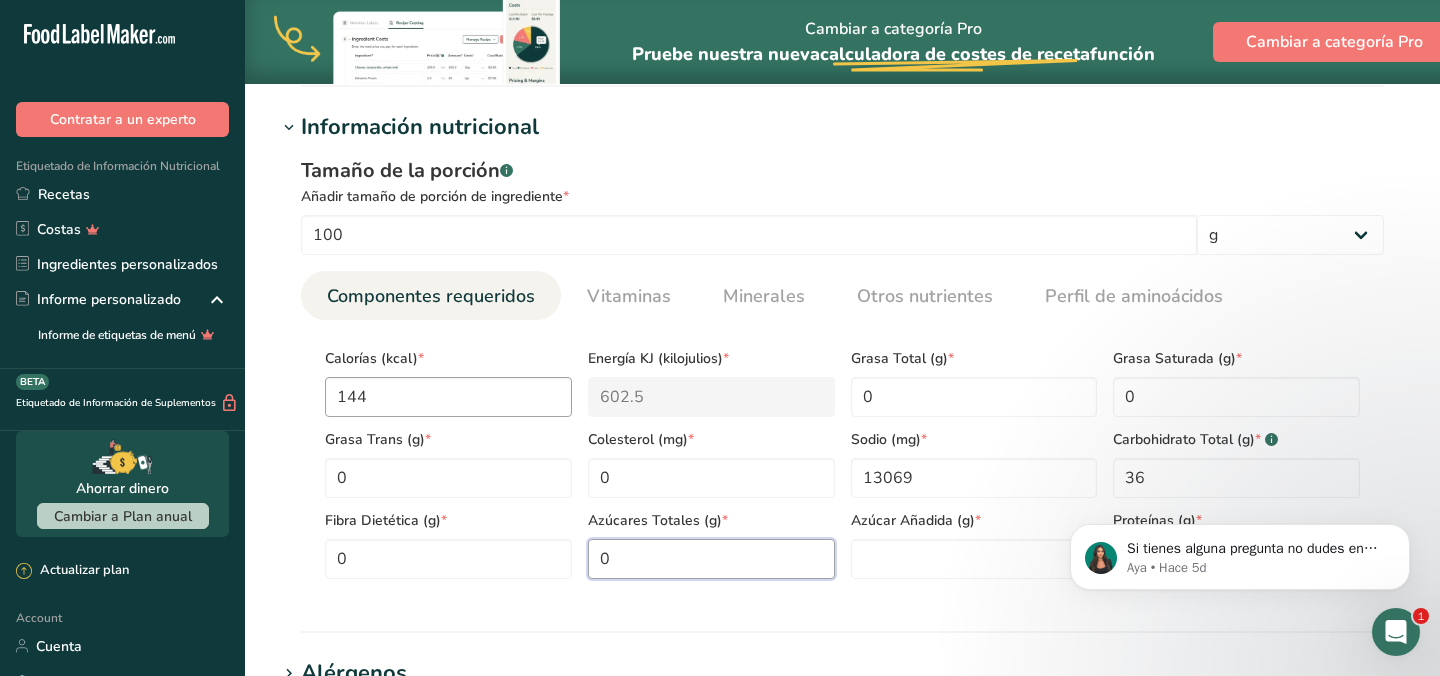 type on "0" 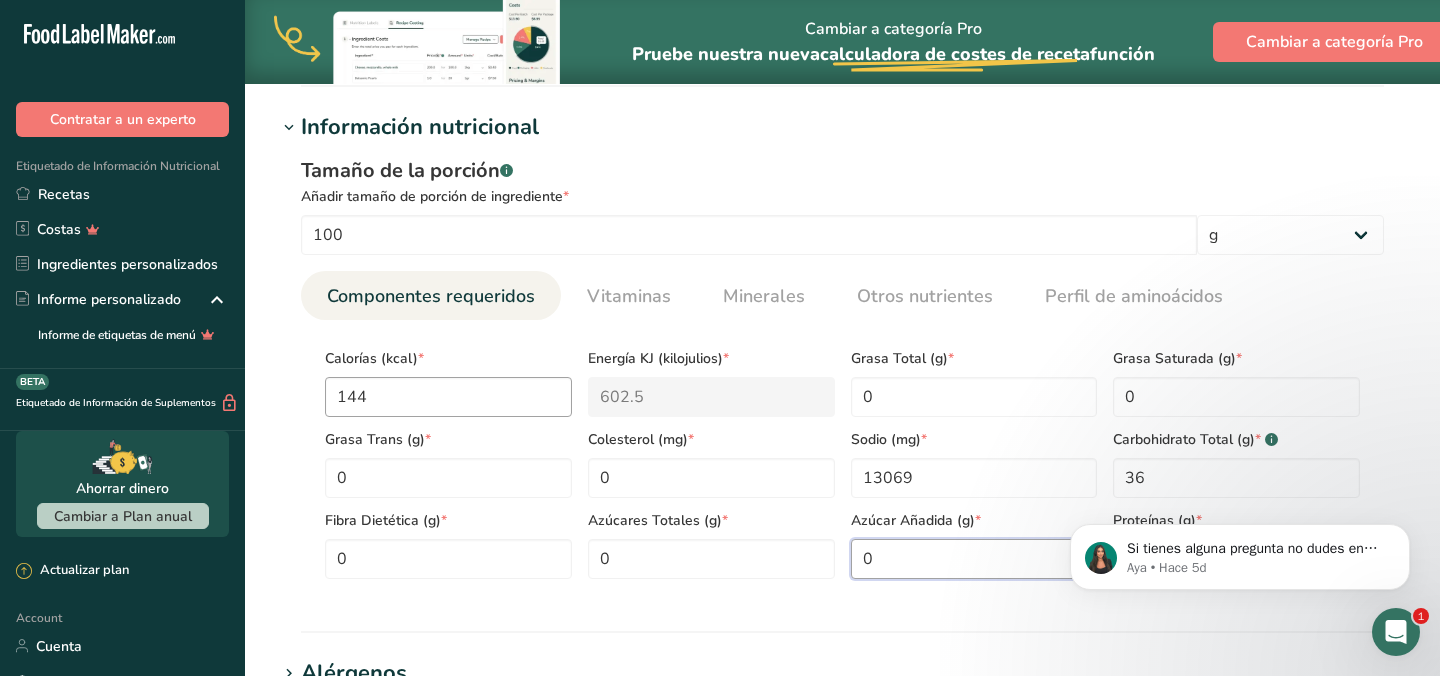 type on "0" 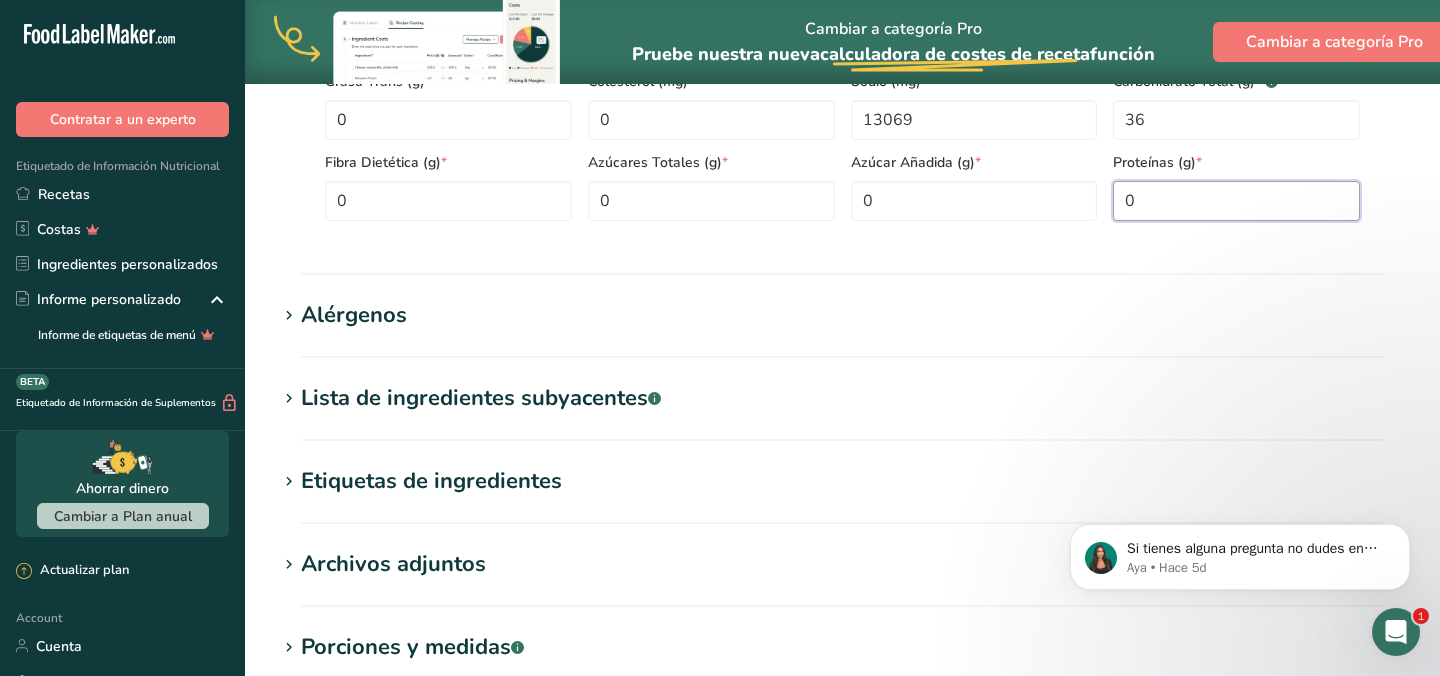 scroll, scrollTop: 1402, scrollLeft: 0, axis: vertical 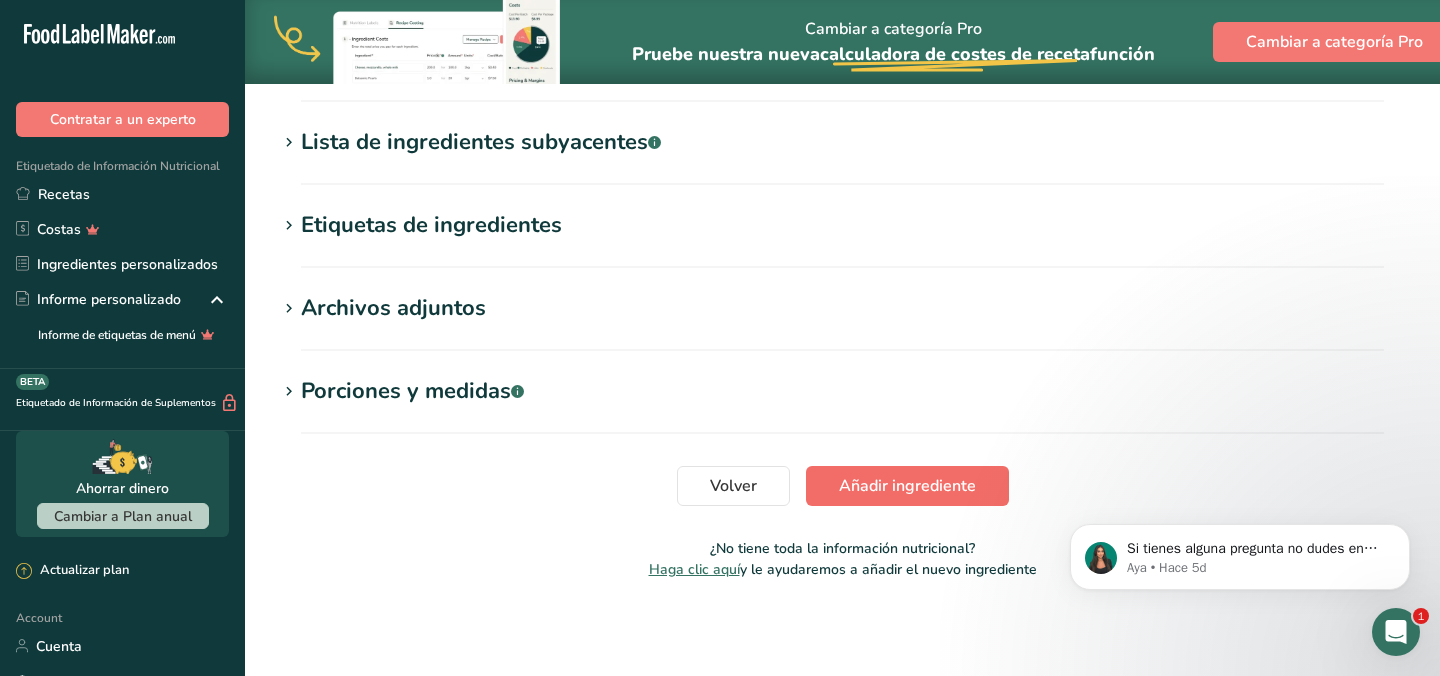 type on "0" 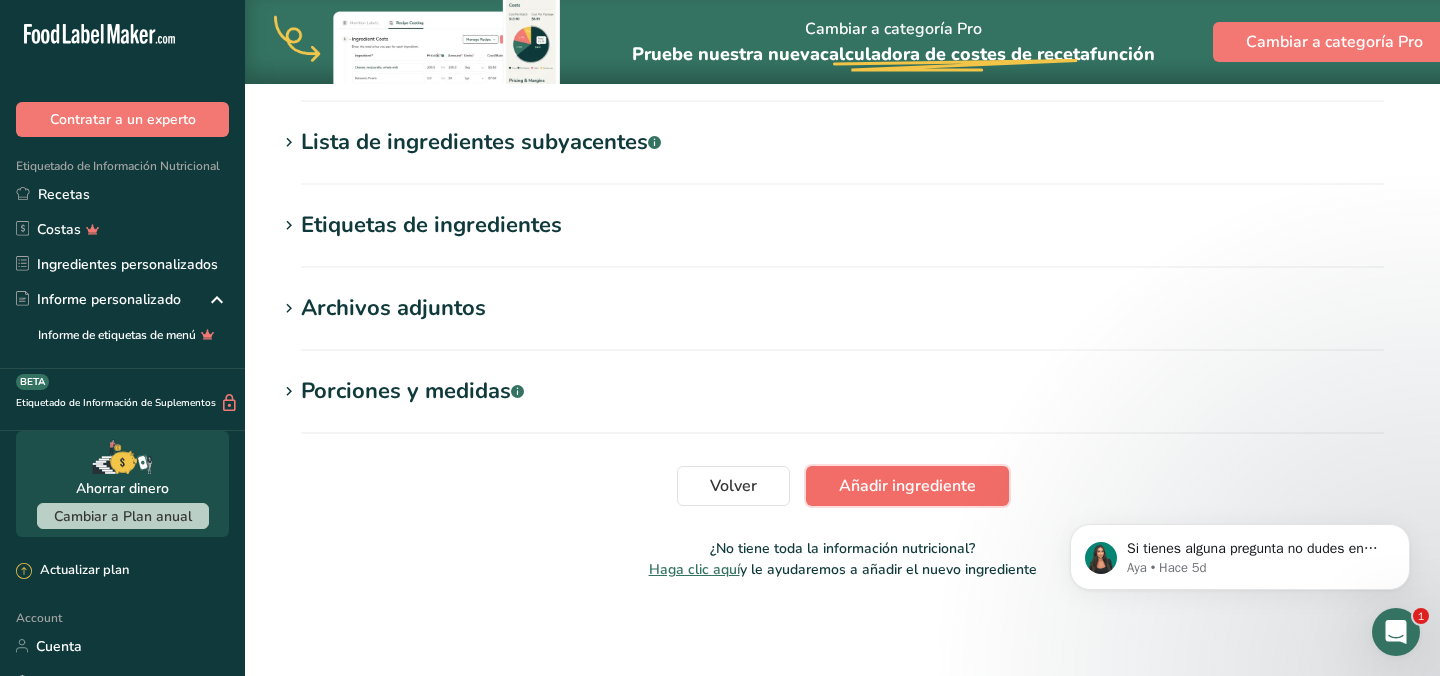 click on "Añadir ingrediente" at bounding box center [907, 486] 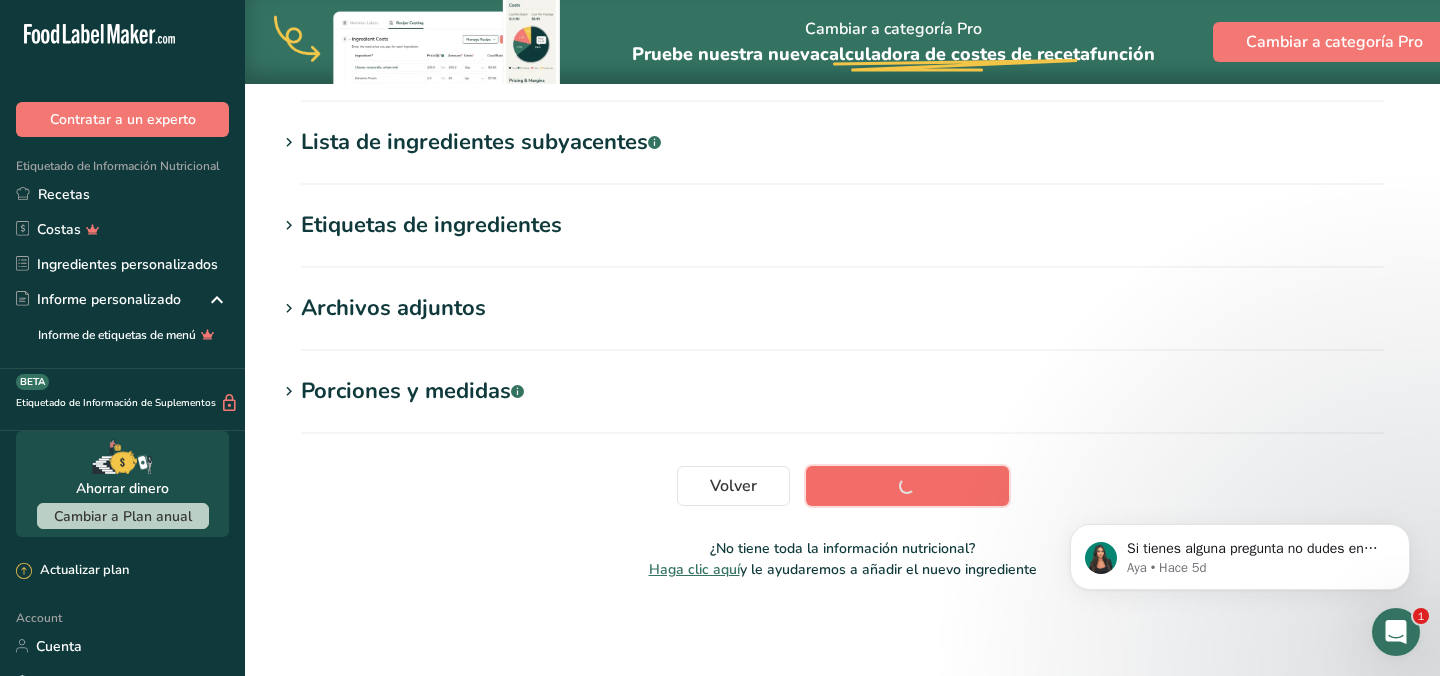 scroll, scrollTop: 398, scrollLeft: 0, axis: vertical 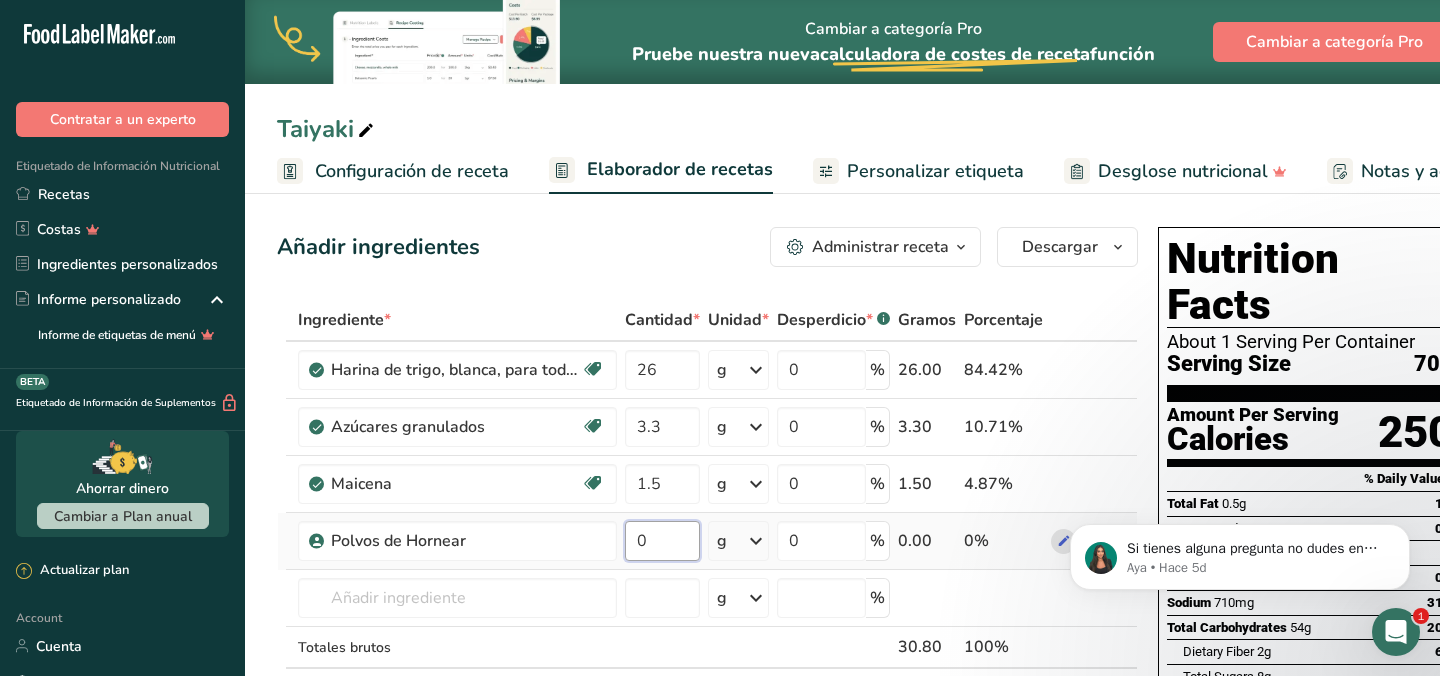 click on "0" at bounding box center [662, 541] 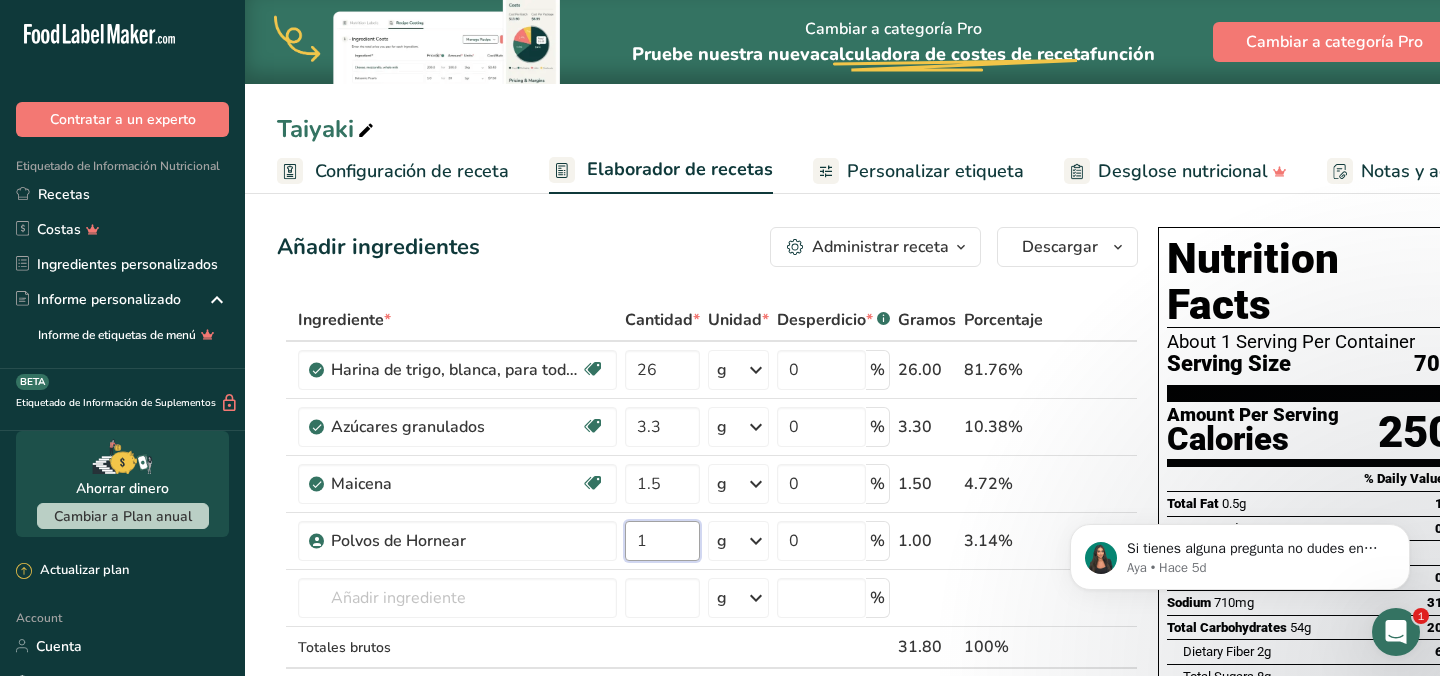 type on "1" 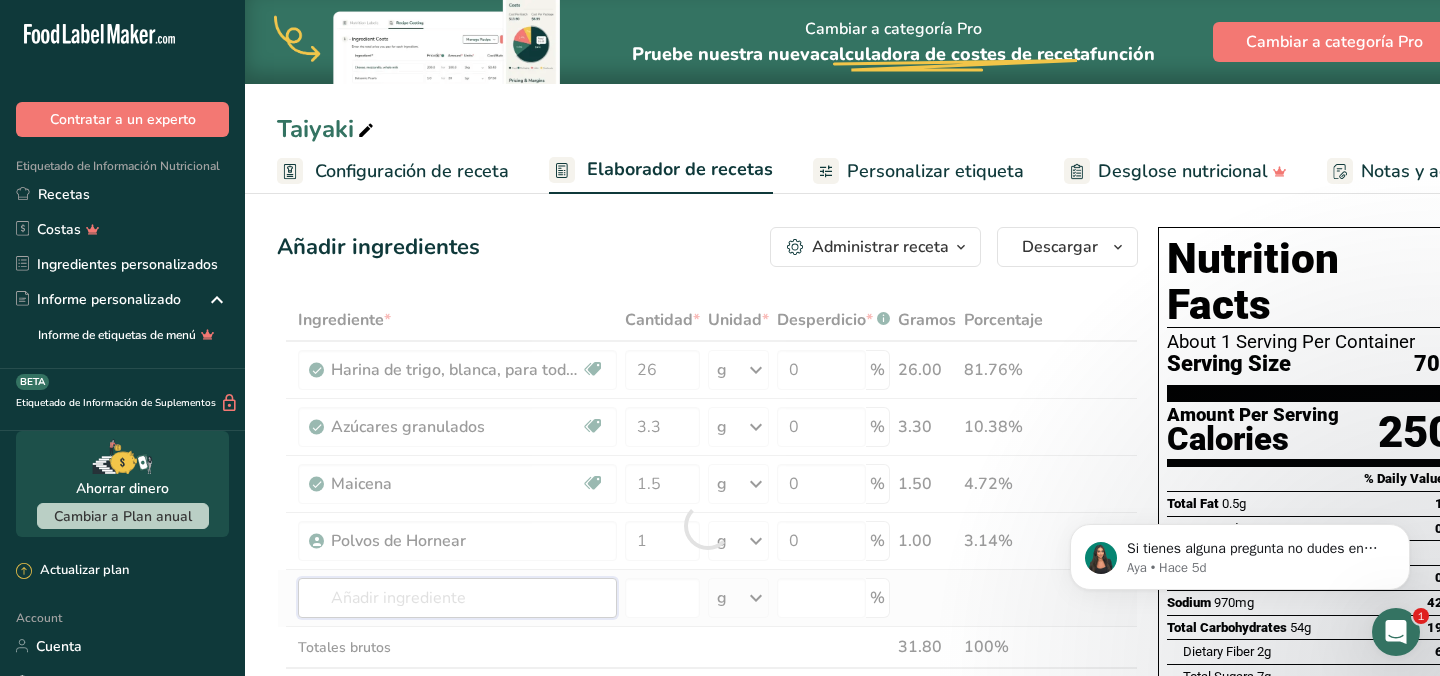 click on "Ingrediente *
Cantidad *
Unidad *
Desperdicio *   .a-a{fill:#347362;}.b-a{fill:#fff;}          Gramos
Porcentaje
Harina de trigo, blanca, para todo uso, con levadura, enriquecida
Libre de lácteos
Vegano
Vegetariano
Libre de soja
26
g
Porciones
1 cup
Unidades de peso
g
kg
mg
Ver más
Unidades de volumen
litro
Las unidades de volumen requieren una conversión de densidad. Si conoce la densidad de su ingrediente, introdúzcala a continuación. De lo contrario, haga clic en "RIA", nuestra asistente regulatoria de IA, quien podrá ayudarle.
lb/pie³
g/cm³
mL" at bounding box center [707, 525] 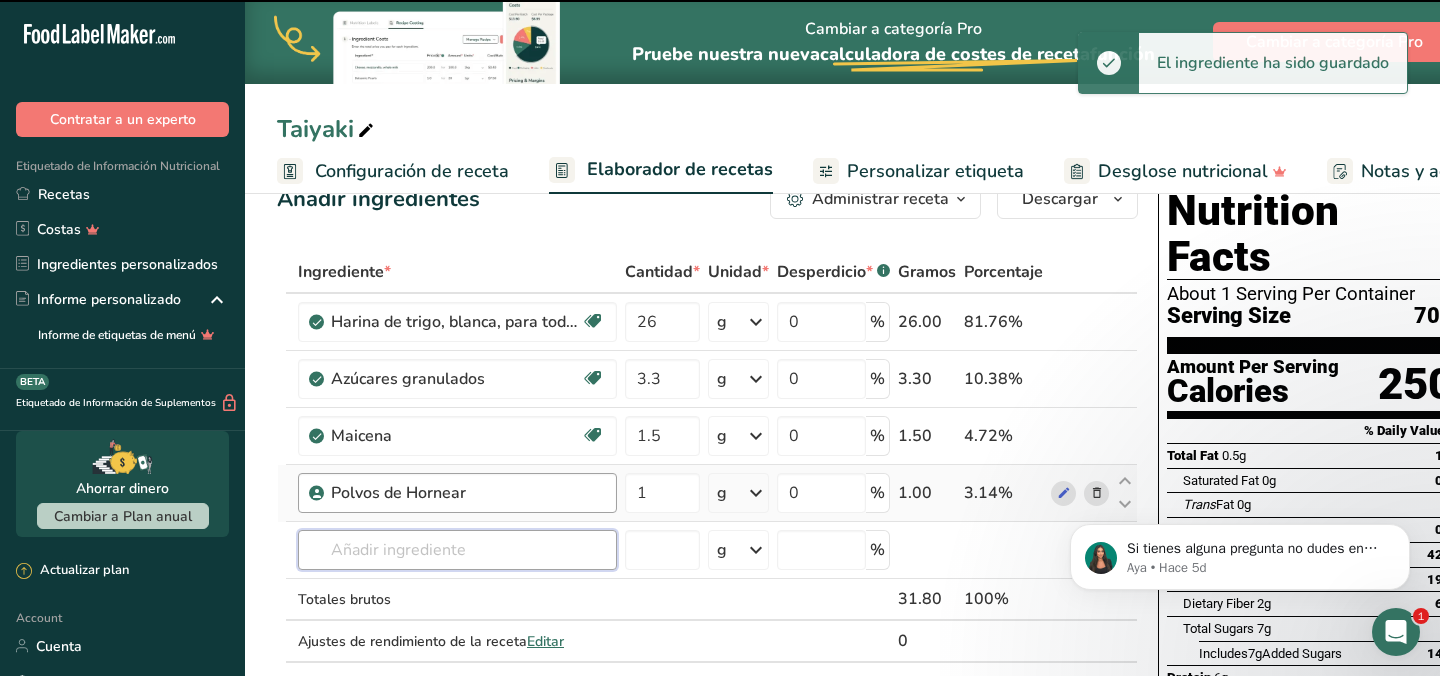 scroll, scrollTop: 166, scrollLeft: 0, axis: vertical 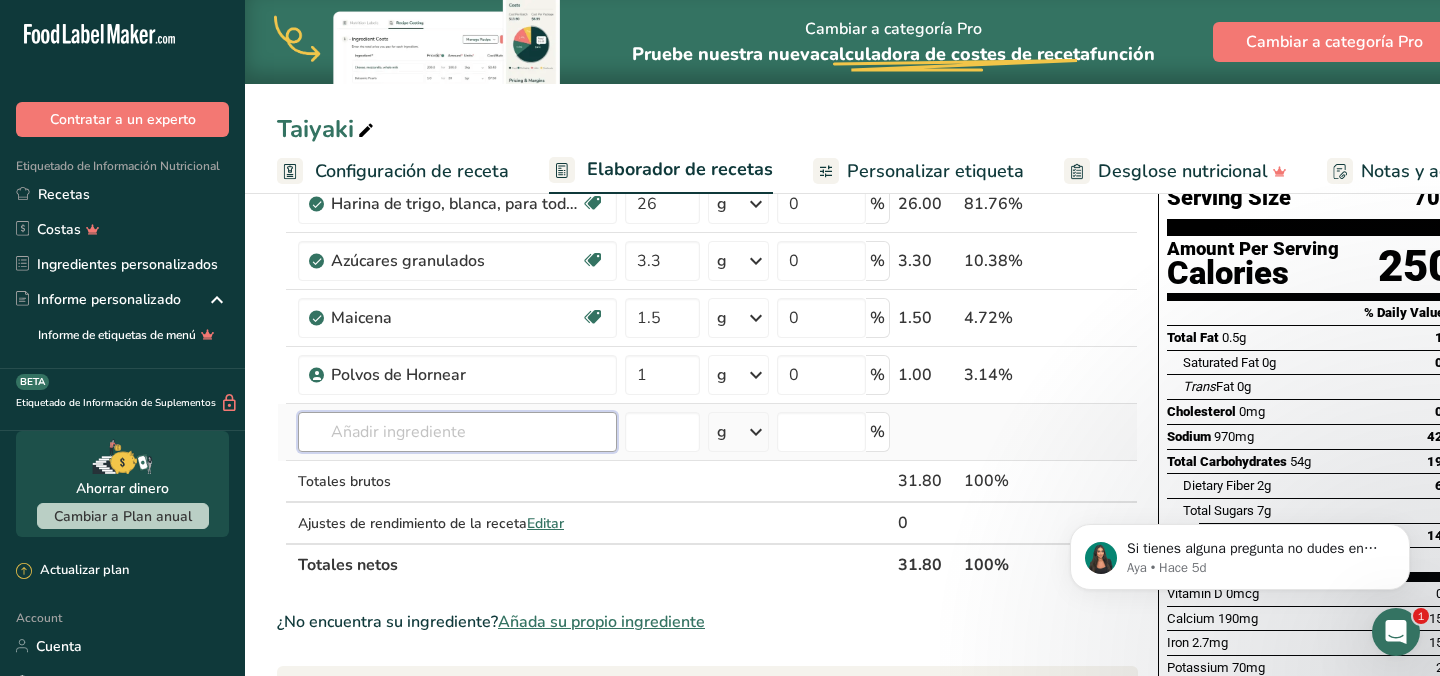 click at bounding box center (457, 432) 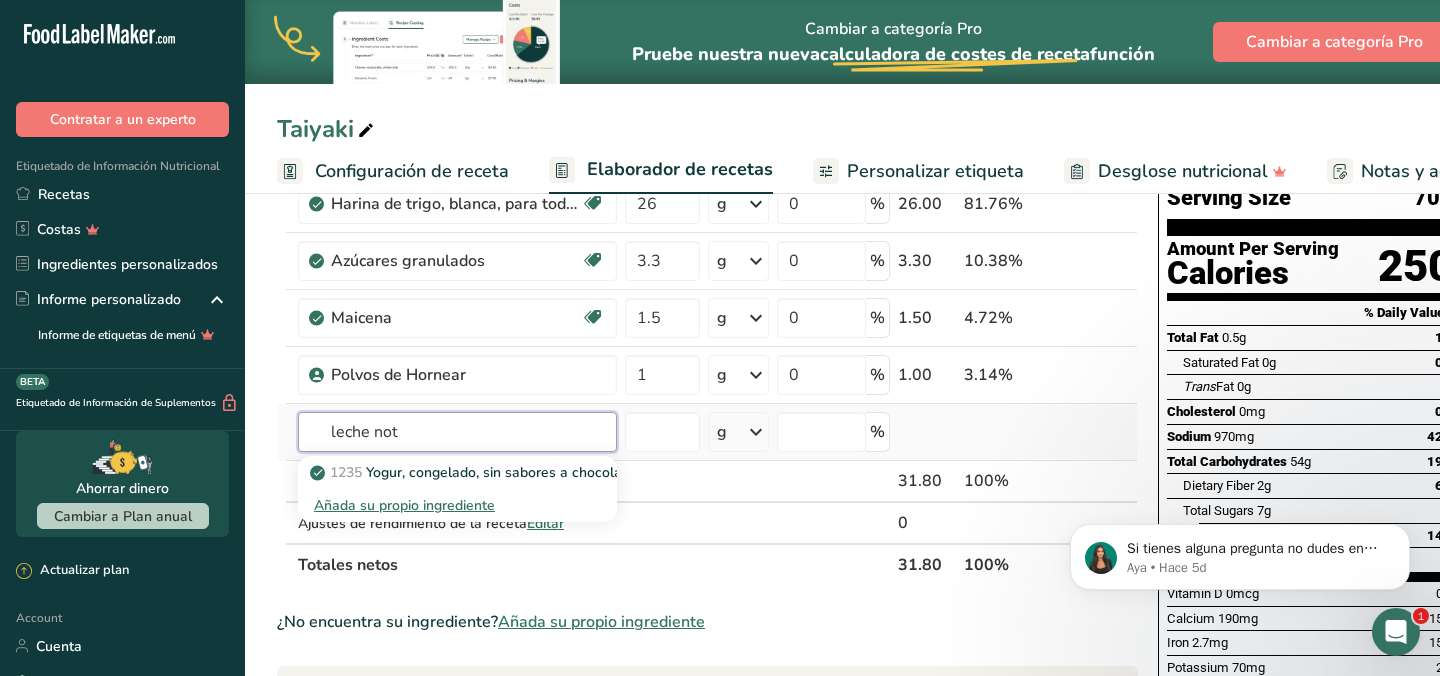 type on "leche not" 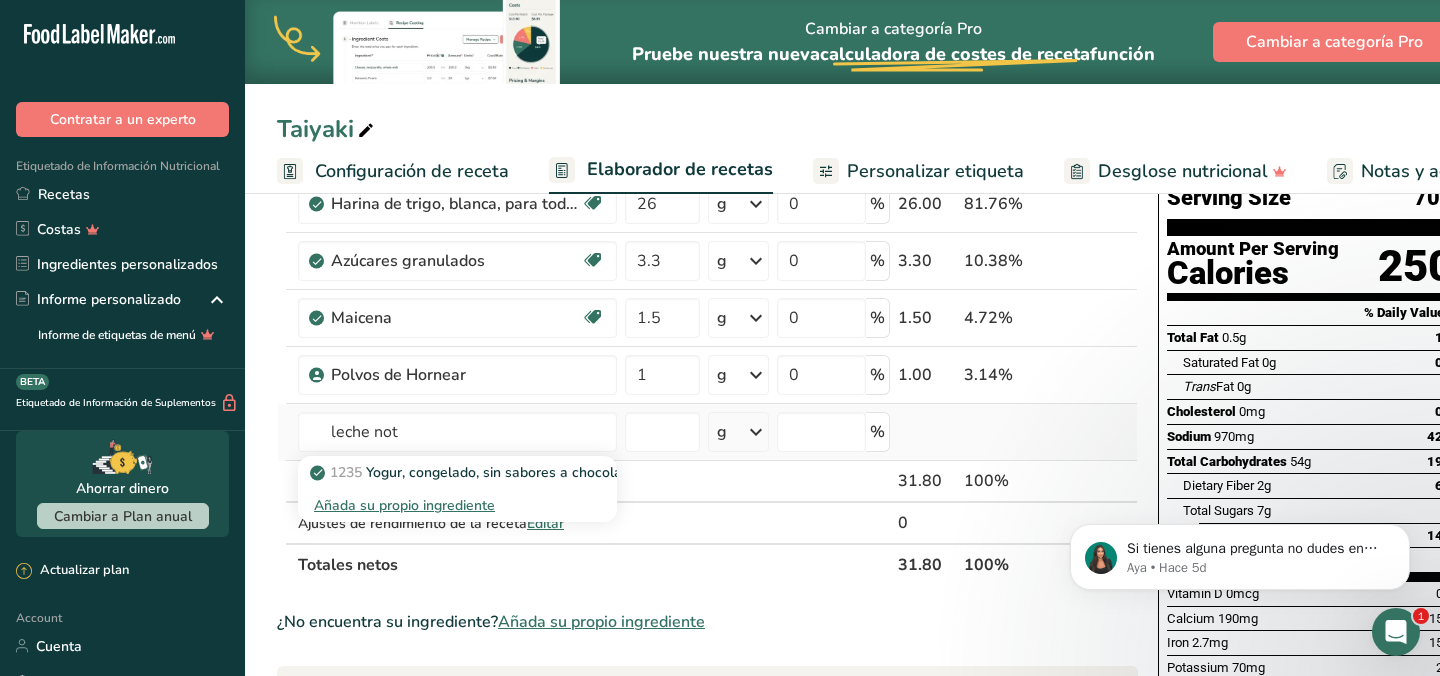 type 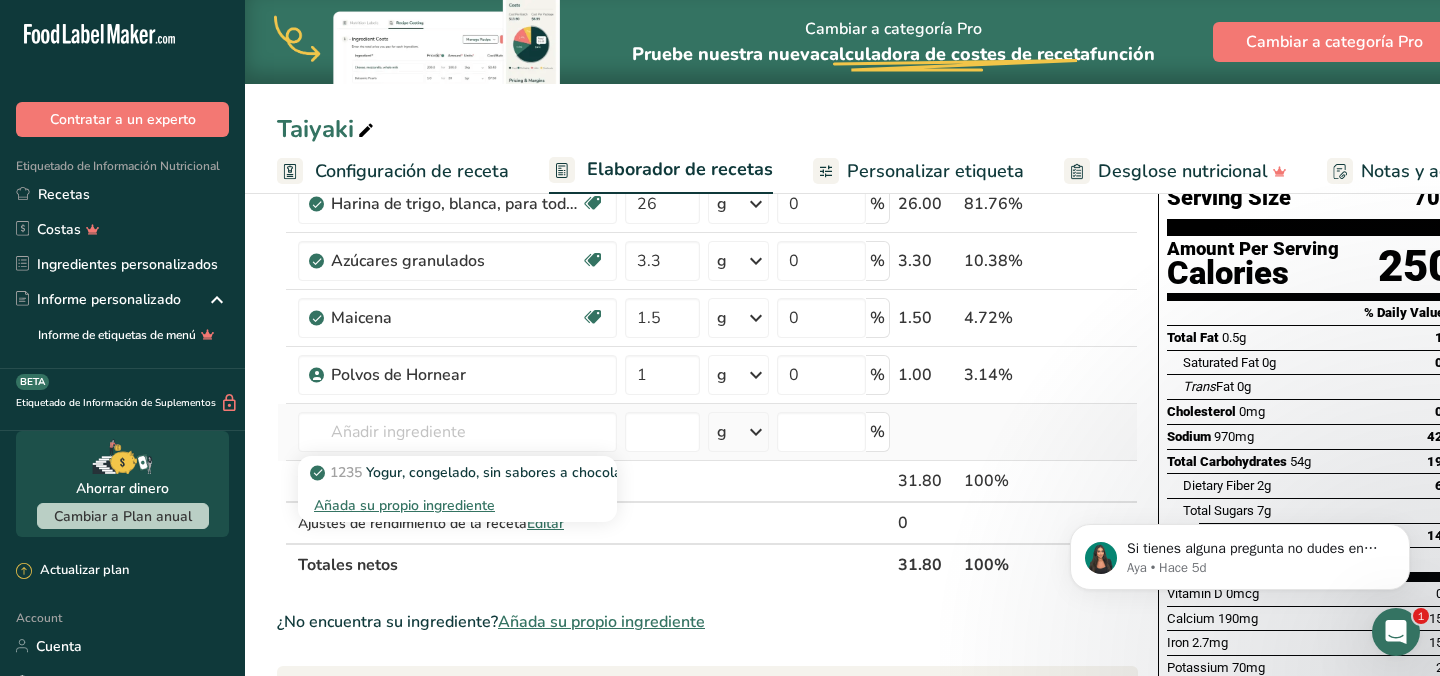 click on "Añada su propio ingrediente" at bounding box center [457, 505] 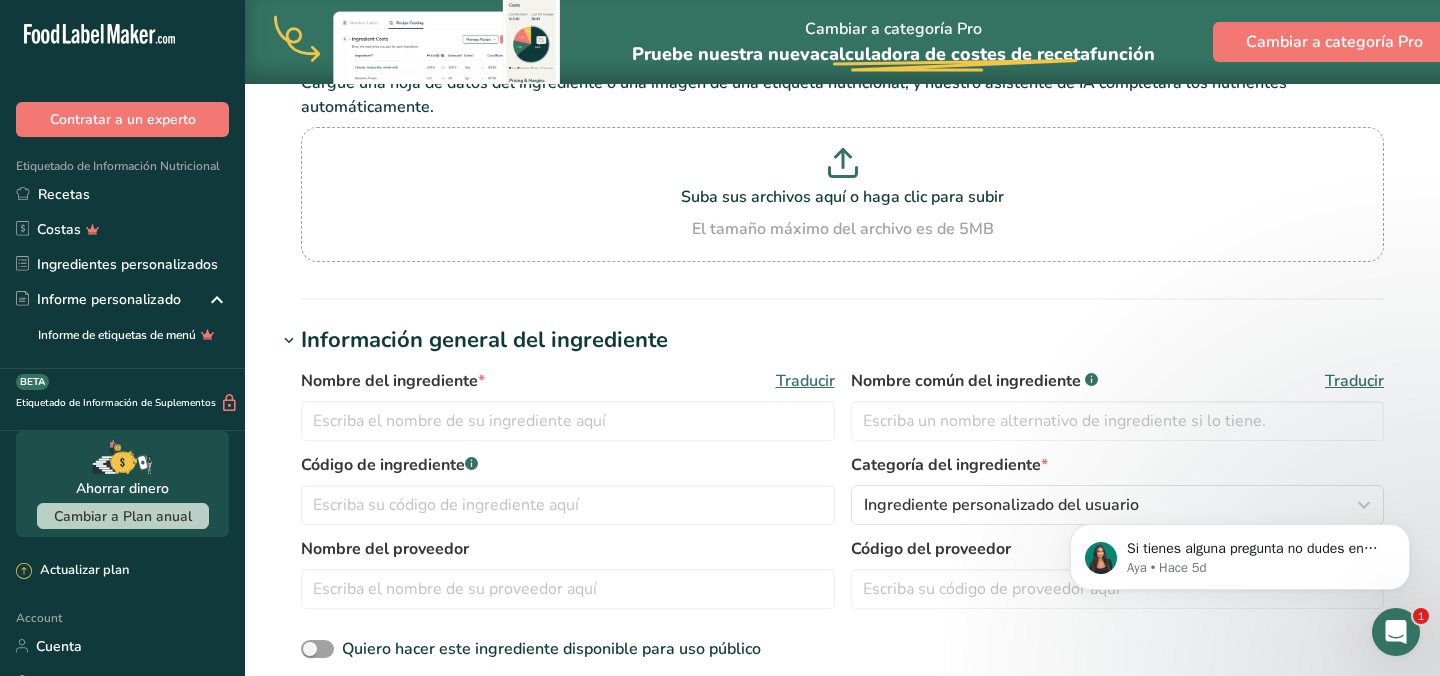 scroll, scrollTop: 239, scrollLeft: 0, axis: vertical 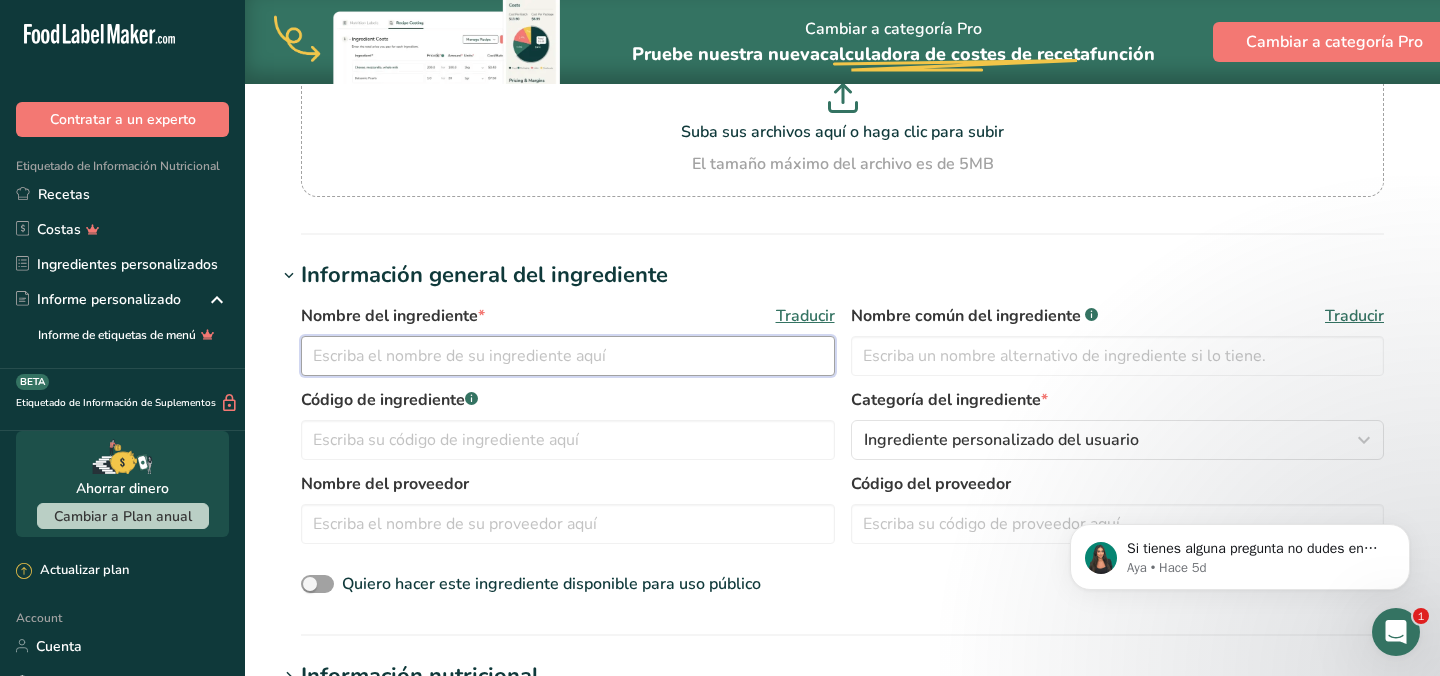 click at bounding box center [568, 356] 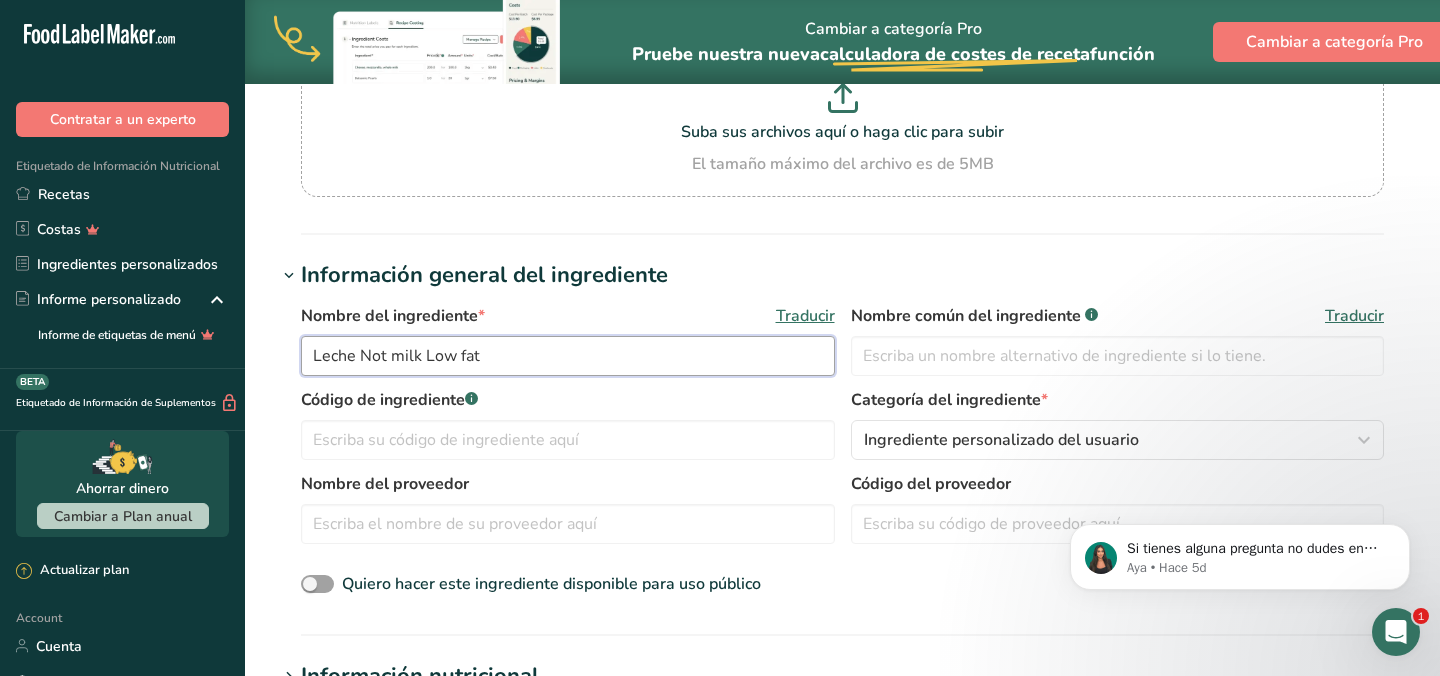 scroll, scrollTop: 332, scrollLeft: 0, axis: vertical 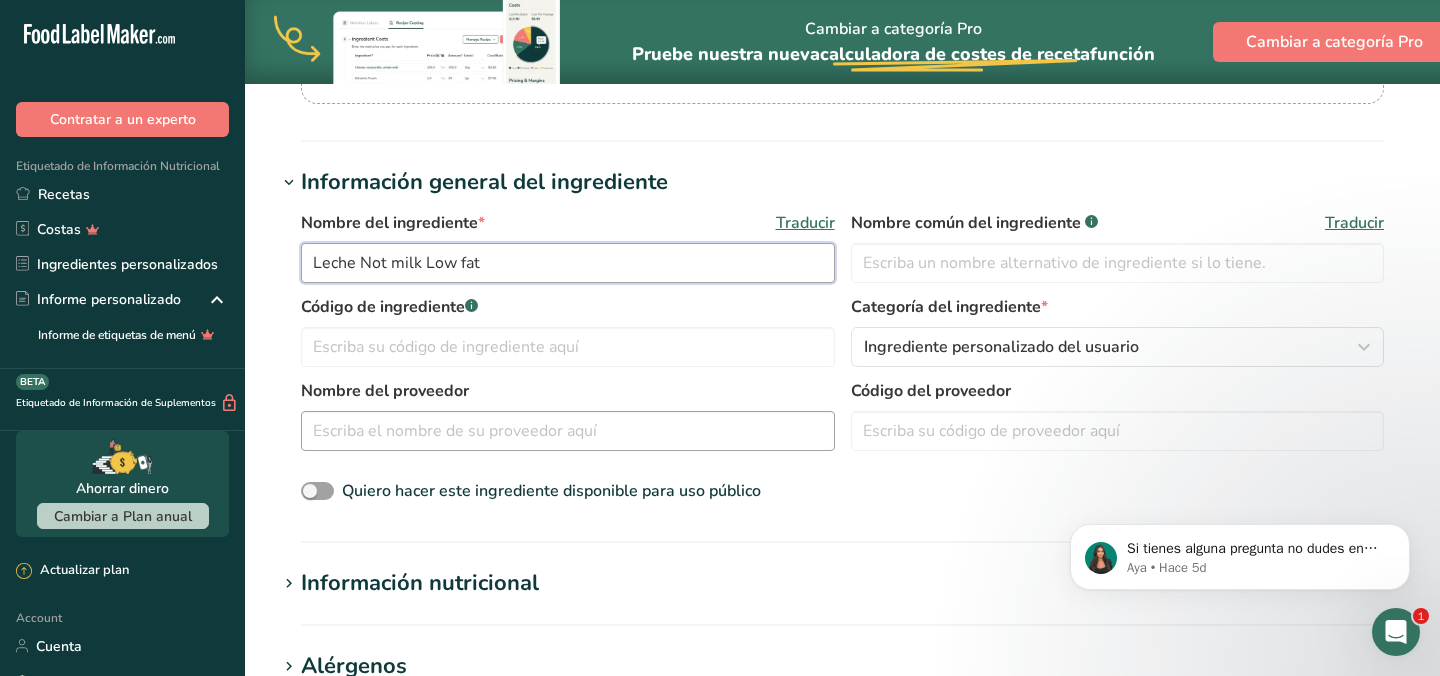 type on "Leche Not milk Low fat" 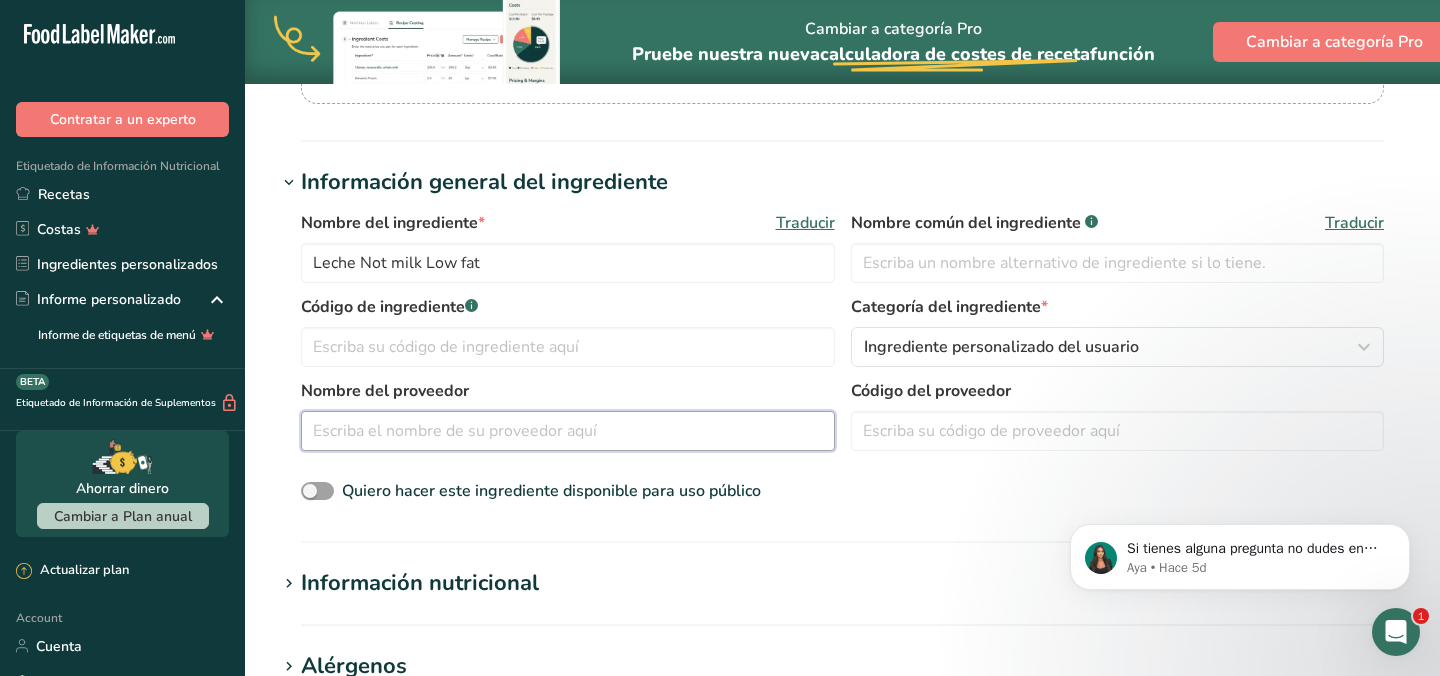 click at bounding box center [568, 431] 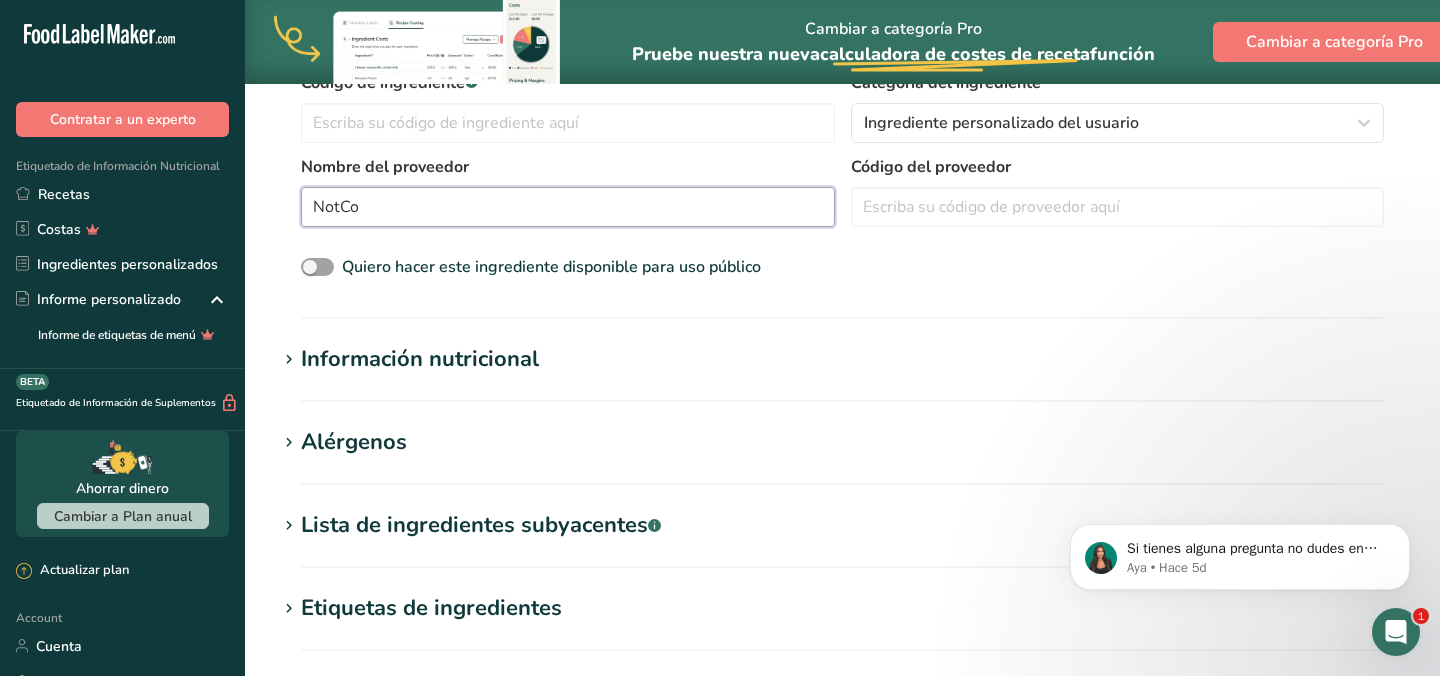 scroll, scrollTop: 557, scrollLeft: 0, axis: vertical 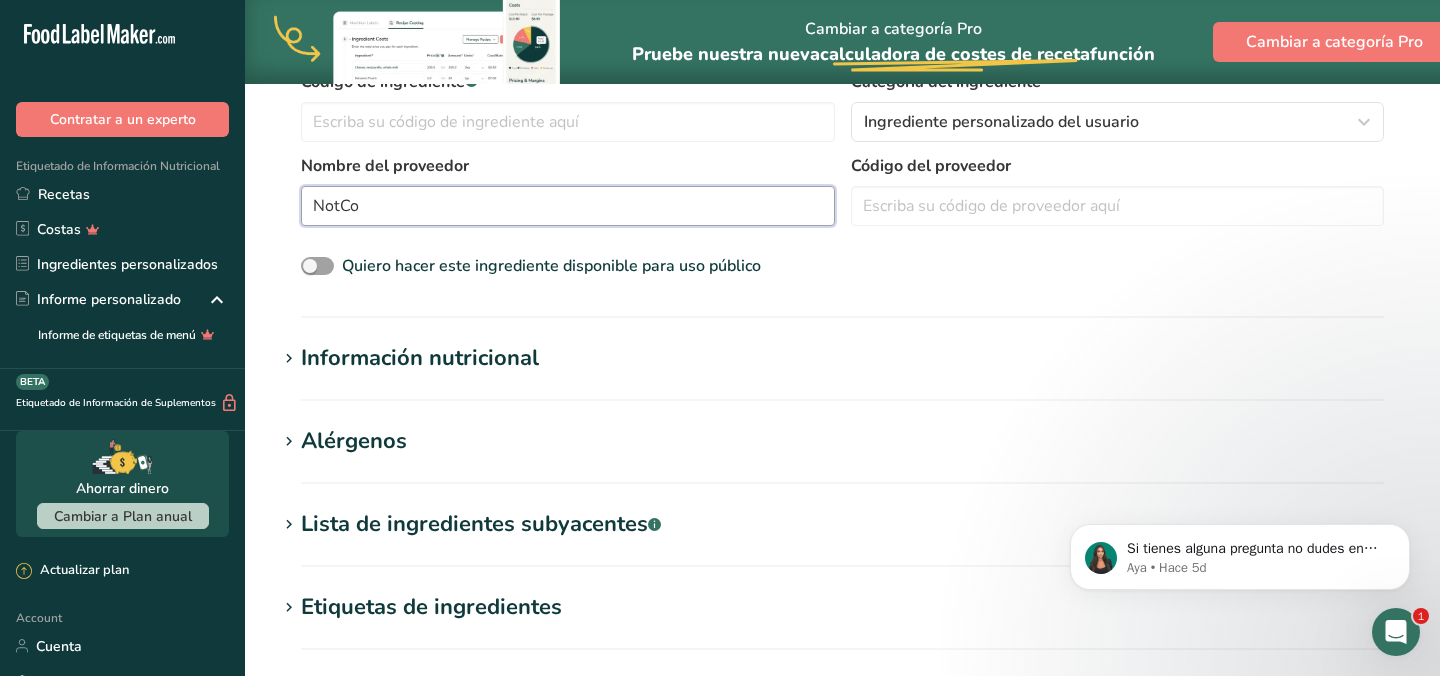 type on "NotCo" 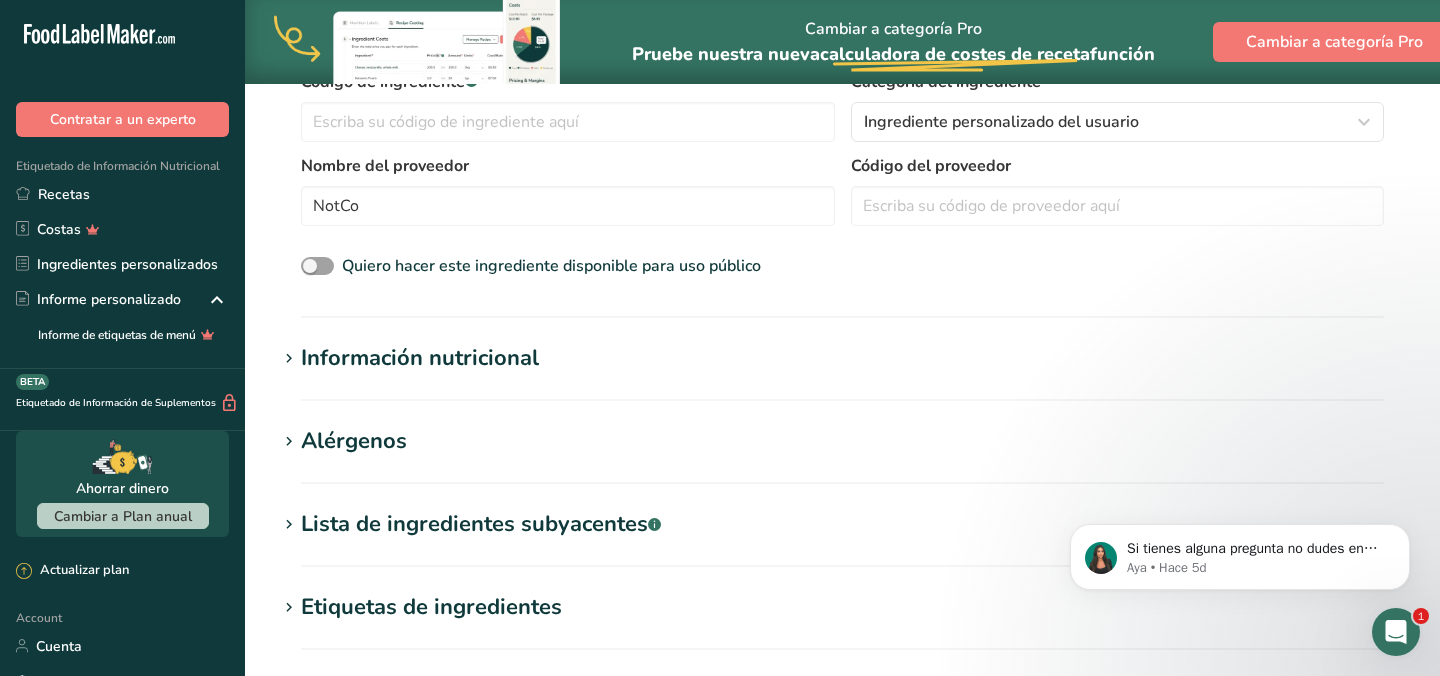 click on "Información nutricional" at bounding box center (420, 358) 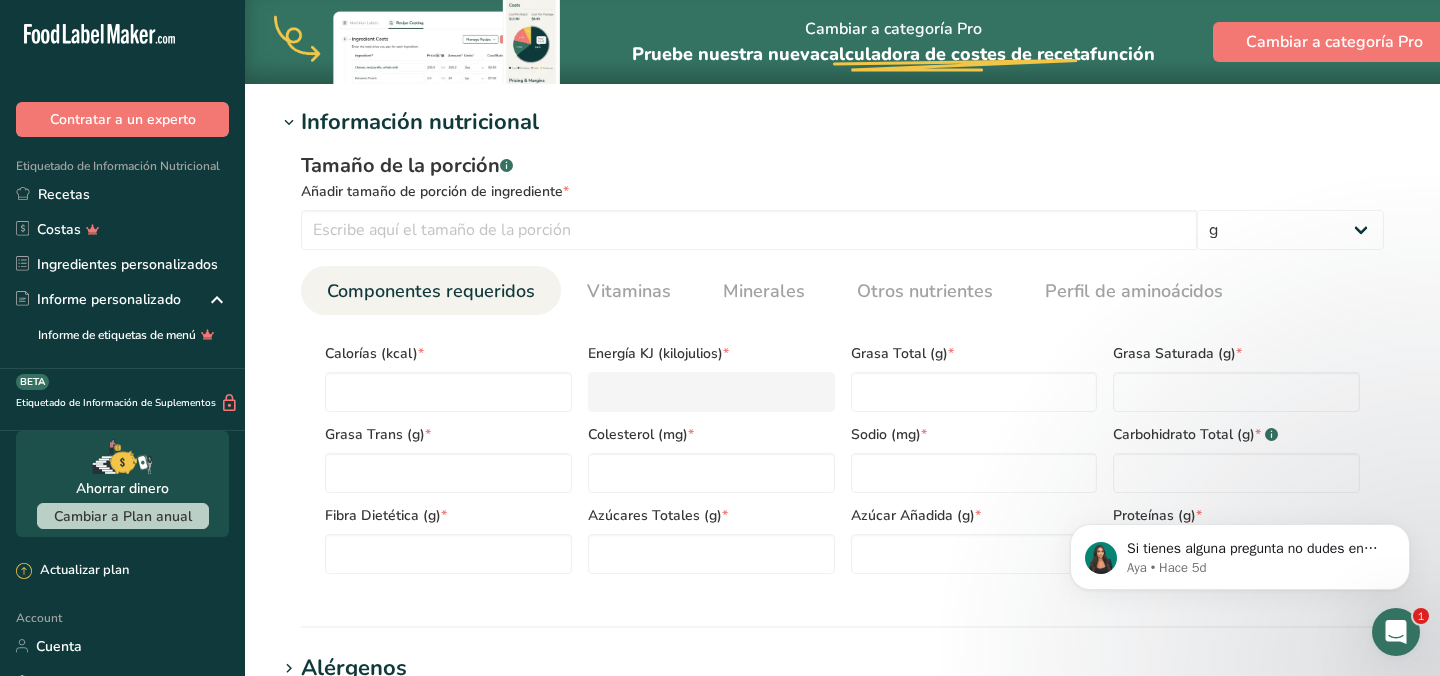 scroll, scrollTop: 797, scrollLeft: 0, axis: vertical 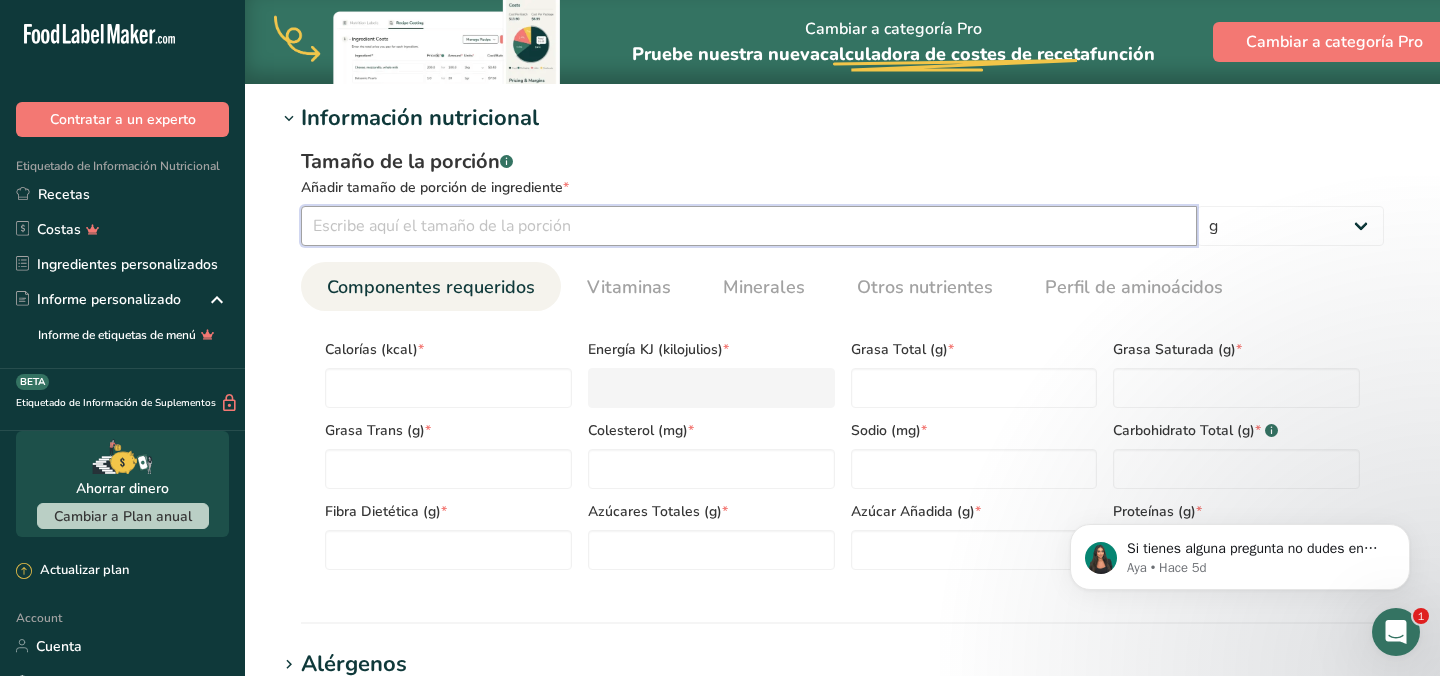 click at bounding box center (749, 226) 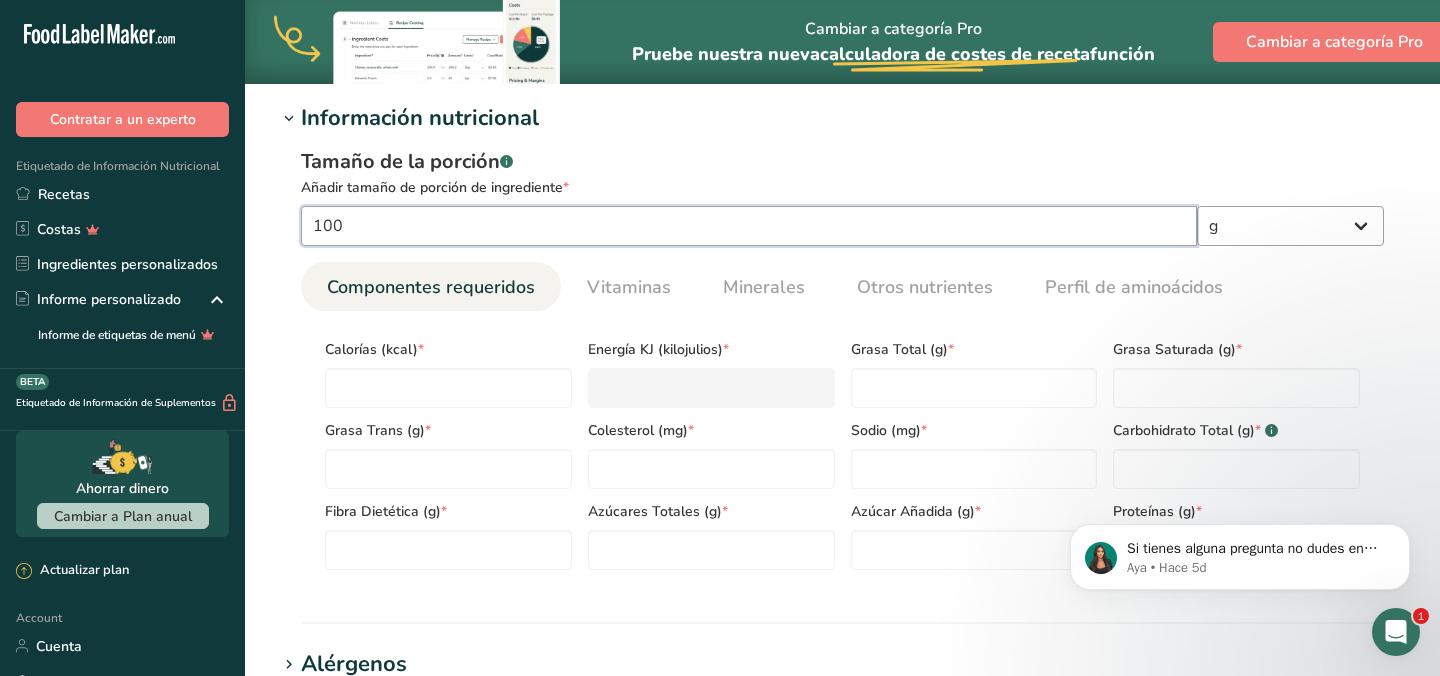 type on "100" 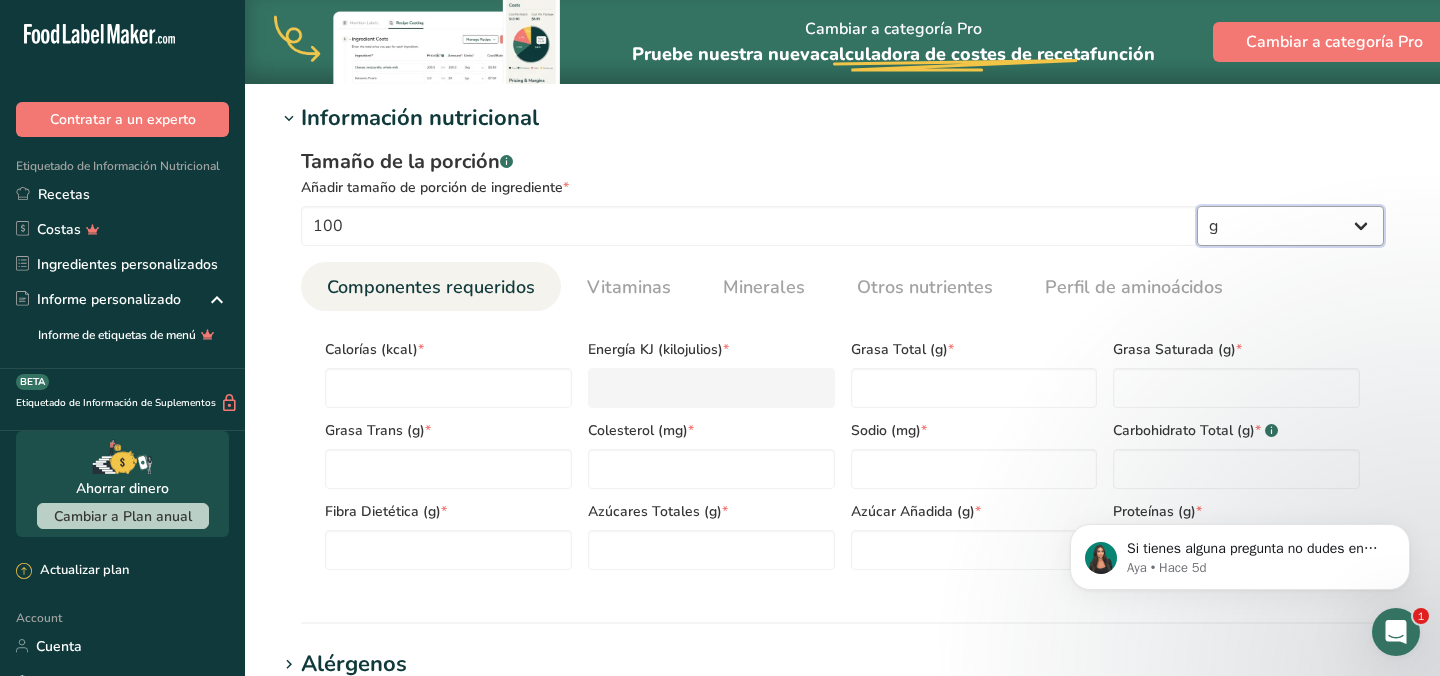 click on "g
kg
mg
mcg
libras
onza
litro
mL
onza líquida
cucharada
cucharadita
taza
Cuarto de Galón
galón" at bounding box center [1290, 226] 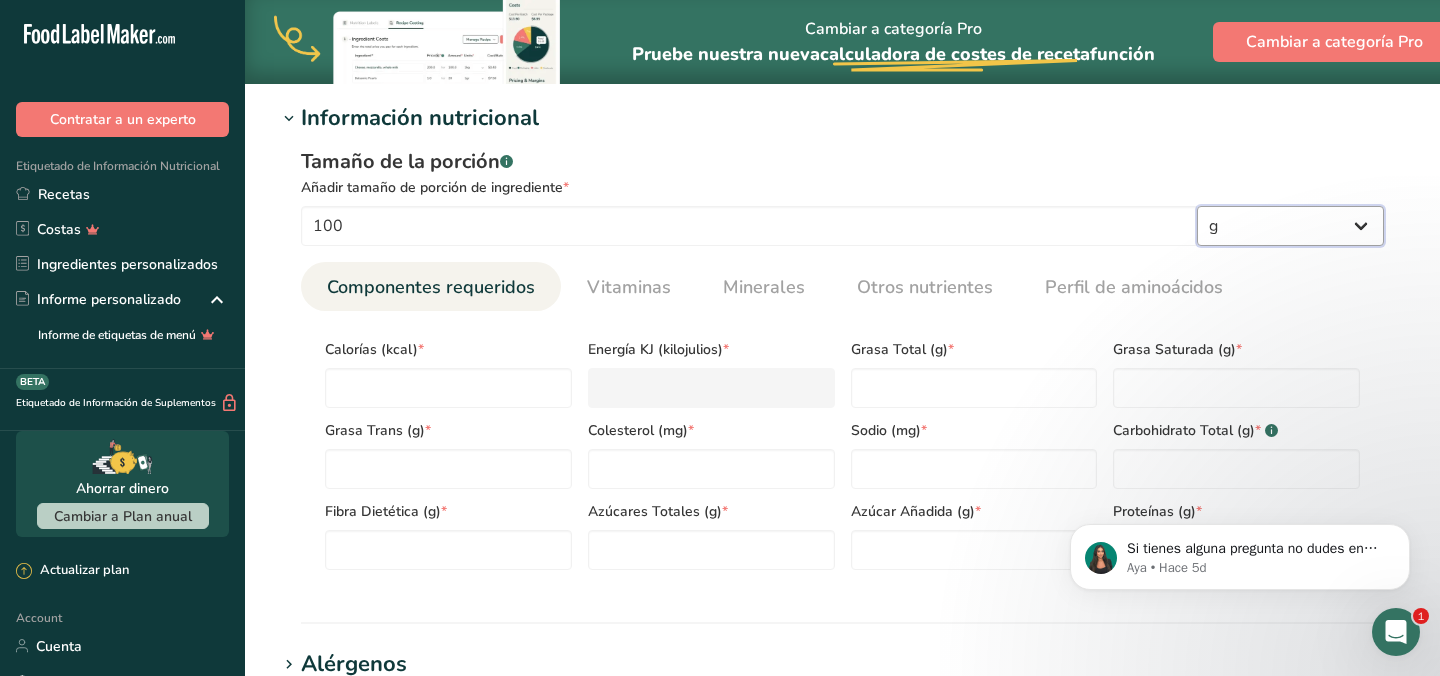 select on "16" 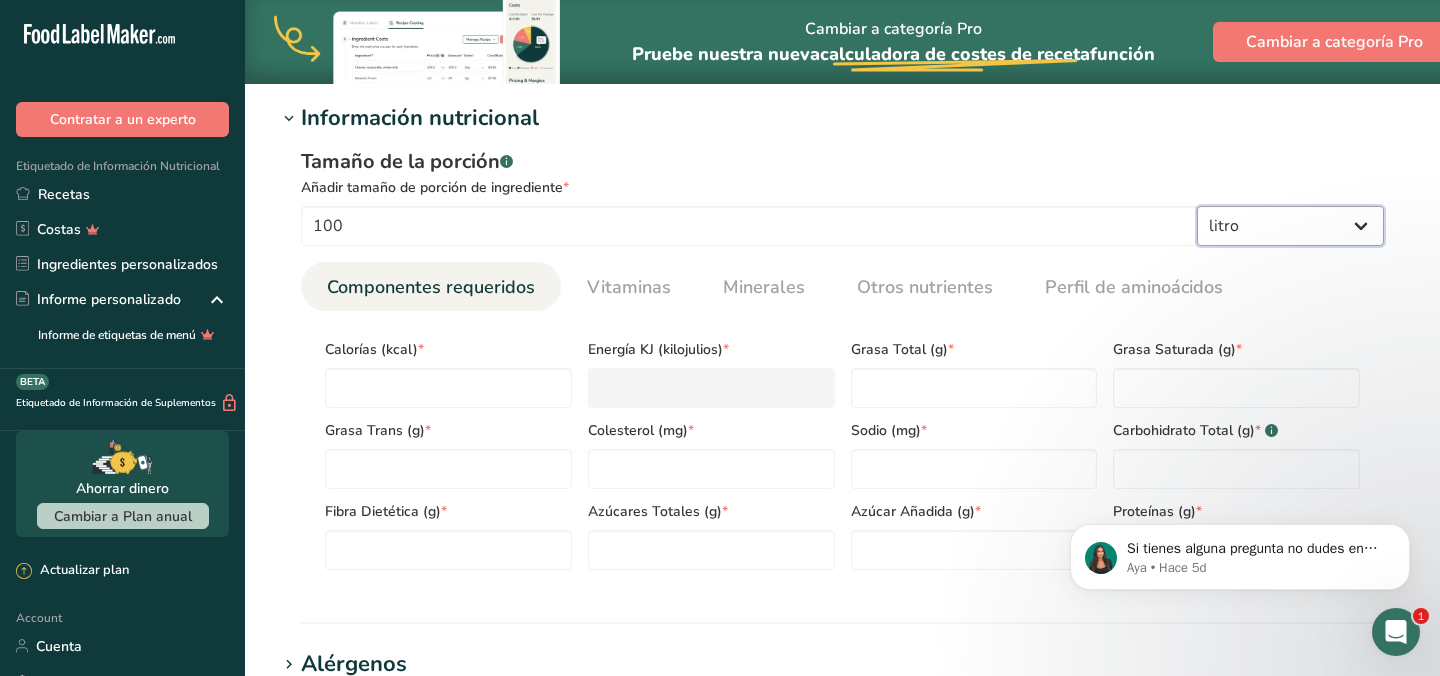 select on "22" 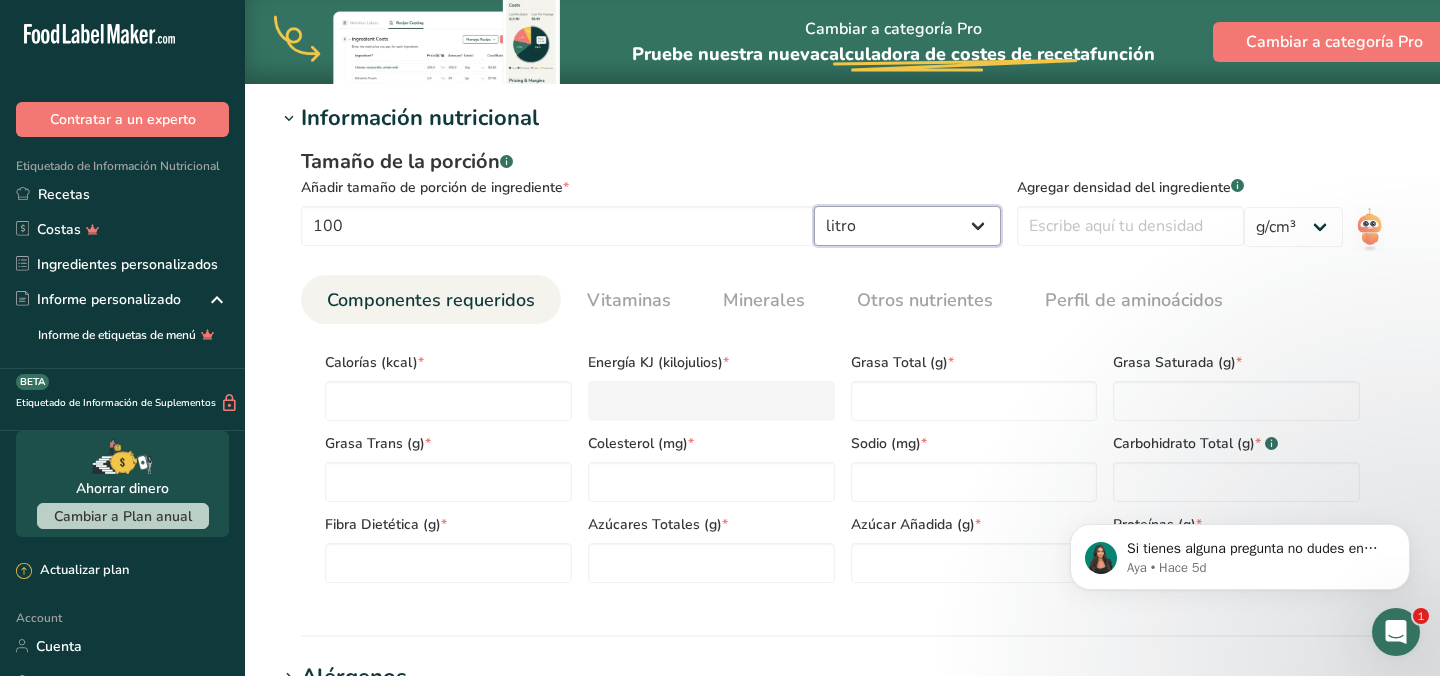 click on "g
kg
mg
mcg
libras
onza
litro
mL
onza líquida
cucharada
cucharadita
taza
Cuarto de Galón
galón" at bounding box center (907, 226) 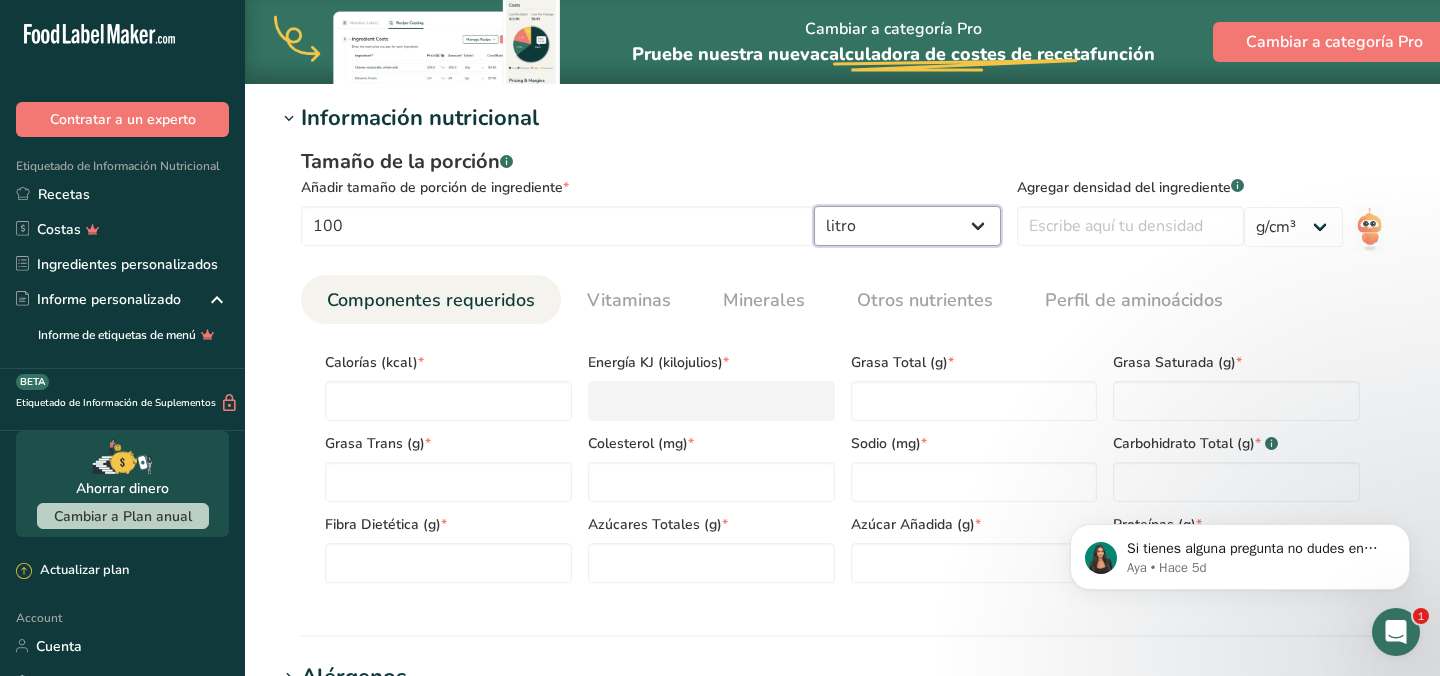 select on "17" 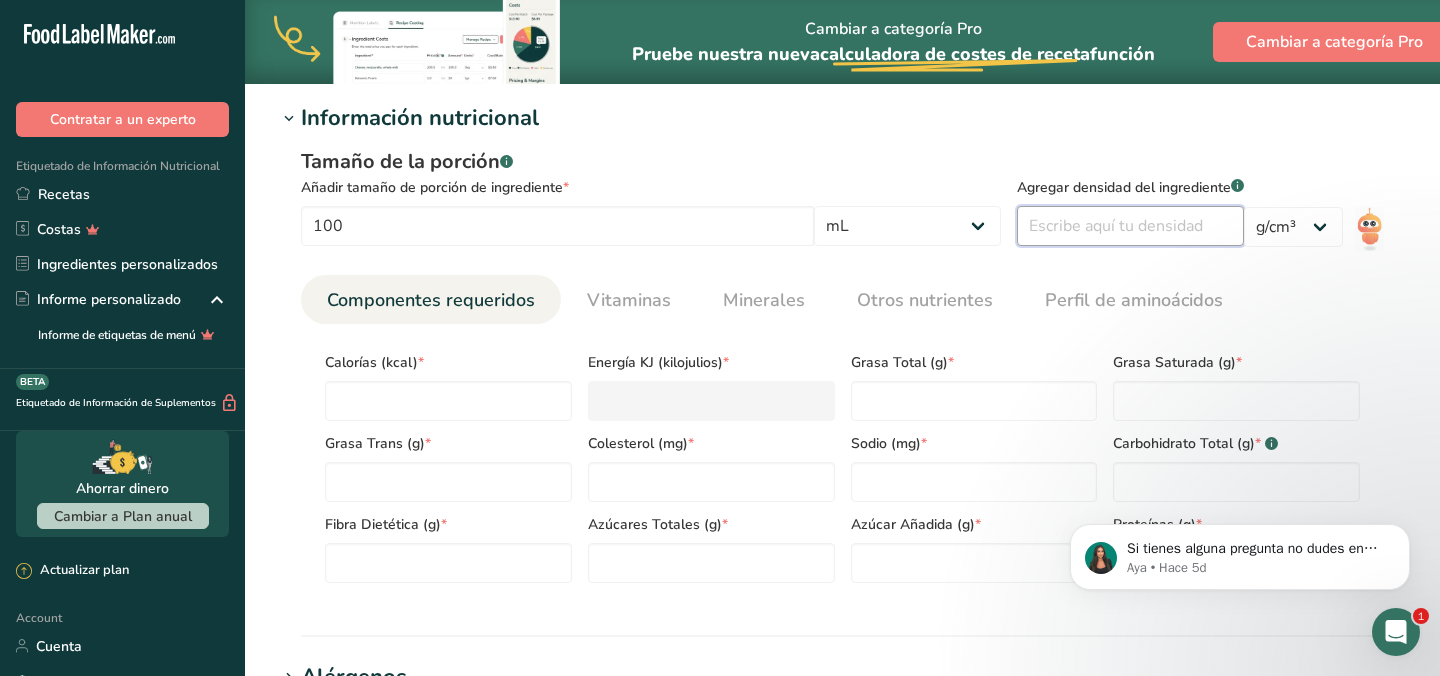 click at bounding box center (1130, 226) 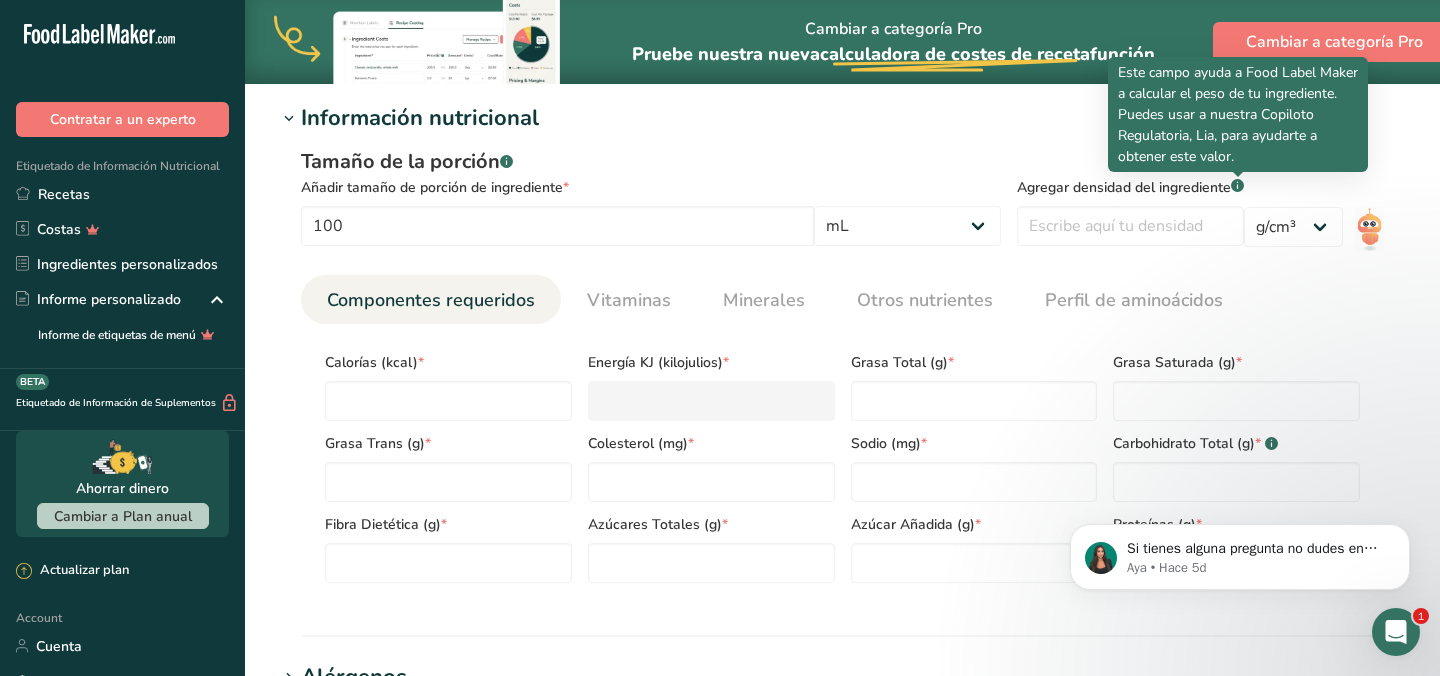 click 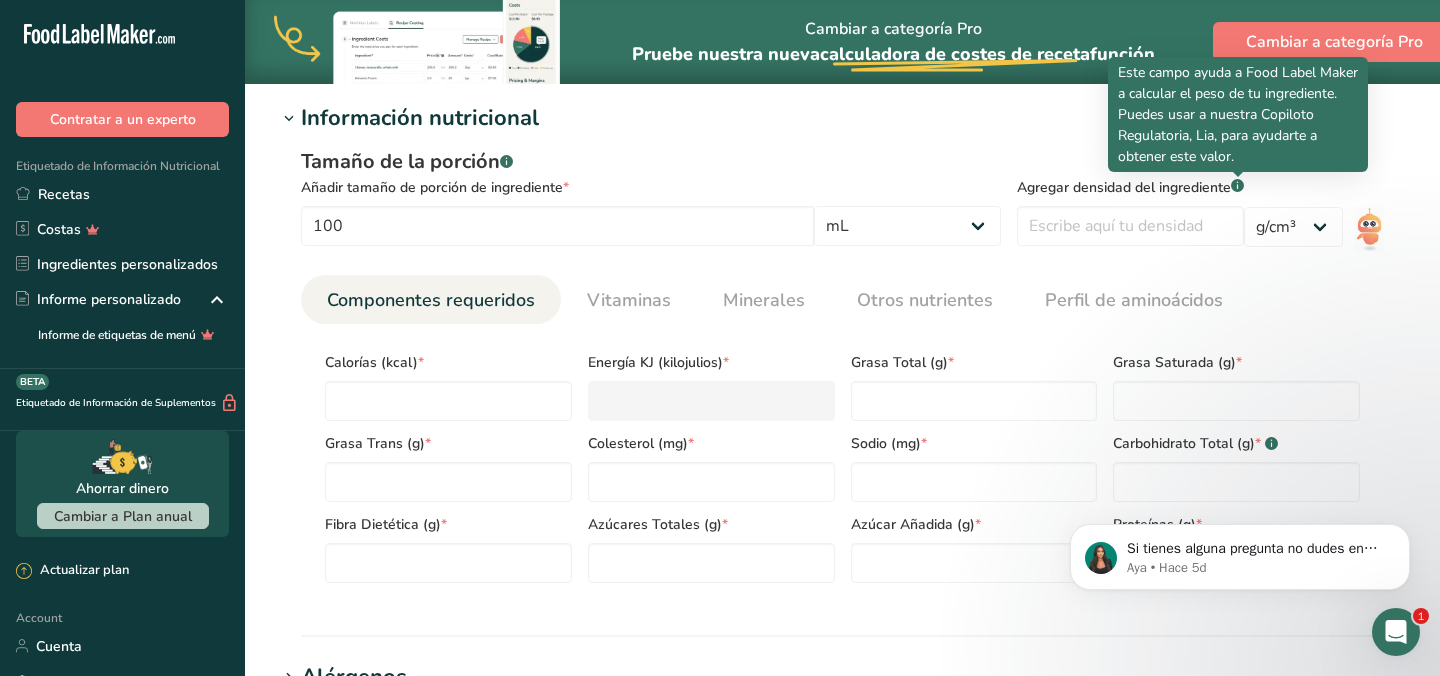 click 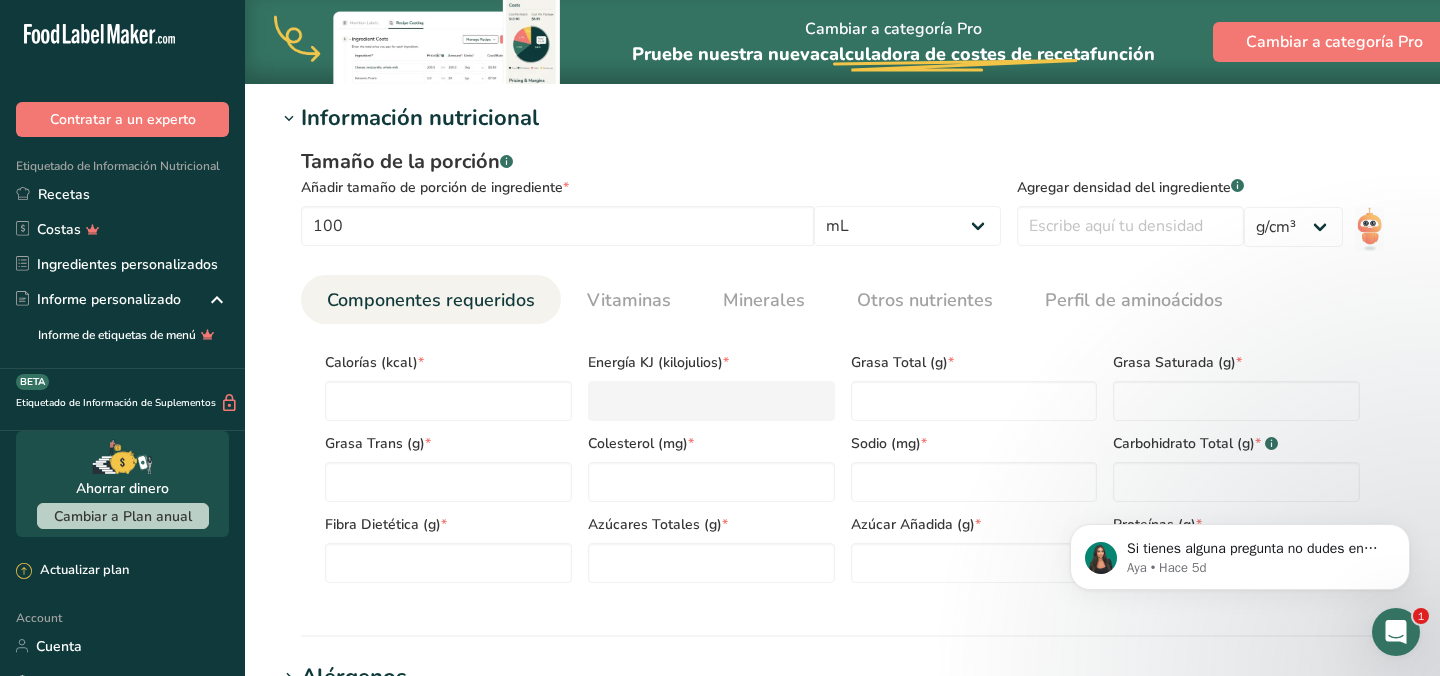 click on ".a-a{fill:#347362;}.b-a{fill:#fff;}" at bounding box center (1237, 187) 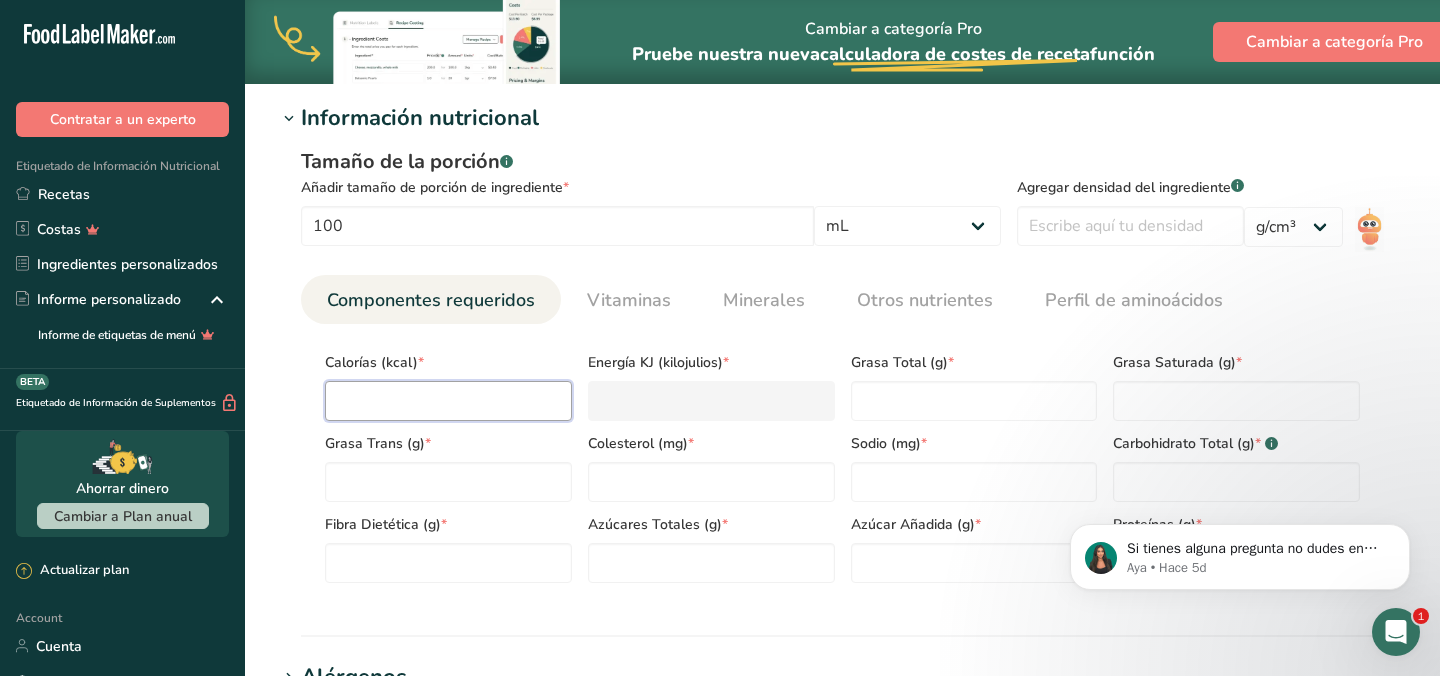 click at bounding box center [448, 401] 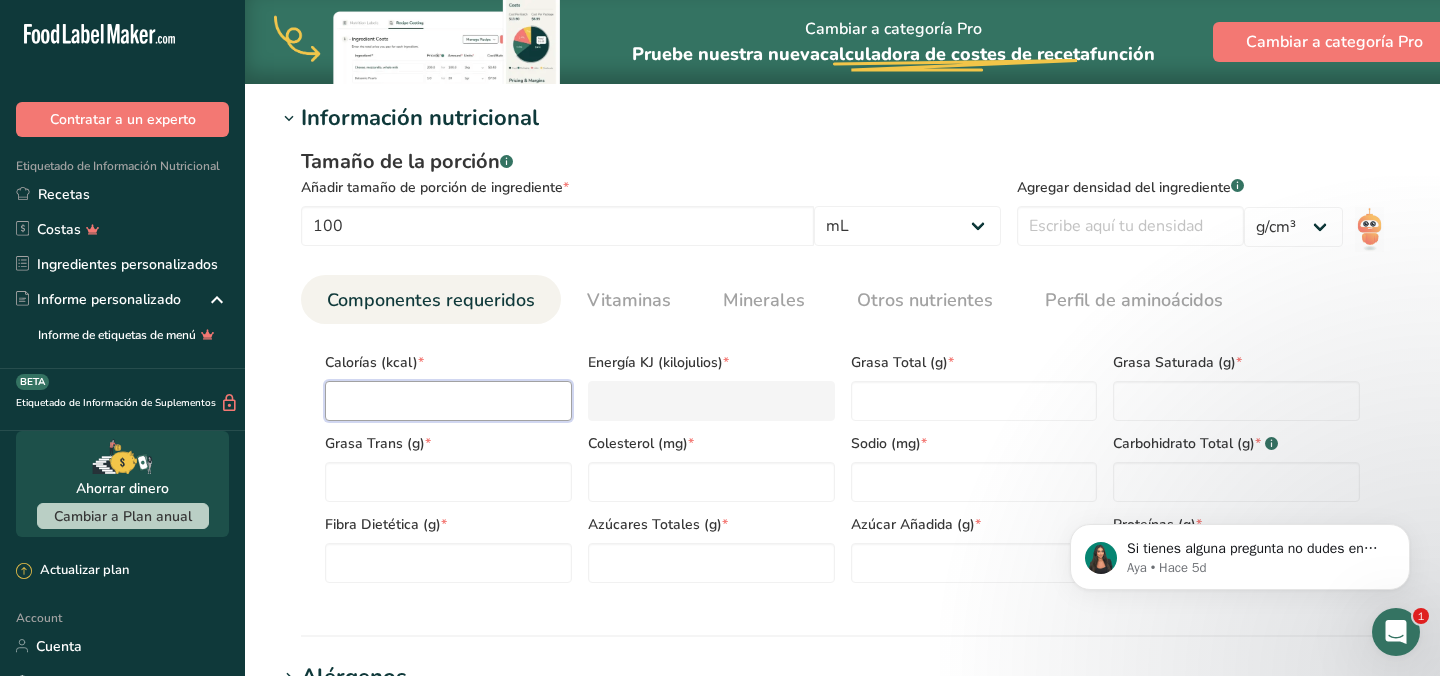 type on "2" 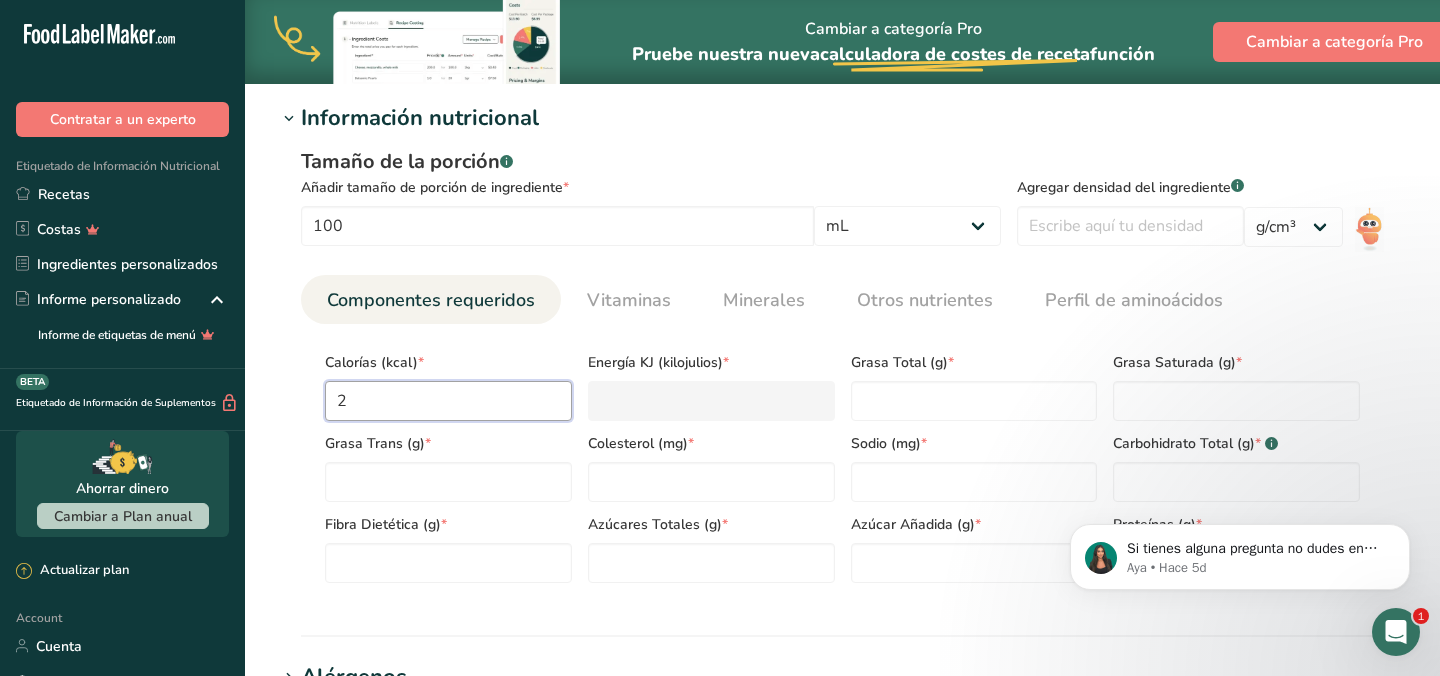 type on "8.4" 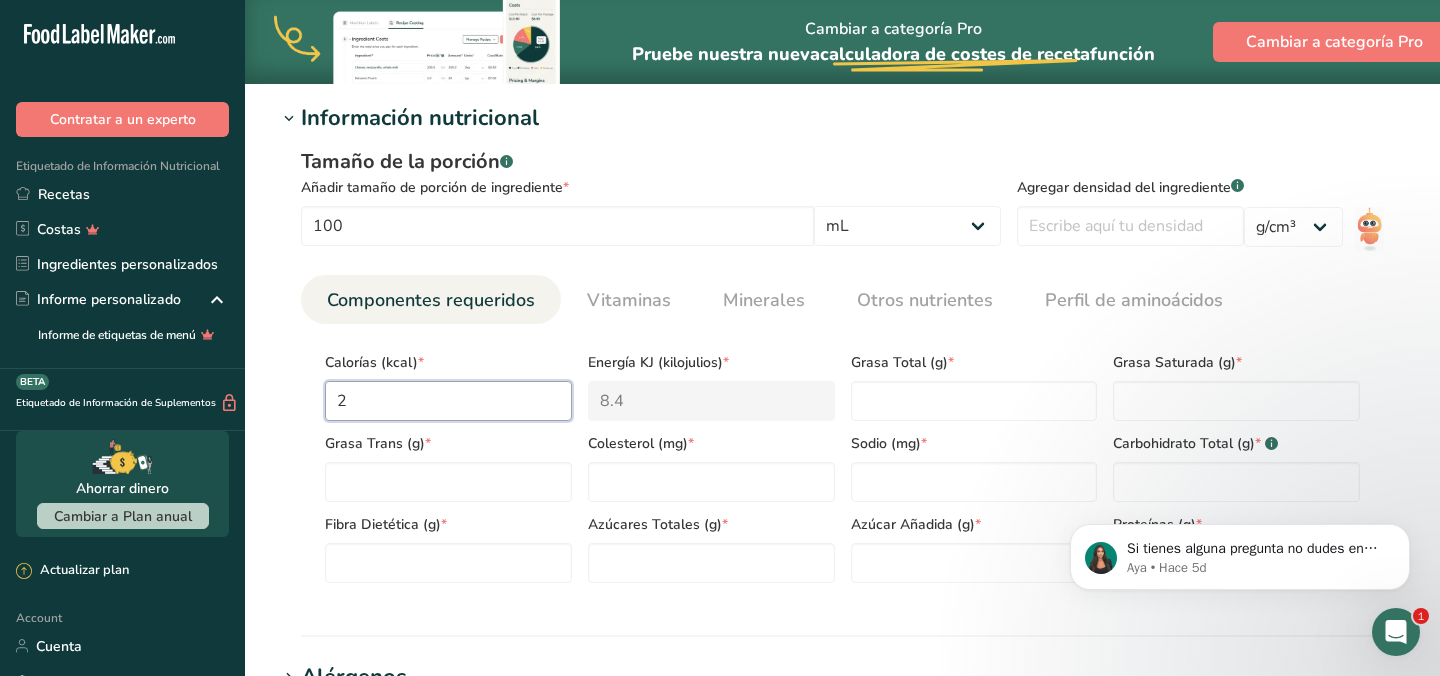 type on "27" 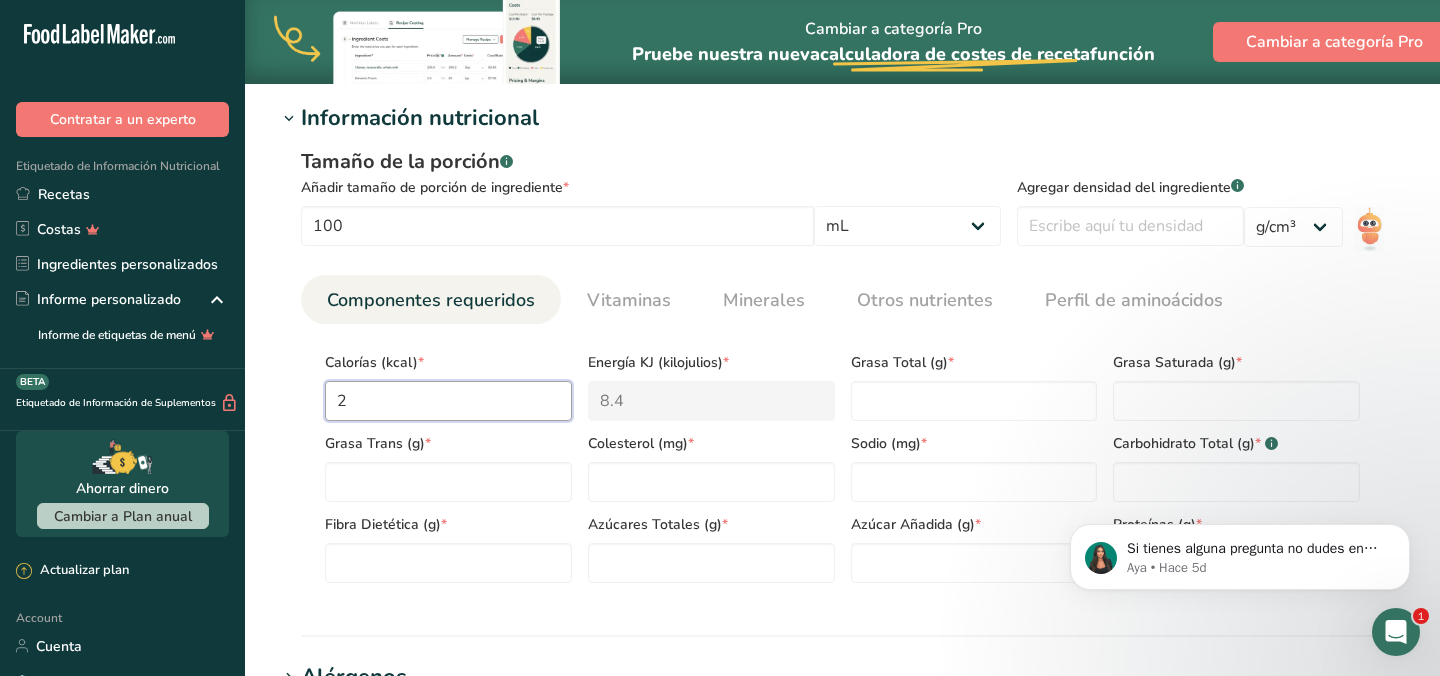 type on "113" 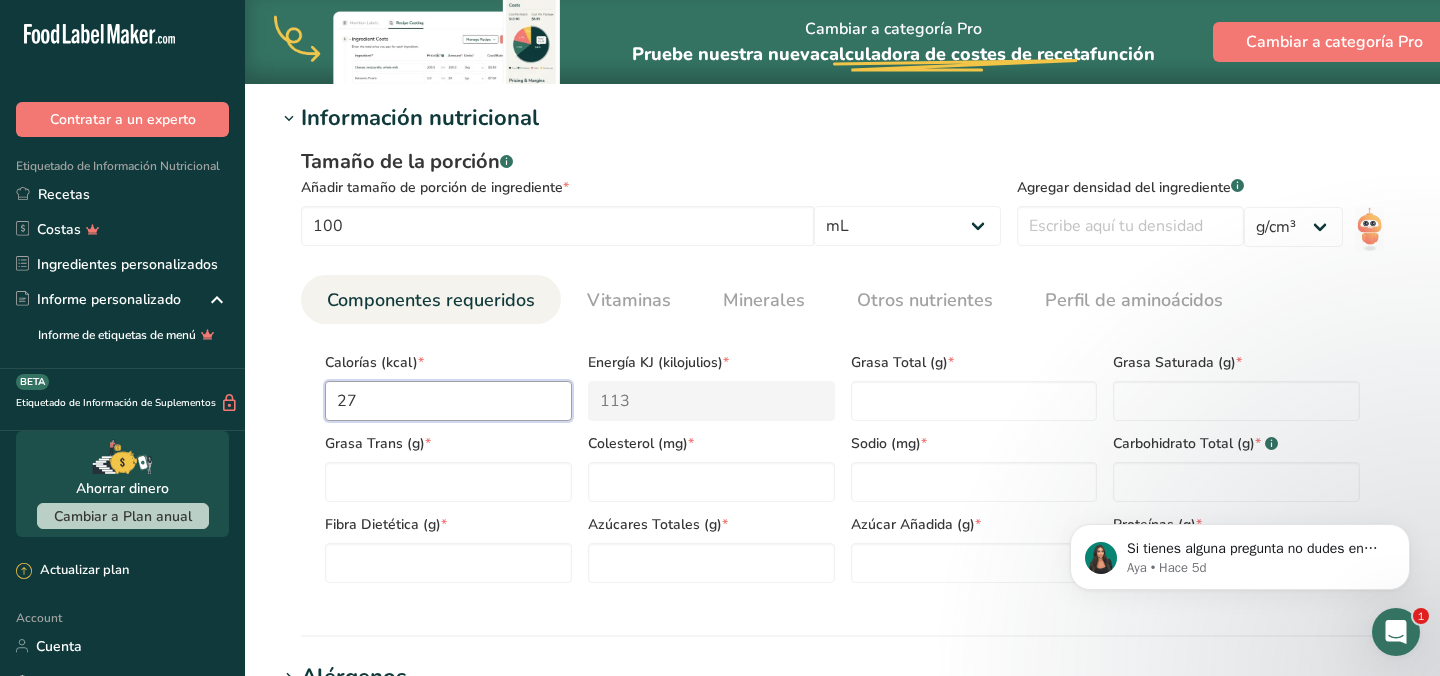 type on "27" 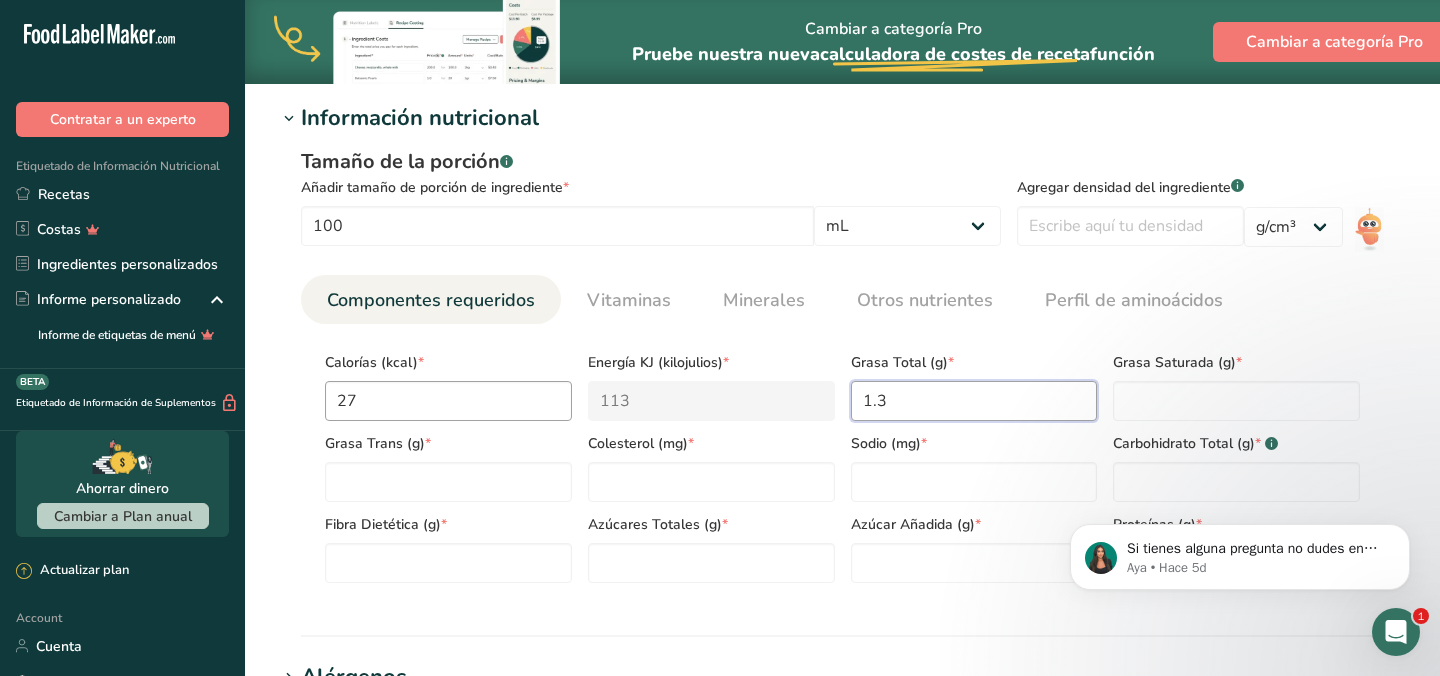 type on "1.3" 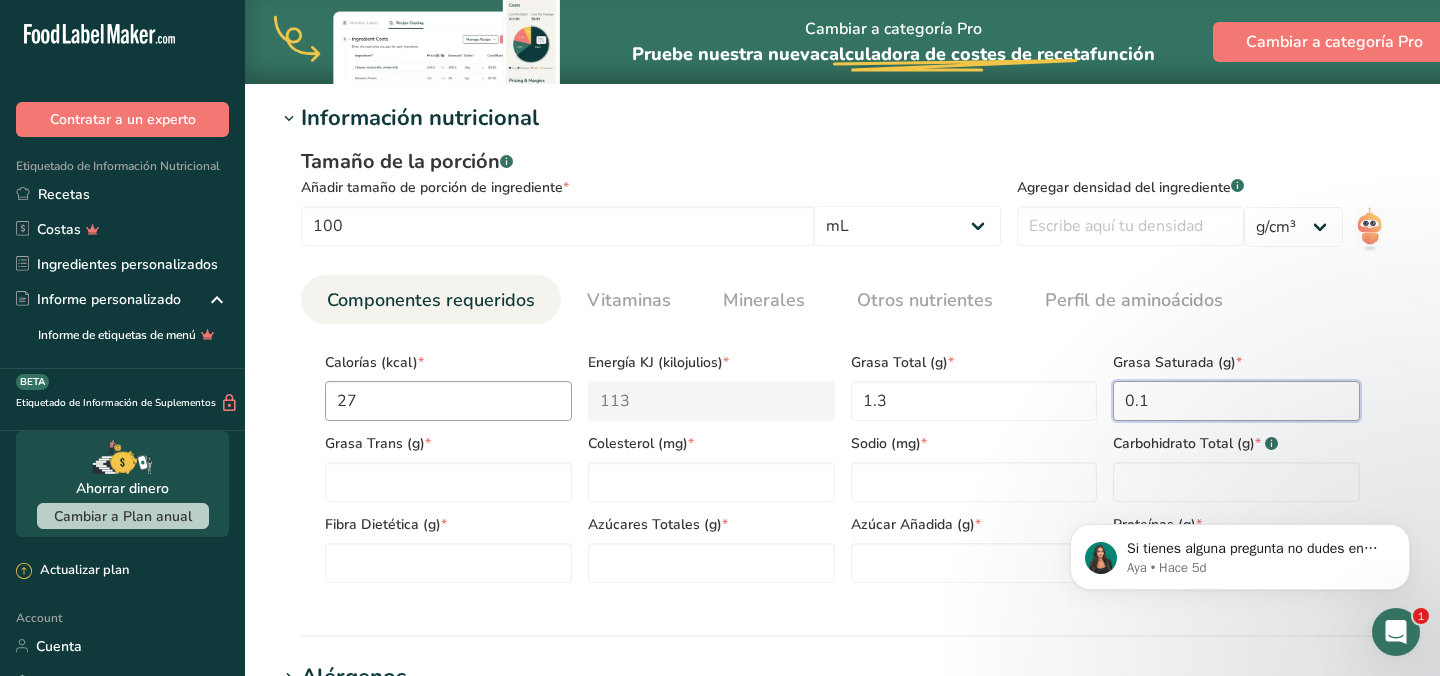 type on "0.1" 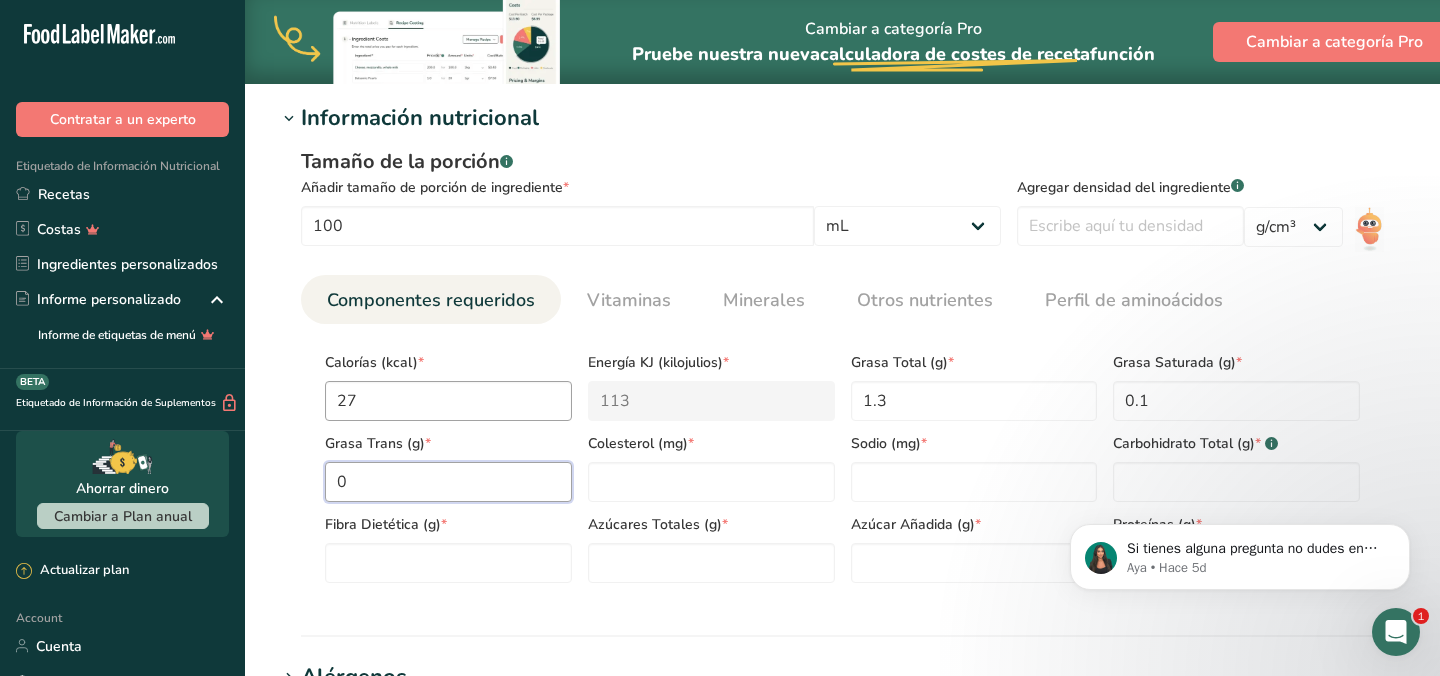 type on "0" 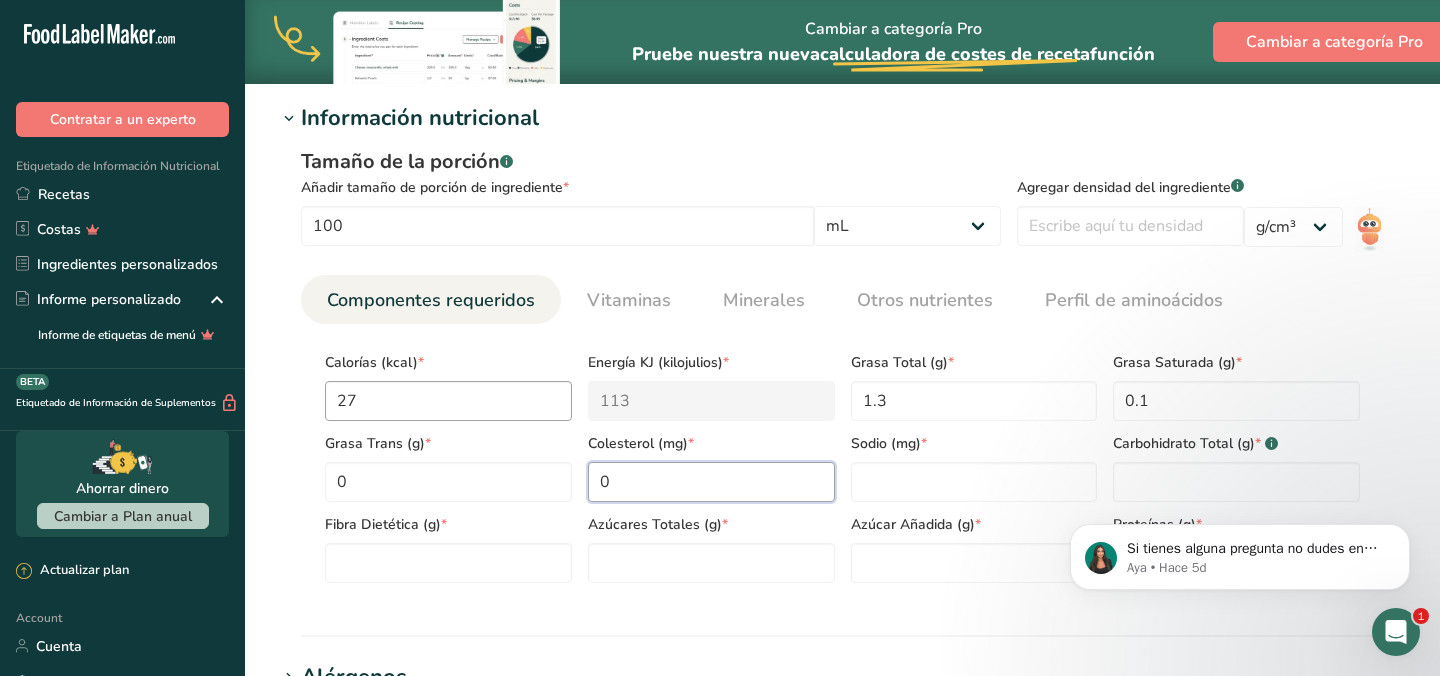 type on "0" 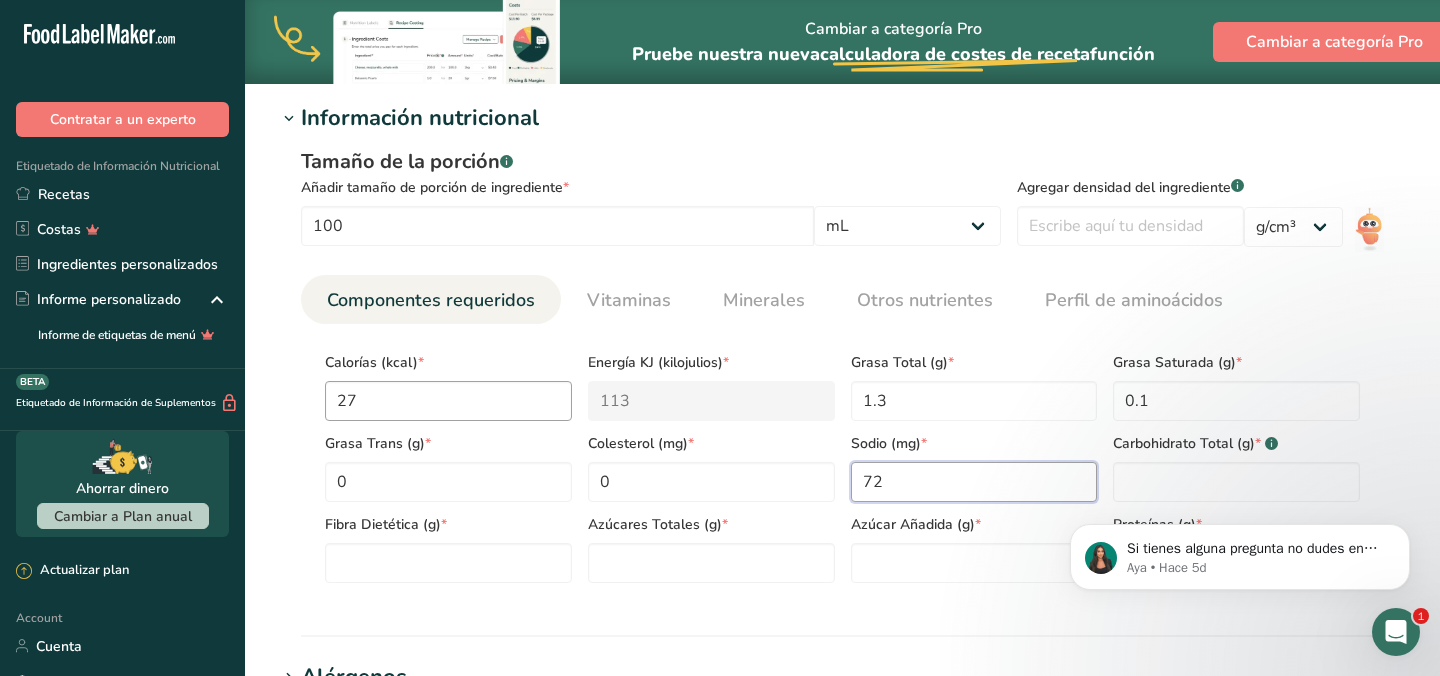 type on "72" 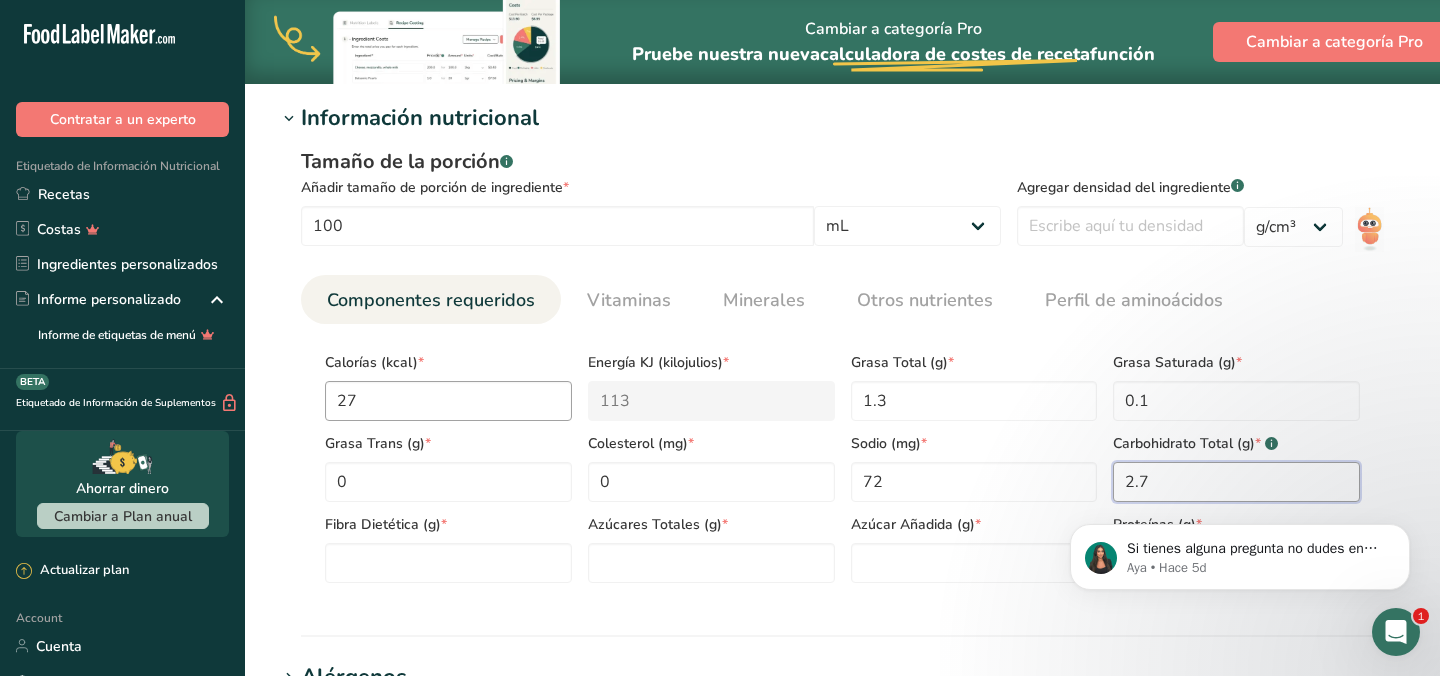 type on "2.7" 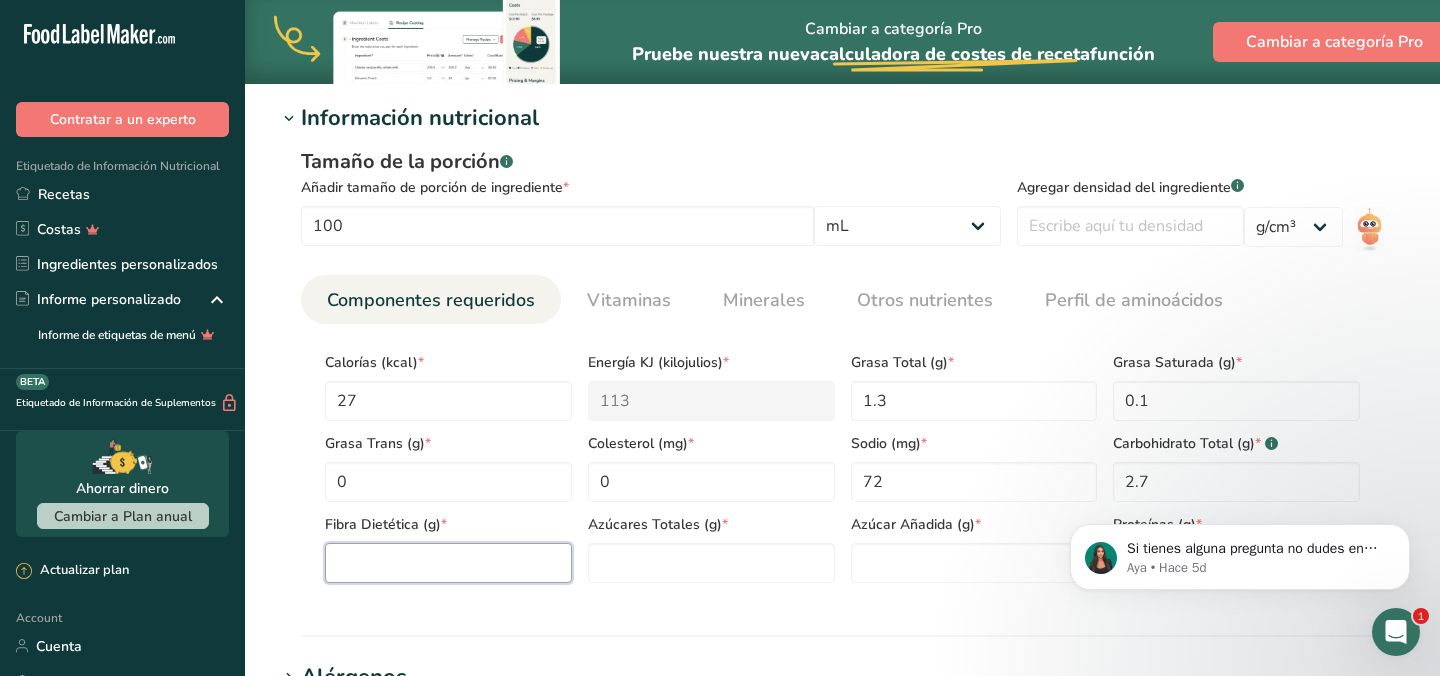 click at bounding box center (448, 563) 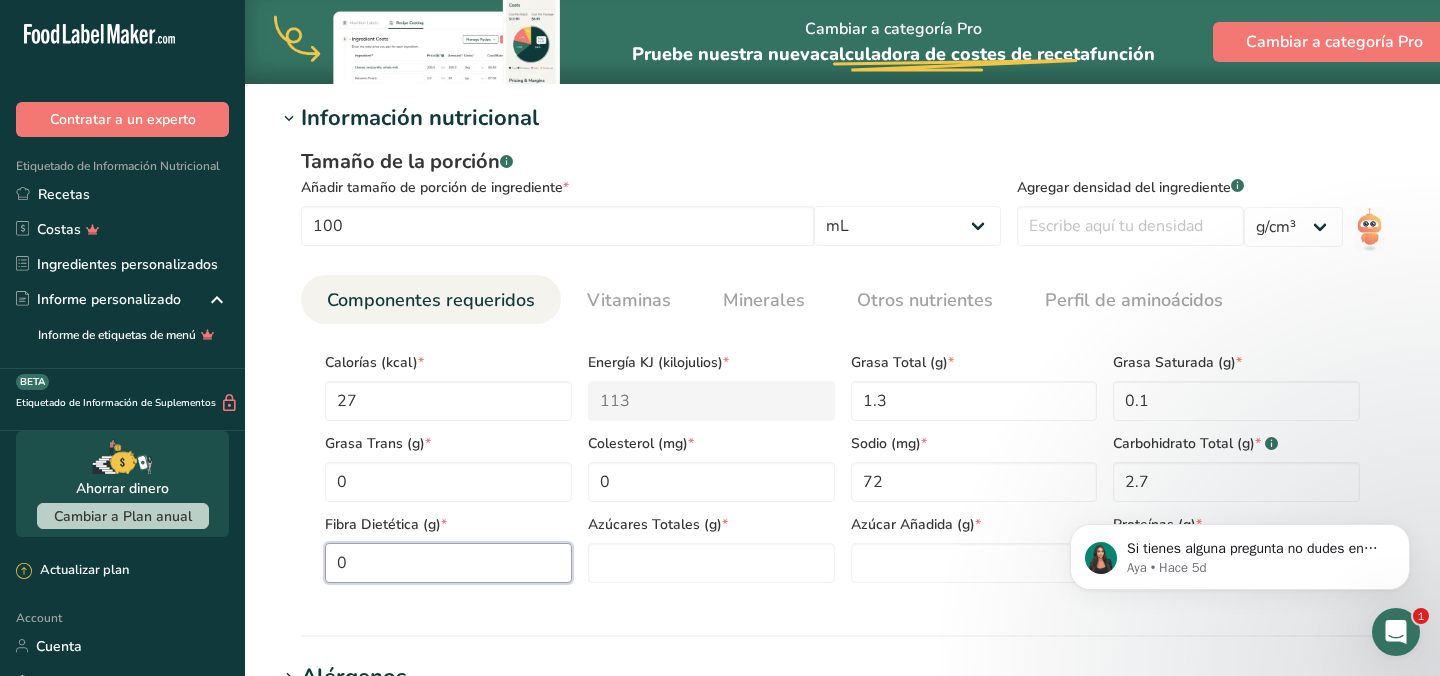 type on "0" 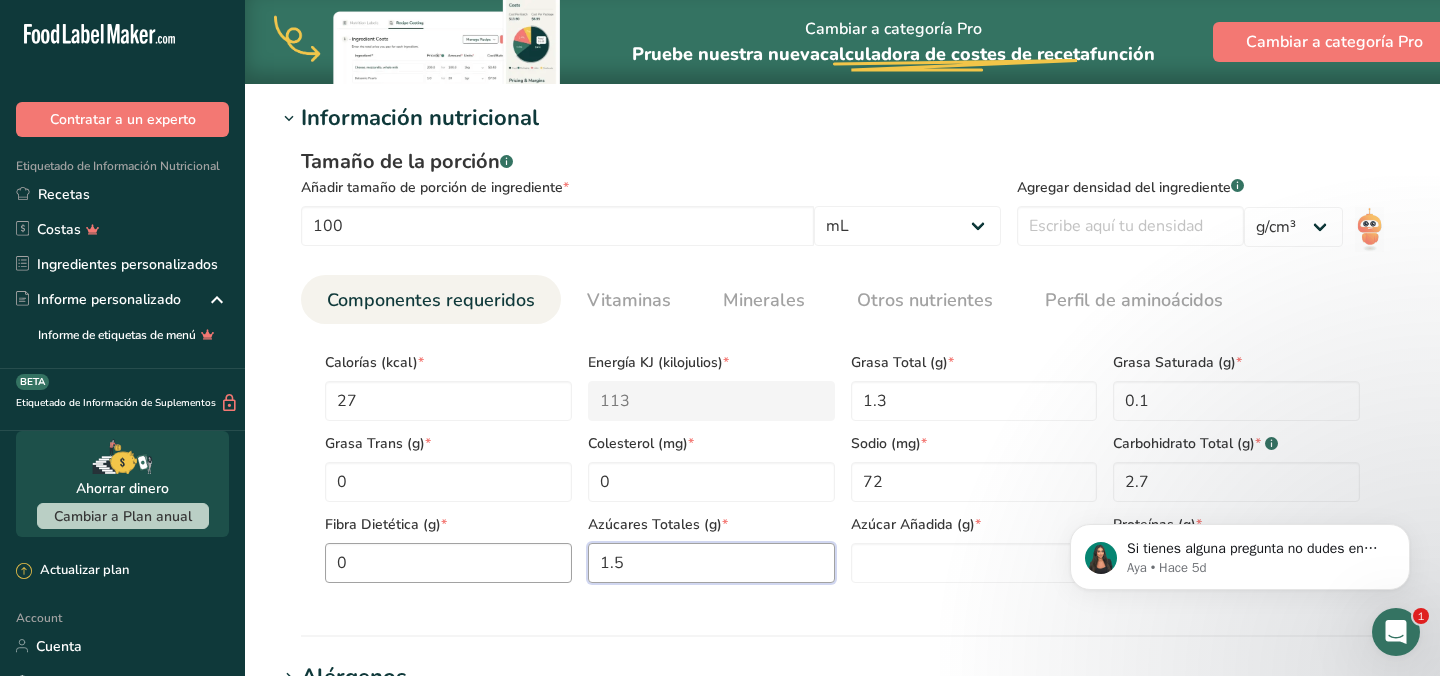 type on "1.5" 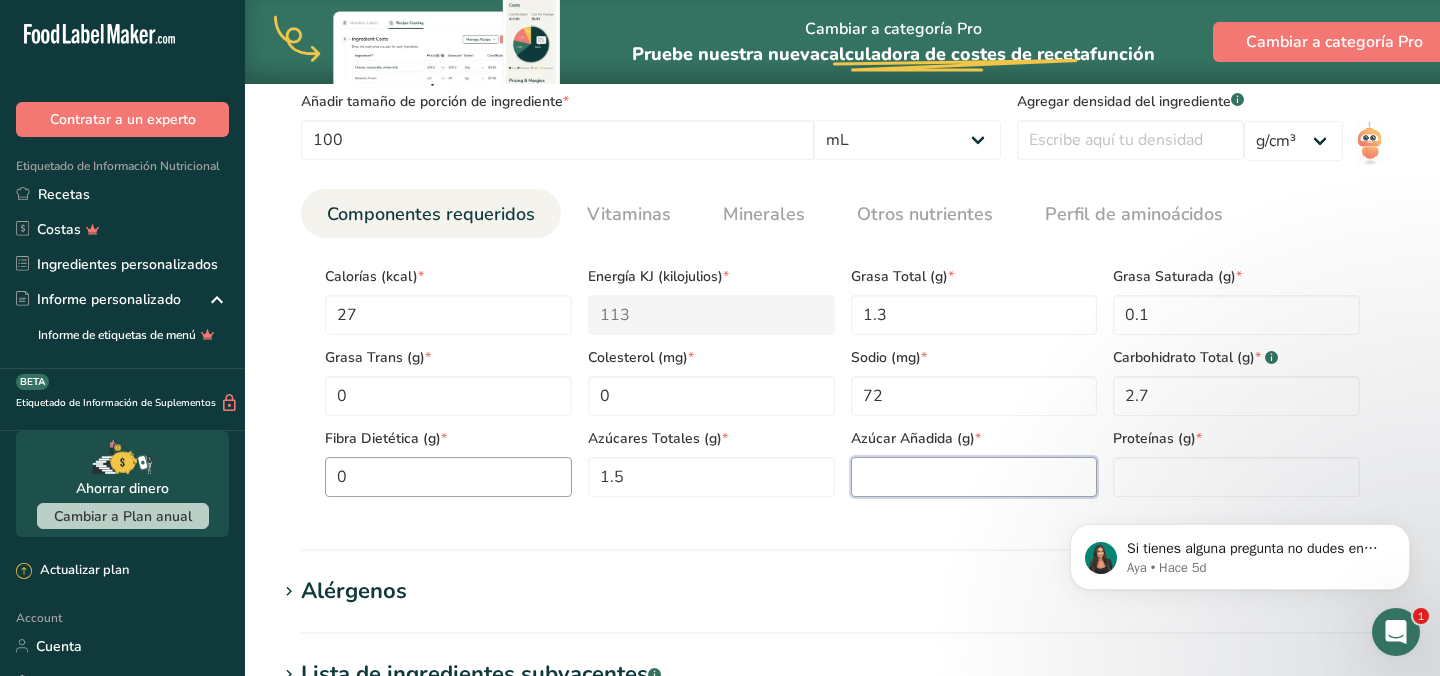 scroll, scrollTop: 885, scrollLeft: 0, axis: vertical 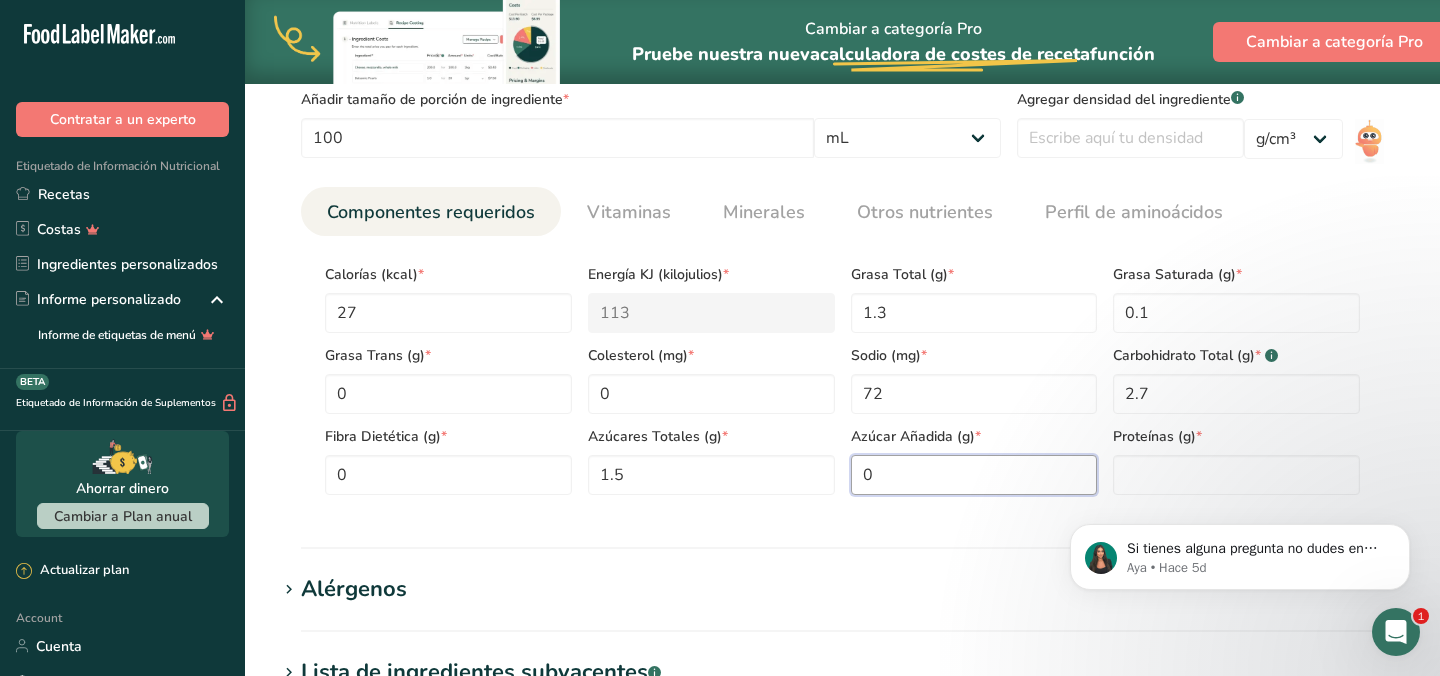 type on "0" 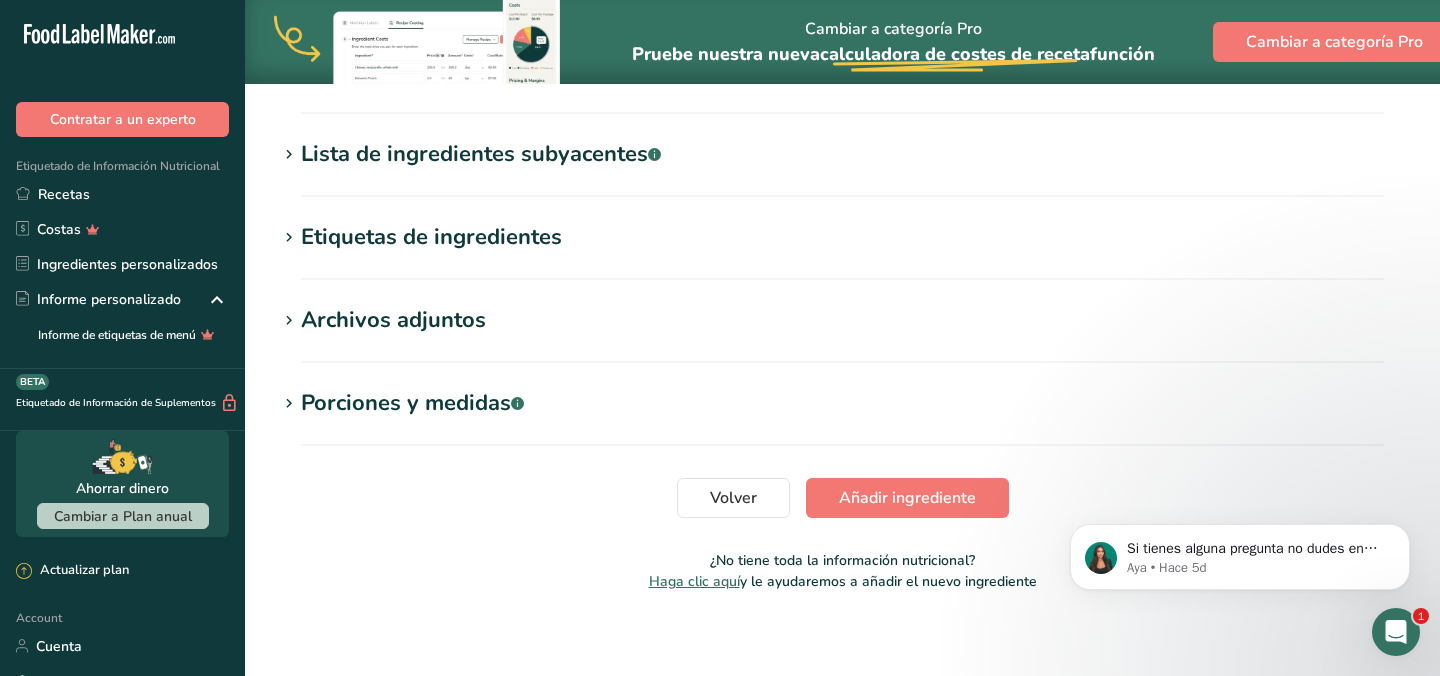 scroll, scrollTop: 1415, scrollLeft: 0, axis: vertical 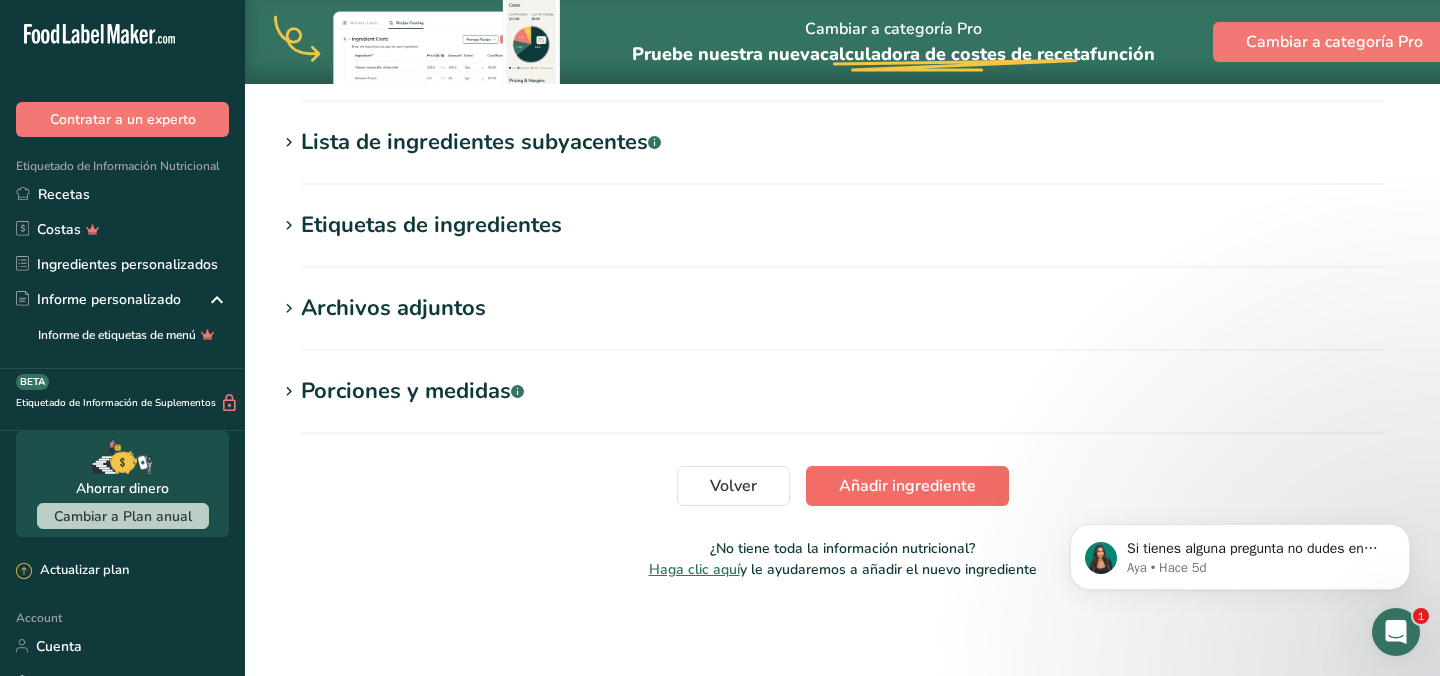 type on "1.4" 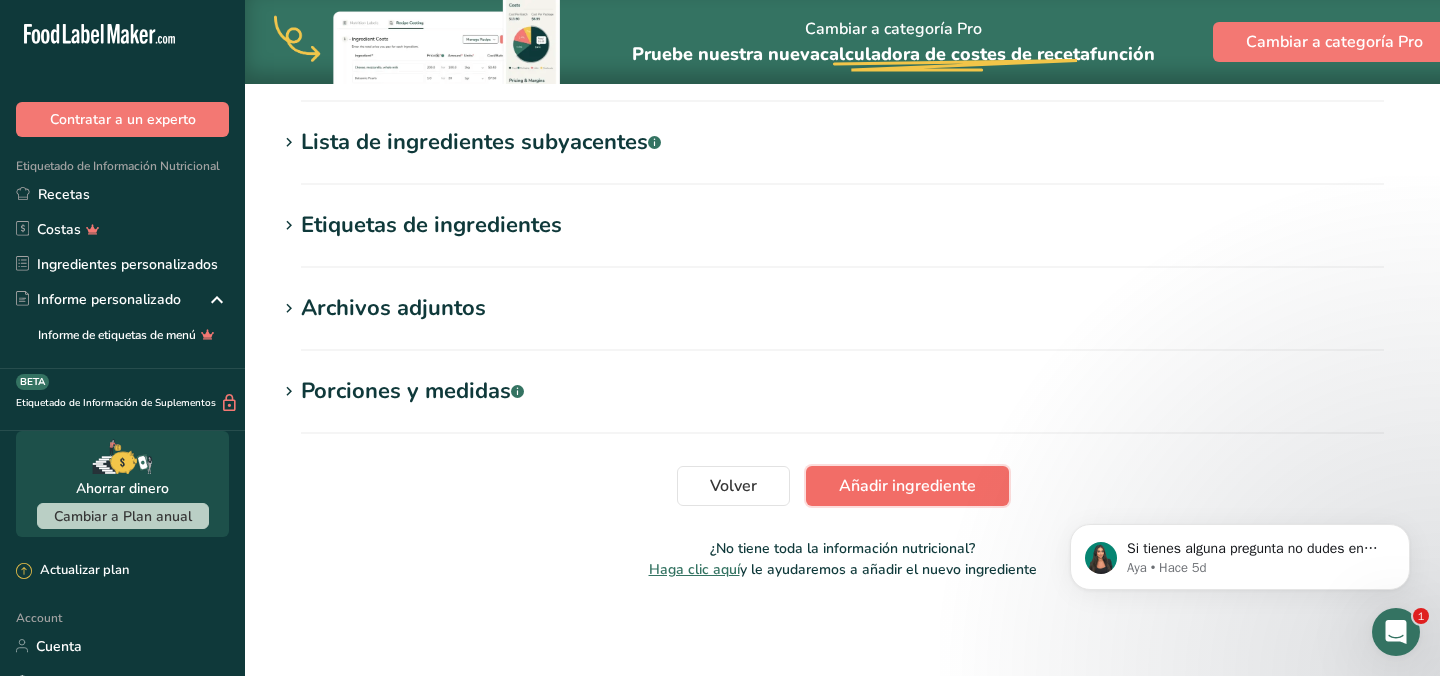 click on "Añadir ingrediente" at bounding box center [907, 486] 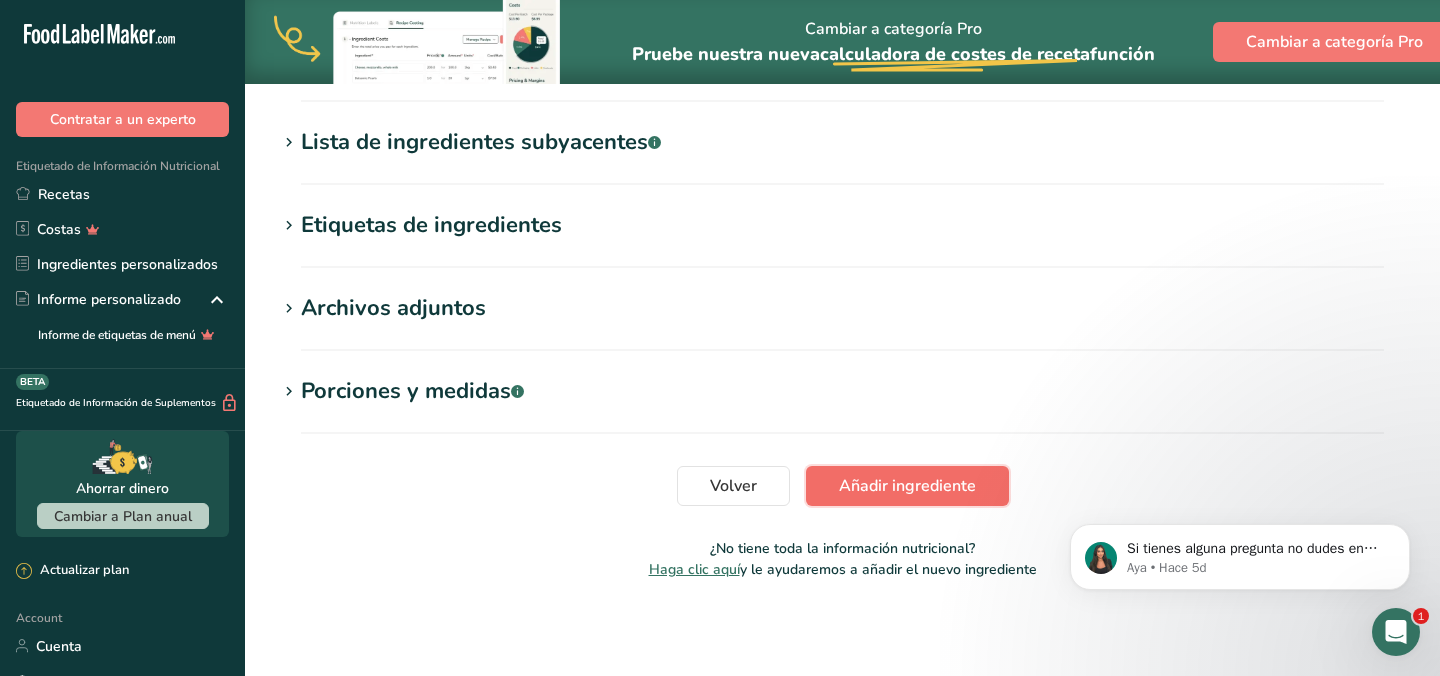 scroll, scrollTop: 895, scrollLeft: 0, axis: vertical 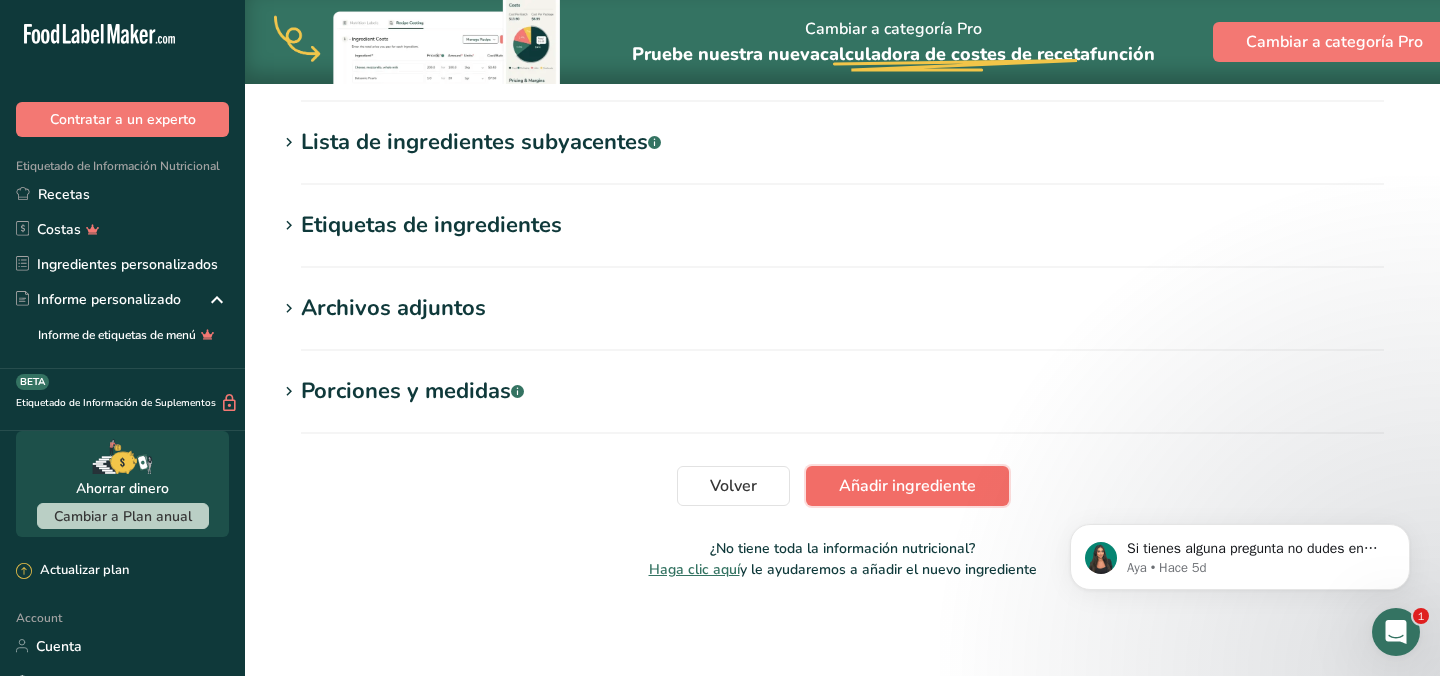 click on "Añadir ingrediente" at bounding box center [907, 486] 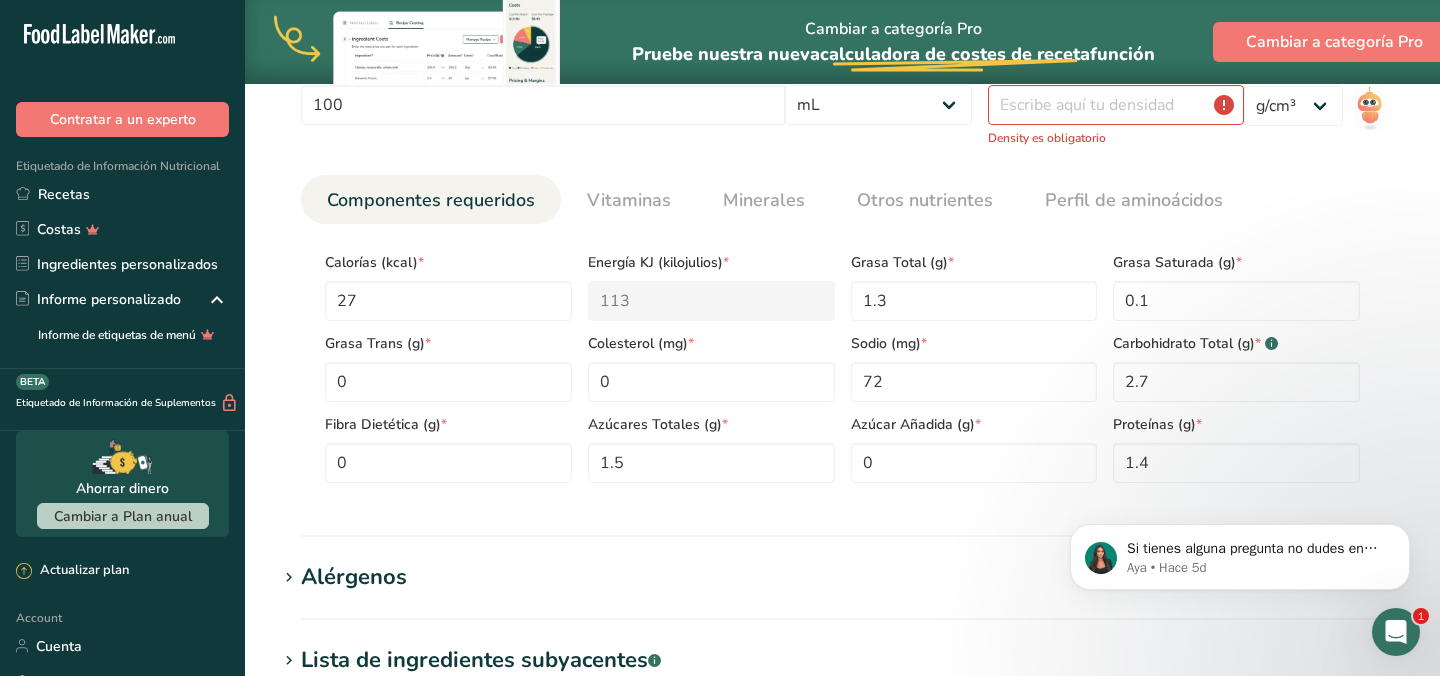 scroll, scrollTop: 358, scrollLeft: 0, axis: vertical 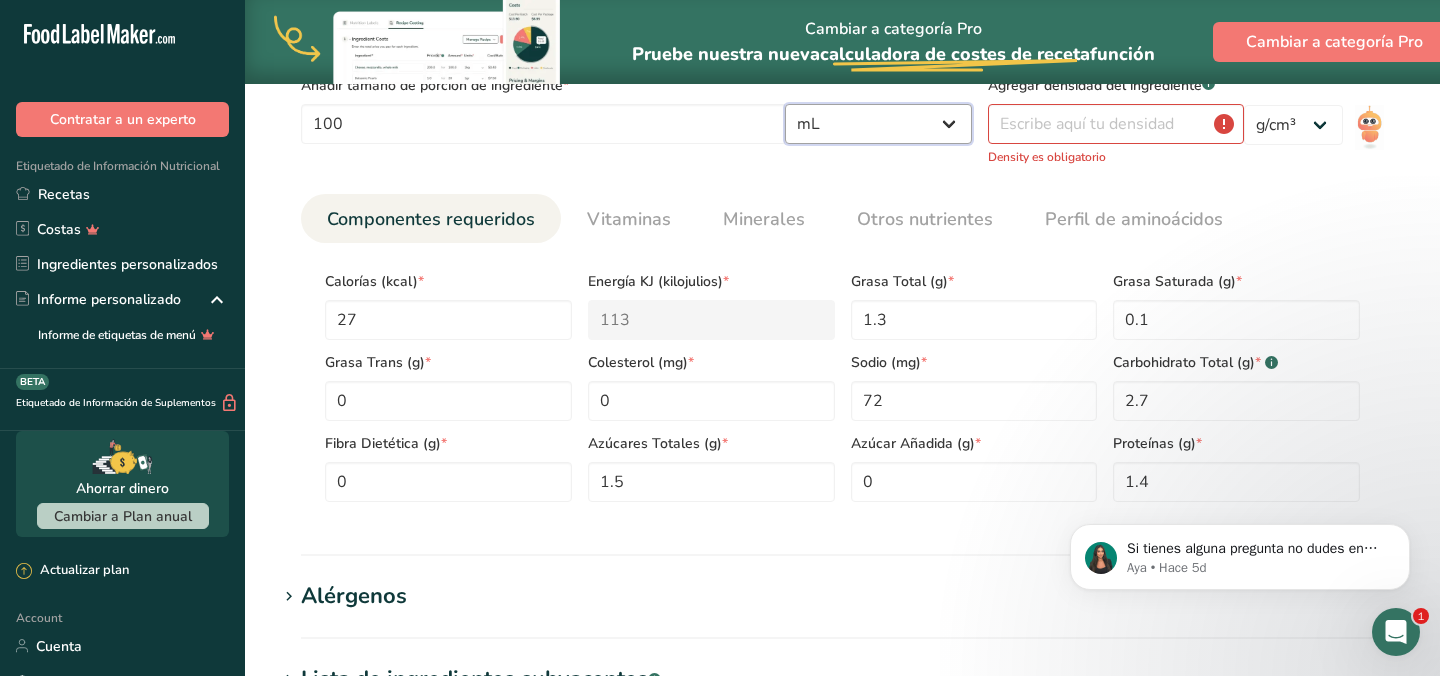 click on "g
kg
mg
mcg
libras
onza
litro
mL
onza líquida
cucharada
cucharadita
taza
Cuarto de Galón
galón" at bounding box center [878, 124] 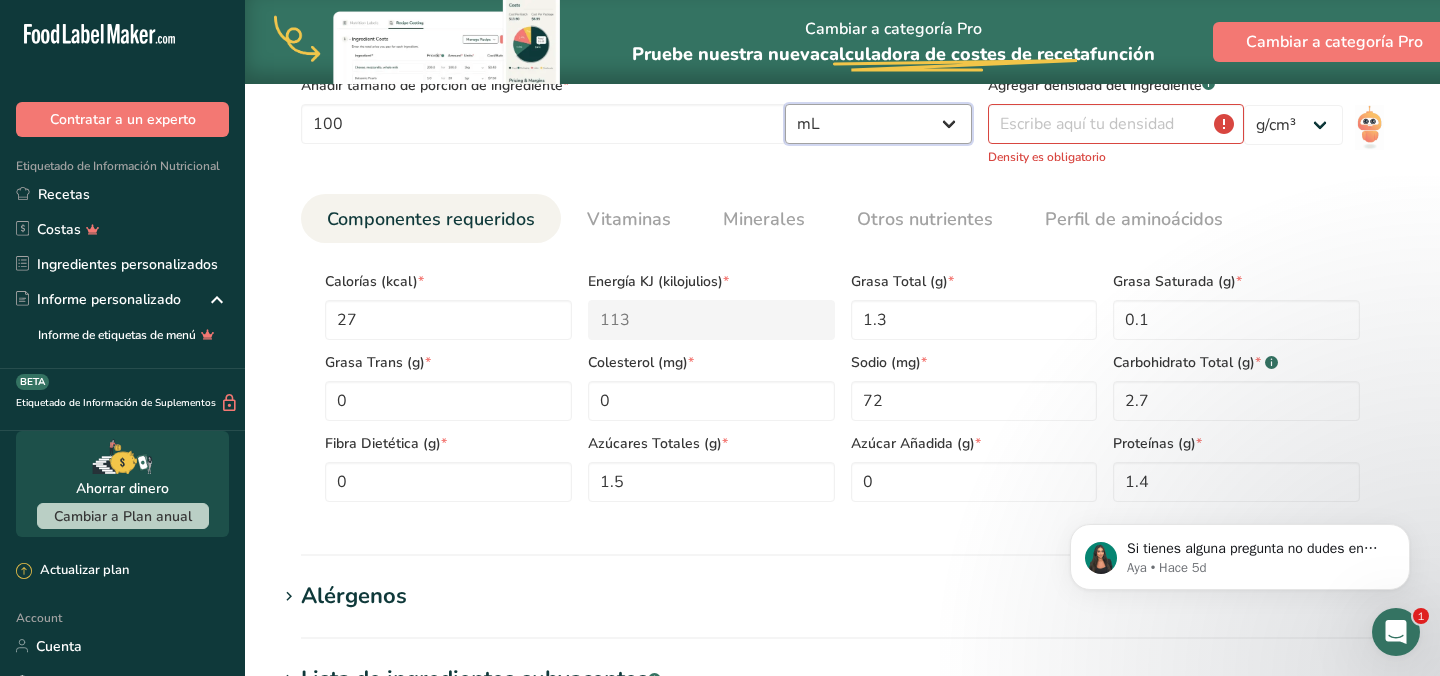 select on "0" 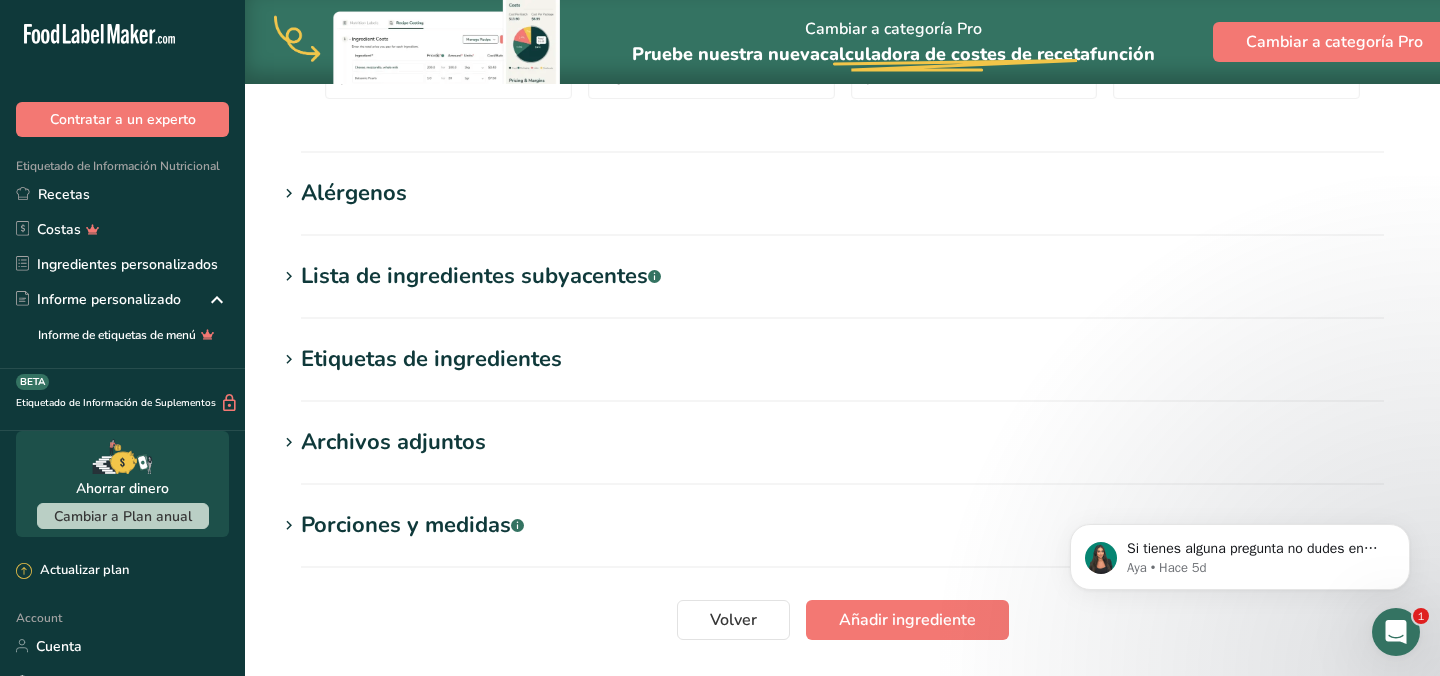 scroll, scrollTop: 741, scrollLeft: 0, axis: vertical 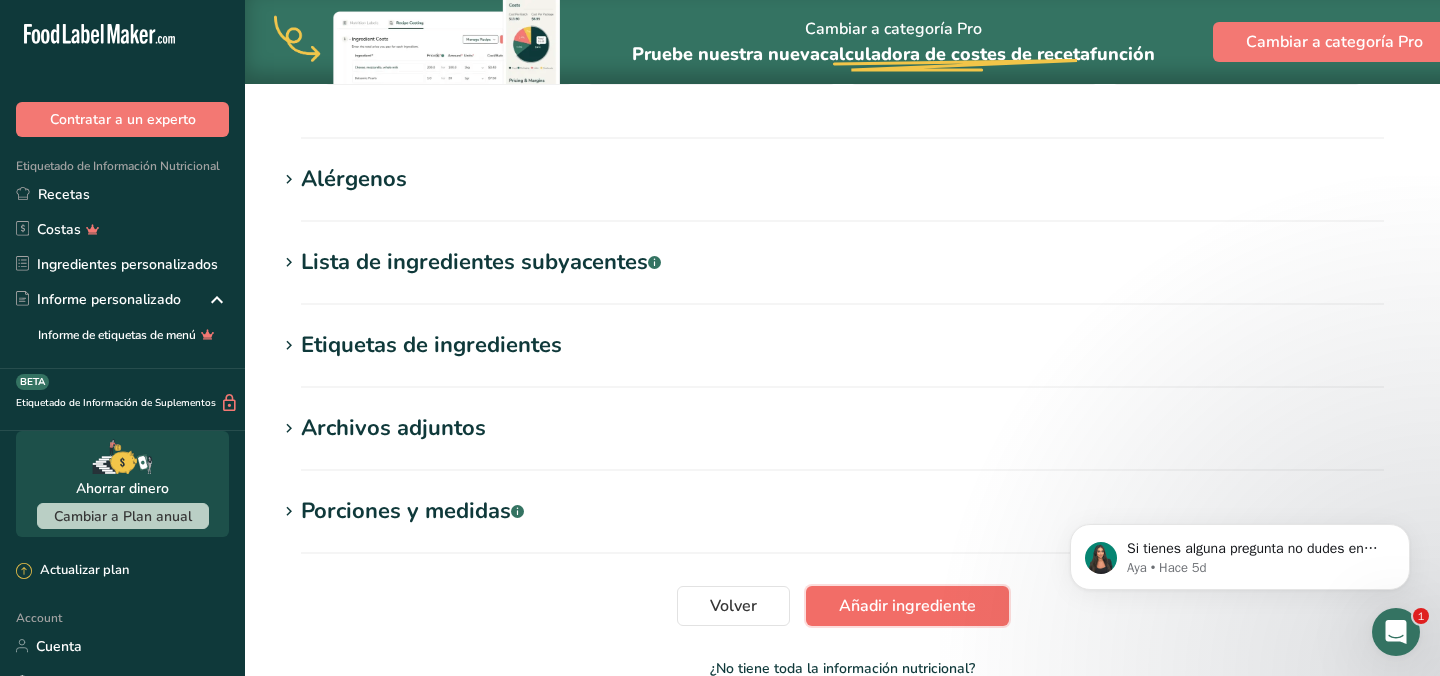 click on "Añadir ingrediente" at bounding box center (907, 606) 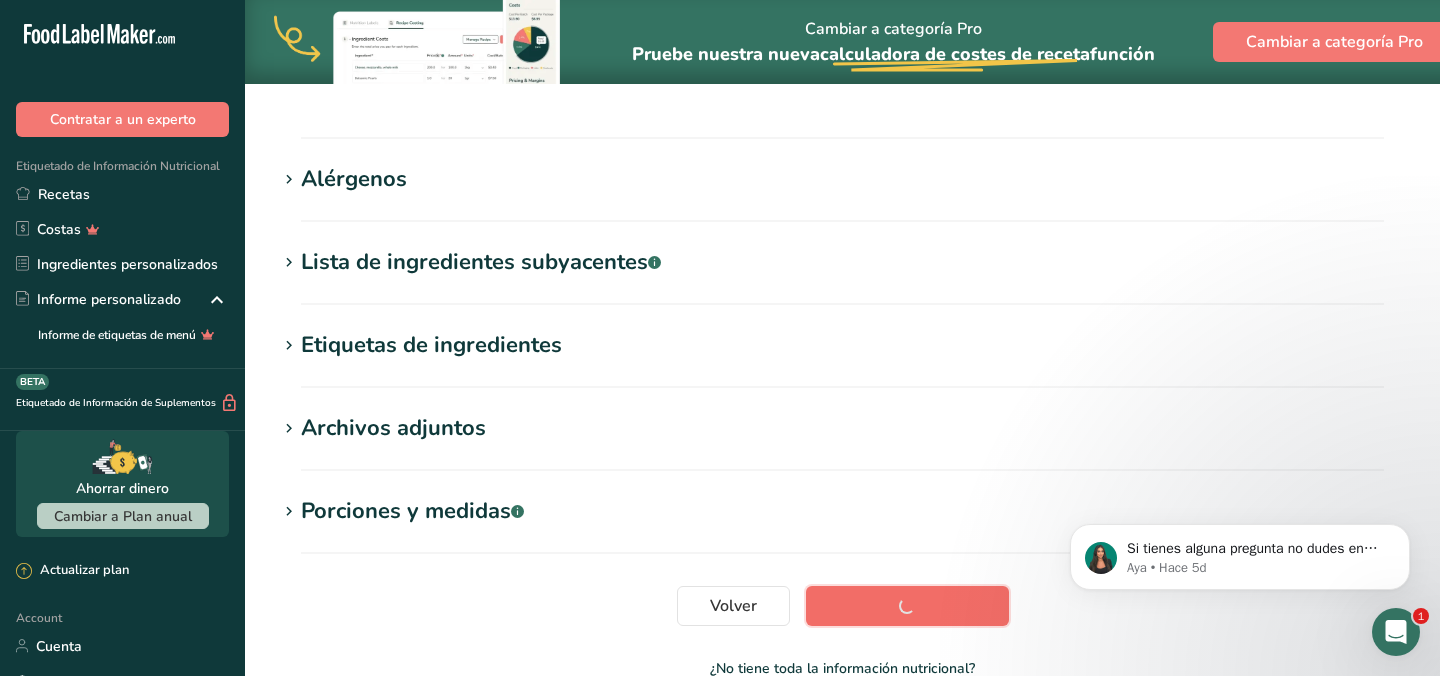 scroll, scrollTop: 398, scrollLeft: 0, axis: vertical 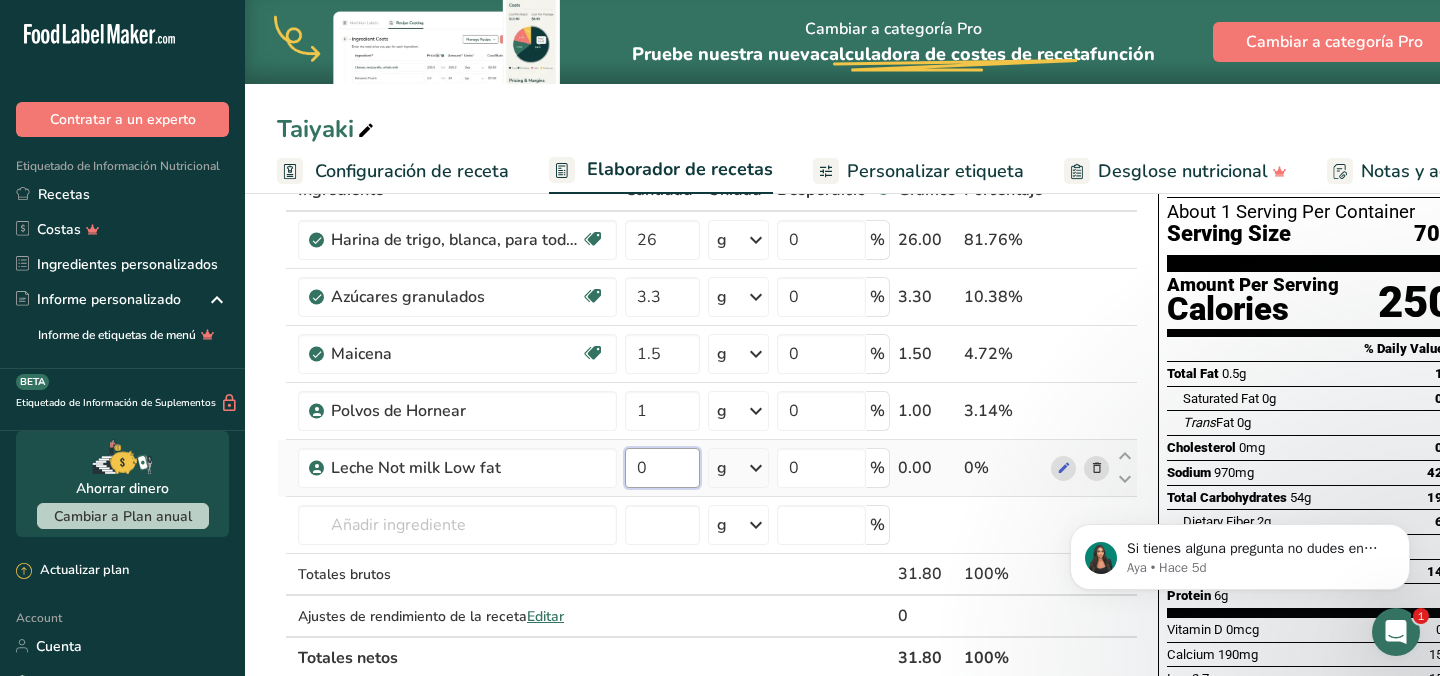 click on "0" at bounding box center [662, 468] 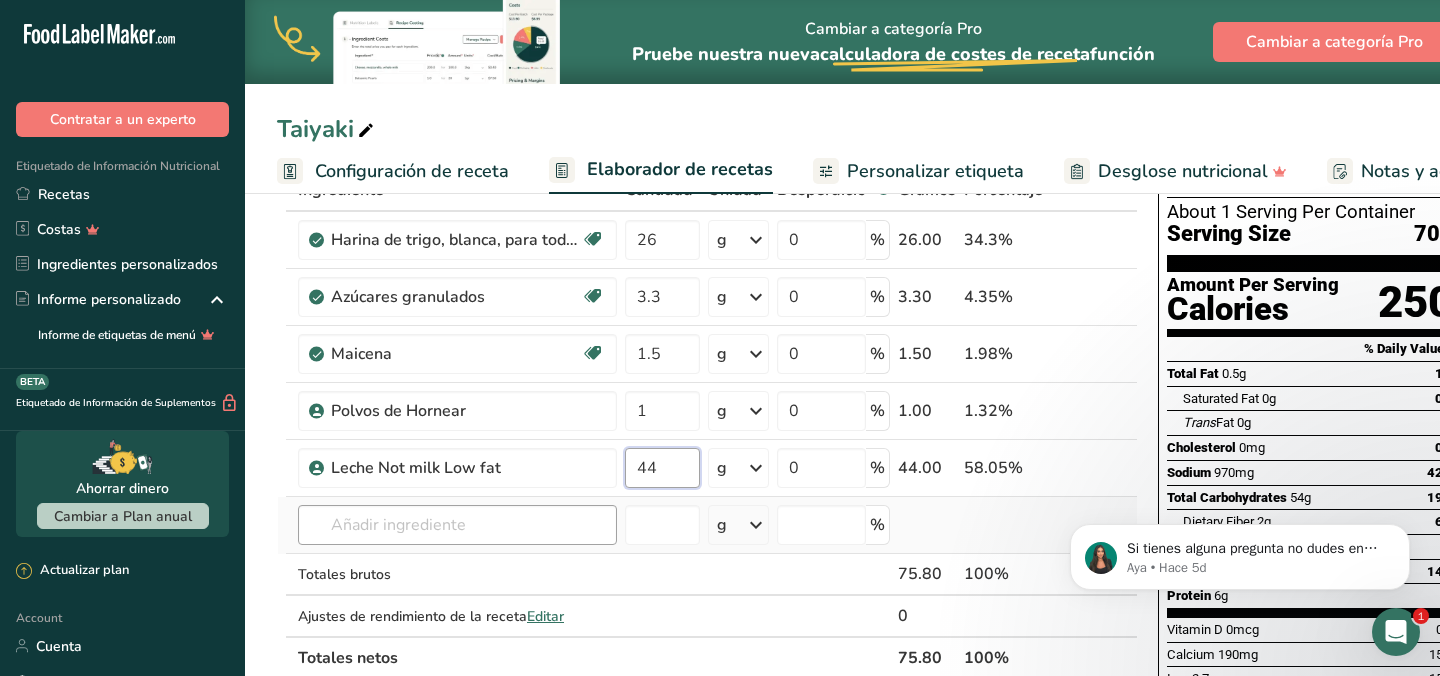 type on "44" 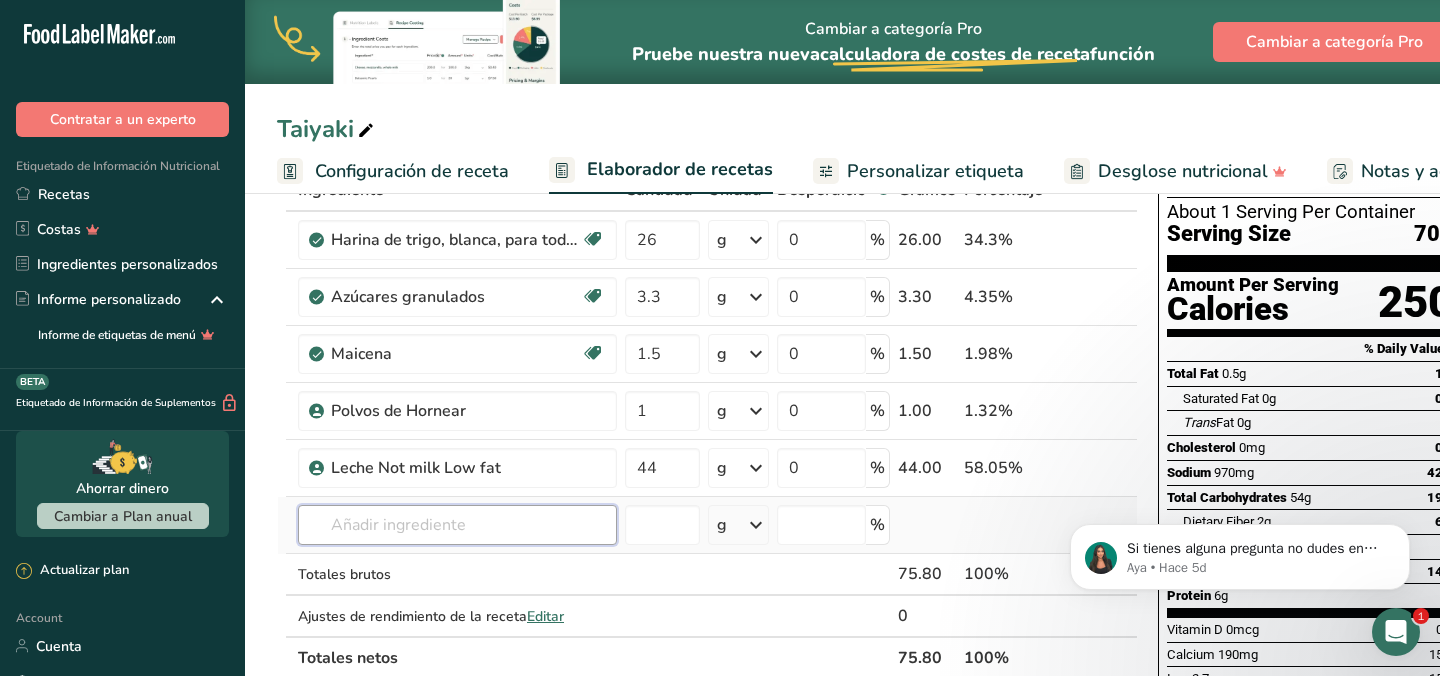 click on "Ingrediente *
Cantidad *
Unidad *
Desperdicio *   .a-a{fill:#347362;}.b-a{fill:#fff;}          Gramos
Porcentaje
Harina de trigo, blanca, para todo uso, con levadura, enriquecida
Libre de lácteos
Vegano
Vegetariano
Libre de soja
26
g
Porciones
1 cup
Unidades de peso
g
kg
mg
Ver más
Unidades de volumen
litro
Las unidades de volumen requieren una conversión de densidad. Si conoce la densidad de su ingrediente, introdúzcala a continuación. De lo contrario, haga clic en "RIA", nuestra asistente regulatoria de IA, quien podrá ayudarle.
lb/pie³
g/cm³
mL" at bounding box center [707, 424] 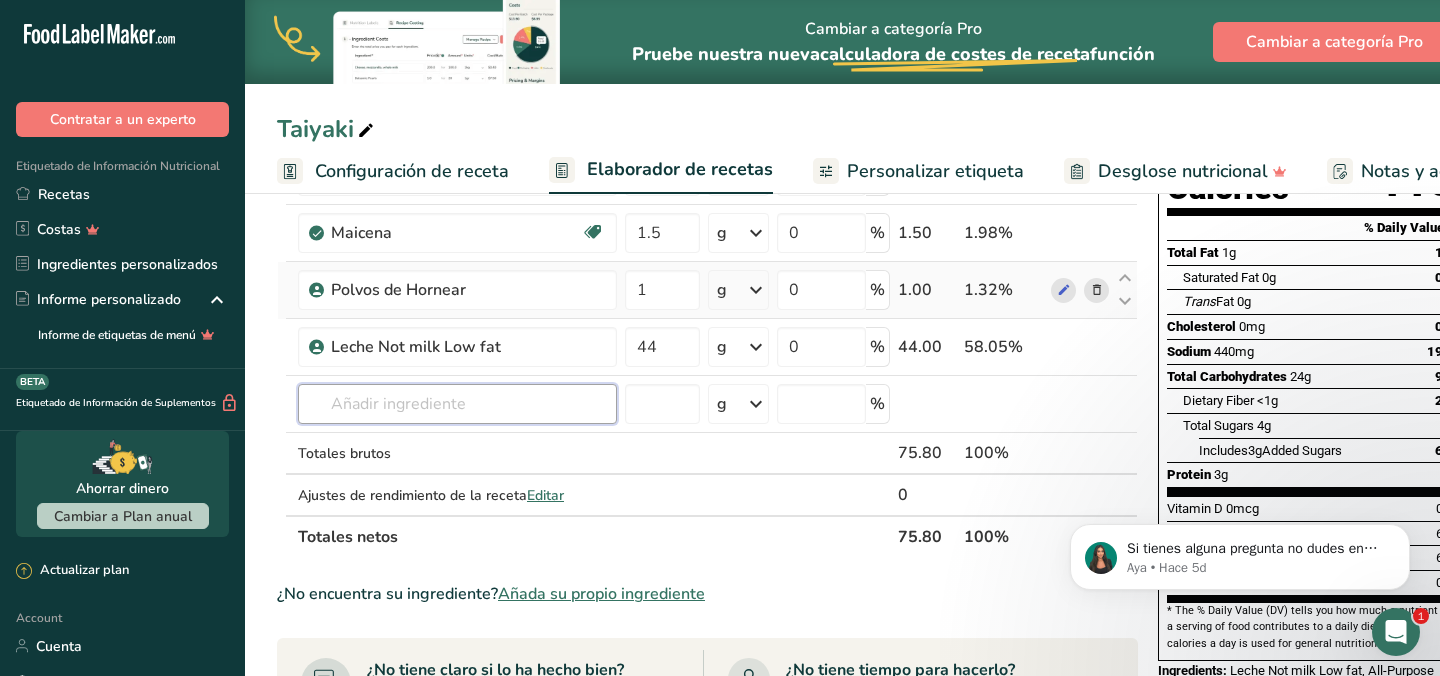 scroll, scrollTop: 249, scrollLeft: 0, axis: vertical 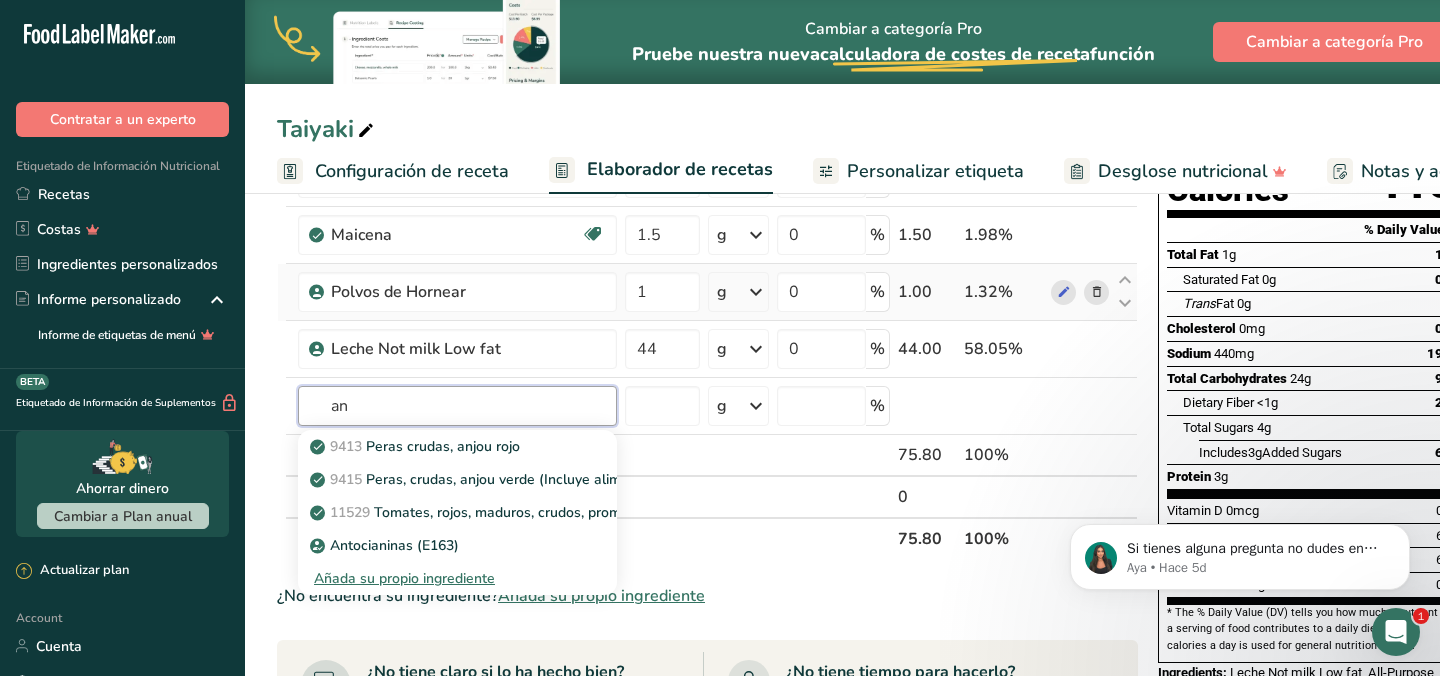 type on "a" 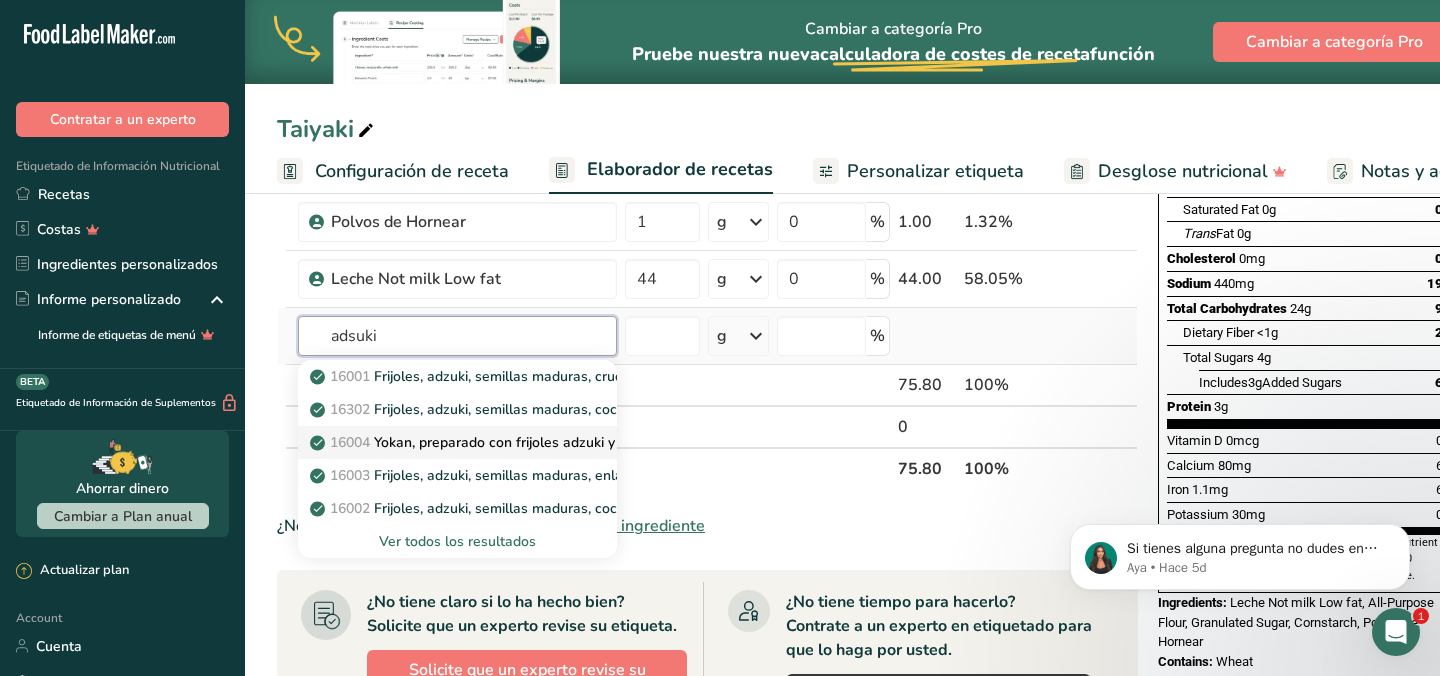 scroll, scrollTop: 322, scrollLeft: 0, axis: vertical 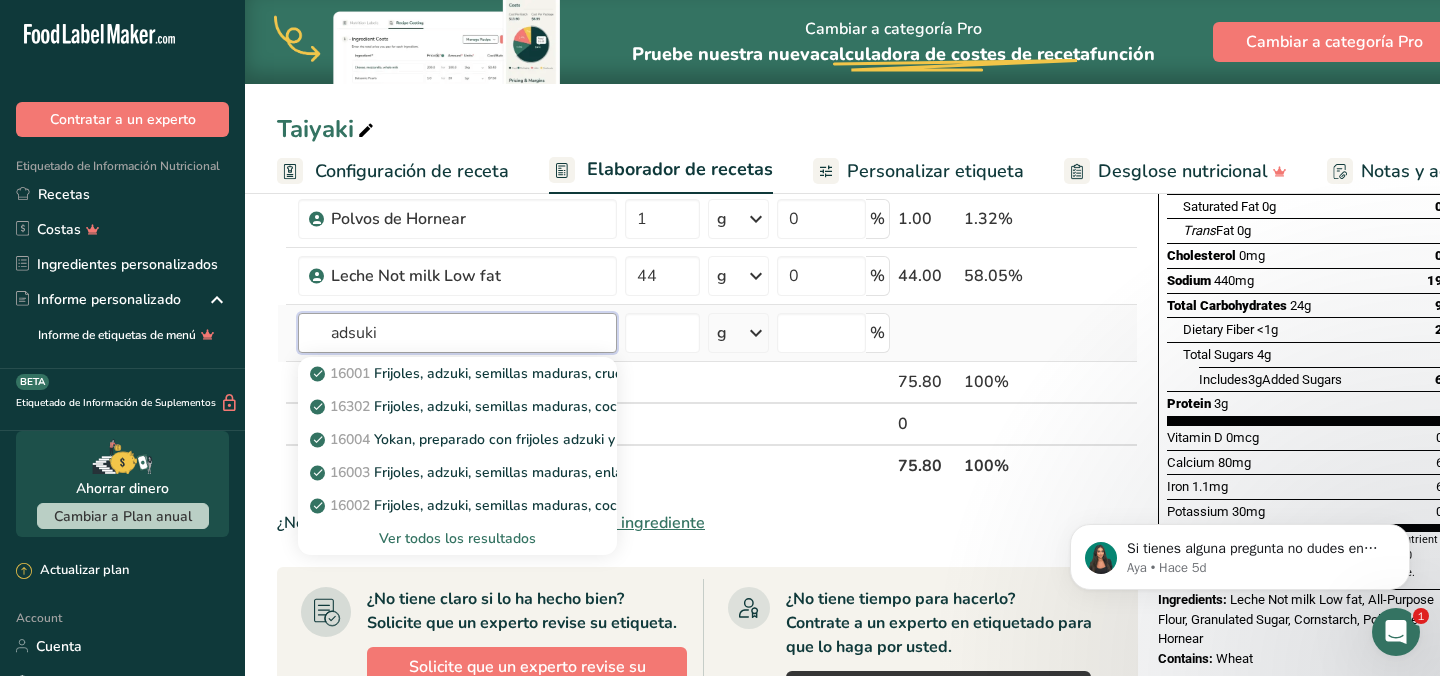 type on "adsuki" 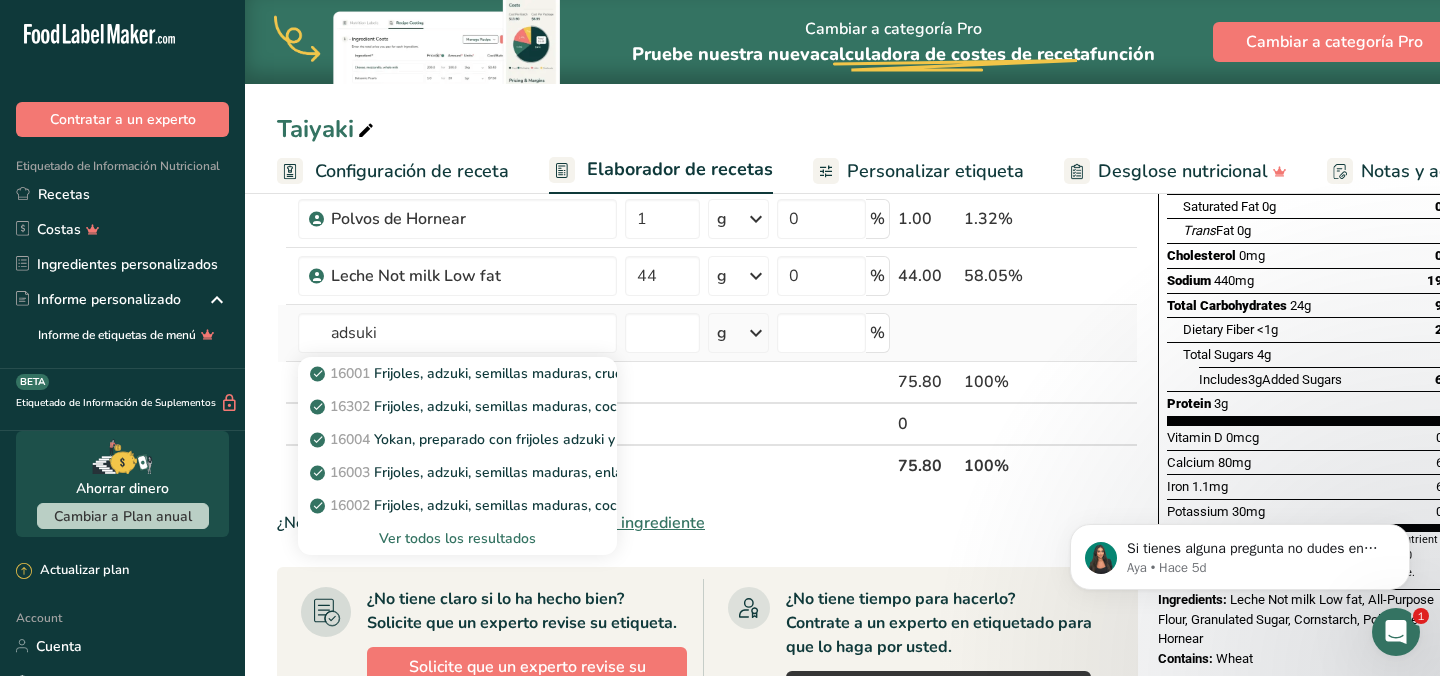 type 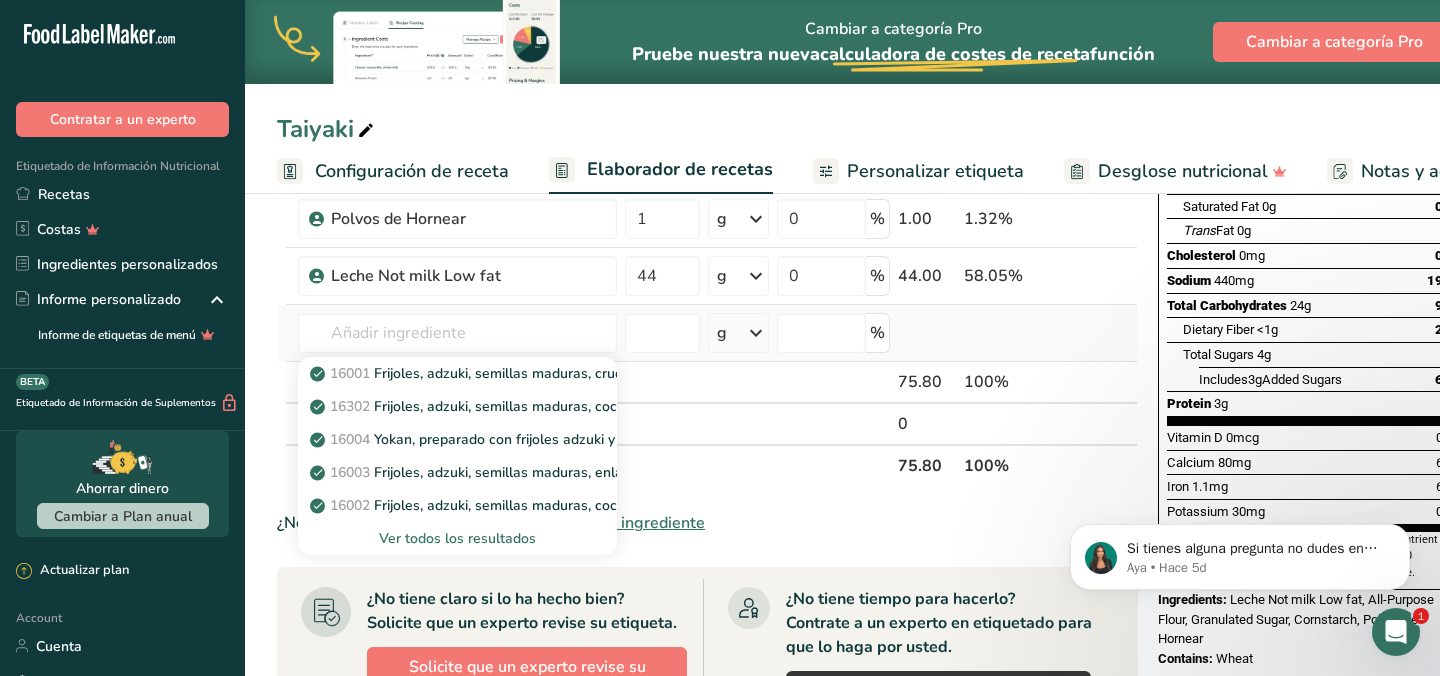 click on "Ver todos los resultados" at bounding box center (457, 538) 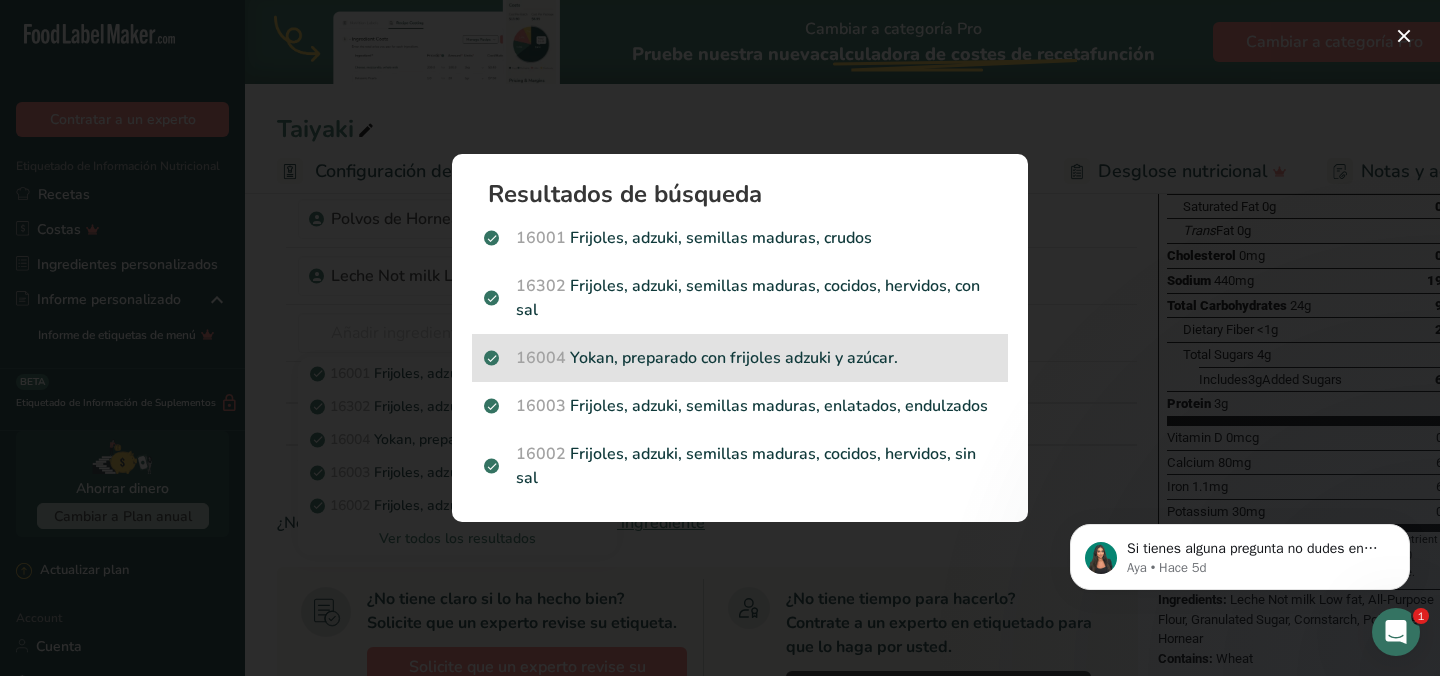 click on "16004
Yokan, preparado con frijoles adzuki y azúcar." at bounding box center (740, 358) 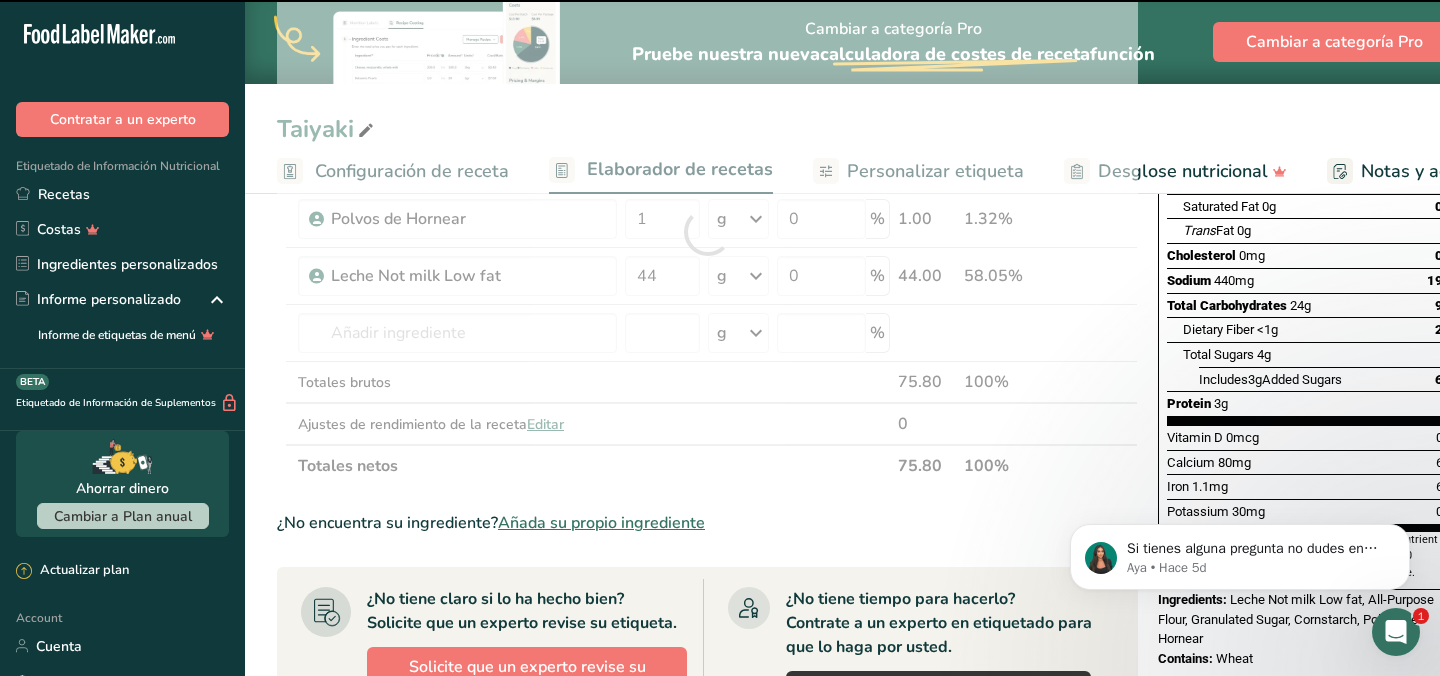 type on "0" 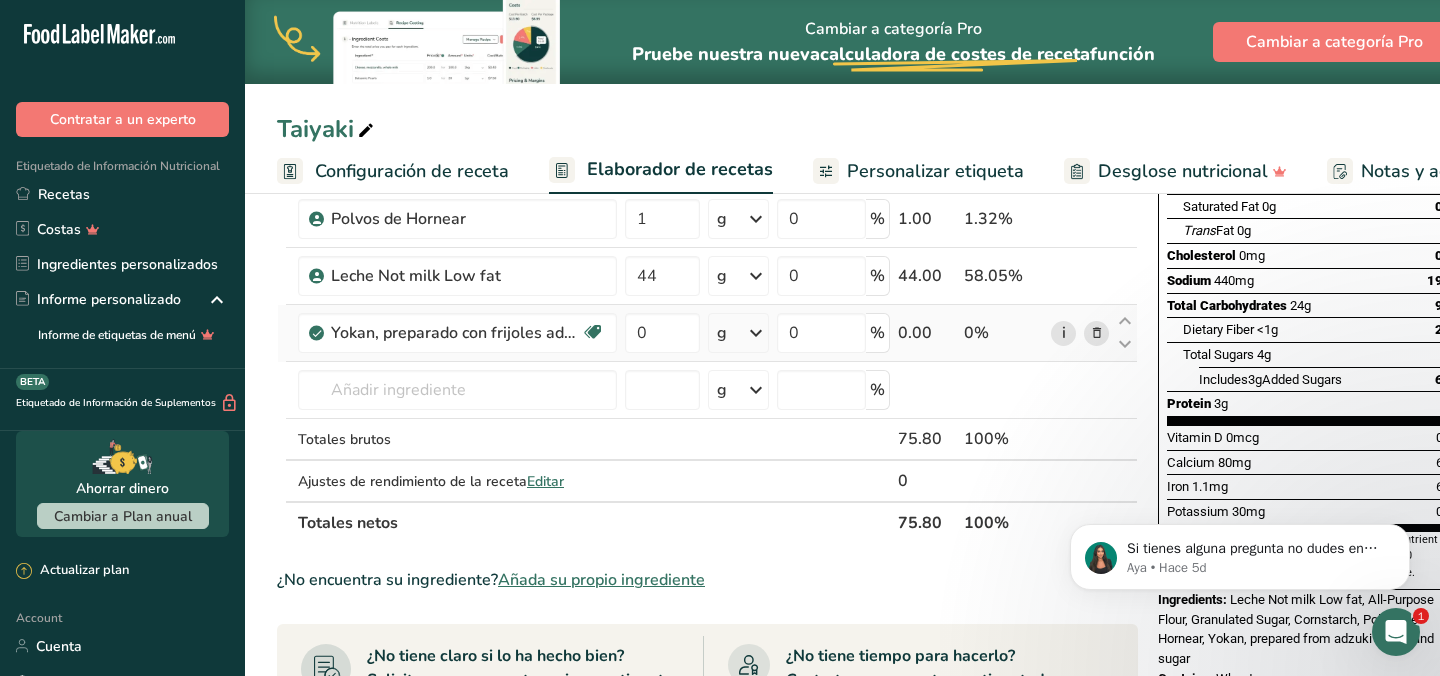 click on "i" at bounding box center [1063, 333] 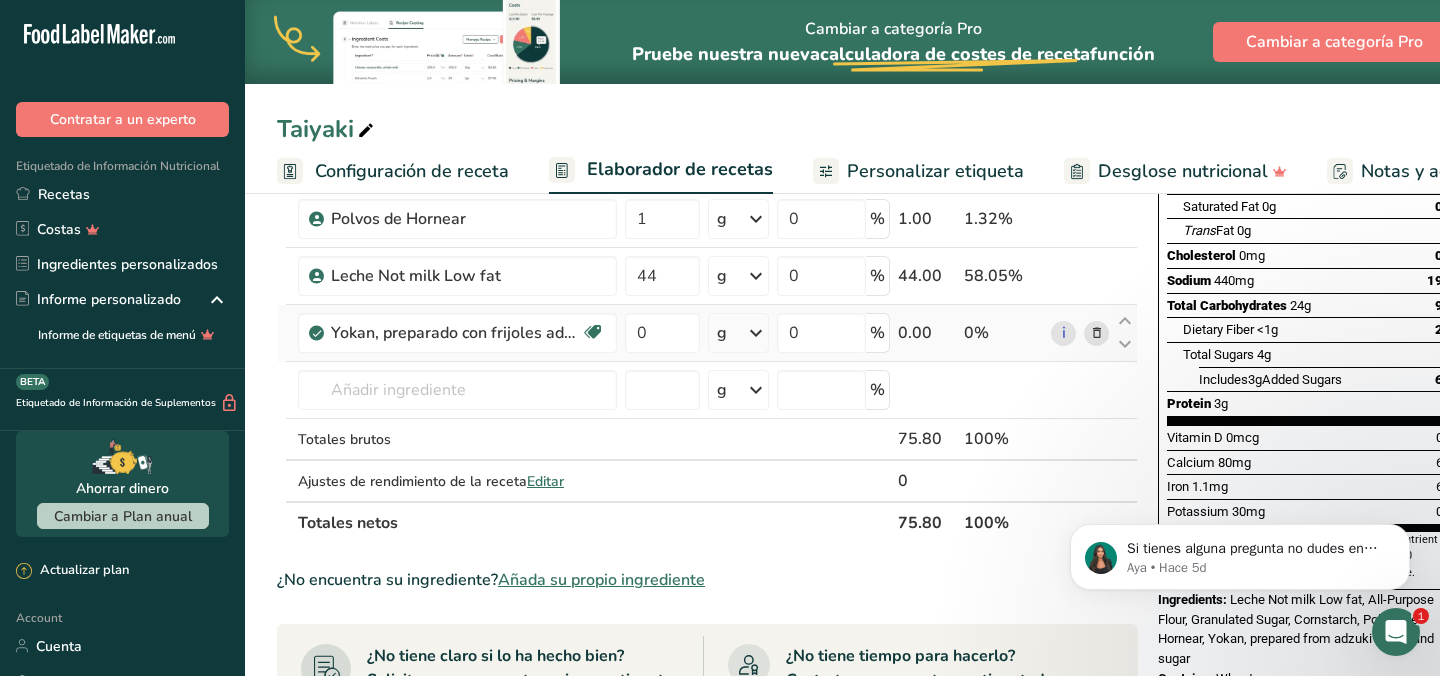 click at bounding box center [1097, 333] 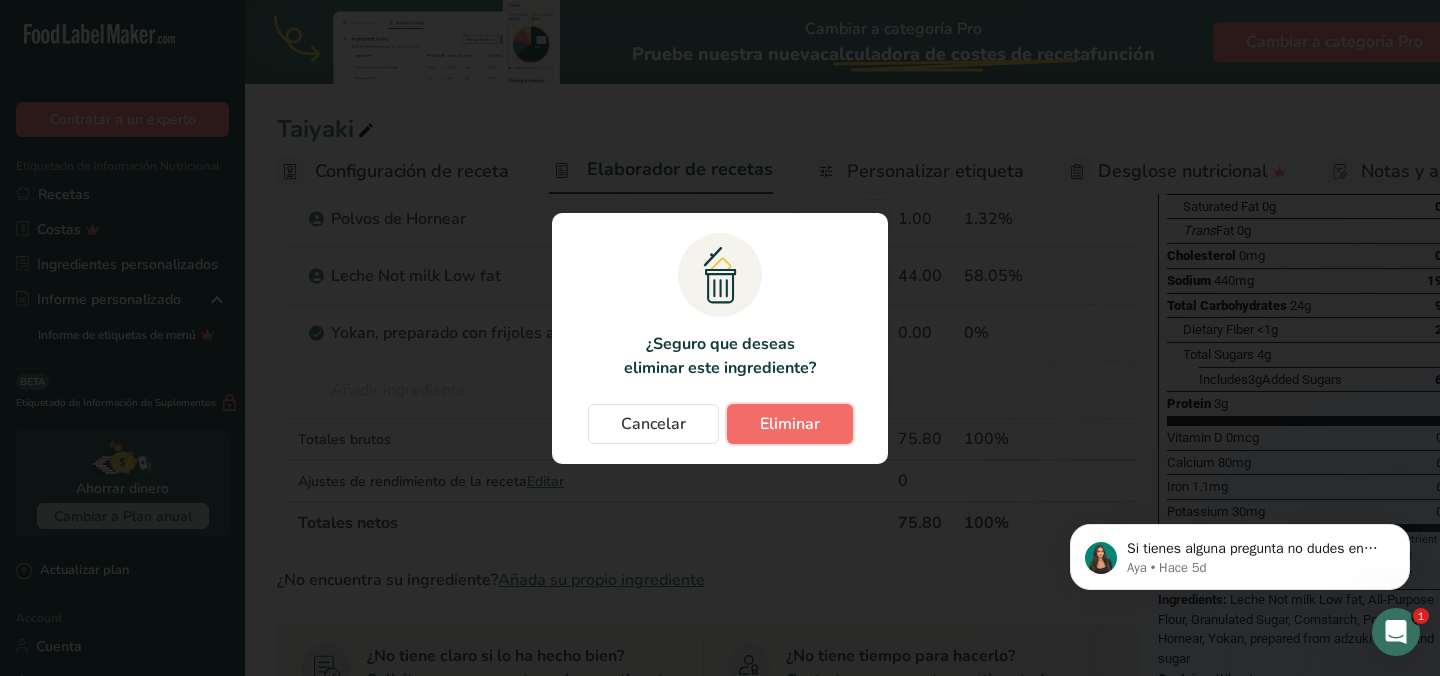 click on "Eliminar" at bounding box center [790, 424] 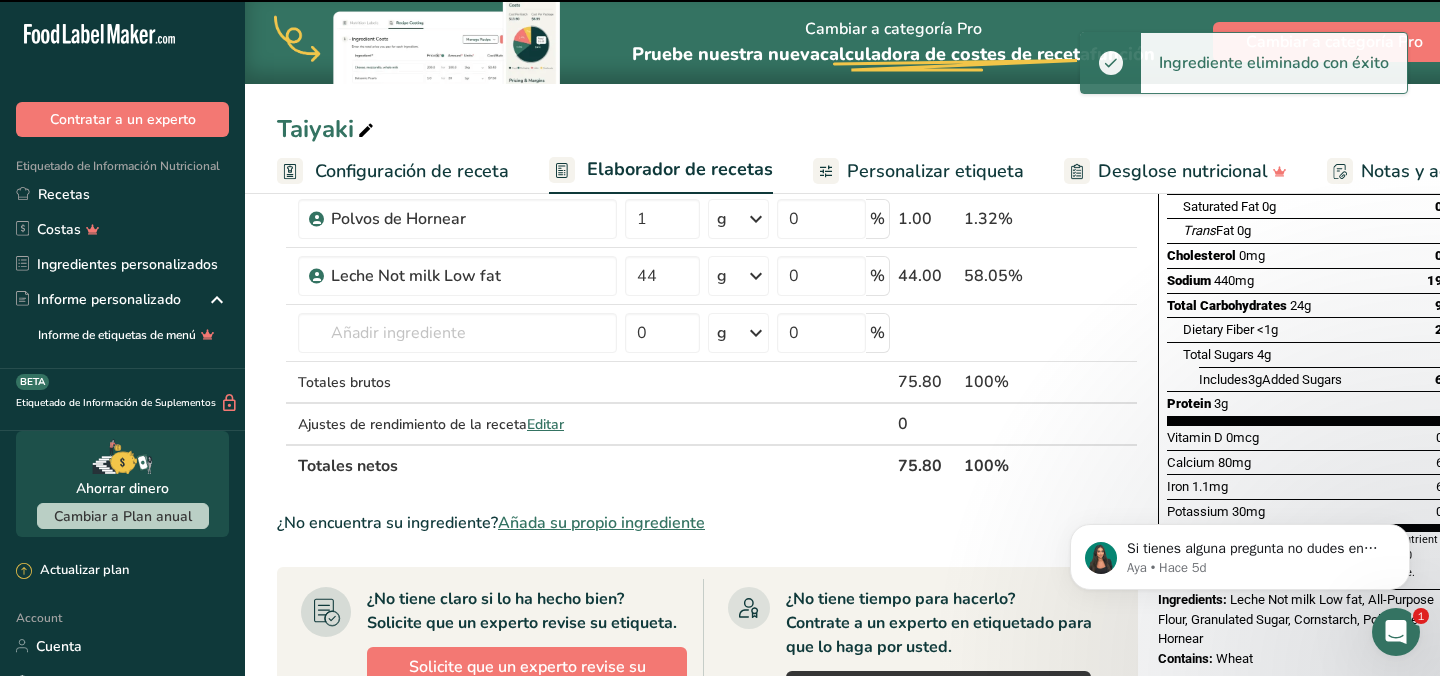 type 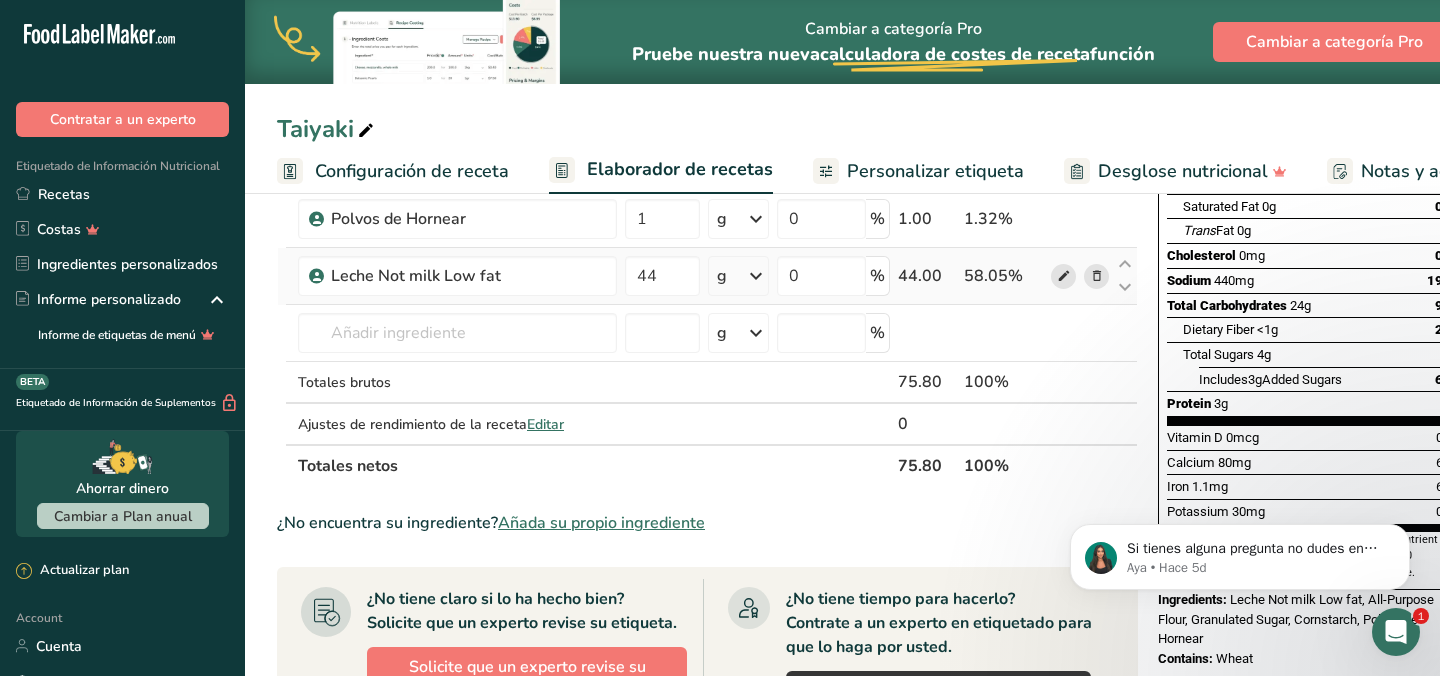 click at bounding box center (1064, 276) 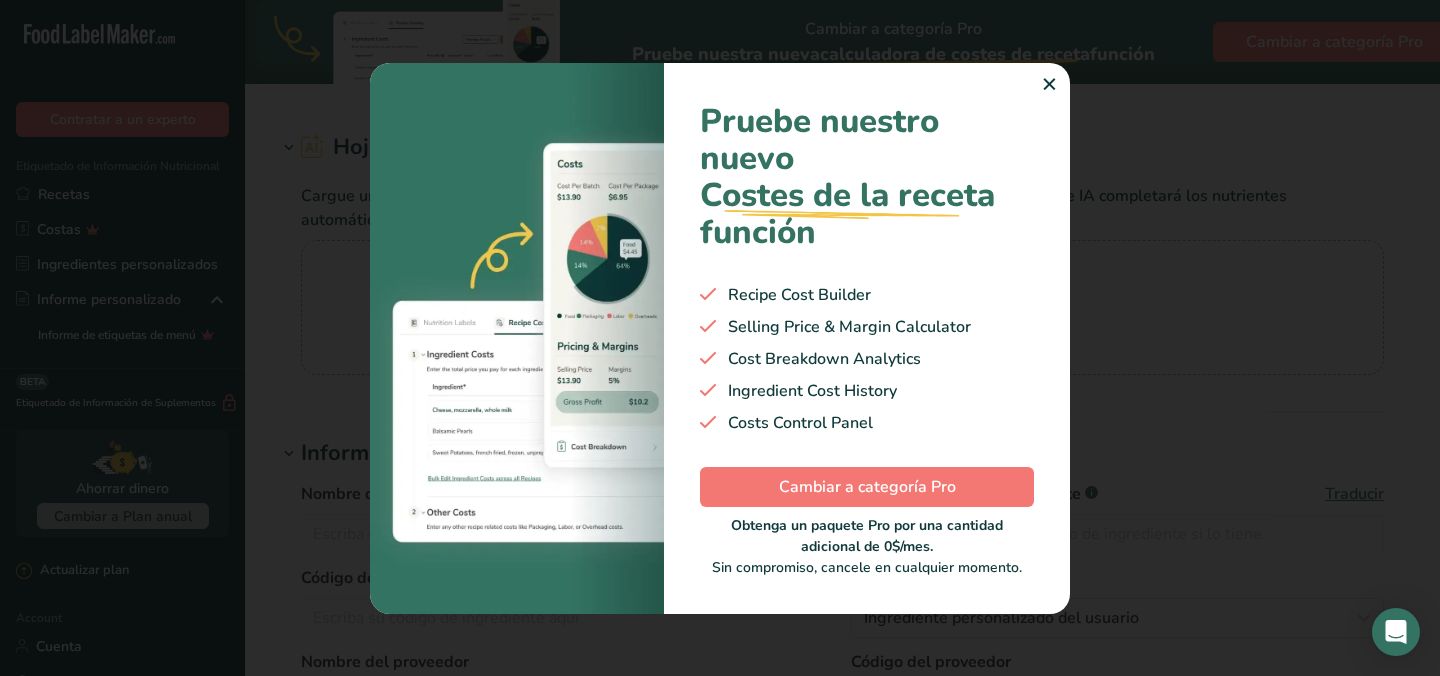 type on "Sugars, maple" 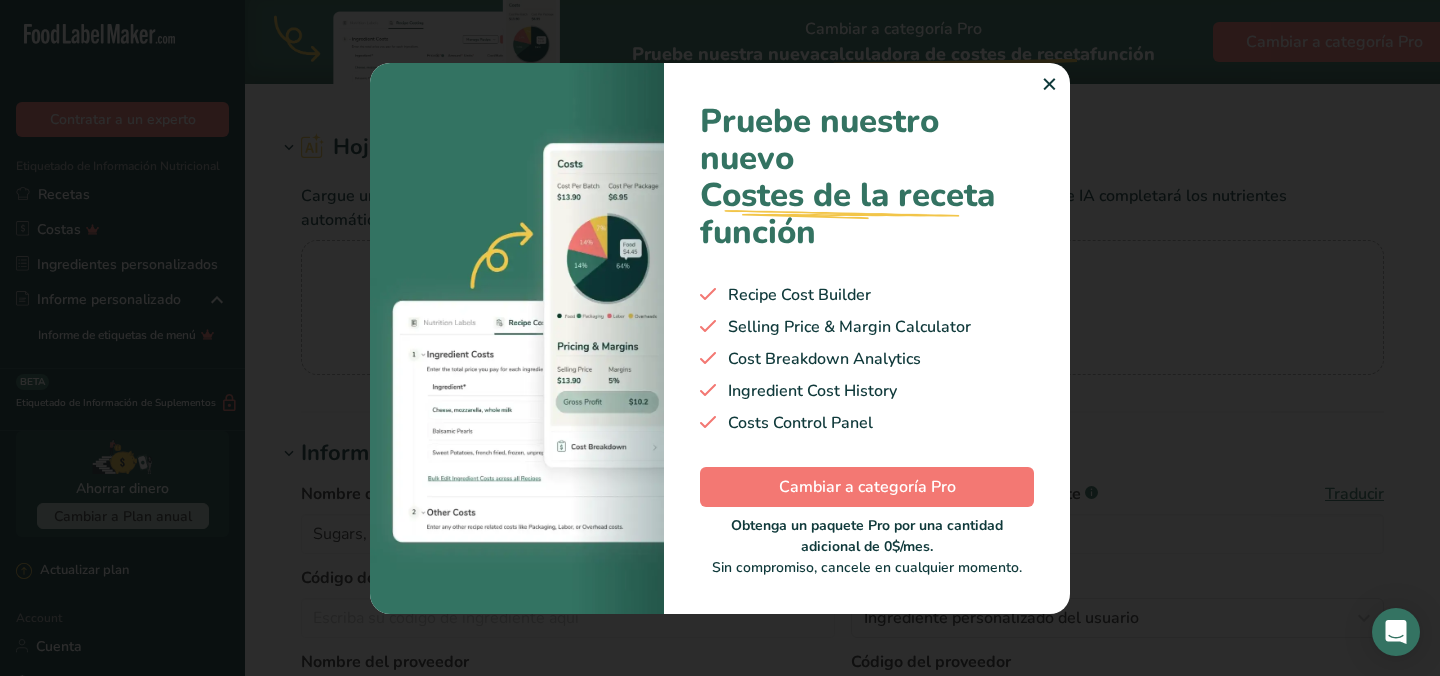 scroll, scrollTop: 0, scrollLeft: 0, axis: both 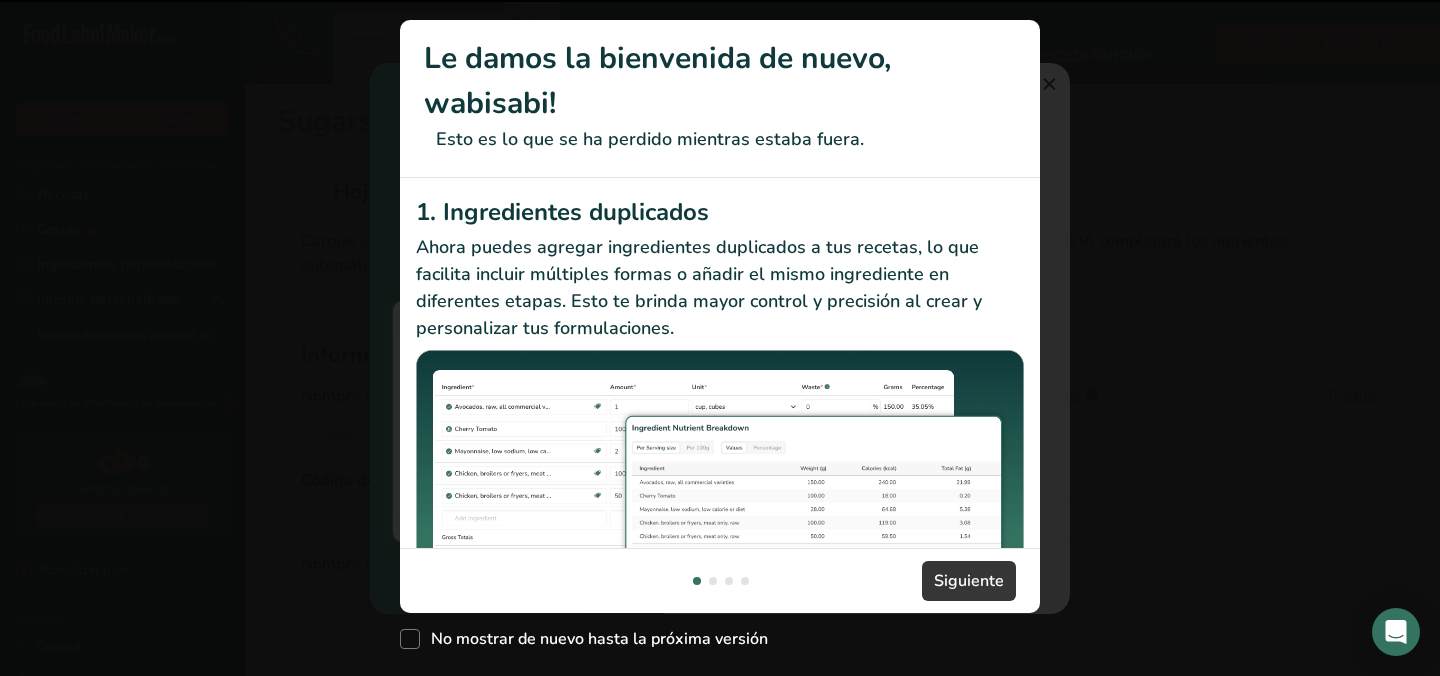 click at bounding box center (720, 338) 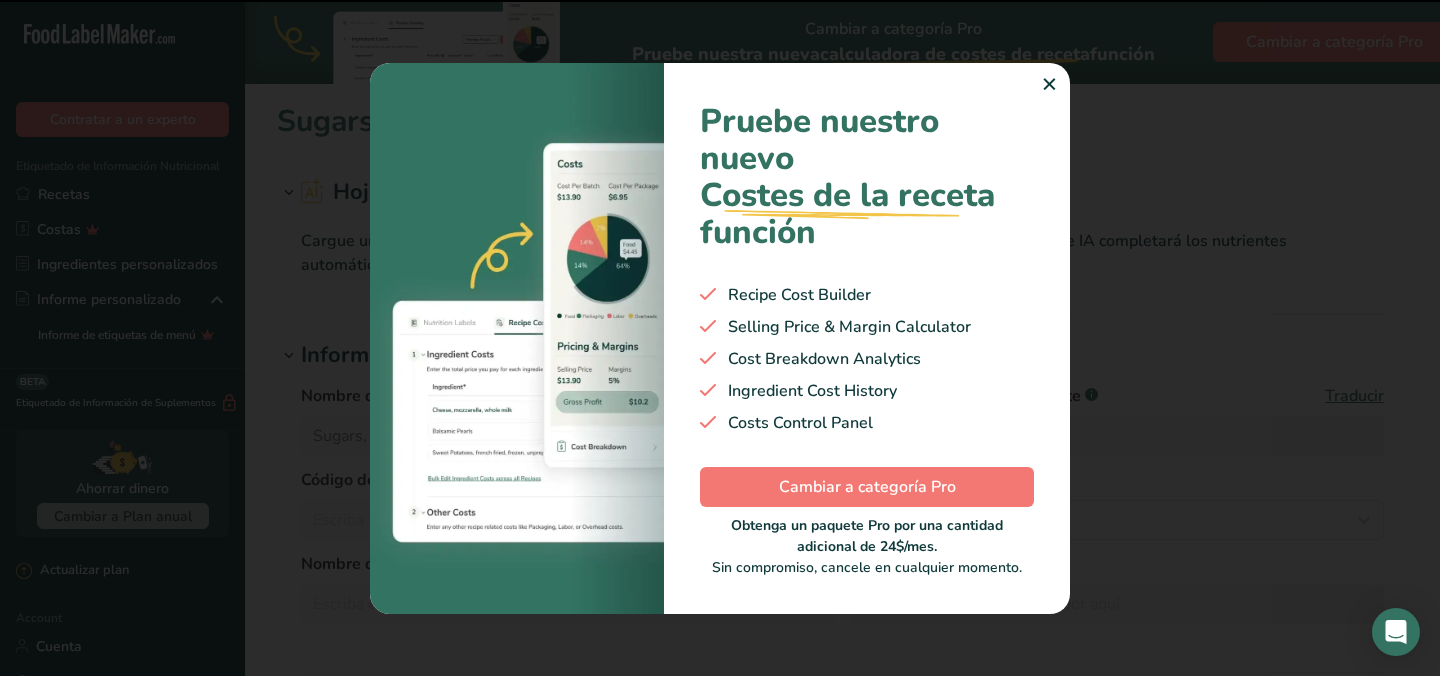 click on "✕" at bounding box center [1049, 85] 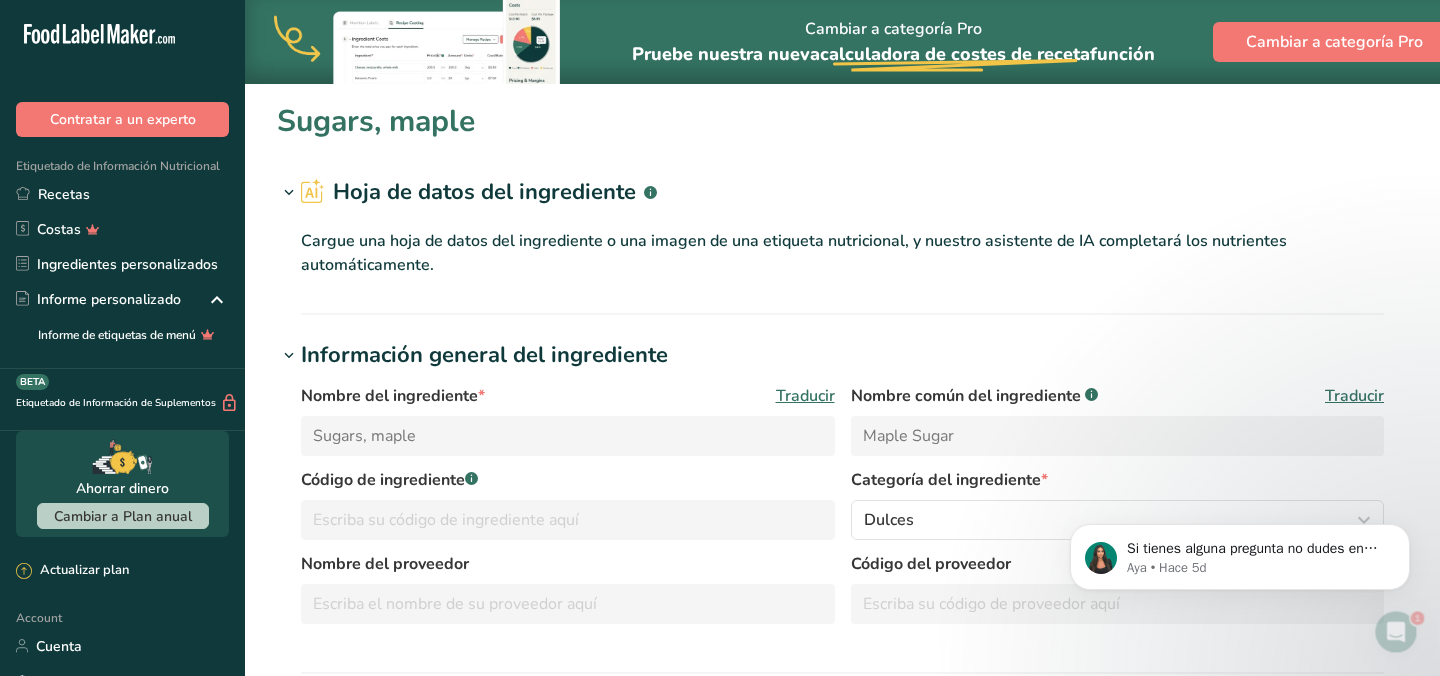 scroll, scrollTop: 0, scrollLeft: 0, axis: both 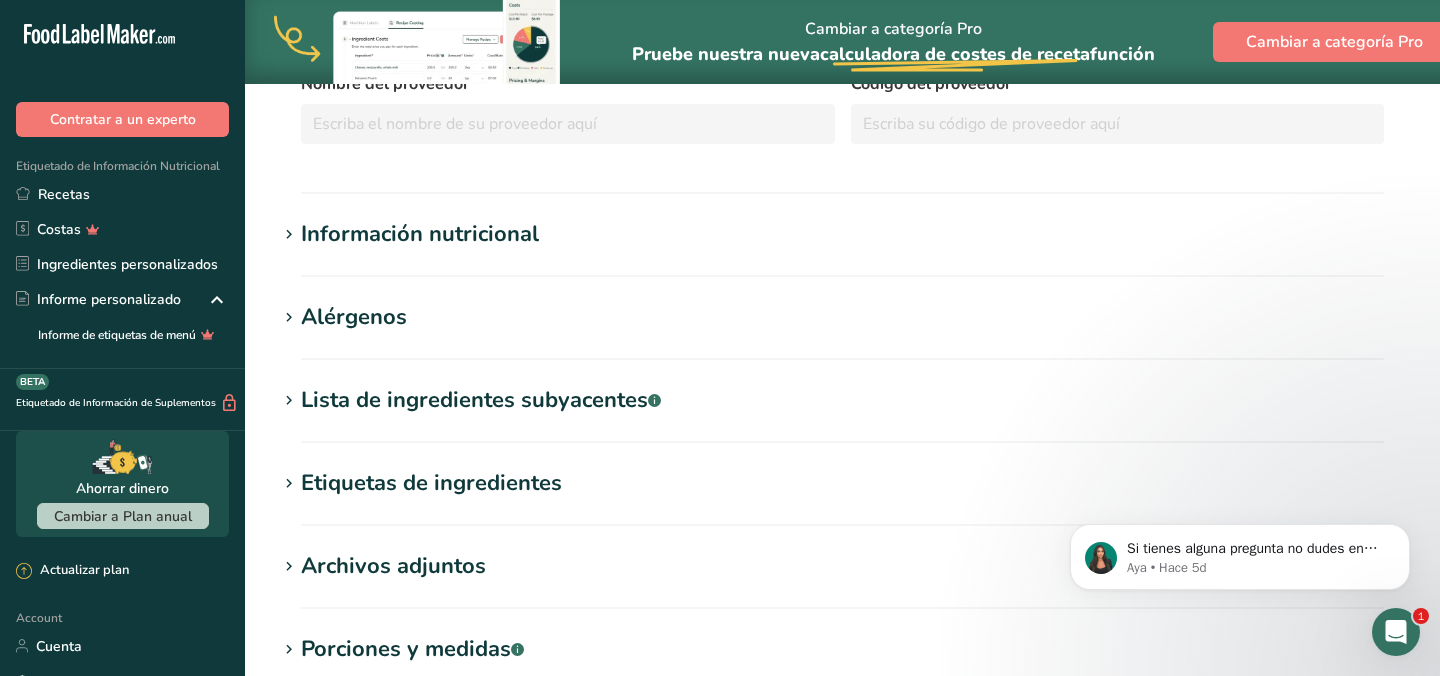 click on "Información nutricional" at bounding box center [420, 234] 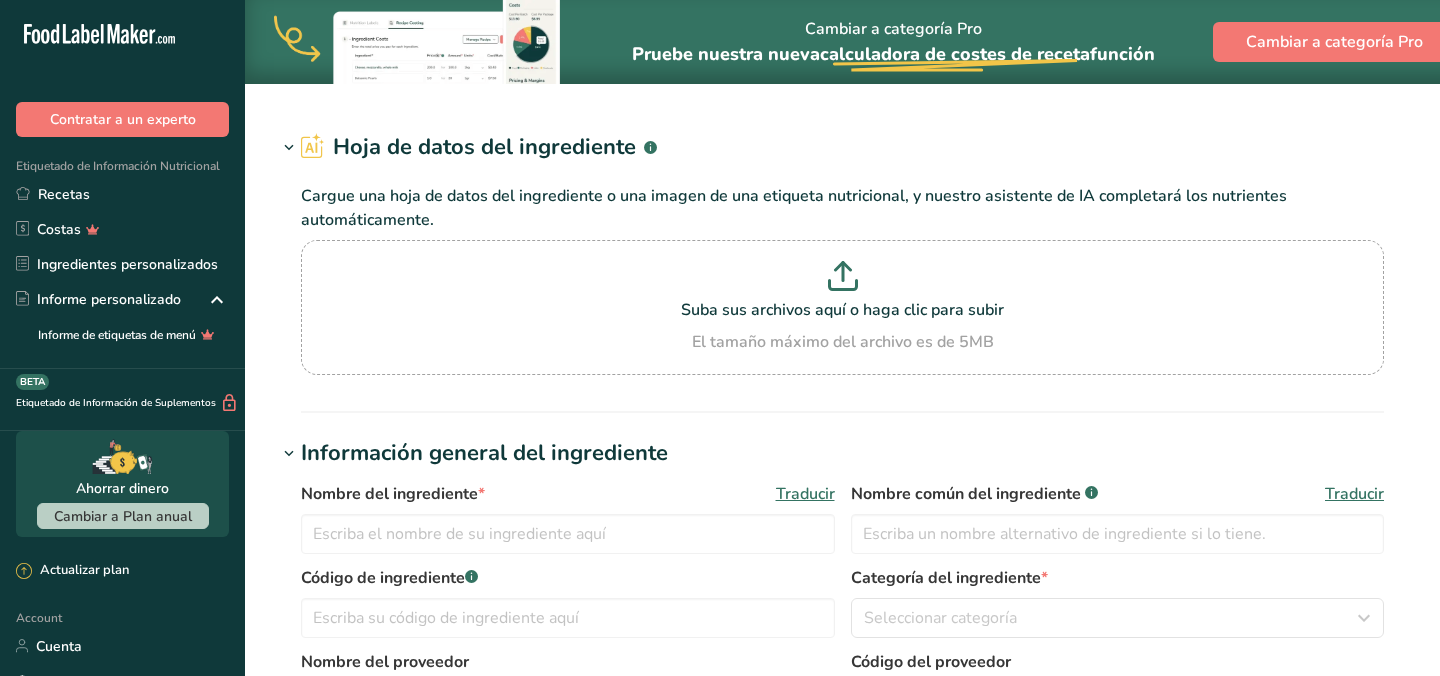 type on "Sugars, granulated" 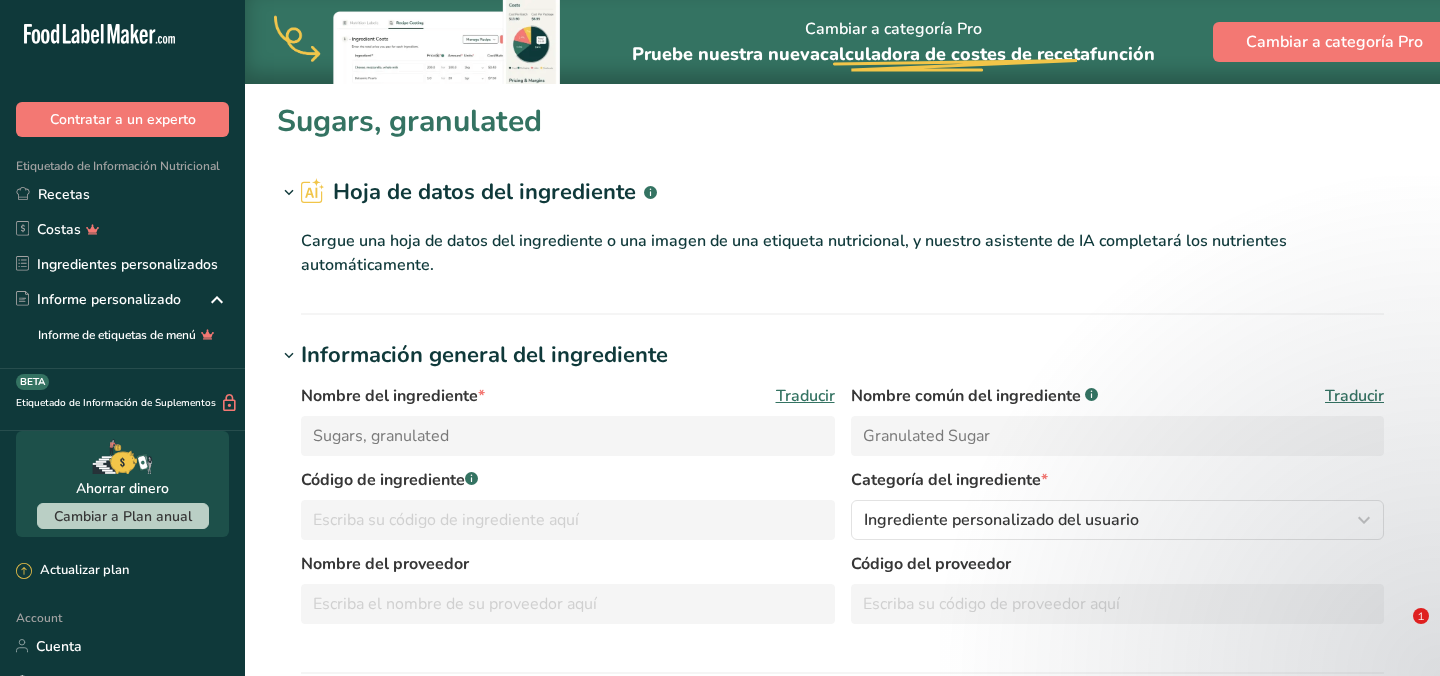scroll, scrollTop: 0, scrollLeft: 0, axis: both 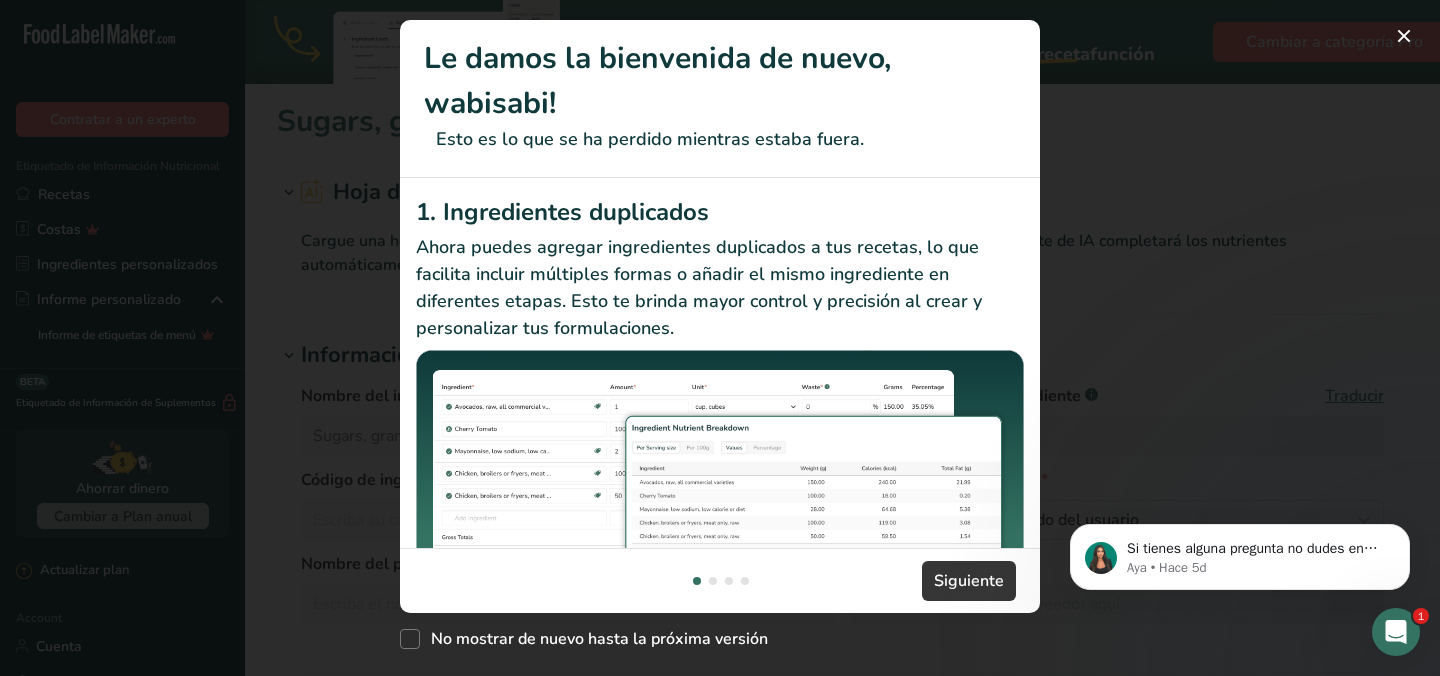 click at bounding box center [720, 338] 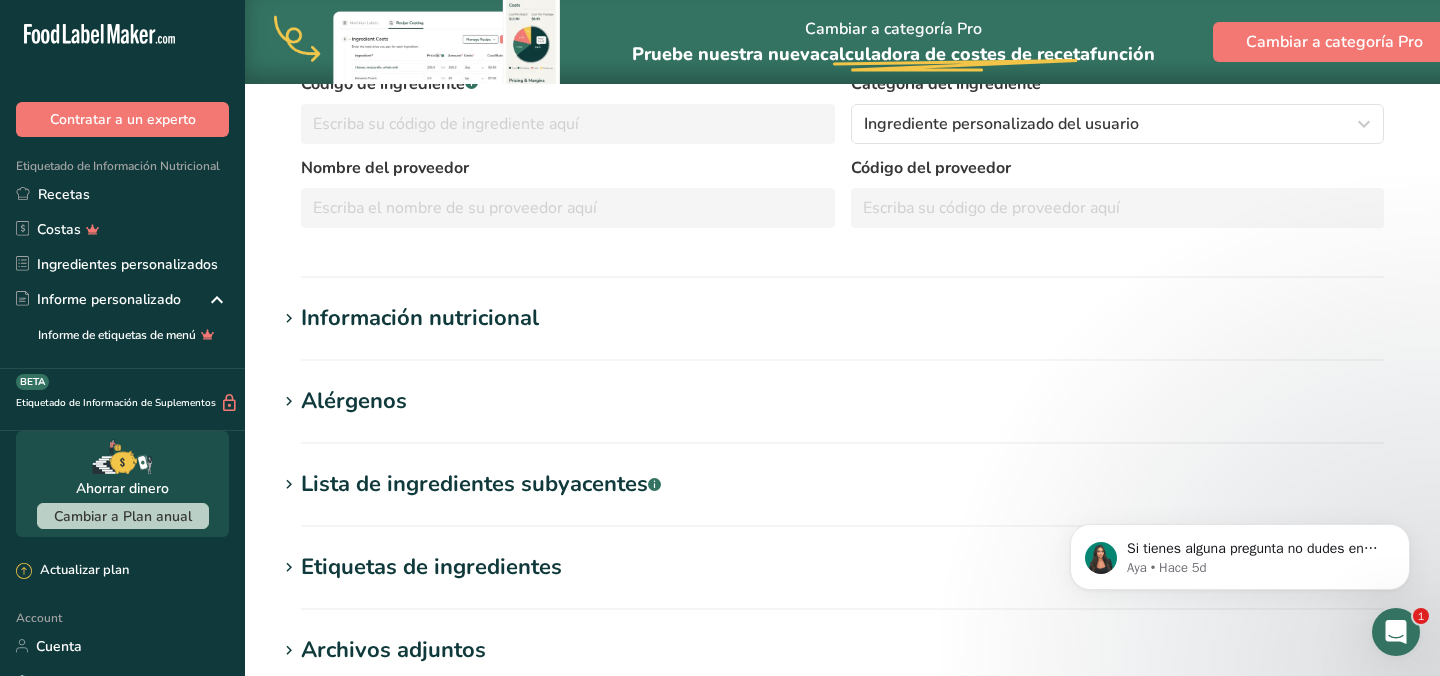 scroll, scrollTop: 419, scrollLeft: 0, axis: vertical 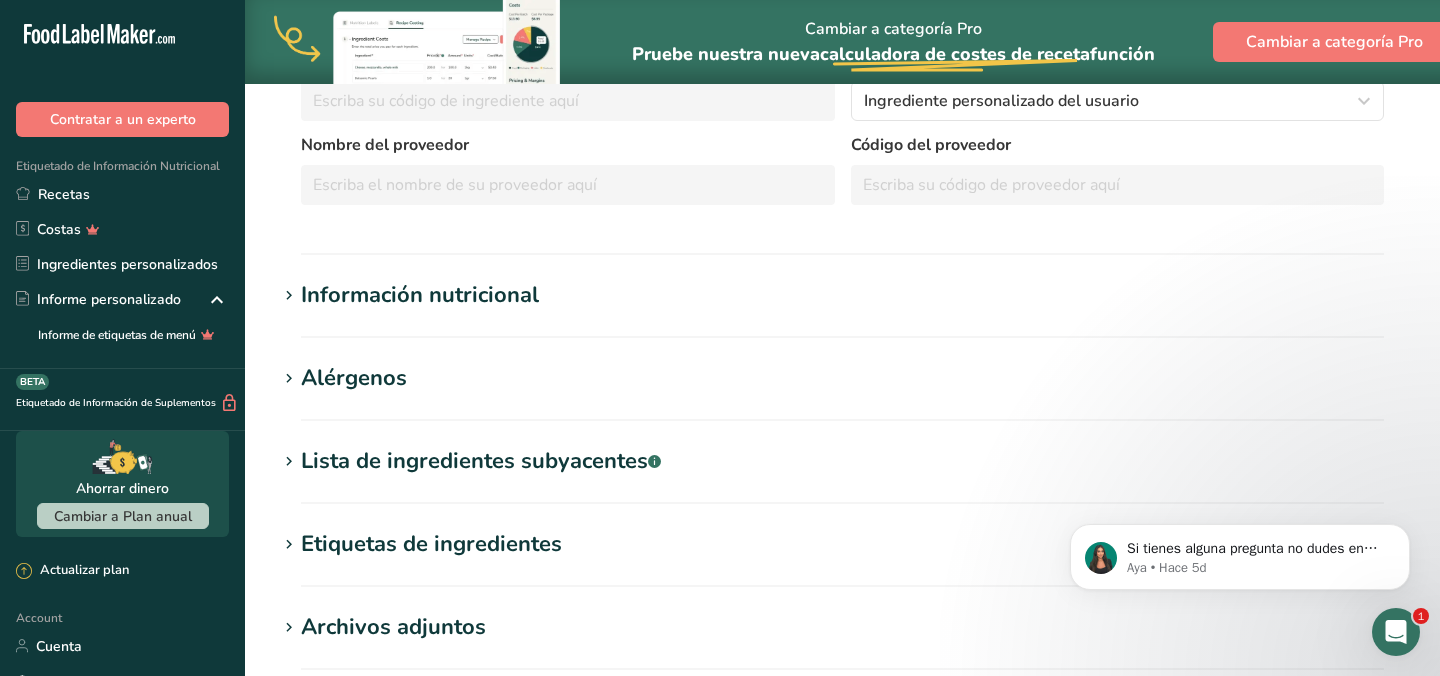 click on "Información nutricional" at bounding box center (420, 295) 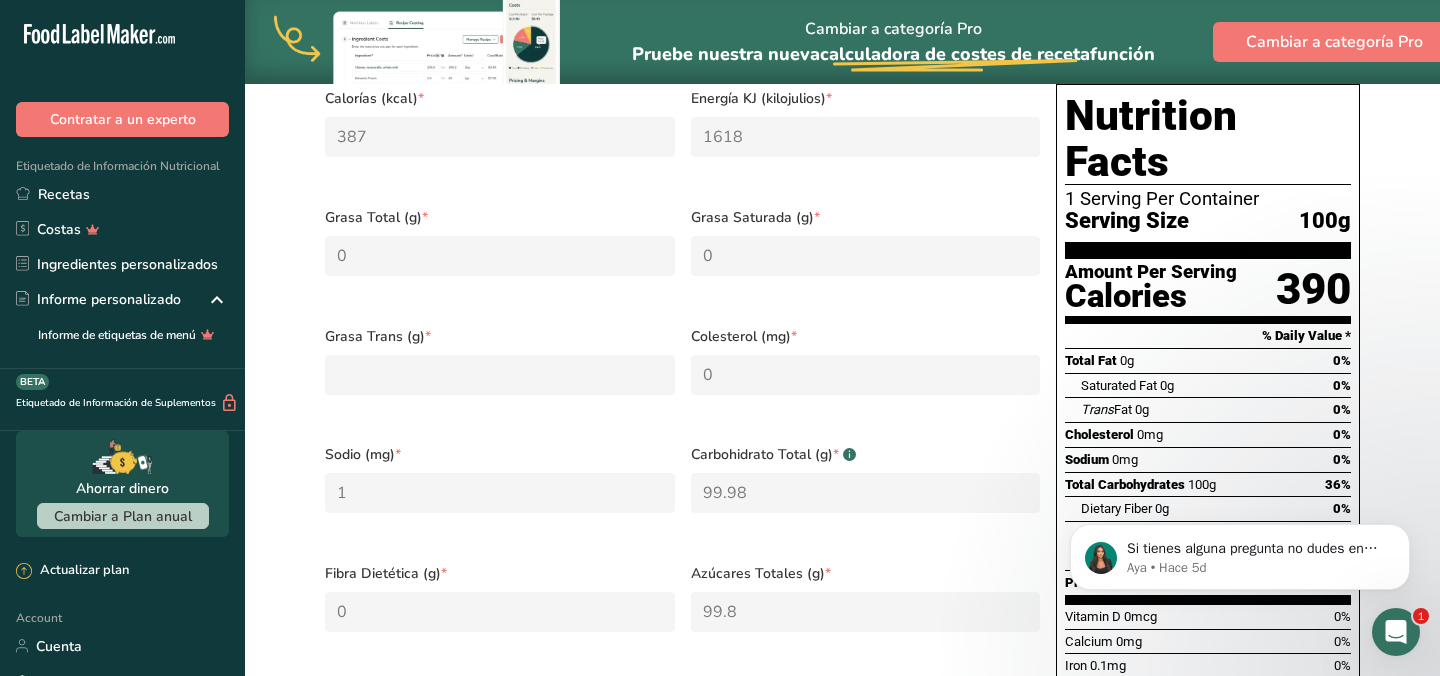 scroll, scrollTop: 0, scrollLeft: 0, axis: both 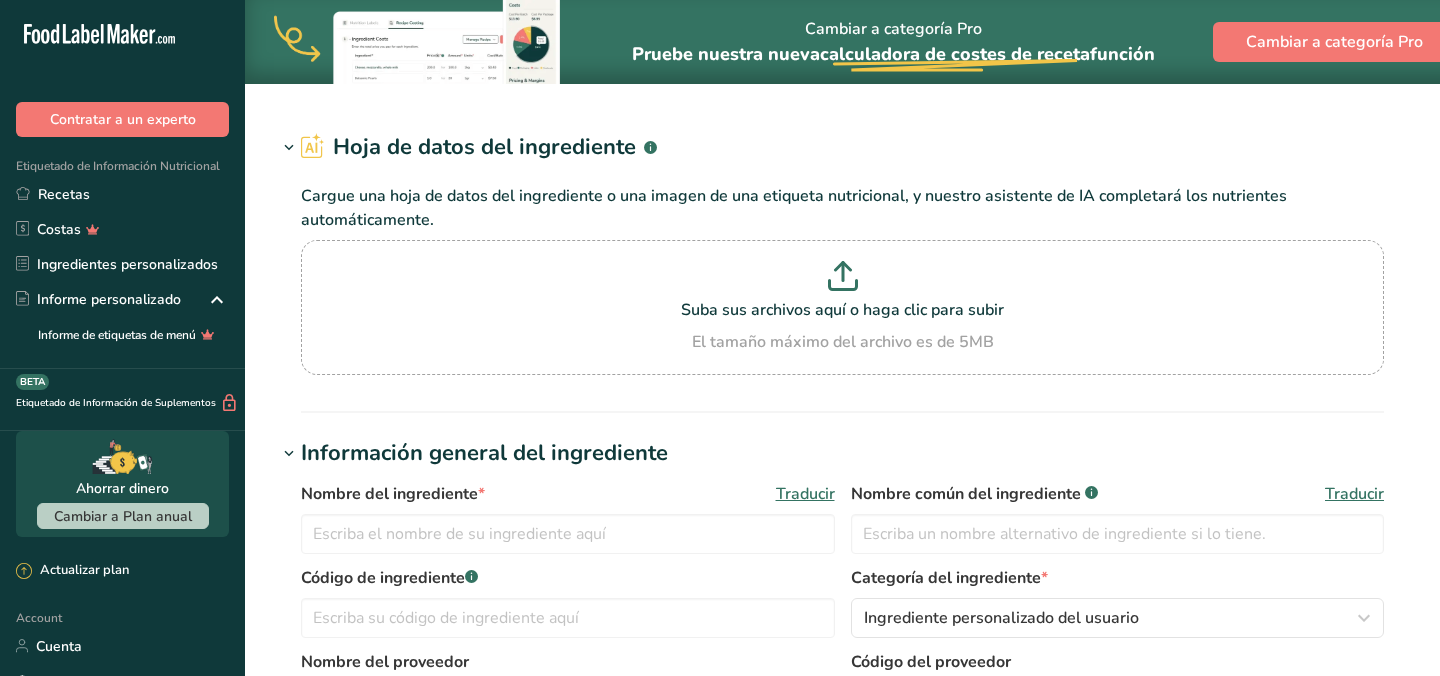 type on "Yokan, prepared from adzuki beans and sugar" 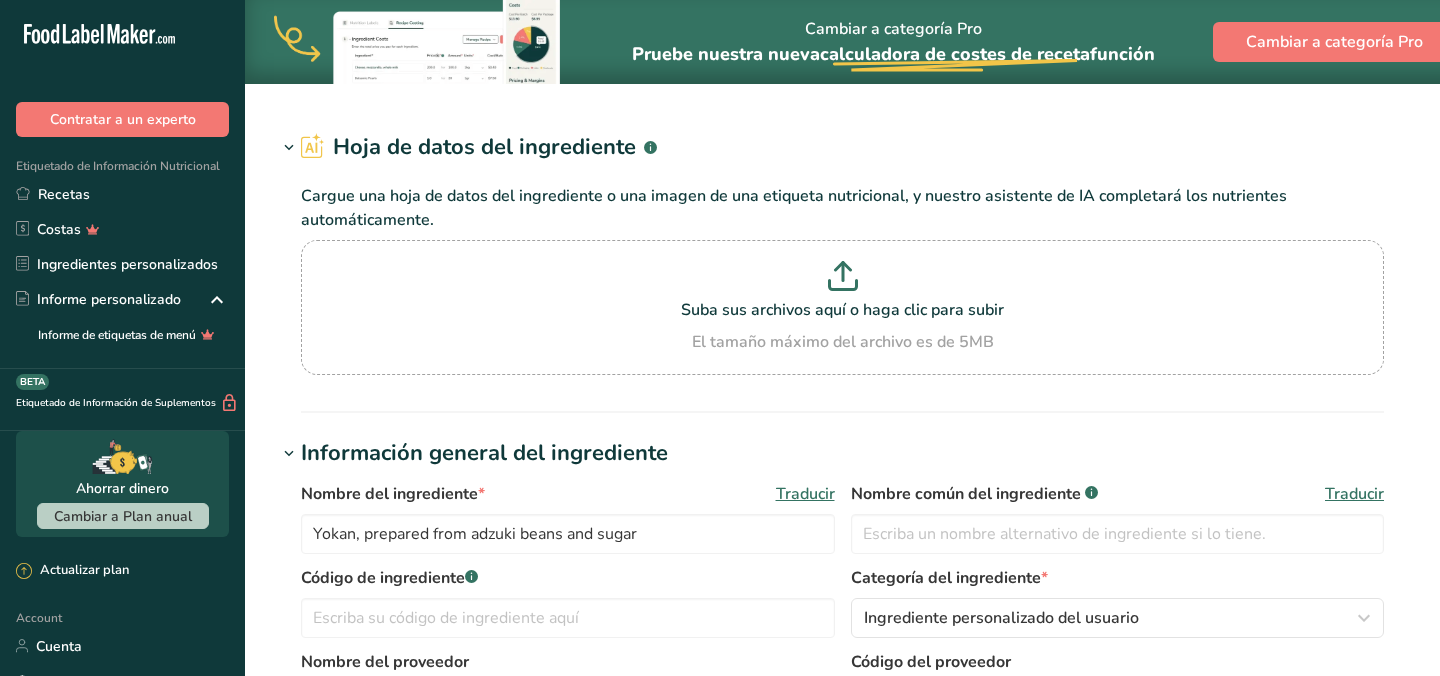 scroll, scrollTop: 0, scrollLeft: 0, axis: both 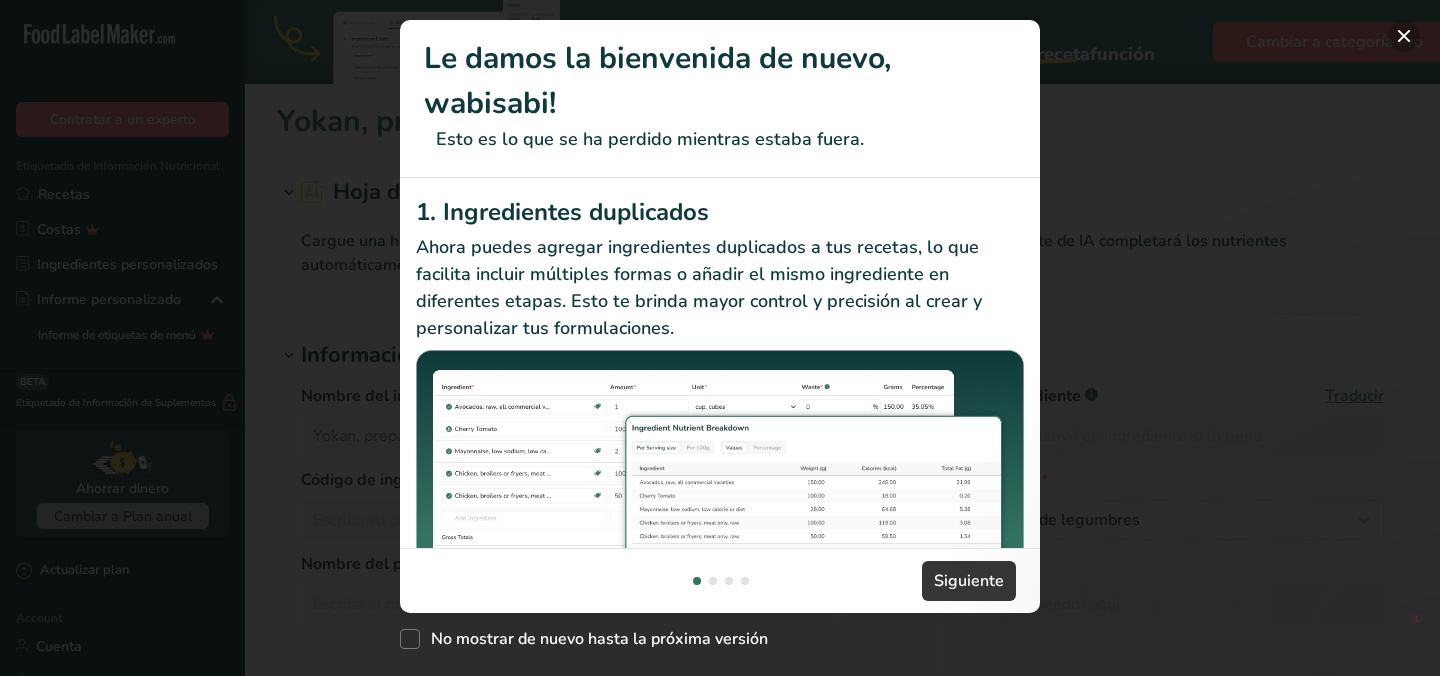 click at bounding box center (1404, 36) 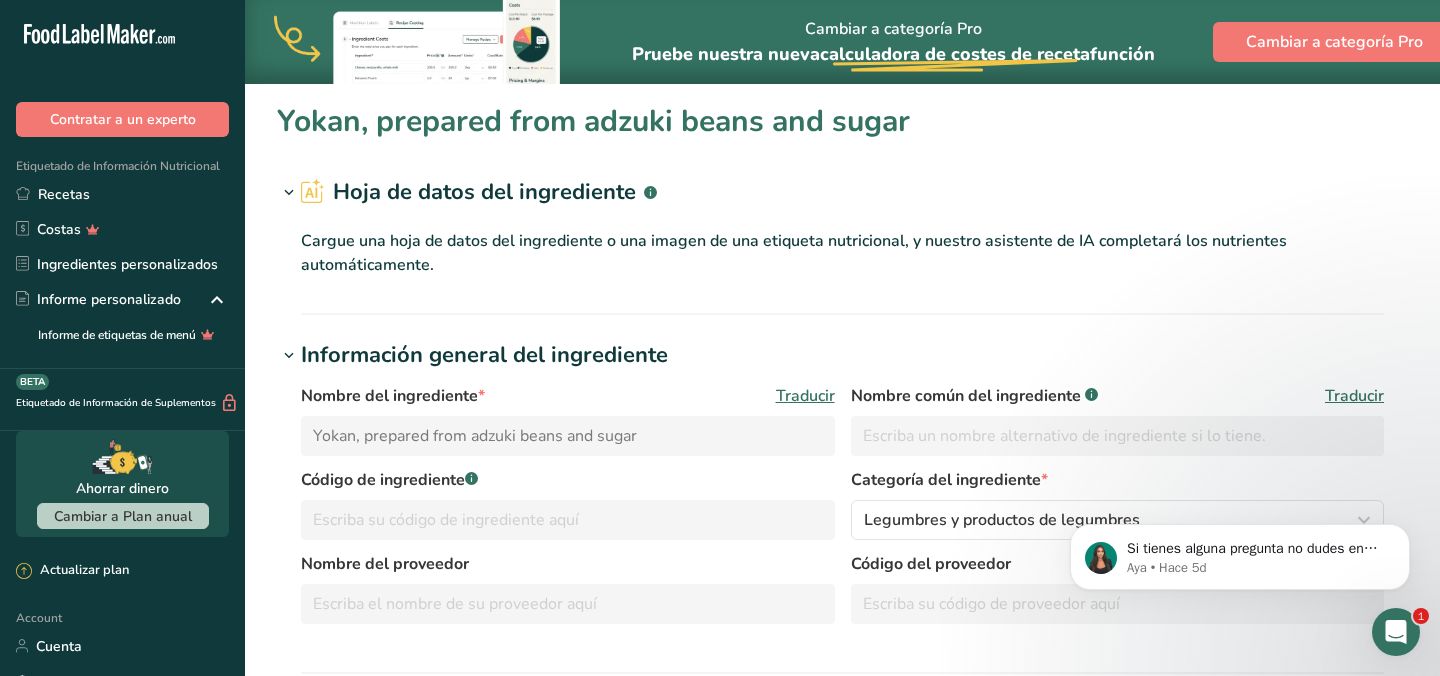 scroll, scrollTop: 0, scrollLeft: 0, axis: both 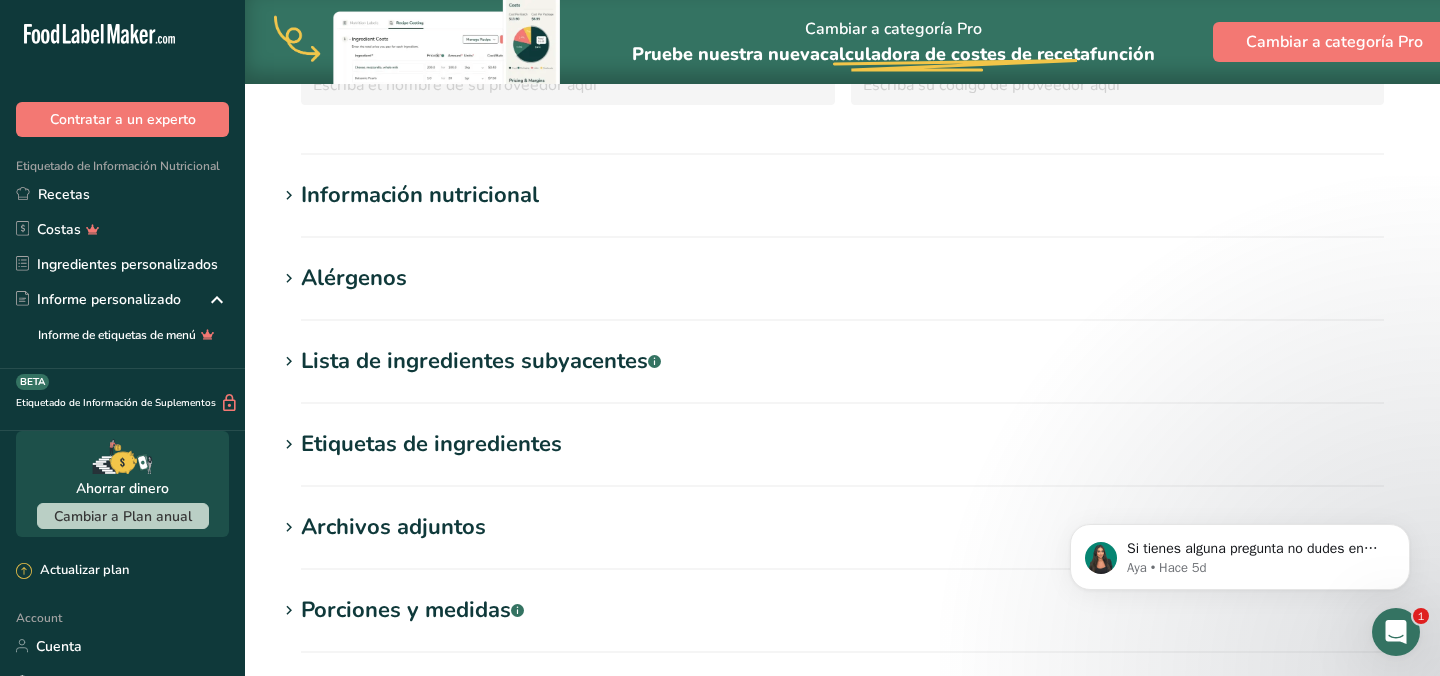 click on "Información nutricional" at bounding box center (420, 195) 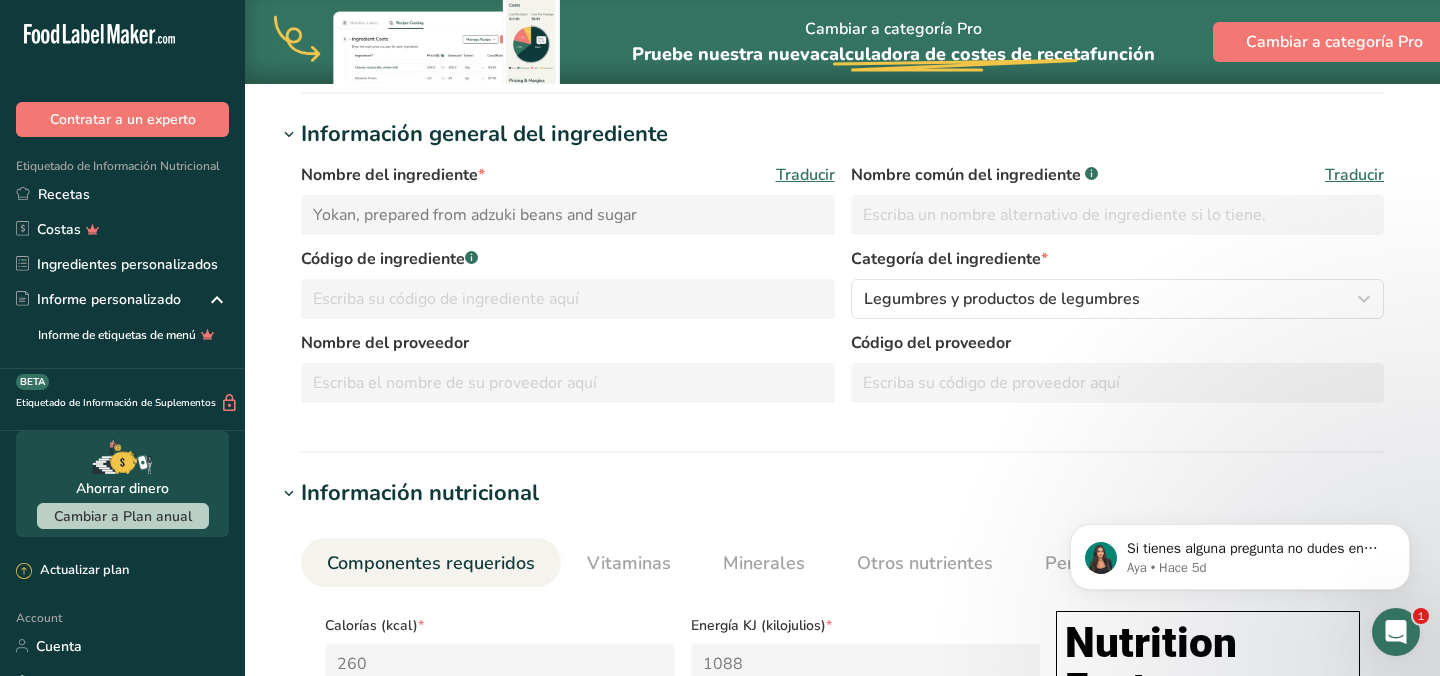scroll, scrollTop: 0, scrollLeft: 0, axis: both 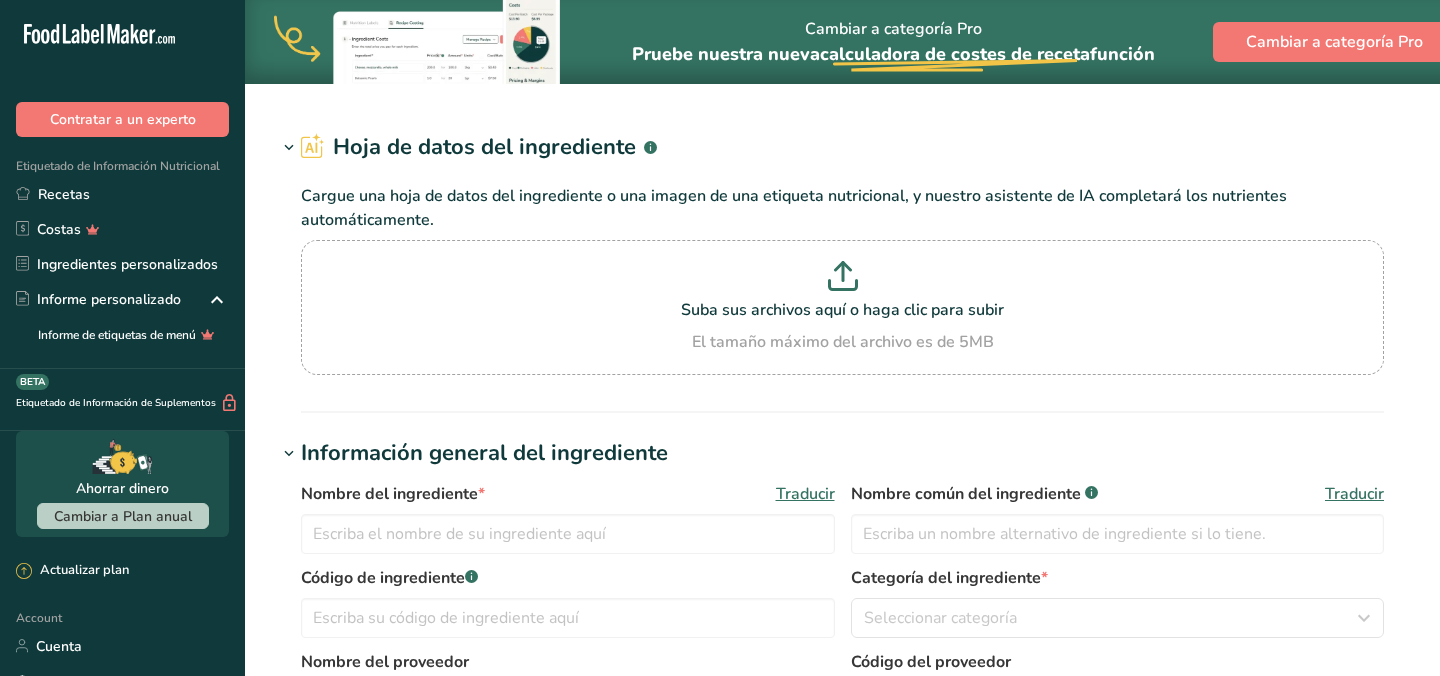 type on "Leche Not milk Low fat" 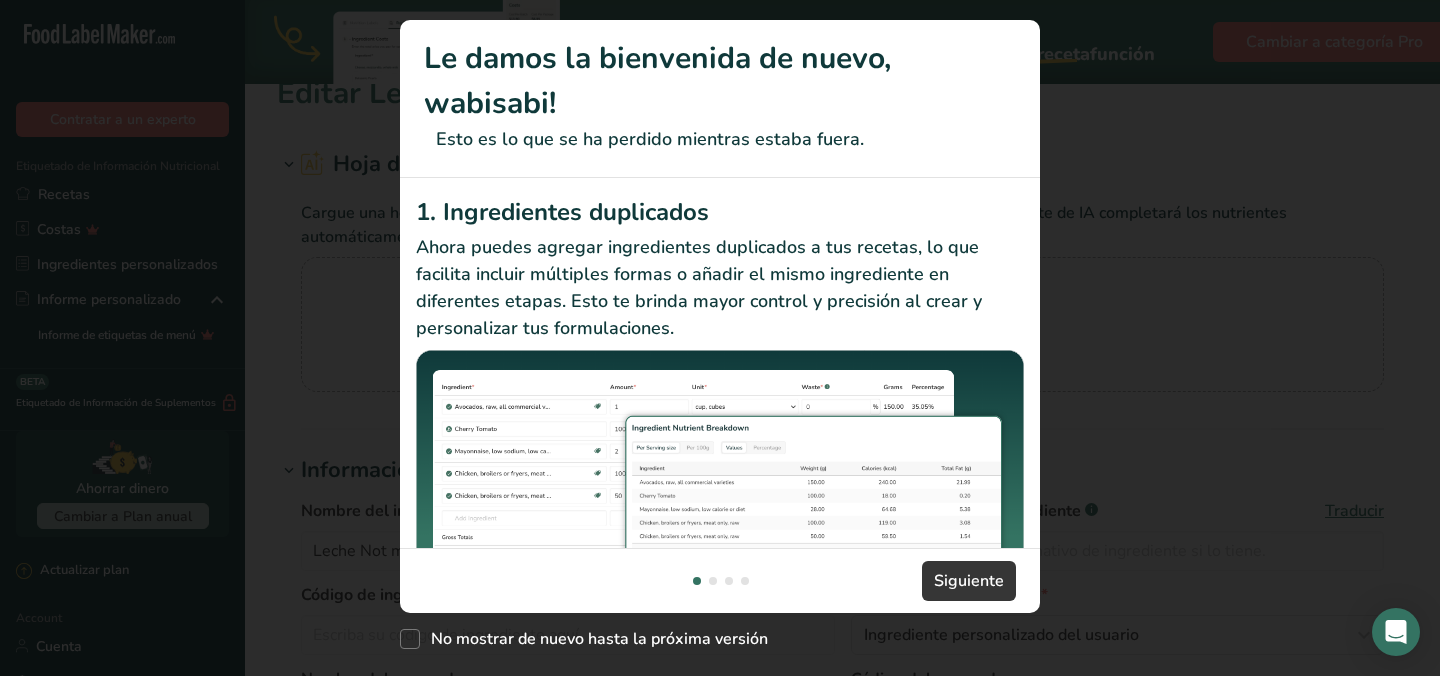 scroll, scrollTop: 596, scrollLeft: 0, axis: vertical 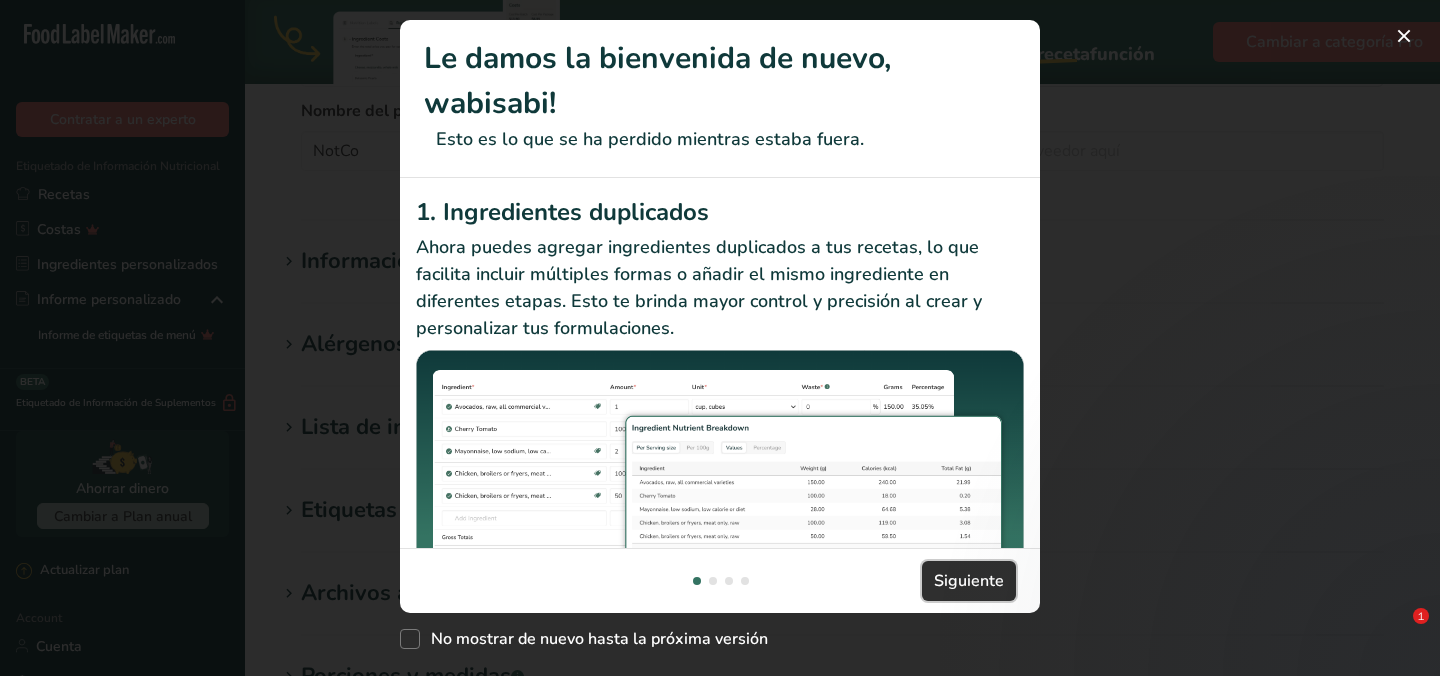 click on "Siguiente" at bounding box center [969, 581] 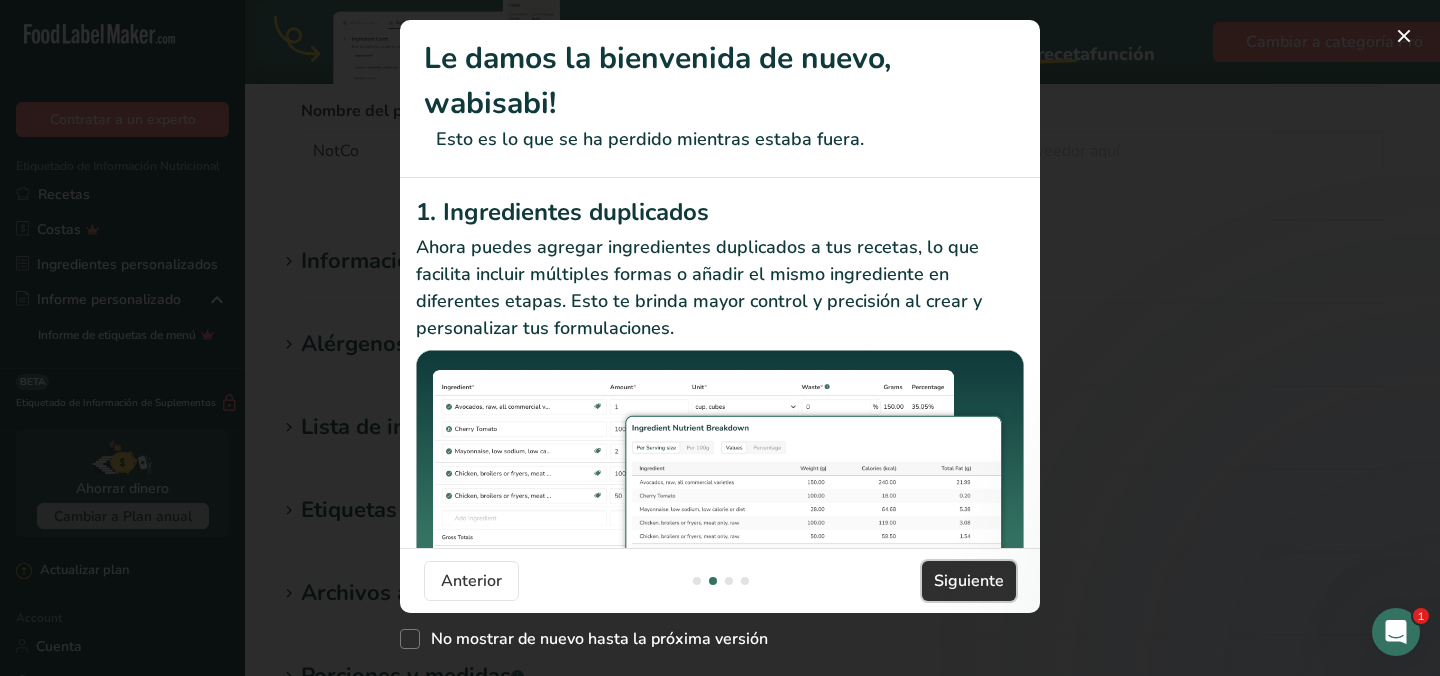scroll, scrollTop: 0, scrollLeft: 640, axis: horizontal 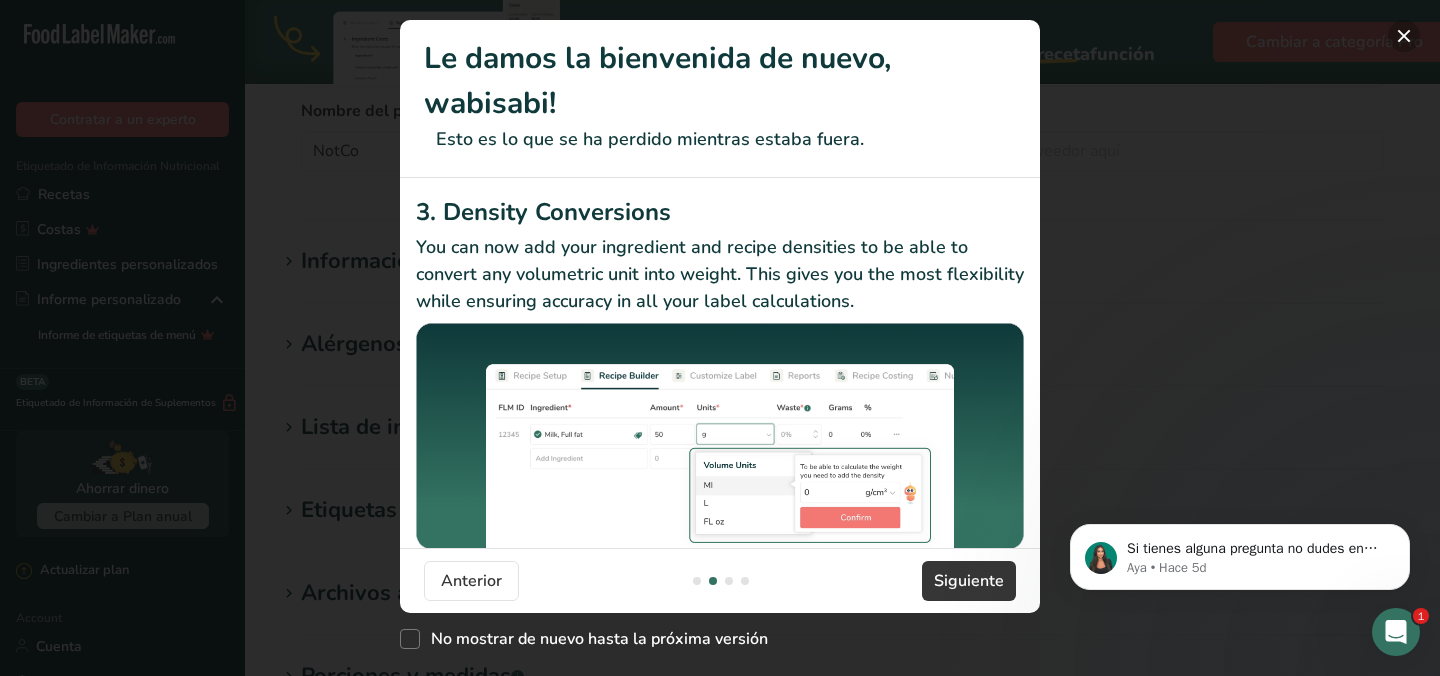 click at bounding box center [1404, 36] 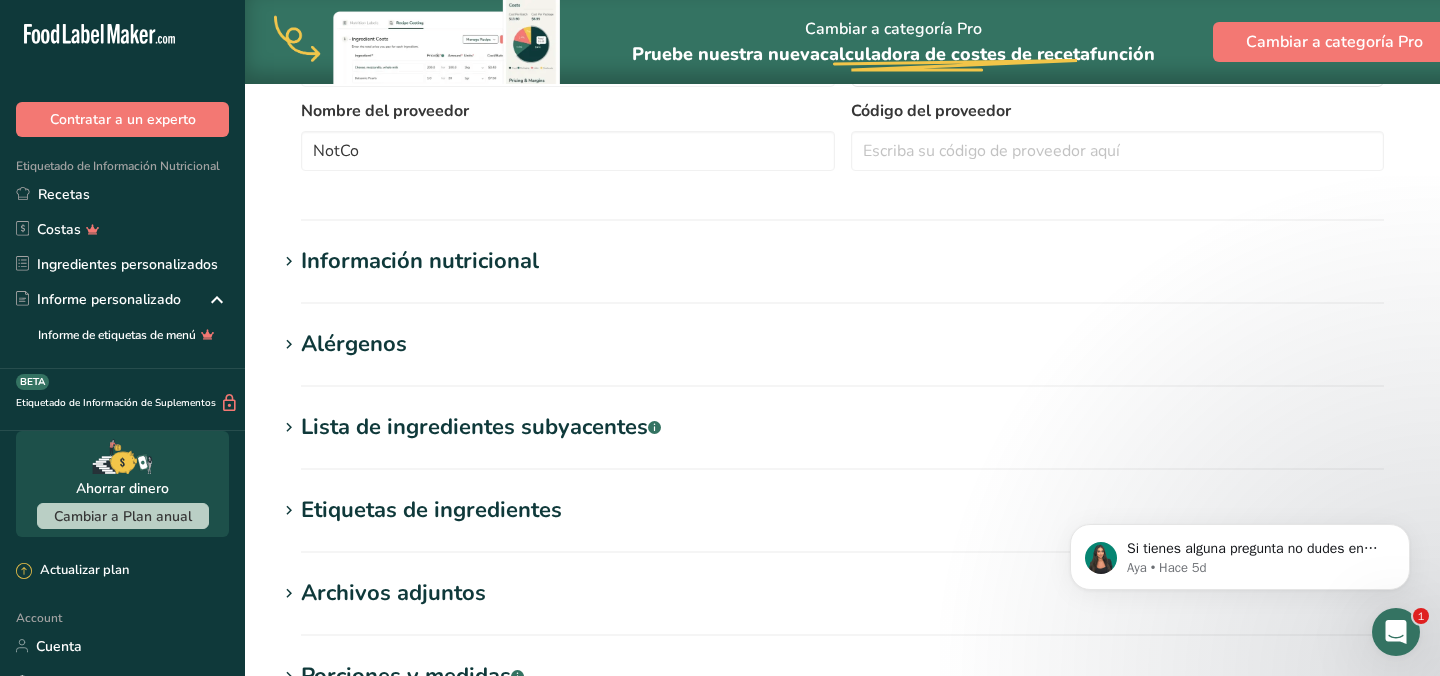 click on "Lista de ingredientes subyacentes
.a-a{fill:#347362;}.b-a{fill:#fff;}" at bounding box center [481, 427] 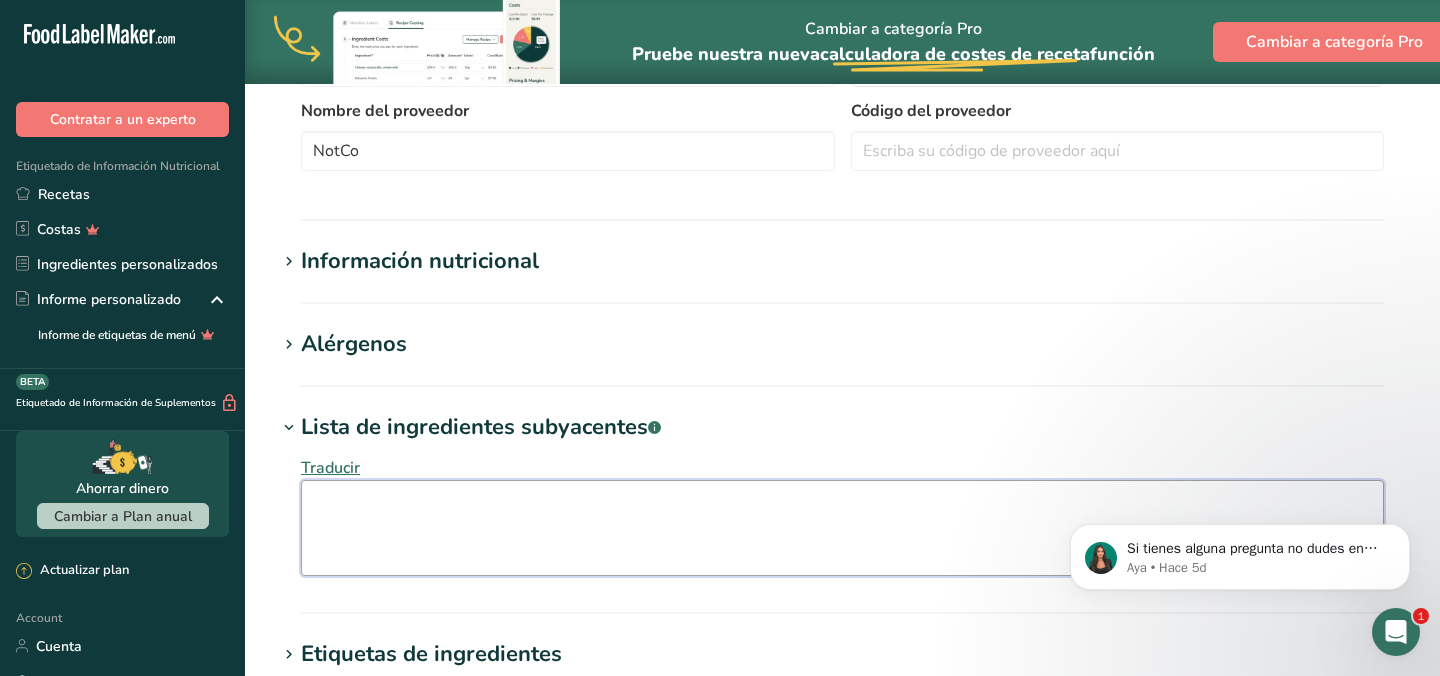 click at bounding box center (842, 528) 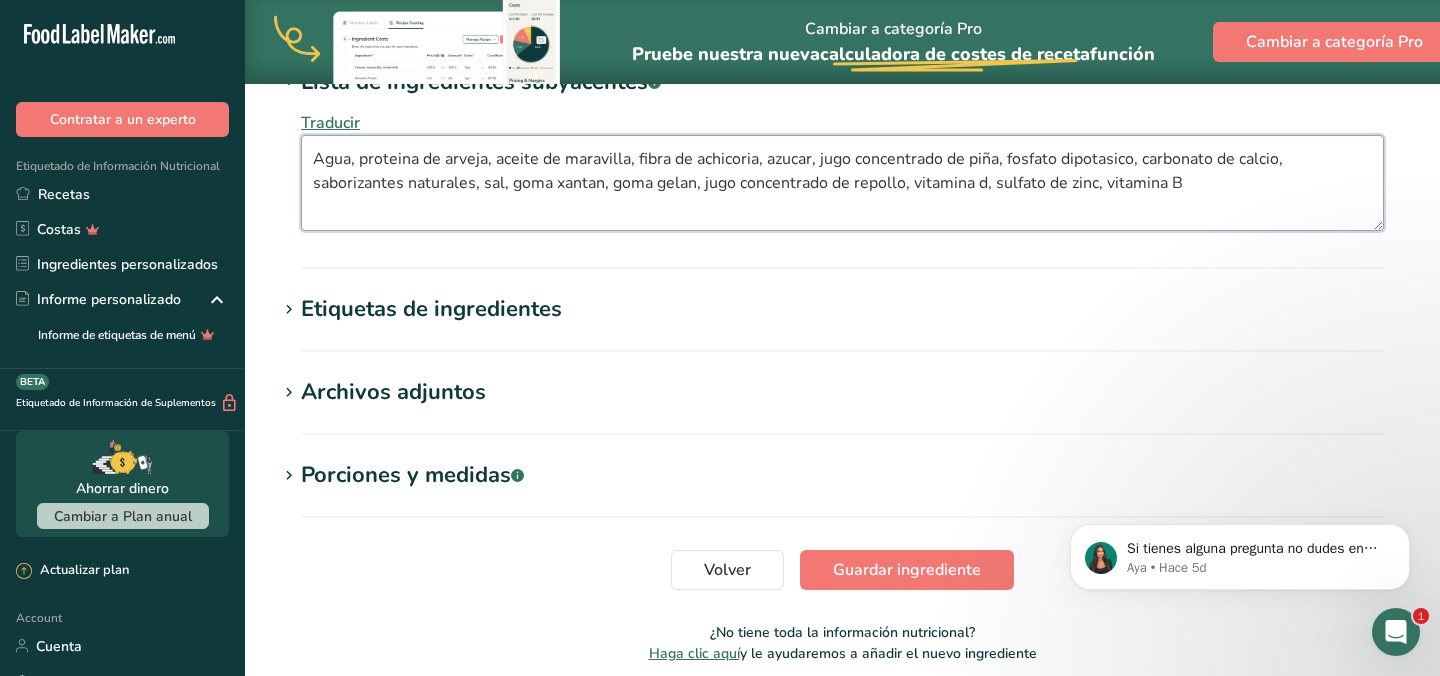 scroll, scrollTop: 962, scrollLeft: 0, axis: vertical 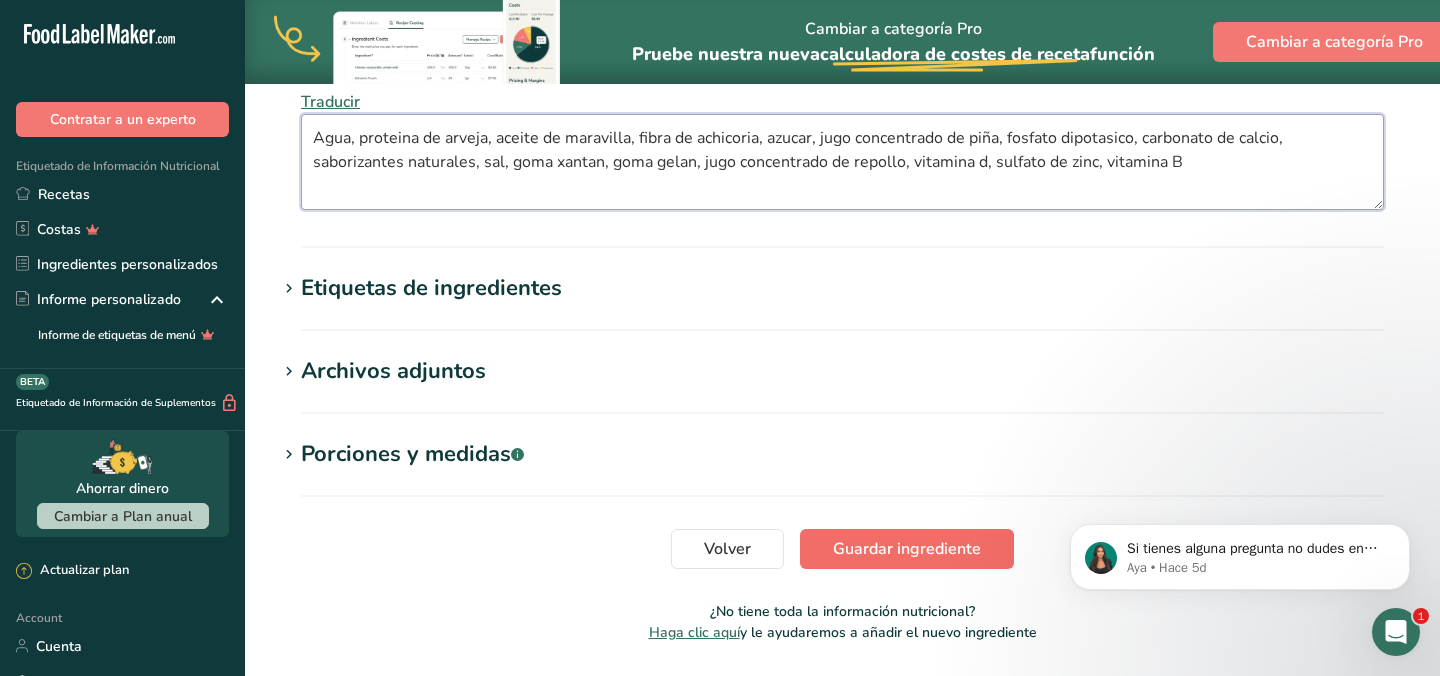 type on "Agua, proteina de arveja, aceite de maravilla, fibra de achicoria, azucar, jugo concentrado de piña, fosfato dipotasico, carbonato de calcio, saborizantes naturales, sal, goma xantan, goma gelan, jugo concentrado de repollo, vitamina d, sulfato de zinc, vitamina B" 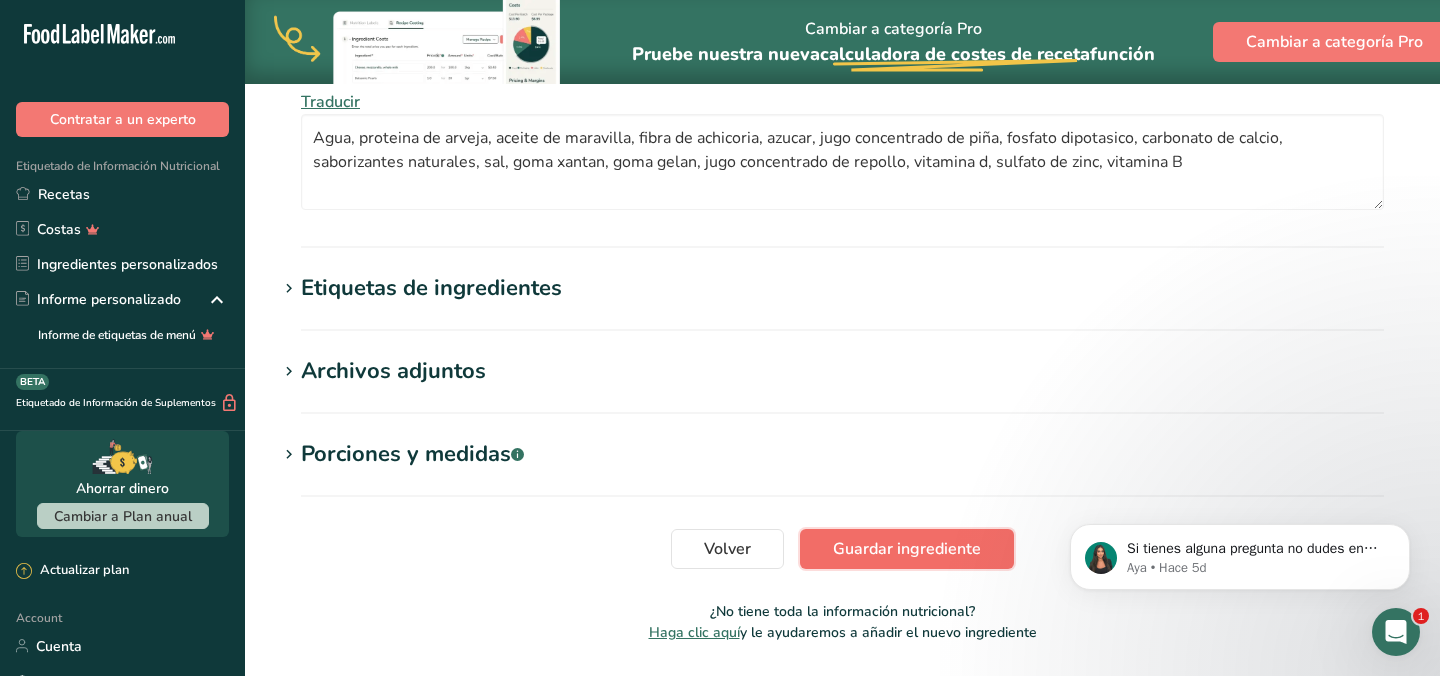 click on "Guardar ingrediente" at bounding box center [907, 549] 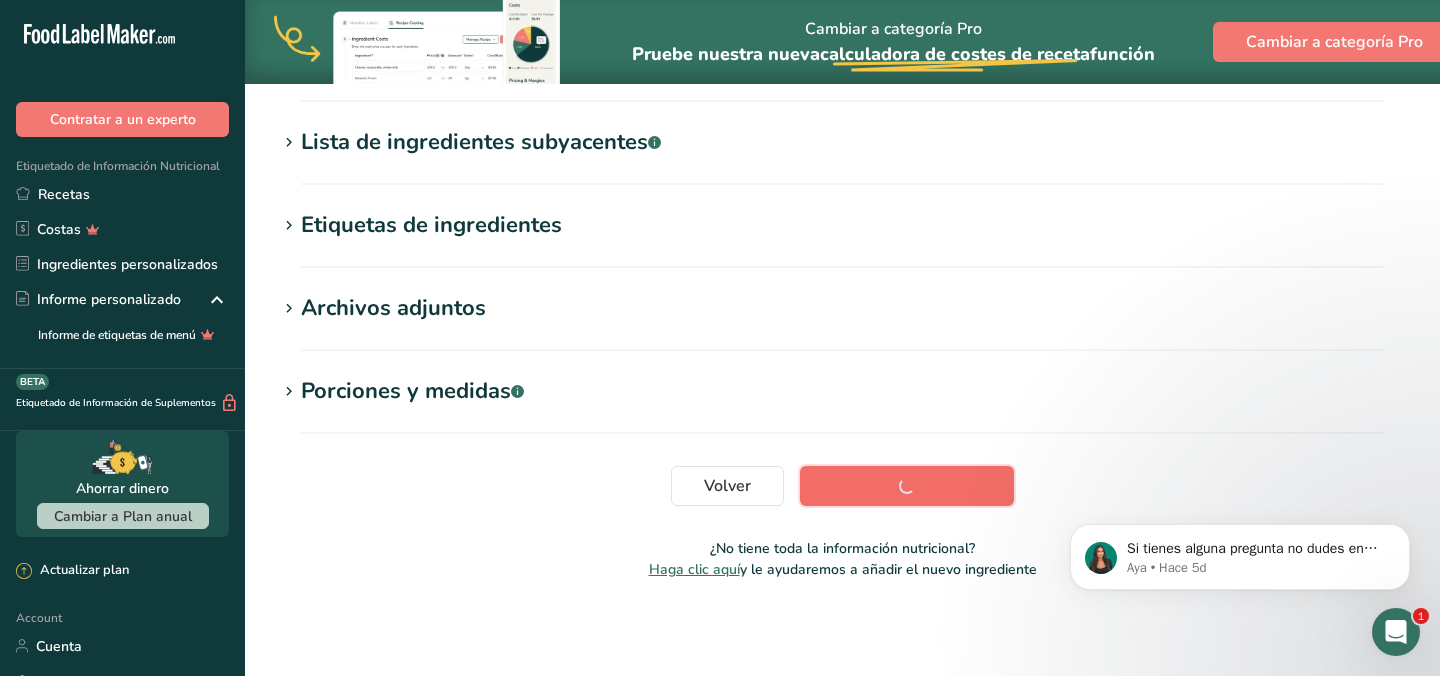 scroll, scrollTop: 382, scrollLeft: 0, axis: vertical 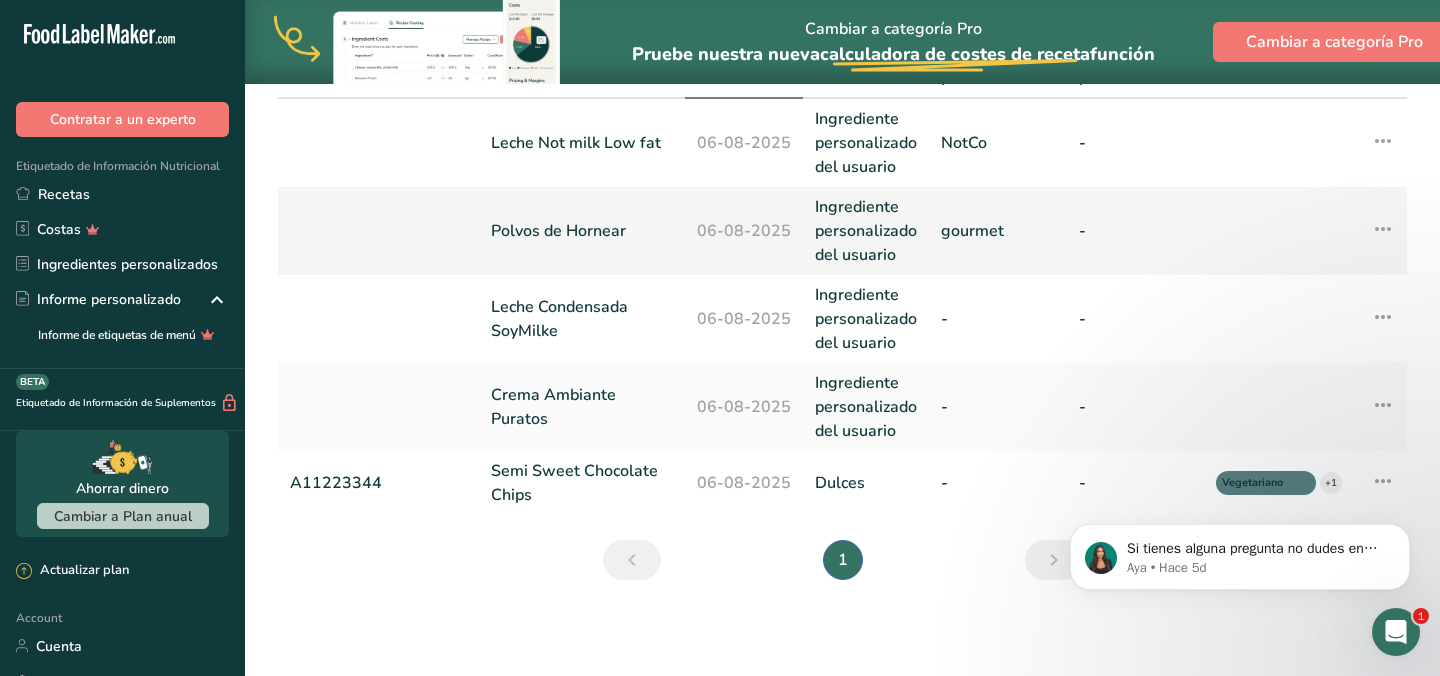 click on "-" at bounding box center [1136, 231] 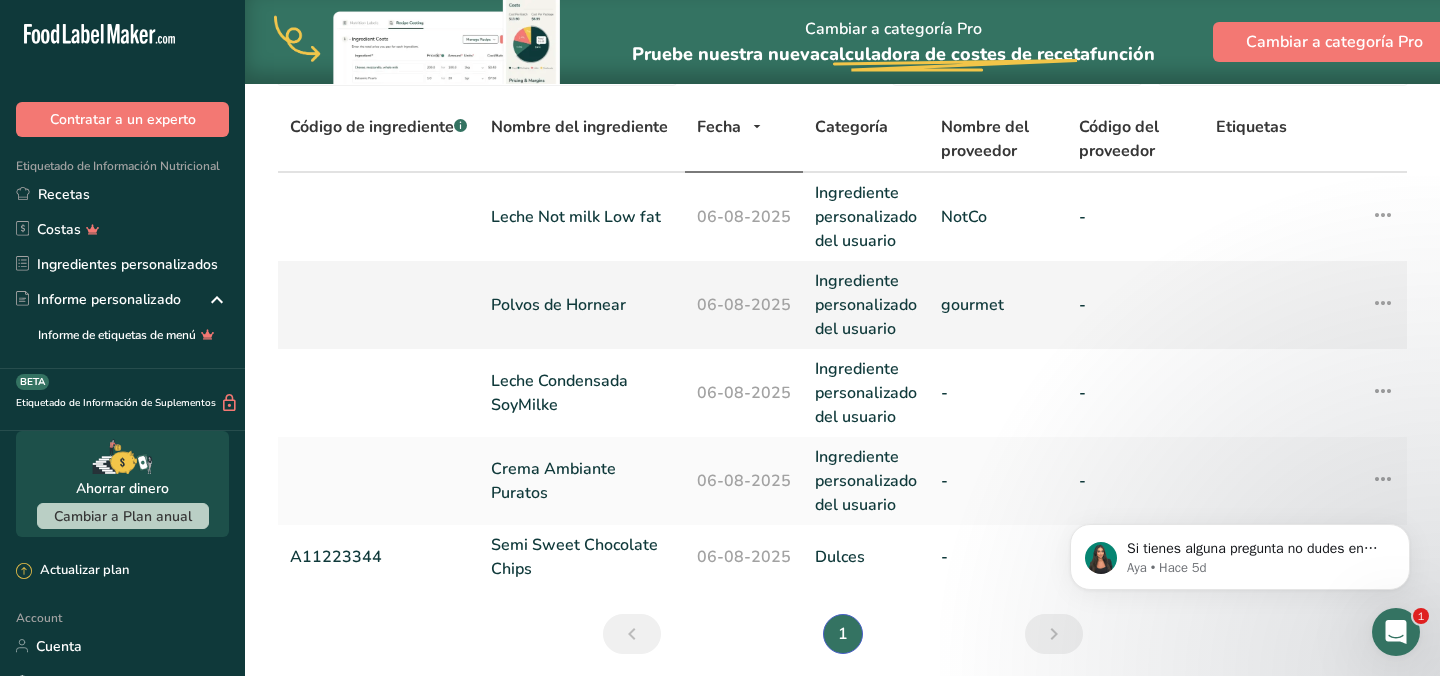 scroll, scrollTop: 119, scrollLeft: 0, axis: vertical 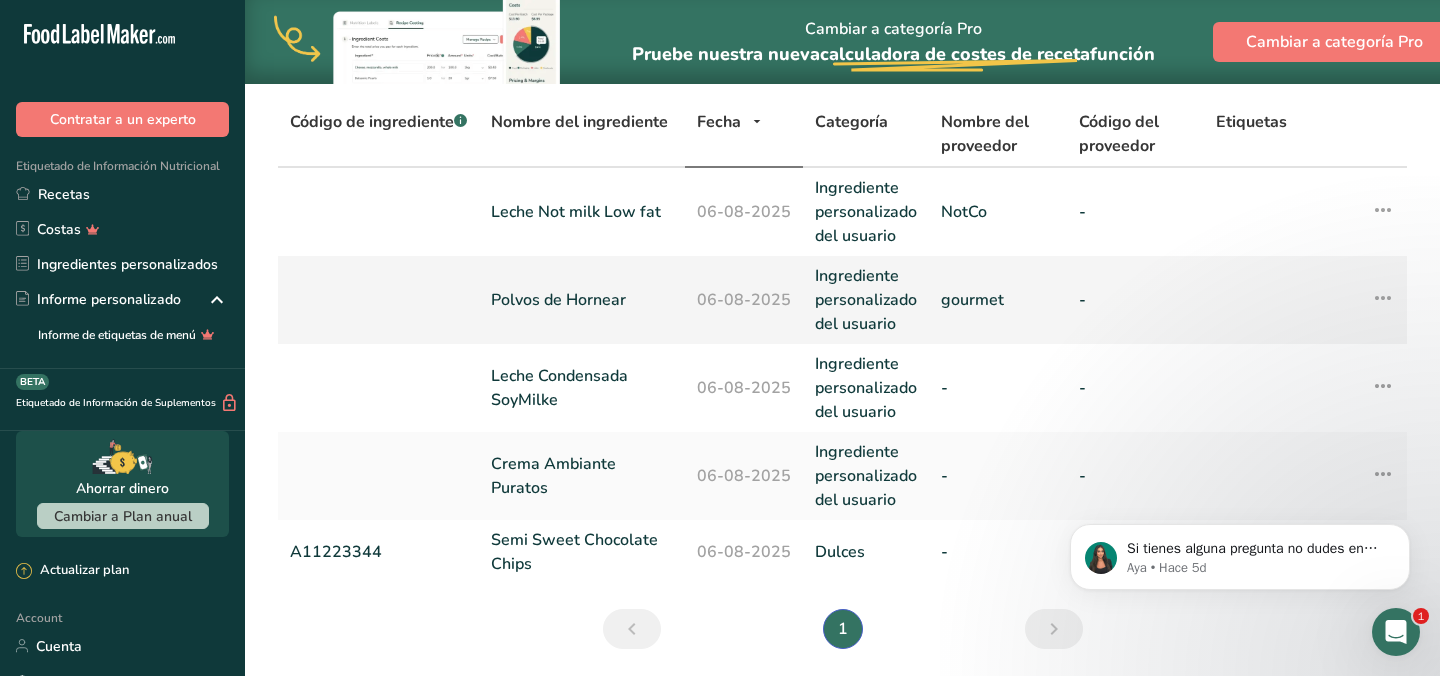 click on "Polvos de Hornear" at bounding box center [582, 300] 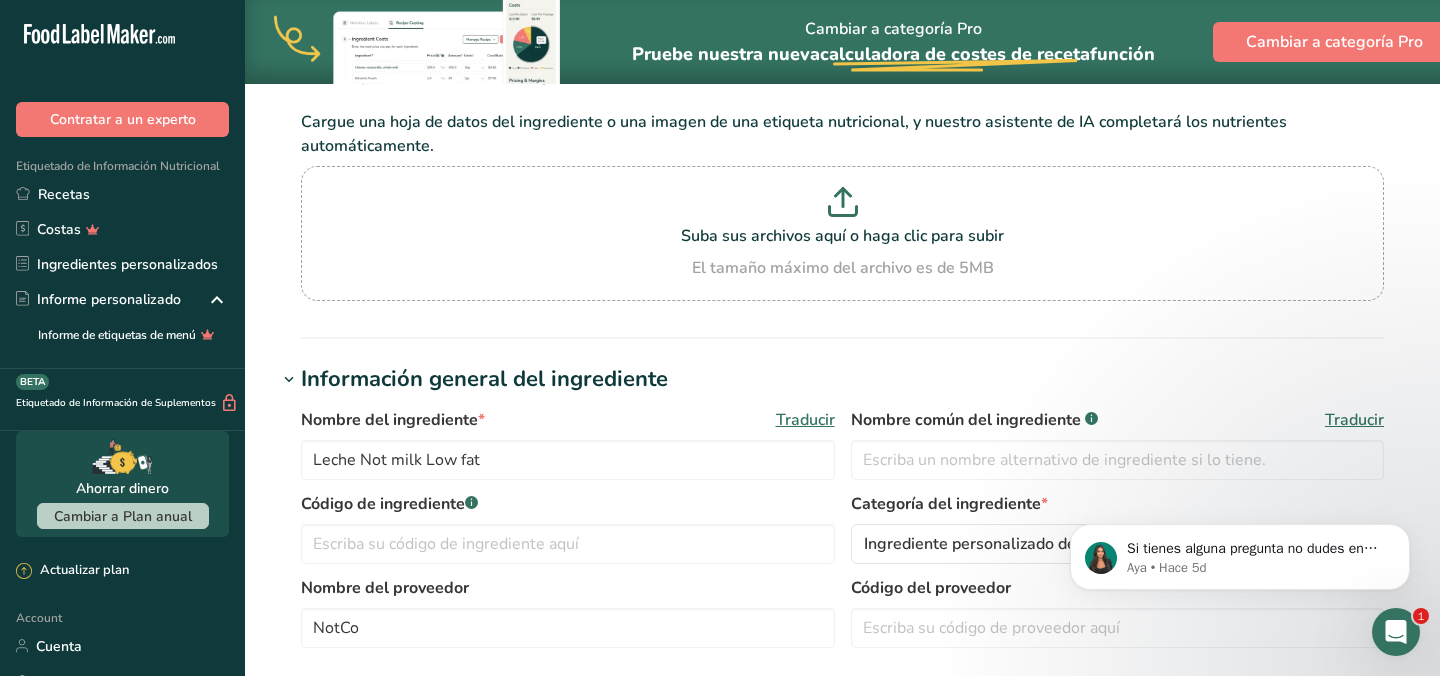 scroll, scrollTop: 0, scrollLeft: 0, axis: both 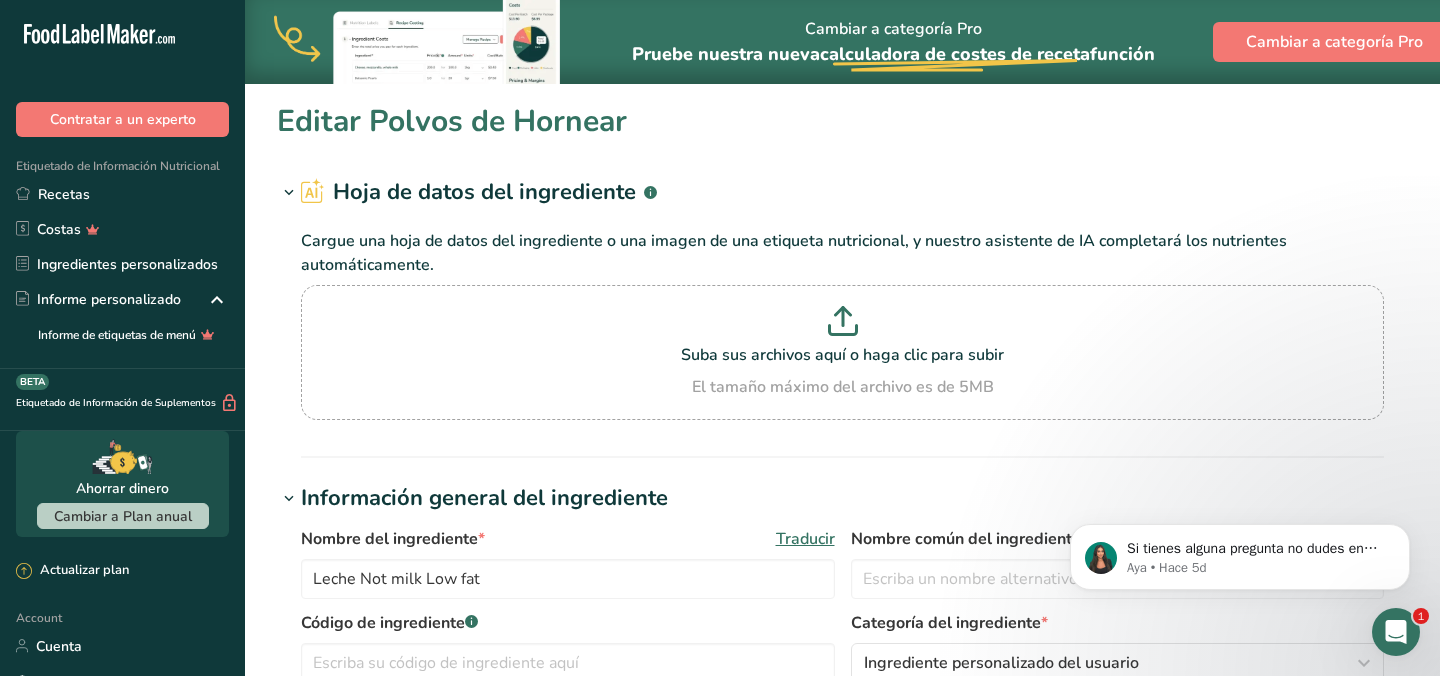 type on "Polvos de Hornear" 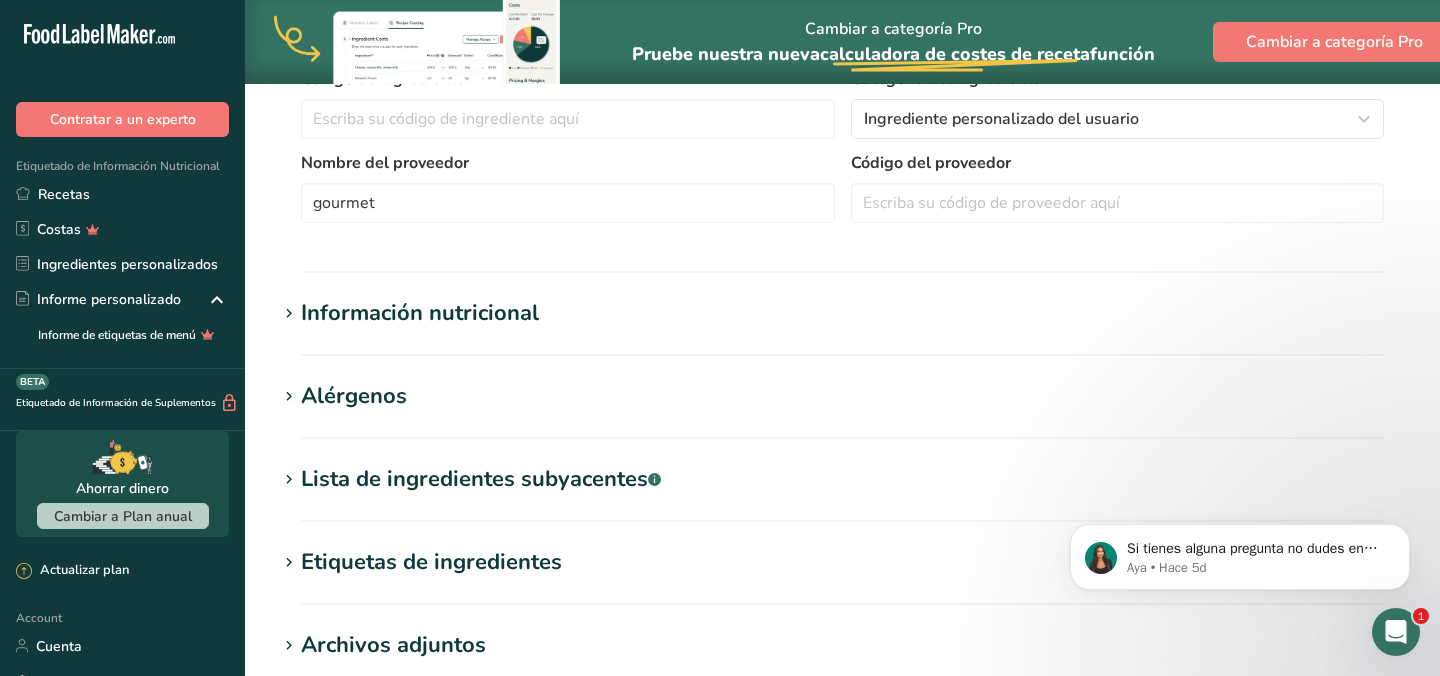 scroll, scrollTop: 545, scrollLeft: 0, axis: vertical 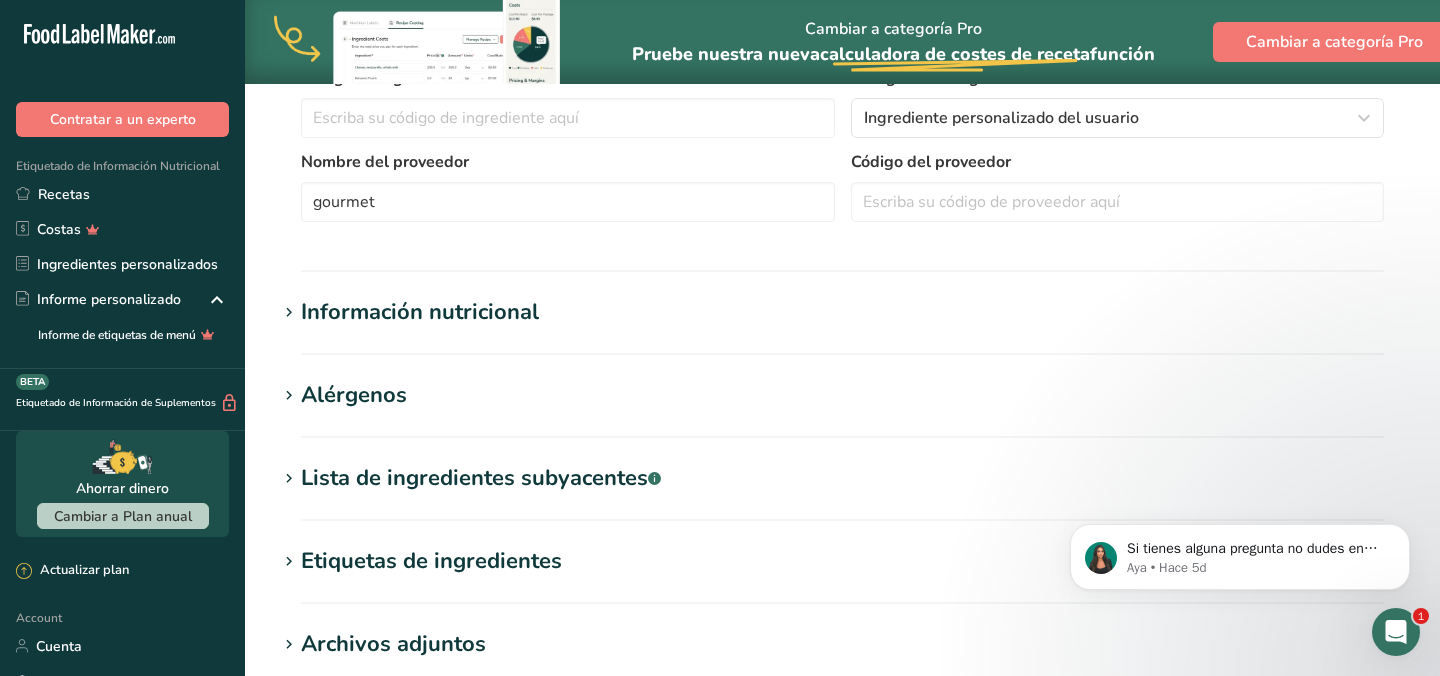 click on "Lista de ingredientes subyacentes
.a-a{fill:#347362;}.b-a{fill:#fff;}" at bounding box center [481, 478] 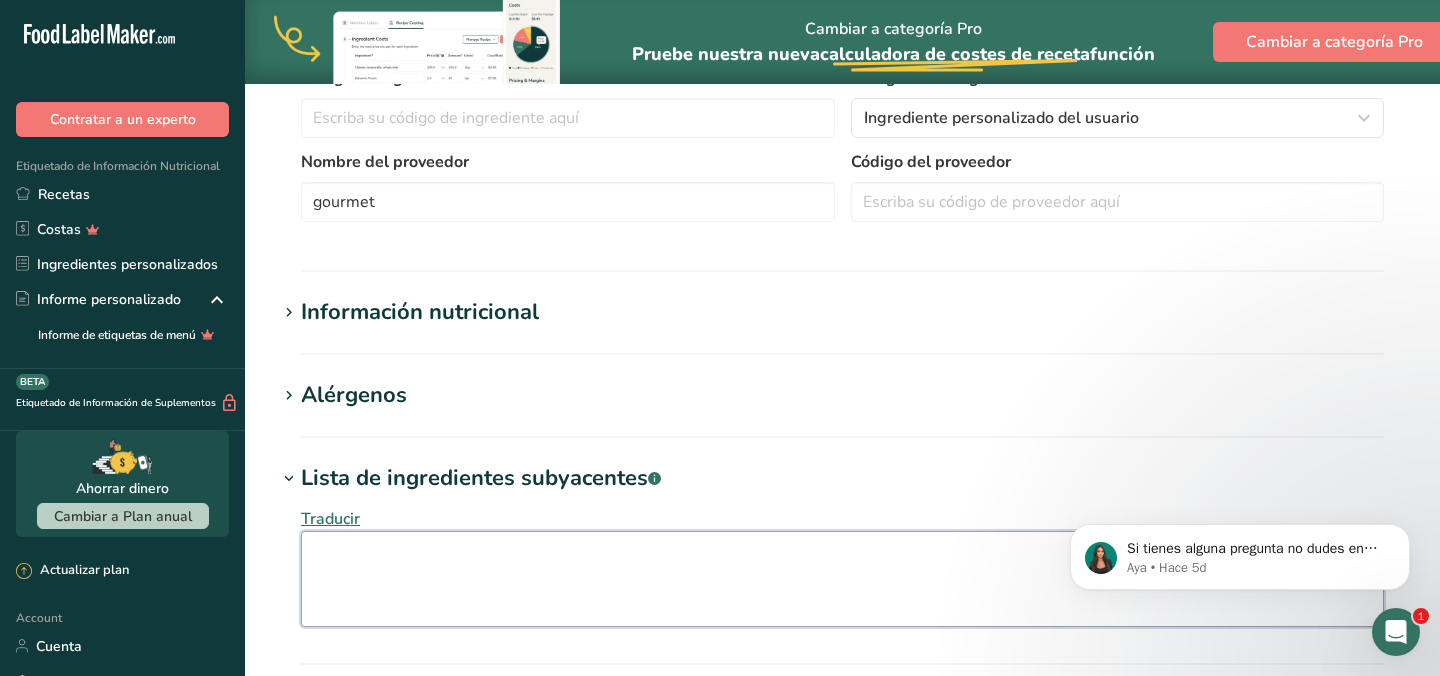 click at bounding box center [842, 579] 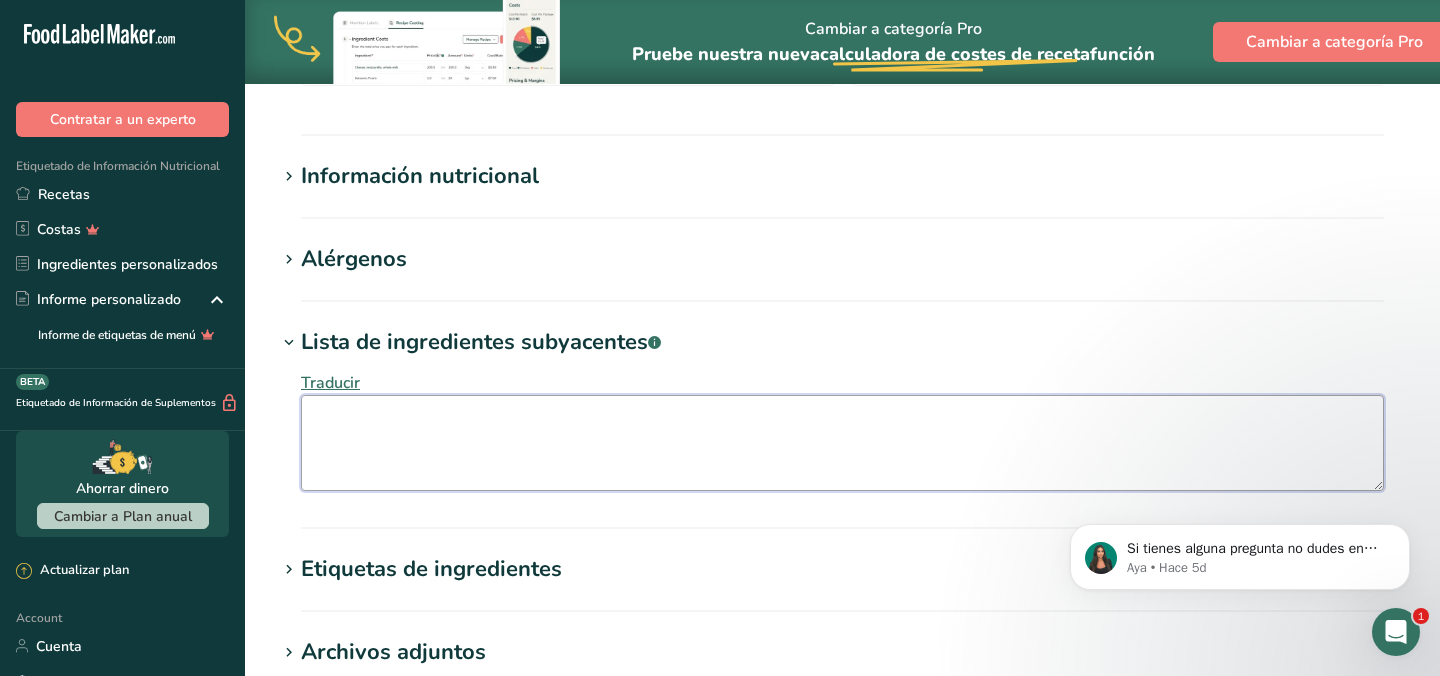 scroll, scrollTop: 702, scrollLeft: 0, axis: vertical 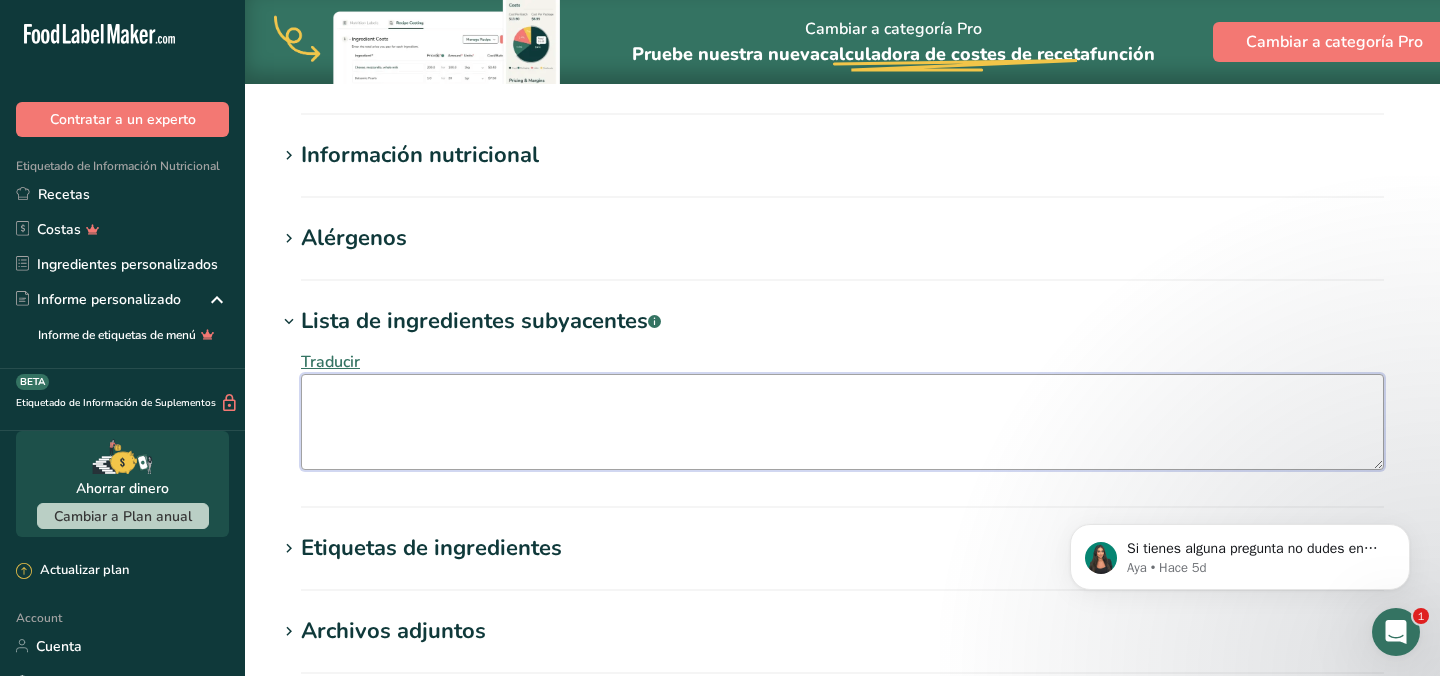 type on "l" 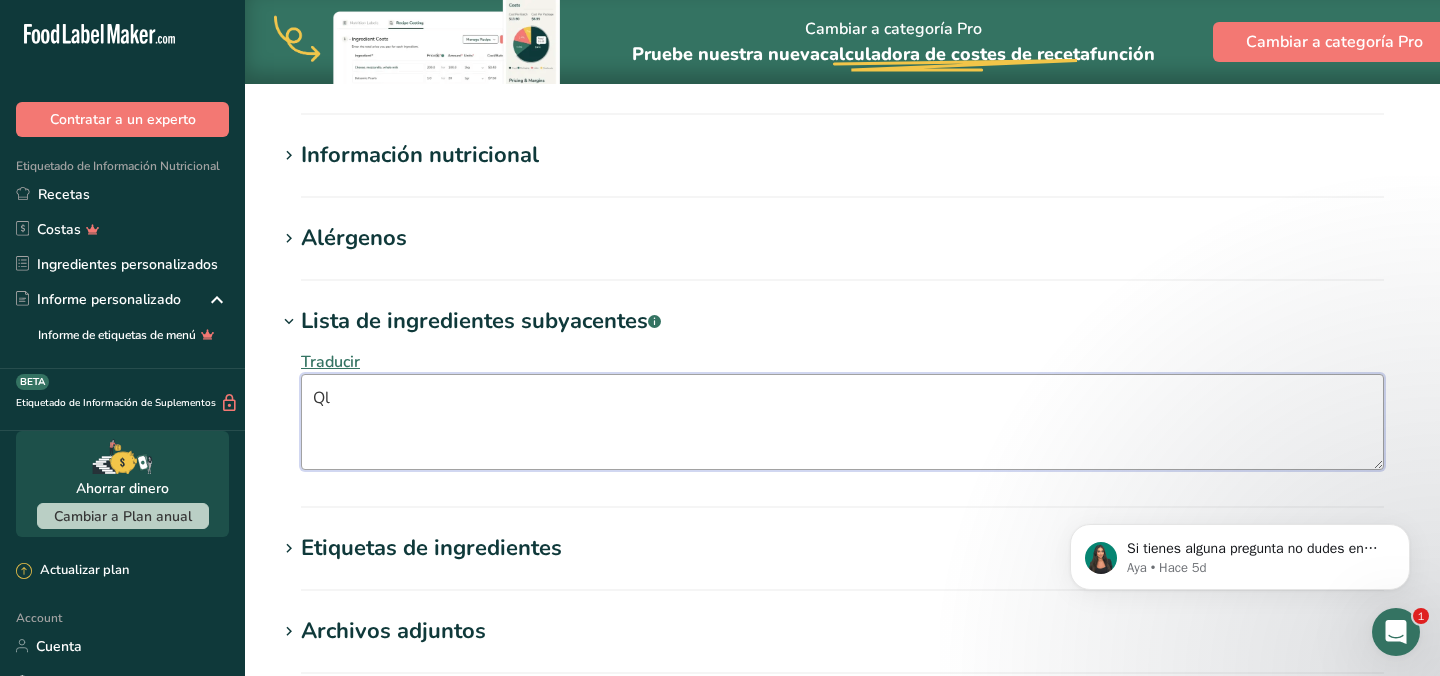 type on "Q" 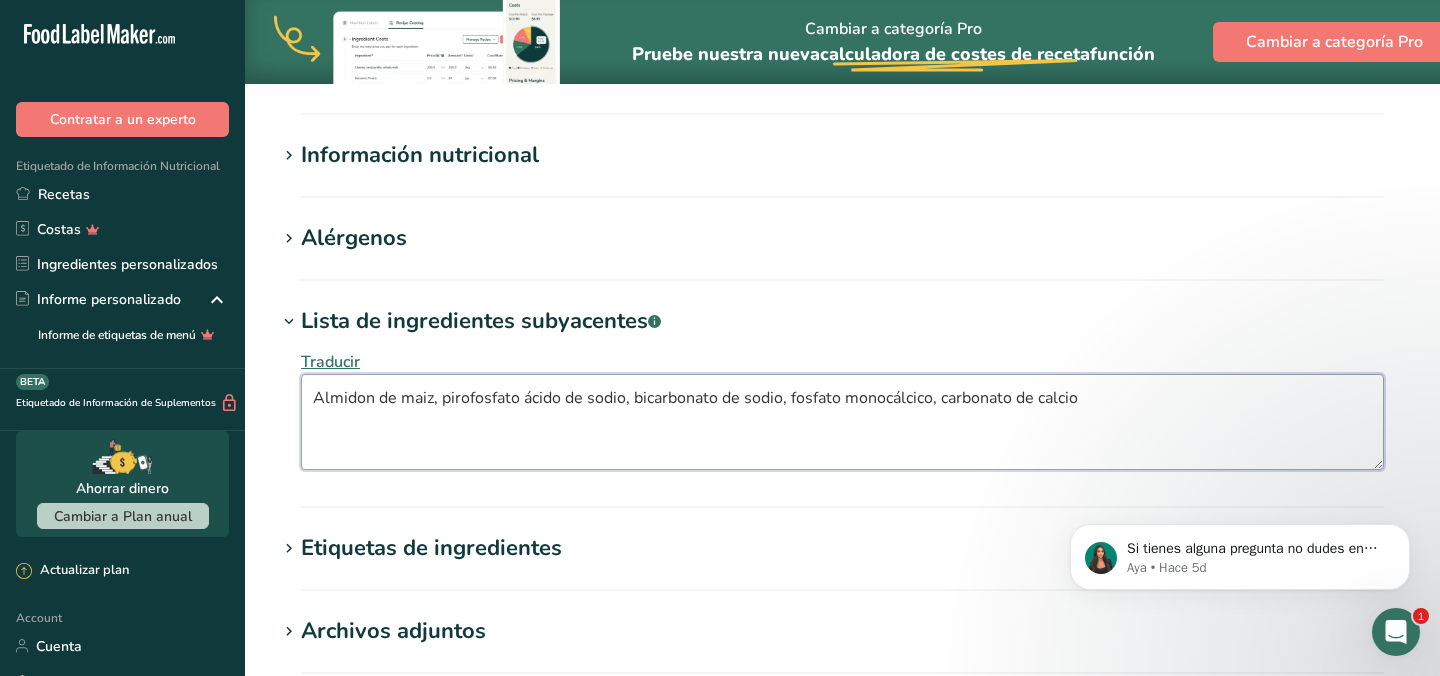 click on "Almidon de maiz, pirofosfato ácido de sodio, bicarbonato de sodio, fosfato monocálcico, carbonato de calcio" at bounding box center [842, 422] 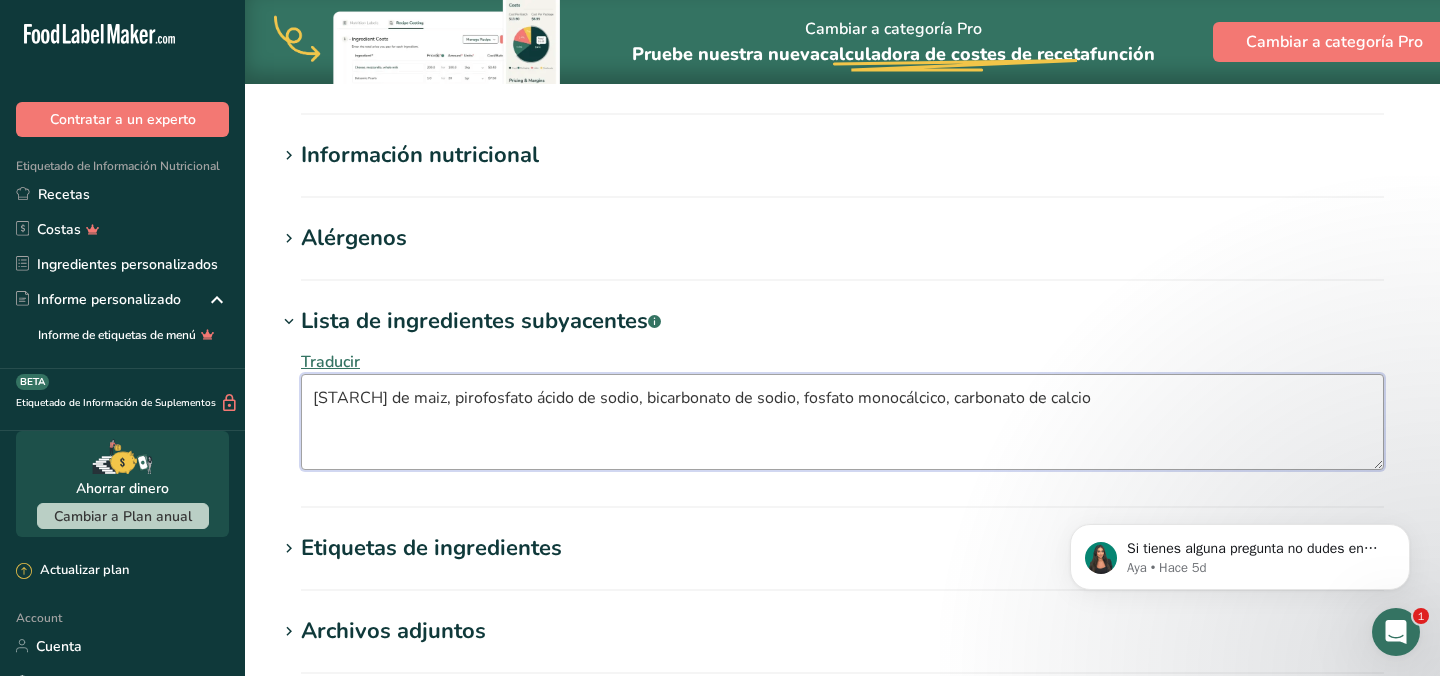 click on "[STARCH] de maiz, pirofosfato ácido de sodio, bicarbonato de sodio, fosfato monocálcico, carbonato de calcio" at bounding box center [842, 422] 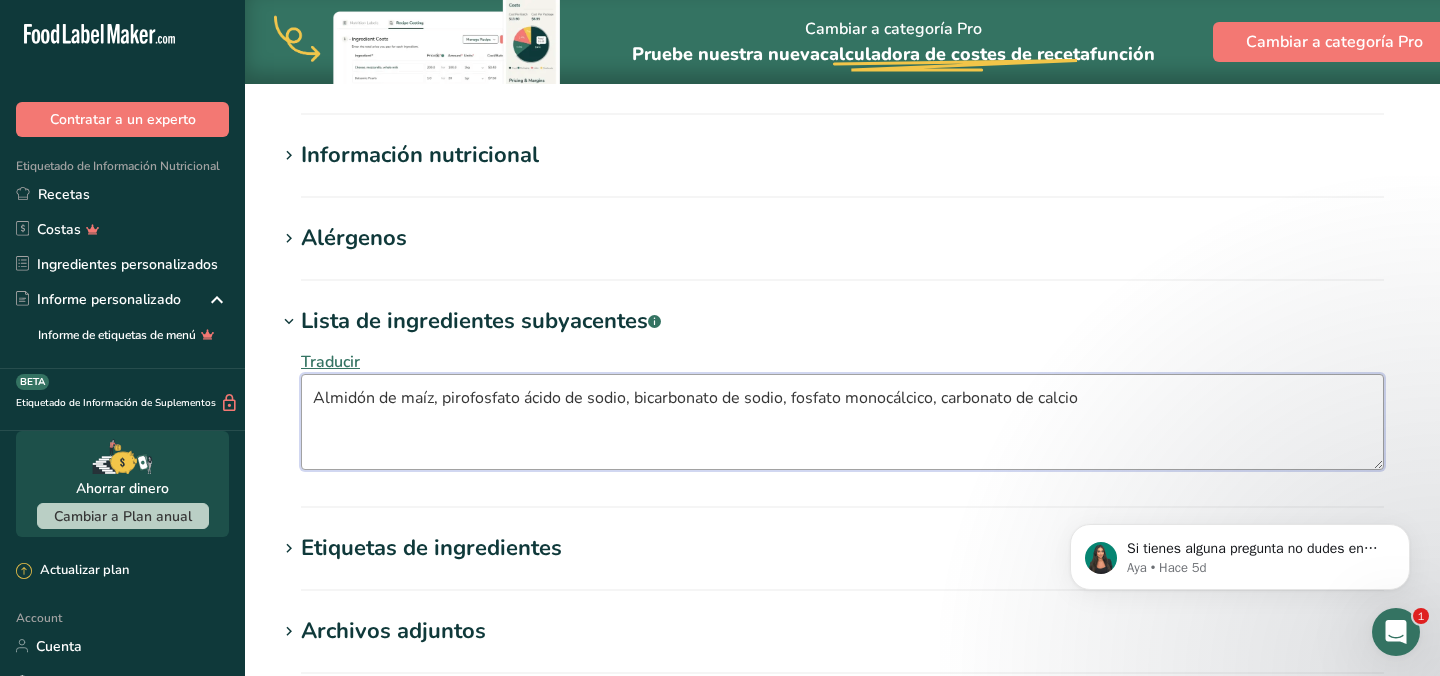 click on "Almidón de maíz, pirofosfato ácido de sodio, bicarbonato de sodio, fosfato monocálcico, carbonato de calcio" at bounding box center (842, 422) 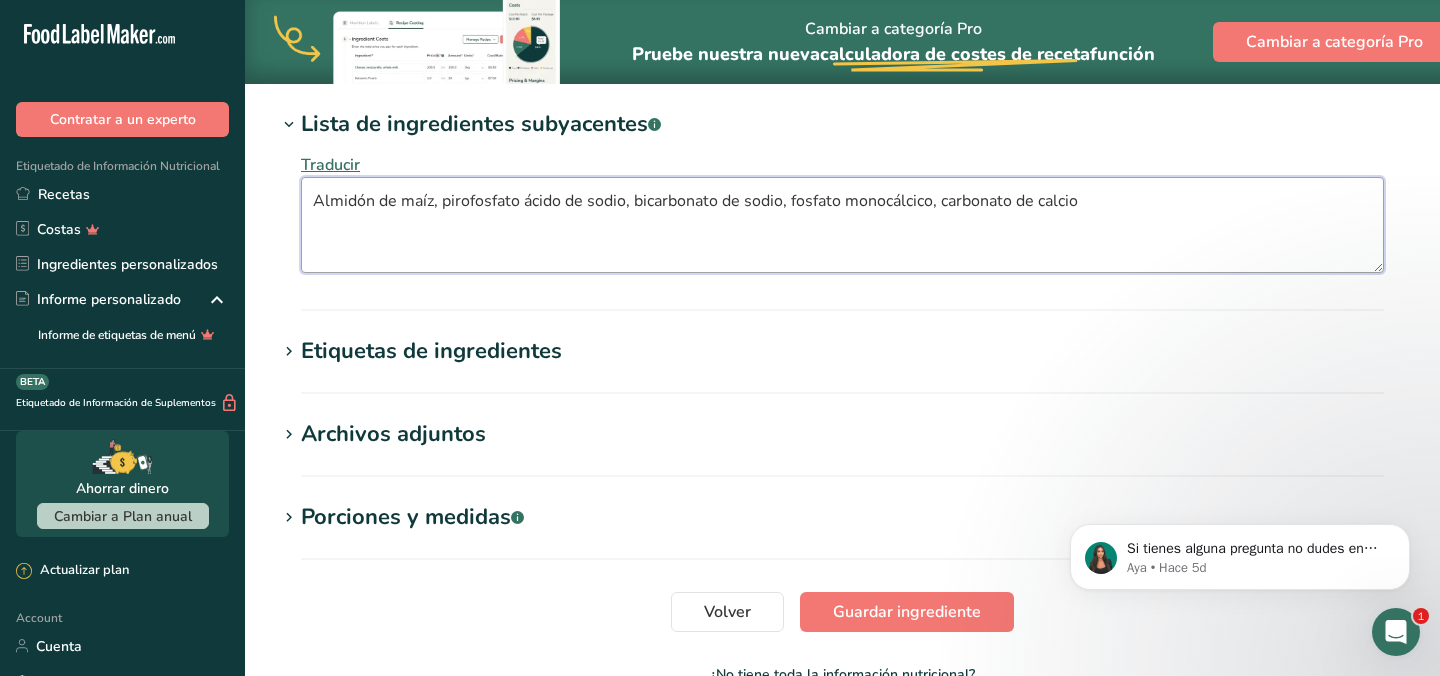 scroll, scrollTop: 1025, scrollLeft: 0, axis: vertical 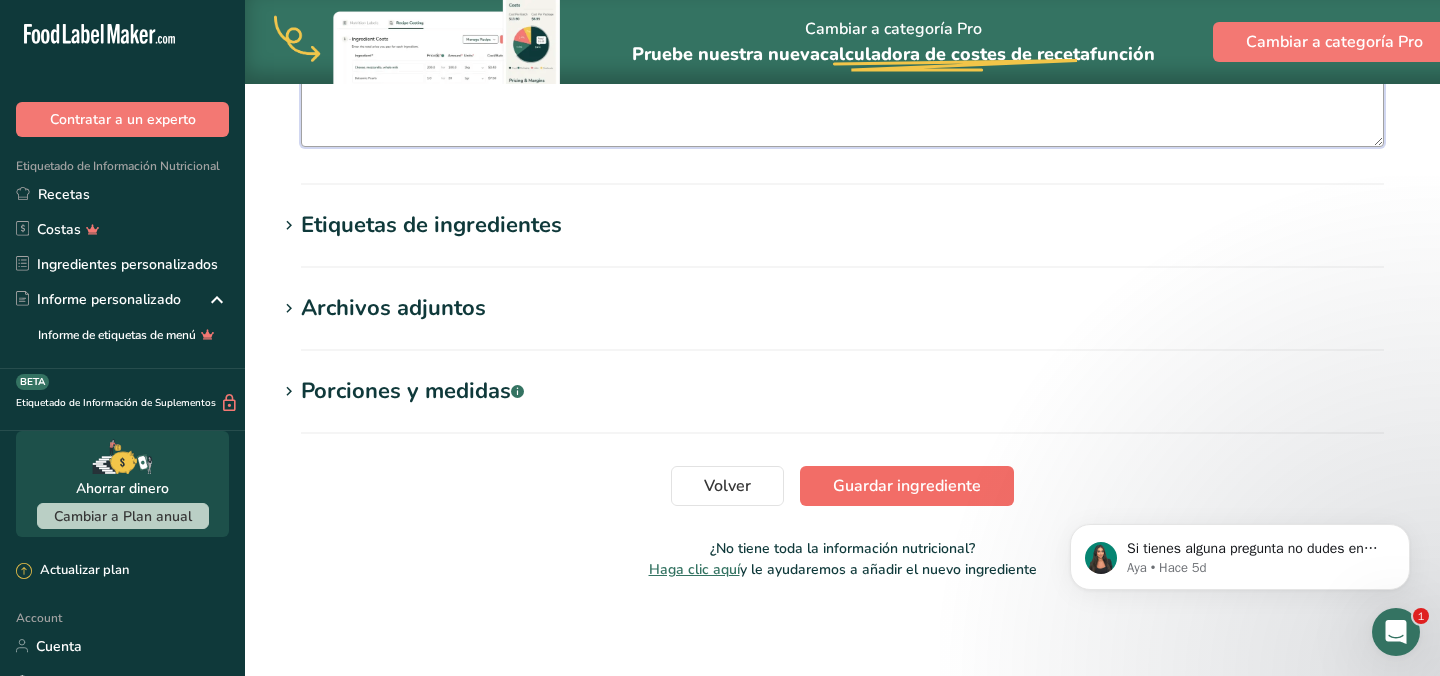 type on "Almidón de maíz, pirofosfato ácido de sodio, bicarbonato de sodio, fosfato monocálcico, carbonato de calcio" 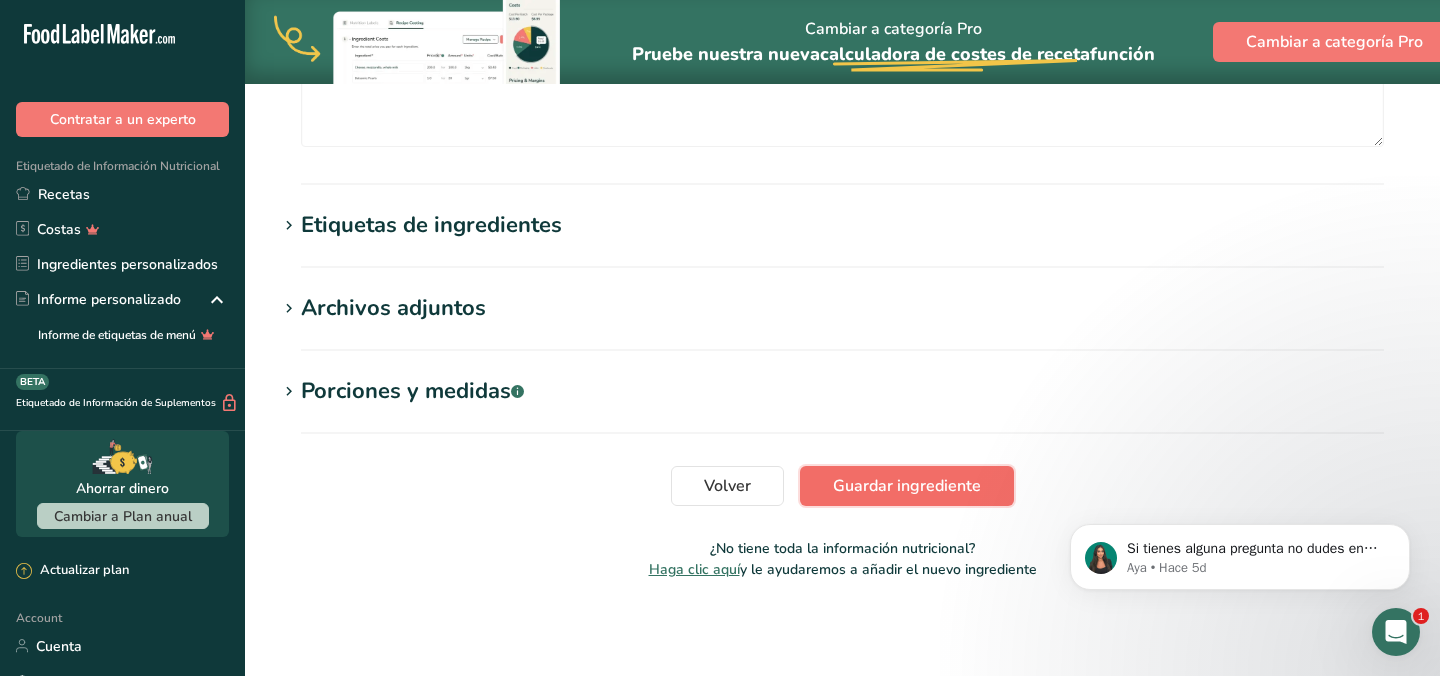 click on "Guardar ingrediente" at bounding box center [907, 486] 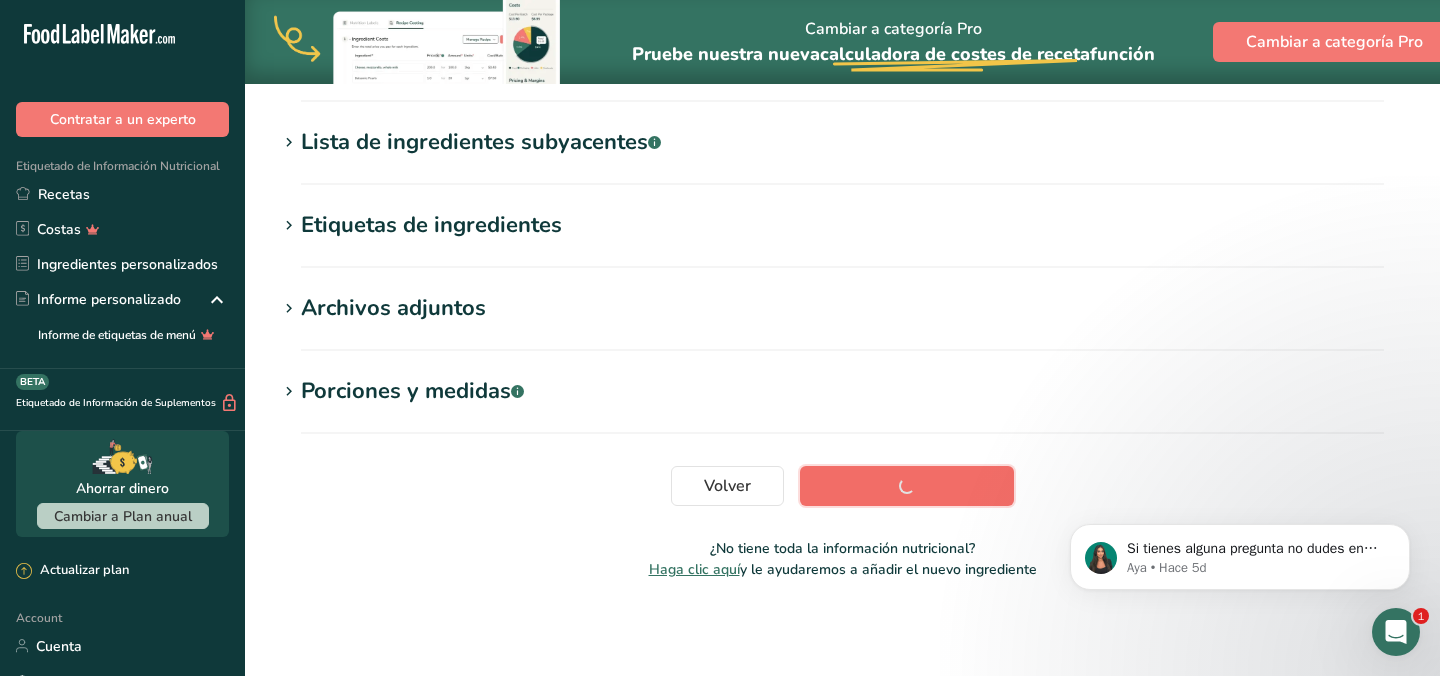 scroll, scrollTop: 382, scrollLeft: 0, axis: vertical 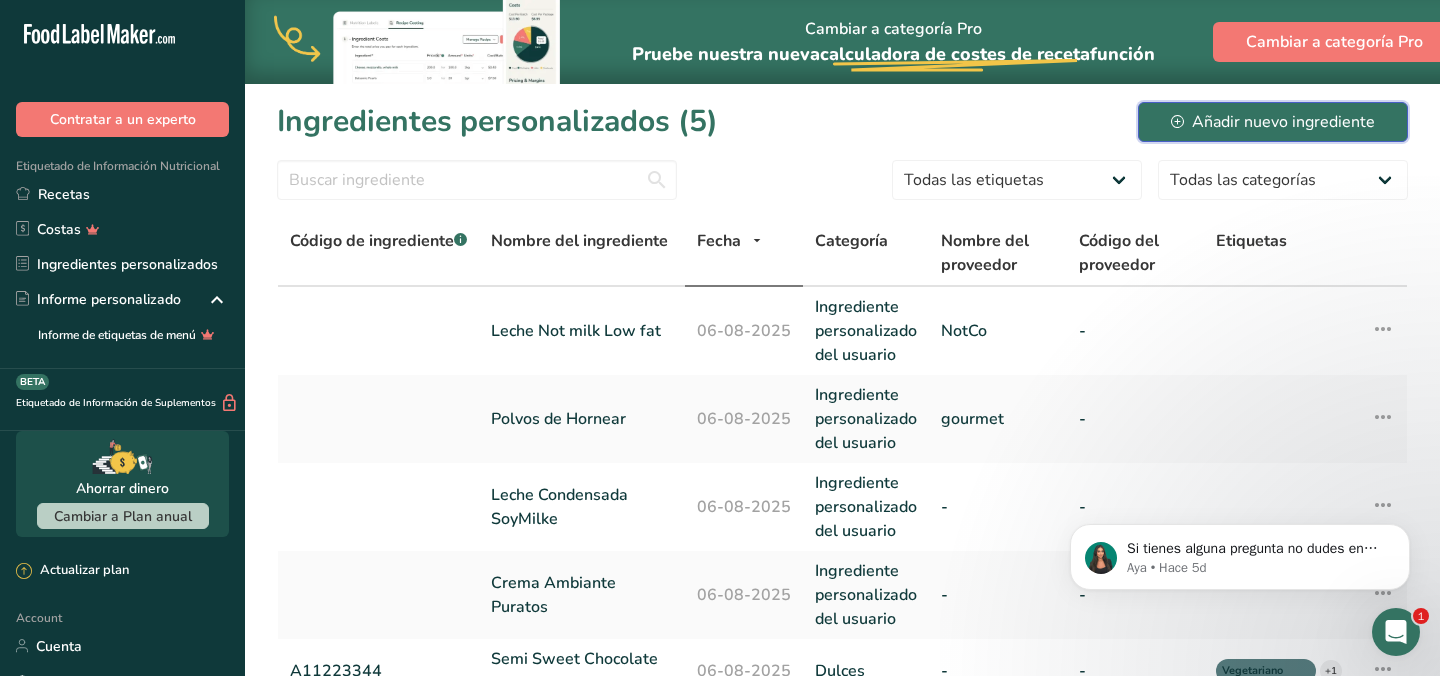 click on "Añadir nuevo ingrediente" at bounding box center (1273, 122) 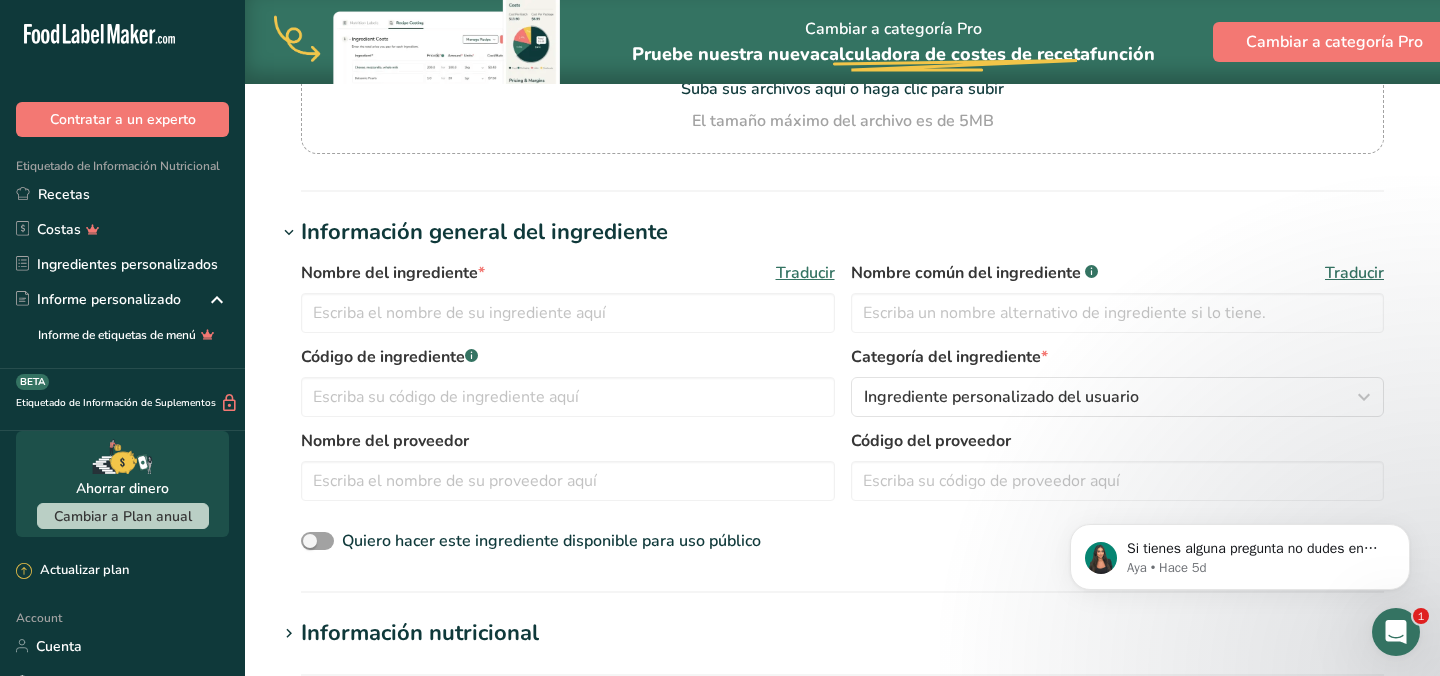 scroll, scrollTop: 269, scrollLeft: 0, axis: vertical 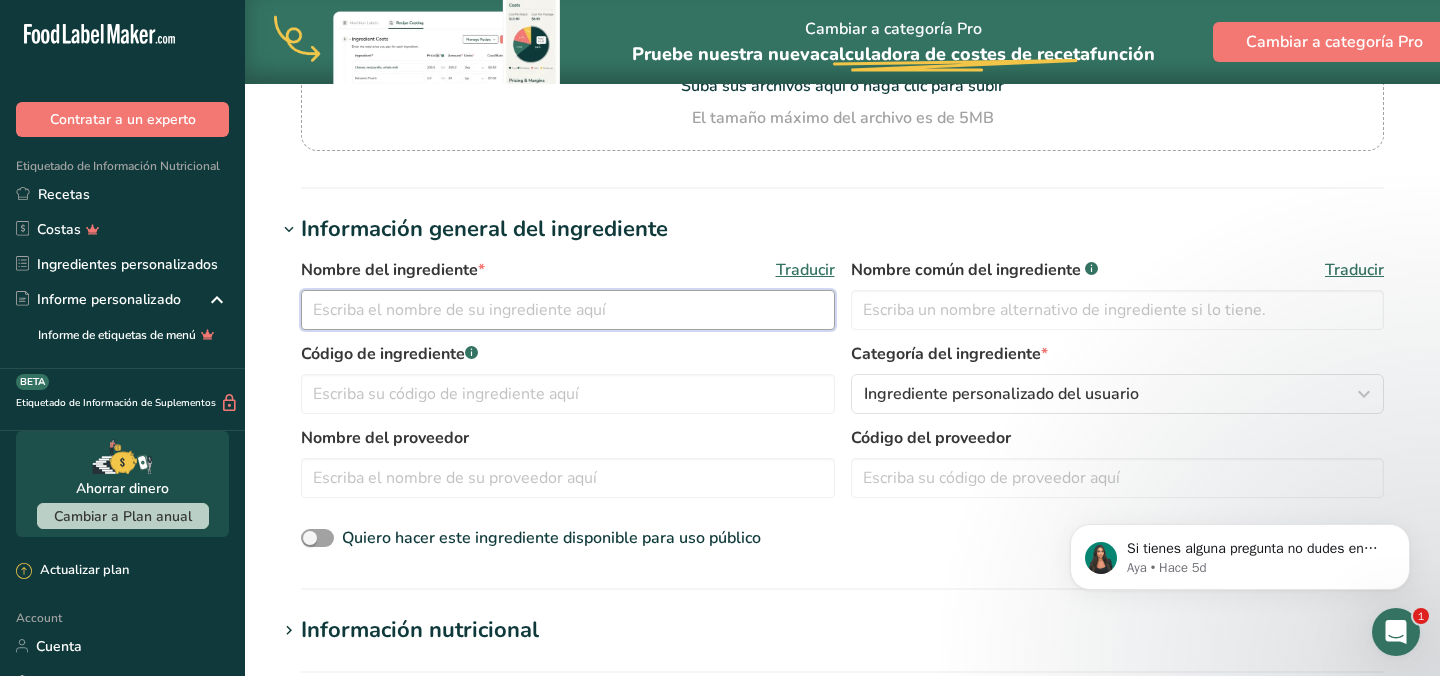 click at bounding box center [568, 310] 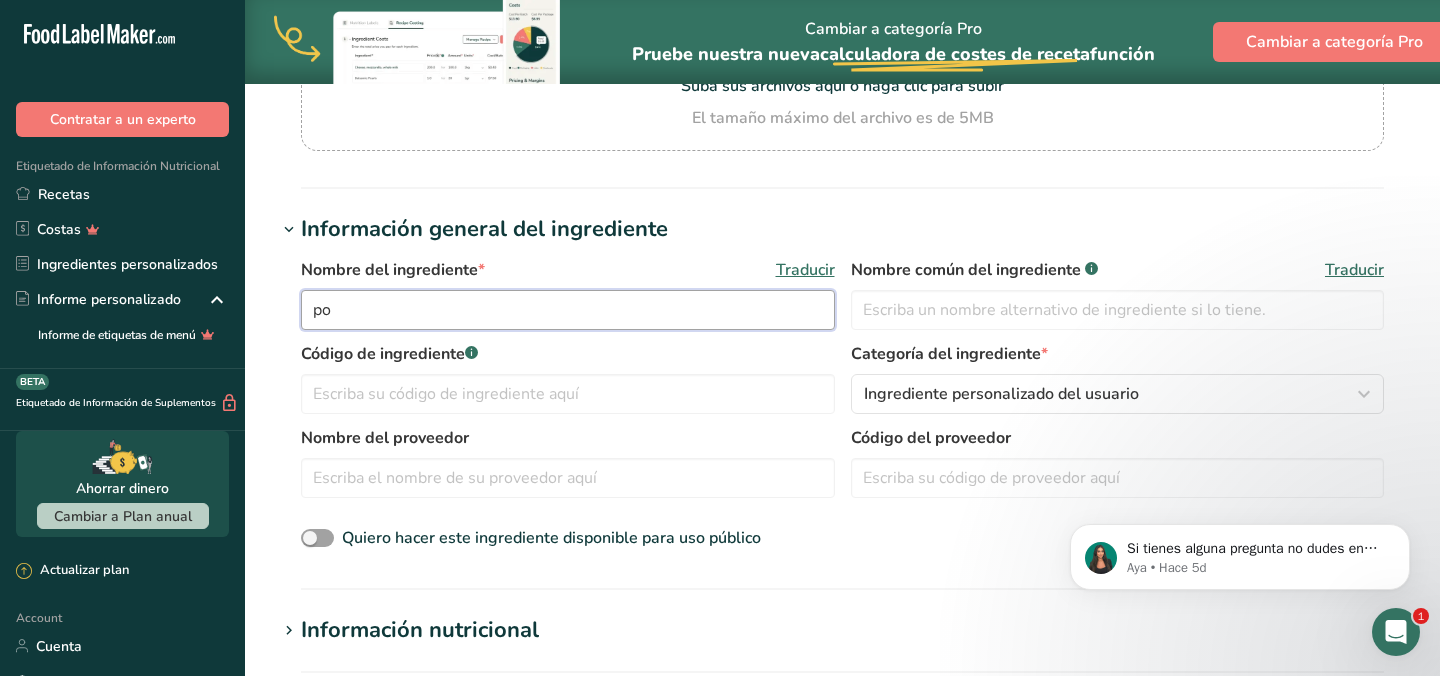 type on "p" 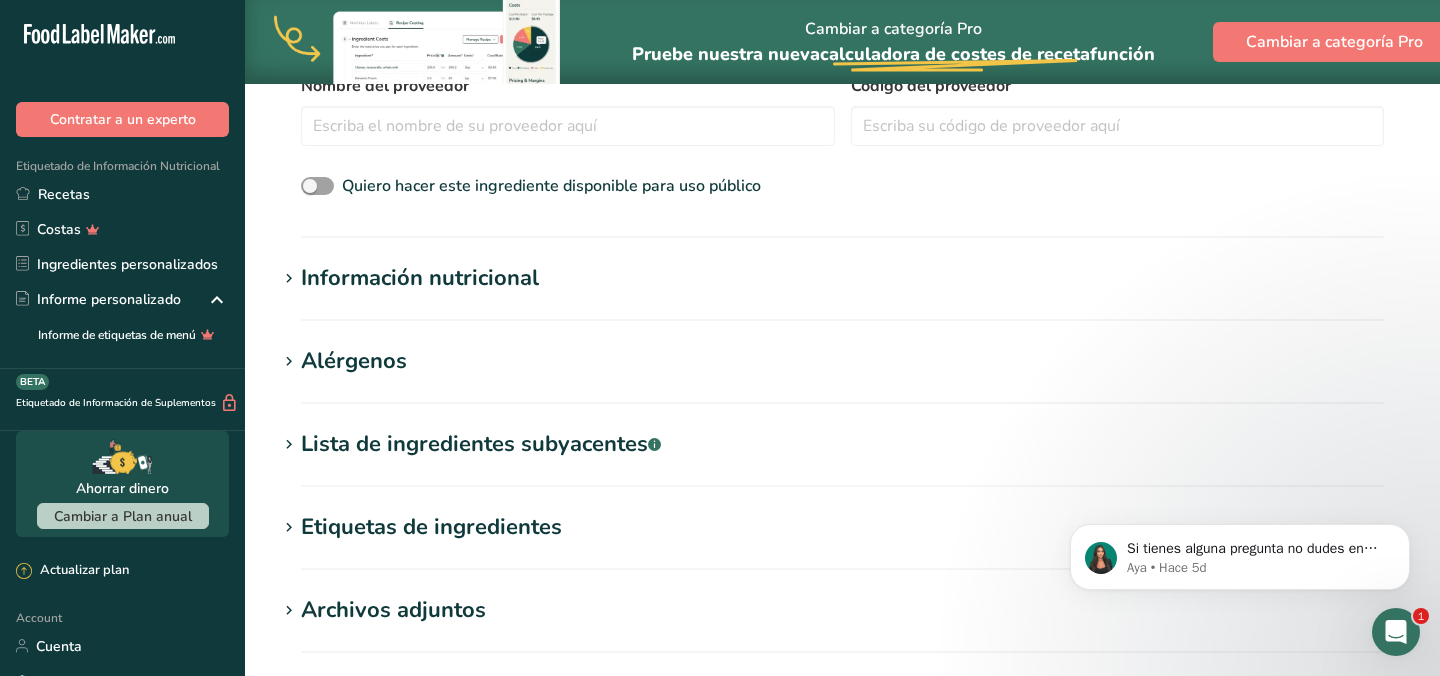 scroll, scrollTop: 632, scrollLeft: 0, axis: vertical 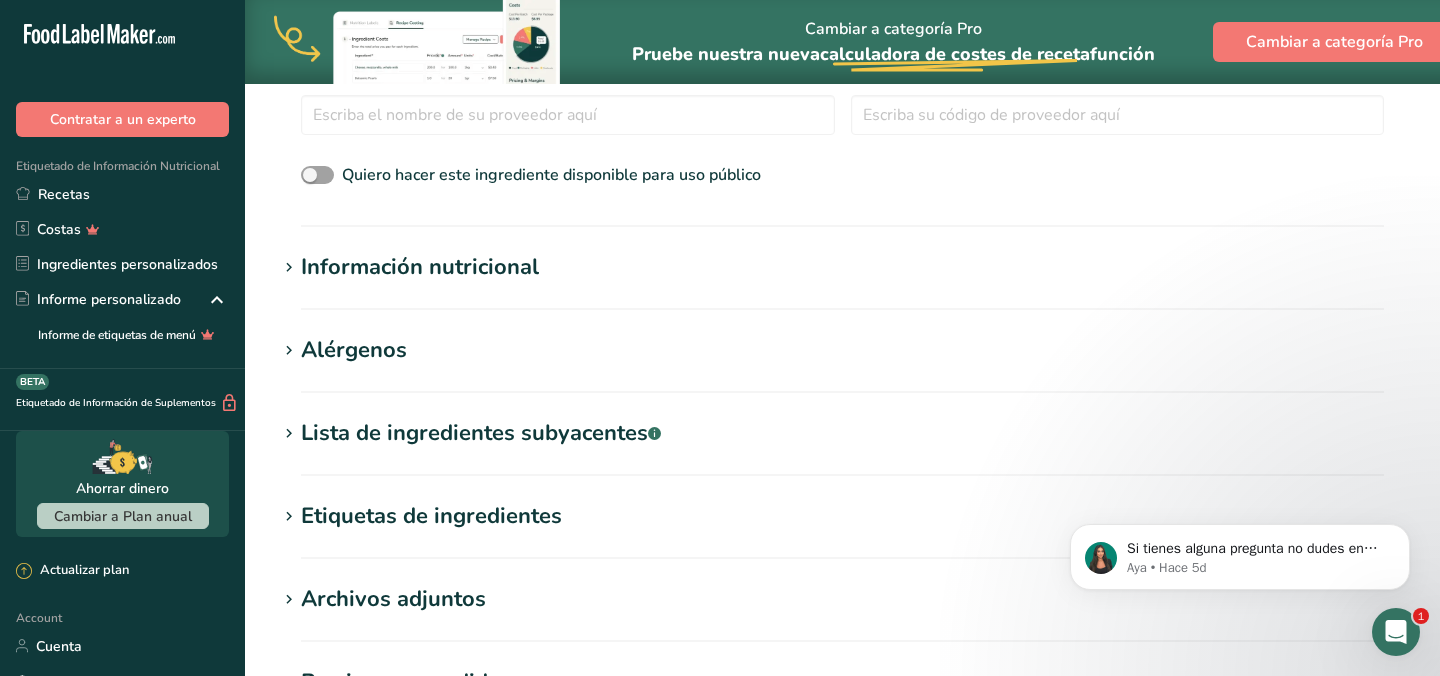 type on "Pasta de Porotos Adsuki" 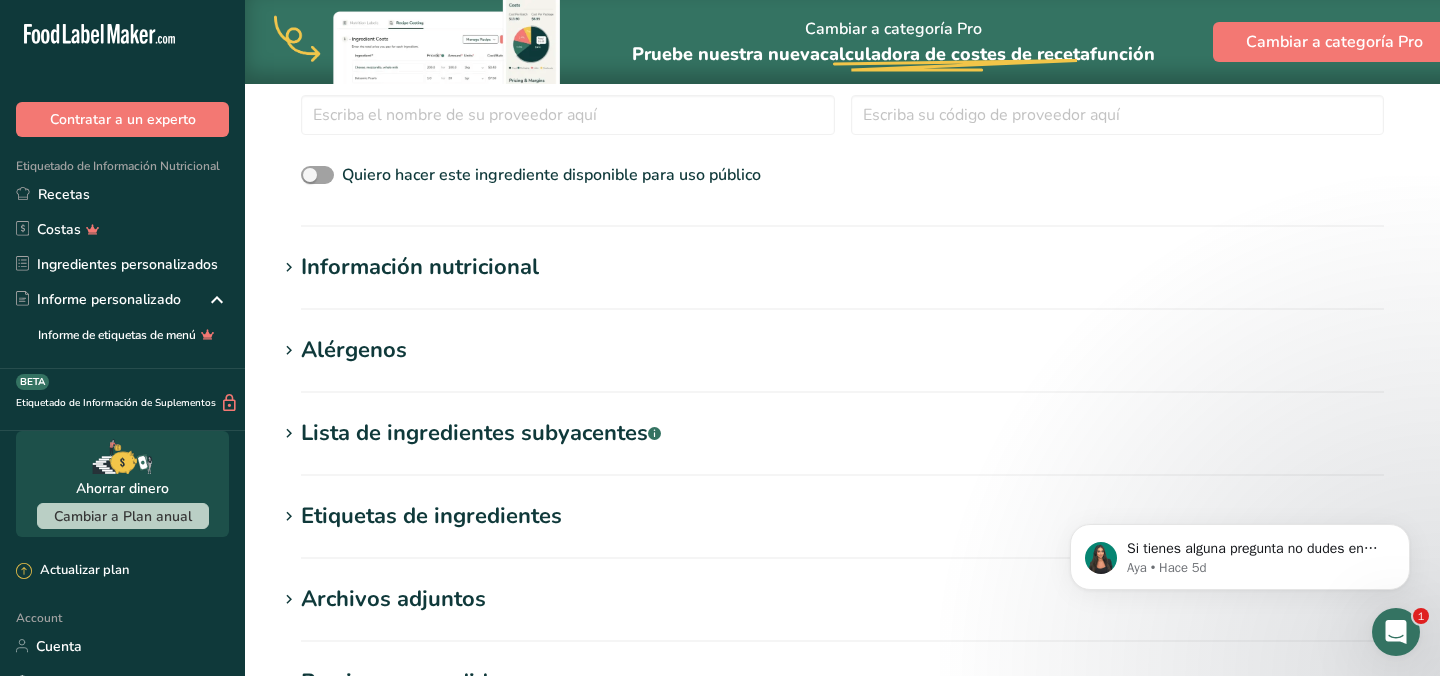 click on "Información nutricional" at bounding box center [420, 267] 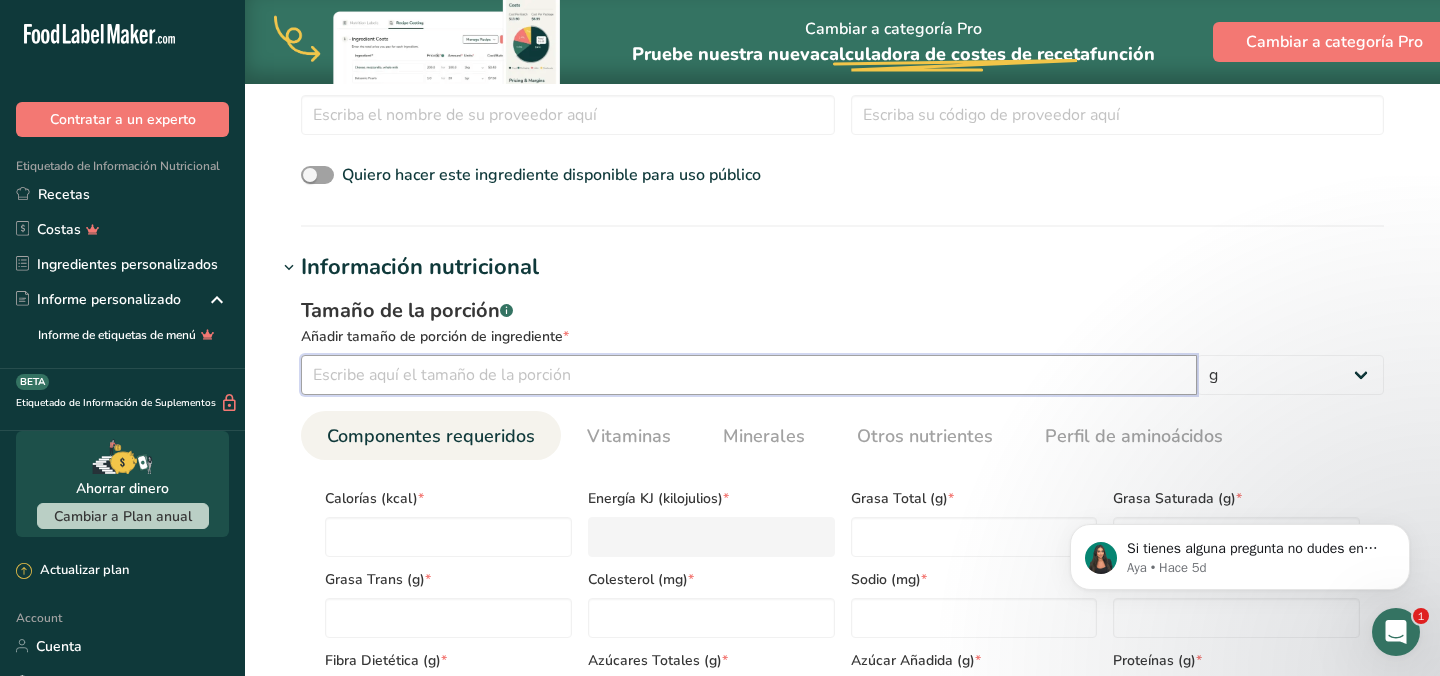 click at bounding box center (749, 375) 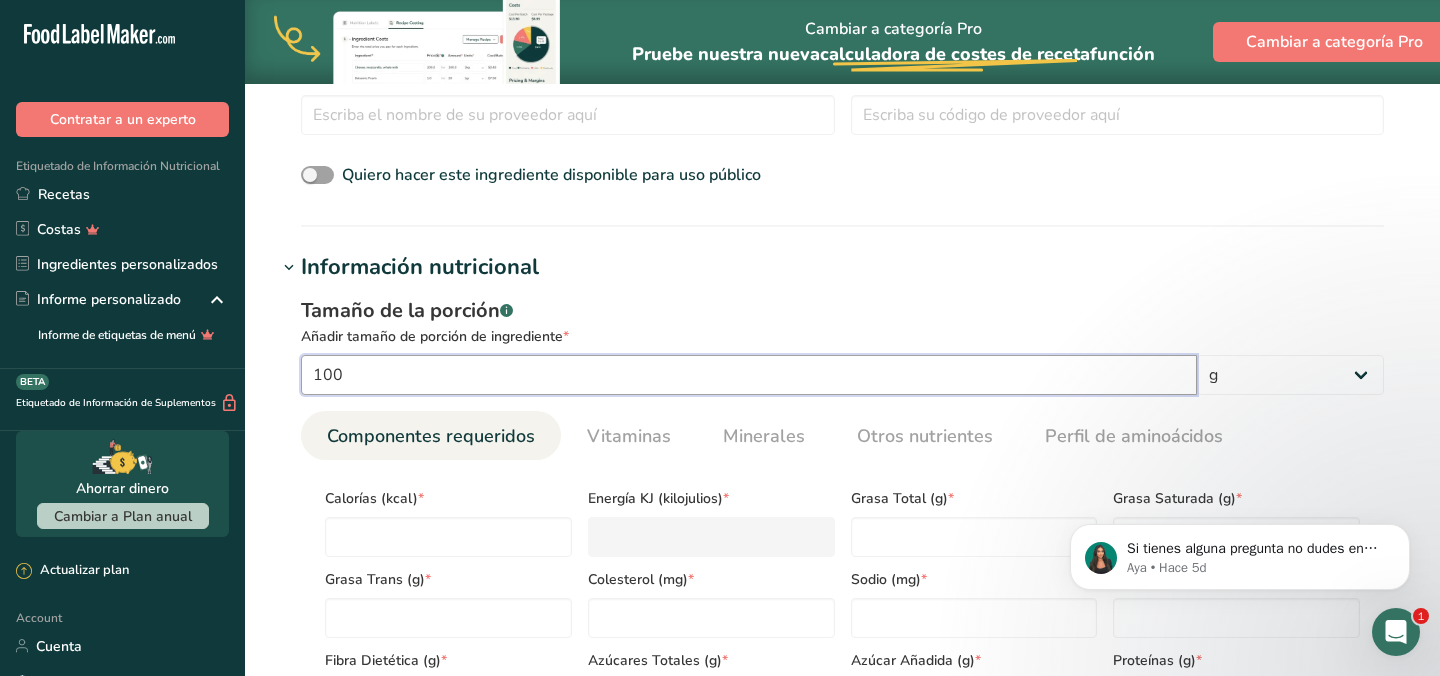 type on "100" 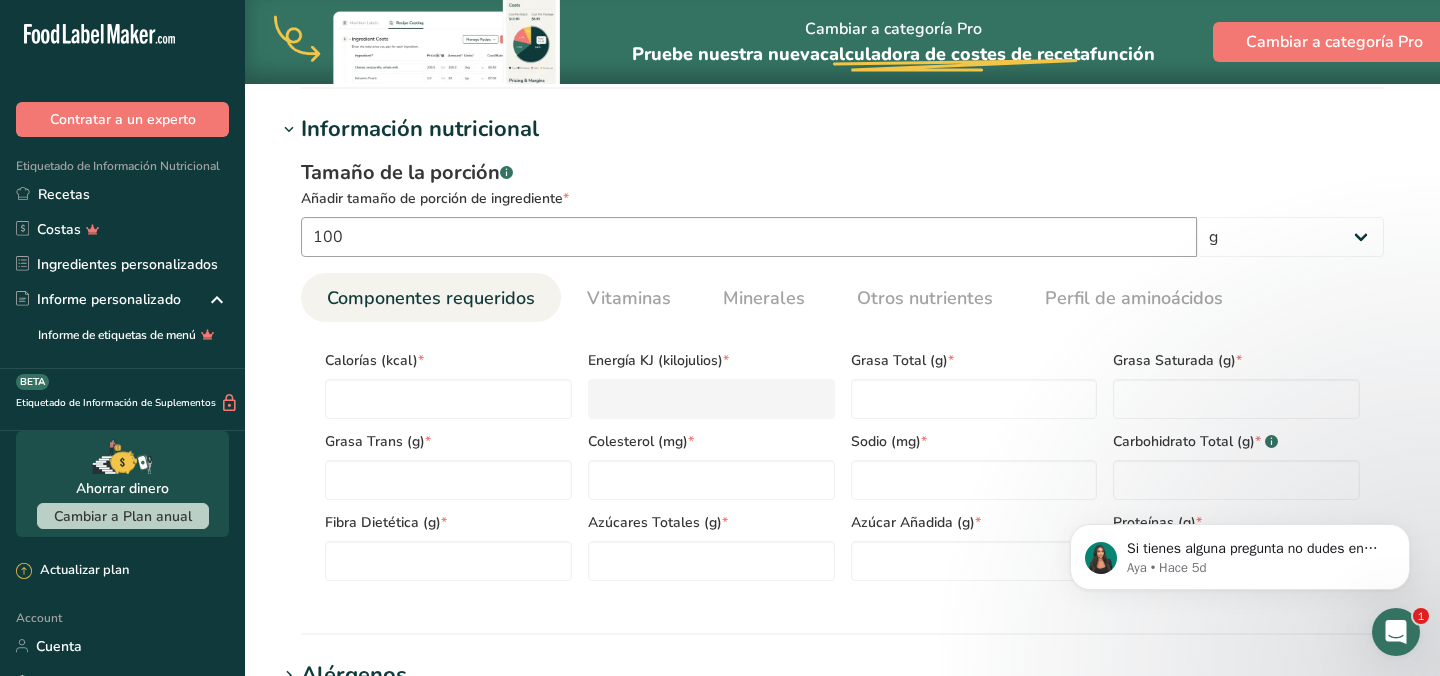 scroll, scrollTop: 796, scrollLeft: 0, axis: vertical 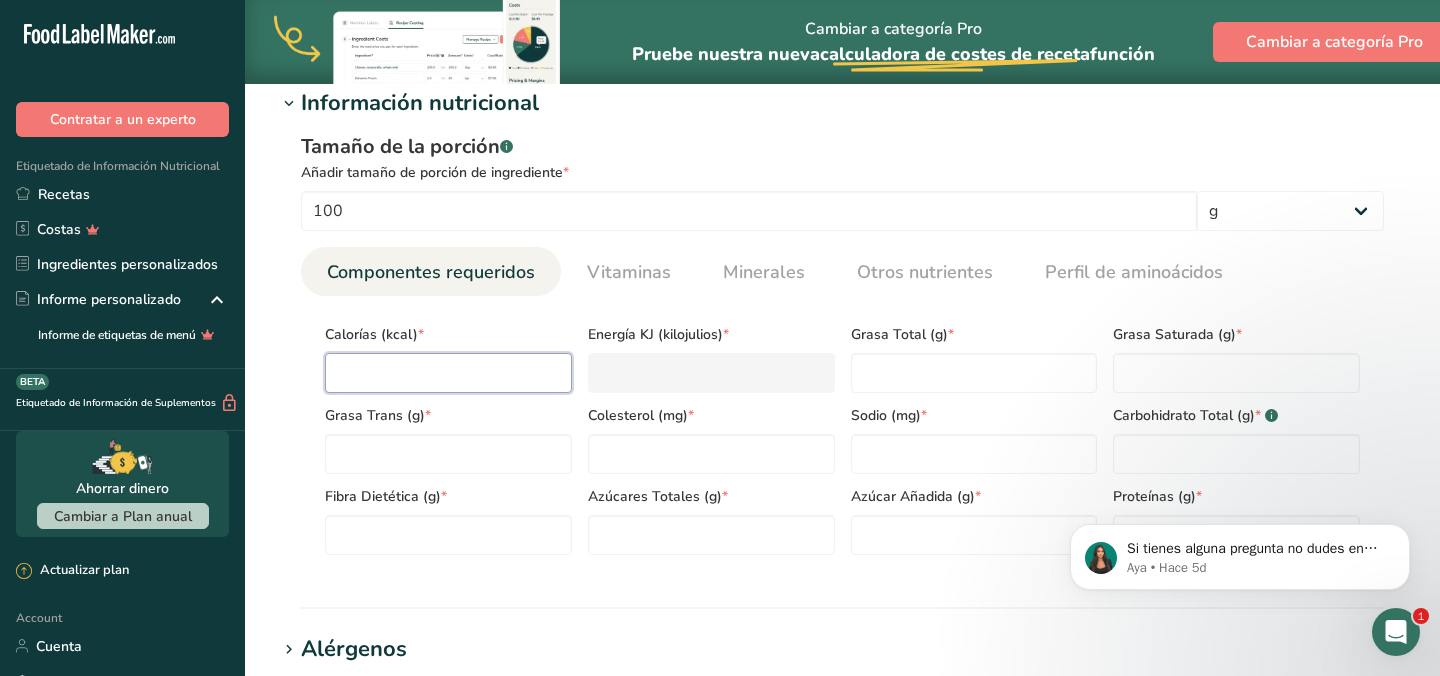 click at bounding box center [448, 373] 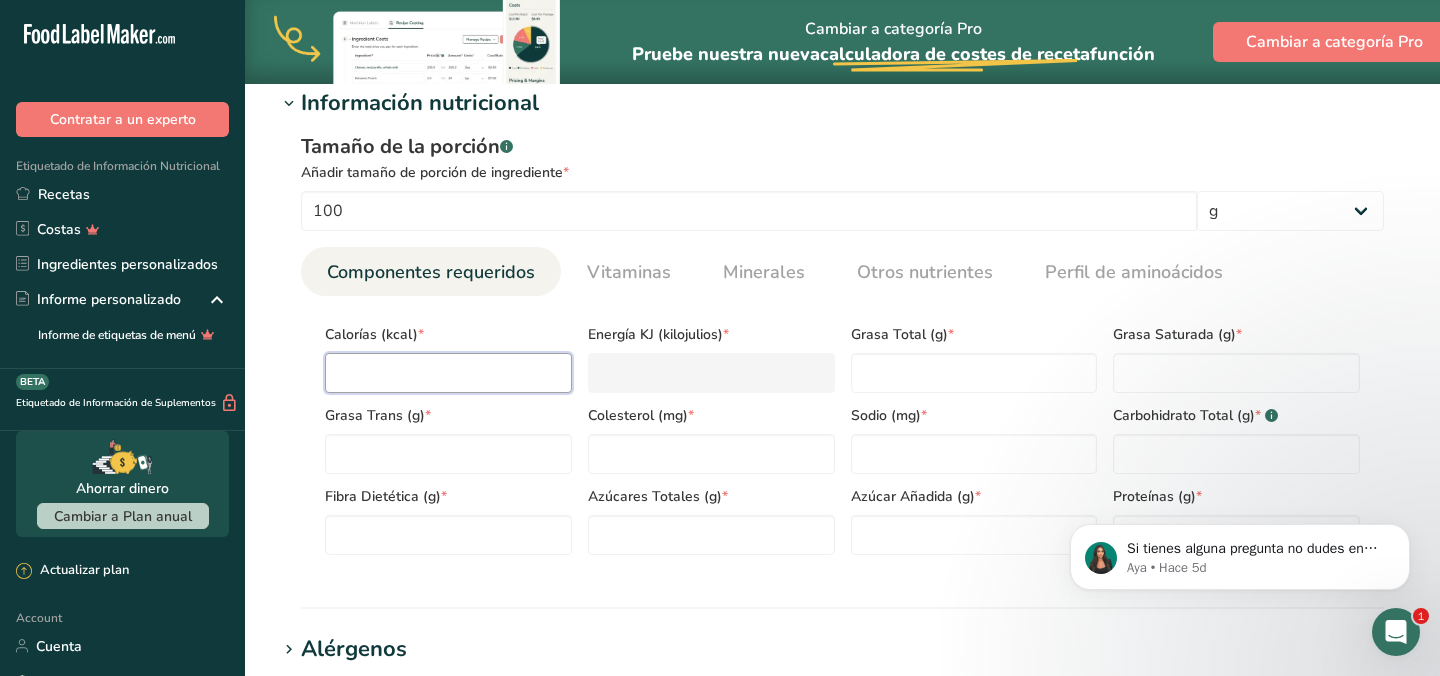 type on "2" 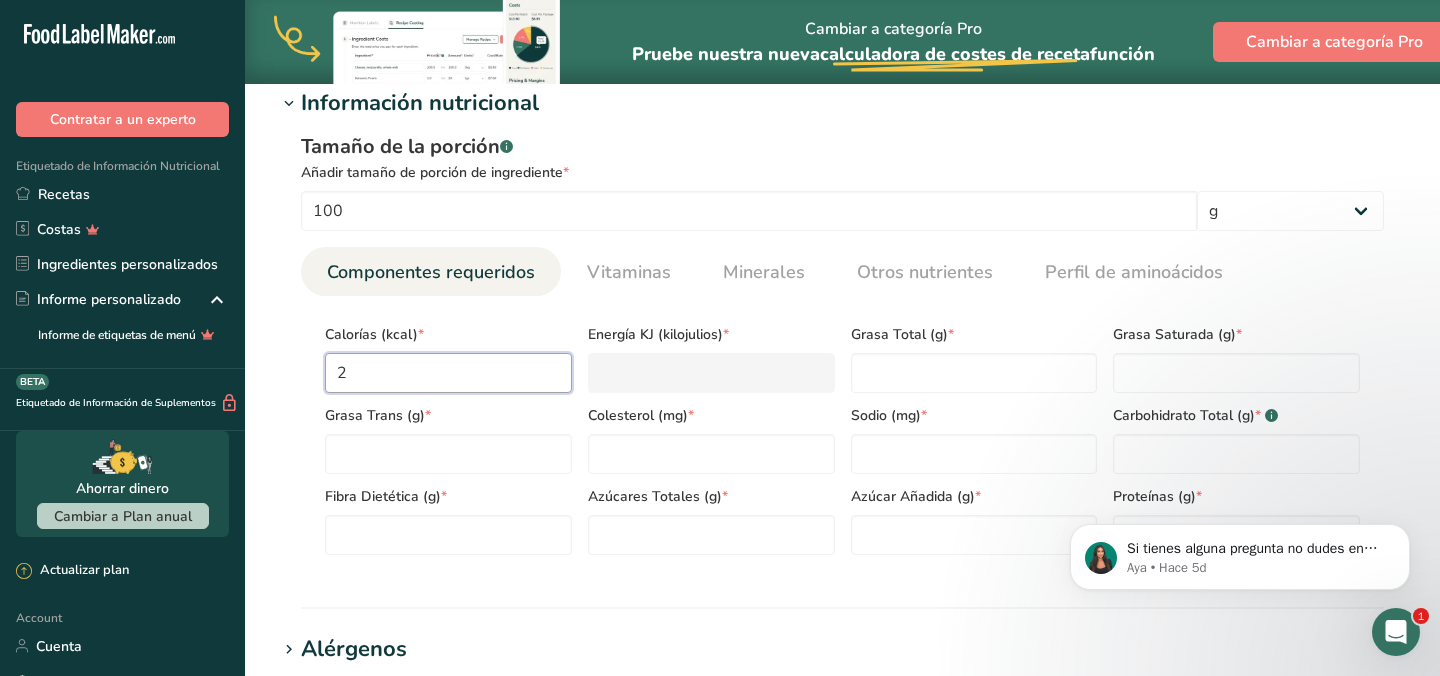 type on "8.4" 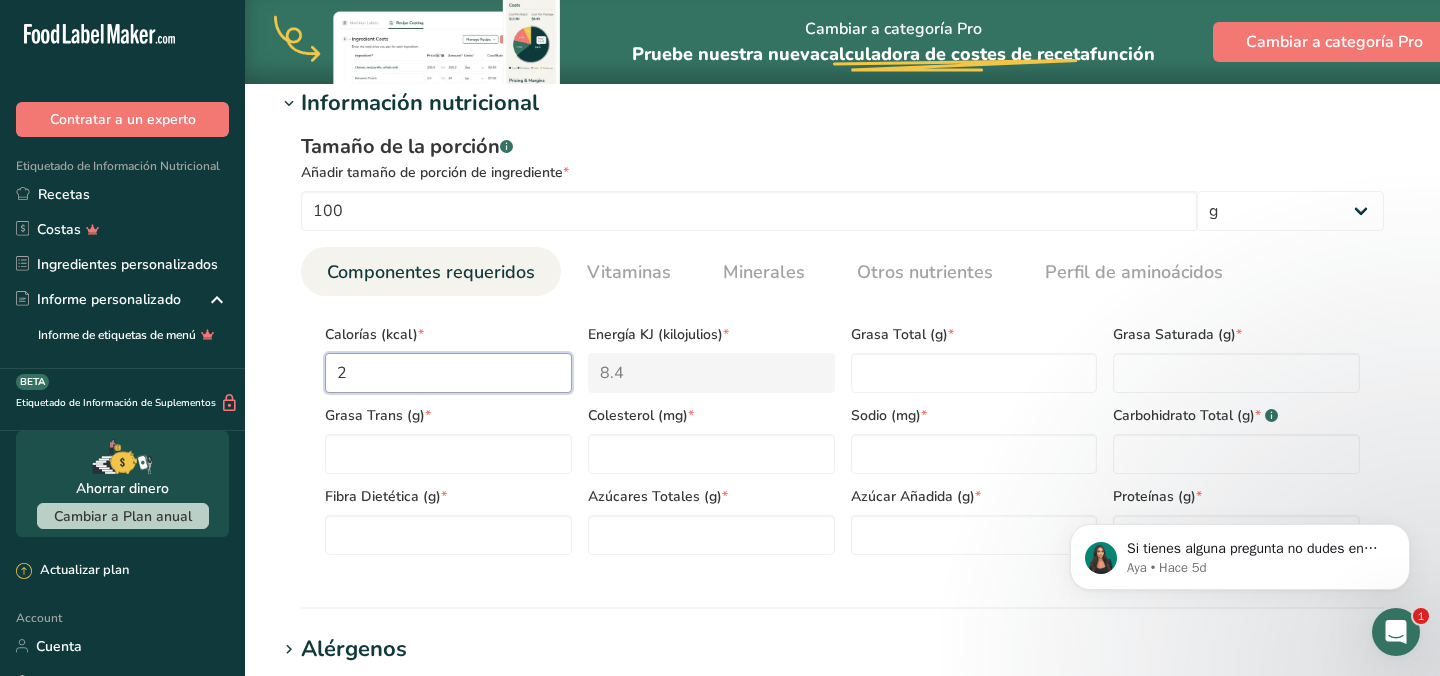 type on "26" 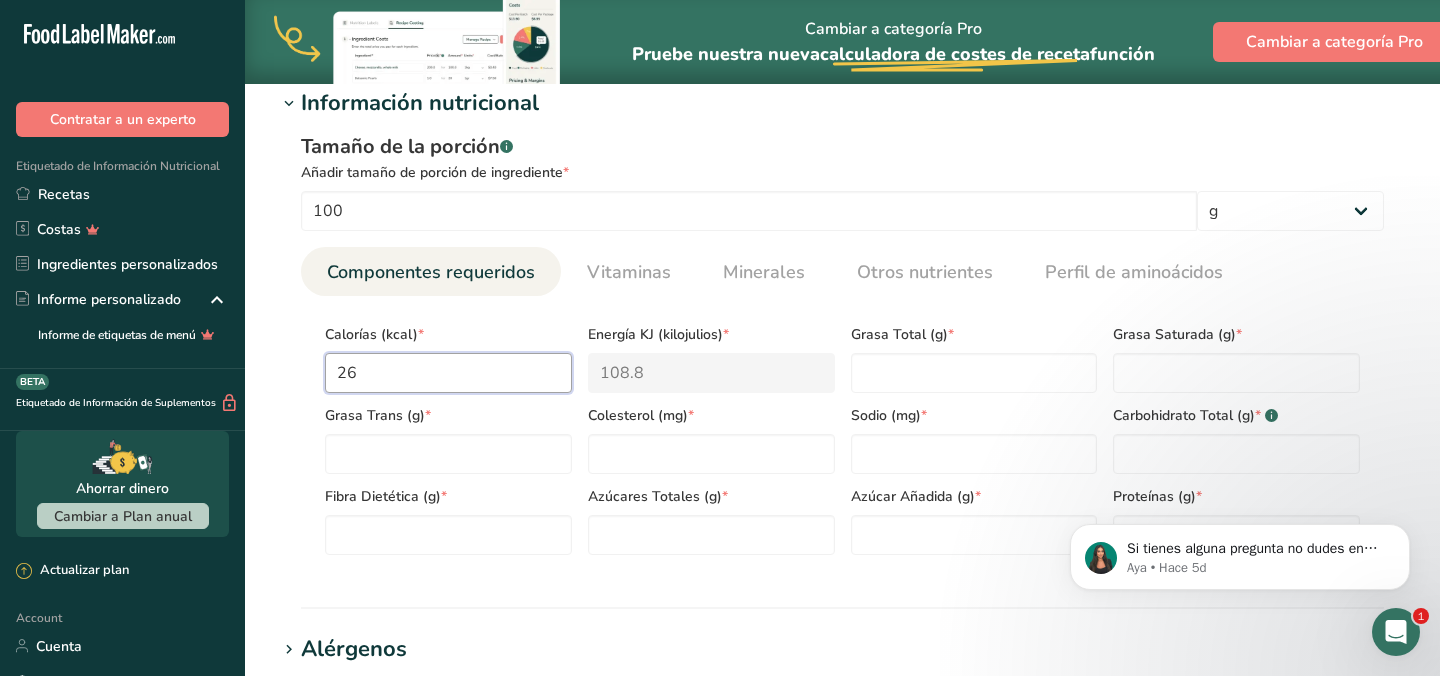 type on "267" 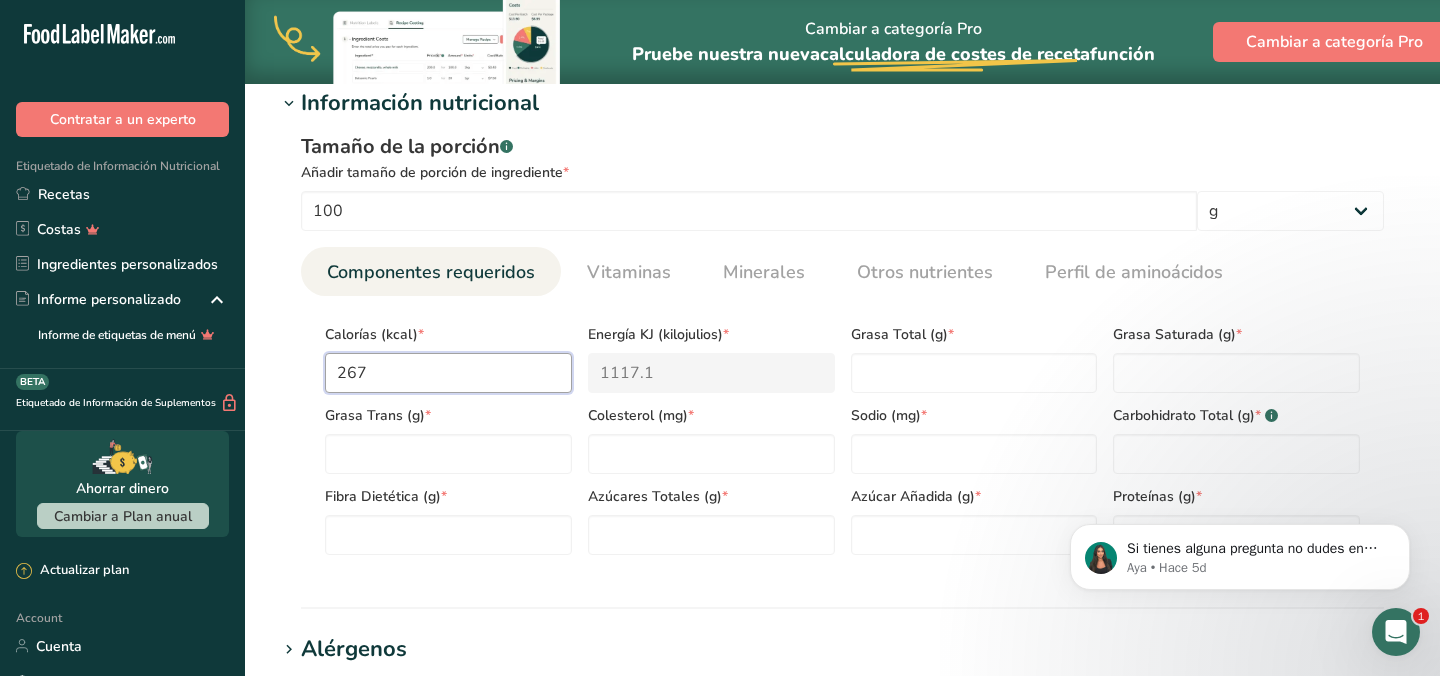 type on "267" 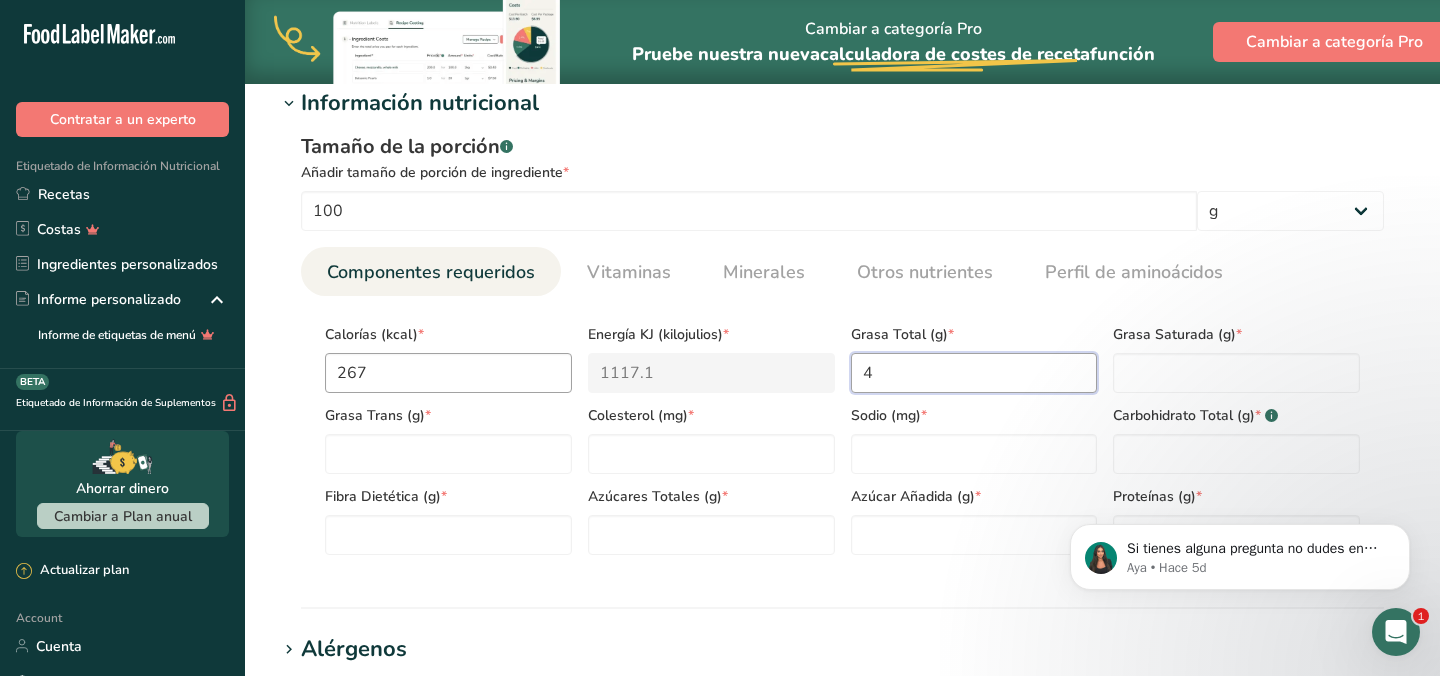 type on "4" 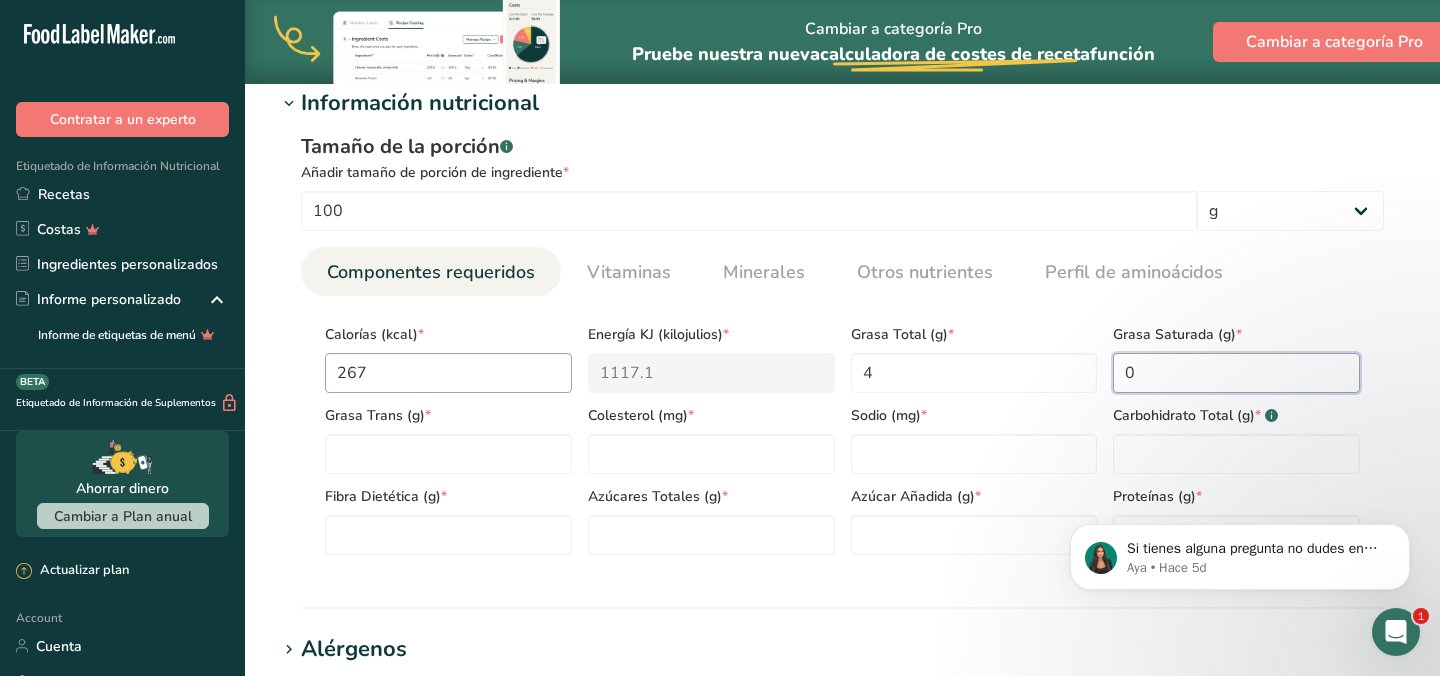 type on "0" 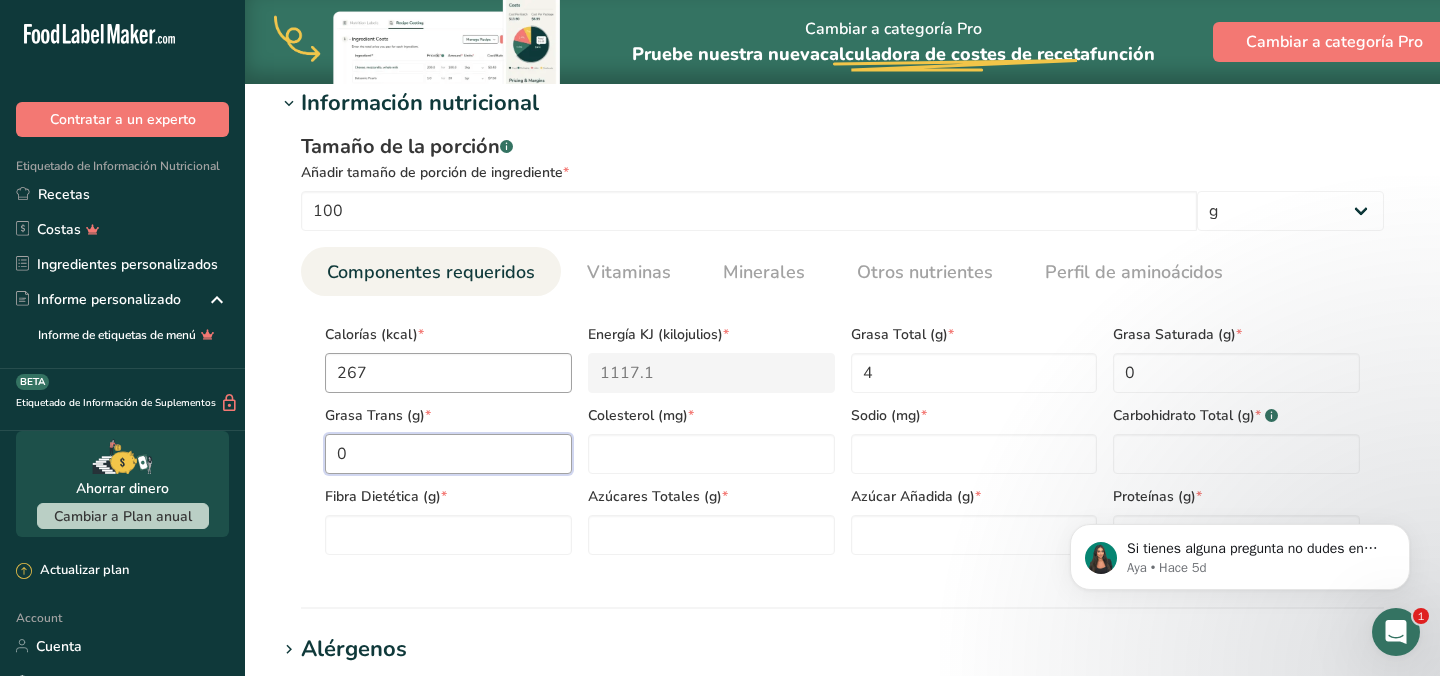 type on "0" 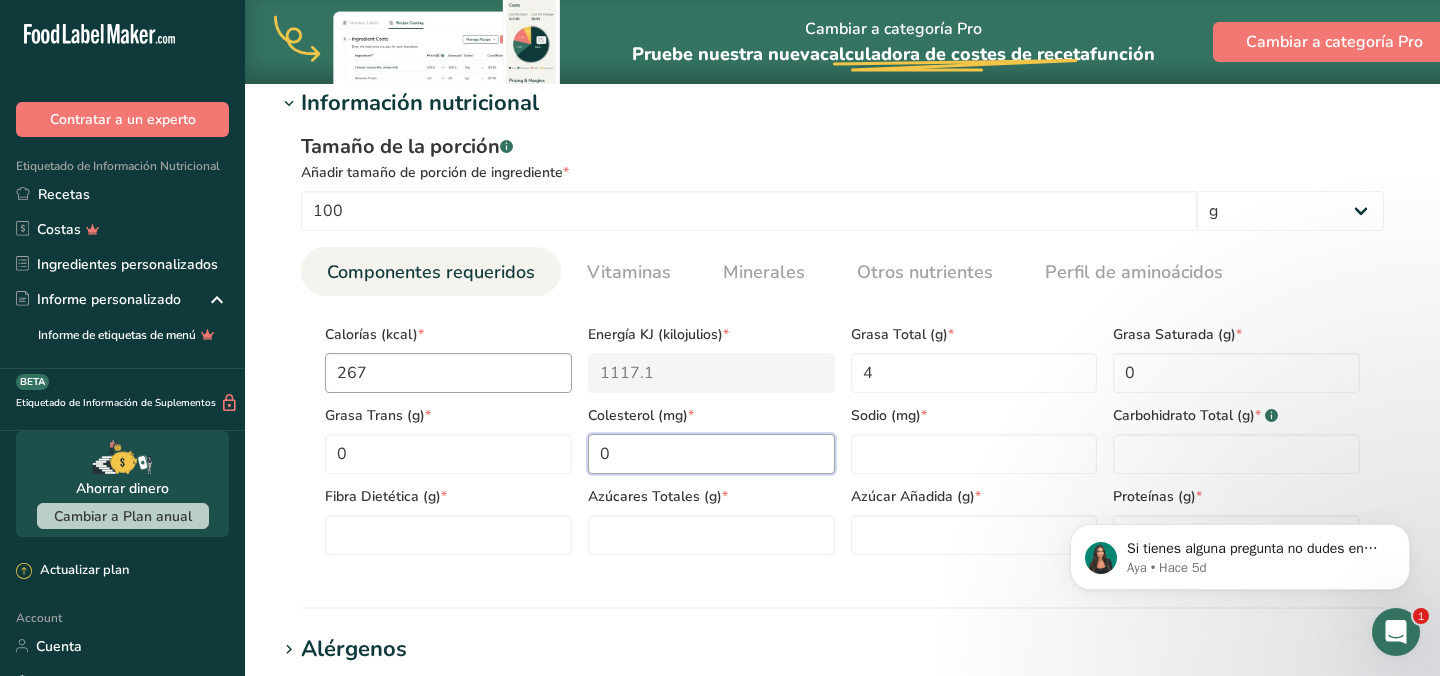 type on "0" 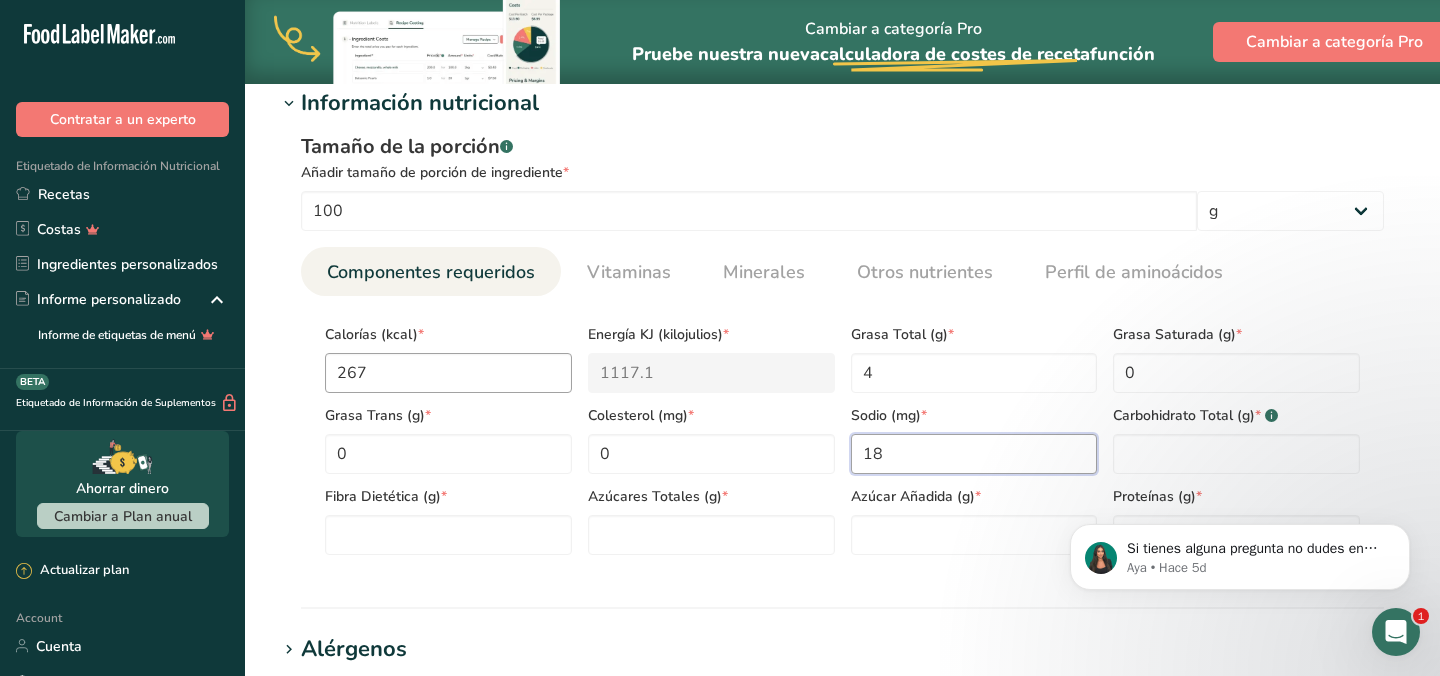 type on "18" 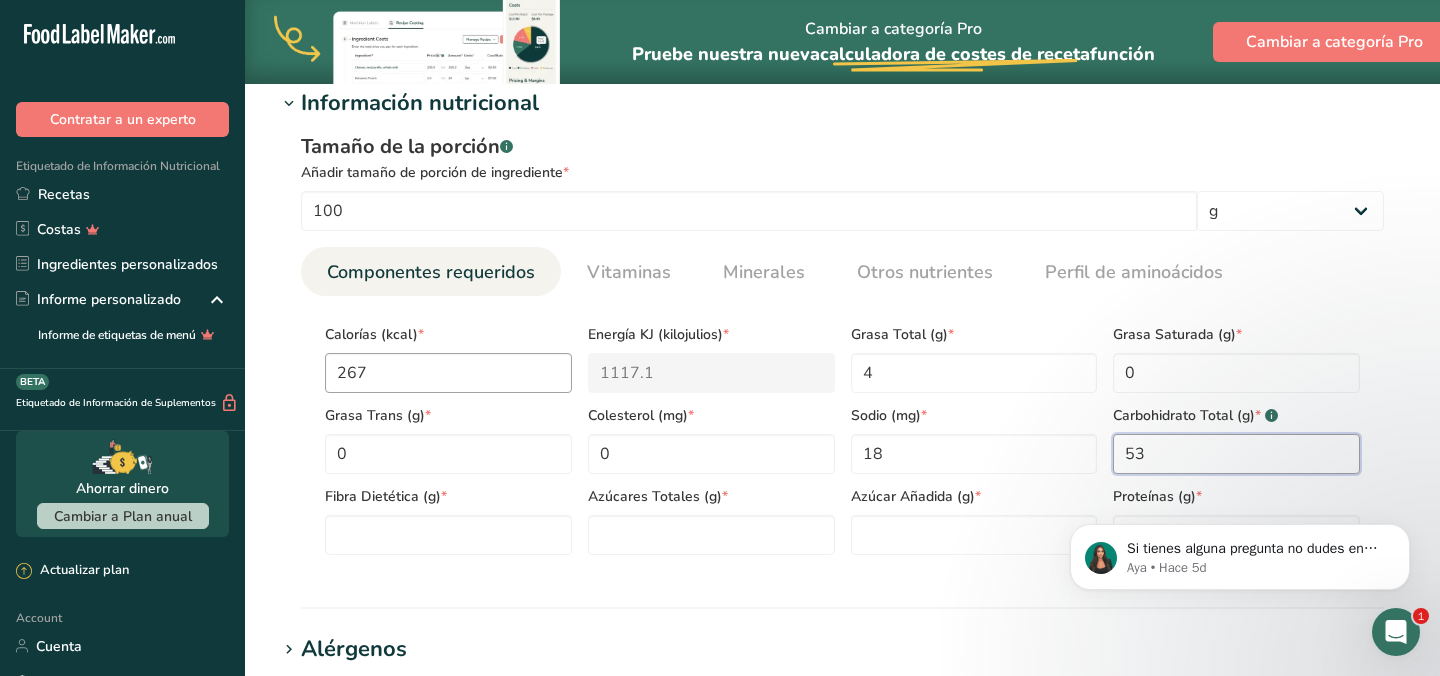 type on "53" 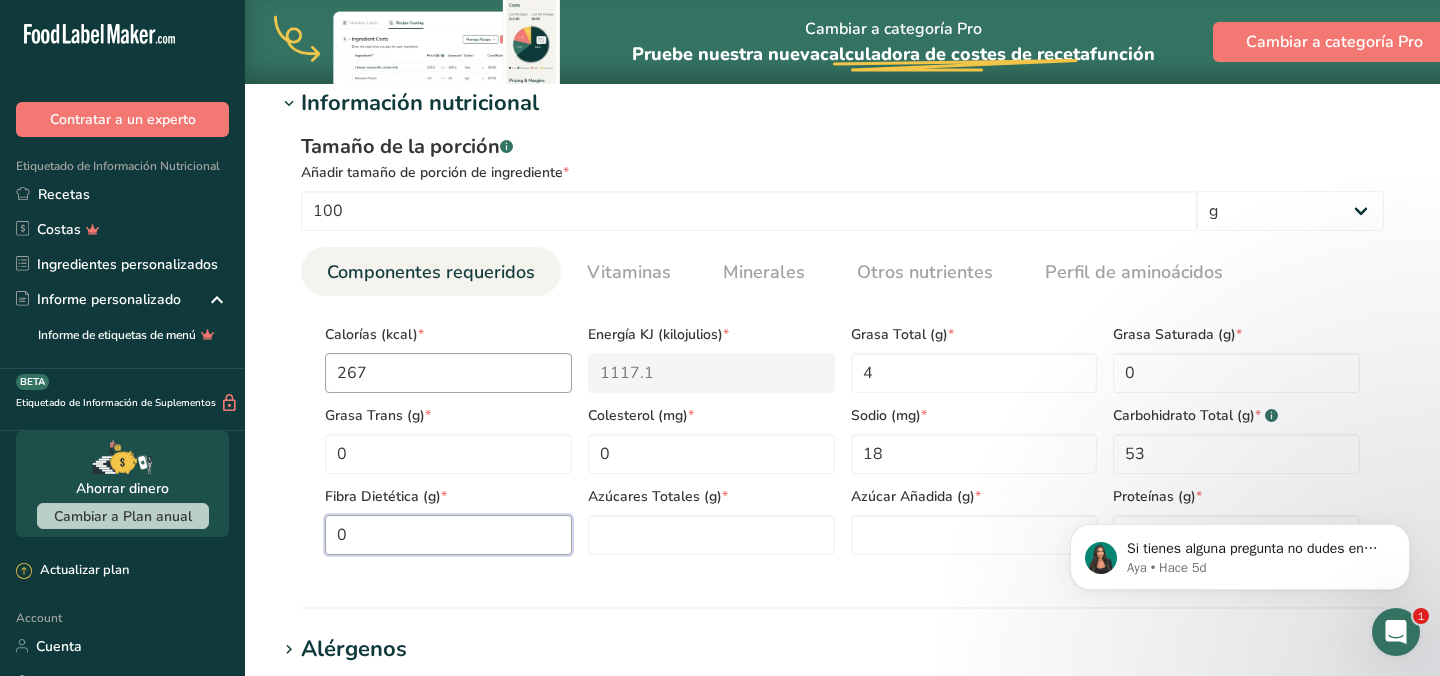 type on "0" 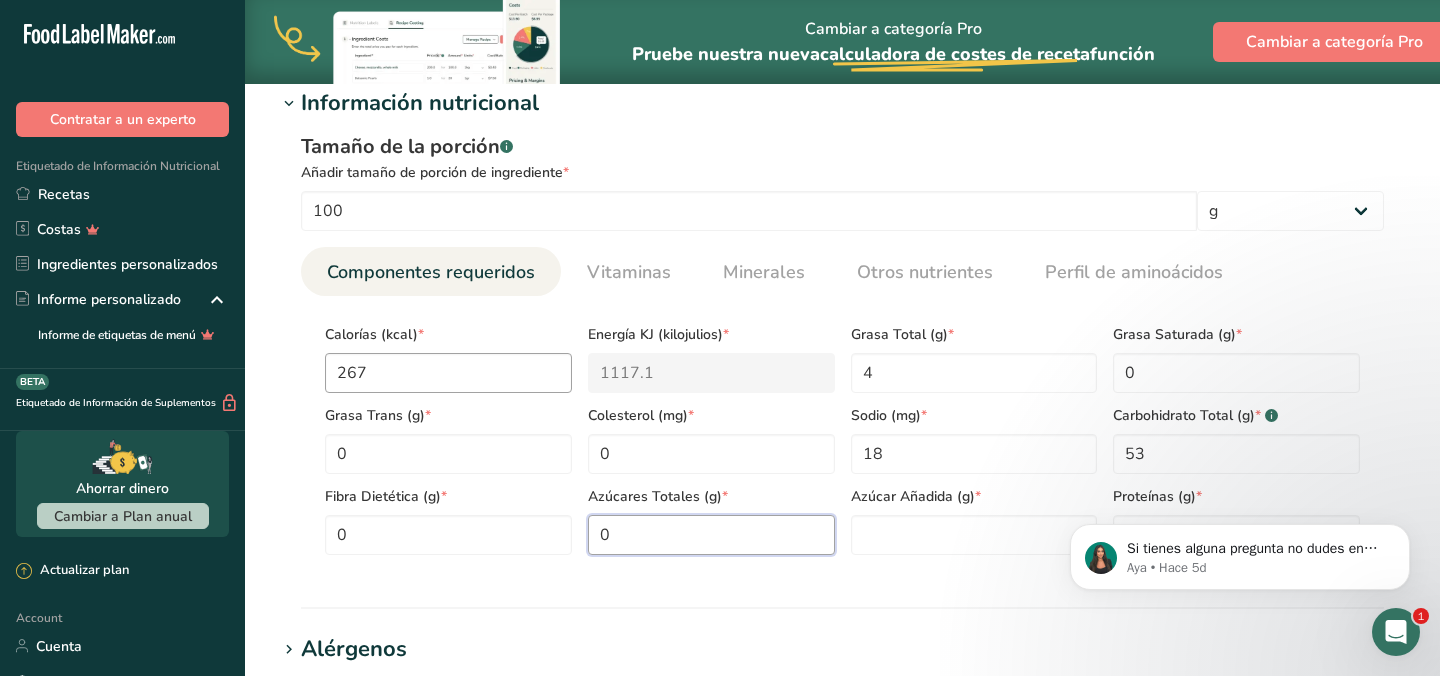 type on "0" 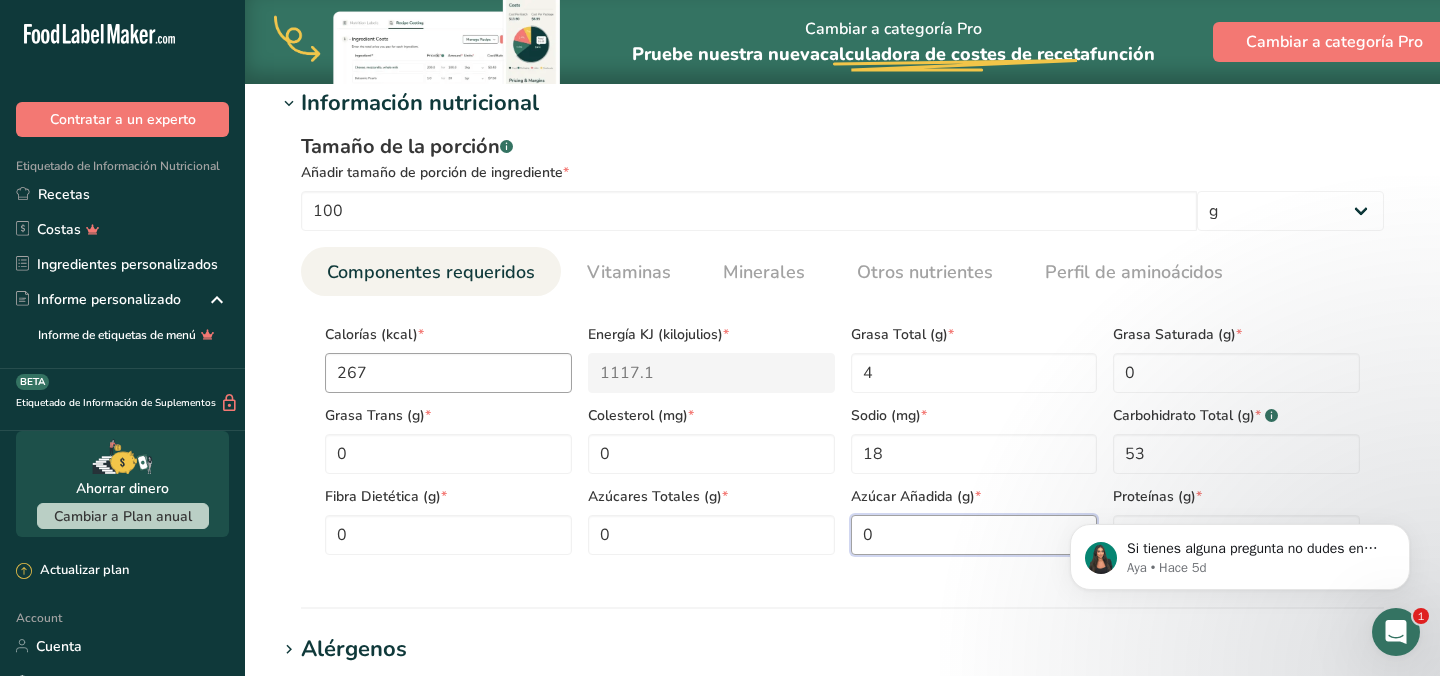 type on "0" 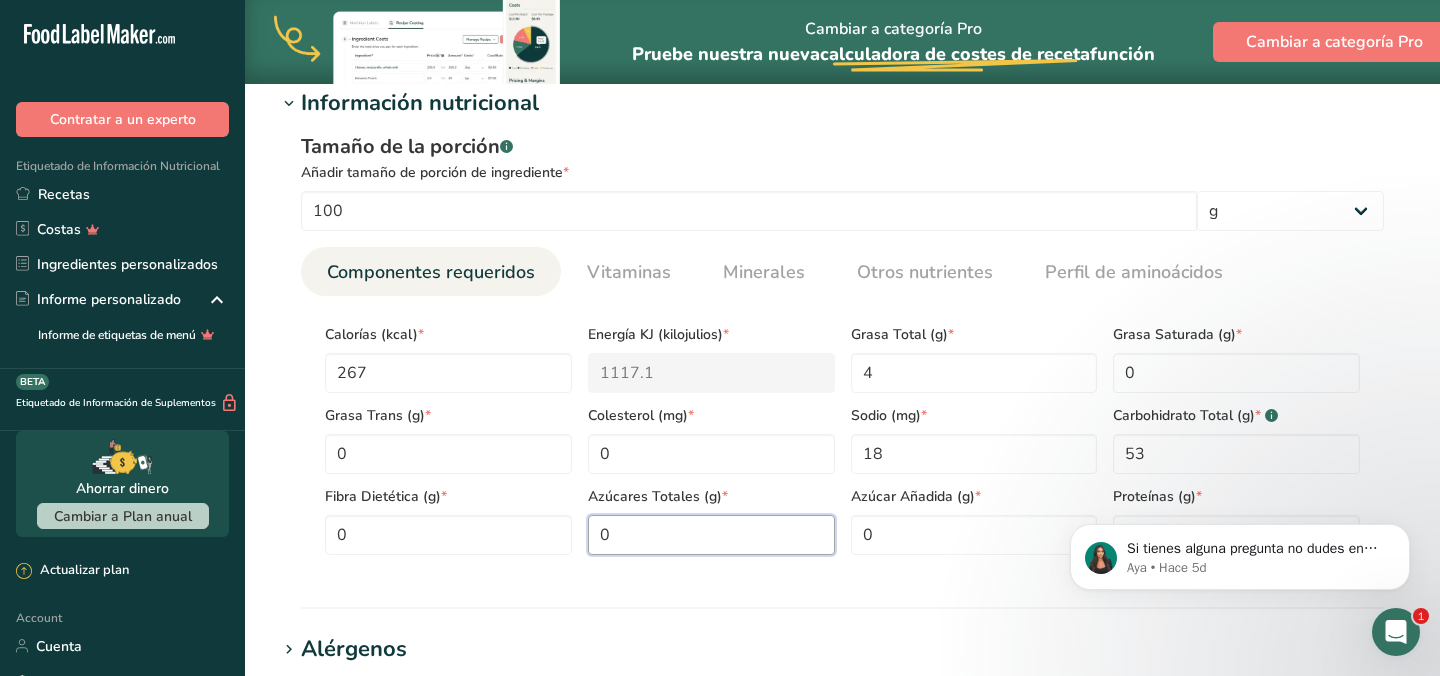 click on "0" at bounding box center [711, 535] 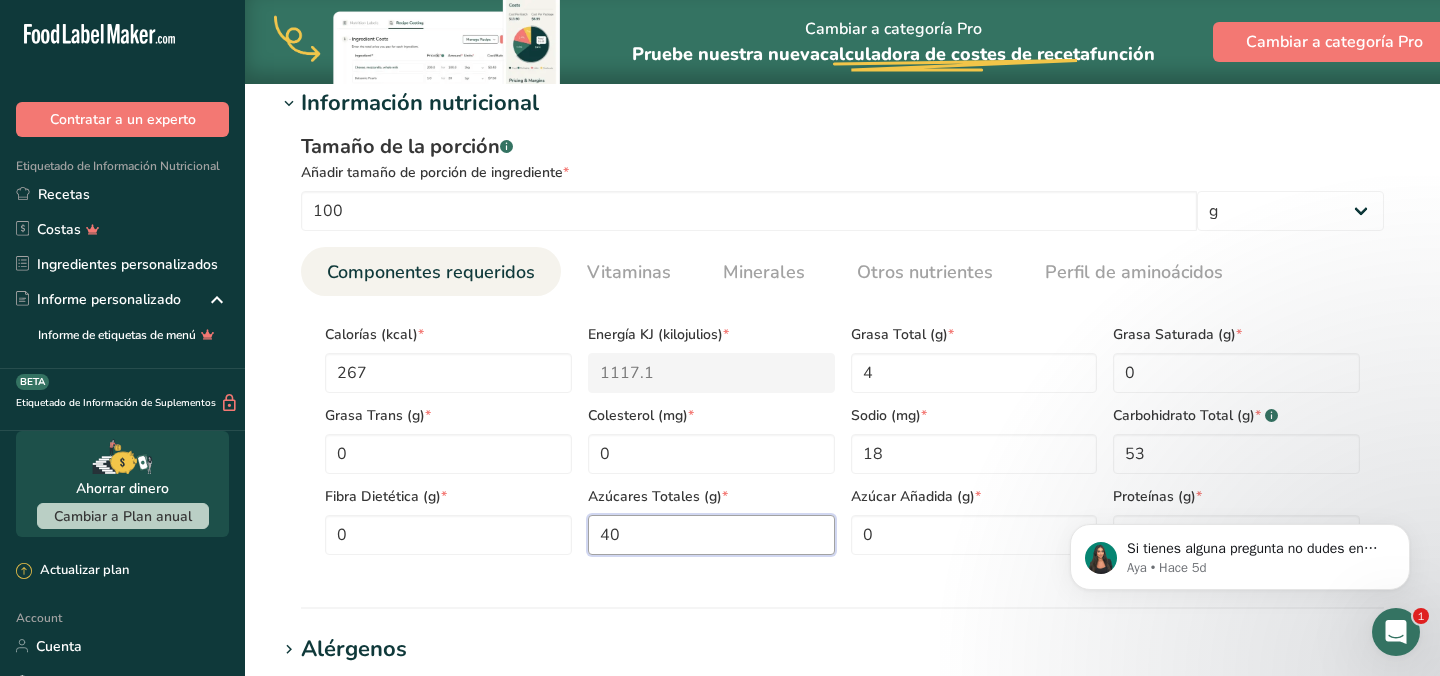type on "40" 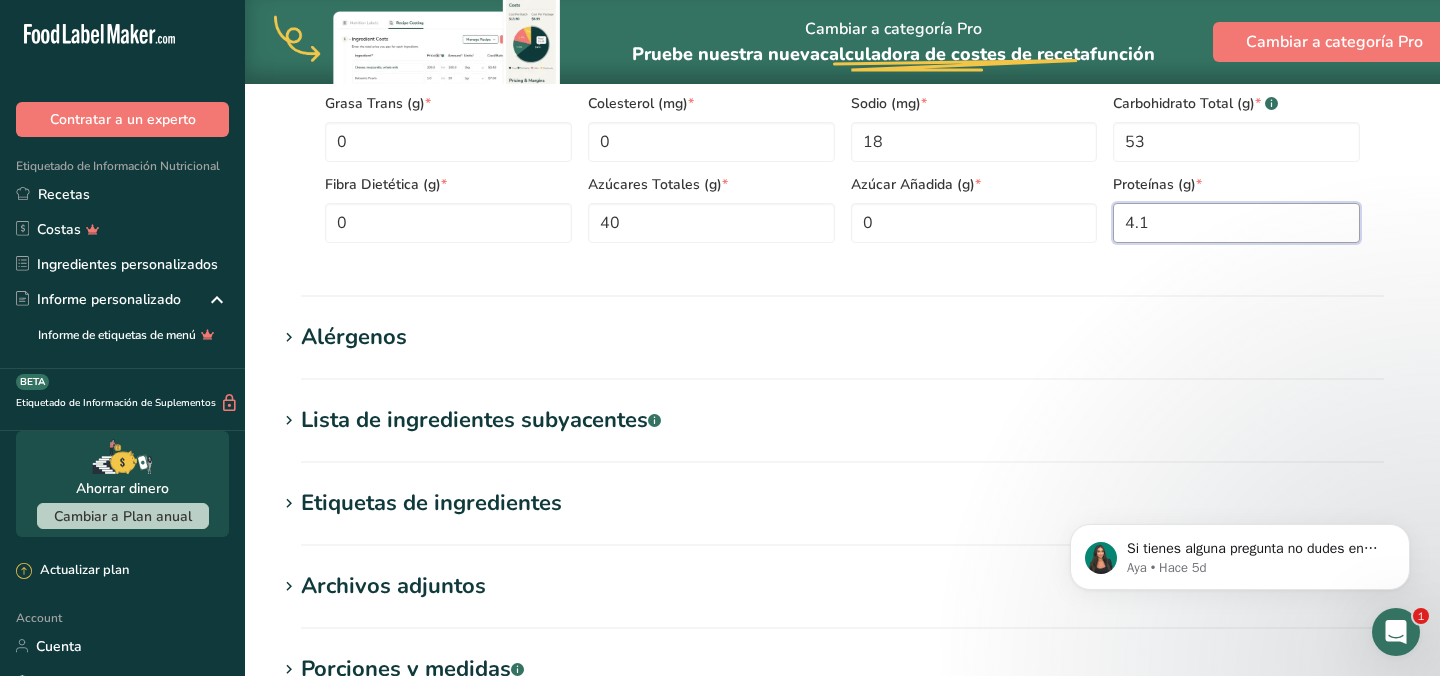 scroll, scrollTop: 1114, scrollLeft: 0, axis: vertical 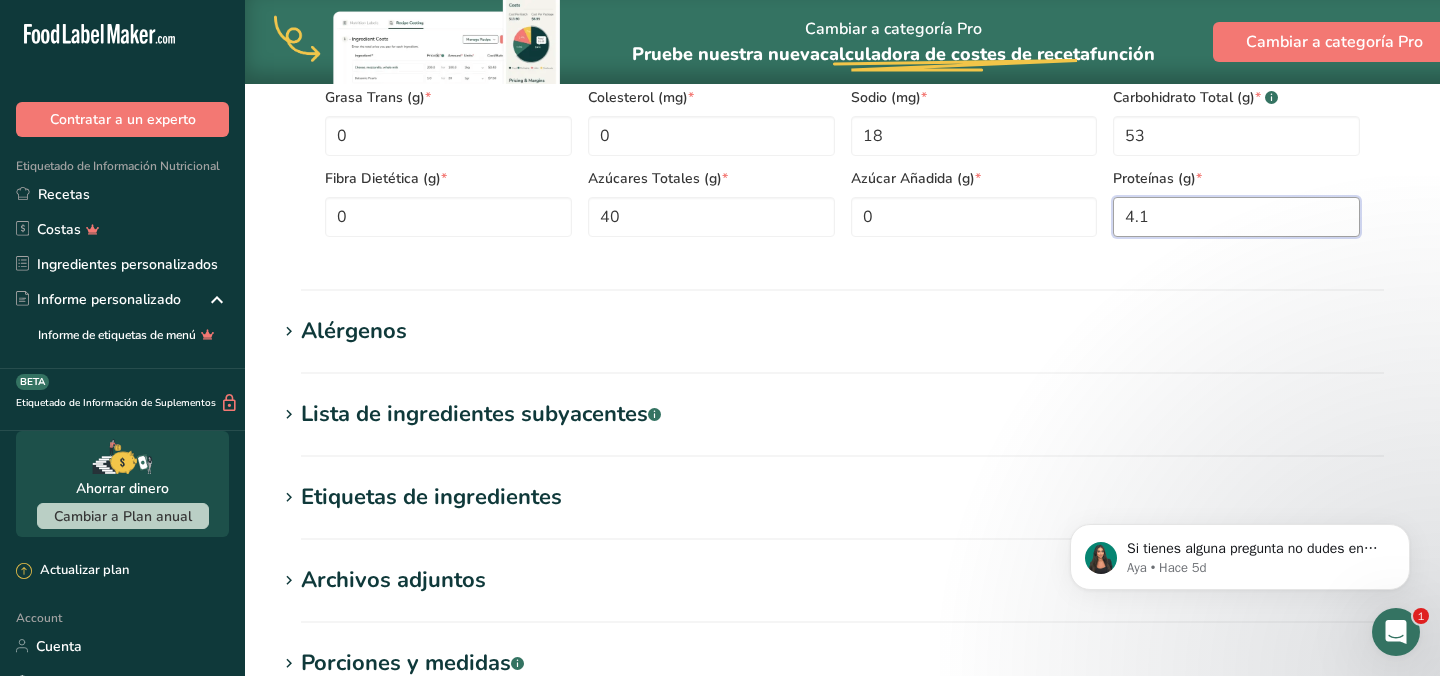 type on "4.1" 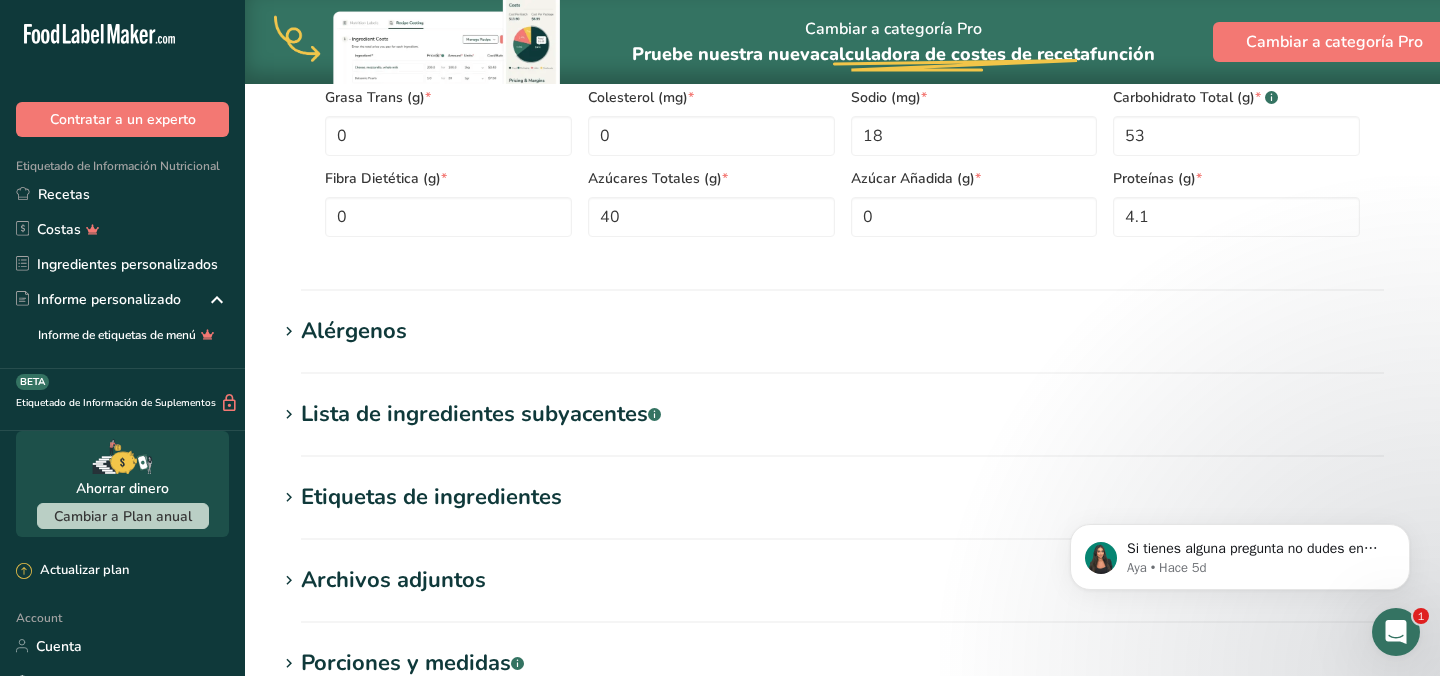 click on "Lista de ingredientes subyacentes
.a-a{fill:#347362;}.b-a{fill:#fff;}" at bounding box center [481, 414] 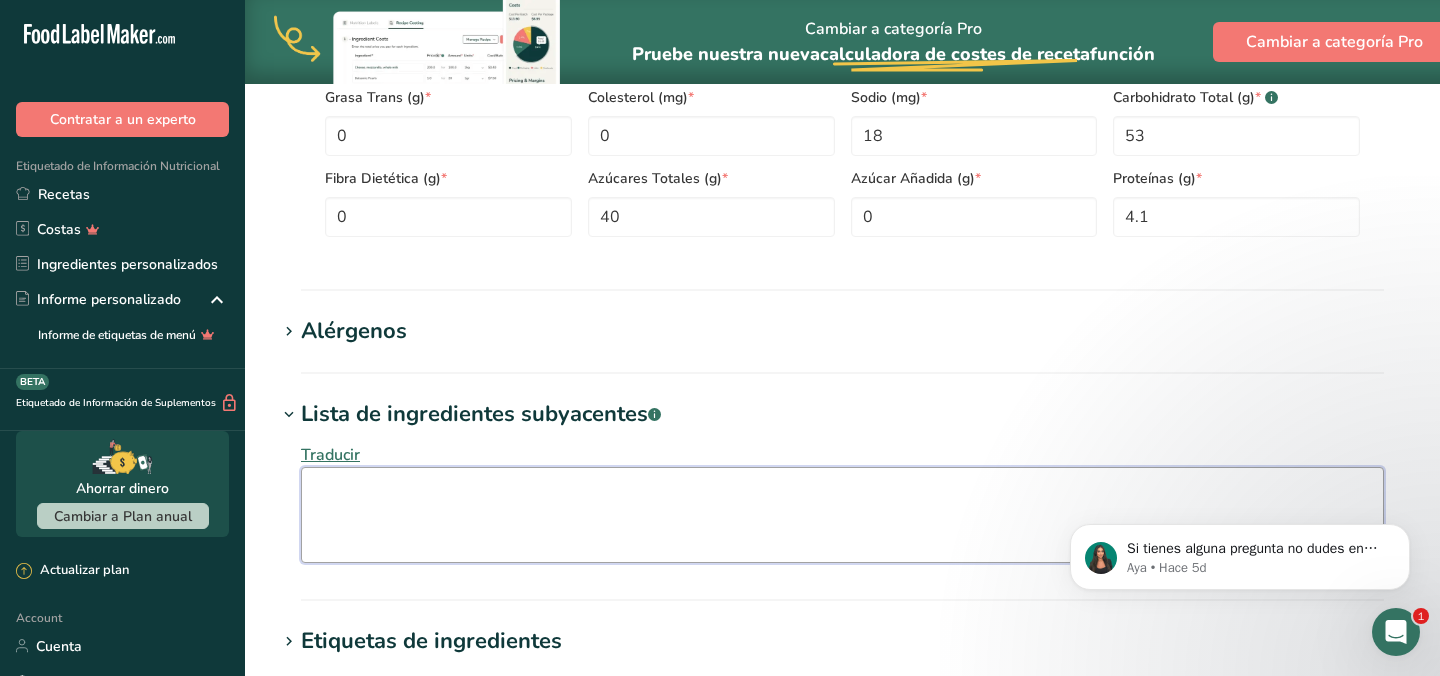 click at bounding box center [842, 515] 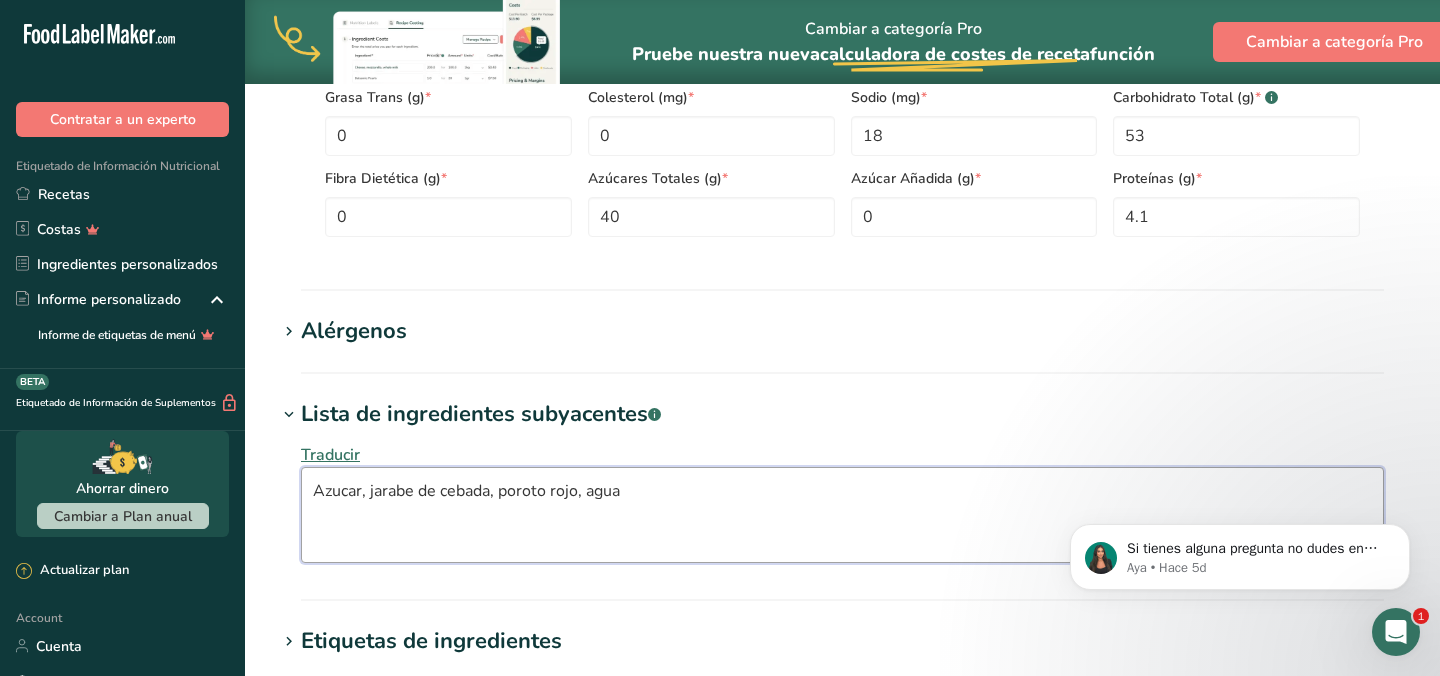 click on "Azucar, jarabe de cebada, poroto rojo, agua" at bounding box center [842, 515] 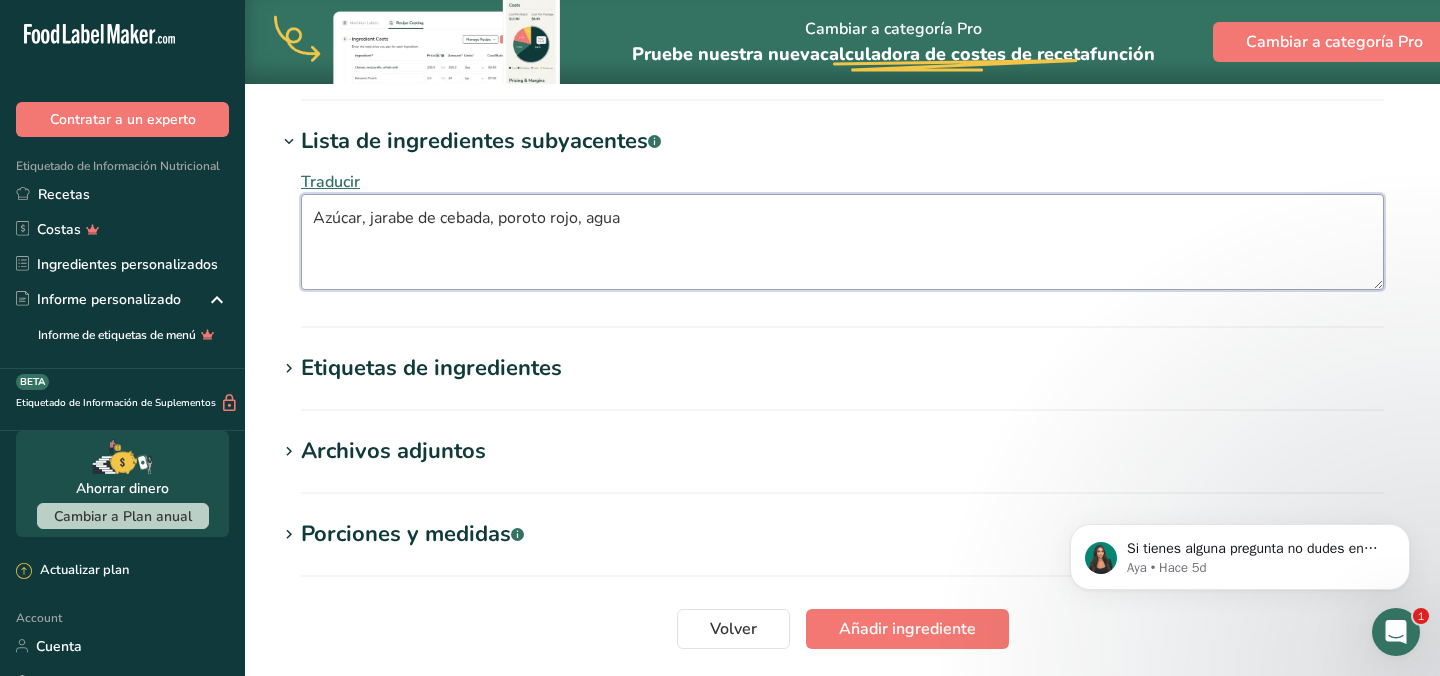 scroll, scrollTop: 1530, scrollLeft: 0, axis: vertical 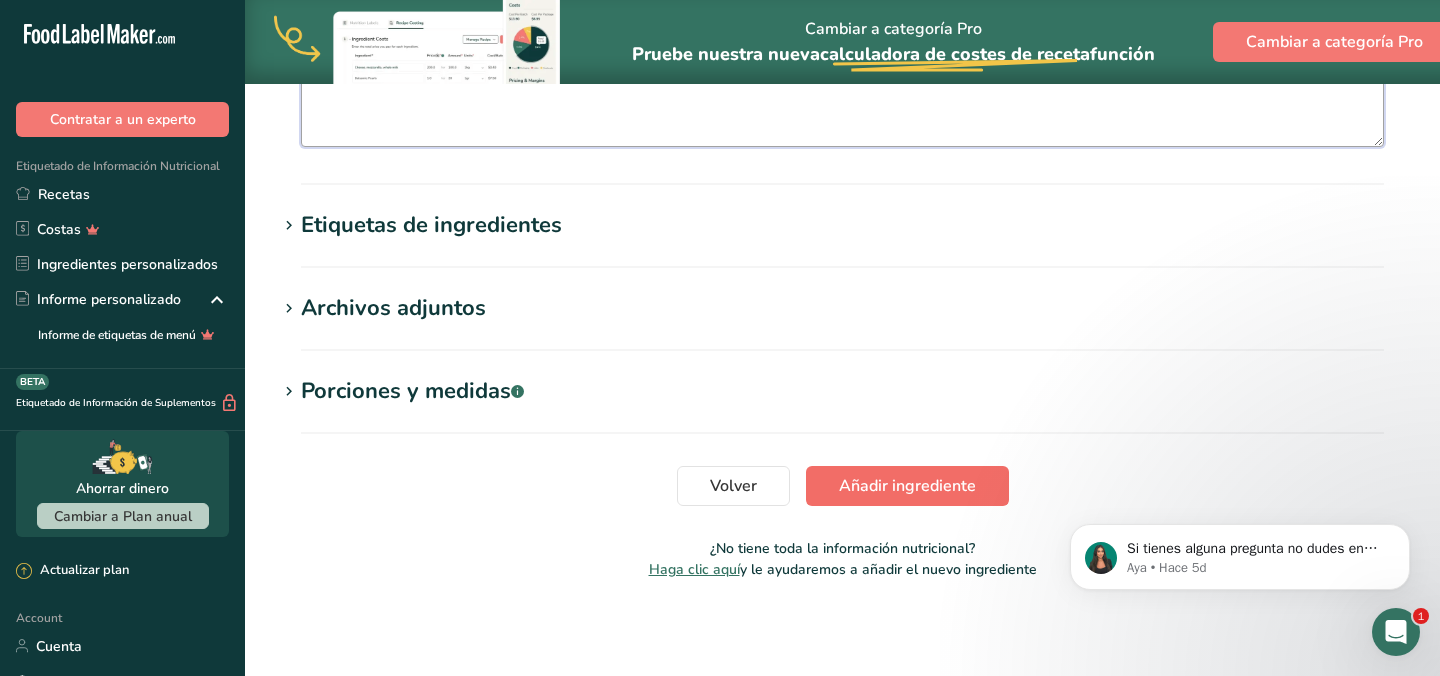 type on "Azúcar, jarabe de cebada, poroto rojo, agua" 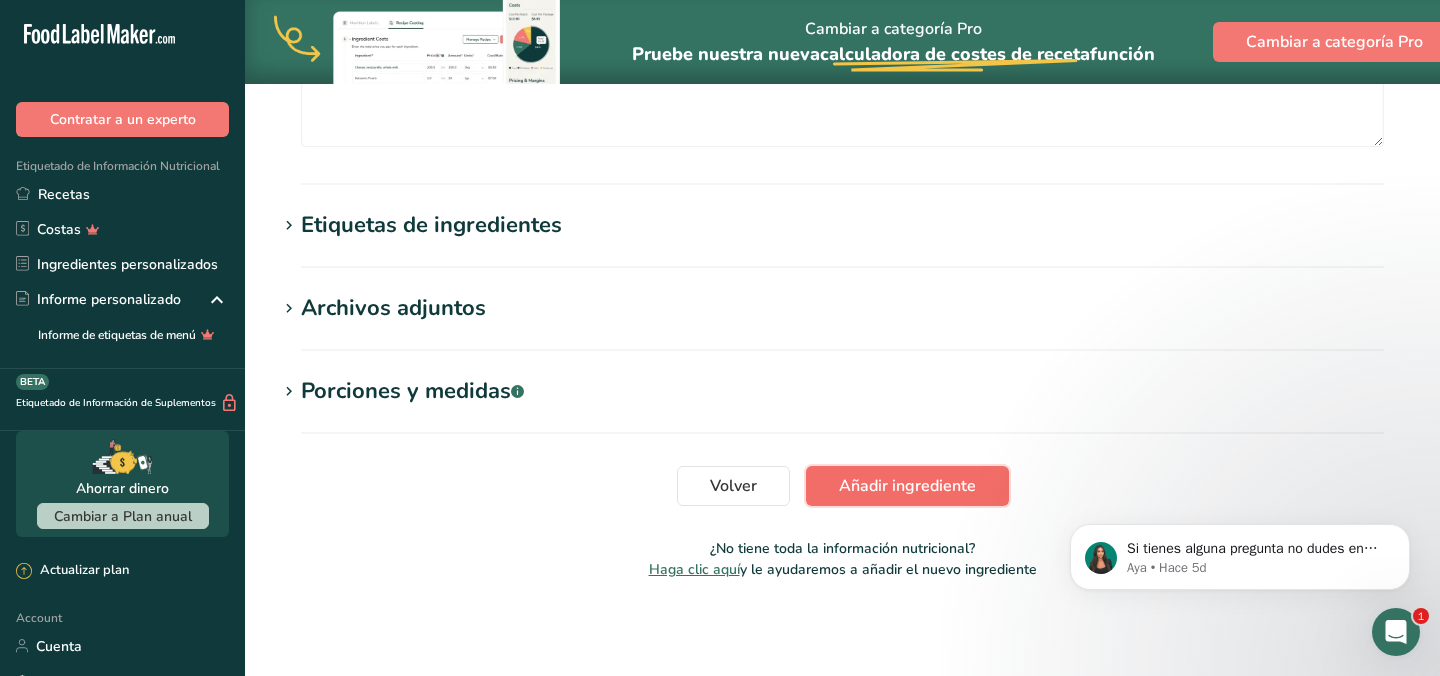 click on "Añadir ingrediente" at bounding box center [907, 486] 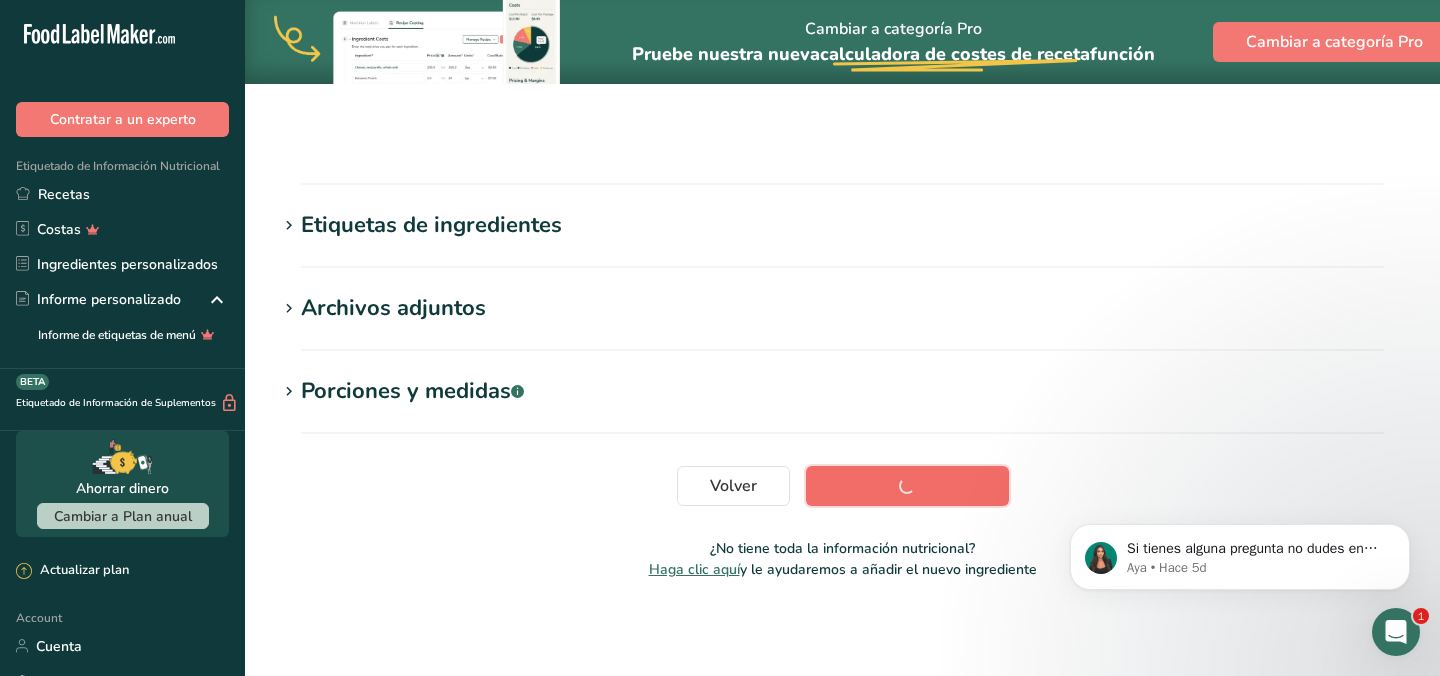scroll, scrollTop: 382, scrollLeft: 0, axis: vertical 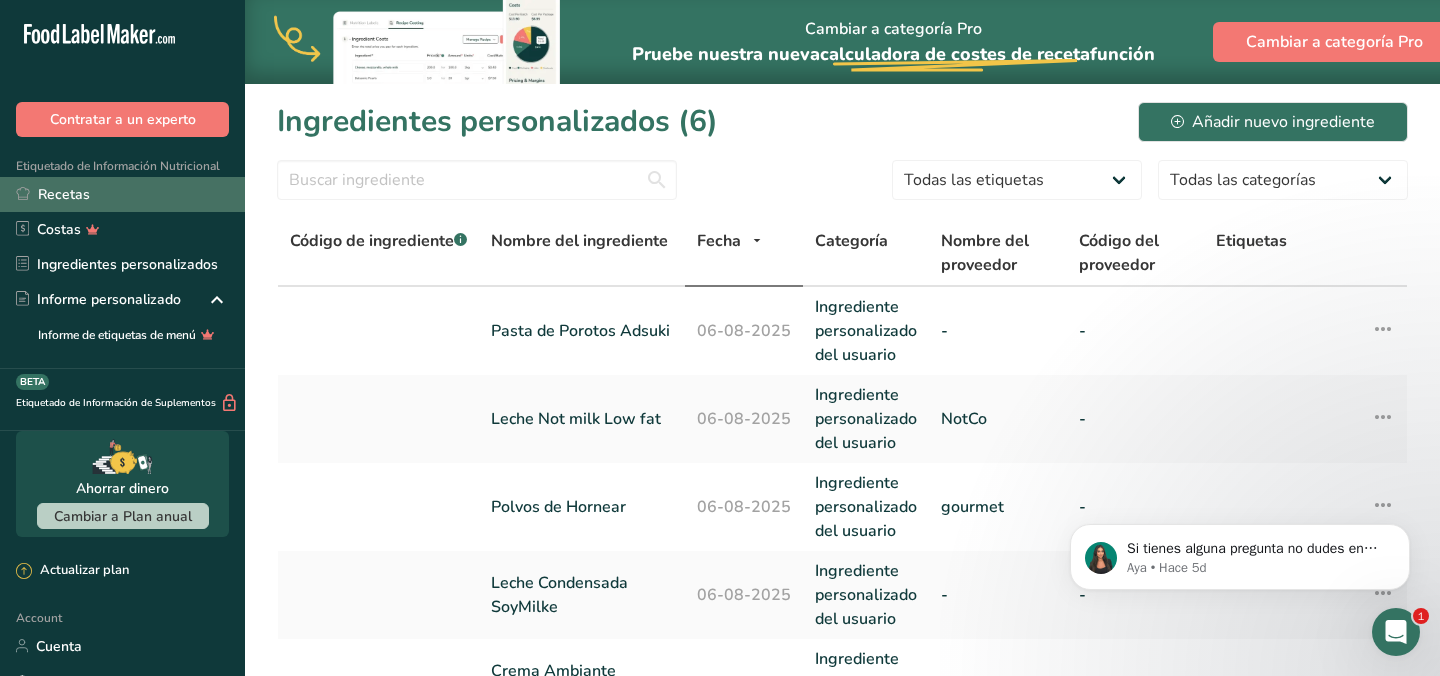 click on "Recetas" at bounding box center [122, 194] 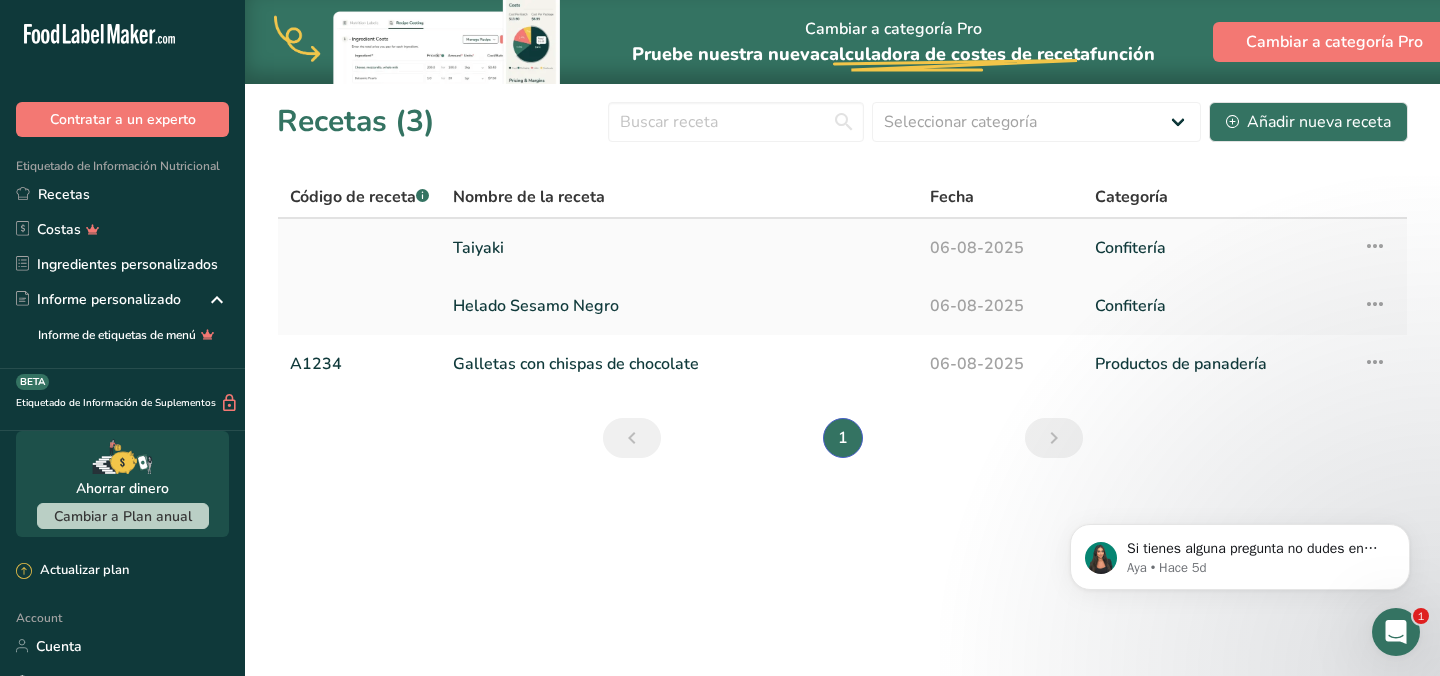click on "Taiyaki" at bounding box center [679, 248] 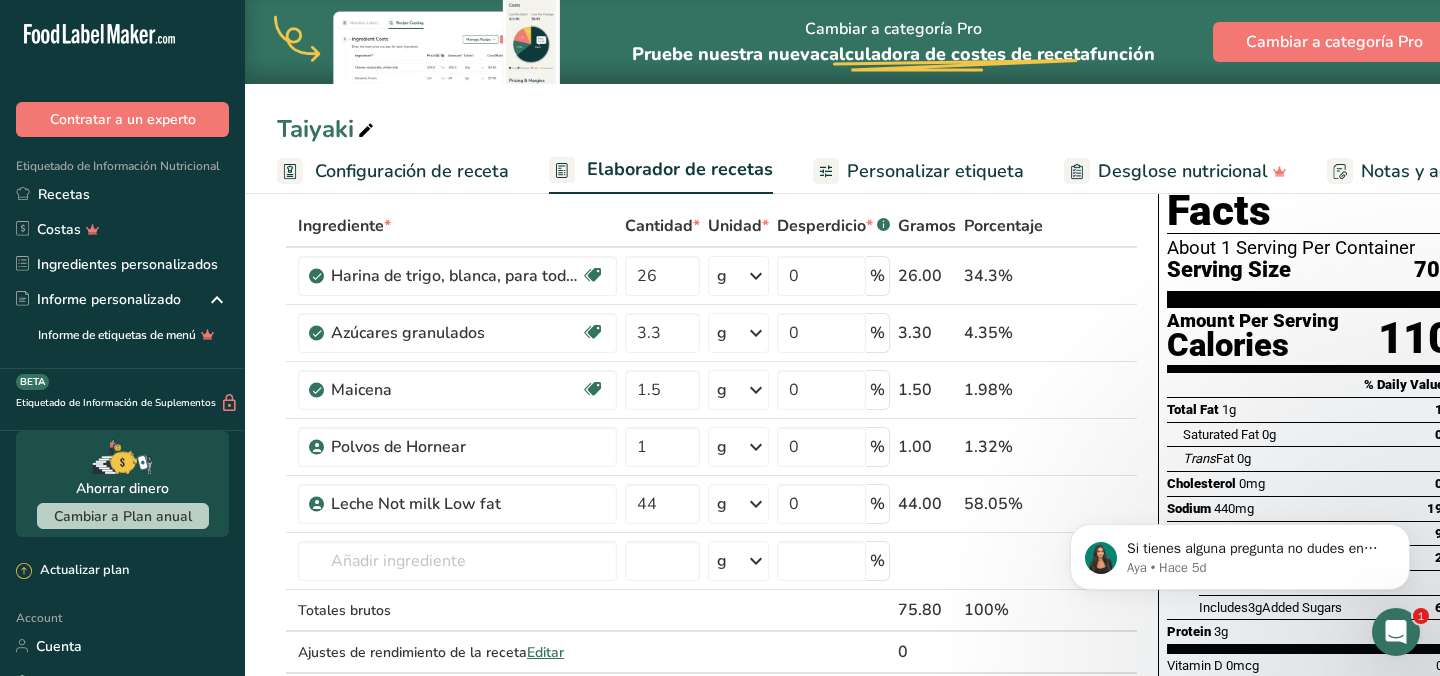 scroll, scrollTop: 97, scrollLeft: 0, axis: vertical 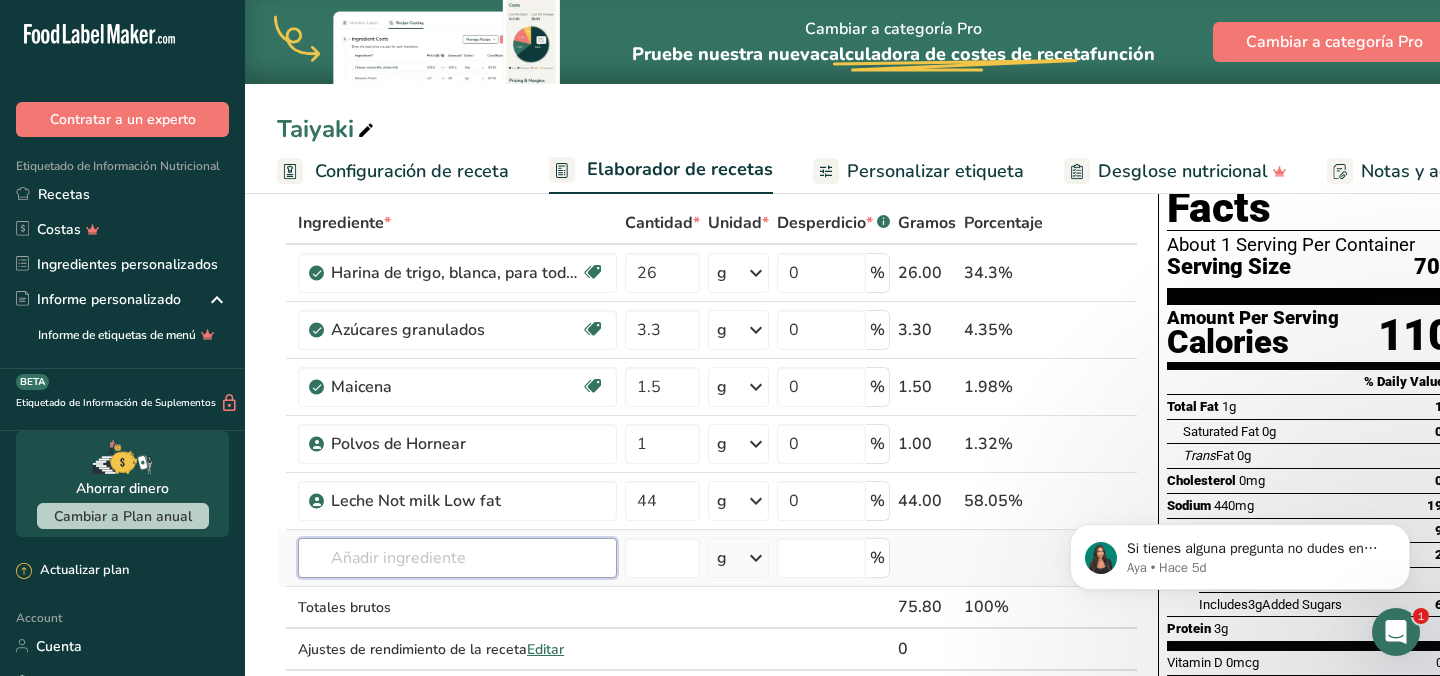 click at bounding box center [457, 558] 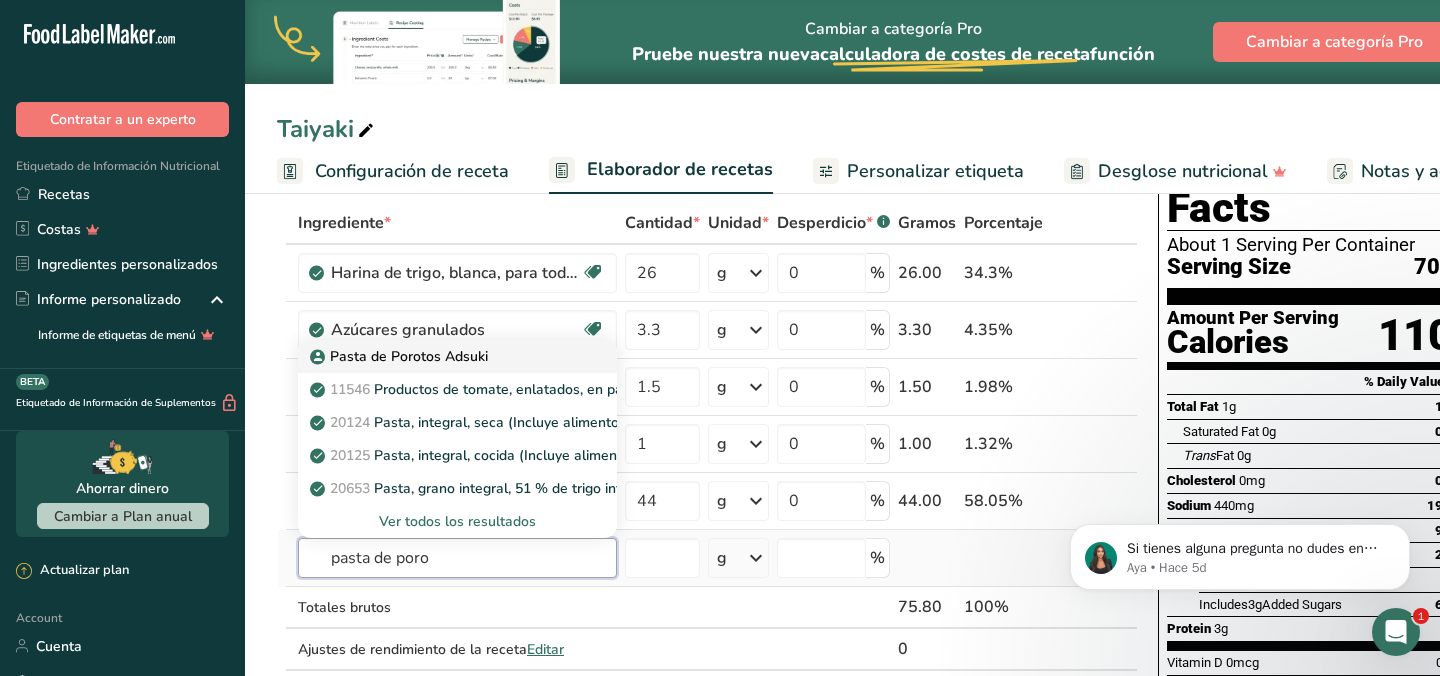 type on "pasta de poro" 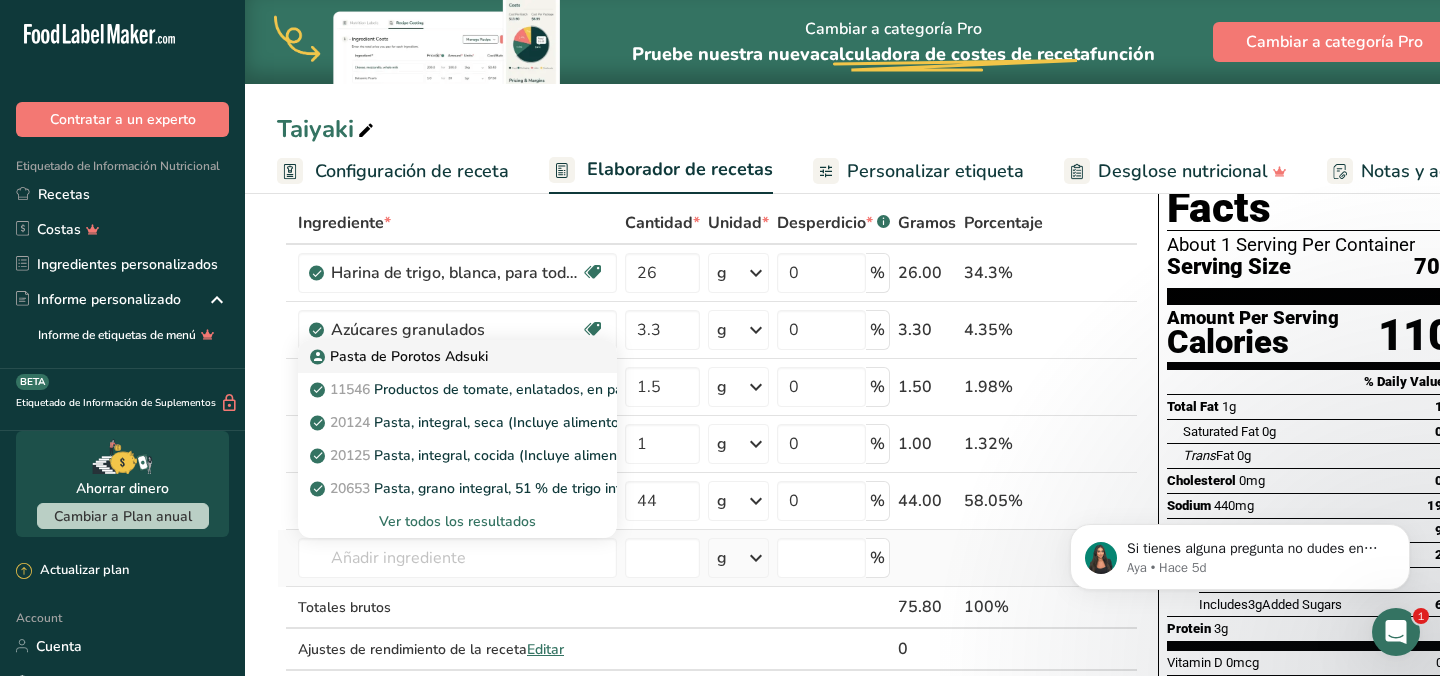 click on "Pasta de Porotos Adsuki" at bounding box center (441, 356) 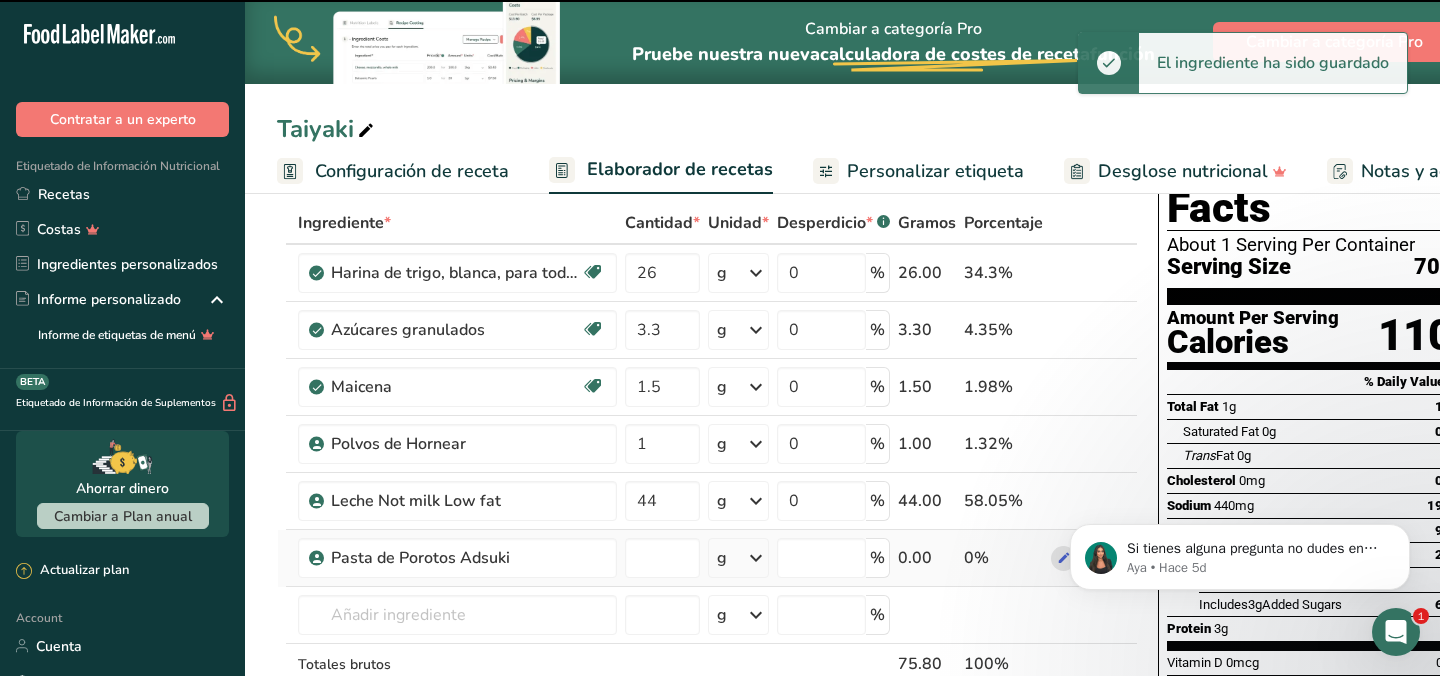 type on "0" 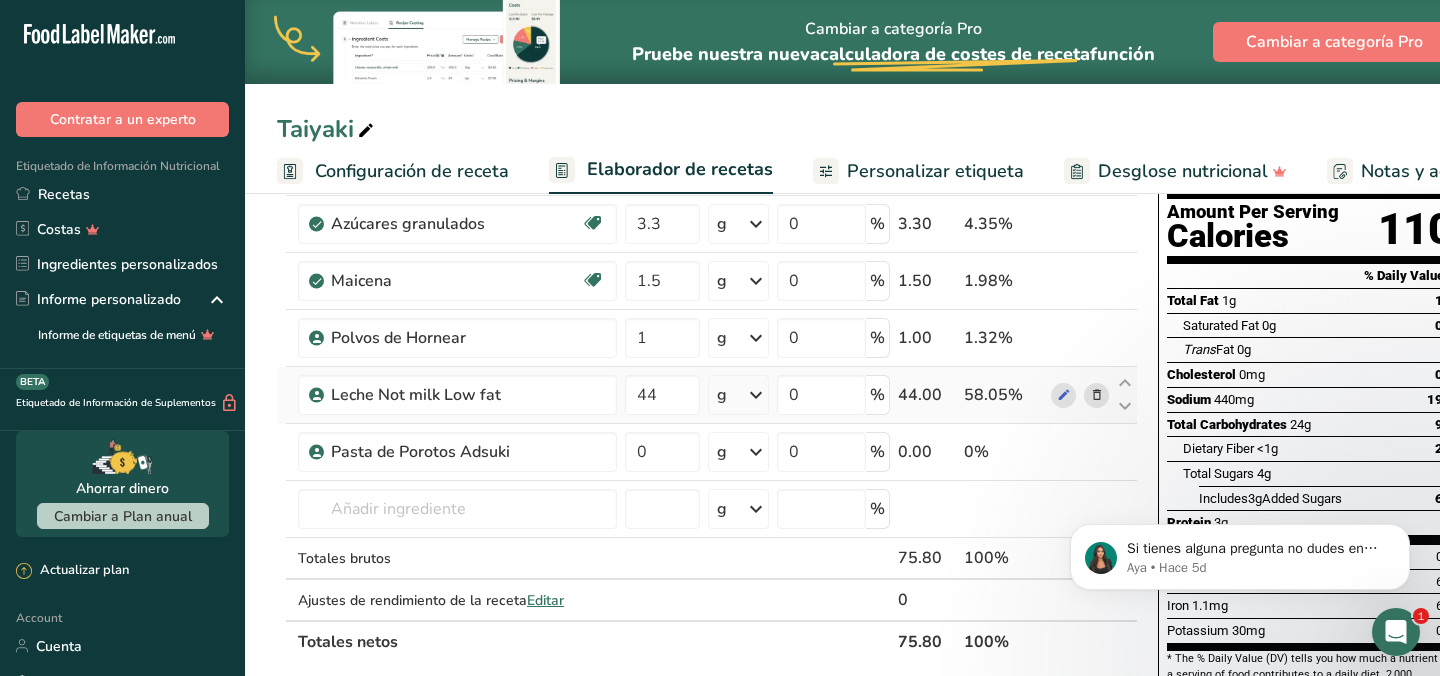 scroll, scrollTop: 238, scrollLeft: 0, axis: vertical 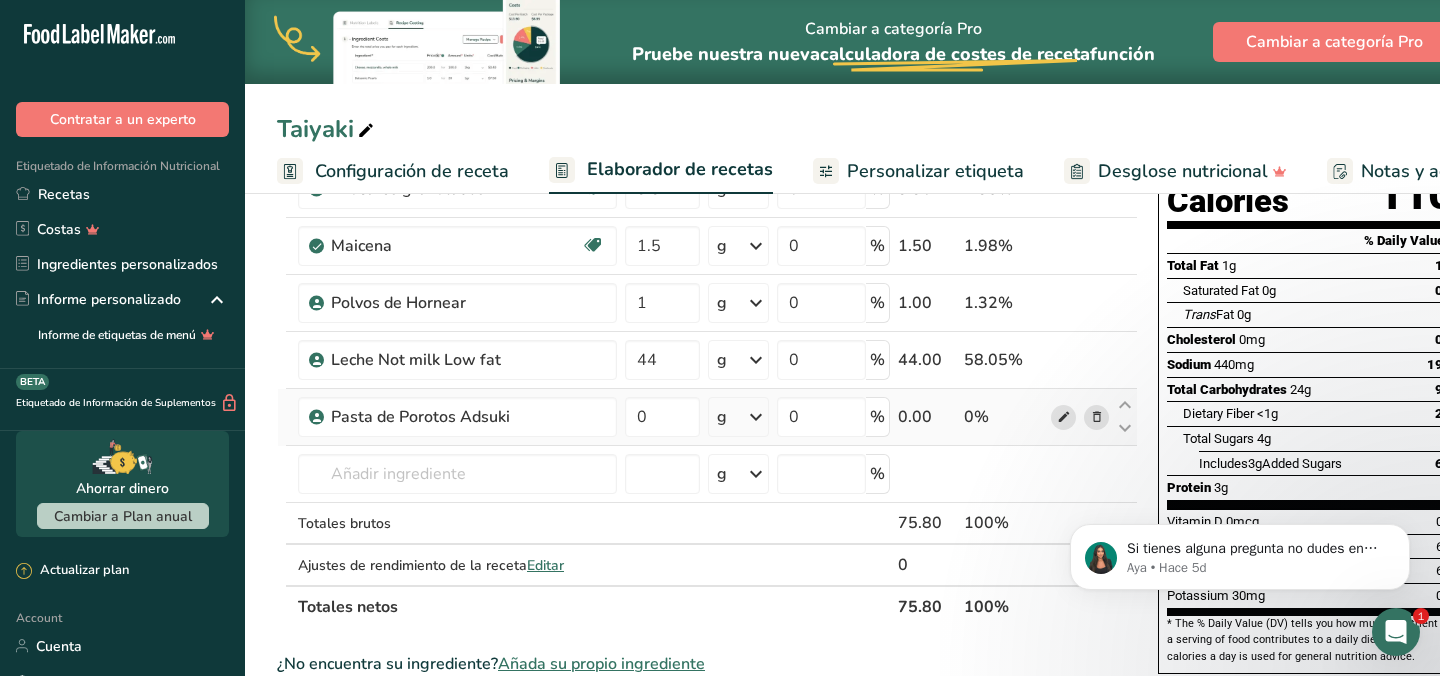 click at bounding box center (1064, 417) 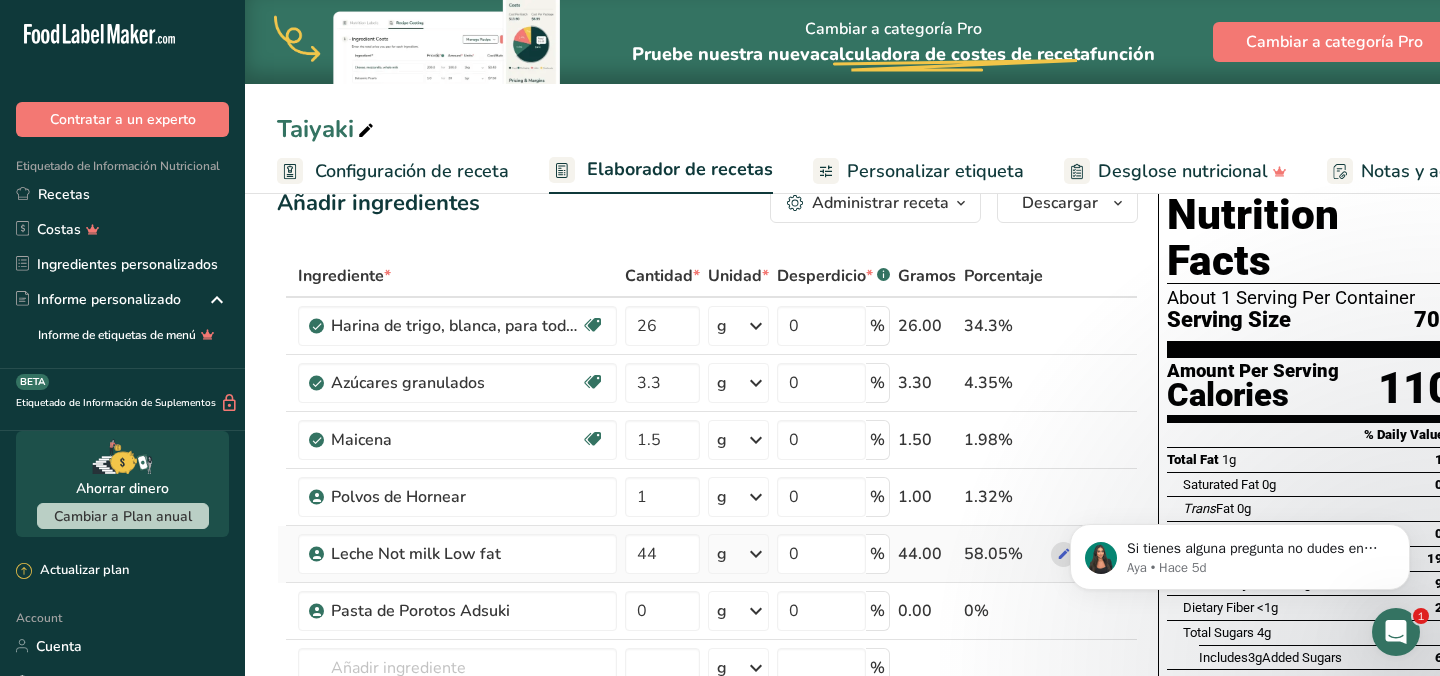 scroll, scrollTop: 53, scrollLeft: 0, axis: vertical 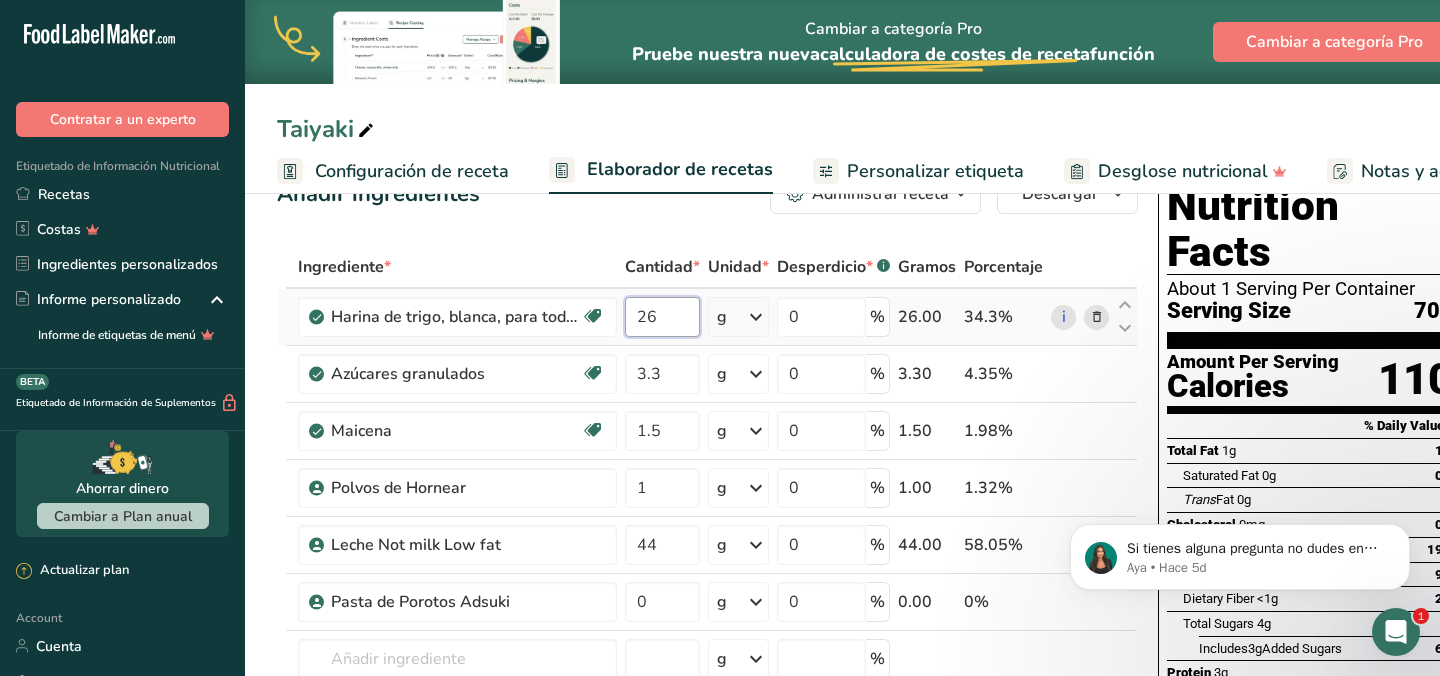 click on "26" at bounding box center [662, 317] 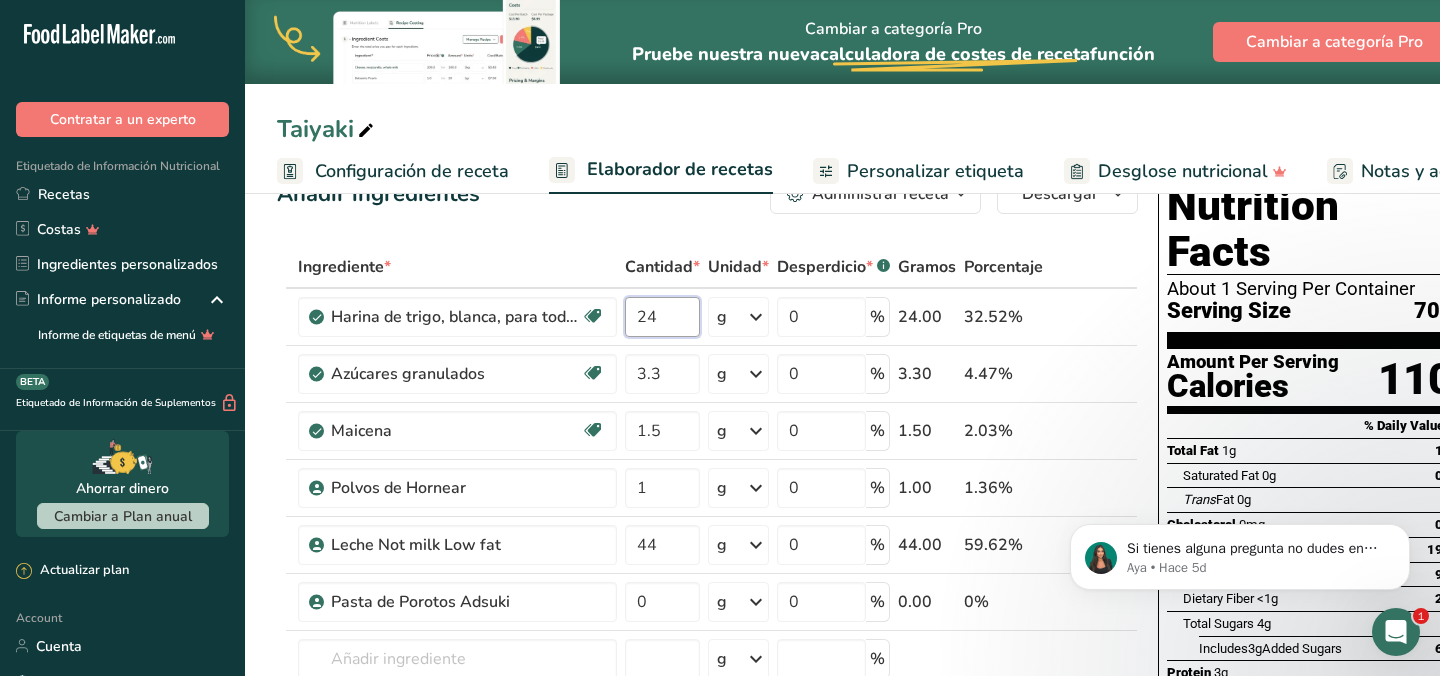type on "24" 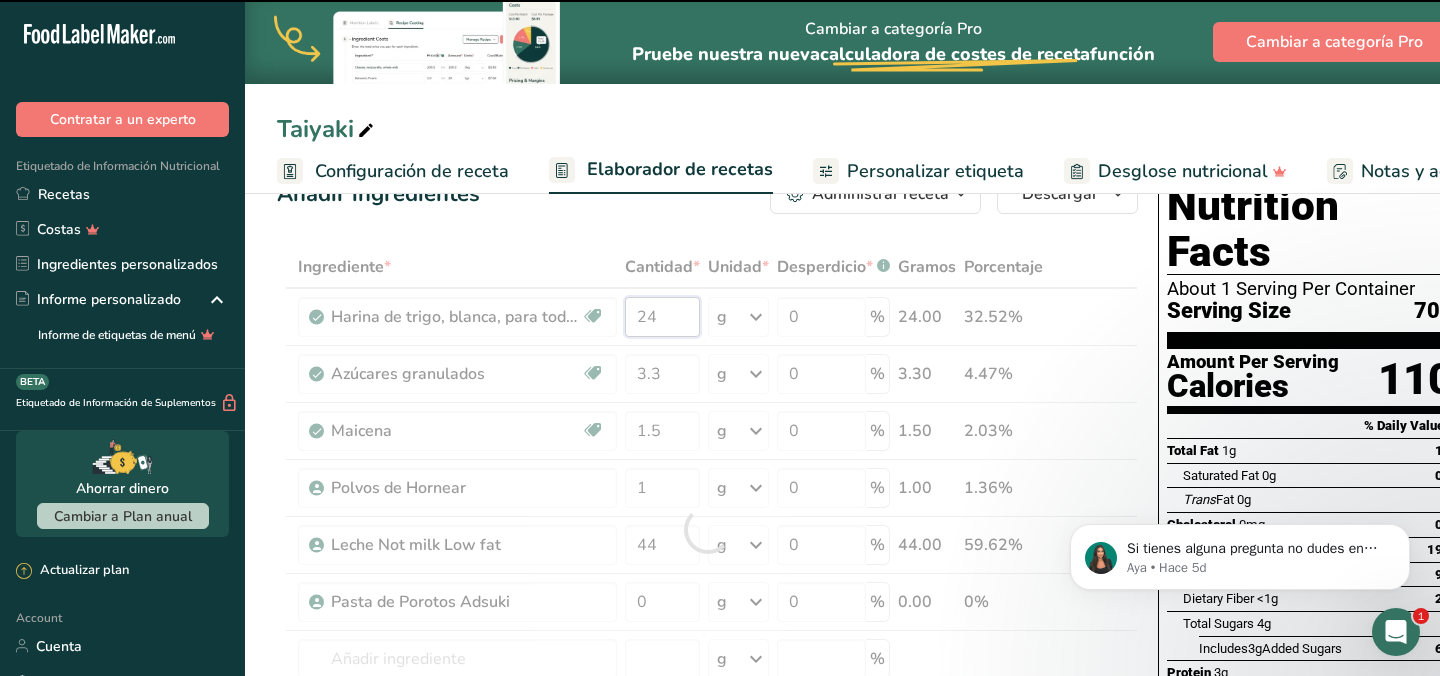 type on "26" 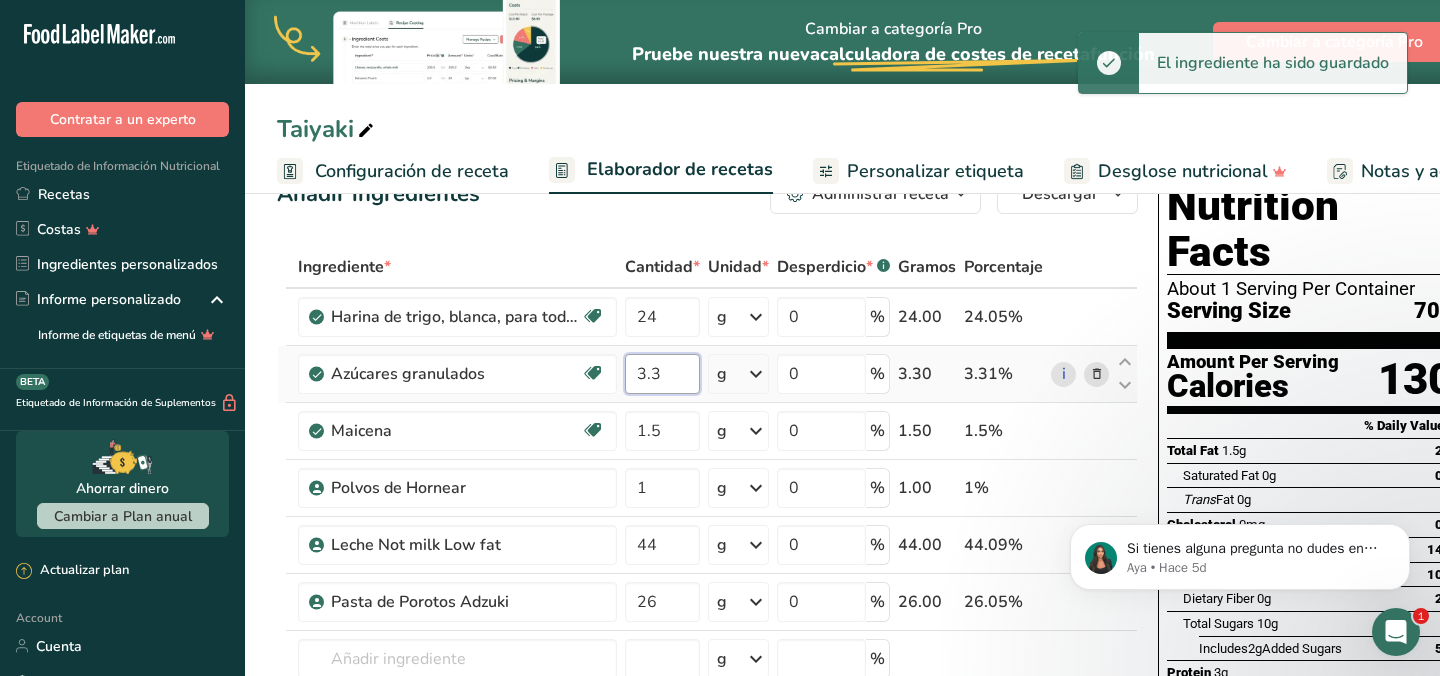 click on "Ingrediente *
Cantidad *
Unidad *
Desperdicio *   .a-a{fill:#347362;}.b-a{fill:#fff;}          Gramos
Porcentaje
Harina de trigo, blanca, para todo uso, con levadura, enriquecida
Libre de lácteos
Vegano
Vegetariano
Libre de soja
24
g
Porciones
1 cup
Unidades de peso
g
kg
mg
Ver más
Unidades de volumen
litro
Las unidades de volumen requieren una conversión de densidad. Si conoce la densidad de su ingrediente, introdúzcala a continuación. De lo contrario, haga clic en "RIA", nuestra asistente regulatoria de IA, quien podrá ayudarle.
lb/pie³
g/cm³
mL" at bounding box center [707, 529] 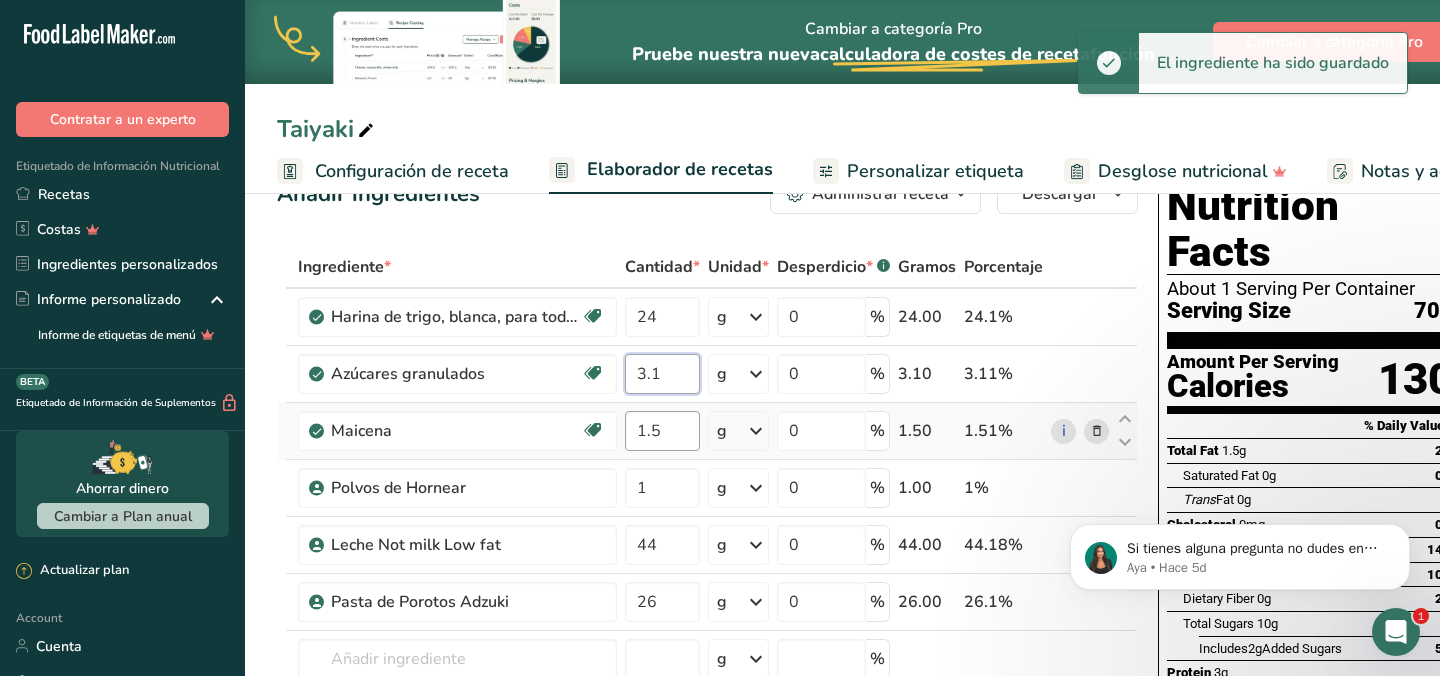 type on "3.1" 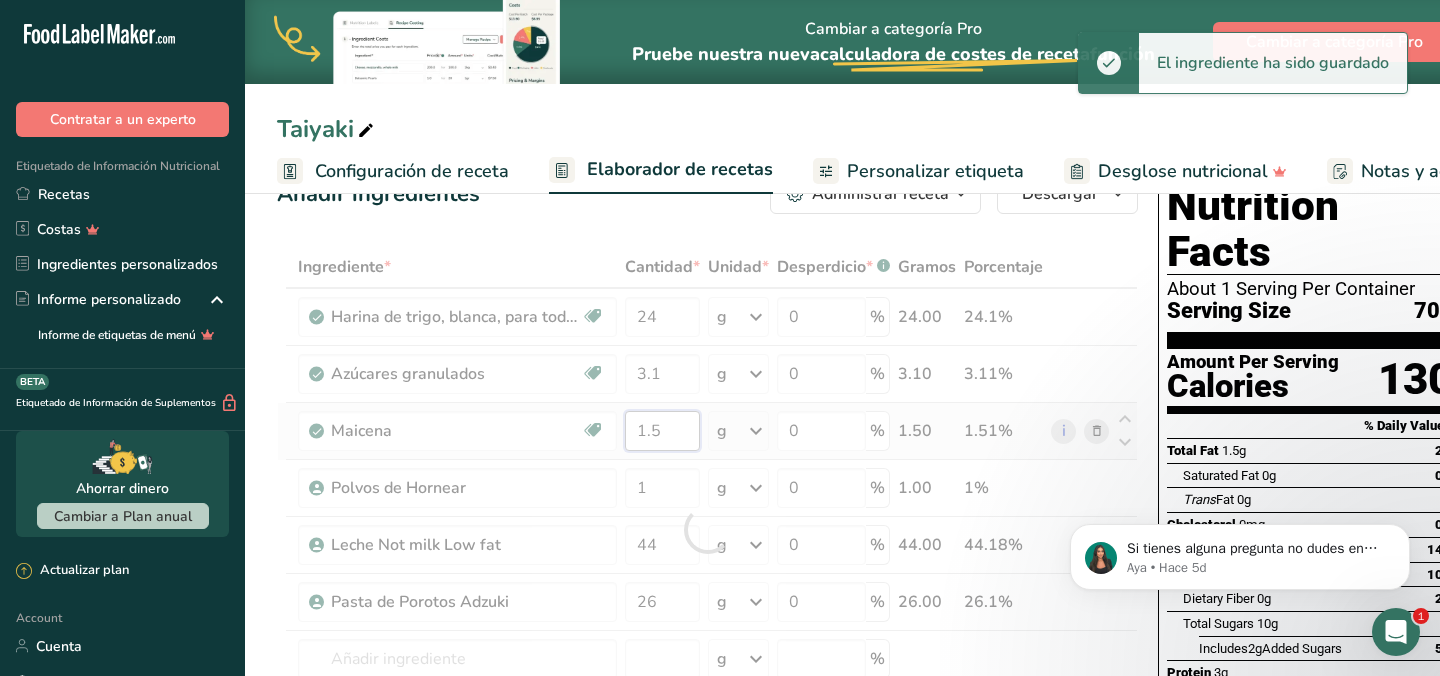 click on "Ingrediente *
Cantidad *
Unidad *
Desperdicio *   .a-a{fill:#347362;}.b-a{fill:#fff;}          Gramos
Porcentaje
Harina de trigo, blanca, para todo uso, con levadura, enriquecida
Libre de lácteos
Vegano
Vegetariano
Libre de soja
24
g
Porciones
1 cup
Unidades de peso
g
kg
mg
Ver más
Unidades de volumen
litro
Las unidades de volumen requieren una conversión de densidad. Si conoce la densidad de su ingrediente, introdúzcala a continuación. De lo contrario, haga clic en "RIA", nuestra asistente regulatoria de IA, quien podrá ayudarle.
lb/pie³
g/cm³
mL" at bounding box center (707, 529) 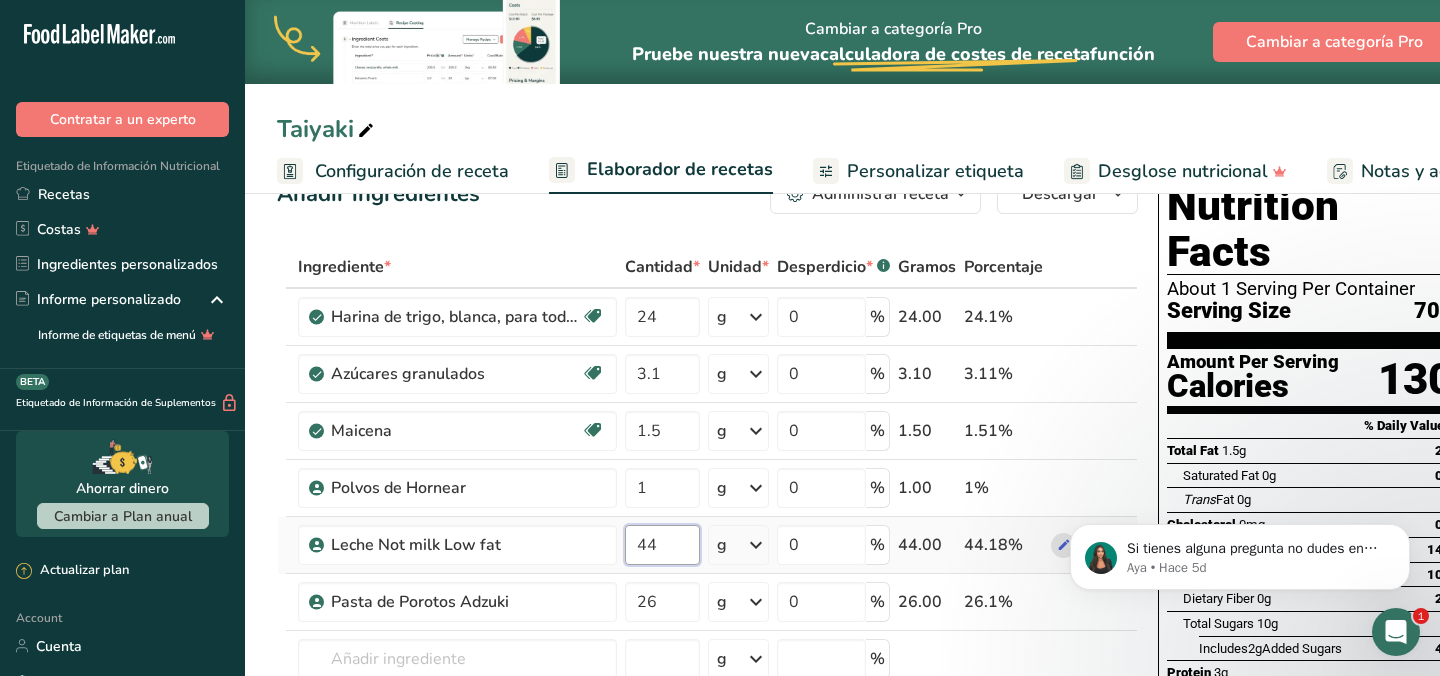 click on "Ingrediente *
Cantidad *
Unidad *
Desperdicio *   .a-a{fill:#347362;}.b-a{fill:#fff;}          Gramos
Porcentaje
Harina de trigo, blanca, para todo uso, con levadura, enriquecida
Libre de lácteos
Vegano
Vegetariano
Libre de soja
24
g
Porciones
1 cup
Unidades de peso
g
kg
mg
Ver más
Unidades de volumen
litro
Las unidades de volumen requieren una conversión de densidad. Si conoce la densidad de su ingrediente, introdúzcala a continuación. De lo contrario, haga clic en "RIA", nuestra asistente regulatoria de IA, quien podrá ayudarle.
lb/pie³
g/cm³
mL" at bounding box center [707, 529] 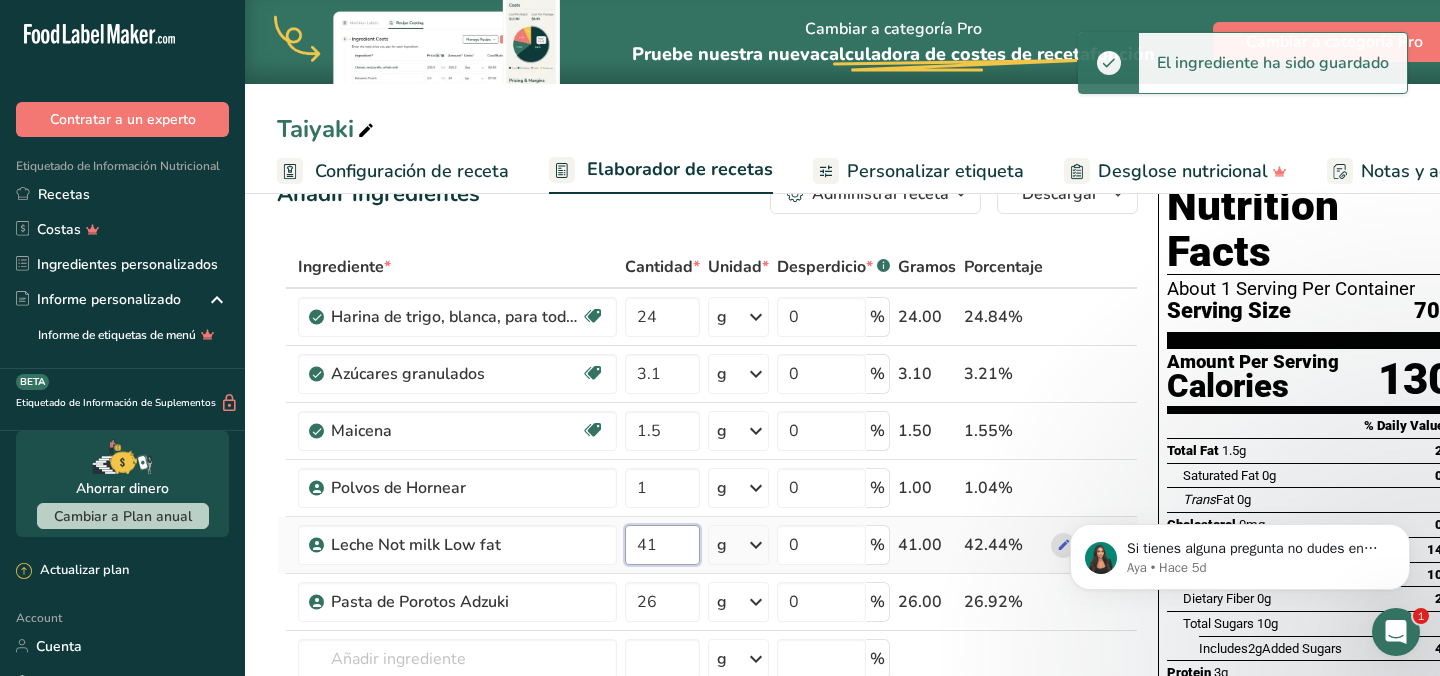 type on "41" 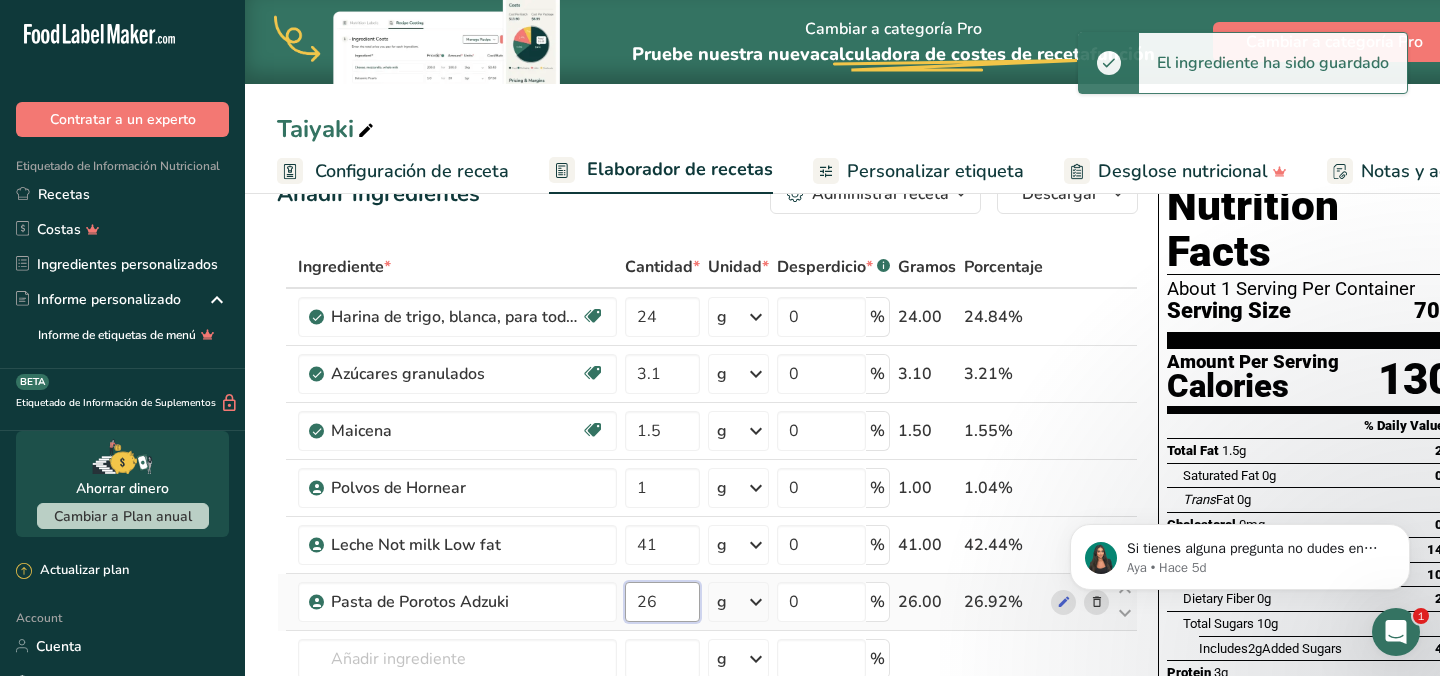 click on "26" at bounding box center (662, 602) 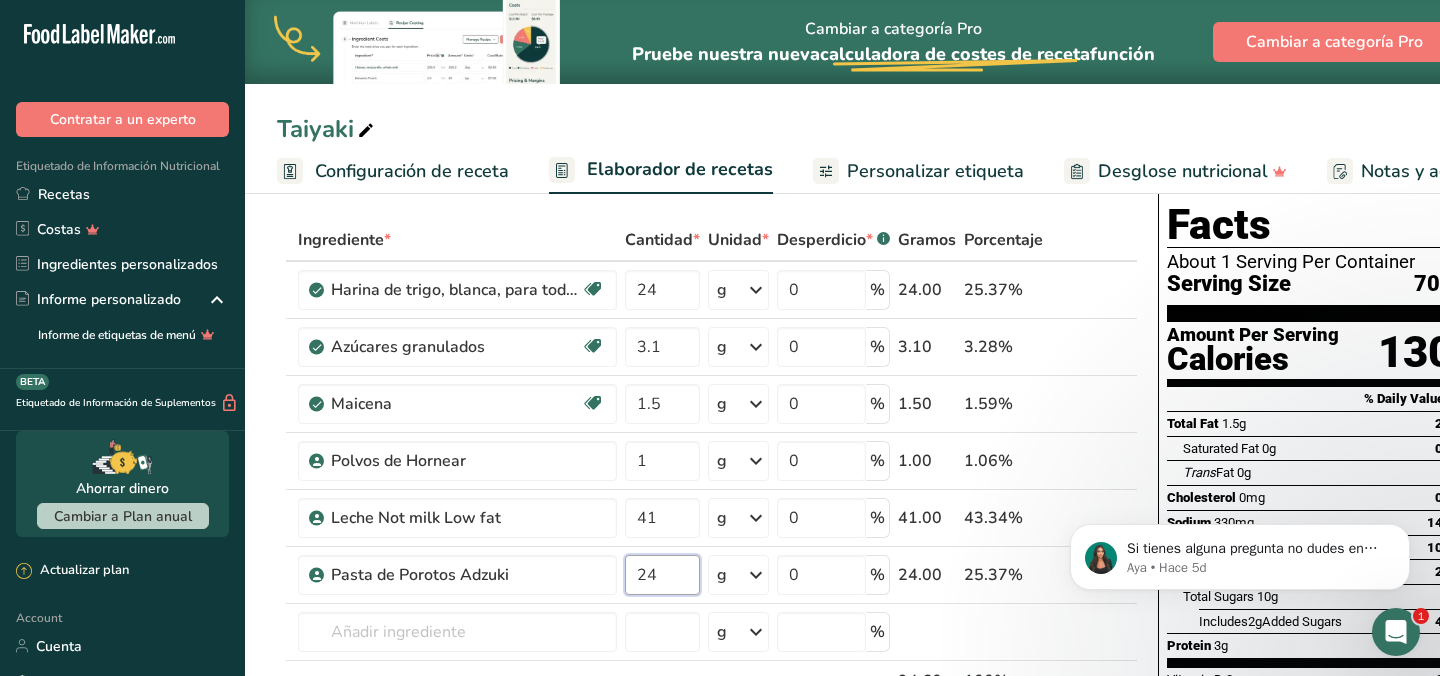 scroll, scrollTop: 78, scrollLeft: 0, axis: vertical 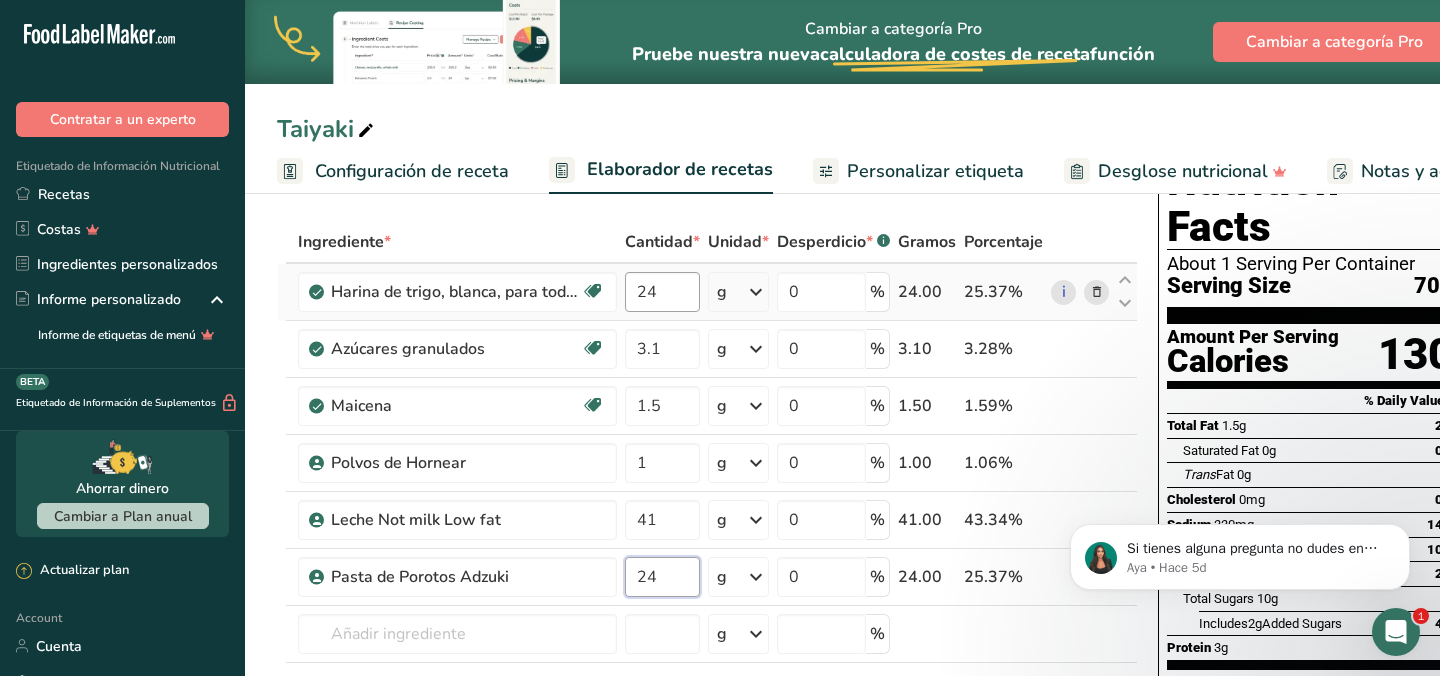 type on "24" 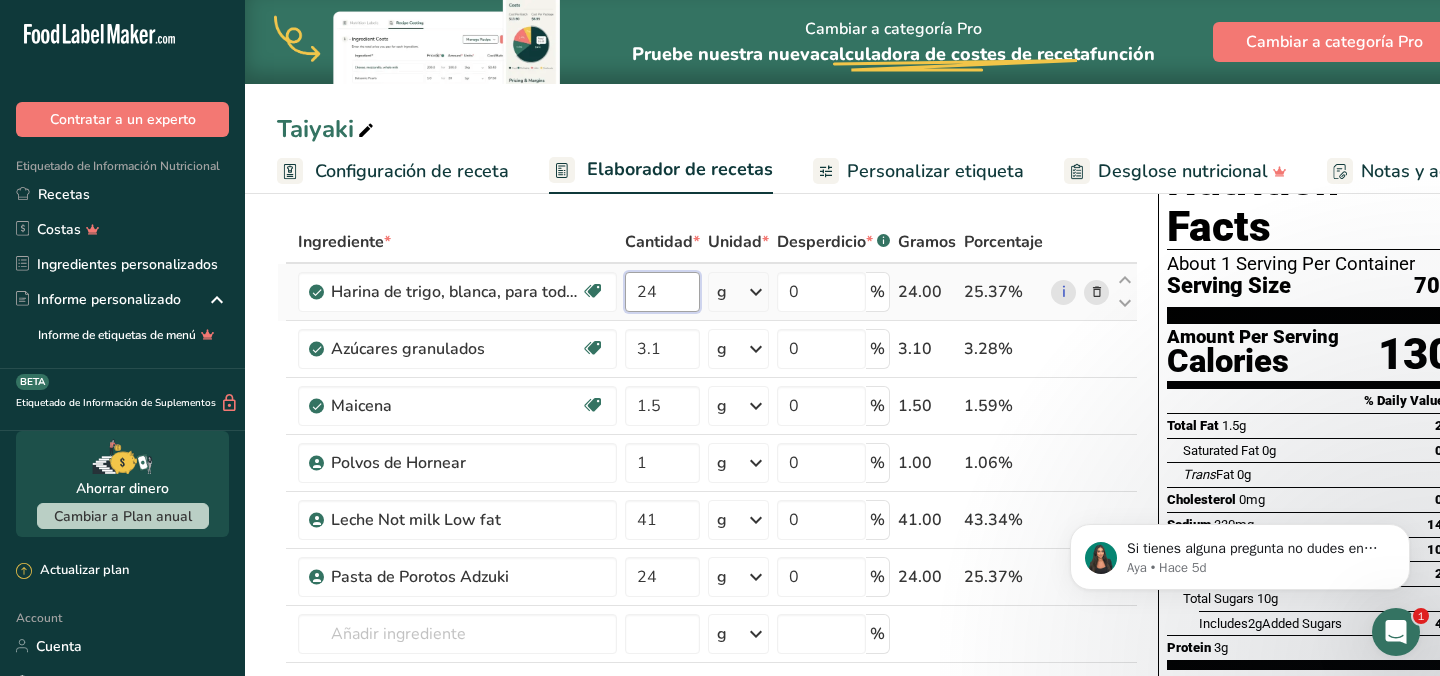 click on "Ingrediente *
Cantidad *
Unidad *
Desperdicio *   .a-a{fill:#347362;}.b-a{fill:#fff;}          Gramos
Porcentaje
Harina de trigo, blanca, para todo uso, con levadura, enriquecida
Libre de lácteos
Vegano
Vegetariano
Libre de soja
24
g
Porciones
1 cup
Unidades de peso
g
kg
mg
Ver más
Unidades de volumen
litro
Las unidades de volumen requieren una conversión de densidad. Si conoce la densidad de su ingrediente, introdúzcala a continuación. De lo contrario, haga clic en "RIA", nuestra asistente regulatoria de IA, quien podrá ayudarle.
lb/pie³
g/cm³
mL" at bounding box center [707, 504] 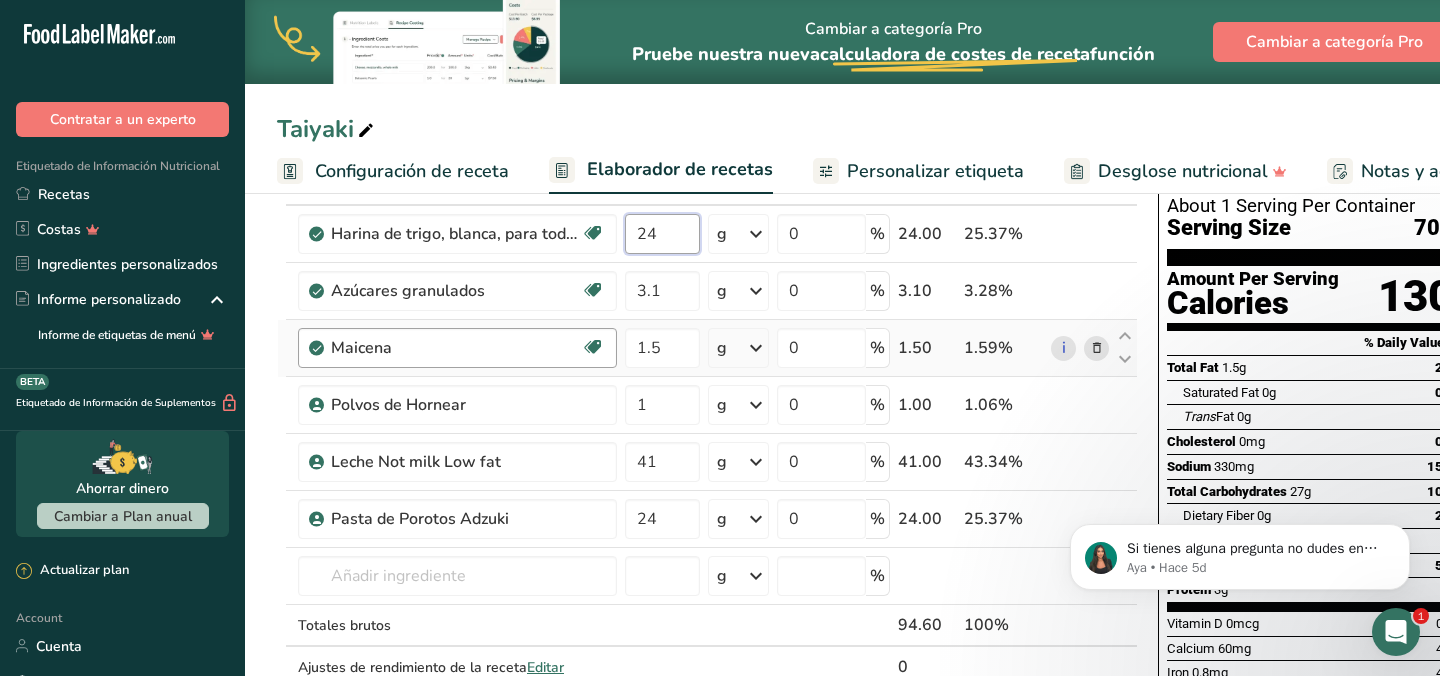 scroll, scrollTop: 0, scrollLeft: 0, axis: both 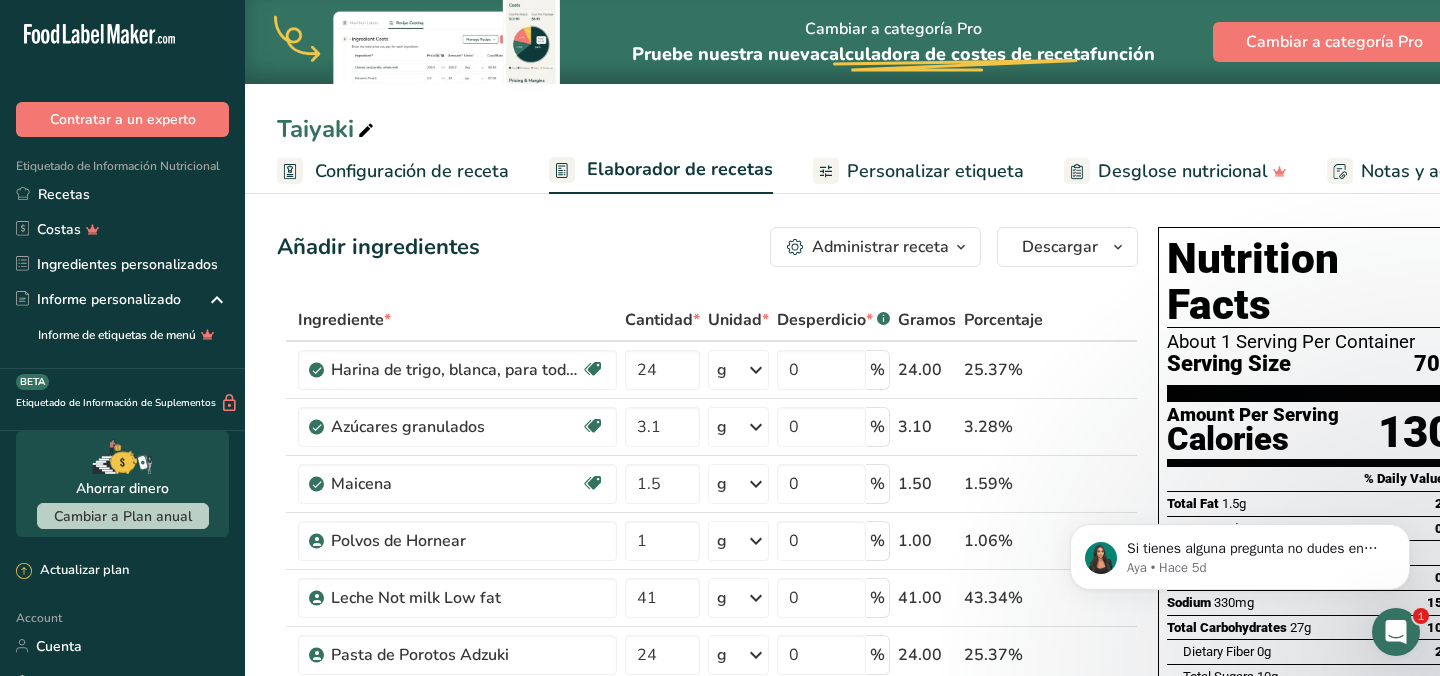 click on "Personalizar etiqueta" at bounding box center [935, 171] 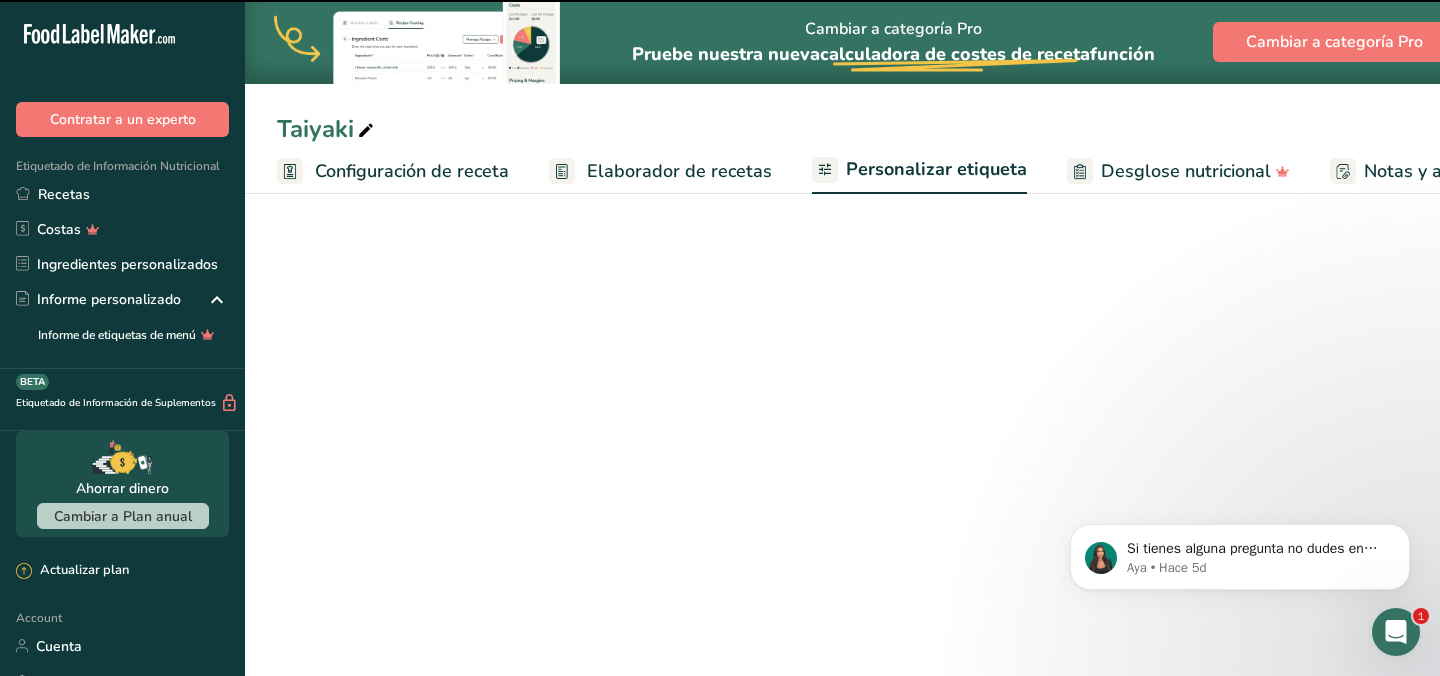 scroll, scrollTop: 0, scrollLeft: 342, axis: horizontal 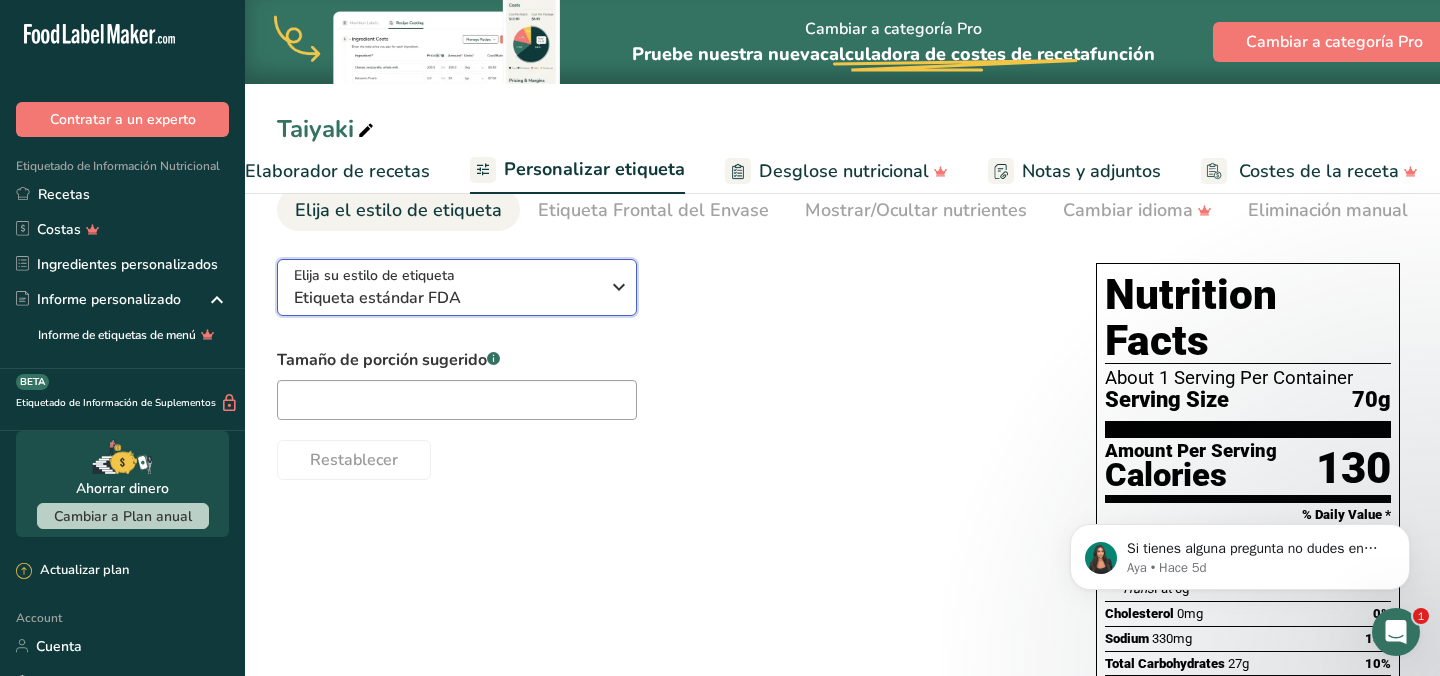 click at bounding box center (619, 287) 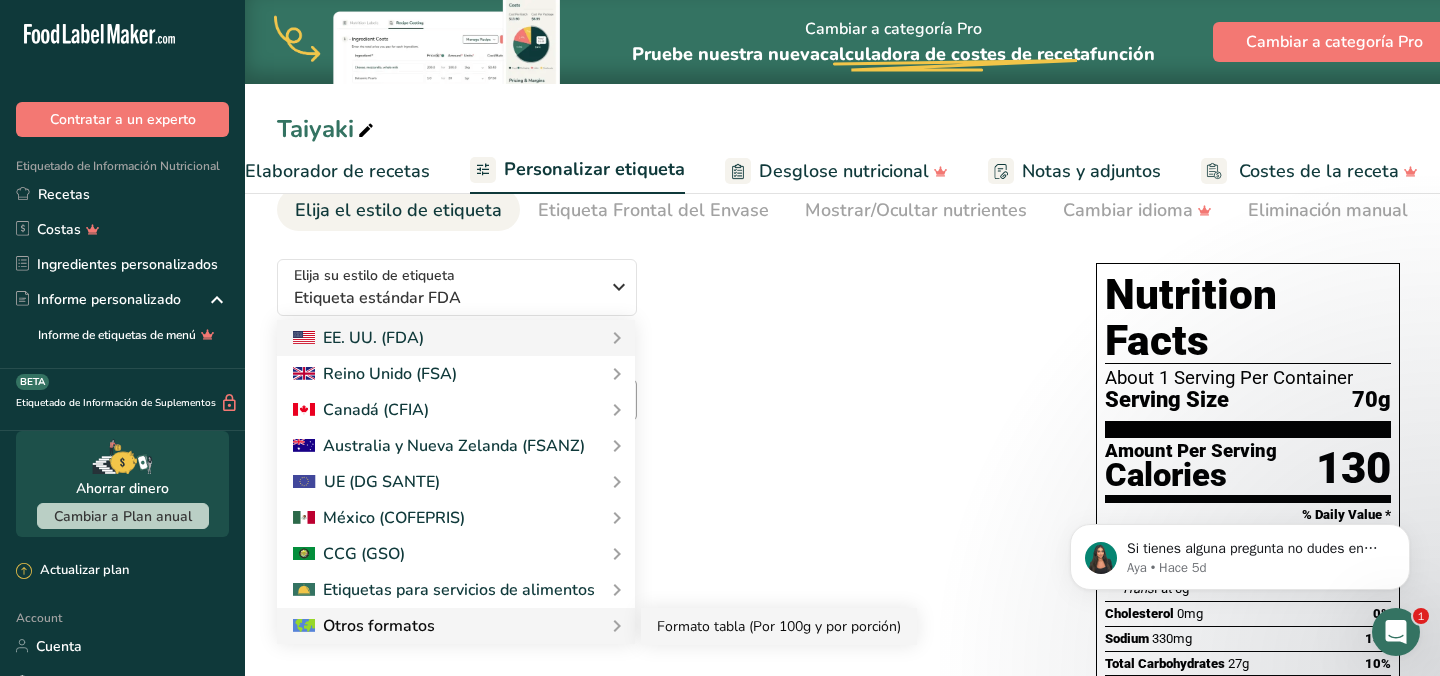 click on "Formato tabla (Por 100g y por porción)" at bounding box center [779, 626] 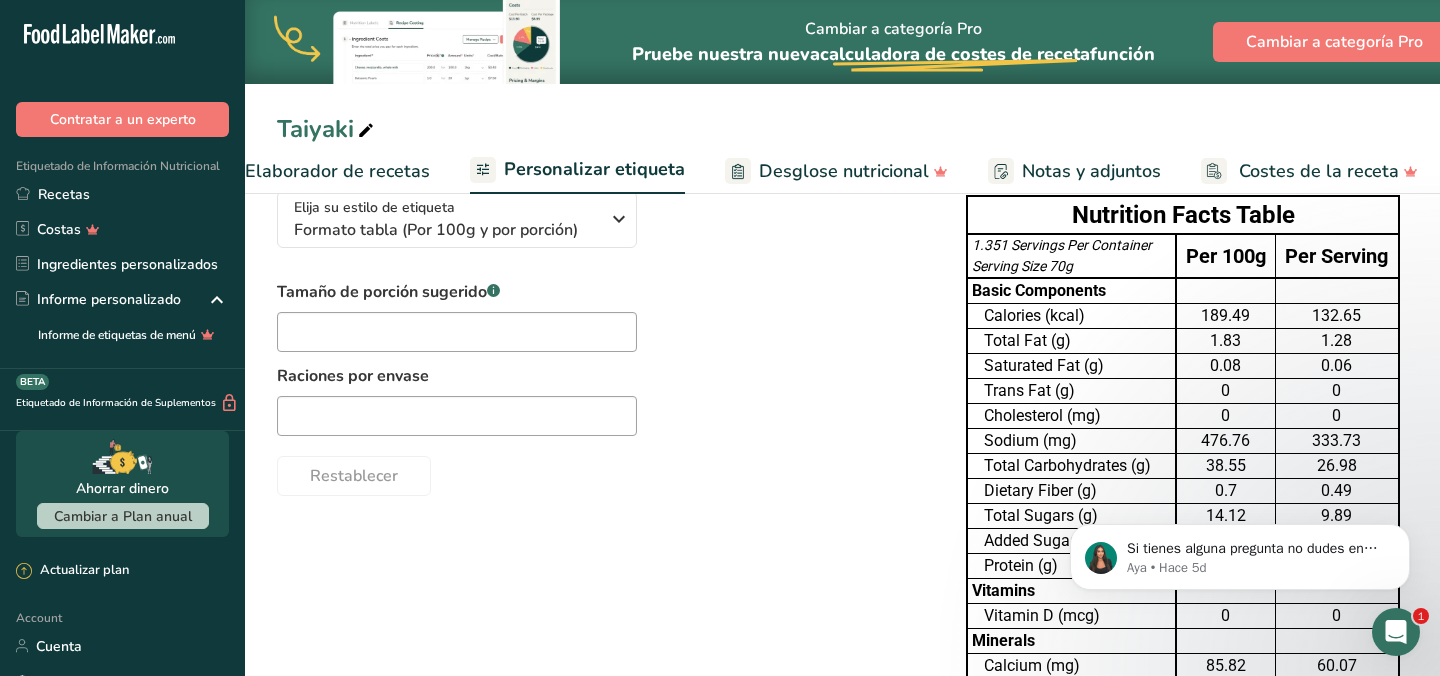 scroll, scrollTop: 170, scrollLeft: 0, axis: vertical 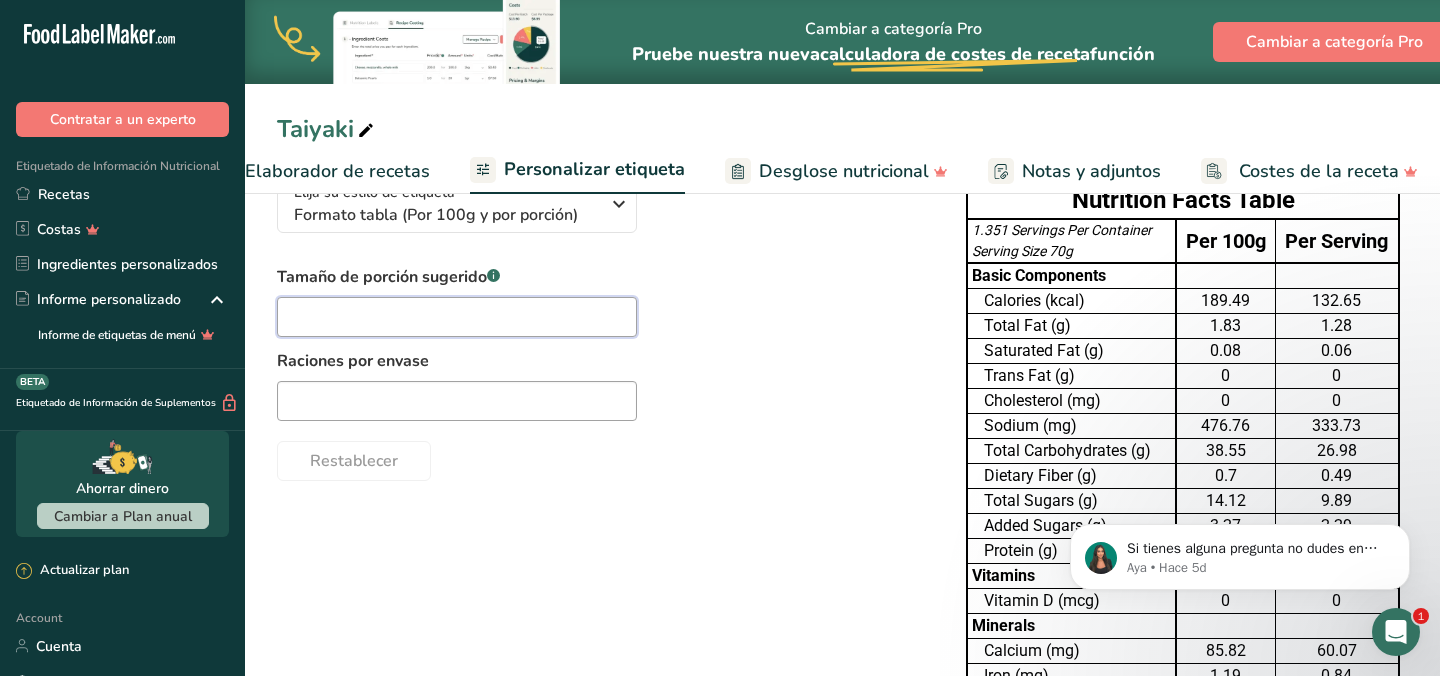 click at bounding box center [457, 317] 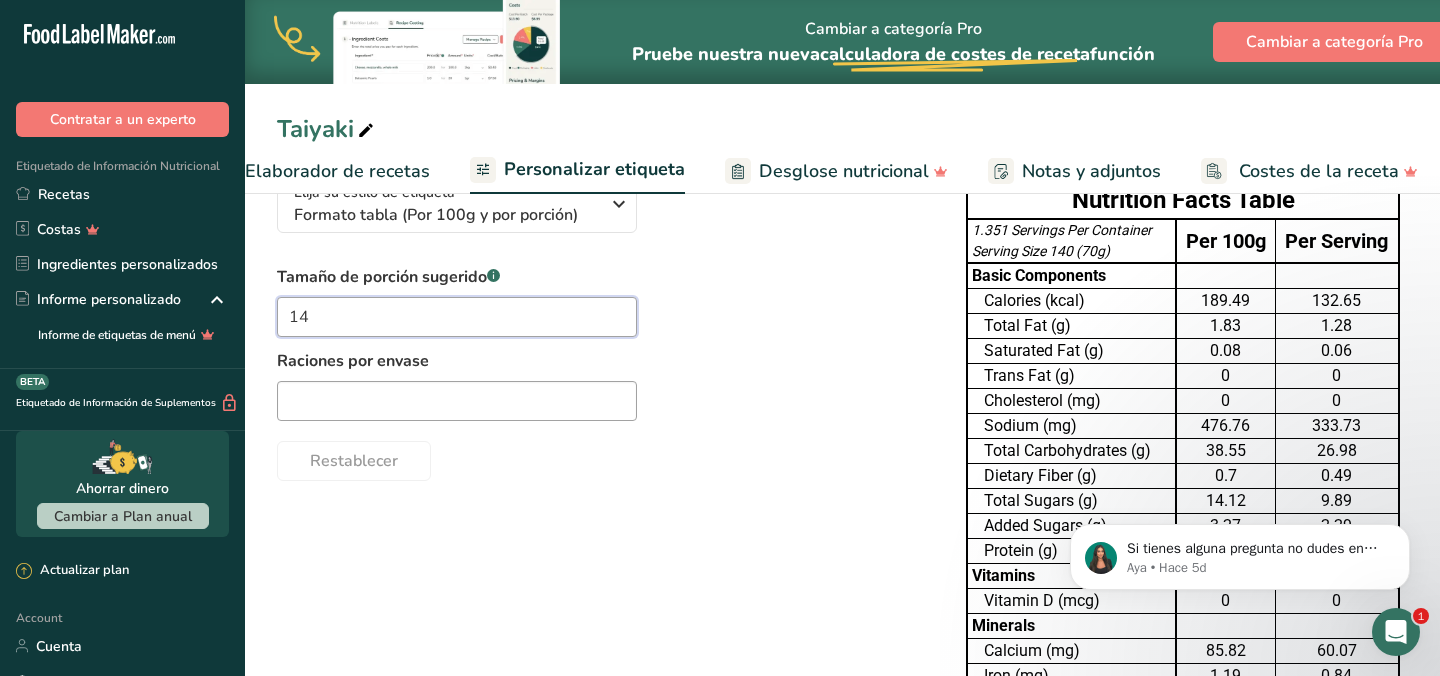 type on "1" 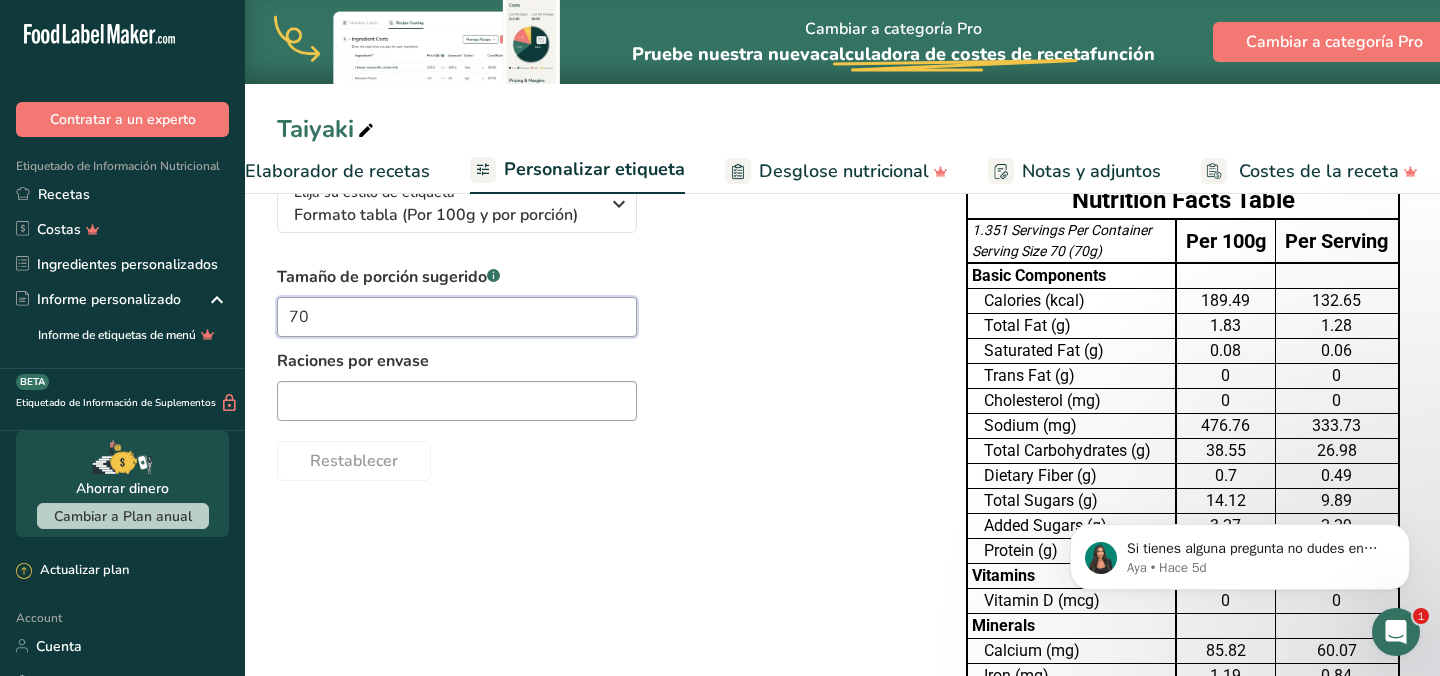 type on "70" 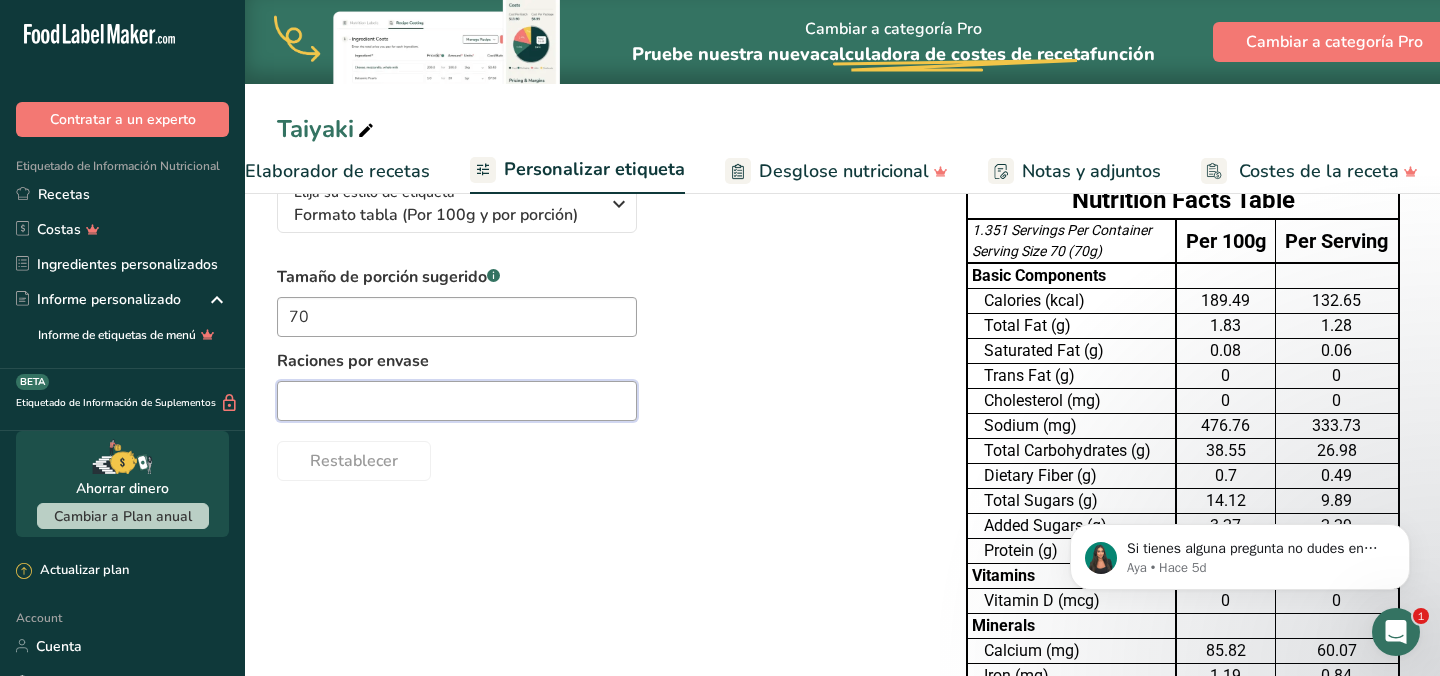 click at bounding box center [457, 401] 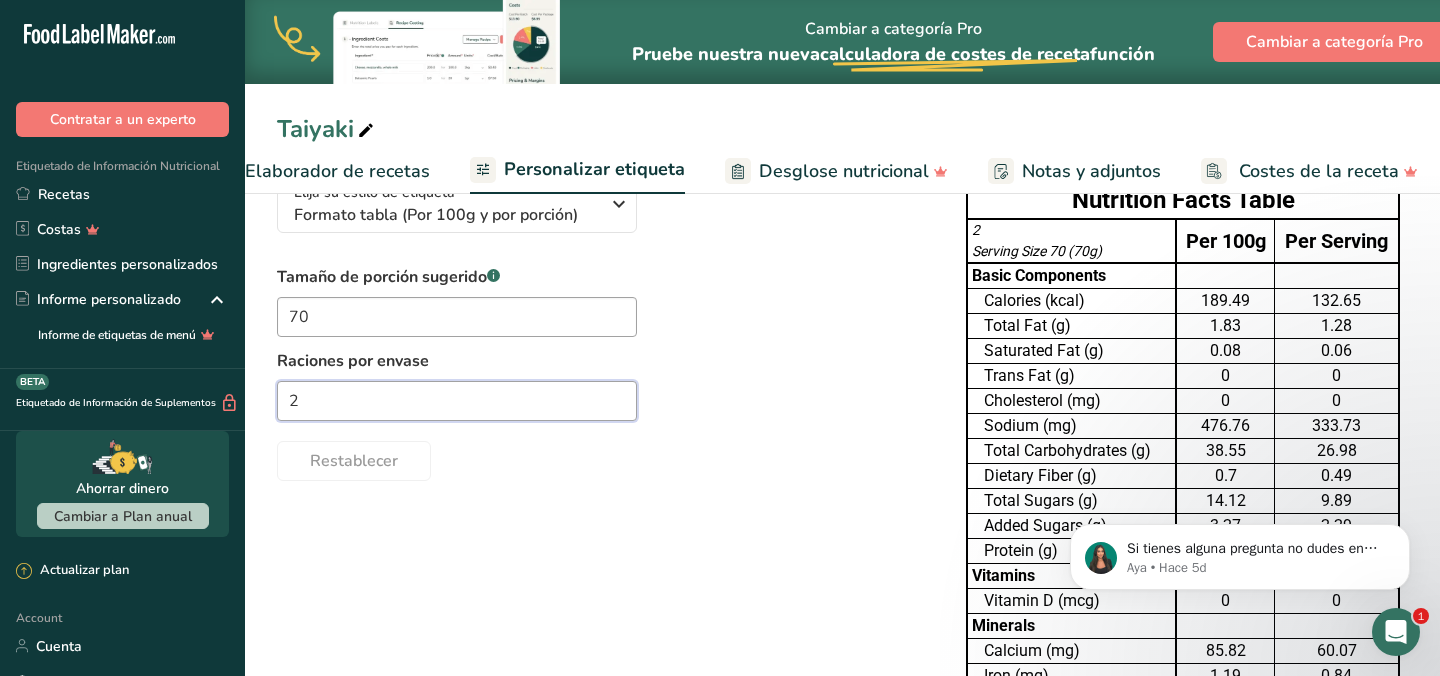type on "2" 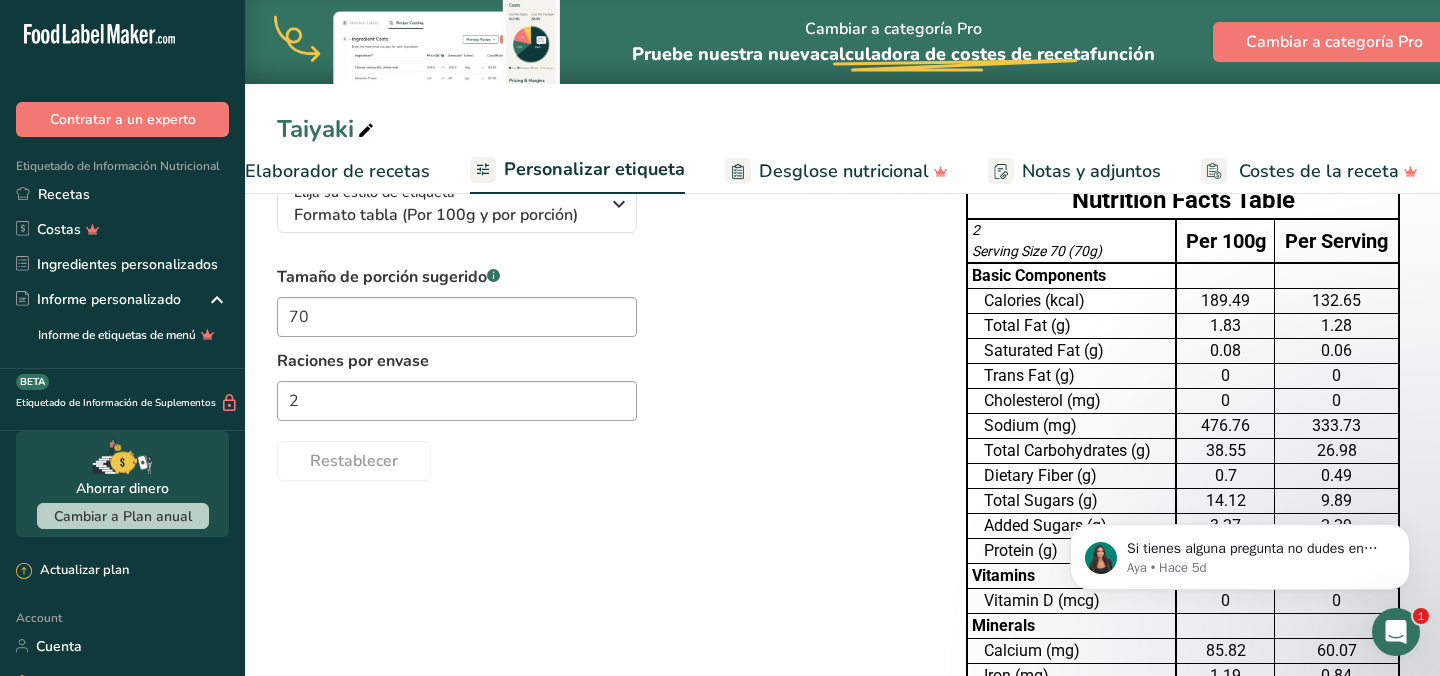 click on "Restablecer" at bounding box center [601, 457] 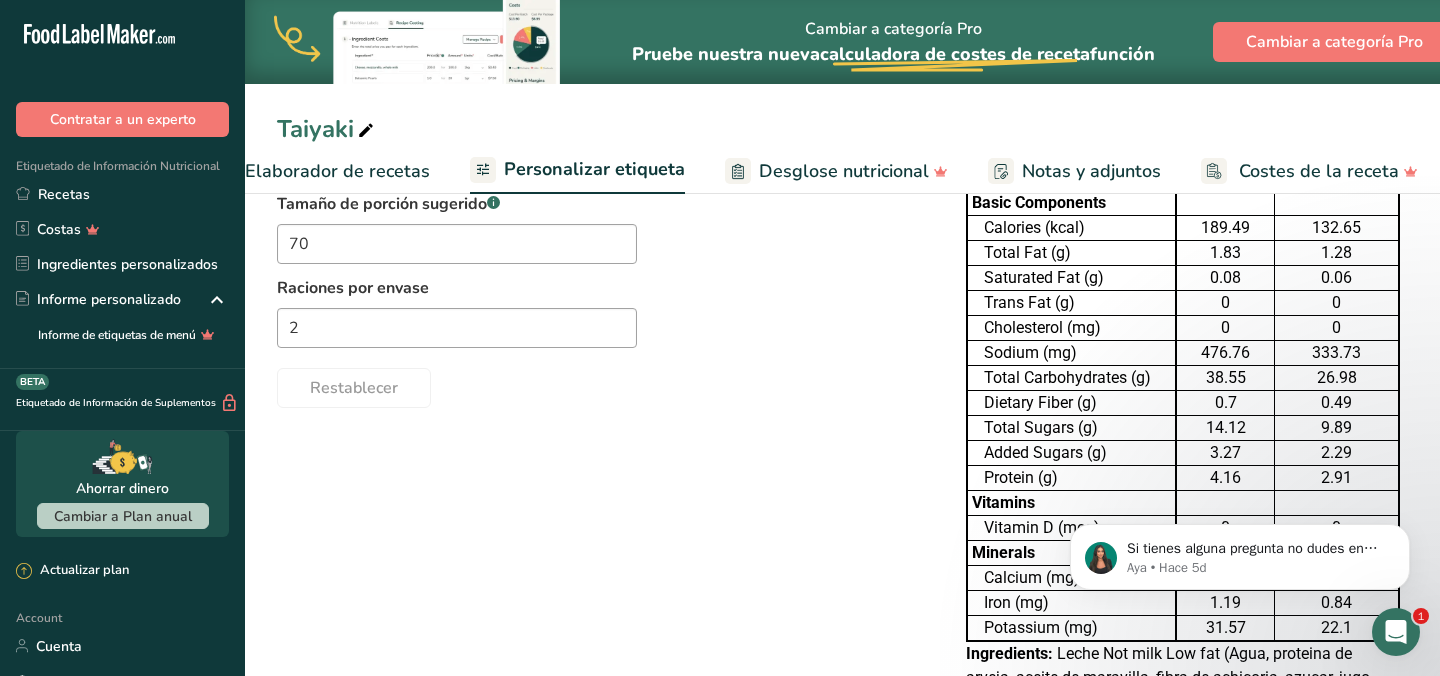 scroll, scrollTop: 0, scrollLeft: 0, axis: both 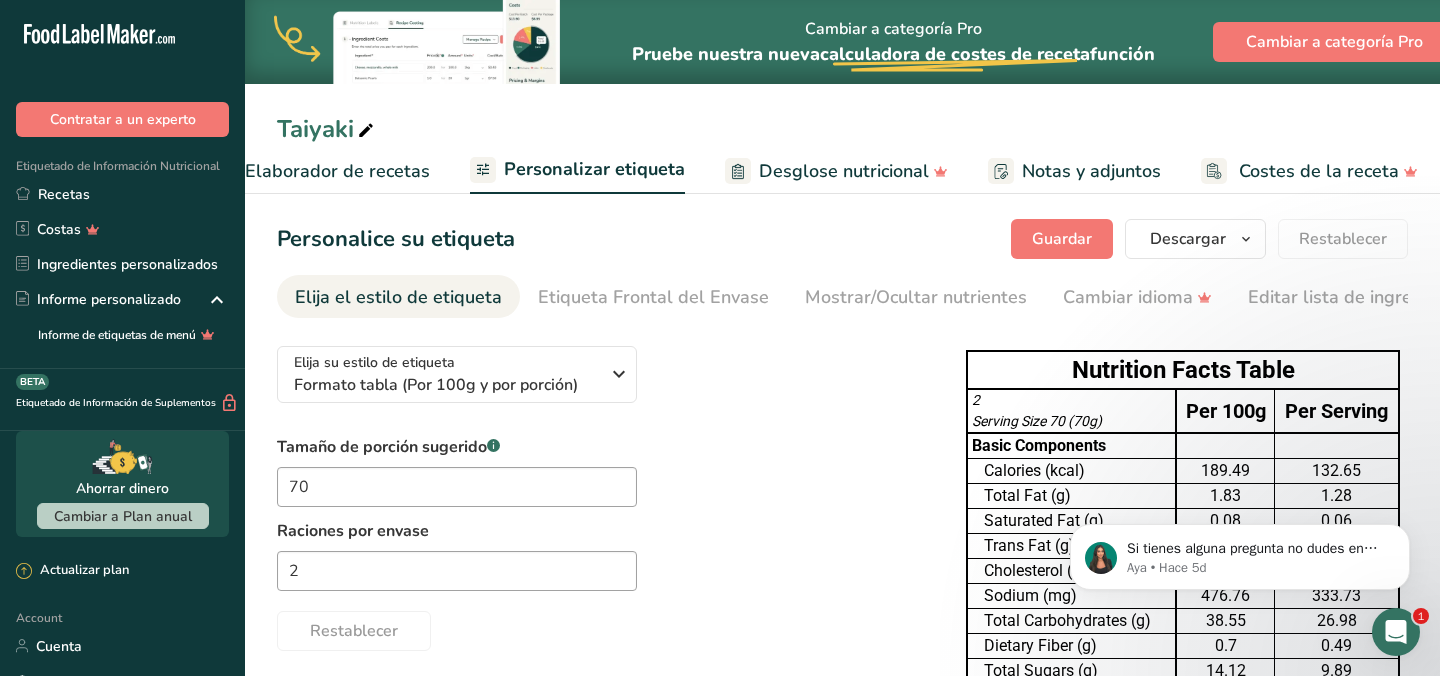 click on "Elaborador de recetas" at bounding box center [337, 171] 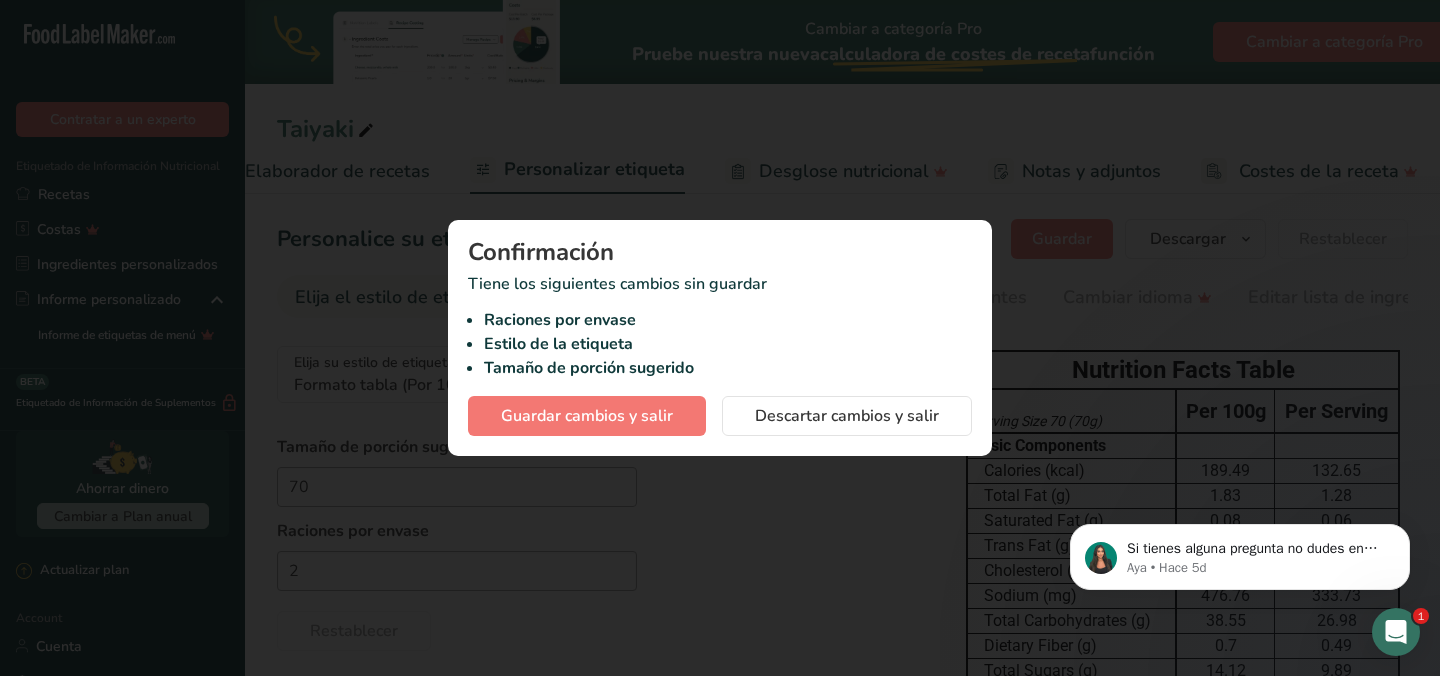 scroll, scrollTop: 0, scrollLeft: 278, axis: horizontal 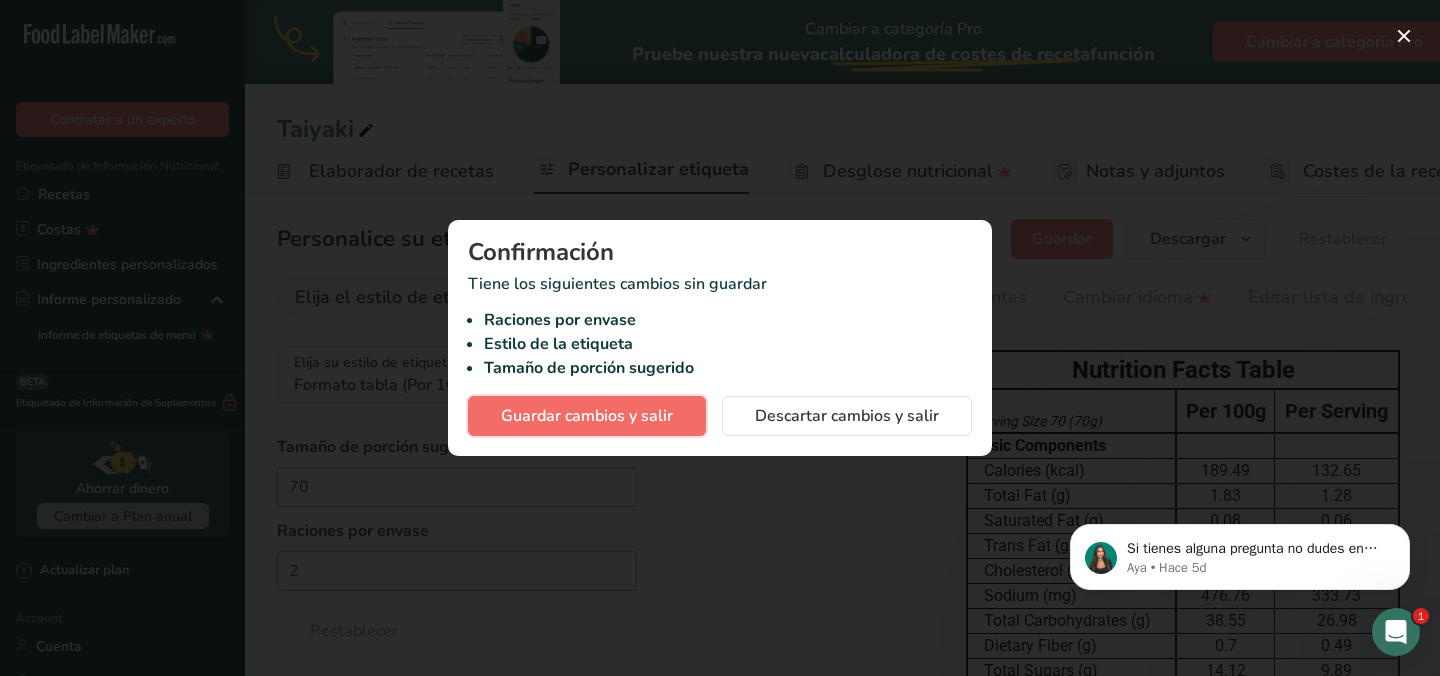 click on "Guardar cambios y salir" at bounding box center [587, 416] 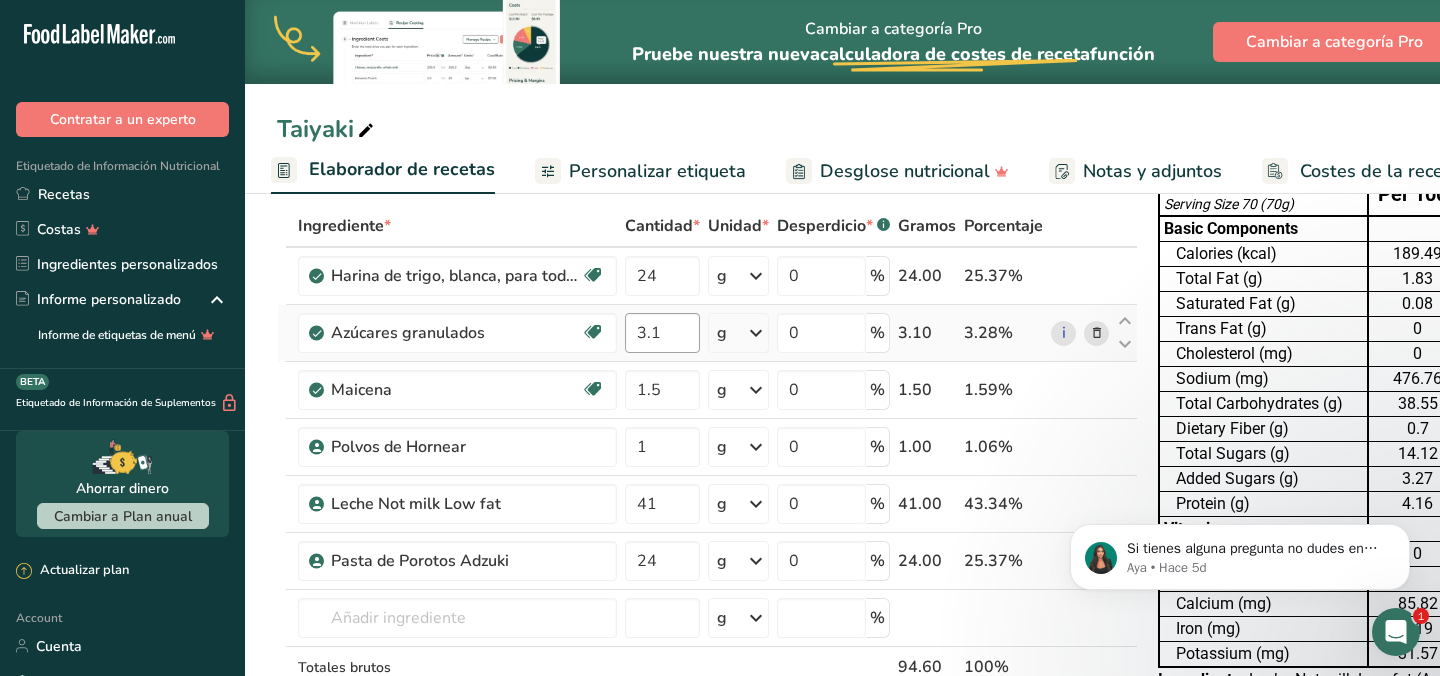 scroll, scrollTop: 93, scrollLeft: 0, axis: vertical 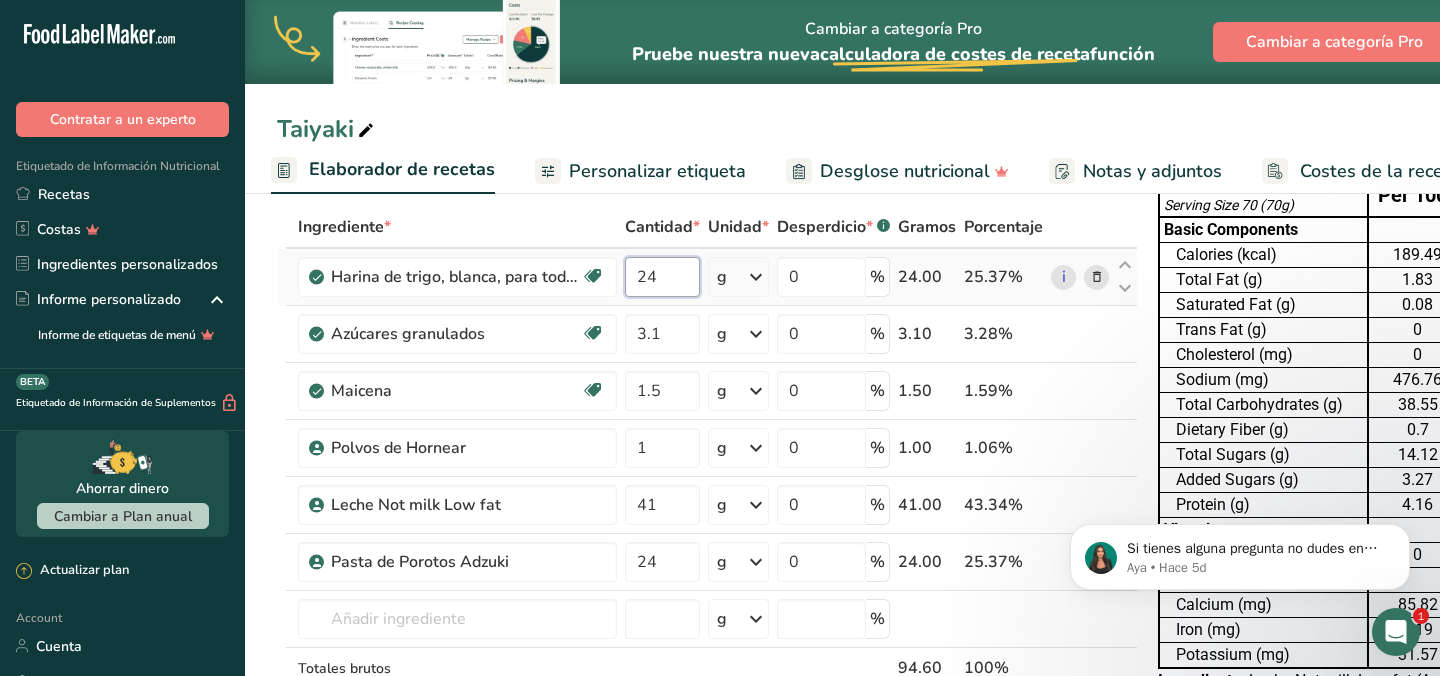 click on "24" at bounding box center (662, 277) 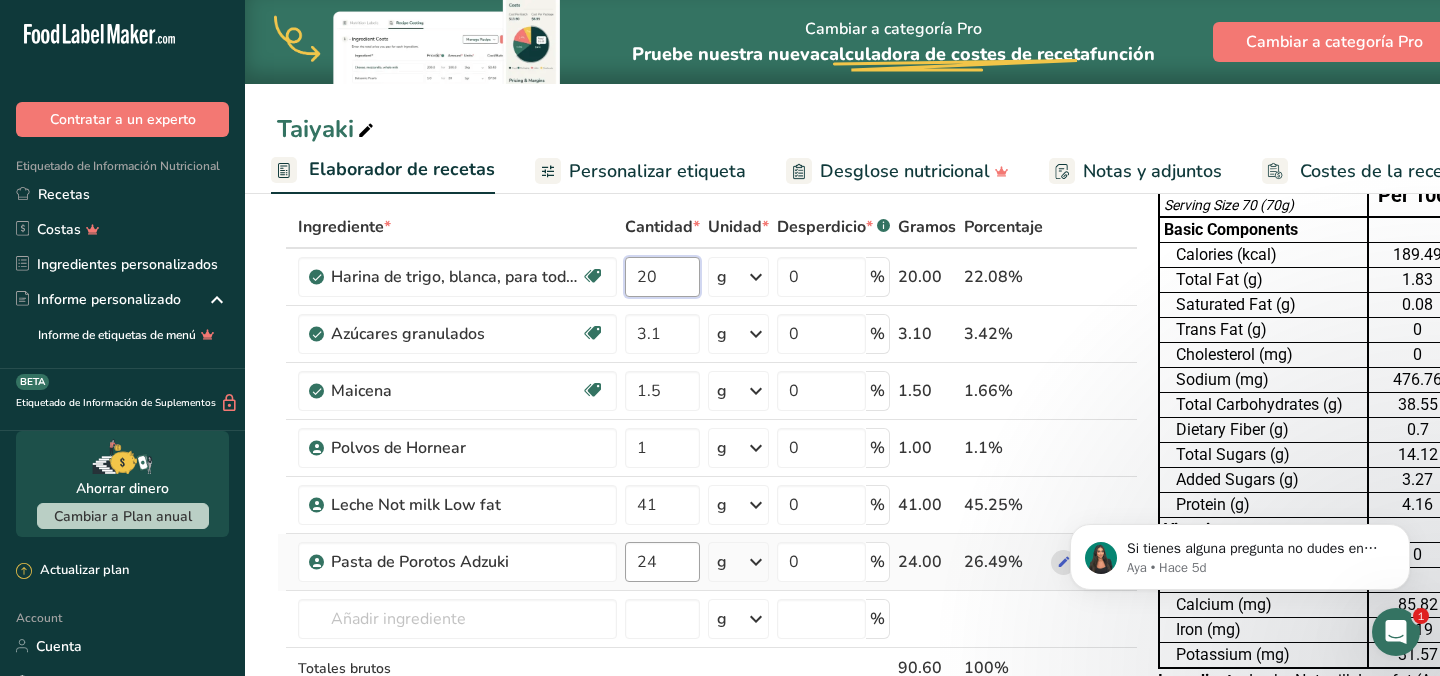 type on "20" 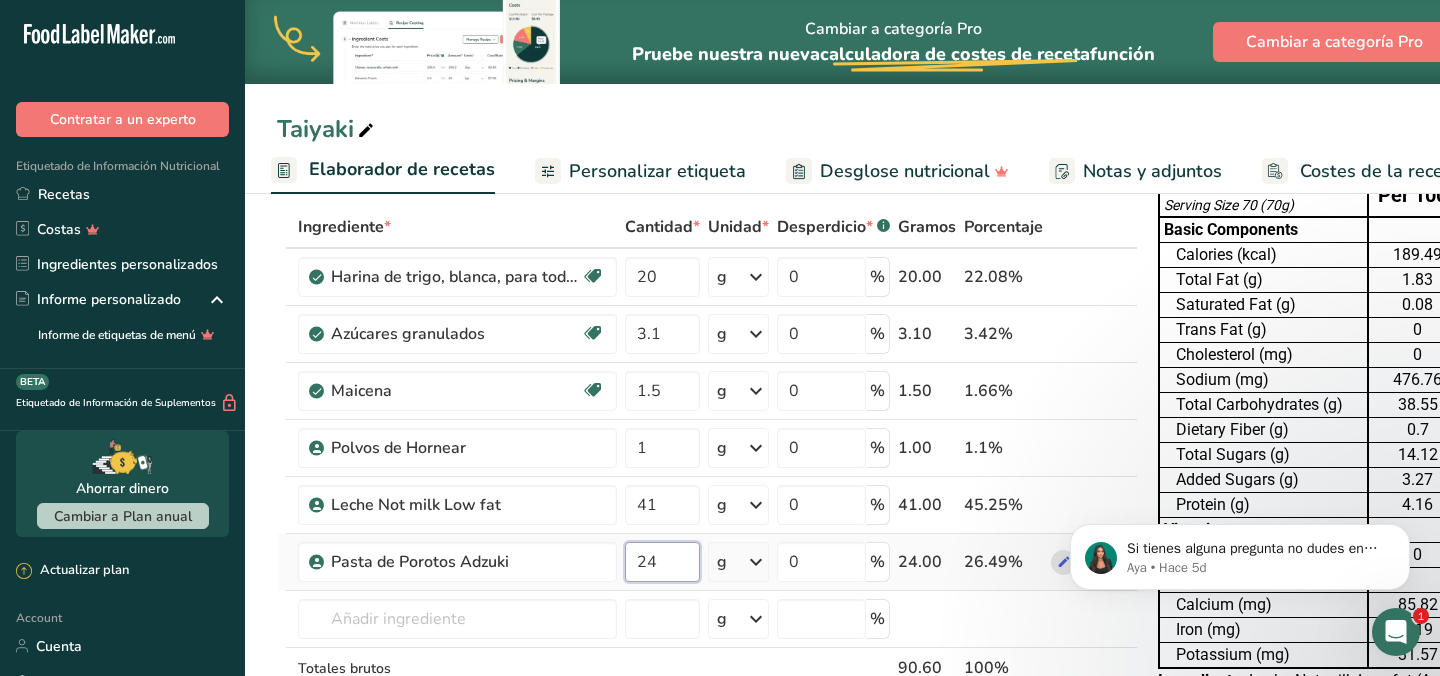 click on "Harina de trigo, blanca, para todo uso, con levadura, enriquecida
Libre de lácteos
Vegano
Vegetariano
Libre de soja
20
g
Porciones
1 cup
Unidades de peso
g
kg
mg
Ver más
Unidades de volumen
litro
Las unidades de volumen requieren una conversión de densidad. Si conoce la densidad de su ingrediente, introdúzcala a continuación. De lo contrario, haga clic en "RIA", nuestra asistente regulatoria de IA, quien podrá ayudarle.
lb/pie³
g/cm³
mL" at bounding box center (707, 489) 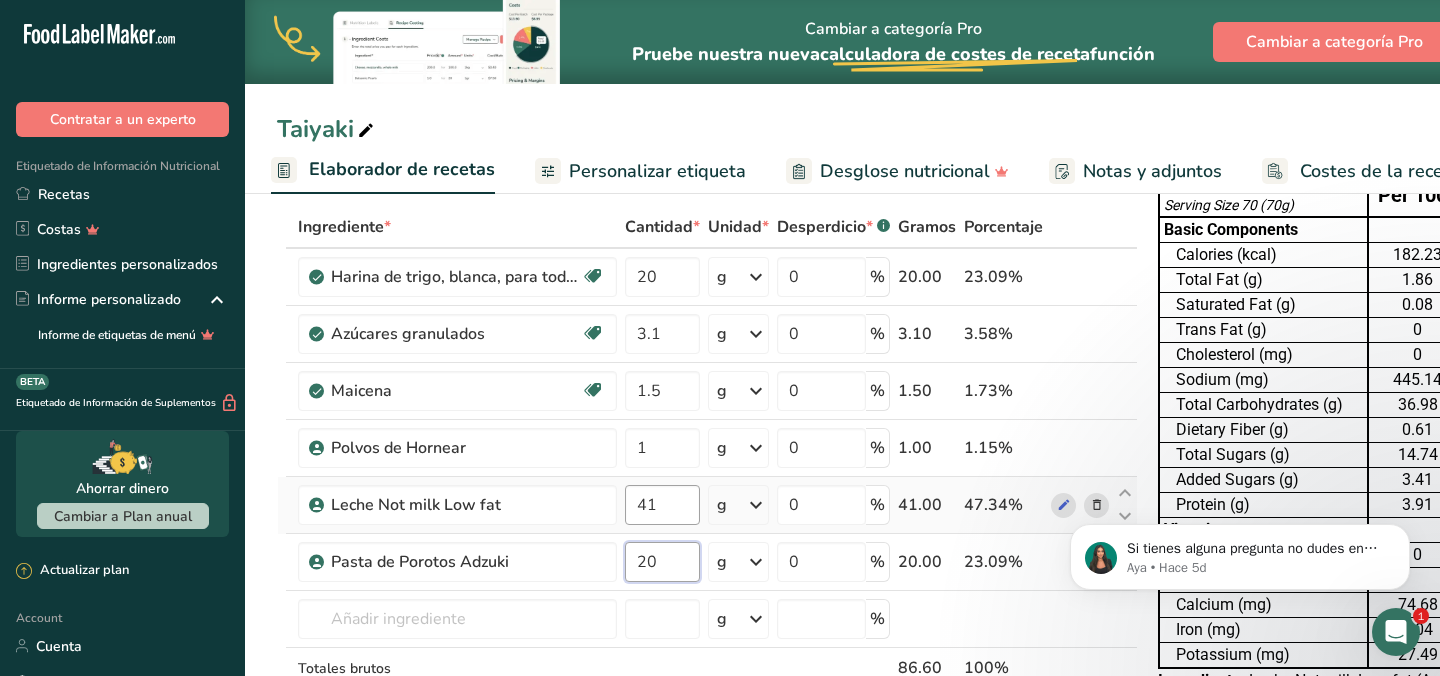 type on "20" 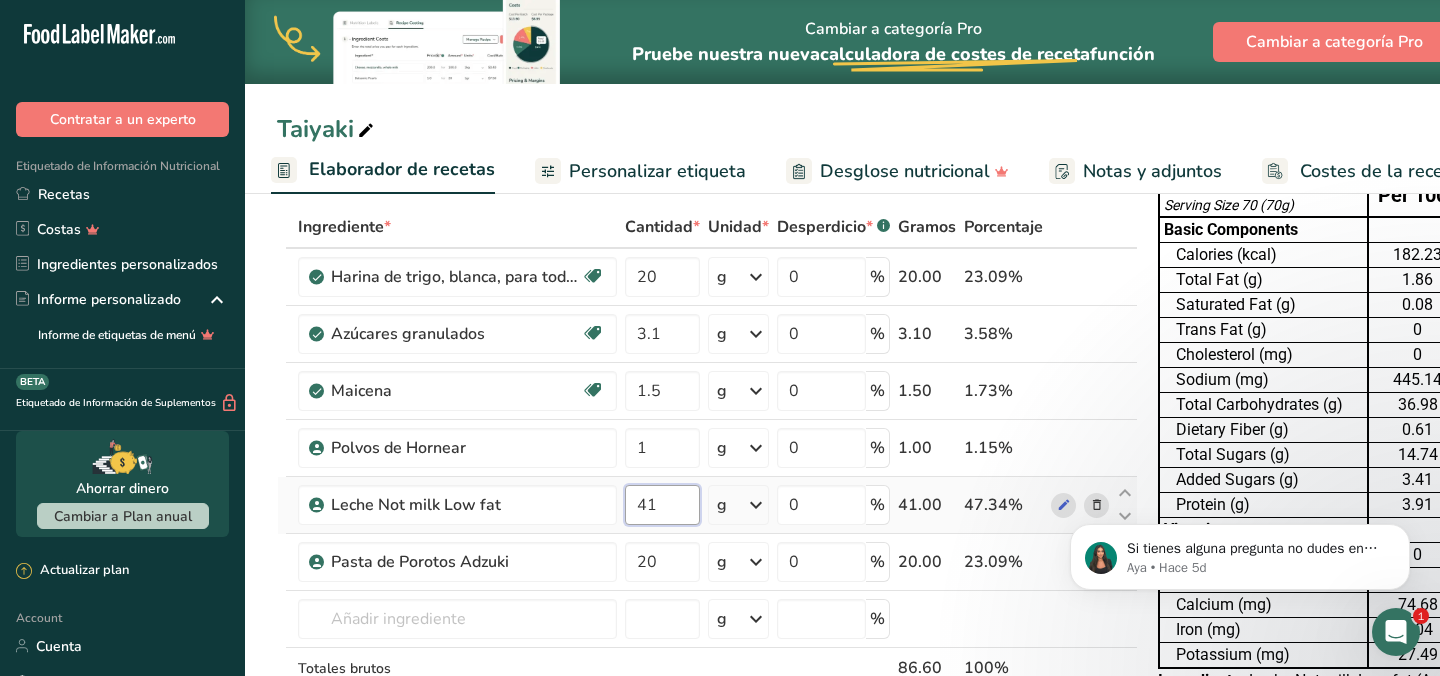 click on "Harina de trigo, blanca, para todo uso, con levadura, enriquecida
Libre de lácteos
Vegano
Vegetariano
Libre de soja
20
g
Porciones
1 cup
Unidades de peso
g
kg
mg
Ver más
Unidades de volumen
litro
Las unidades de volumen requieren una conversión de densidad. Si conoce la densidad de su ingrediente, introdúzcala a continuación. De lo contrario, haga clic en "RIA", nuestra asistente regulatoria de IA, quien podrá ayudarle.
lb/pie³
g/cm³
mL" at bounding box center (707, 489) 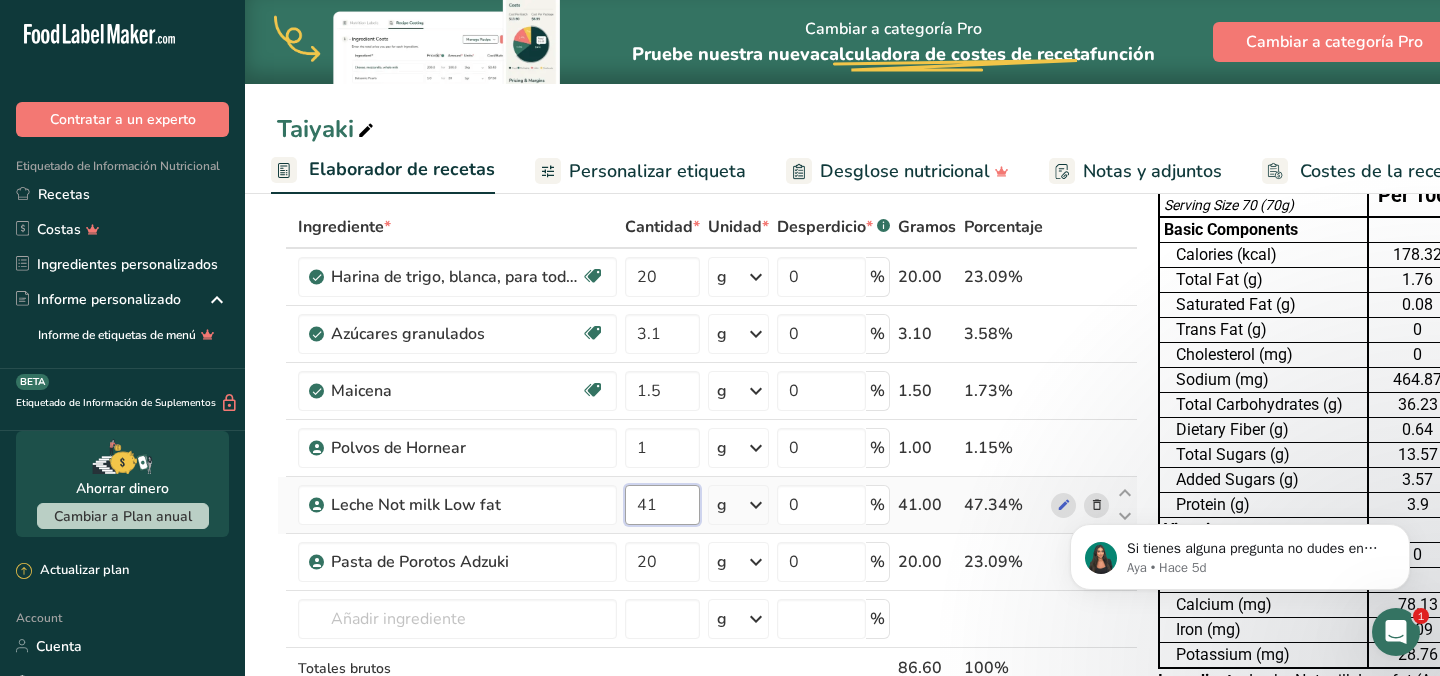 type on "4" 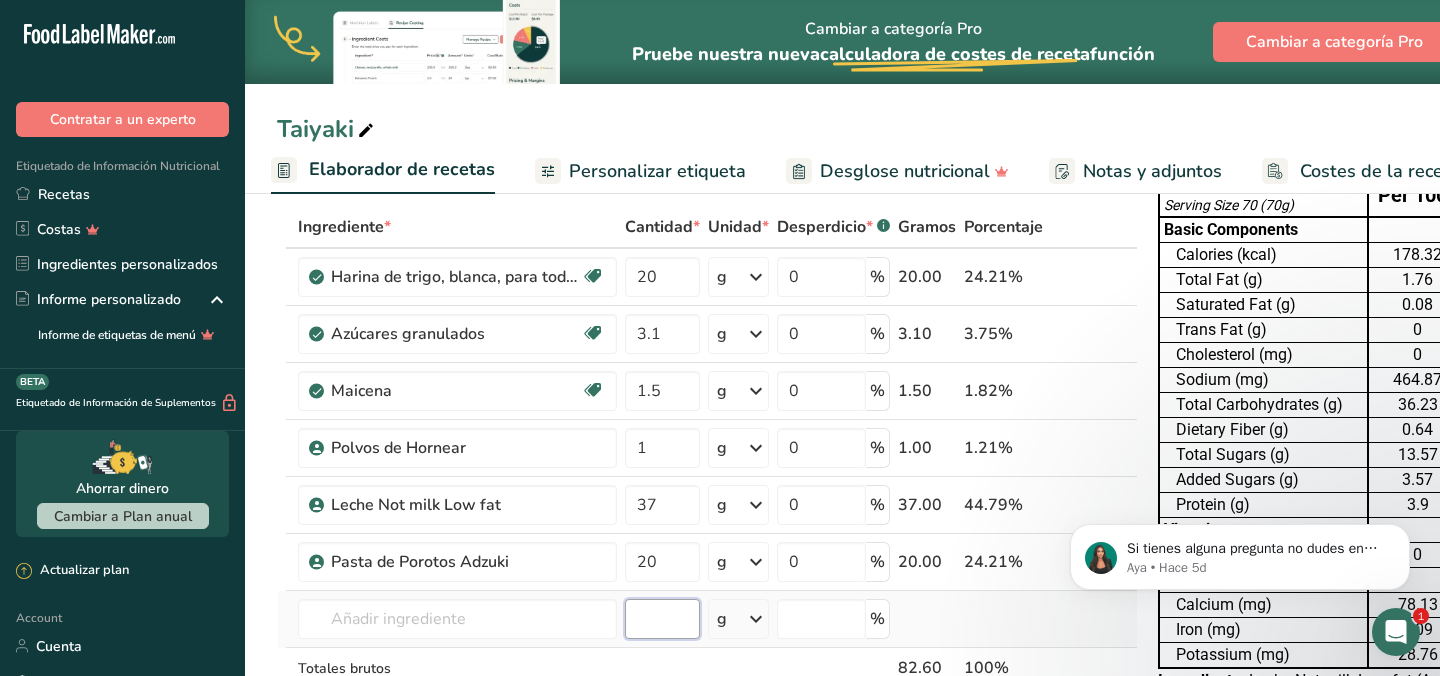click on "Harina de trigo, blanca, para todo uso, con levadura, enriquecida
Libre de lácteos
Vegano
Vegetariano
Libre de soja
20
g
Porciones
1 cup
Unidades de peso
g
kg
mg
Ver más
Unidades de volumen
litro
Las unidades de volumen requieren una conversión de densidad. Si conoce la densidad de su ingrediente, introdúzcala a continuación. De lo contrario, haga clic en "RIA", nuestra asistente regulatoria de IA, quien podrá ayudarle.
lb/pie³
g/cm³
mL" at bounding box center [707, 489] 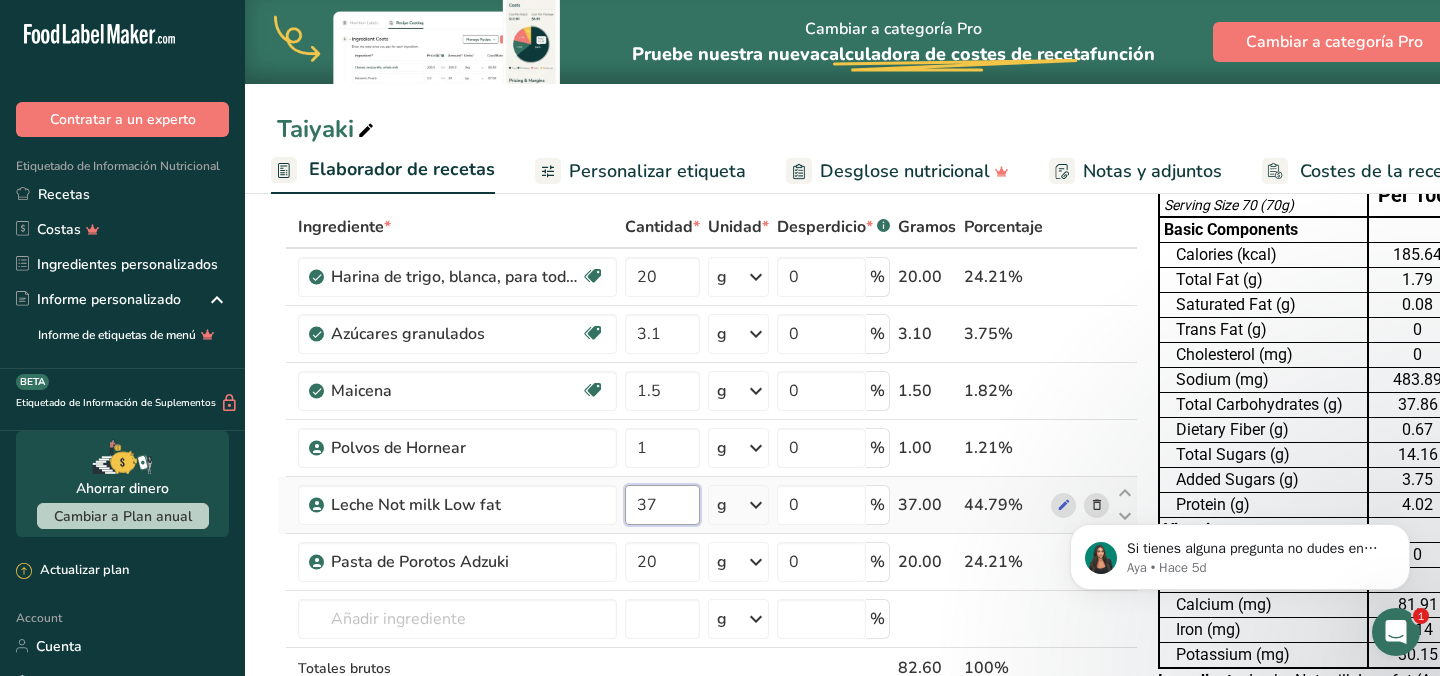 click on "37" at bounding box center [662, 505] 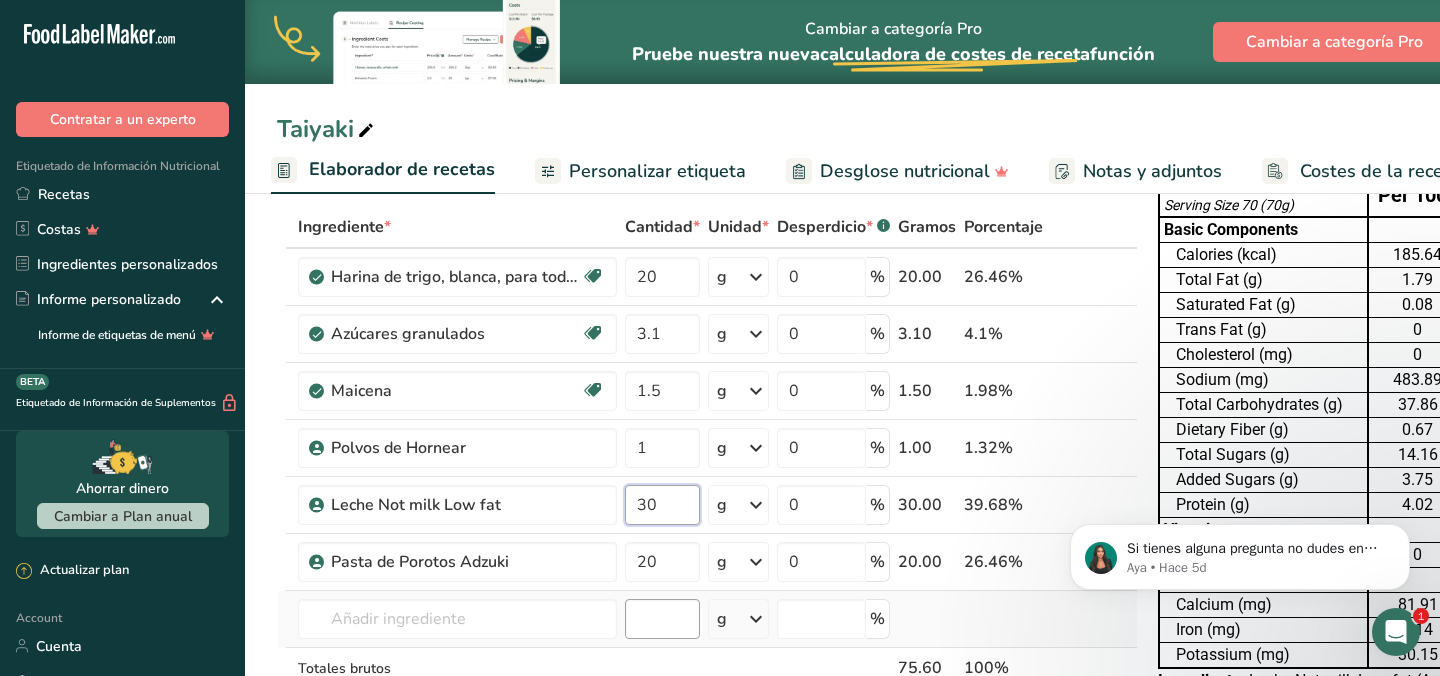 type on "30" 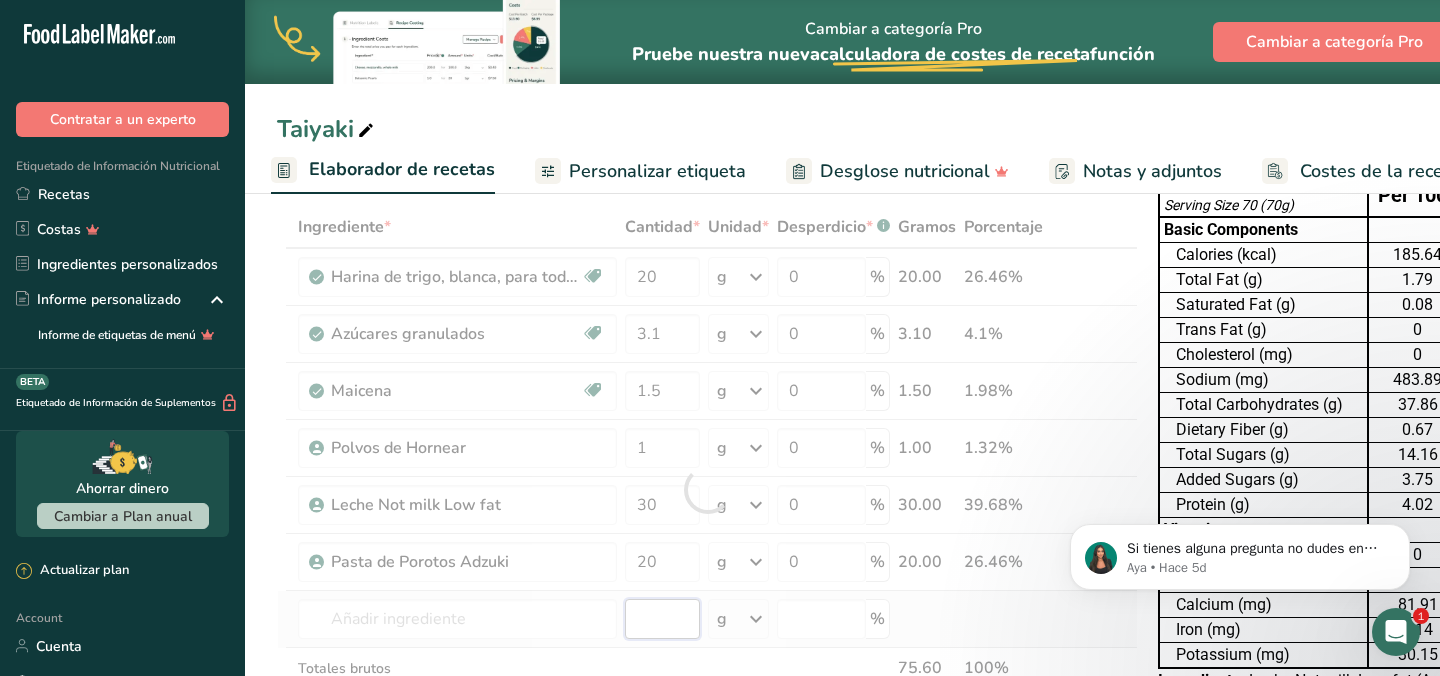 click on "Harina de trigo, blanca, para todo uso, con levadura, enriquecida
Libre de lácteos
Vegano
Vegetariano
Libre de soja
20
g
Porciones
1 cup
Unidades de peso
g
kg
mg
Ver más
Unidades de volumen
litro
Las unidades de volumen requieren una conversión de densidad. Si conoce la densidad de su ingrediente, introdúzcala a continuación. De lo contrario, haga clic en "RIA", nuestra asistente regulatoria de IA, quien podrá ayudarle.
lb/pie³
g/cm³
mL" at bounding box center (707, 489) 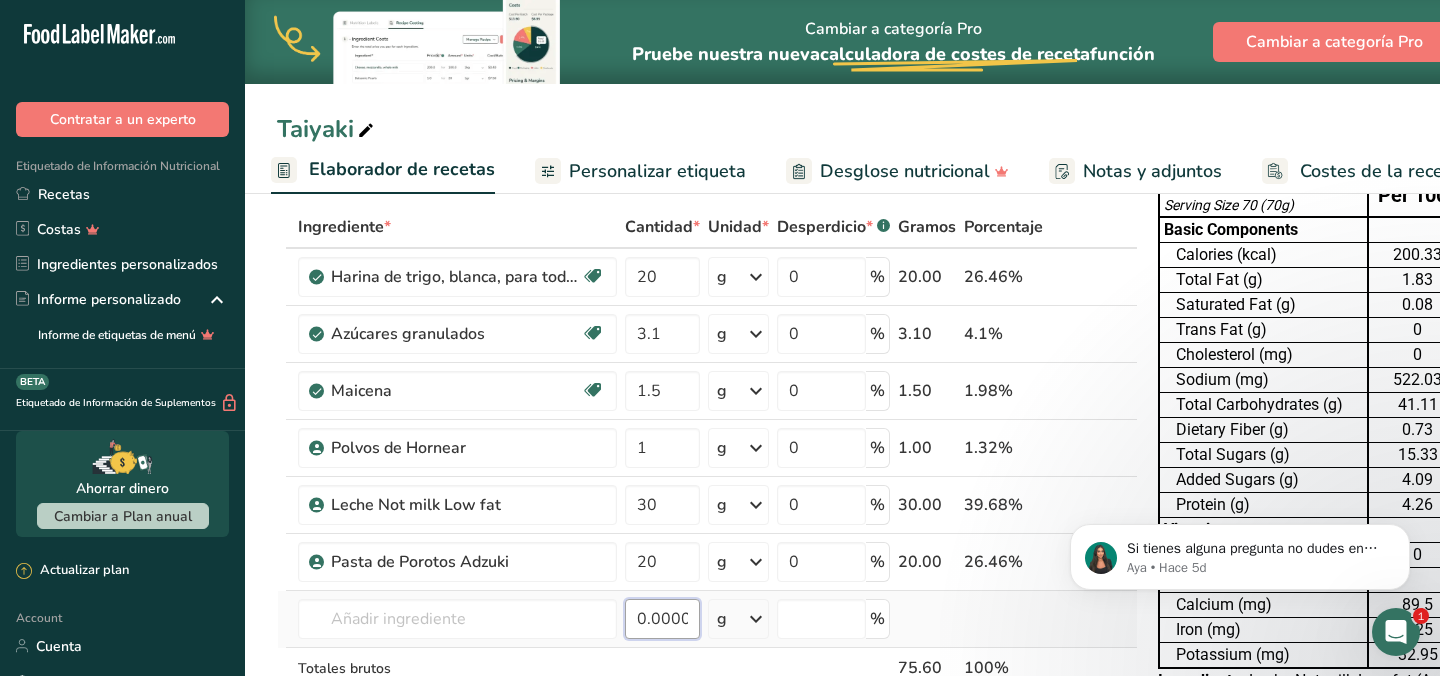 type on "0.000017" 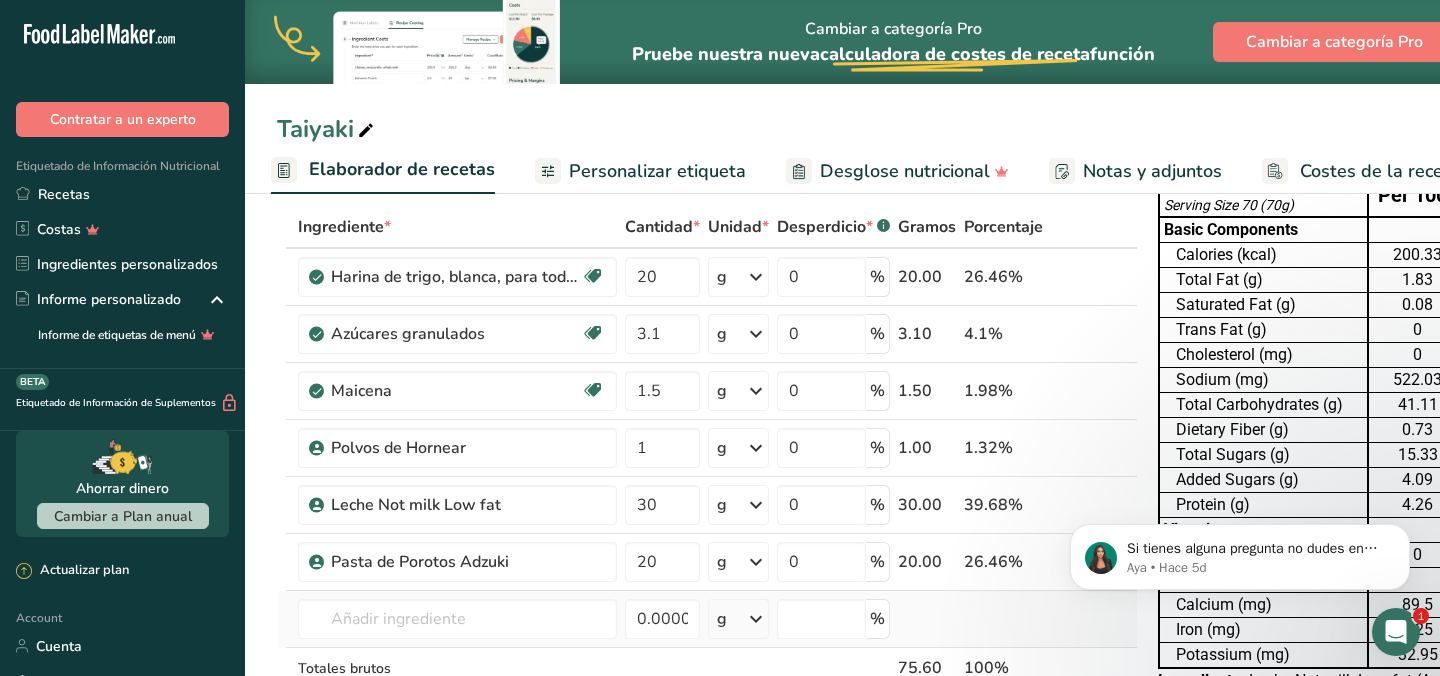 click at bounding box center (1003, 619) 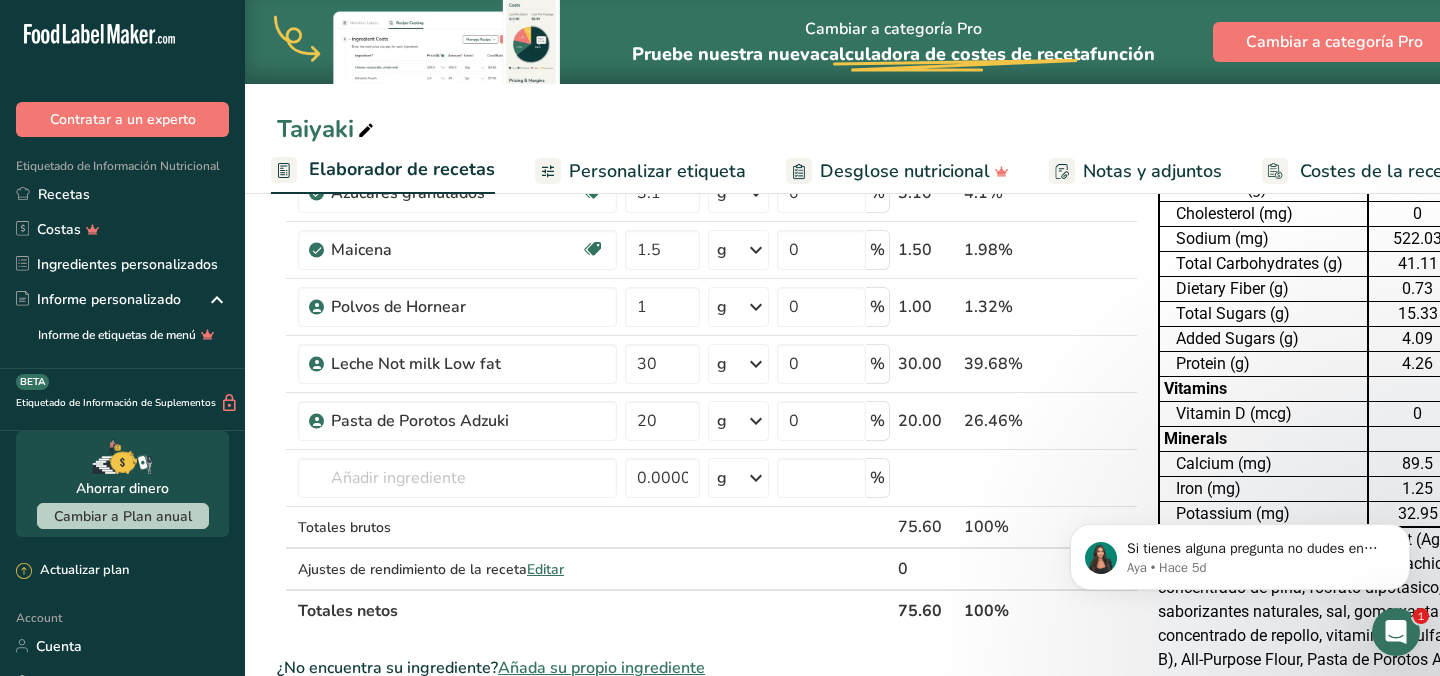scroll, scrollTop: 241, scrollLeft: 0, axis: vertical 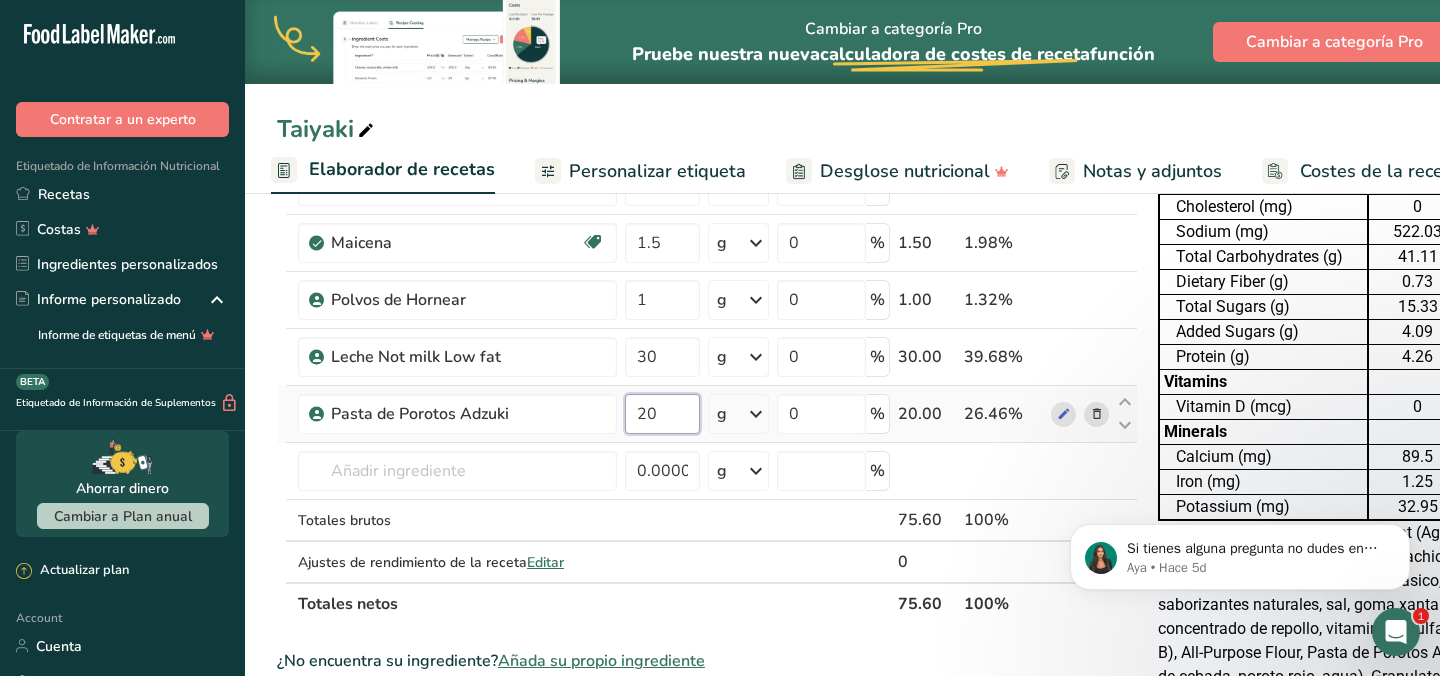 click on "20" at bounding box center [662, 414] 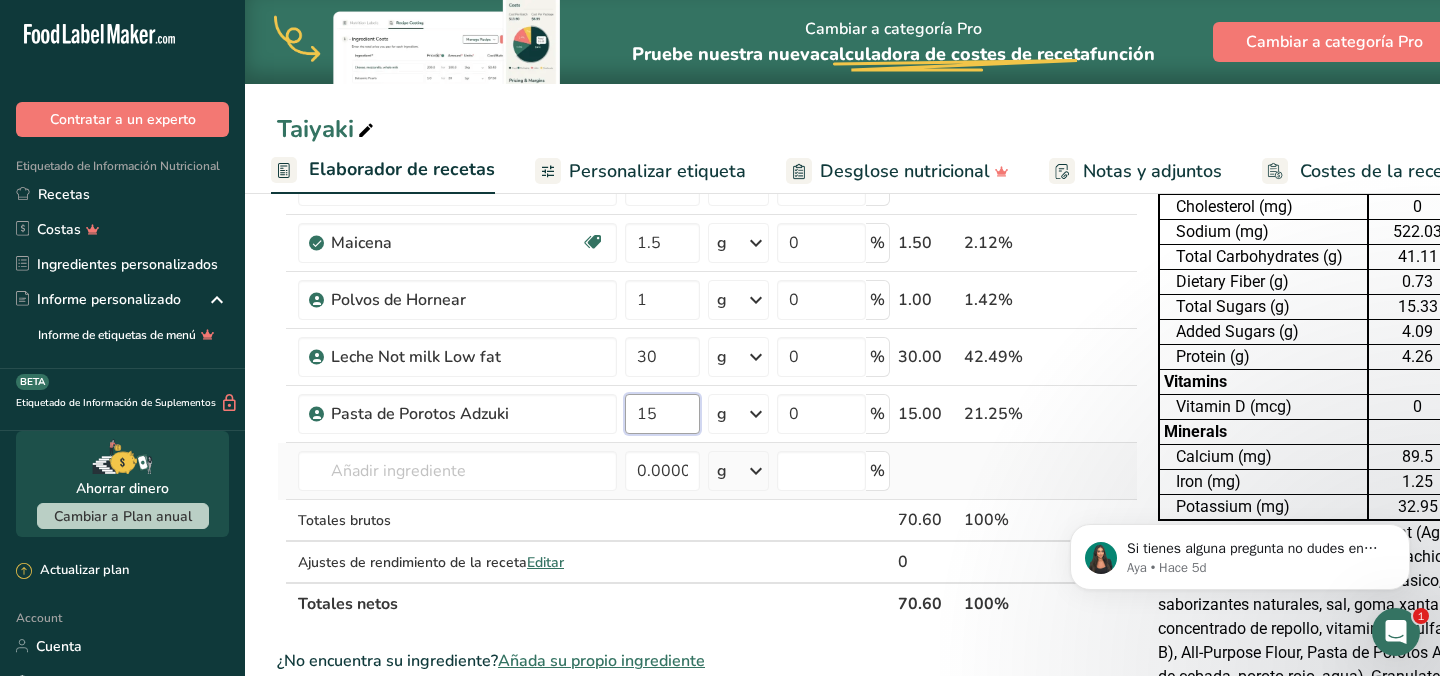 type on "15" 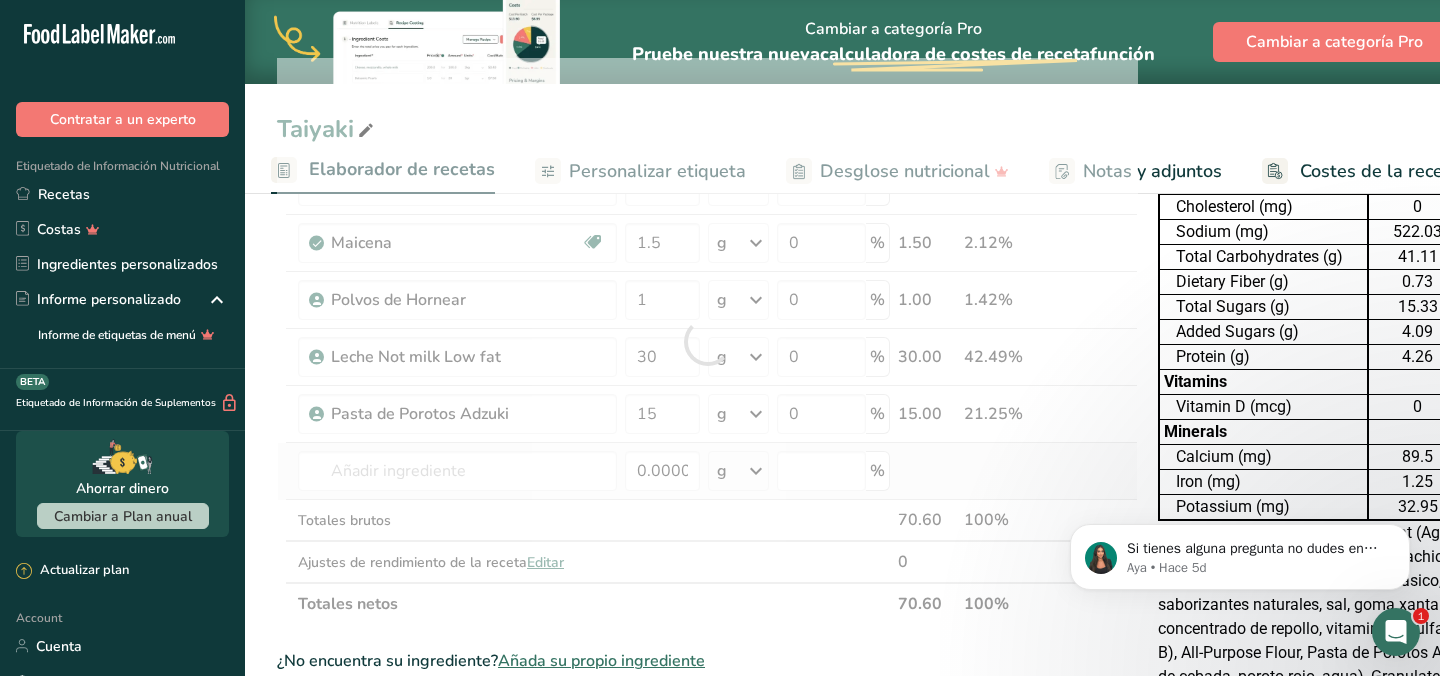 click on "Harina de trigo, blanca, para todo uso, con levadura, enriquecida
Libre de lácteos
Vegano
Vegetariano
Libre de soja
20
g
Porciones
1 cup
Unidades de peso
g
kg
mg
Ver más
Unidades de volumen
litro
Las unidades de volumen requieren una conversión de densidad. Si conoce la densidad de su ingrediente, introdúzcala a continuación. De lo contrario, haga clic en "RIA", nuestra asistente regulatoria de IA, quien podrá ayudarle.
lb/pie³
g/cm³
mL" at bounding box center [707, 341] 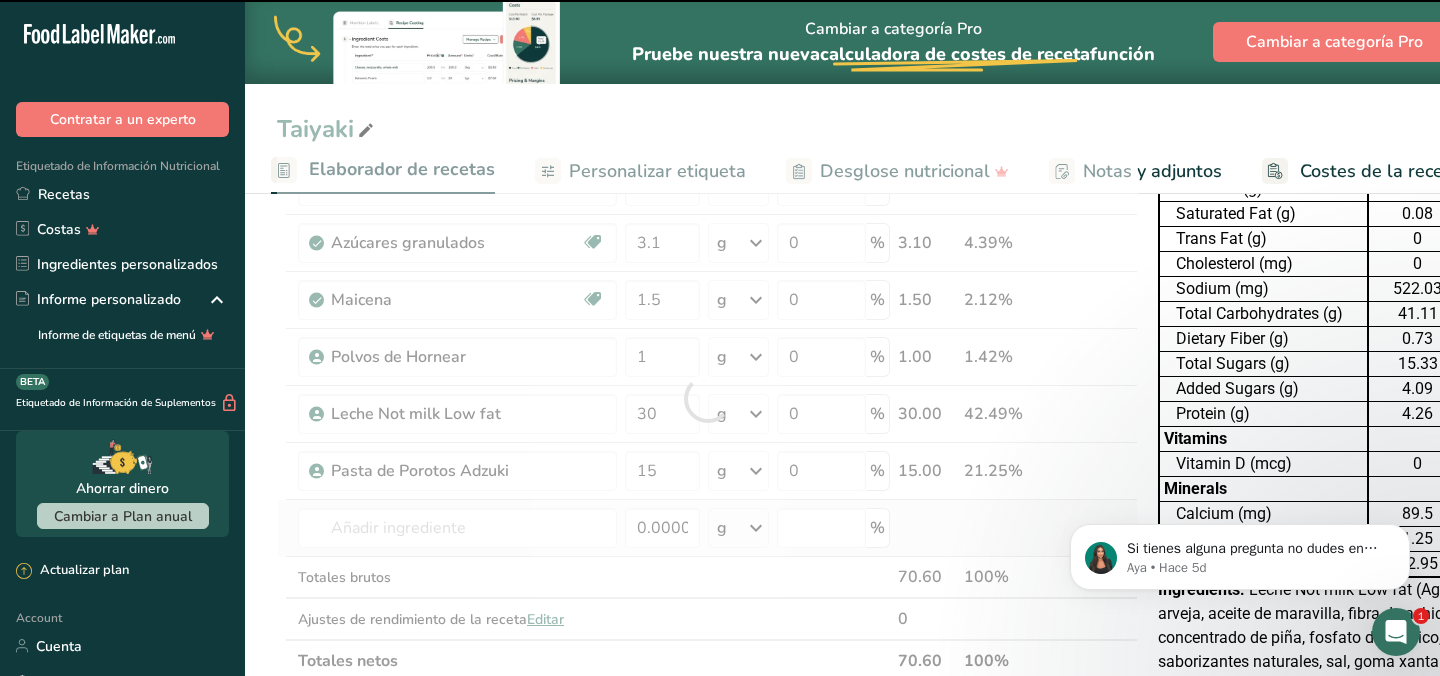 scroll, scrollTop: 163, scrollLeft: 0, axis: vertical 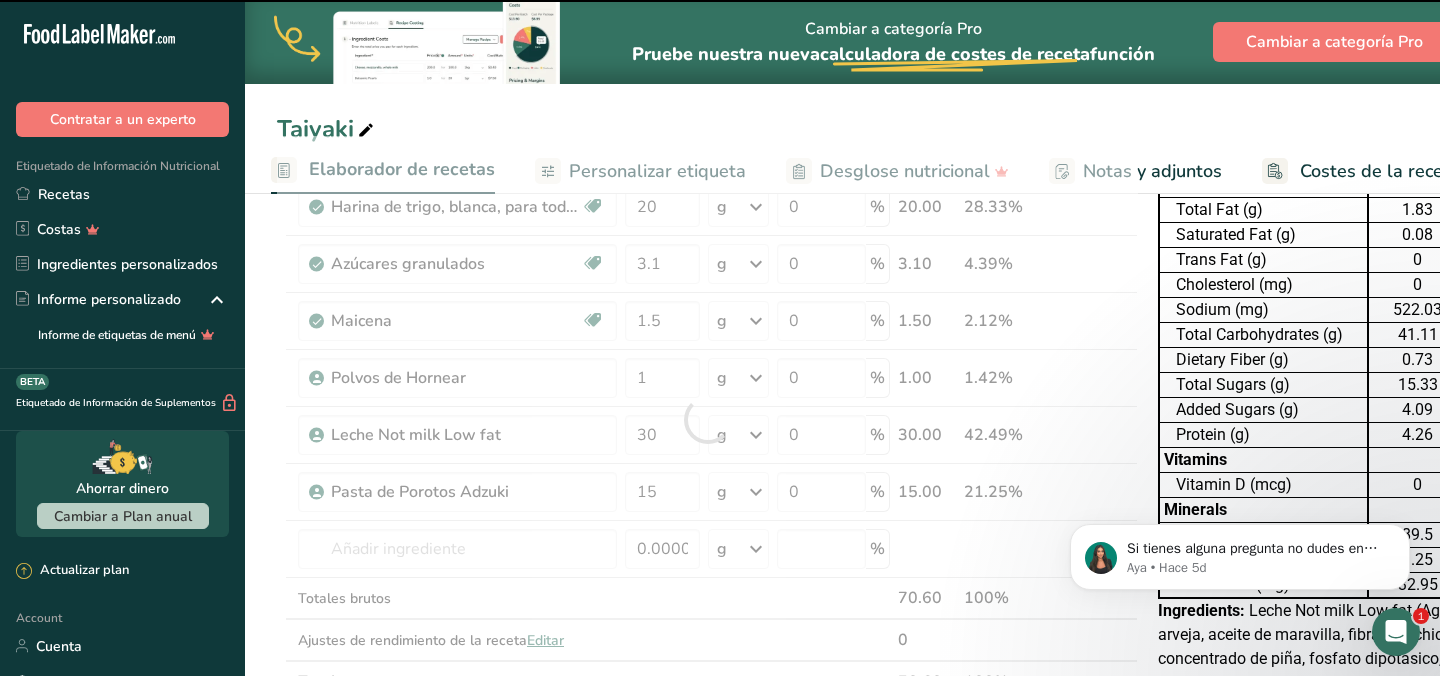 type 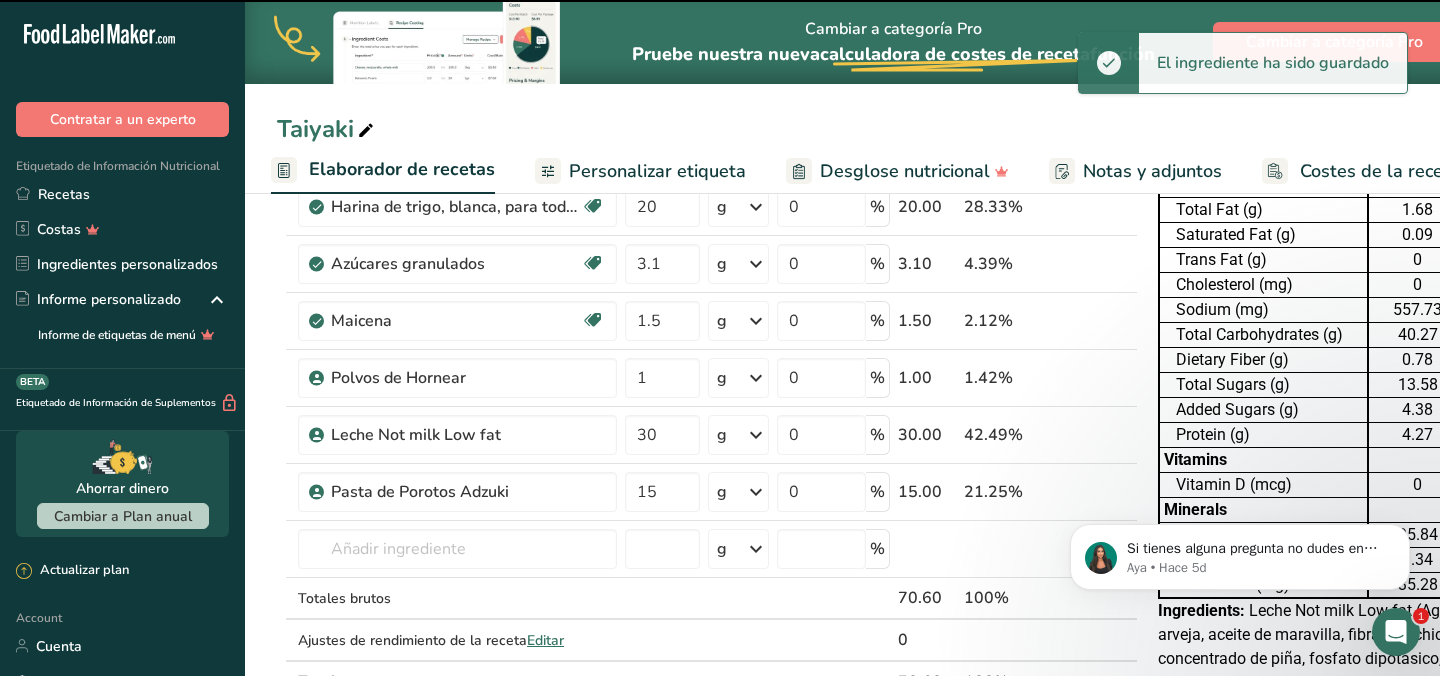 scroll, scrollTop: 105, scrollLeft: 0, axis: vertical 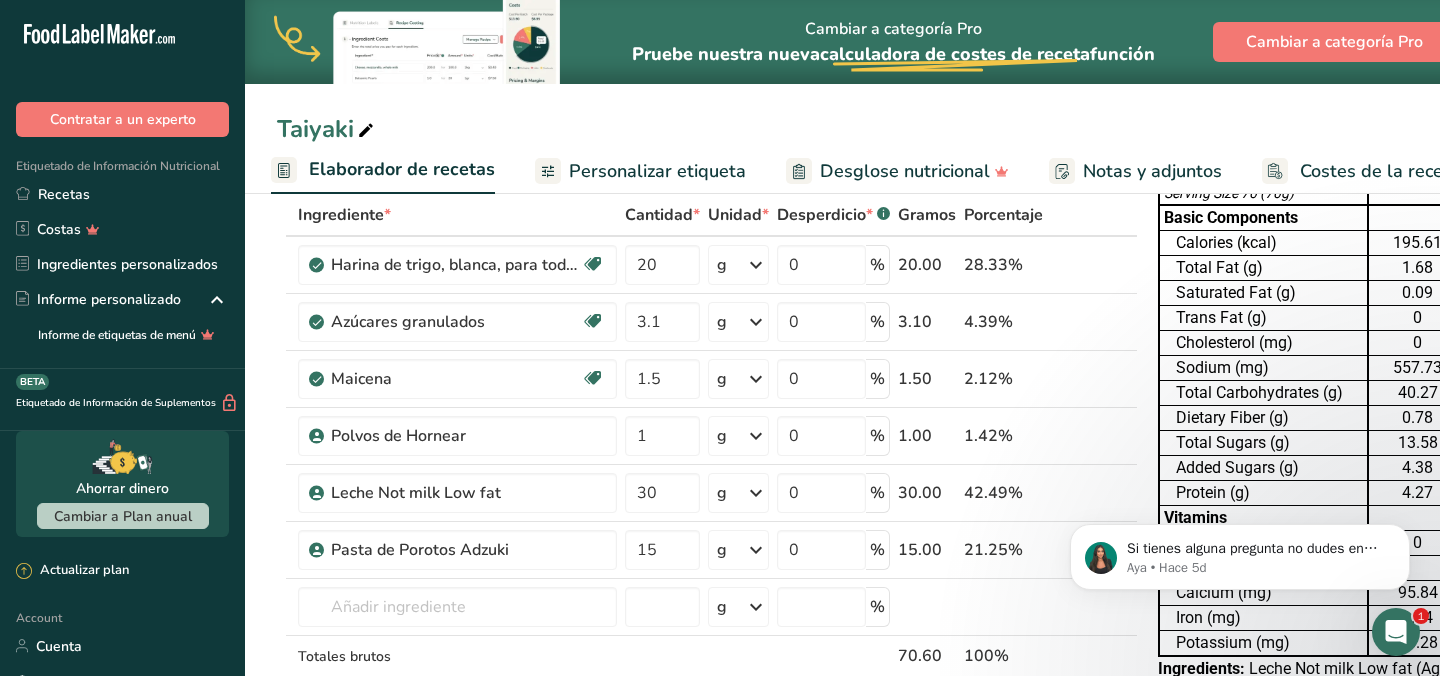 click on "Taiyaki" at bounding box center [842, 129] 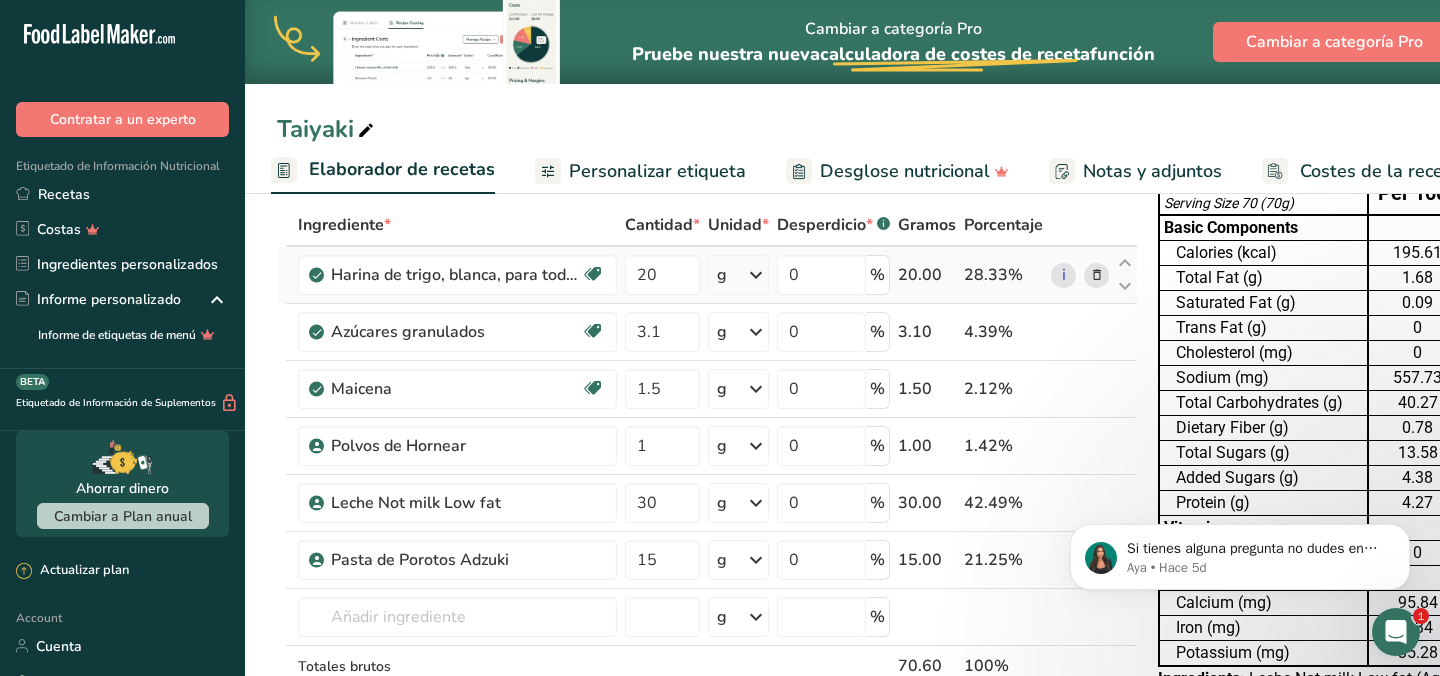 scroll, scrollTop: 0, scrollLeft: 0, axis: both 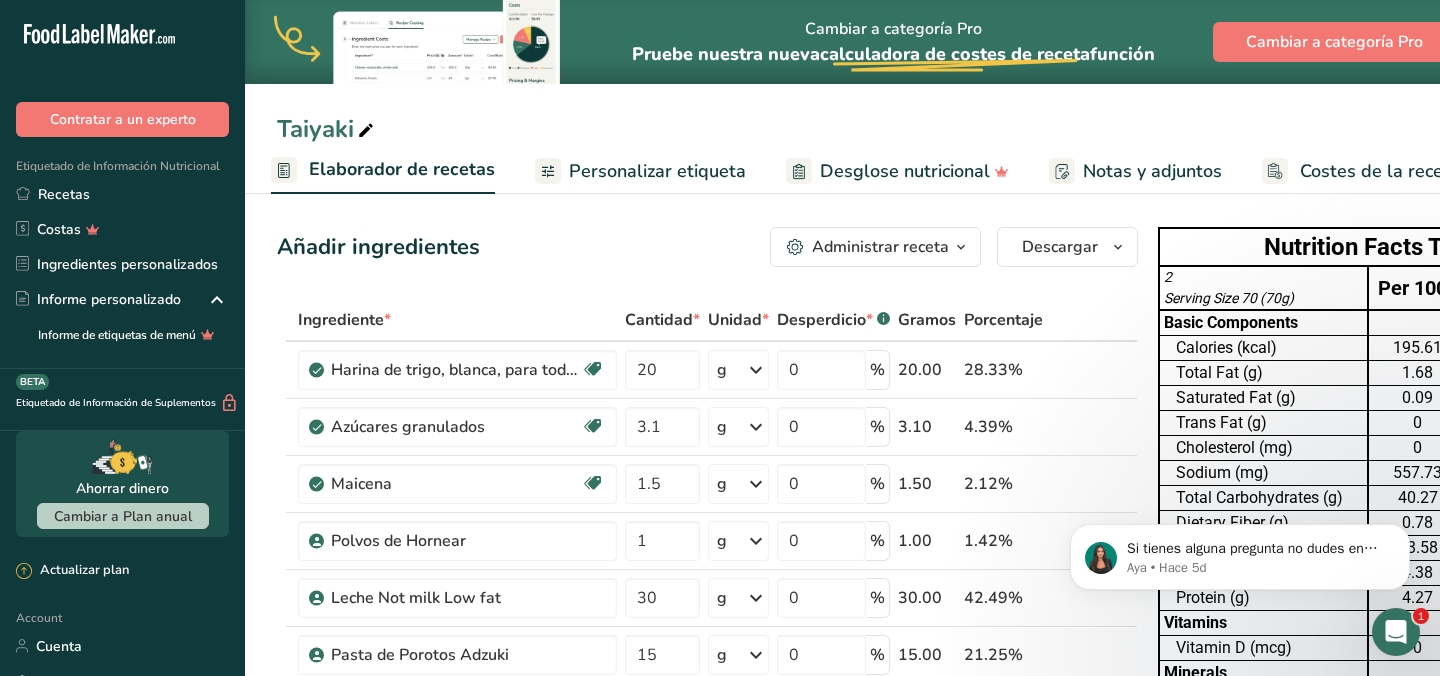 click on "Personalizar etiqueta" at bounding box center (657, 171) 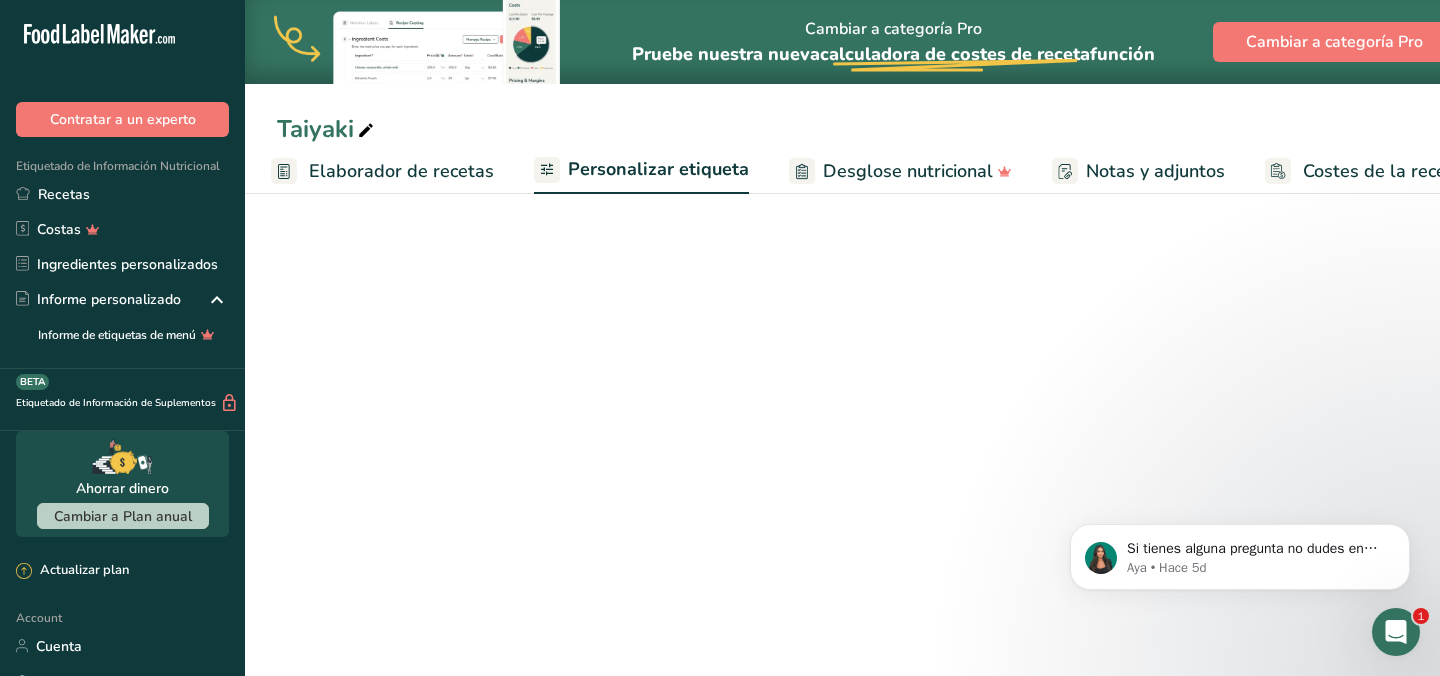 scroll, scrollTop: 0, scrollLeft: 342, axis: horizontal 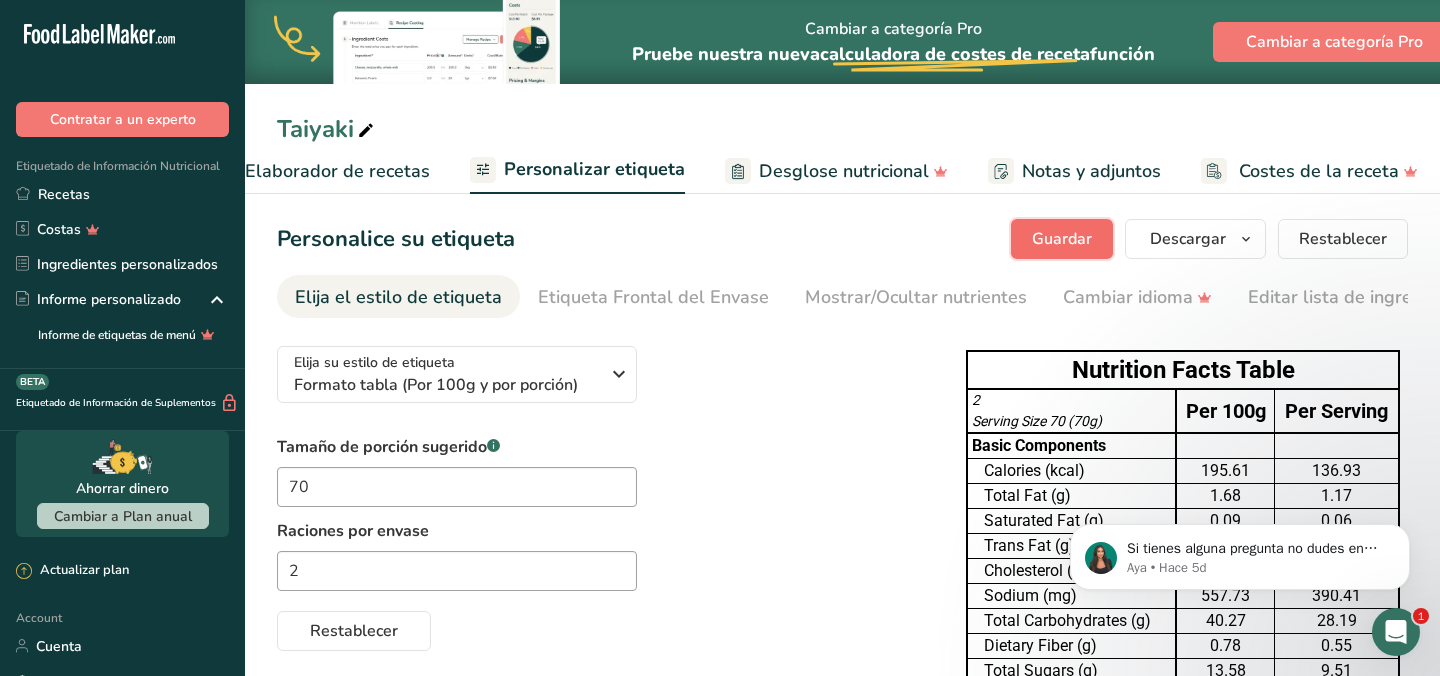 click on "Guardar" at bounding box center (1062, 239) 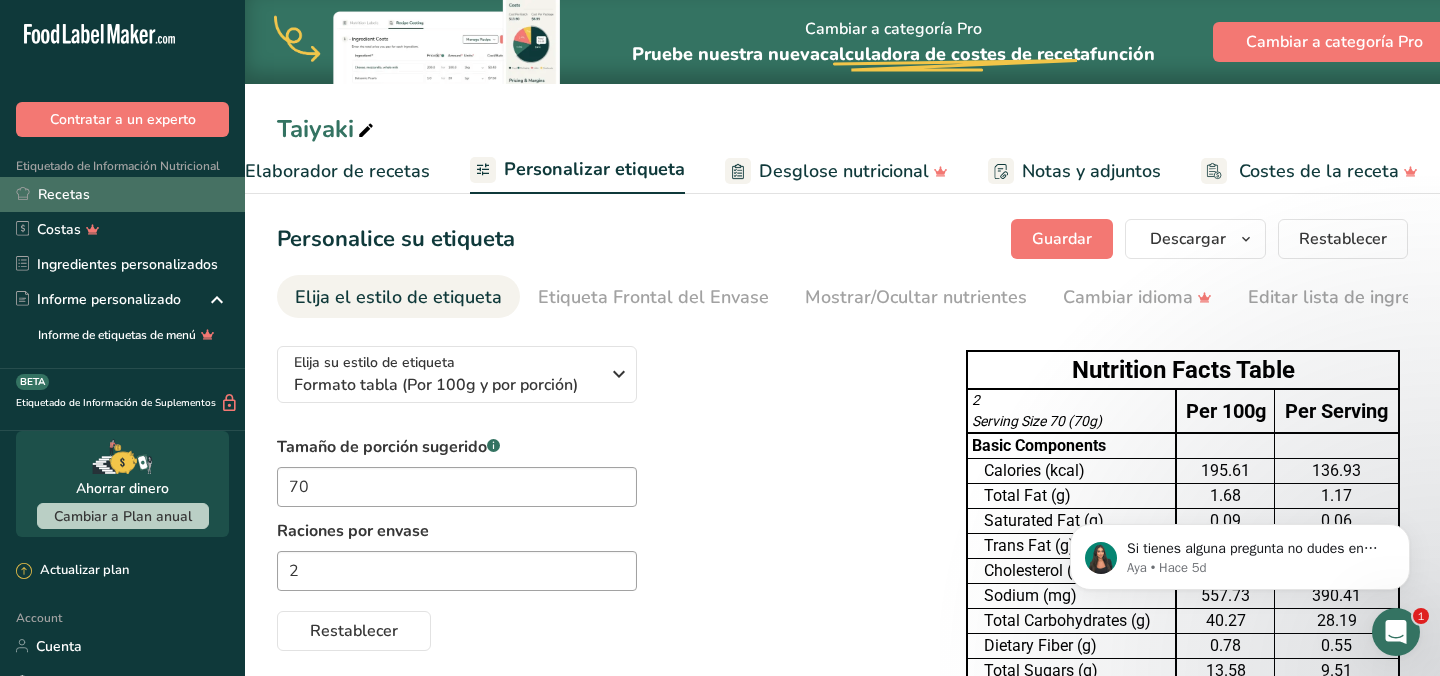 click on "Recetas" at bounding box center (122, 194) 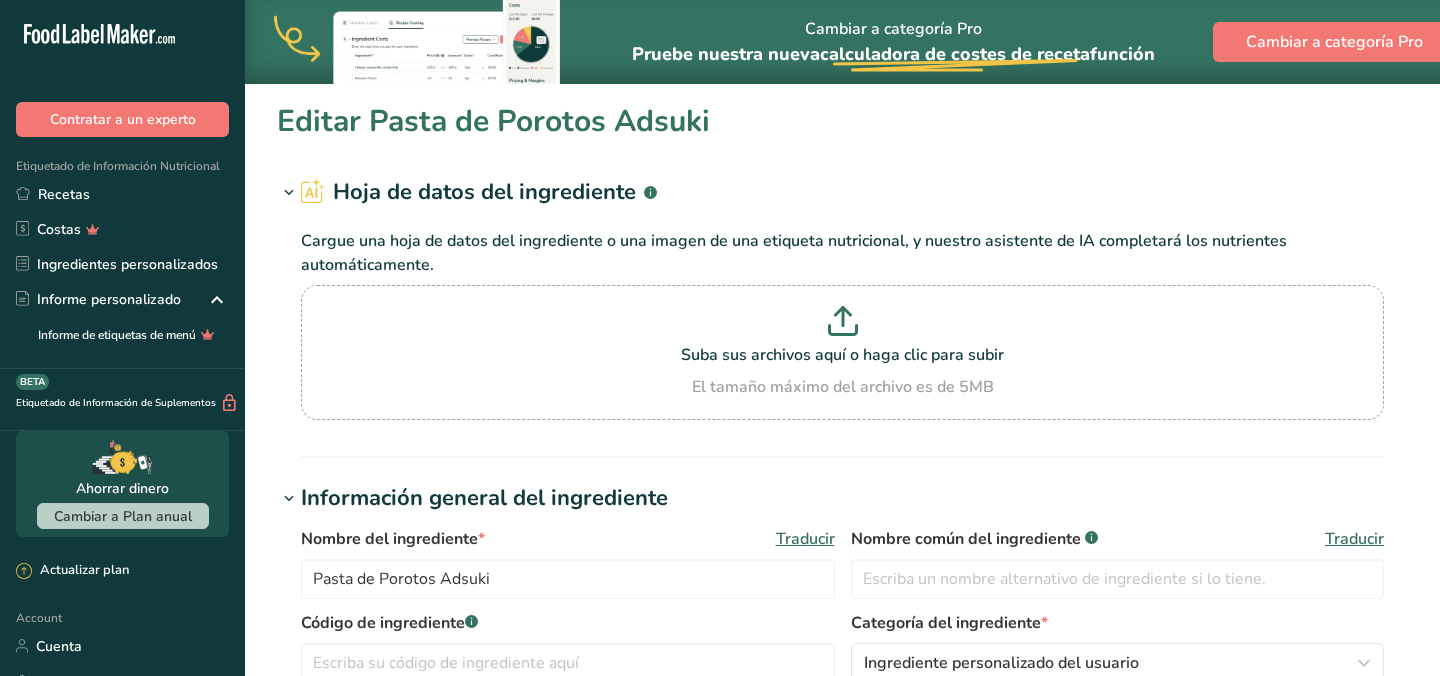 scroll, scrollTop: 0, scrollLeft: 0, axis: both 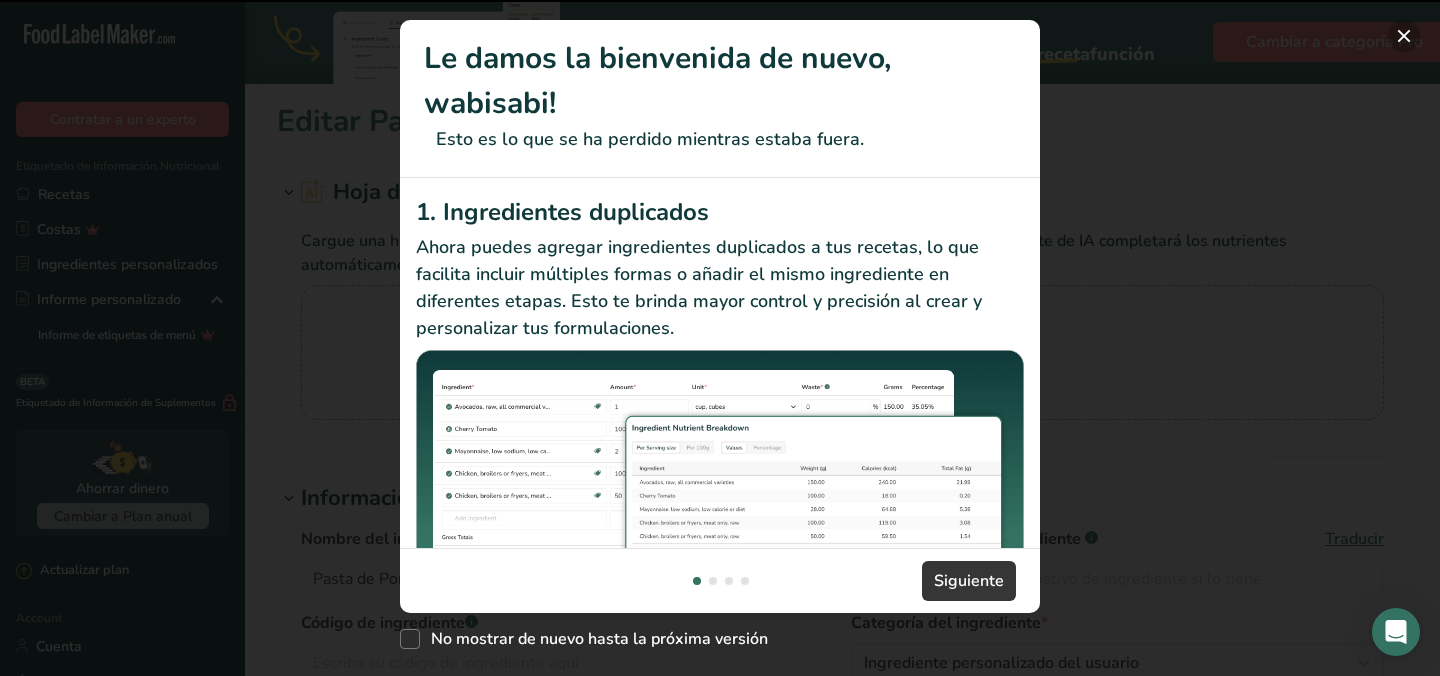 click at bounding box center [1404, 36] 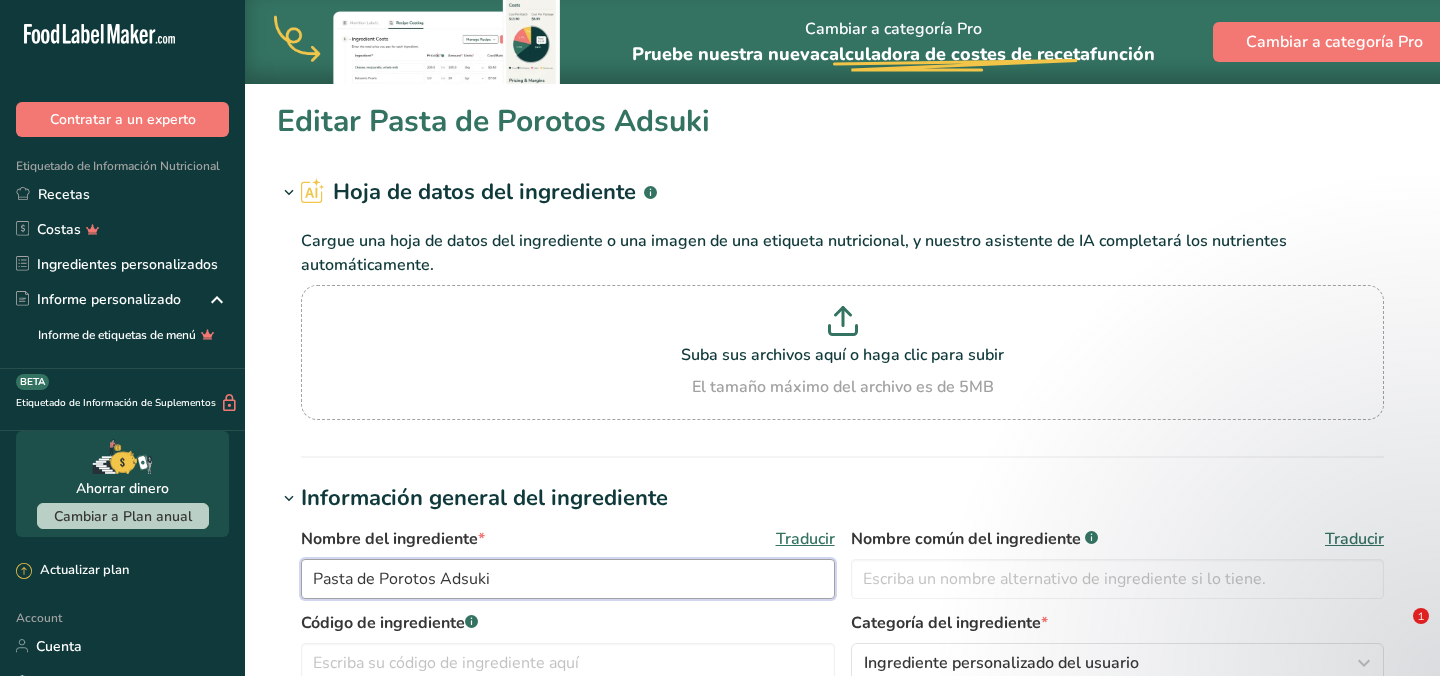 click on "Pasta de Porotos Adsuki" at bounding box center (568, 579) 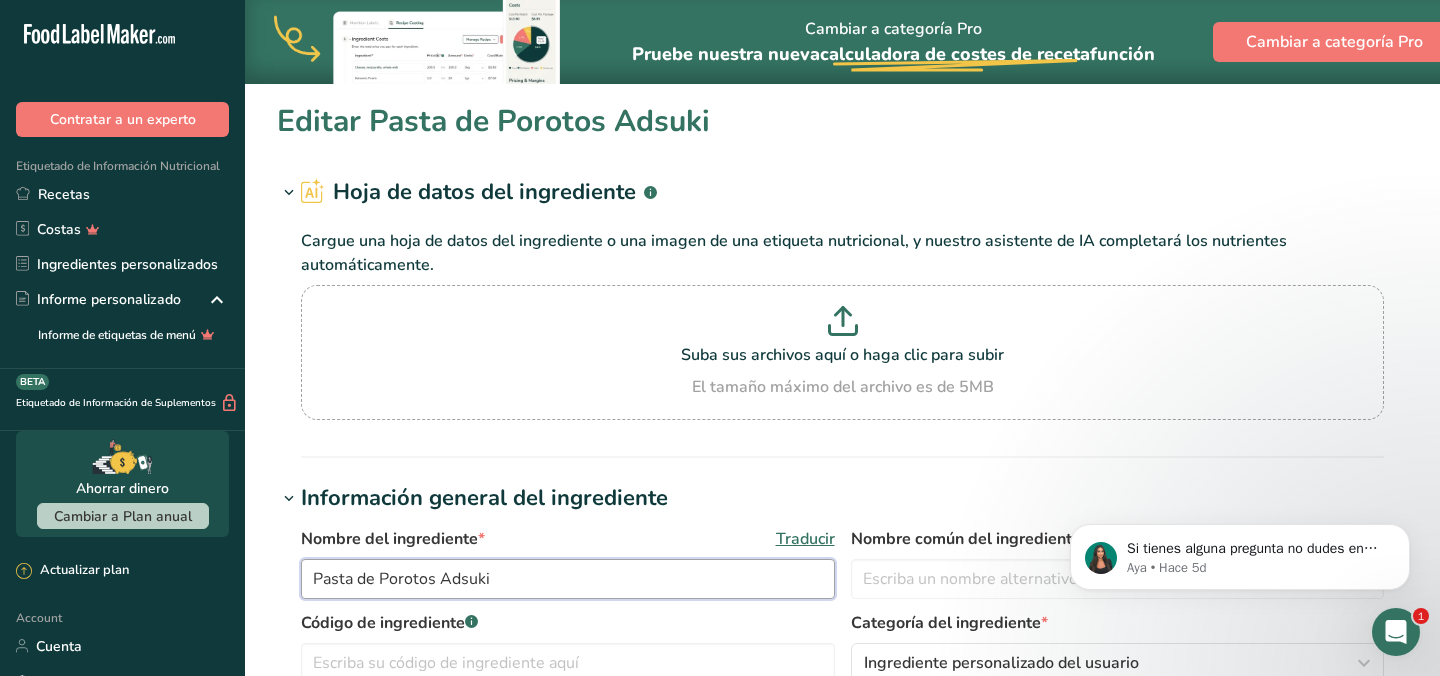 scroll, scrollTop: 0, scrollLeft: 0, axis: both 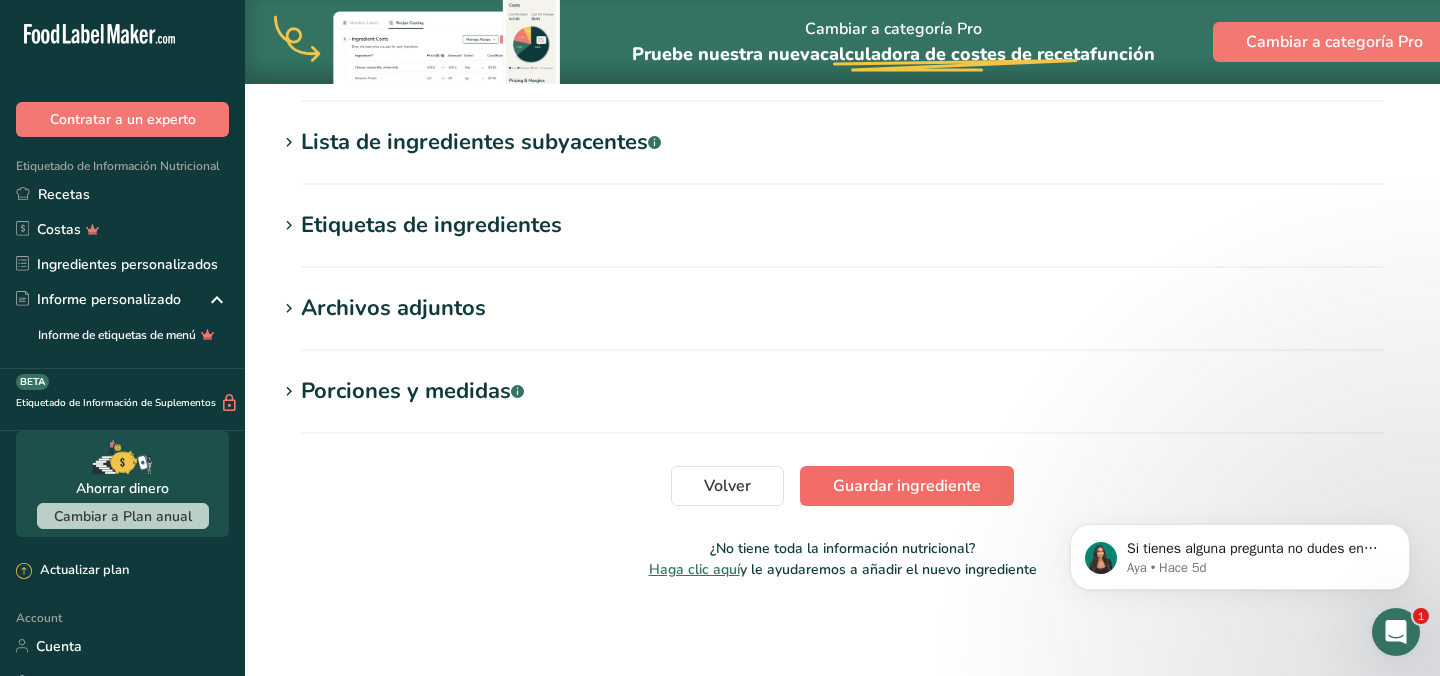 type on "Pasta de Porotos Adzuki" 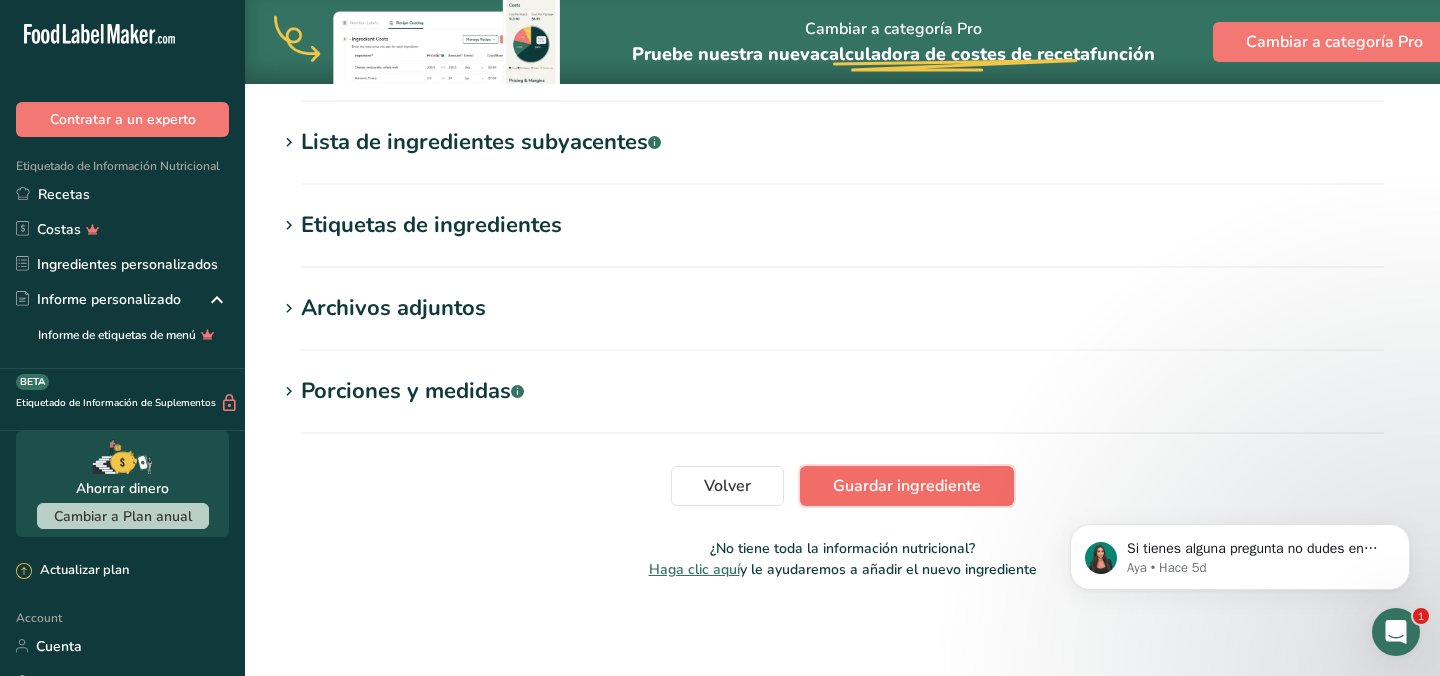 click on "Guardar ingrediente" at bounding box center (907, 486) 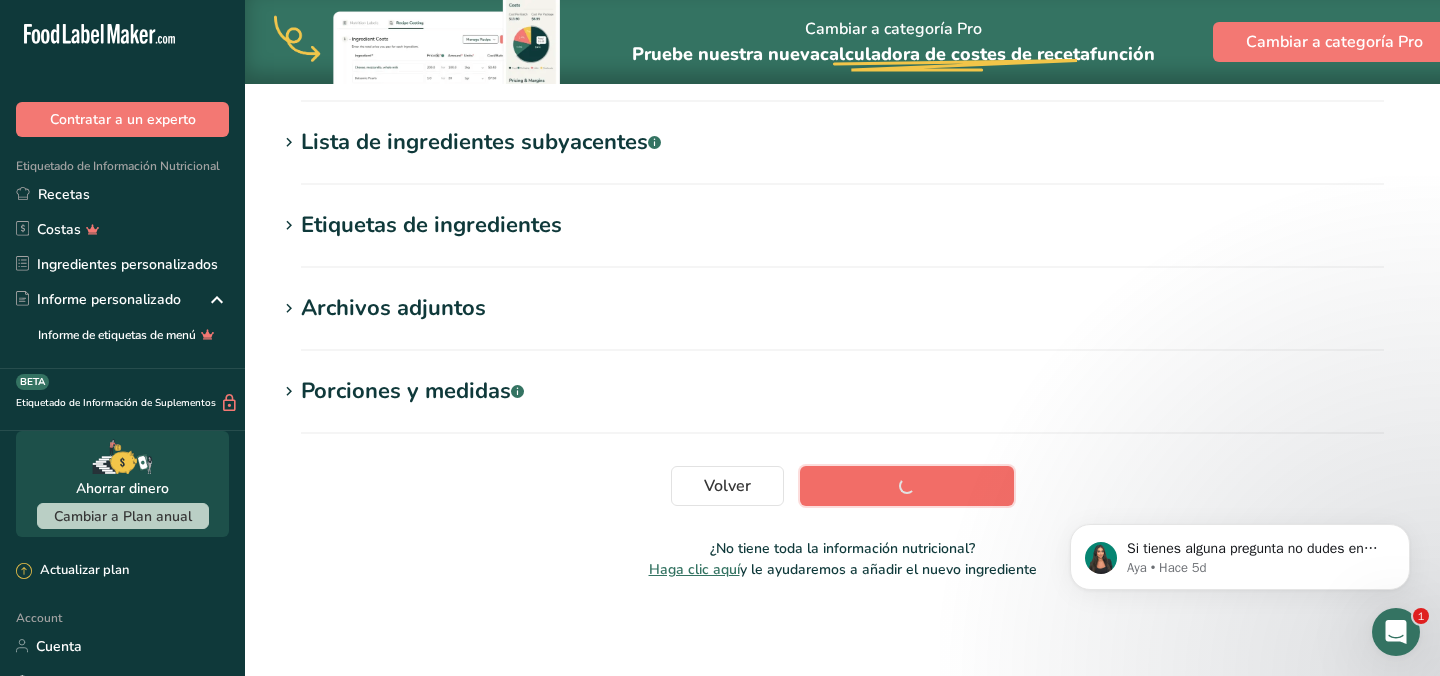 scroll, scrollTop: 382, scrollLeft: 0, axis: vertical 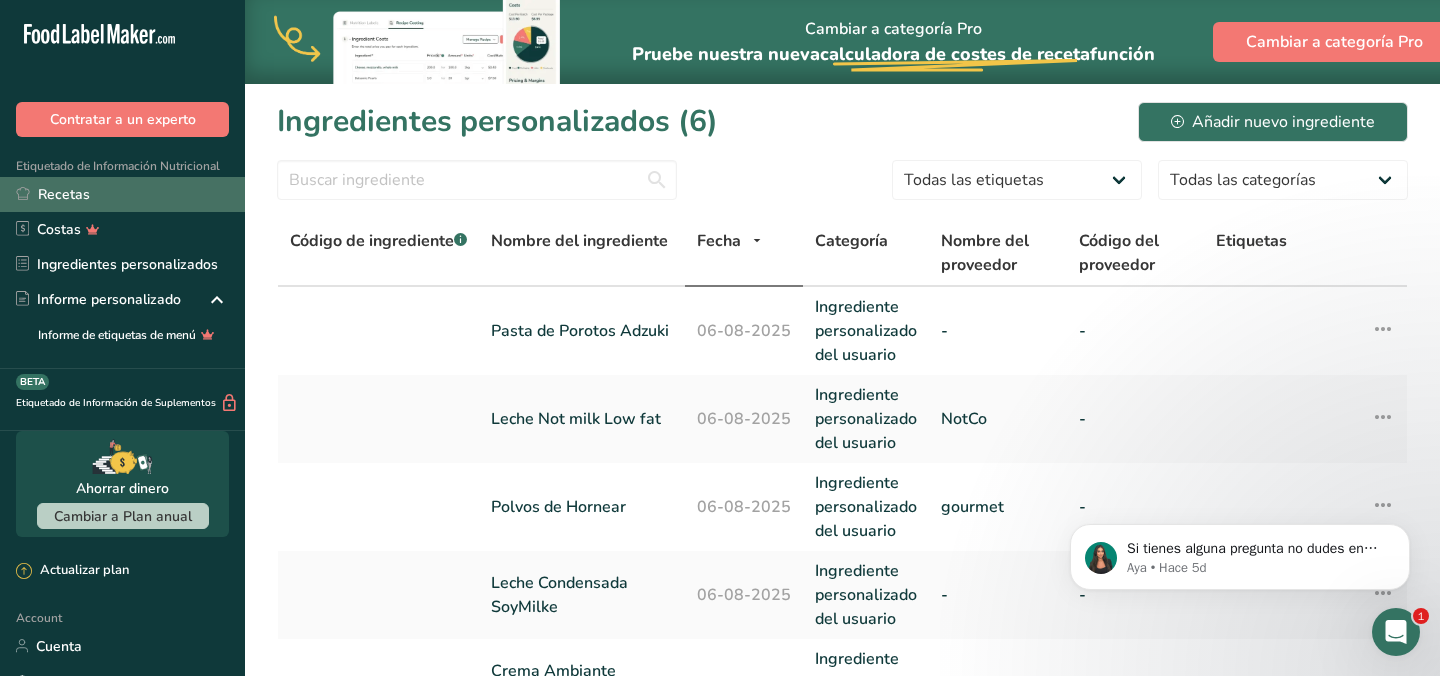 click on "Recetas" at bounding box center (122, 194) 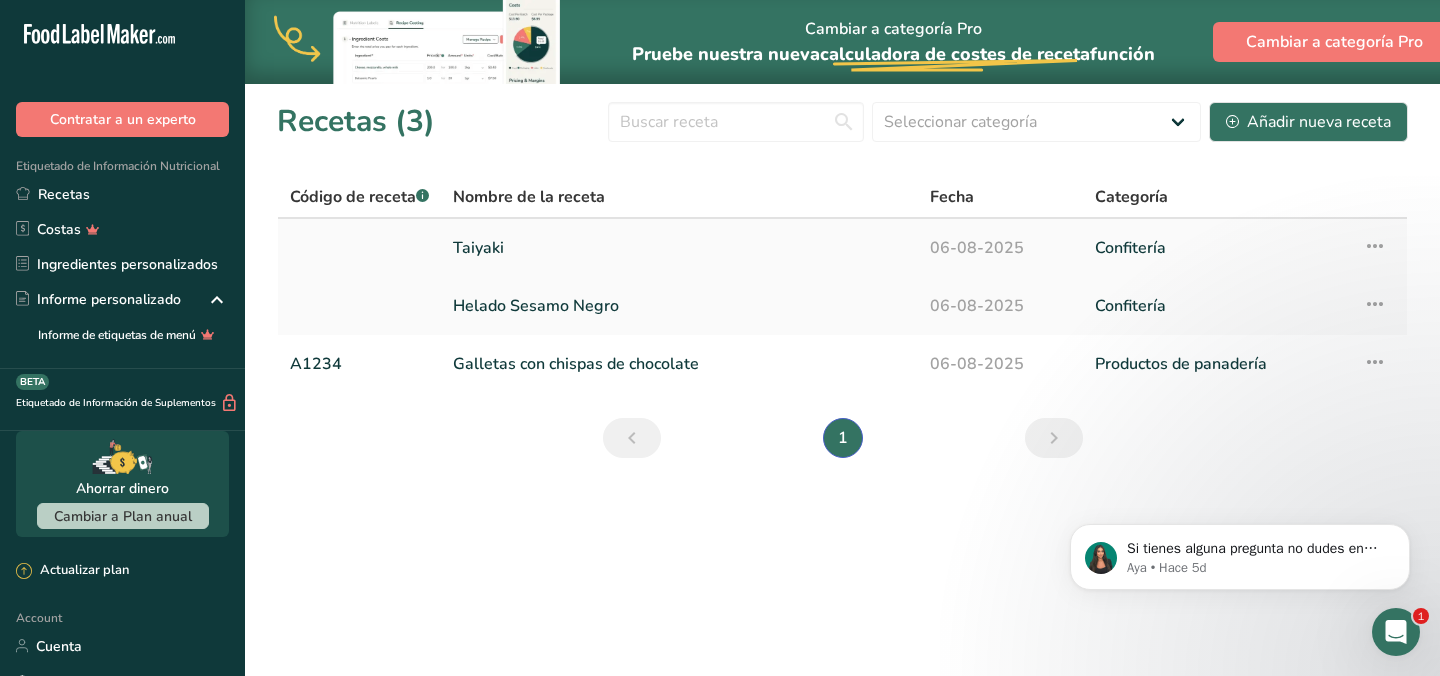 click on "Taiyaki" at bounding box center (679, 248) 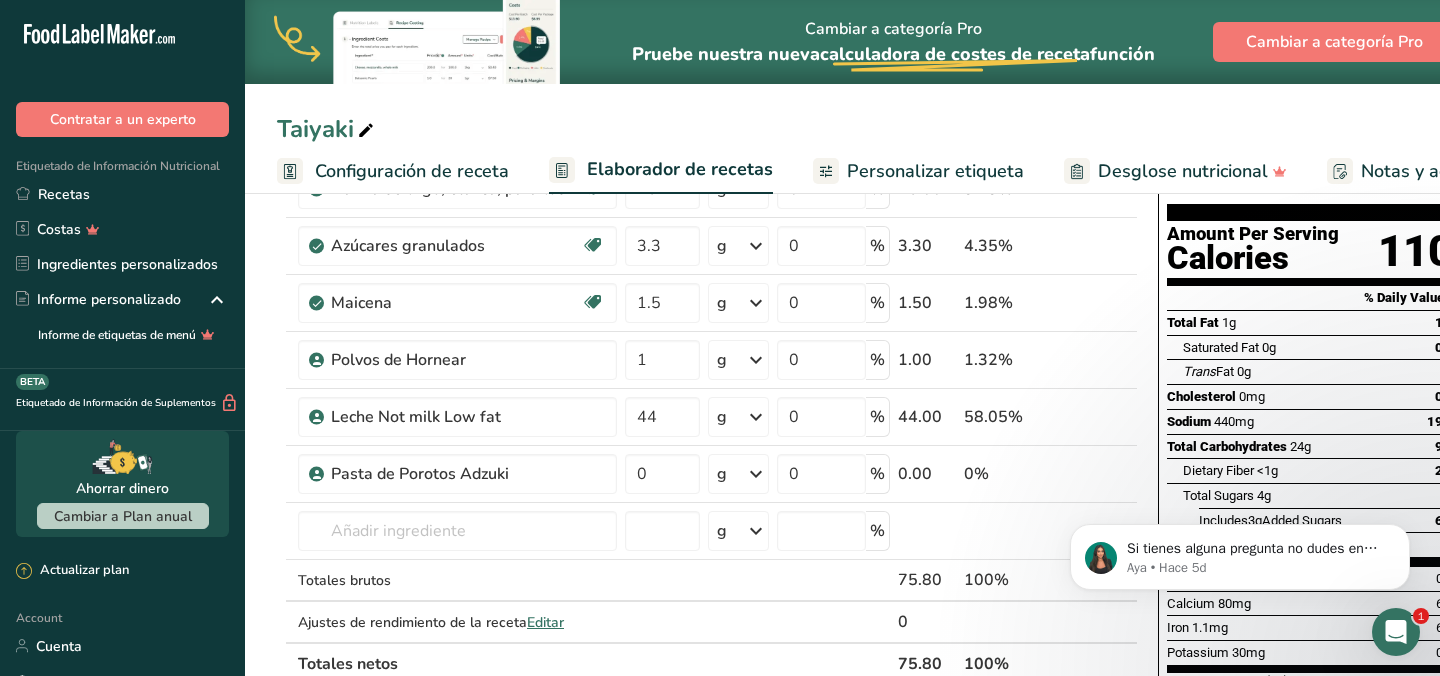scroll, scrollTop: 183, scrollLeft: 0, axis: vertical 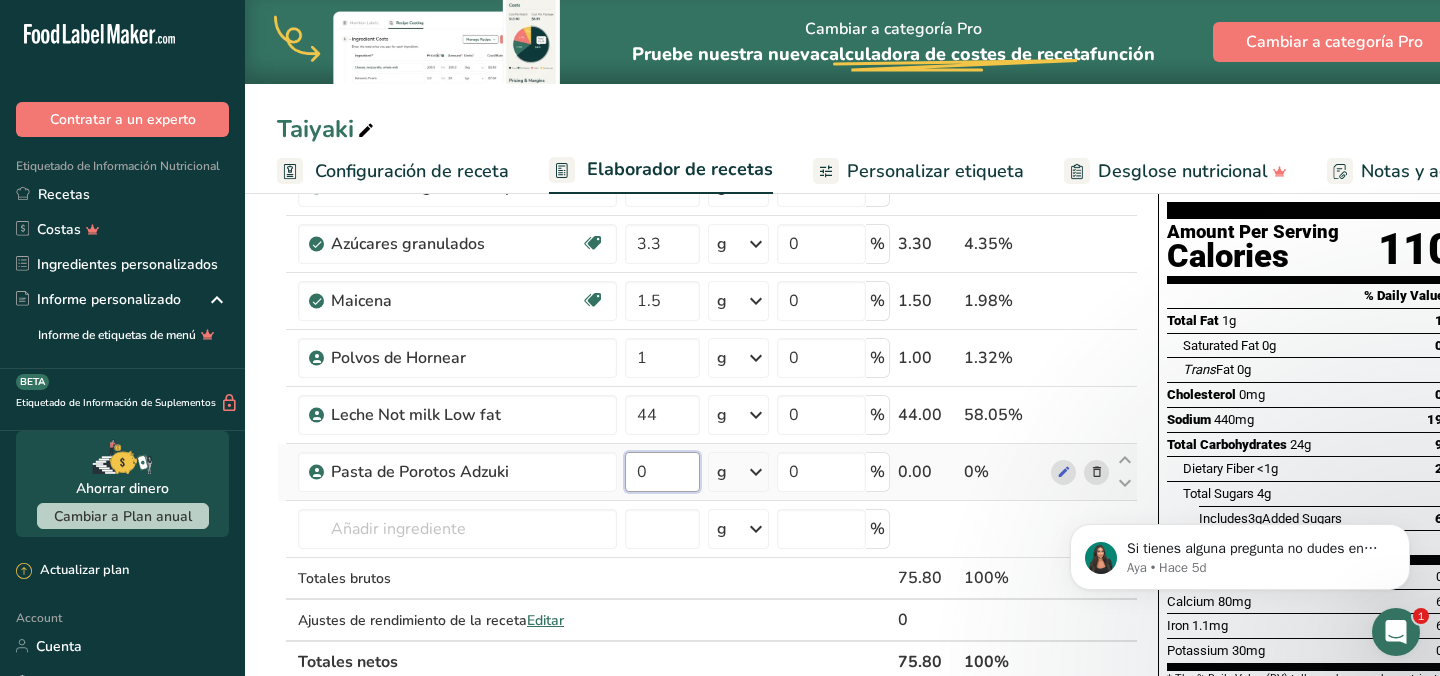 click on "0" at bounding box center [662, 472] 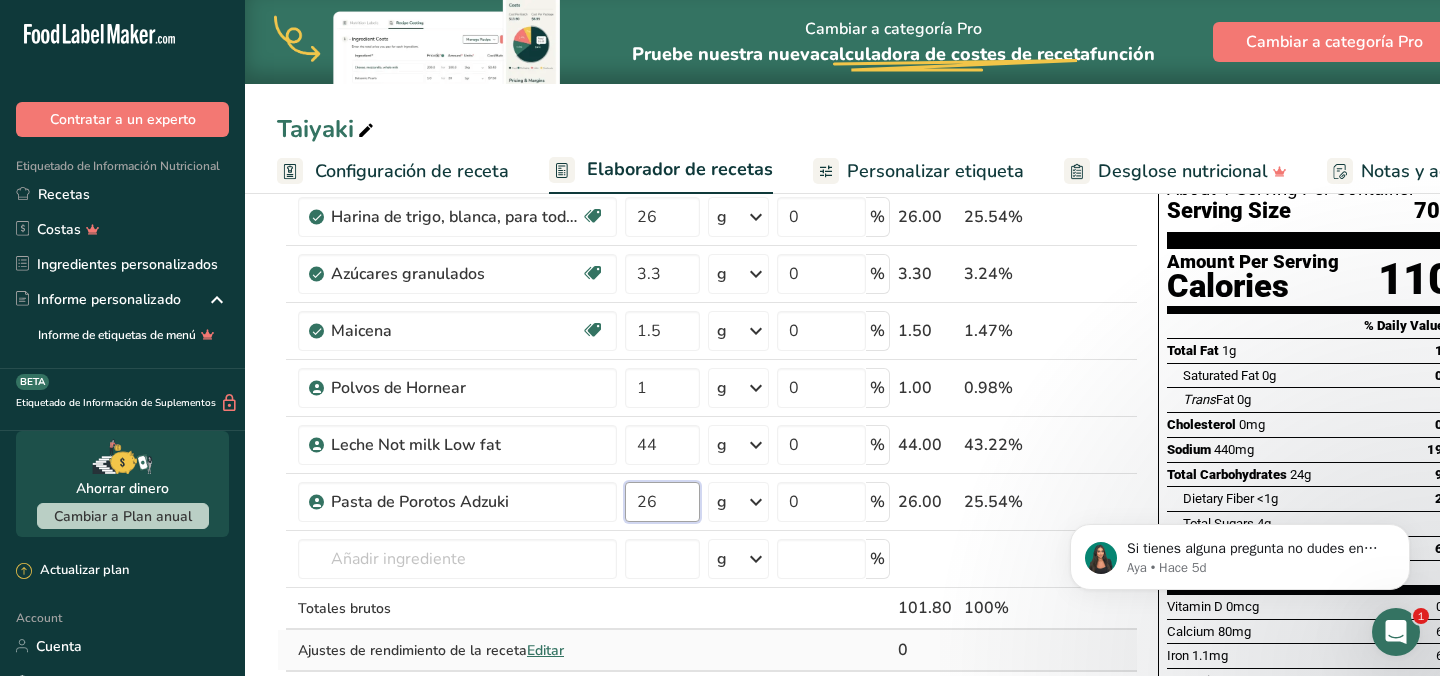 scroll, scrollTop: 149, scrollLeft: 0, axis: vertical 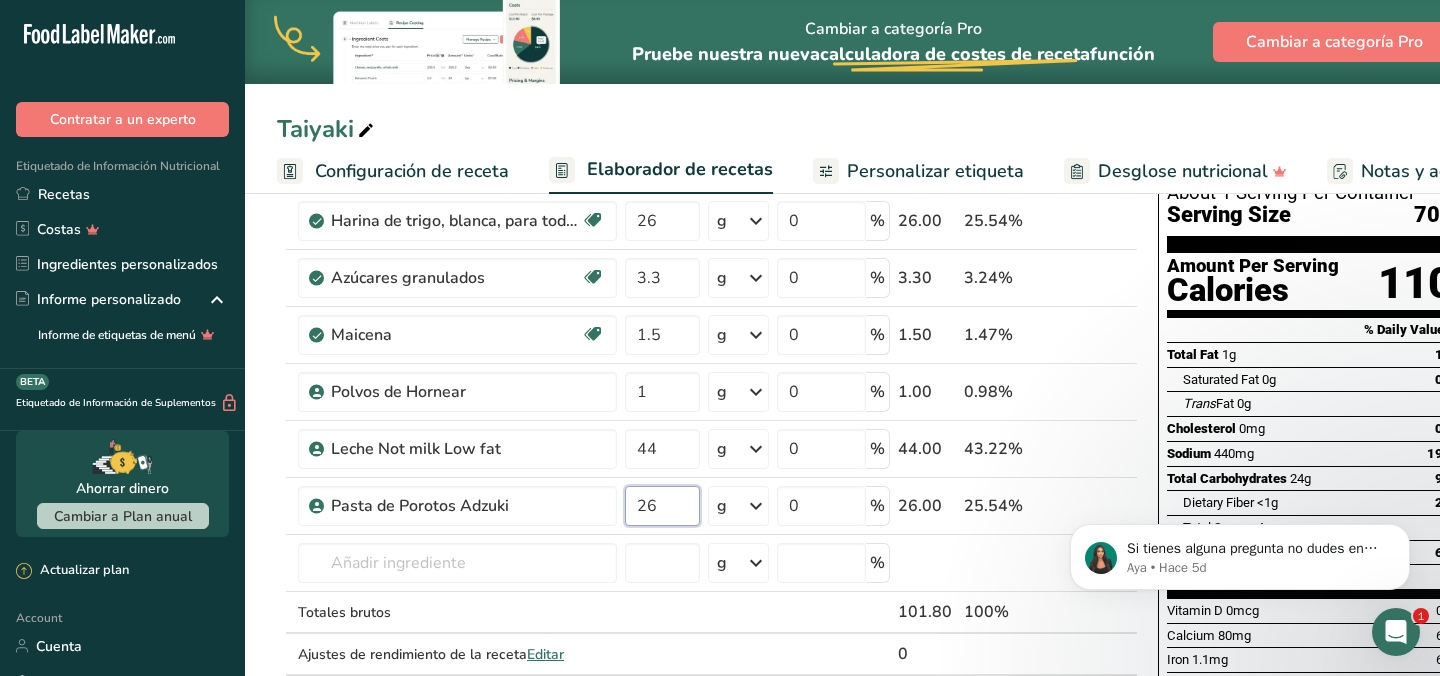 type on "26" 